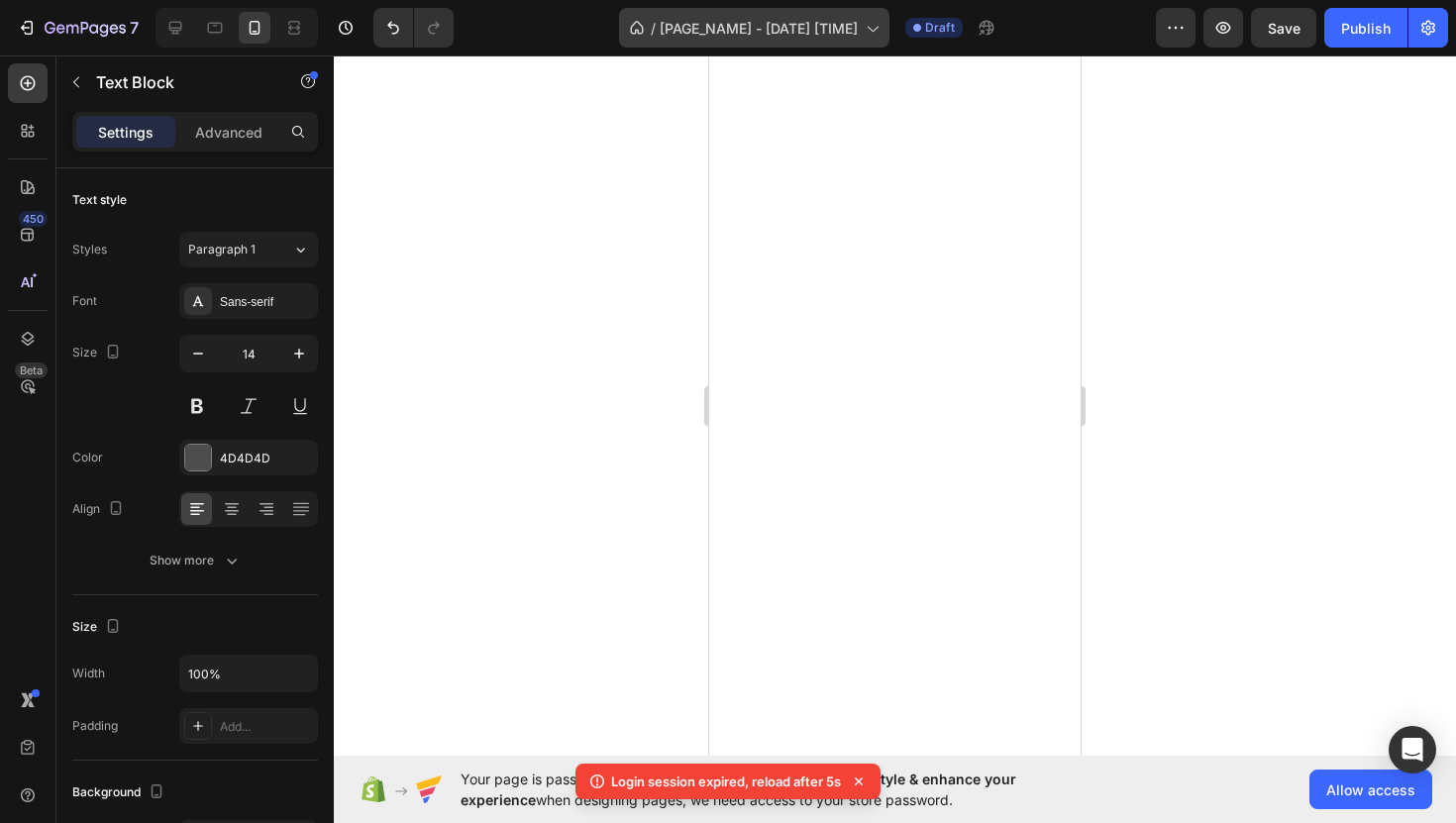 scroll, scrollTop: 0, scrollLeft: 0, axis: both 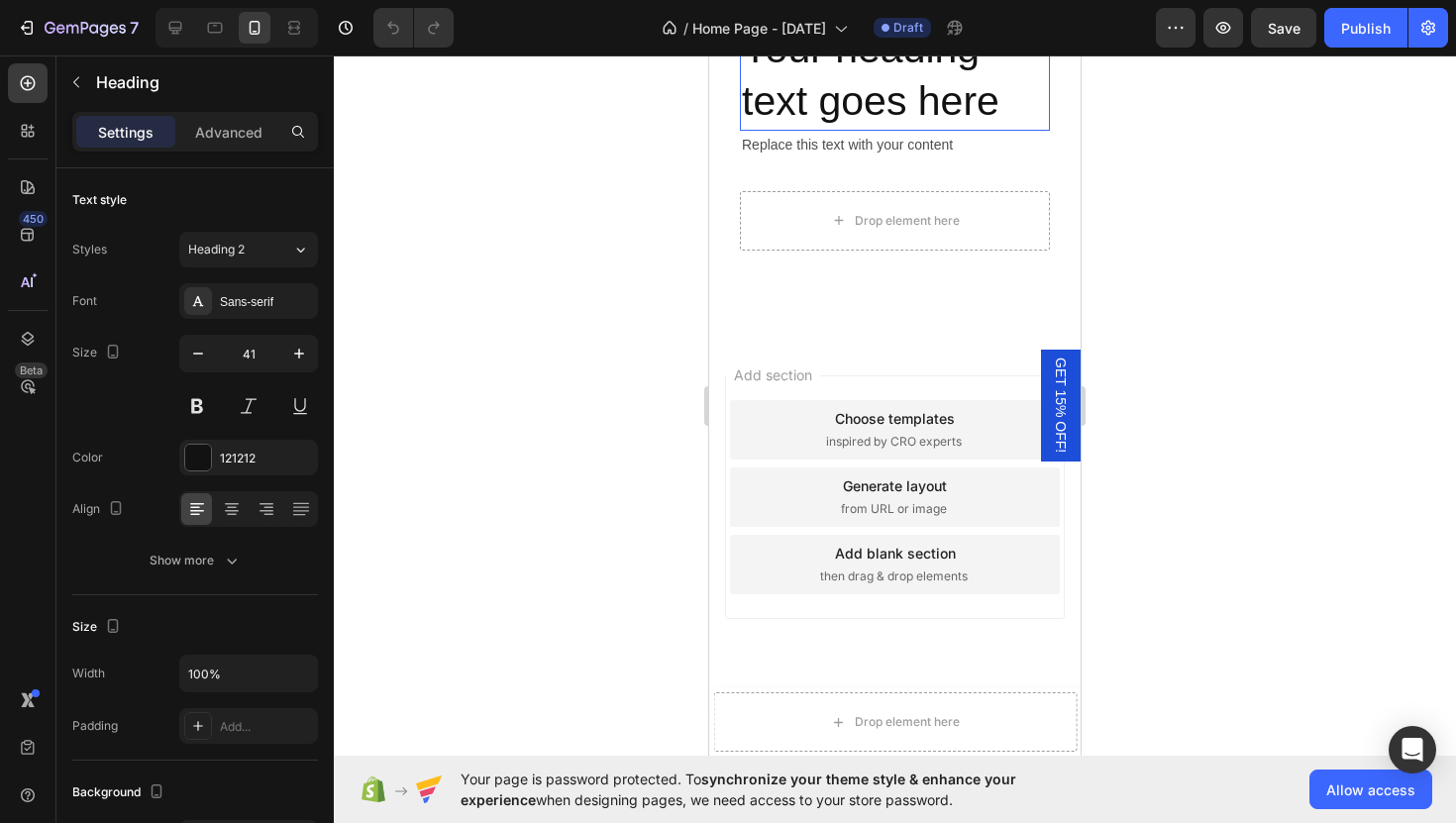 click on "Your heading text goes here" at bounding box center [894, 75] 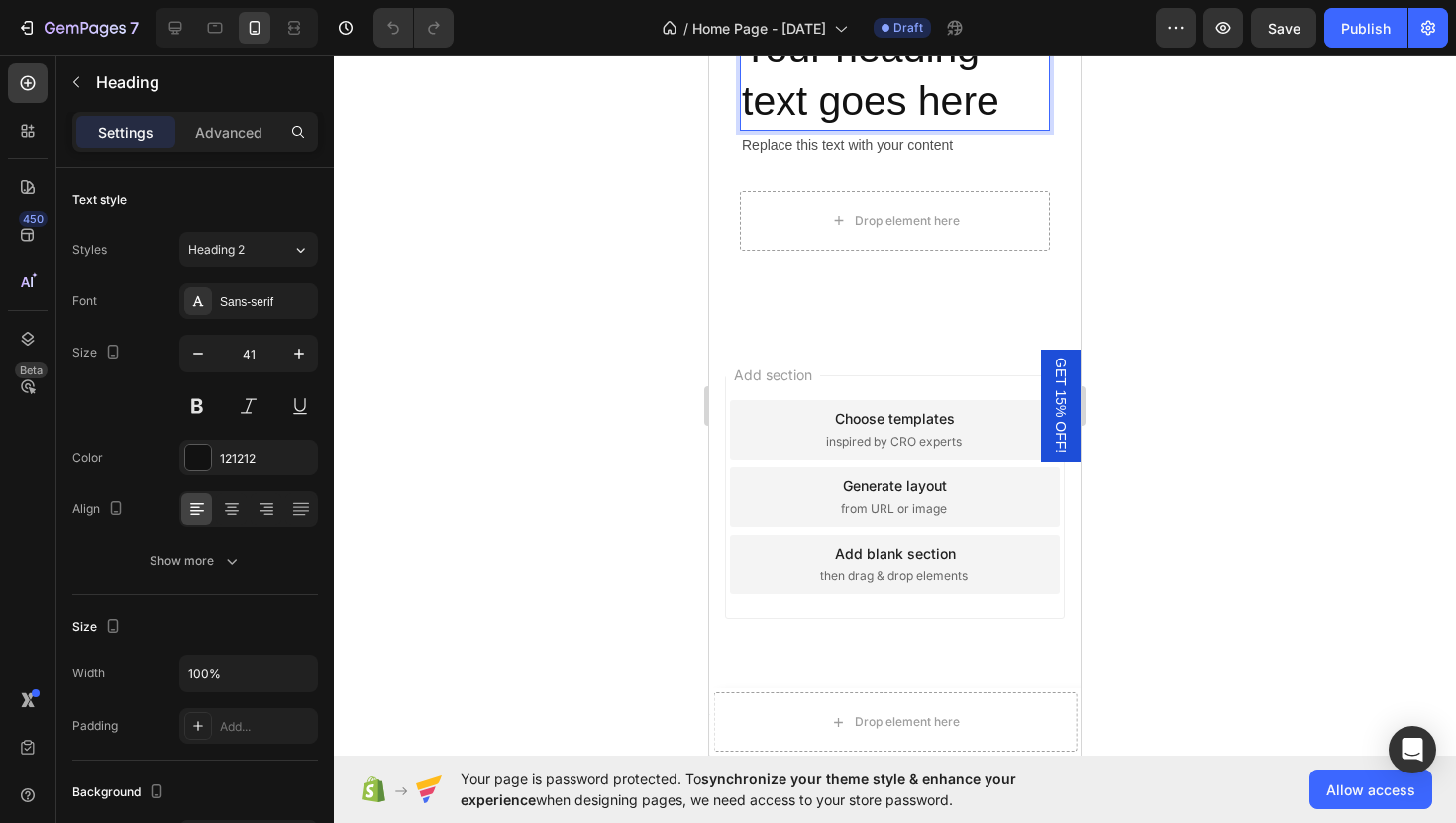 click on "Your heading text goes here" at bounding box center [894, 75] 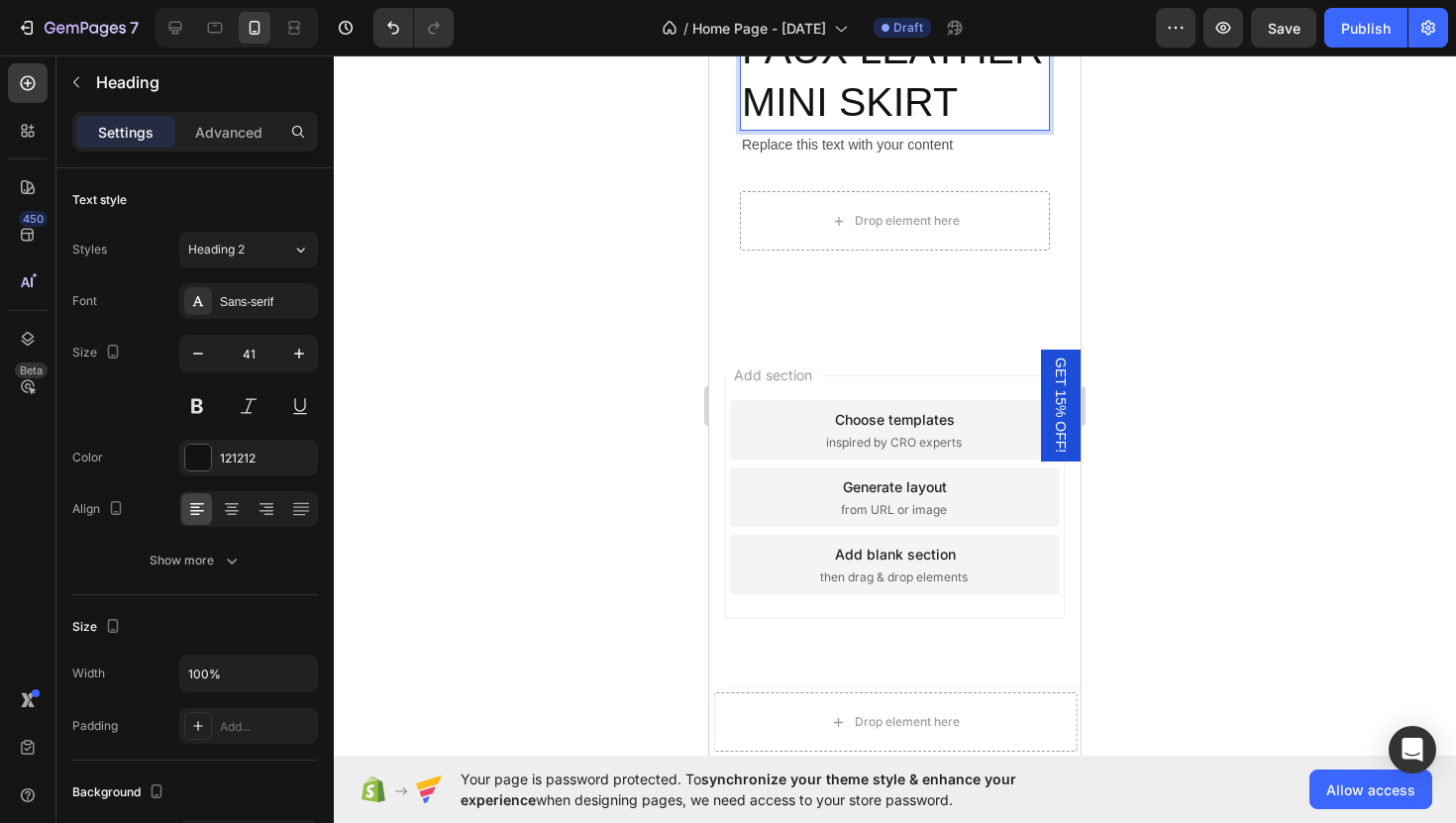 click on "Your heading text goes here FAUX LEATHER MINI SKIRT" at bounding box center [894, 23] 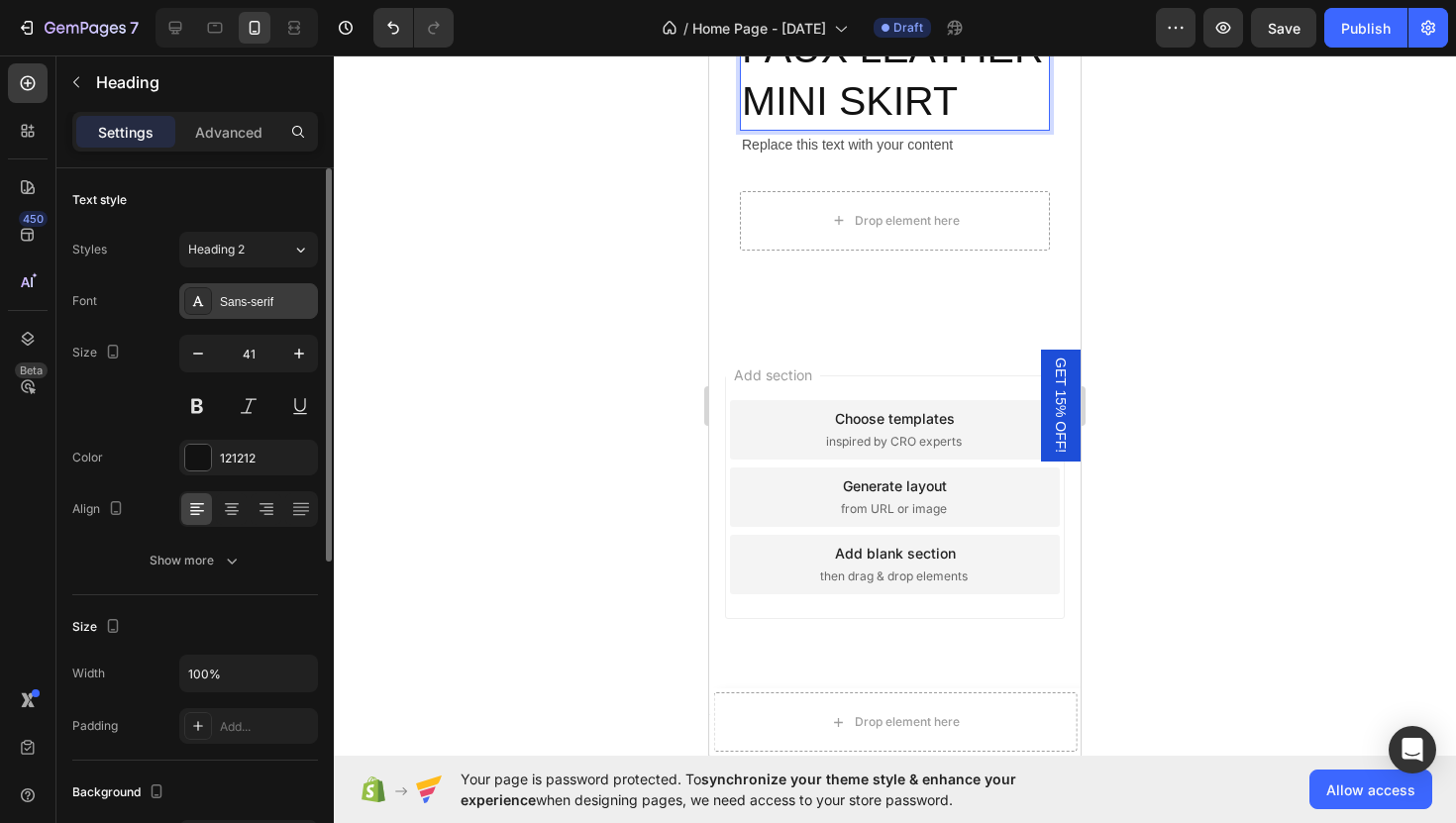 click on "Sans-serif" at bounding box center (266, 302) 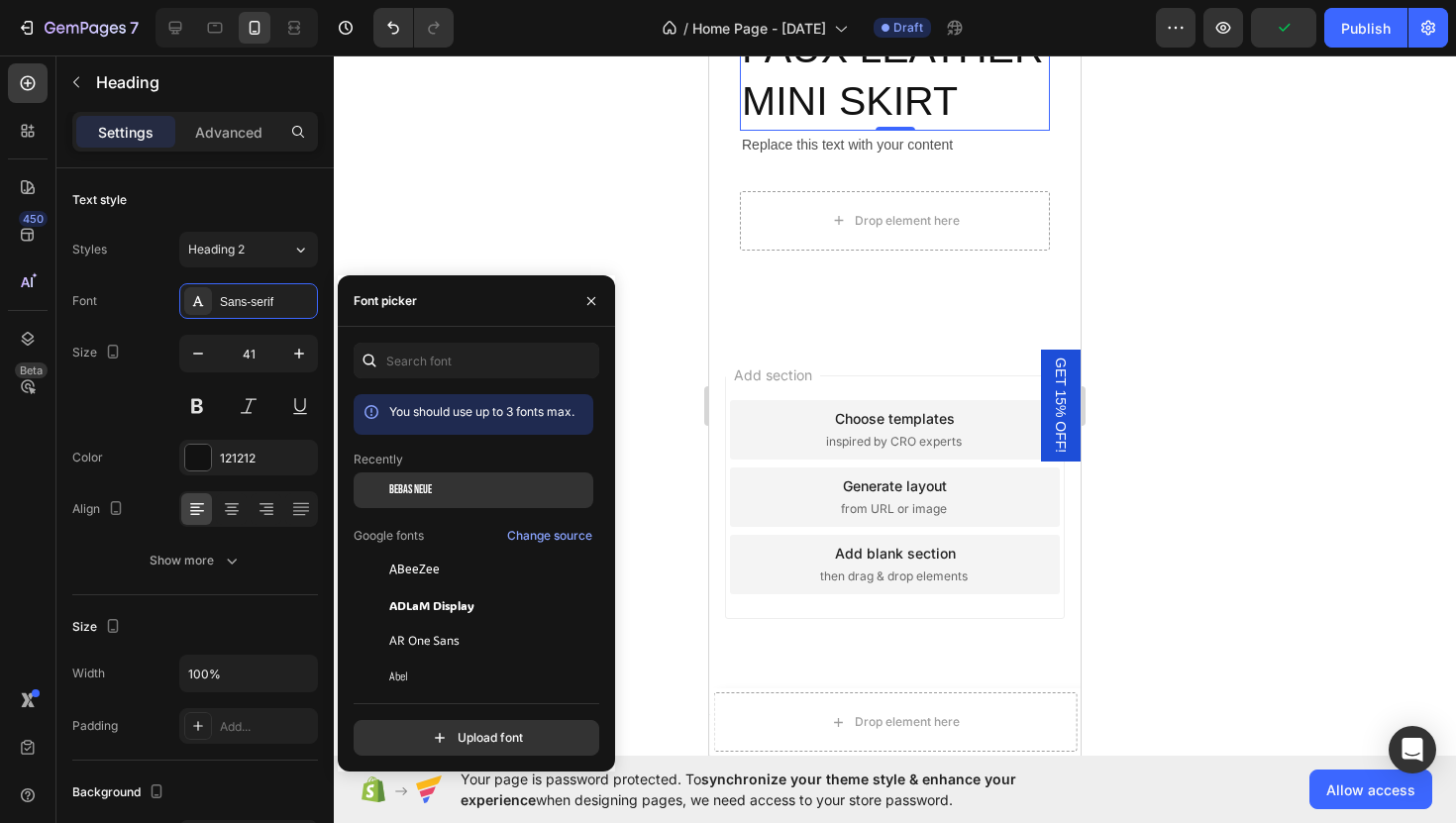 click on "Bebas Neue" at bounding box center [410, 490] 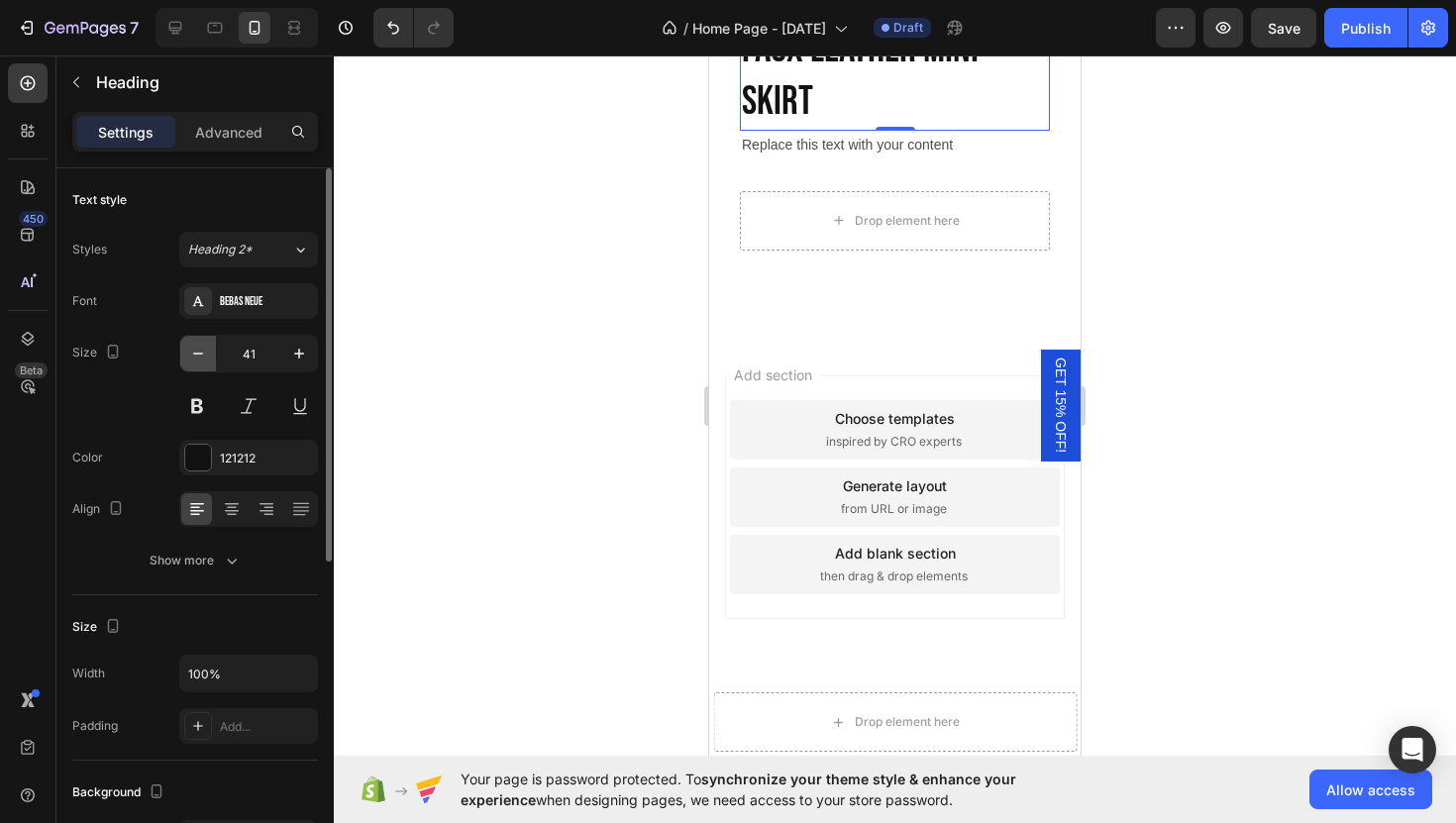 click 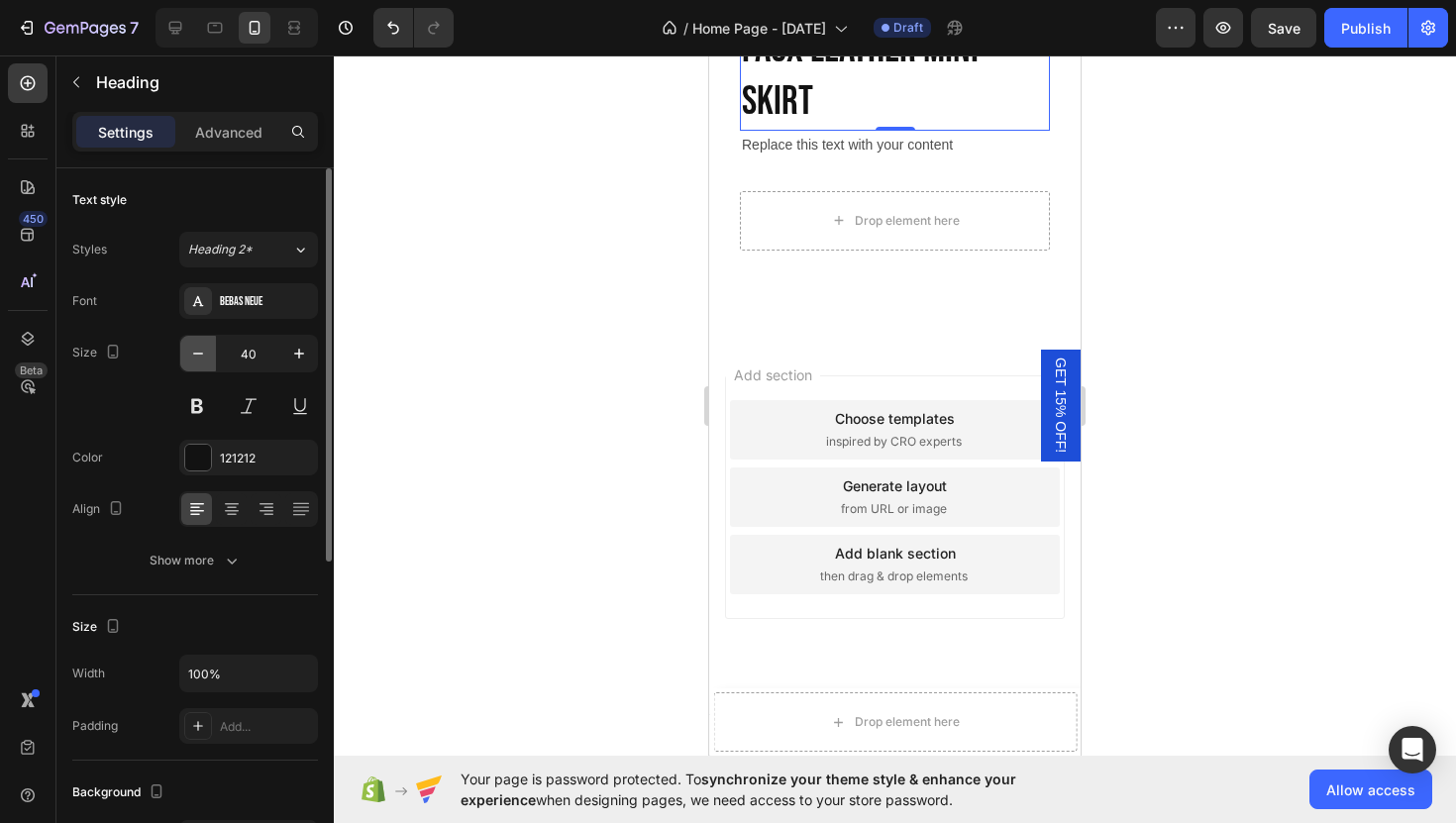 click 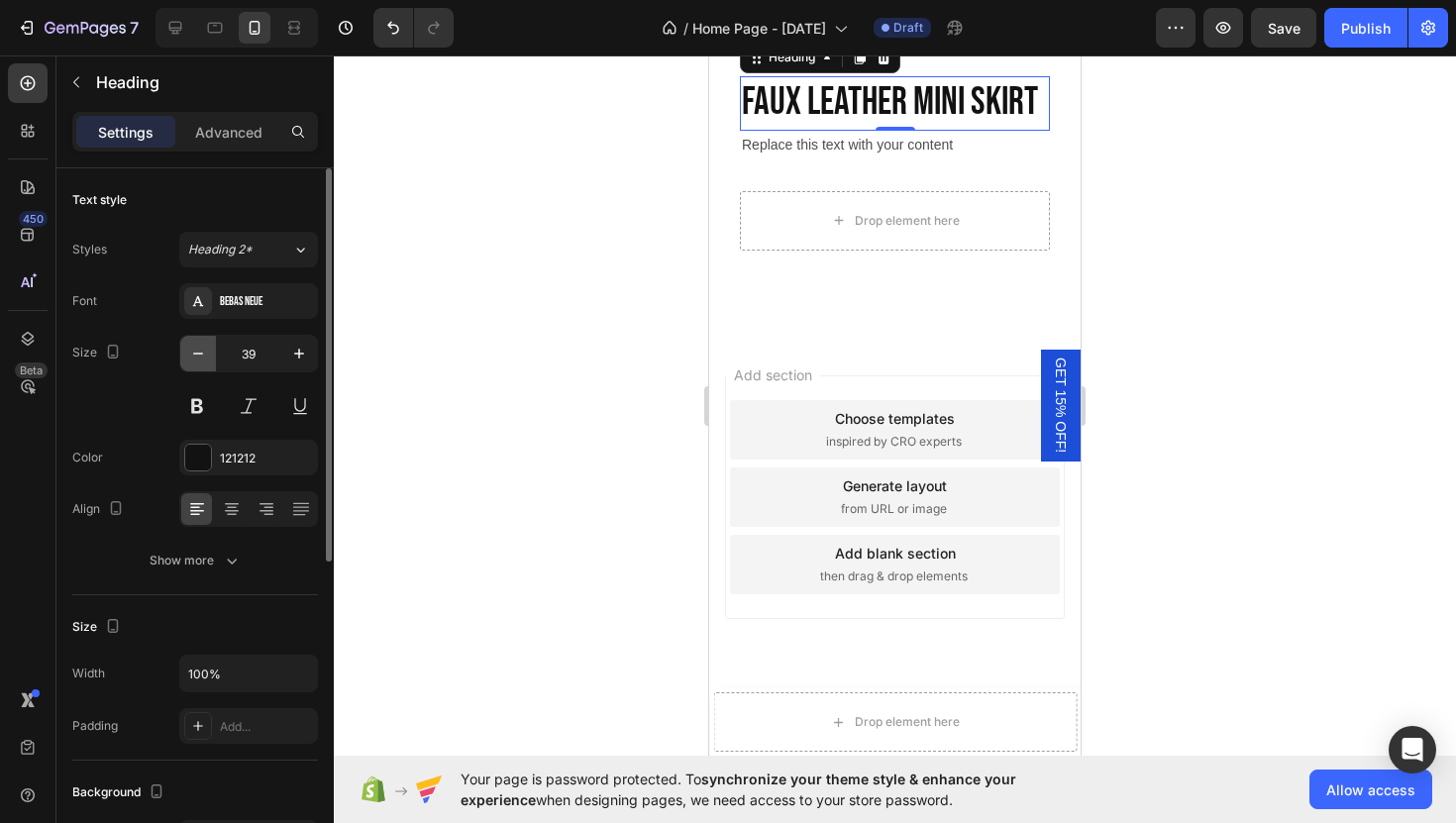 click 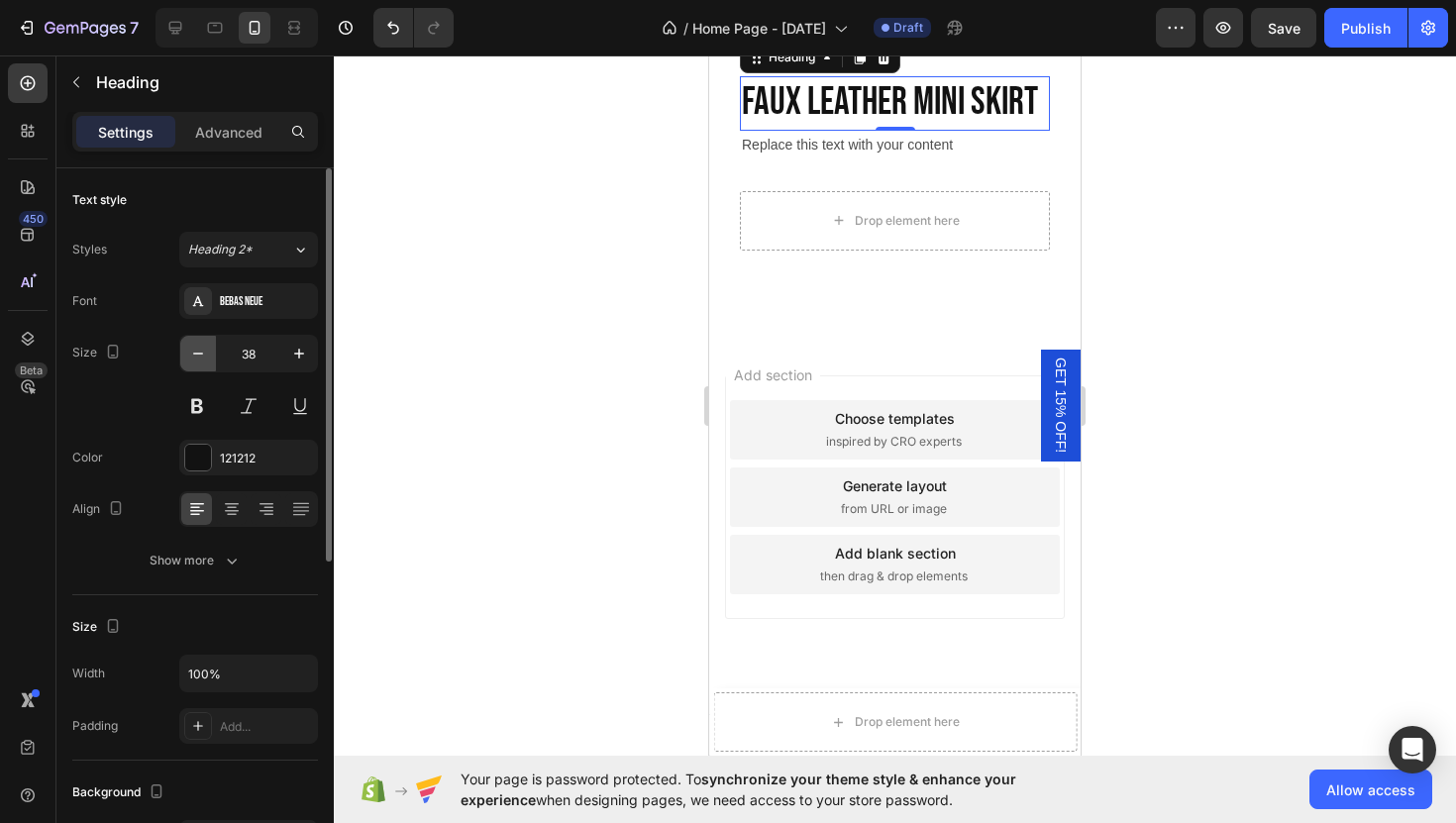 click 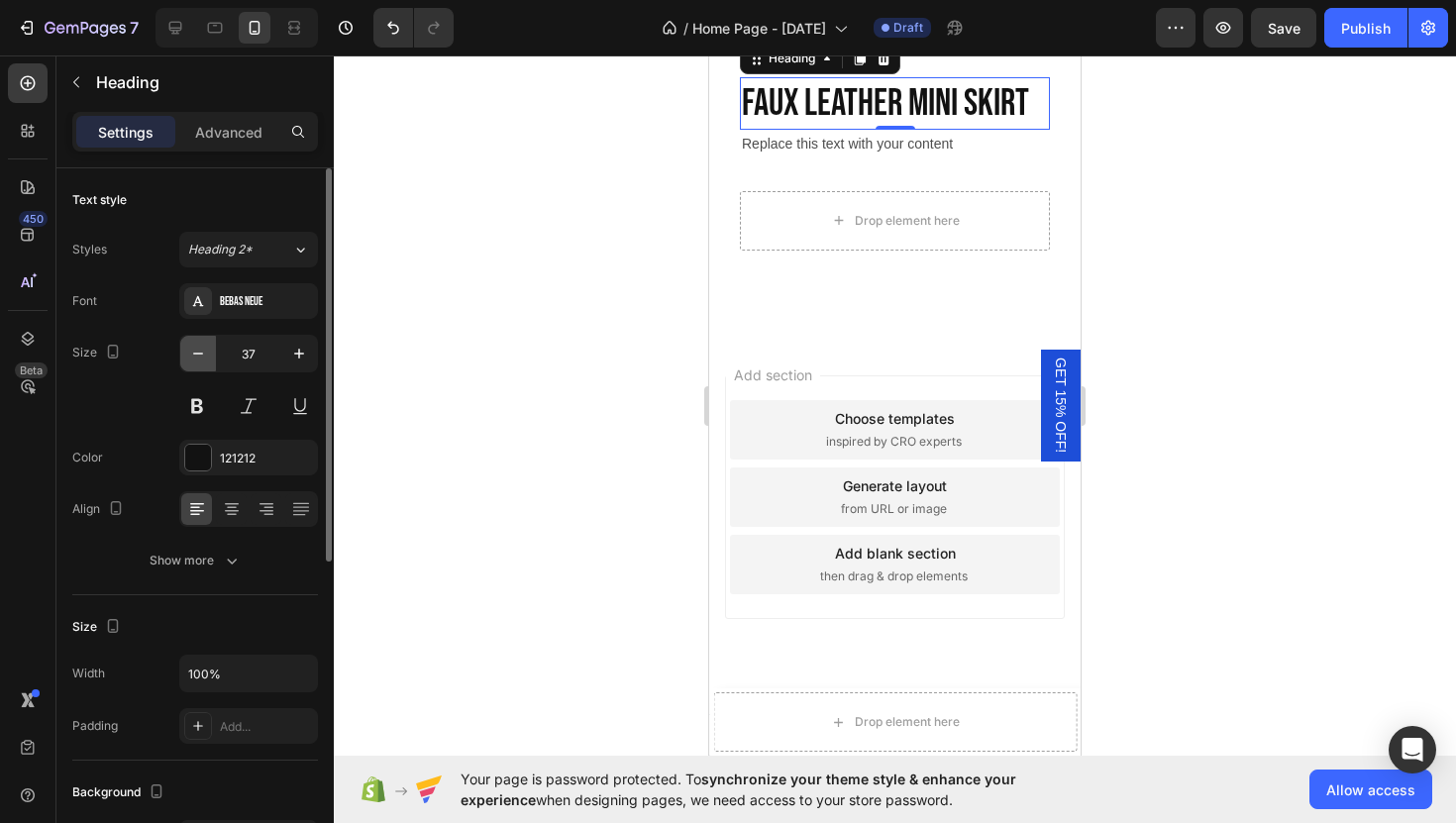click 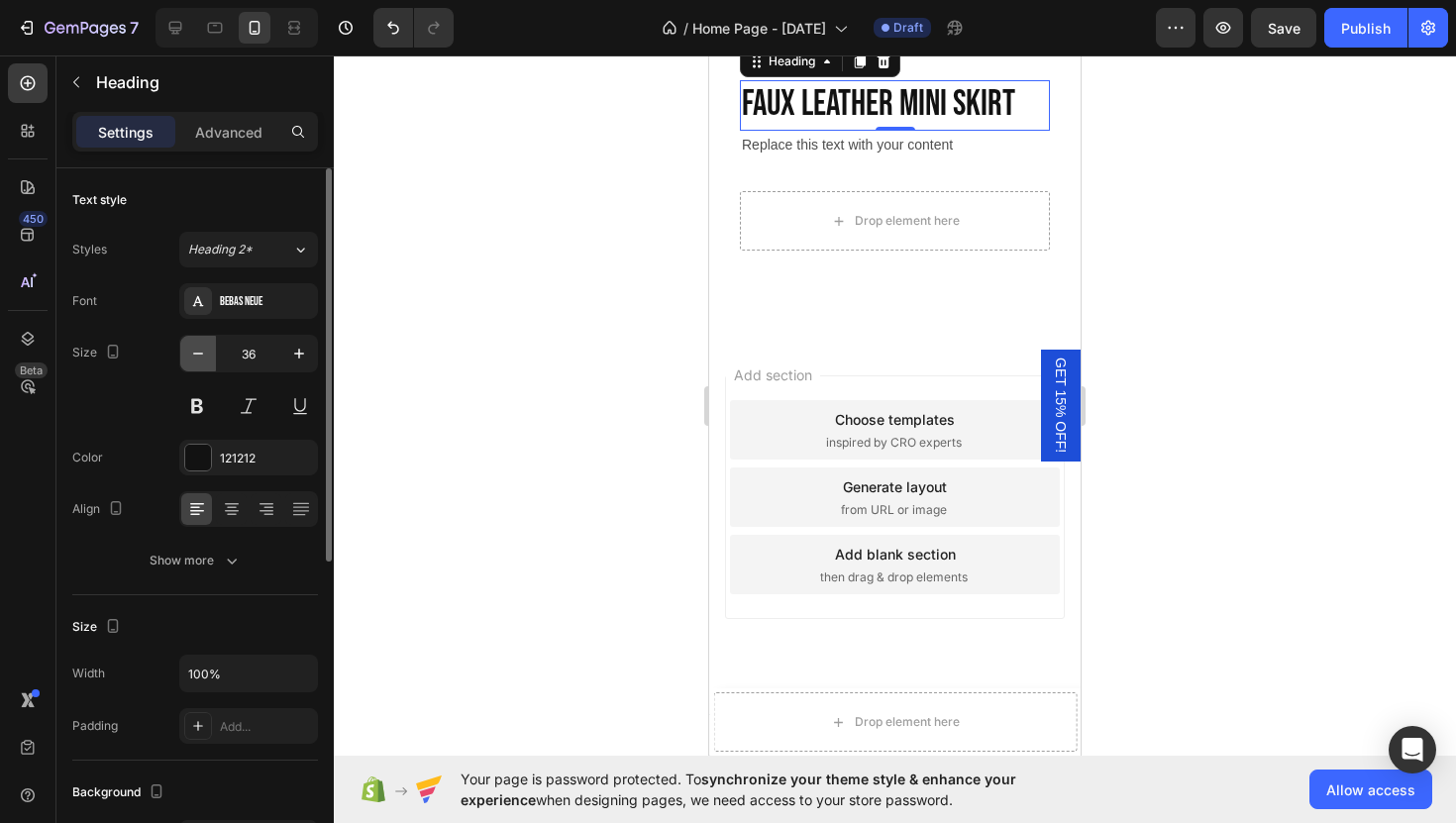 click 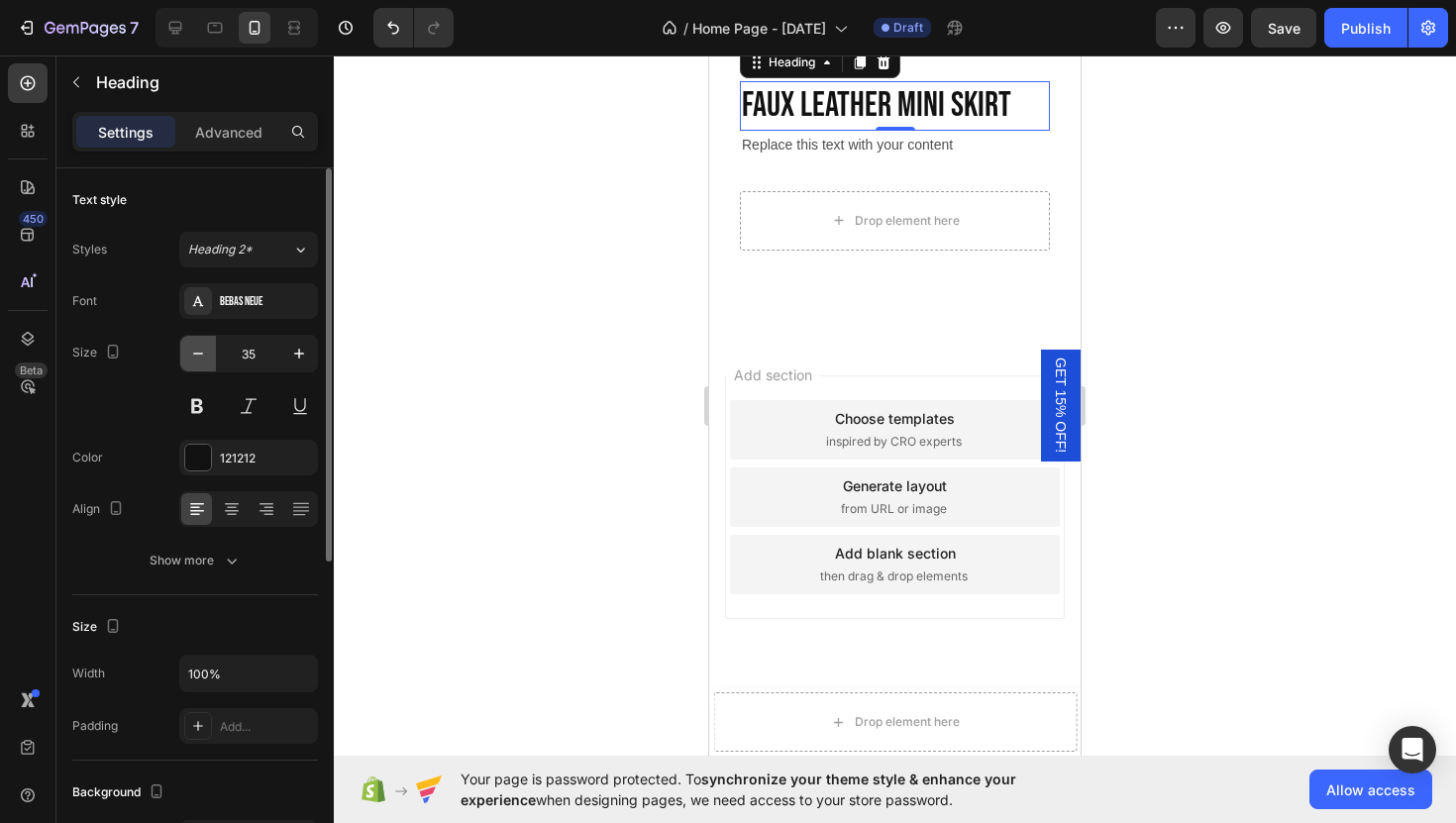 click 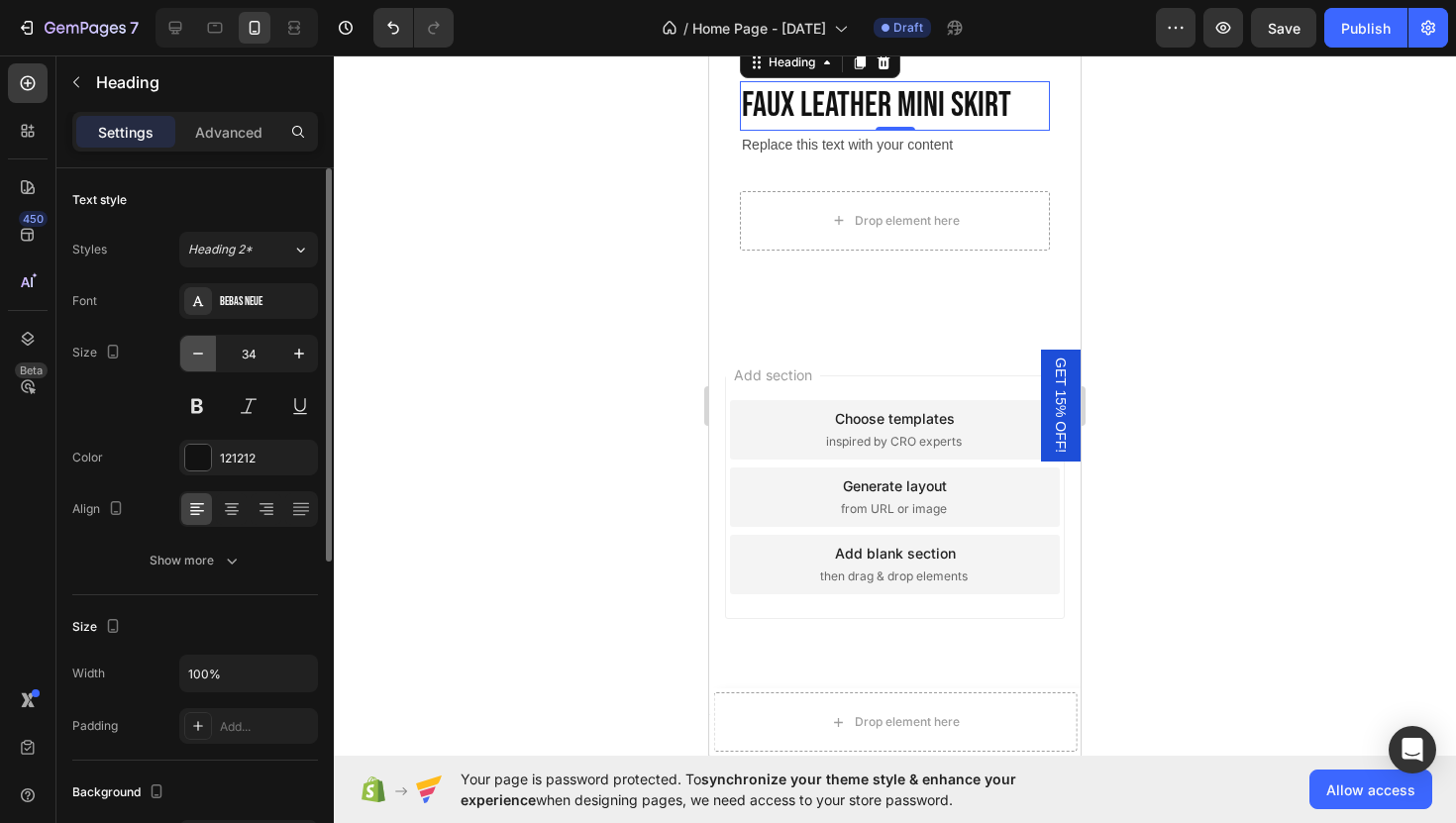 click 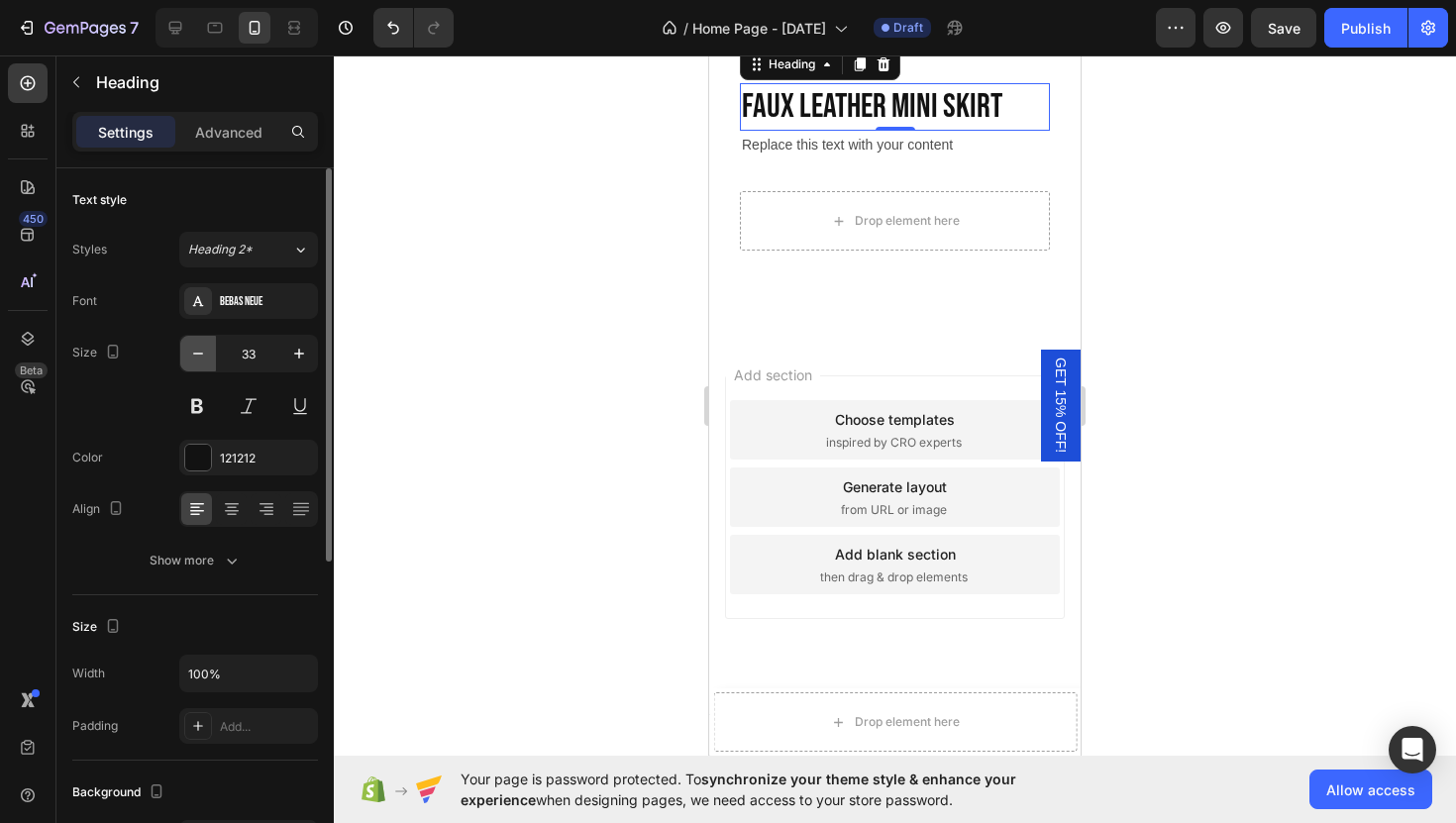click 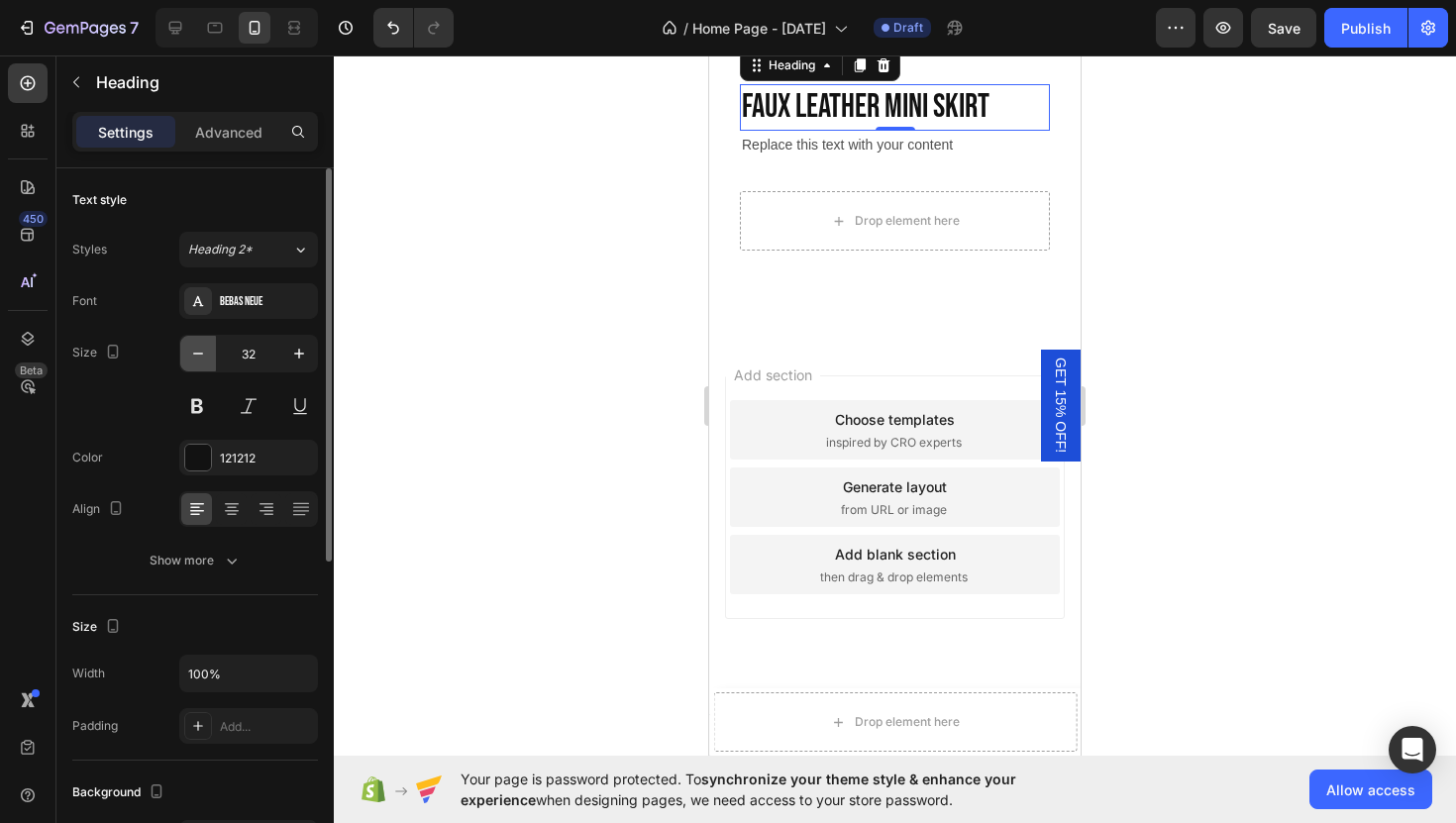 click 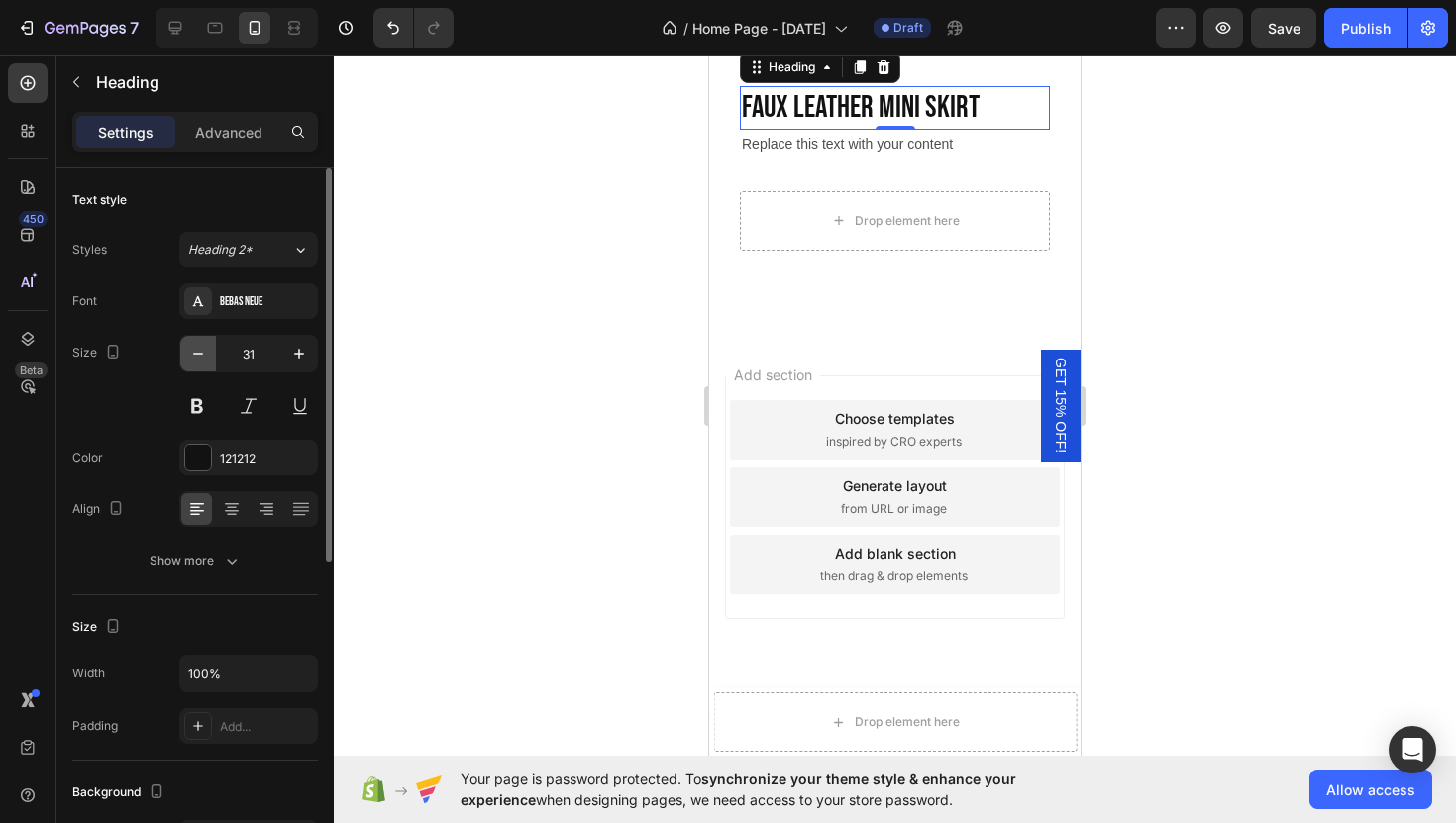 click 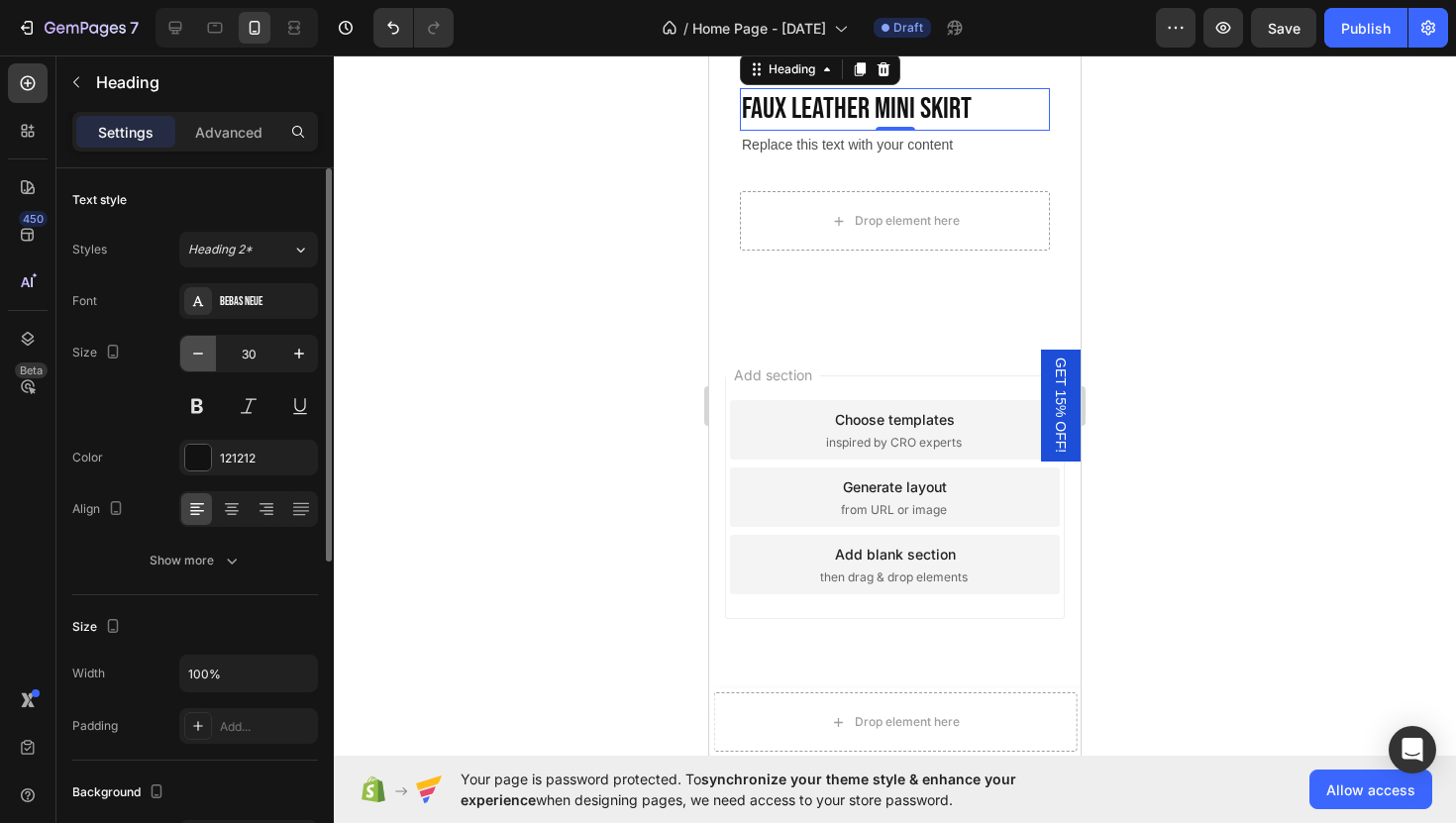 click 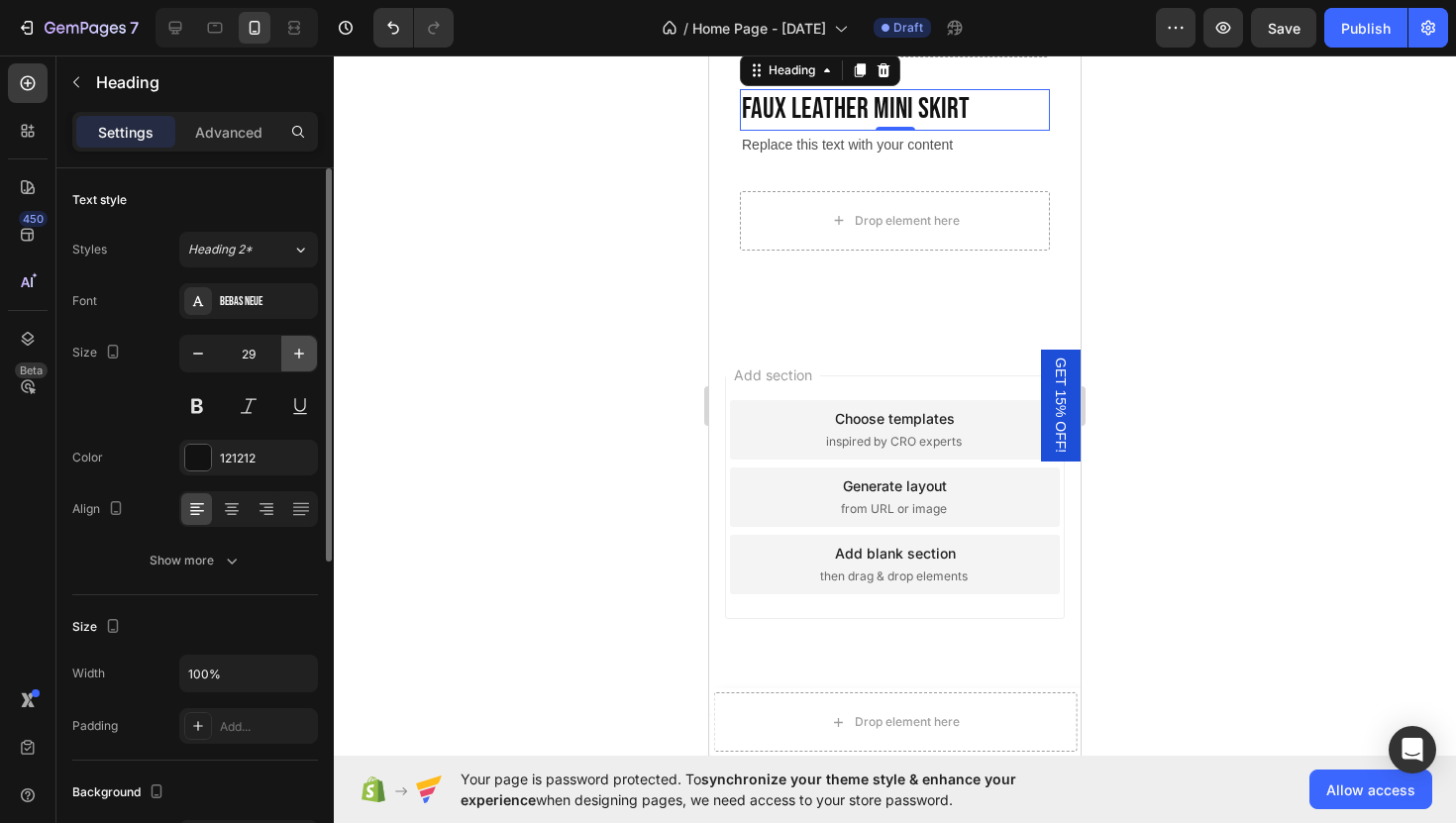 click 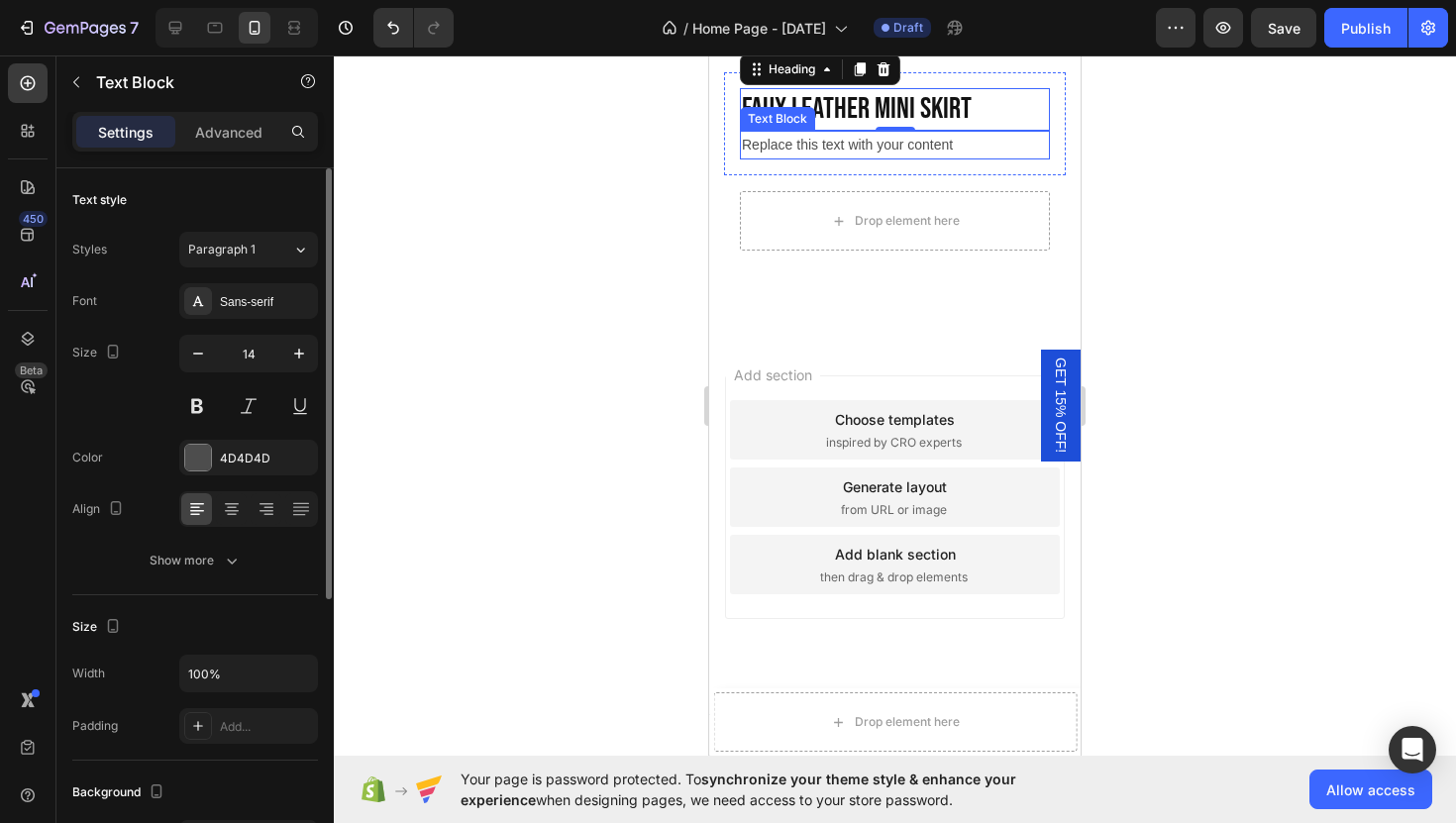 click on "Replace this text with your content" at bounding box center [894, 145] 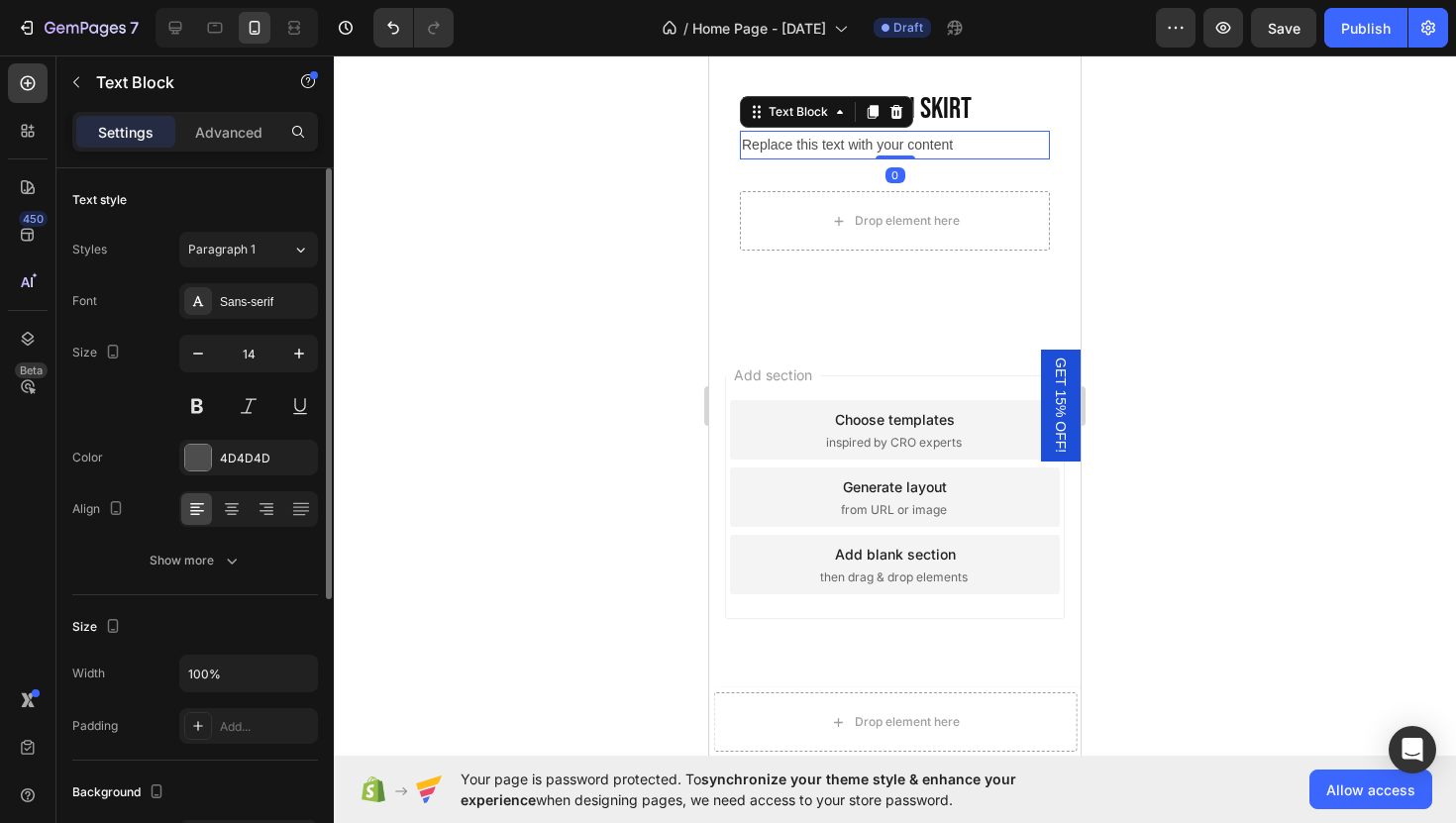click on "Replace this text with your content" at bounding box center (894, 145) 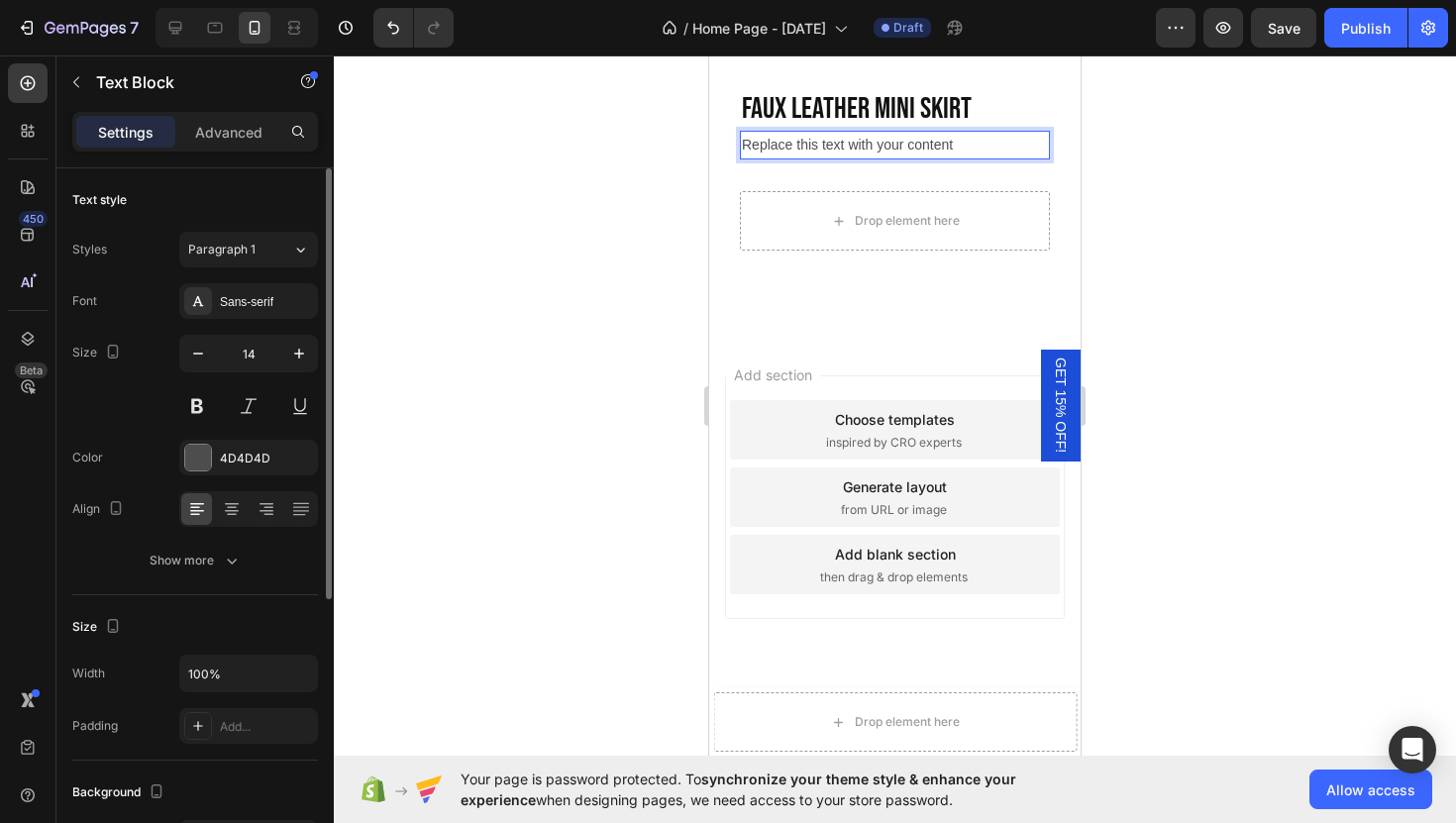 click on "Replace this text with your content" at bounding box center (894, 145) 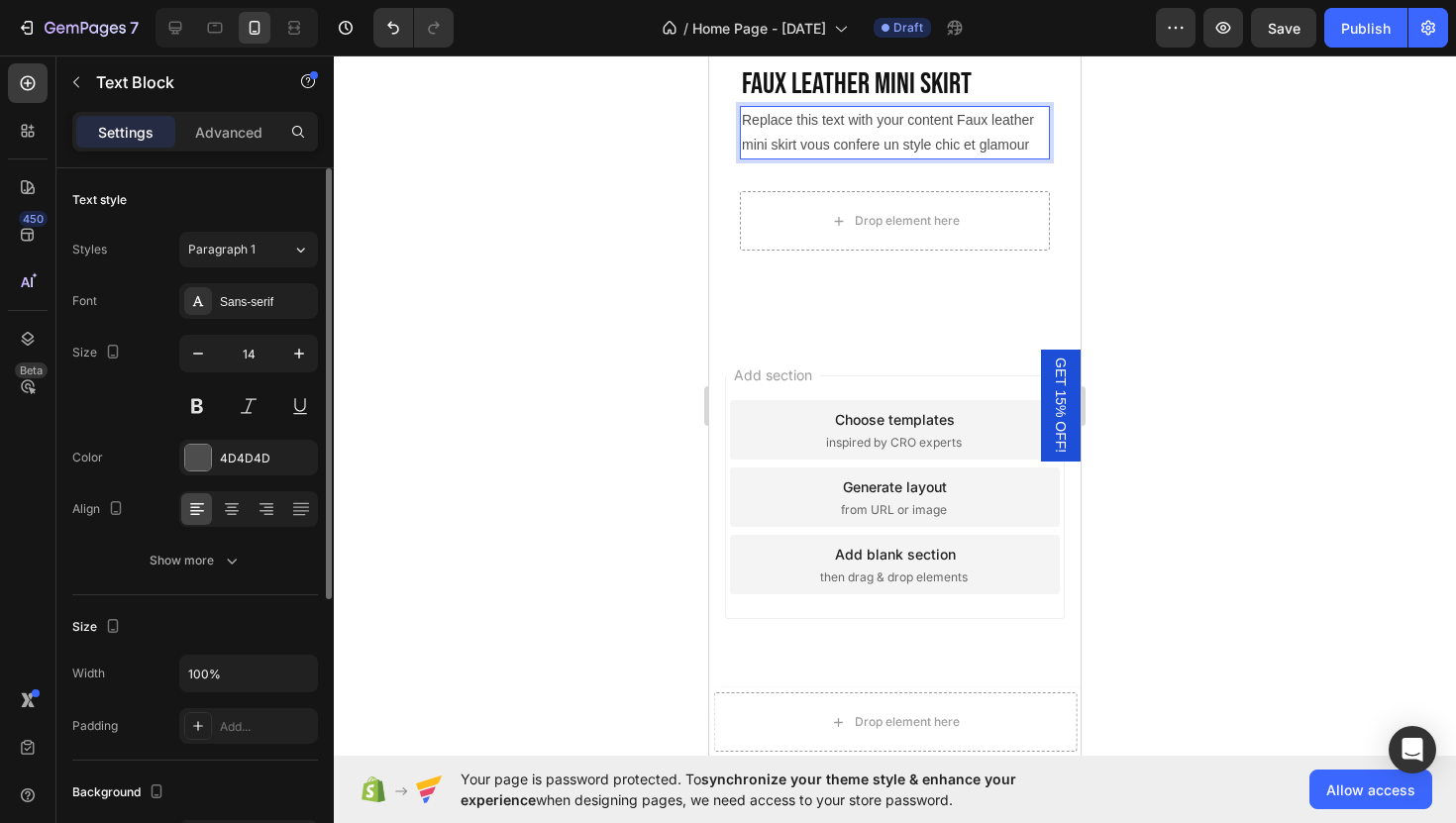 click on "Replace this text with your content Faux leather mini skirt vous confere un style chic et glamour" at bounding box center [894, 133] 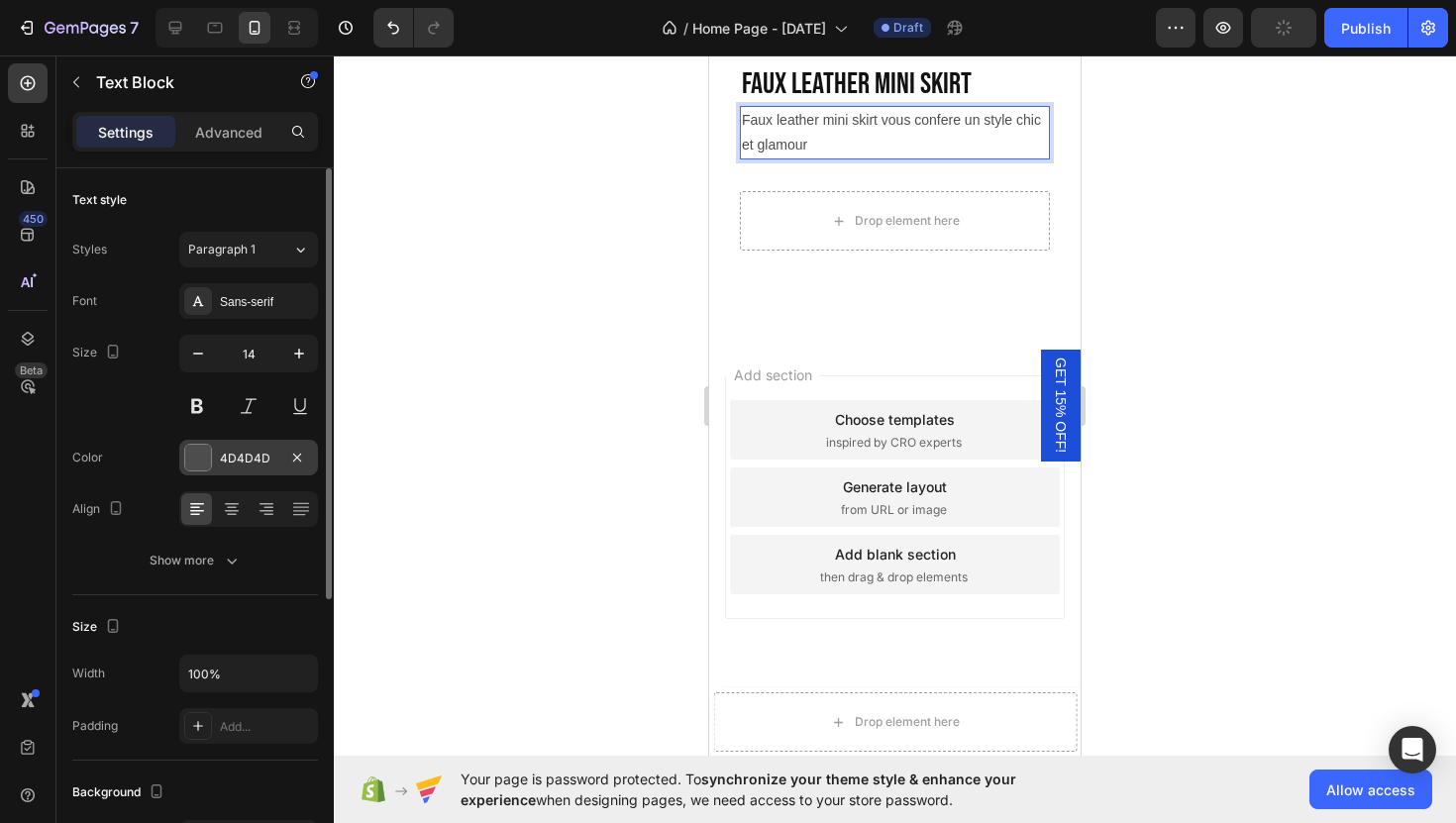 click at bounding box center (198, 458) 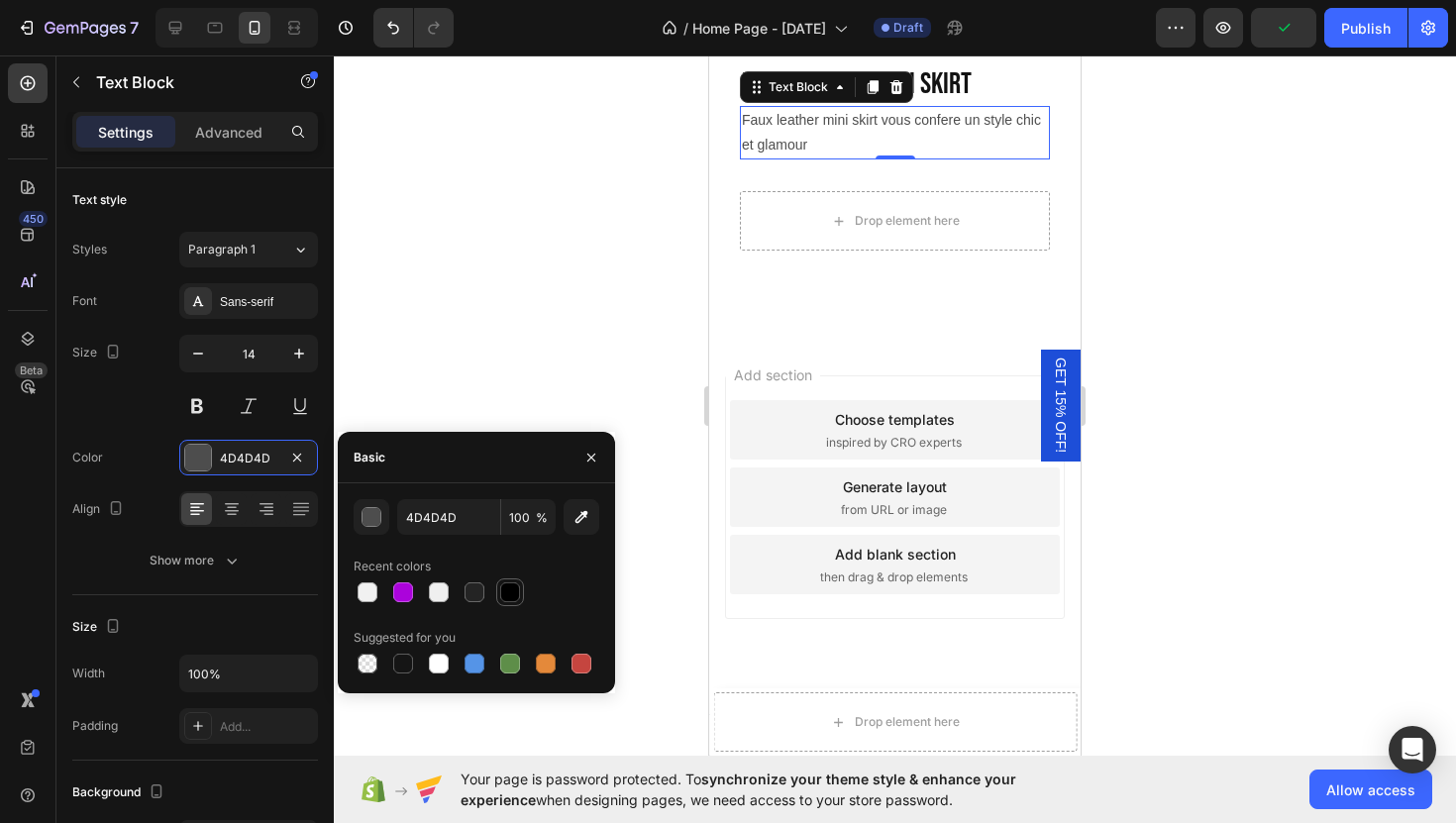 click at bounding box center [510, 592] 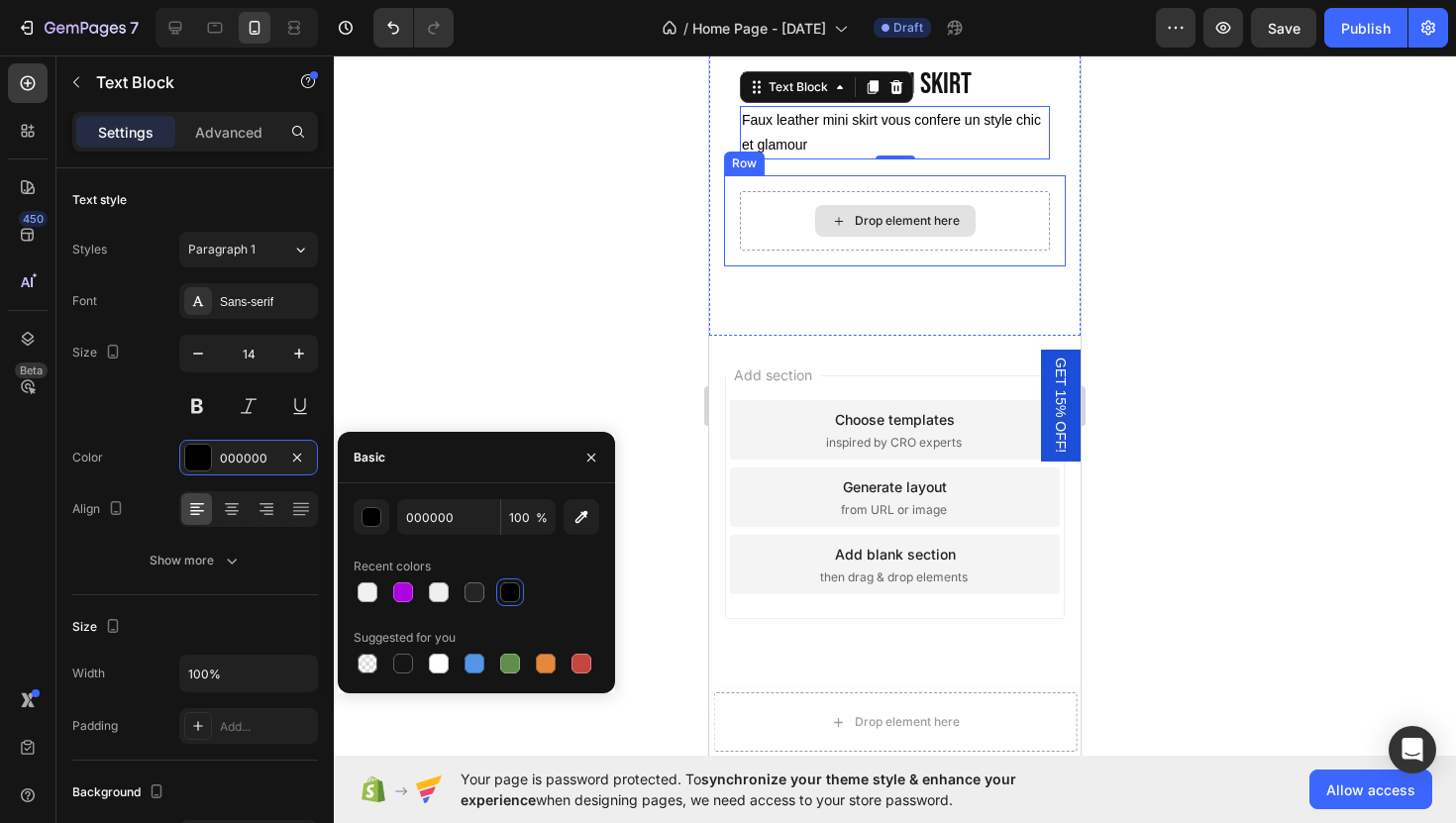 click on "Drop element here" at bounding box center (894, 221) 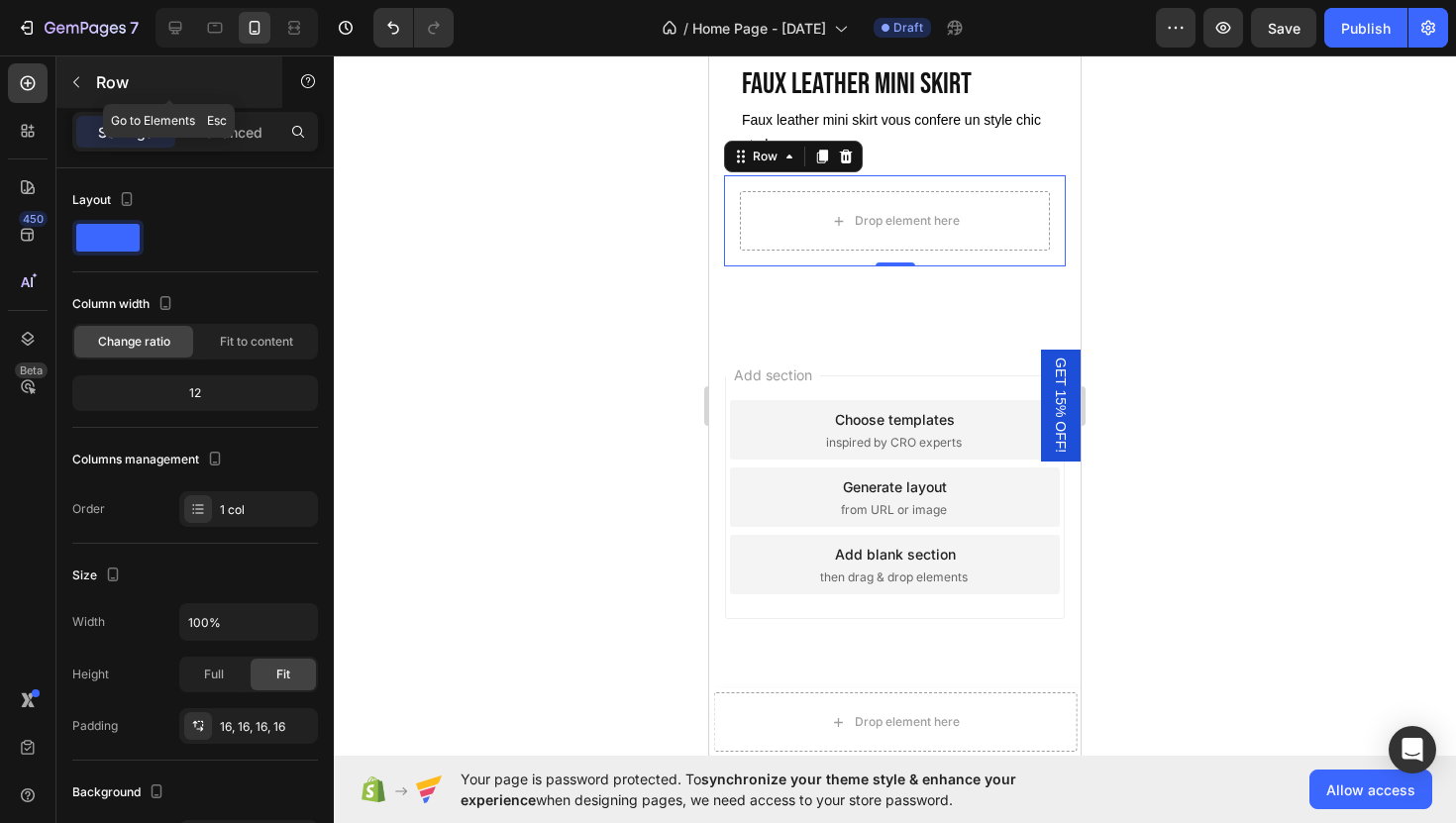 click at bounding box center [76, 82] 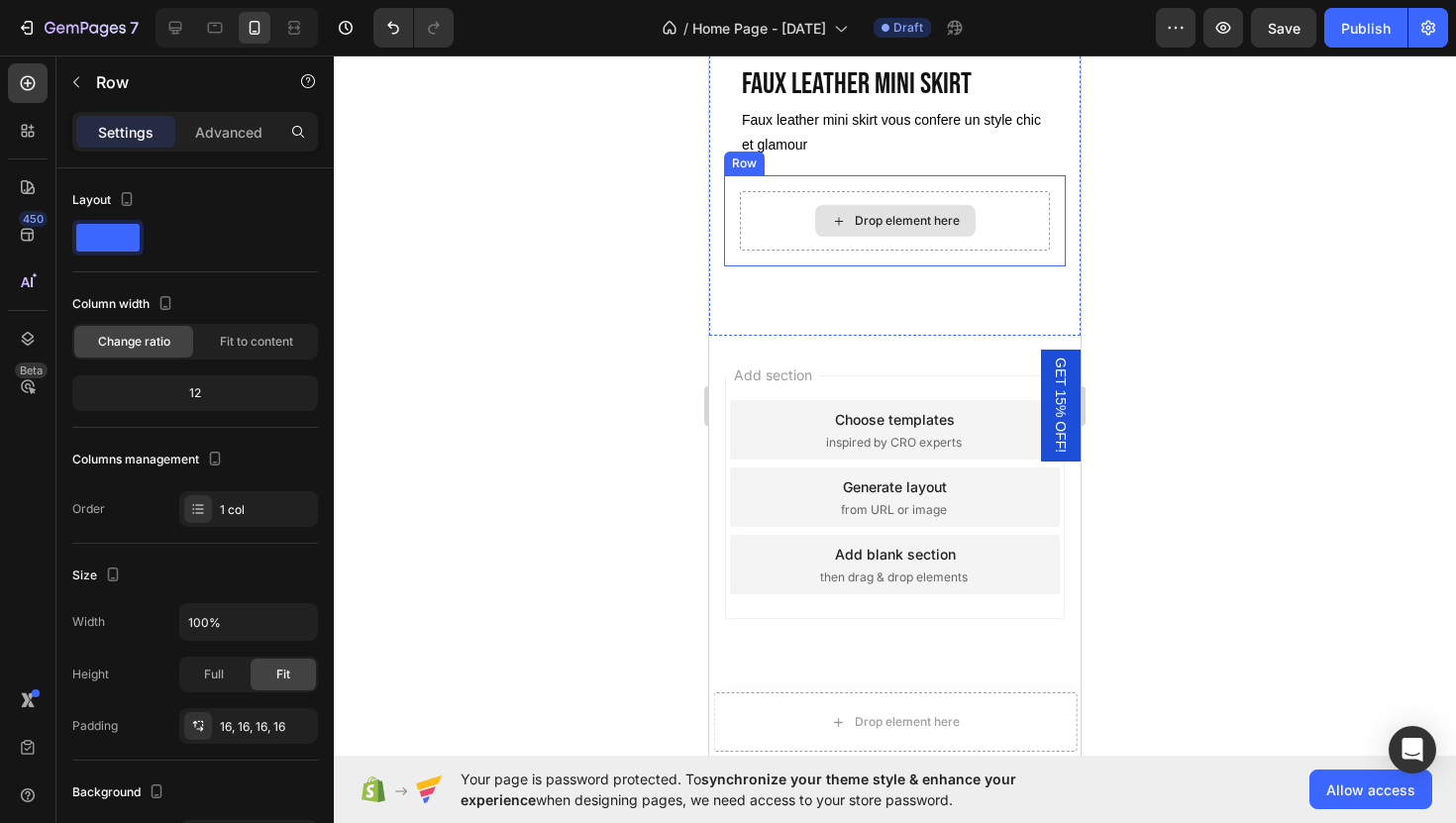 click on "Drop element here" at bounding box center (894, 221) 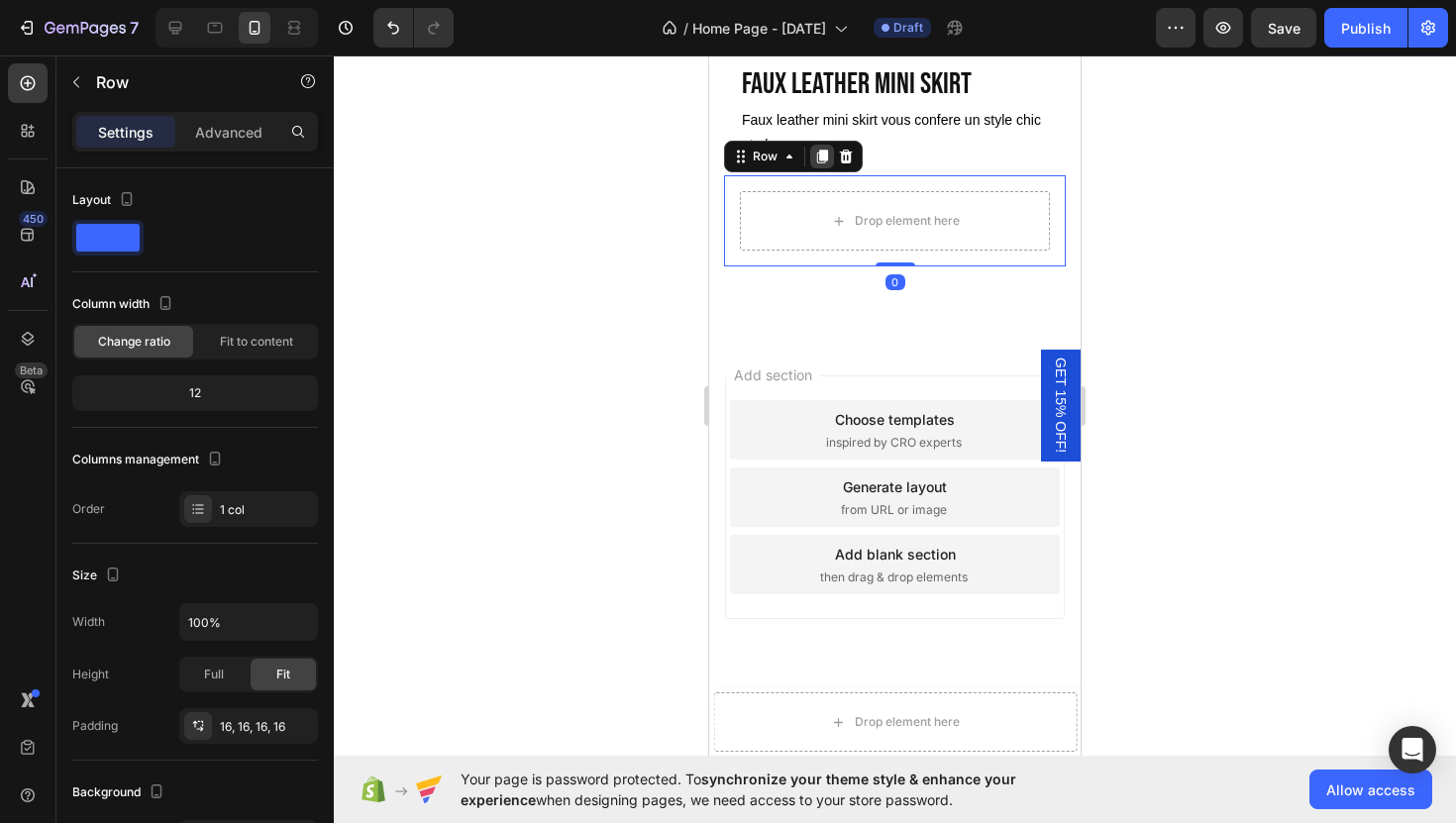 click 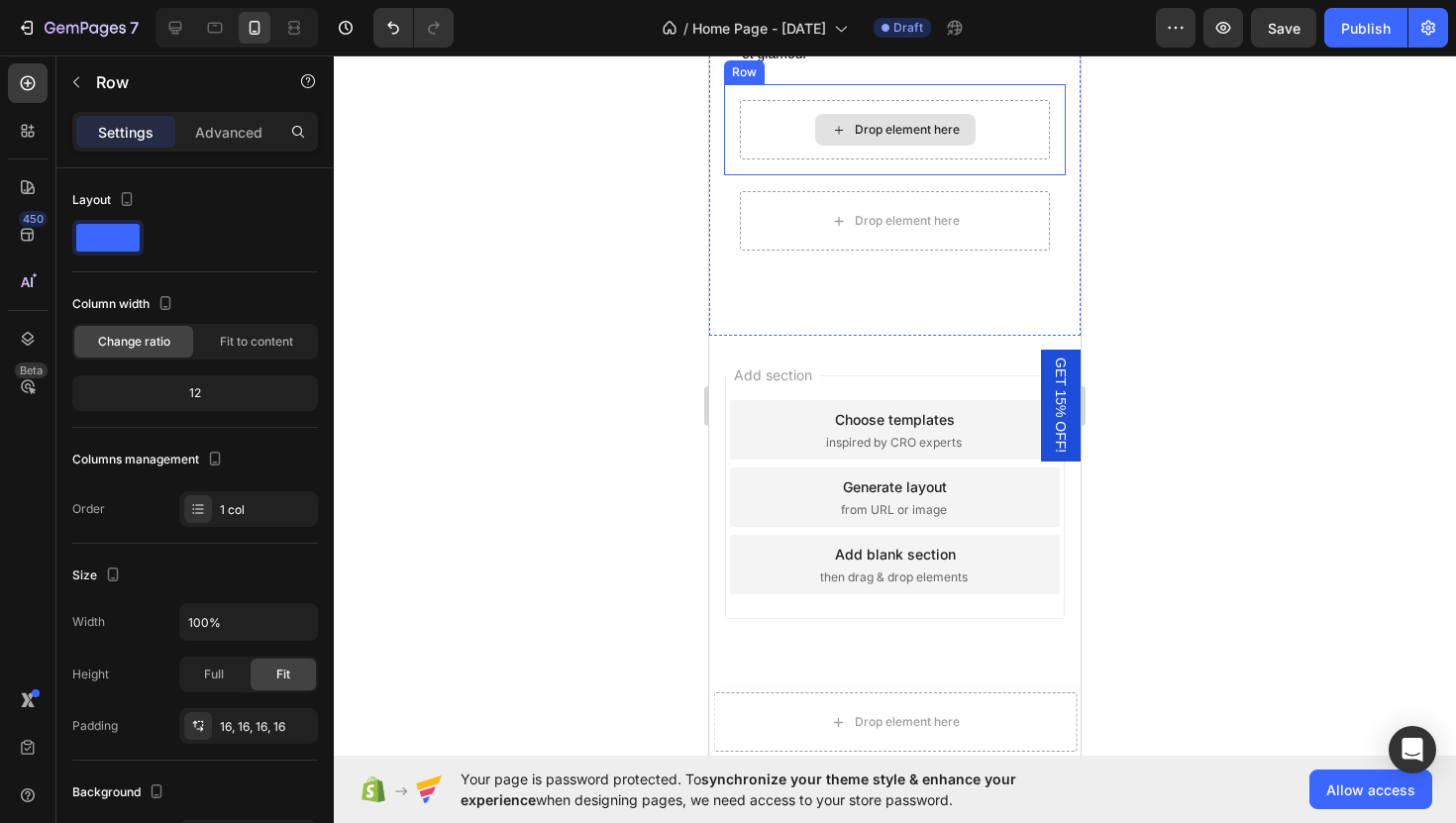click on "Drop element here" at bounding box center [895, 130] 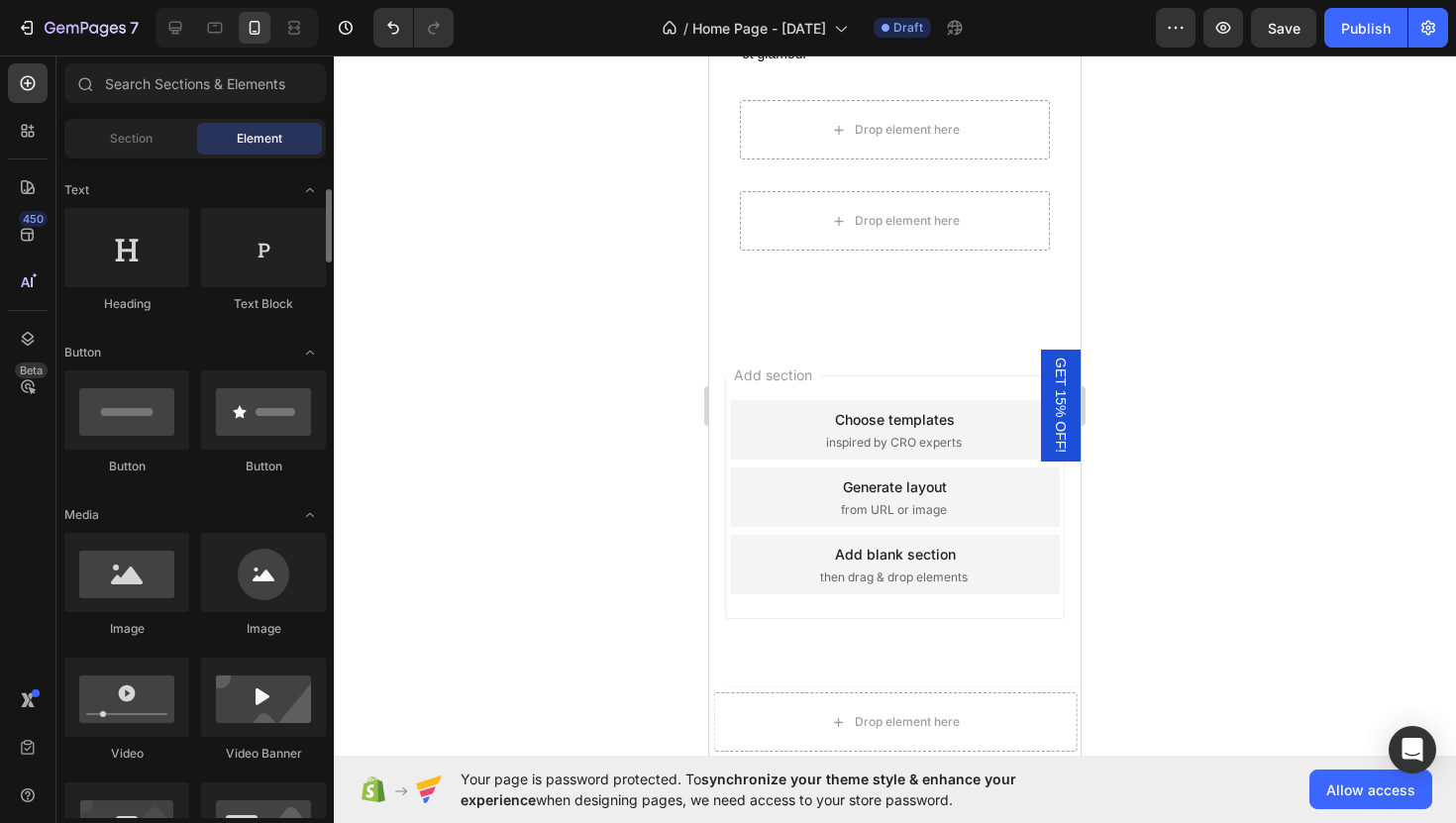 scroll, scrollTop: 311, scrollLeft: 0, axis: vertical 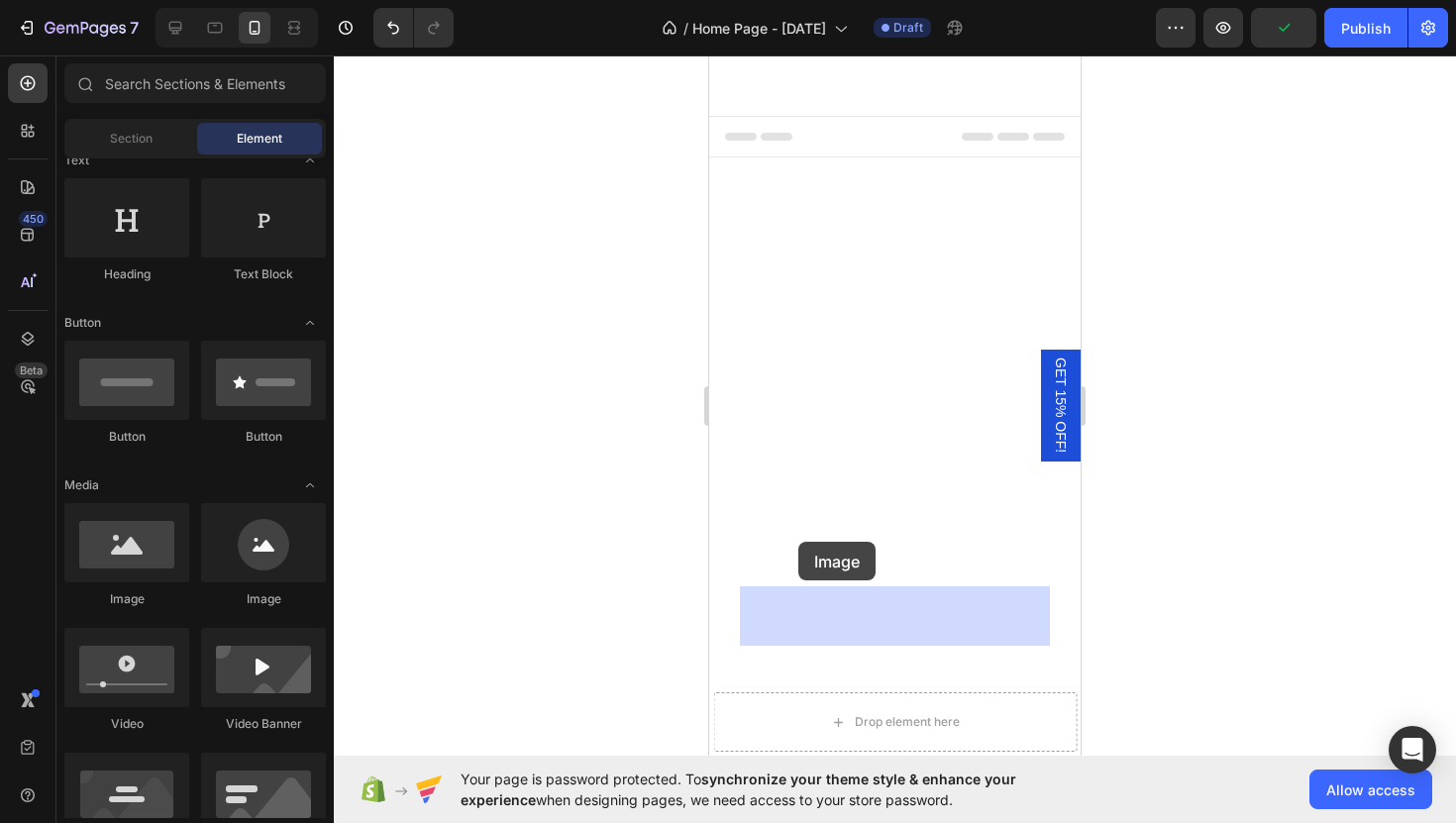 drag, startPoint x: 842, startPoint y: 625, endPoint x: 798, endPoint y: 542, distance: 93.94147 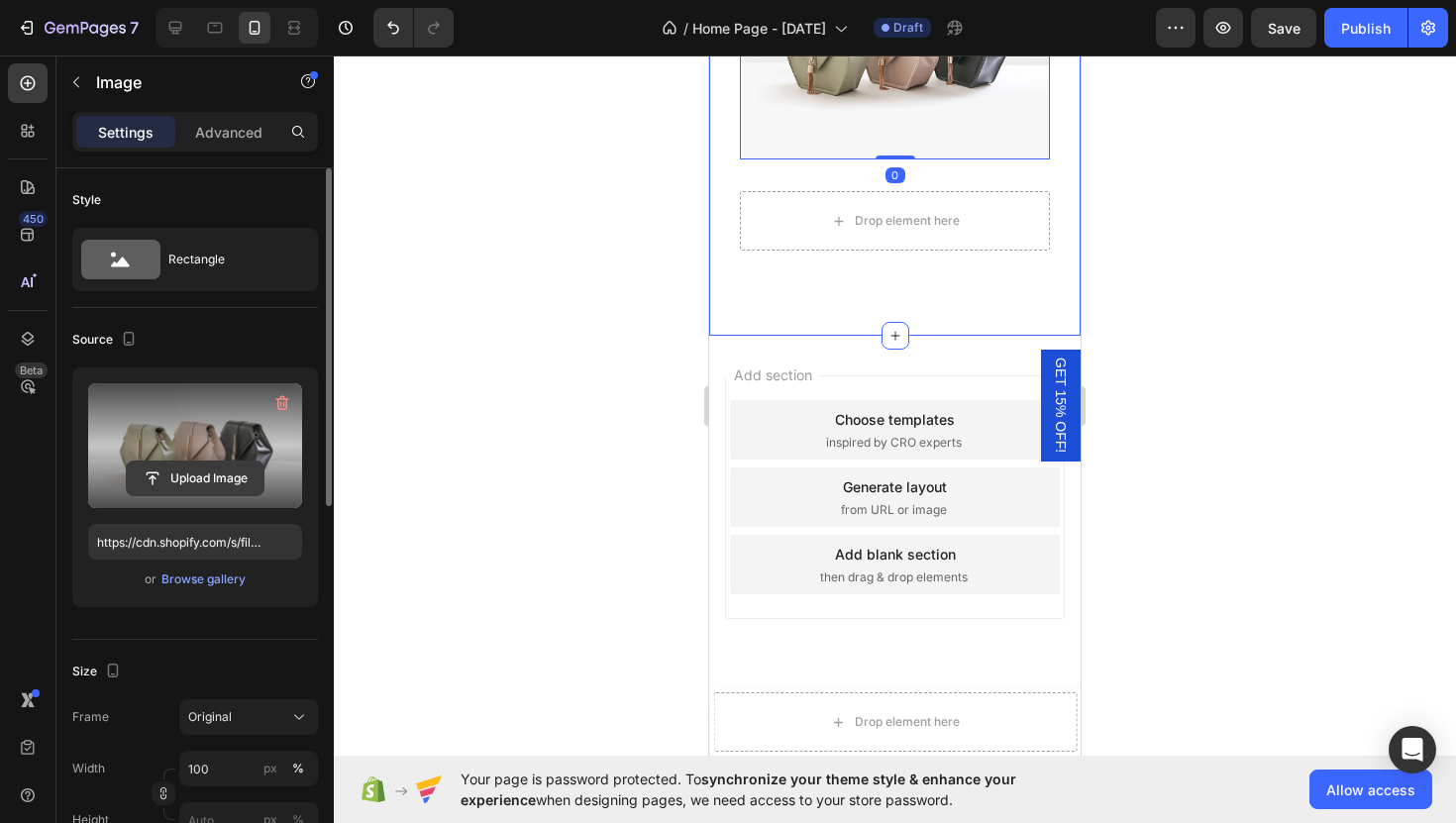 click 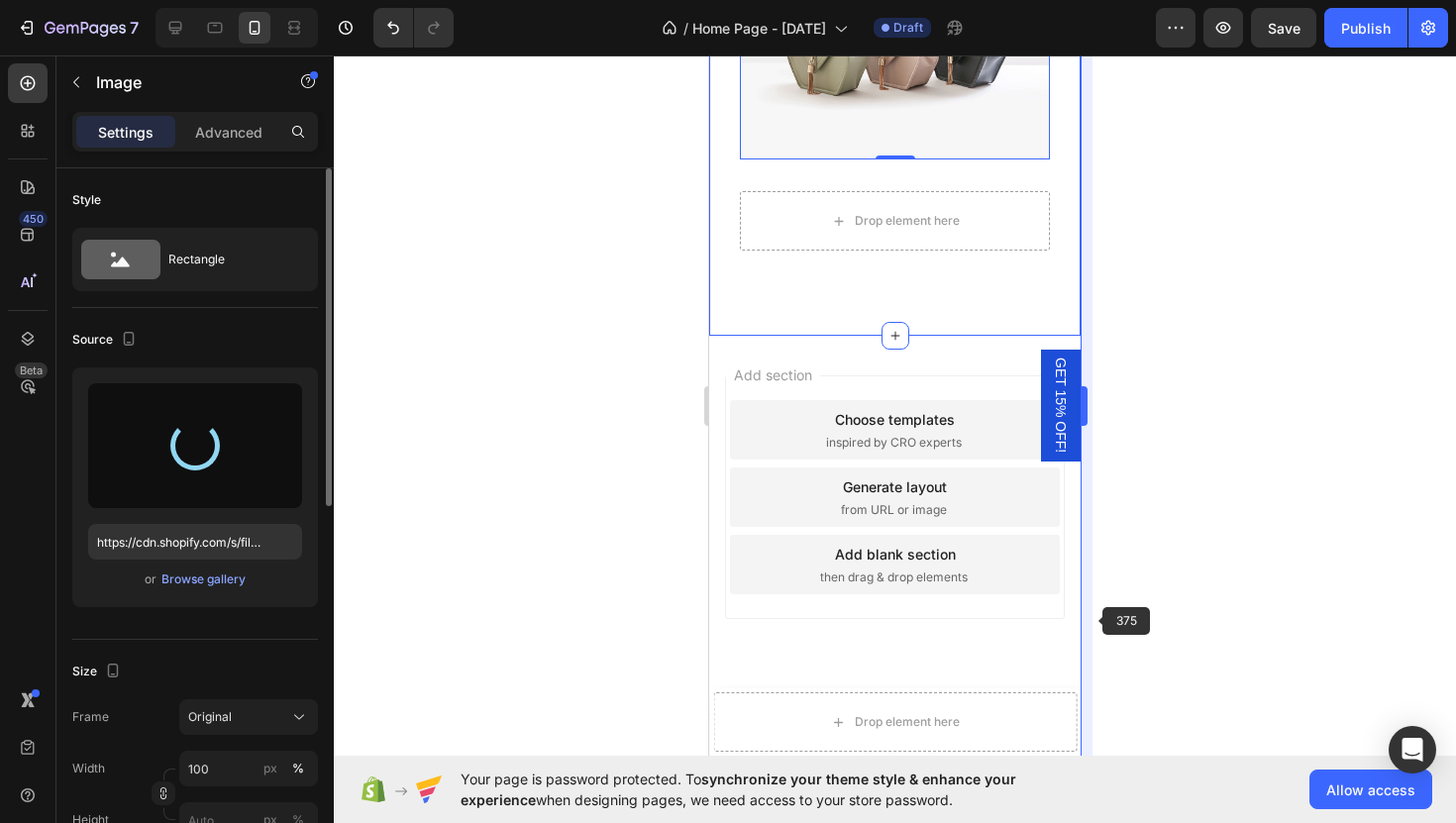type on "https://cdn.shopify.com/s/files/1/0754/7869/6175/files/gempages_566287078585795434-1a30527d-8ee9-4f11-b907-268b7cc9a008.jpg" 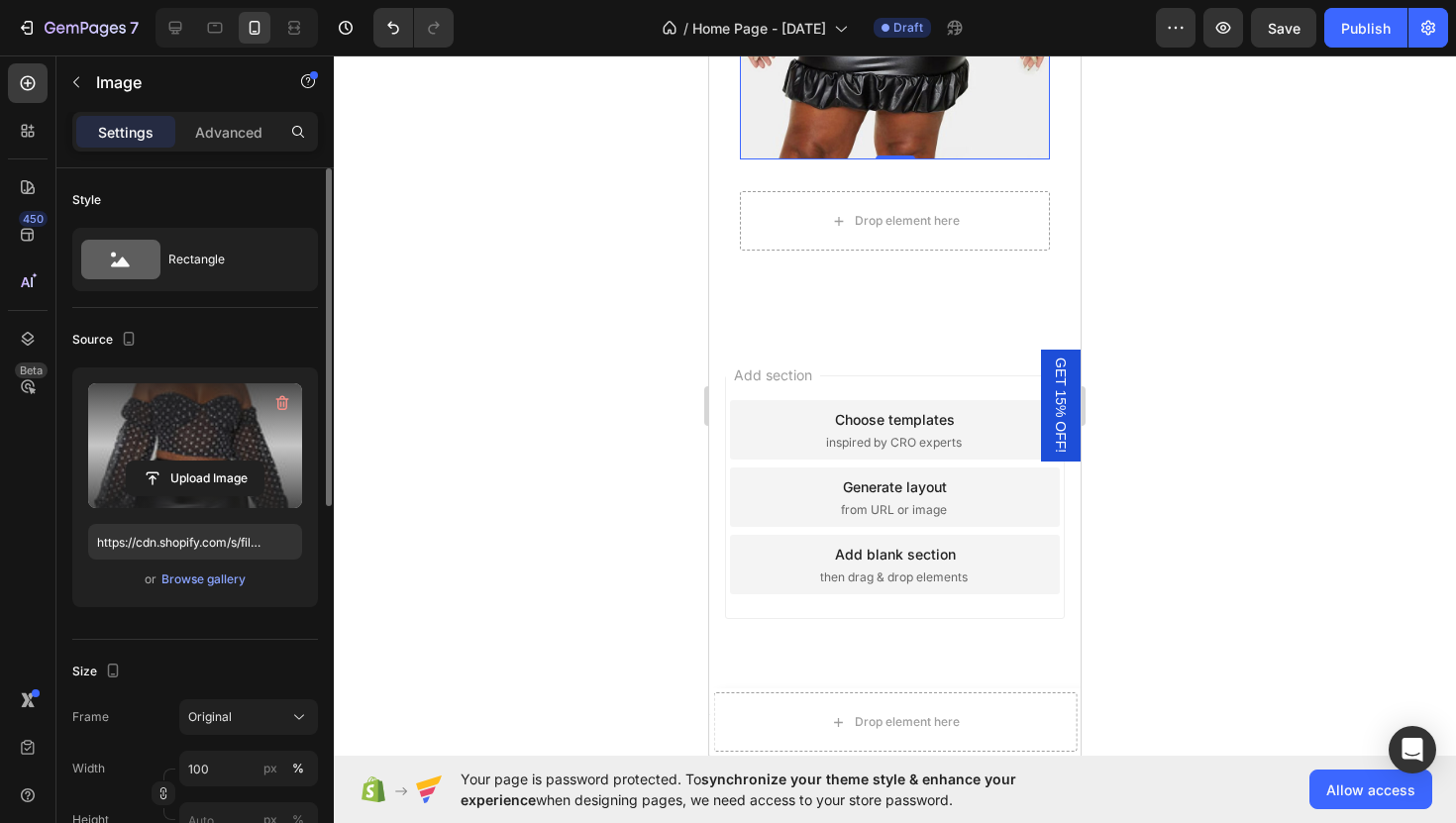 scroll, scrollTop: 4954, scrollLeft: 0, axis: vertical 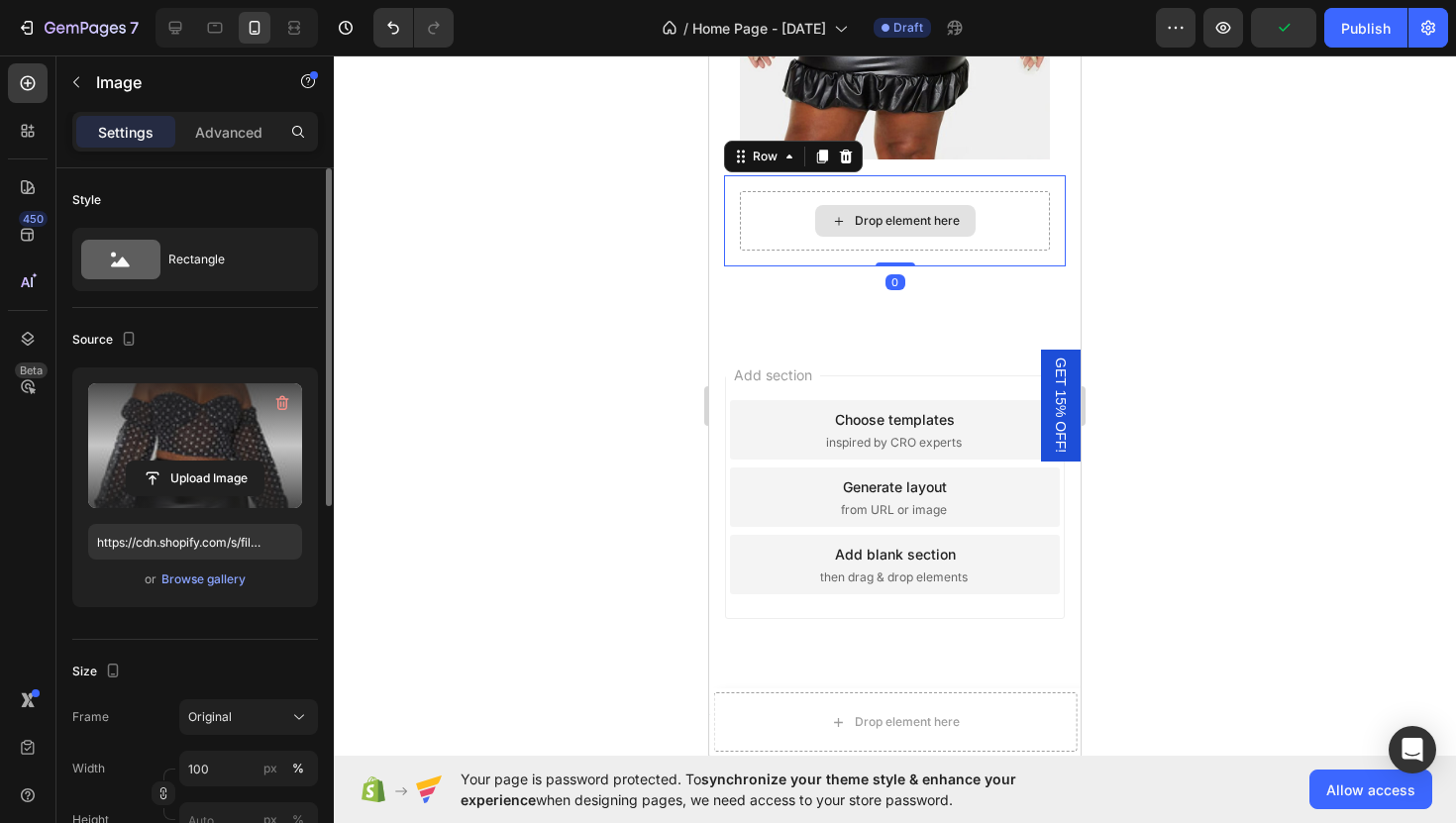 click on "Drop element here" at bounding box center (894, 221) 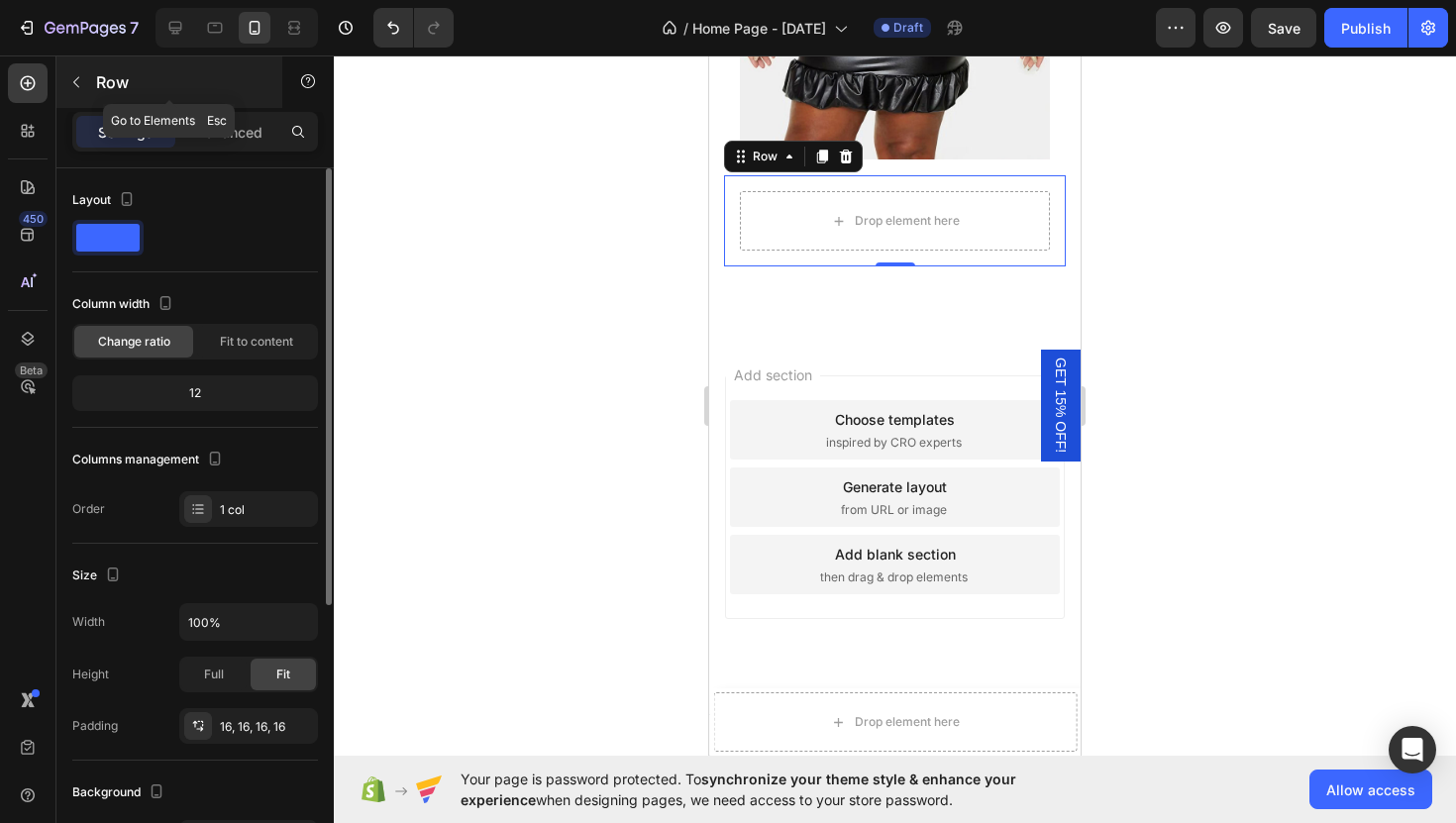 click 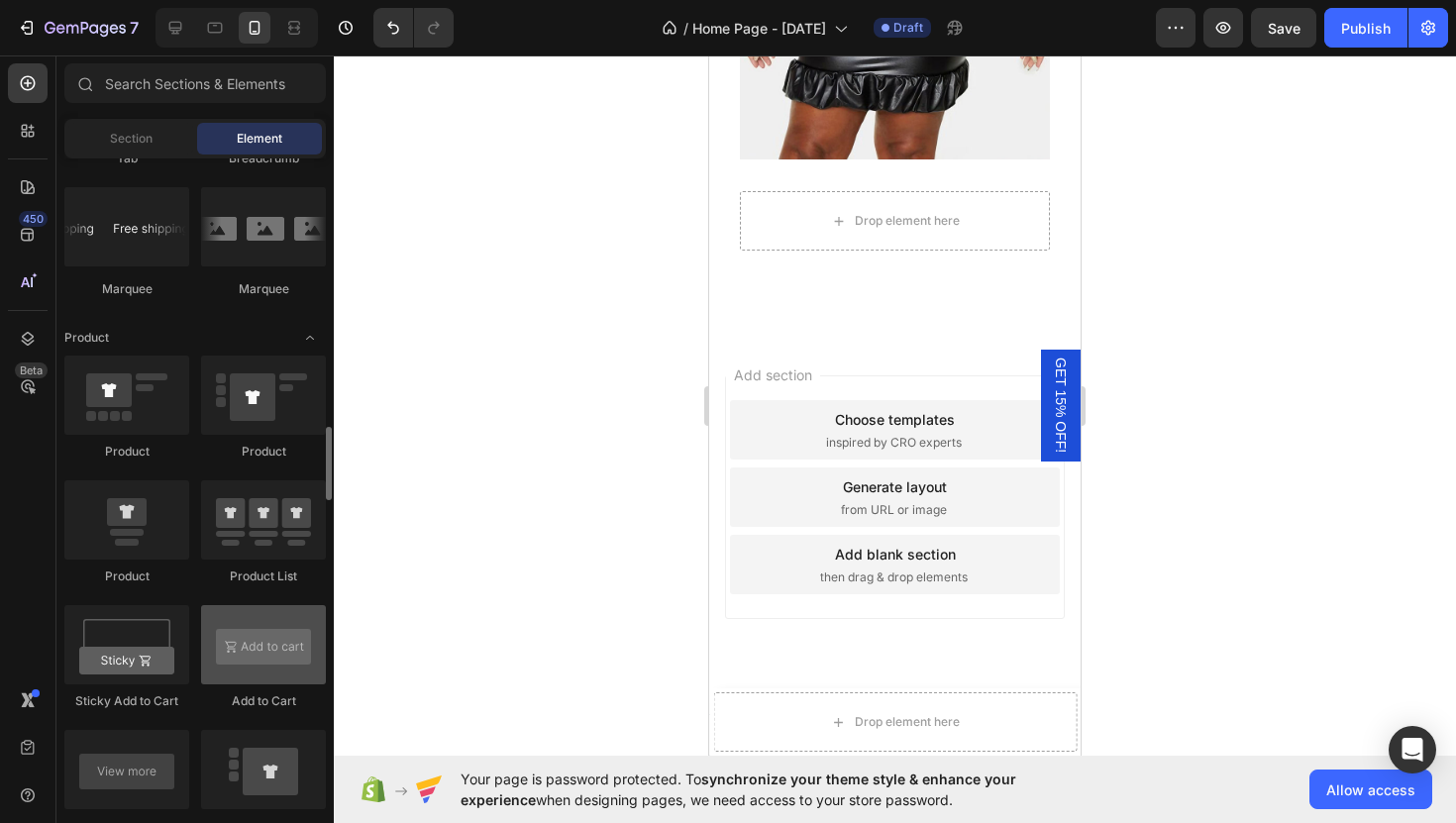 scroll, scrollTop: 2370, scrollLeft: 0, axis: vertical 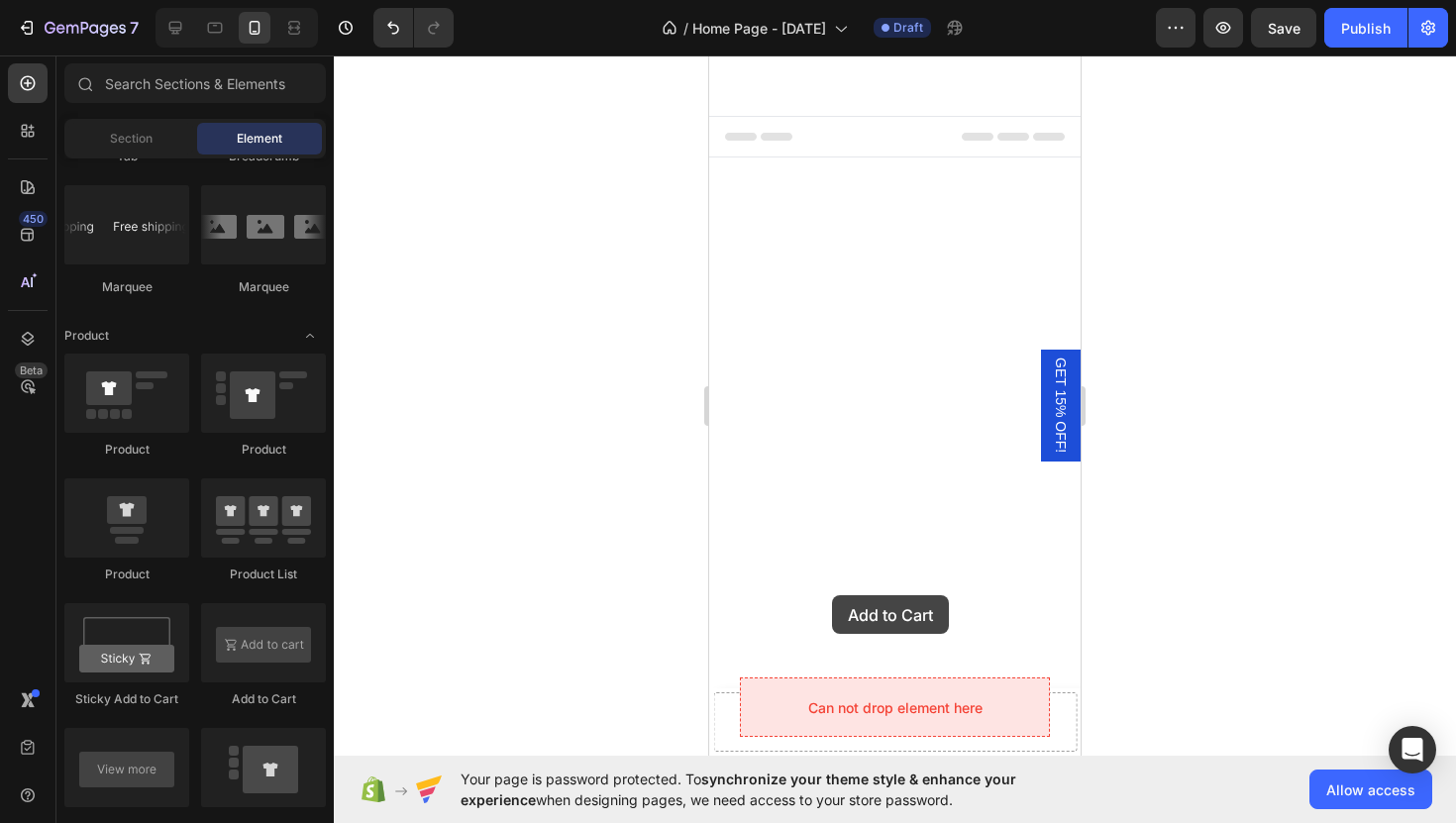 drag, startPoint x: 974, startPoint y: 720, endPoint x: 832, endPoint y: 595, distance: 189.17981 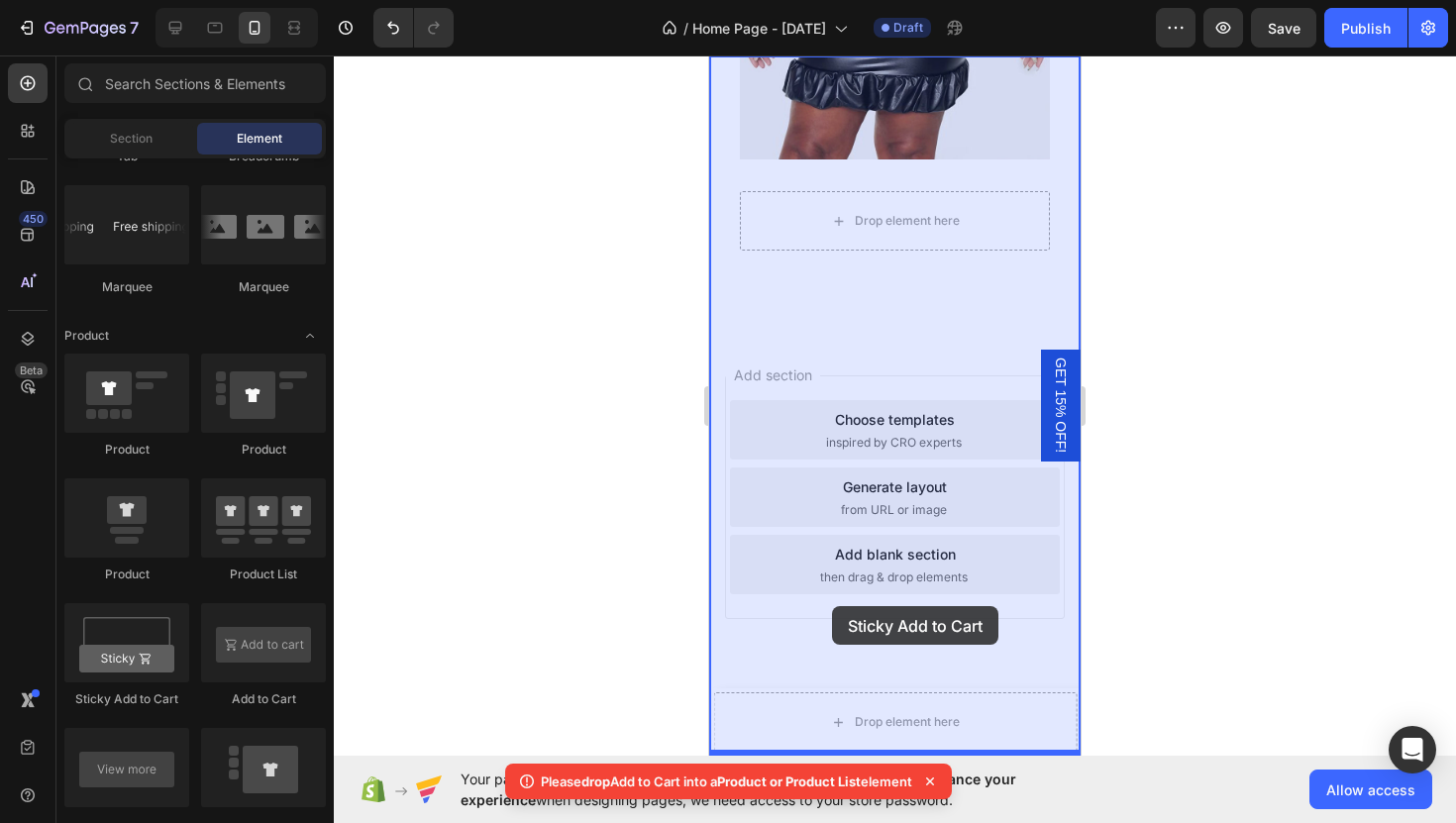 drag, startPoint x: 846, startPoint y: 717, endPoint x: 832, endPoint y: 606, distance: 111.879399 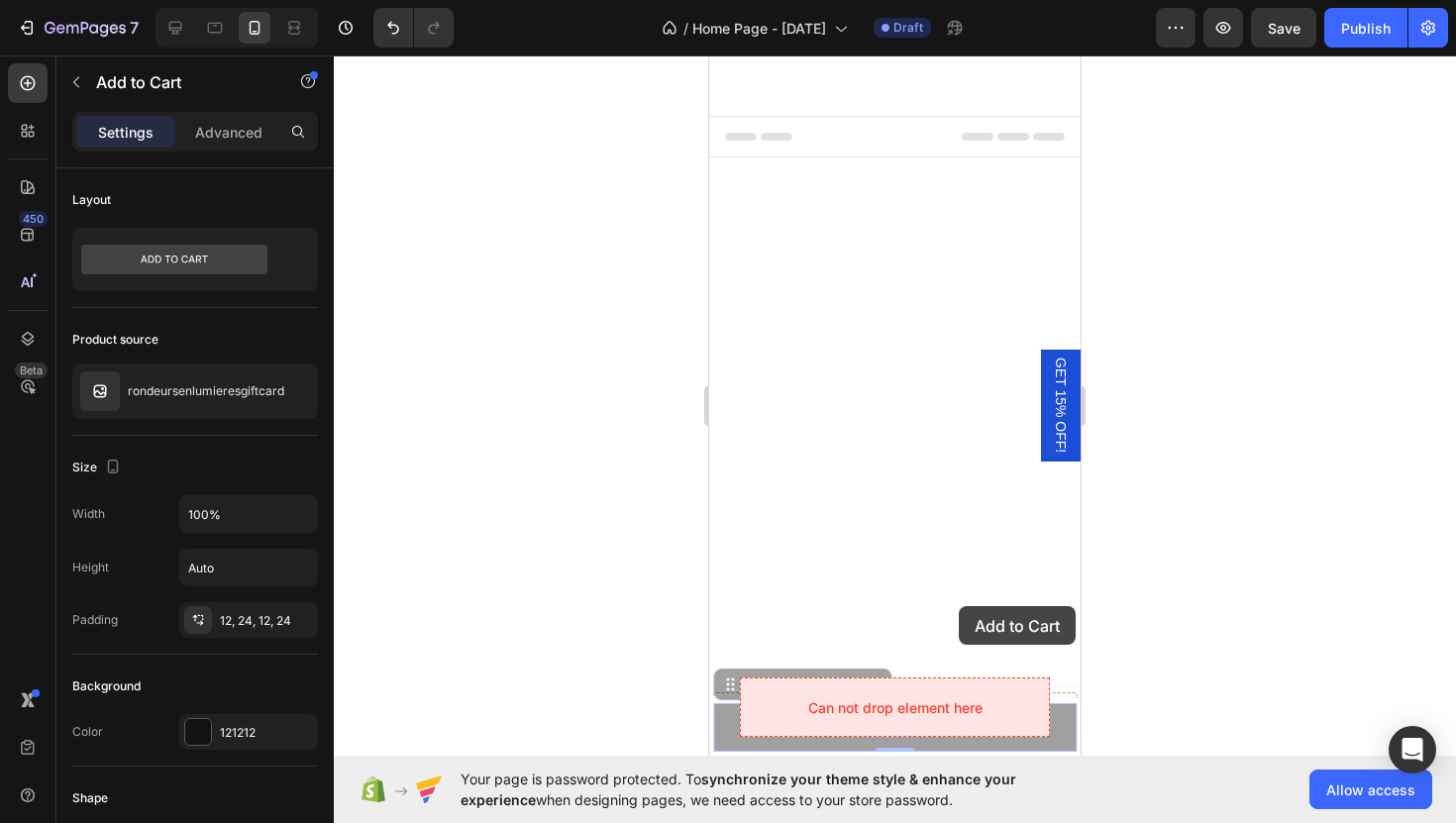 drag, startPoint x: 972, startPoint y: 728, endPoint x: 959, endPoint y: 606, distance: 122.69067 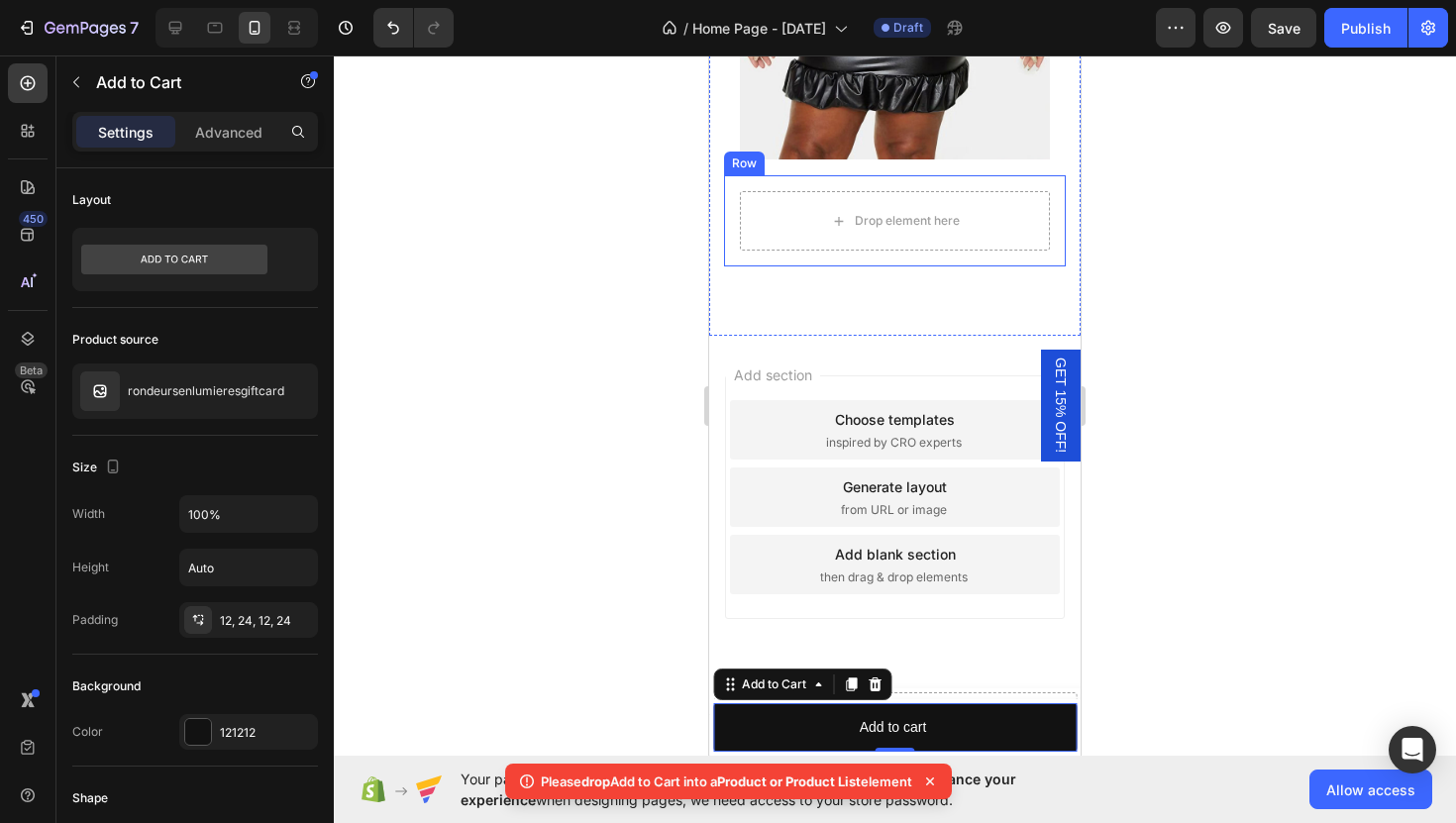 scroll, scrollTop: 5322, scrollLeft: 0, axis: vertical 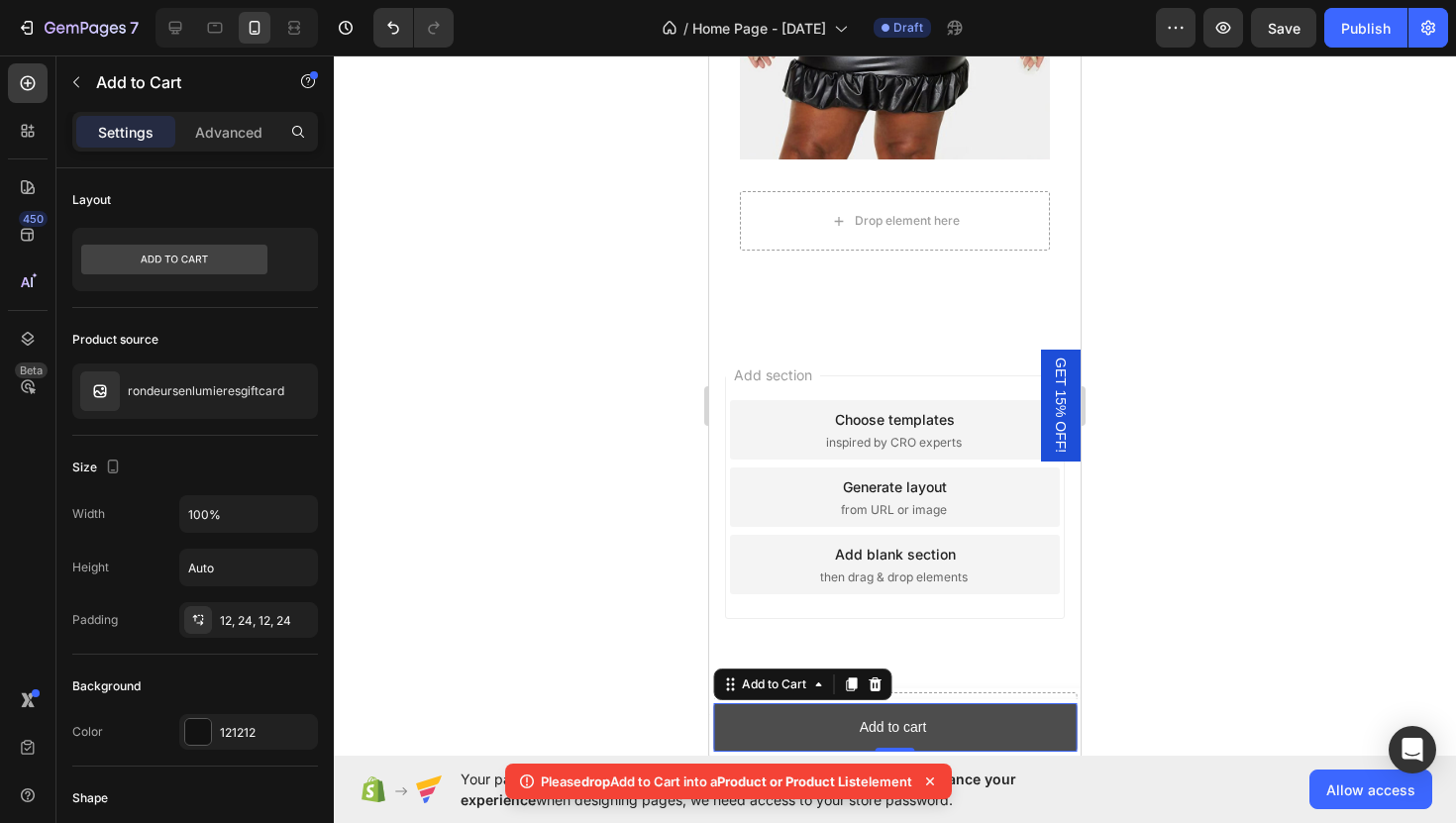 click on "Add to cart" at bounding box center (894, 727) 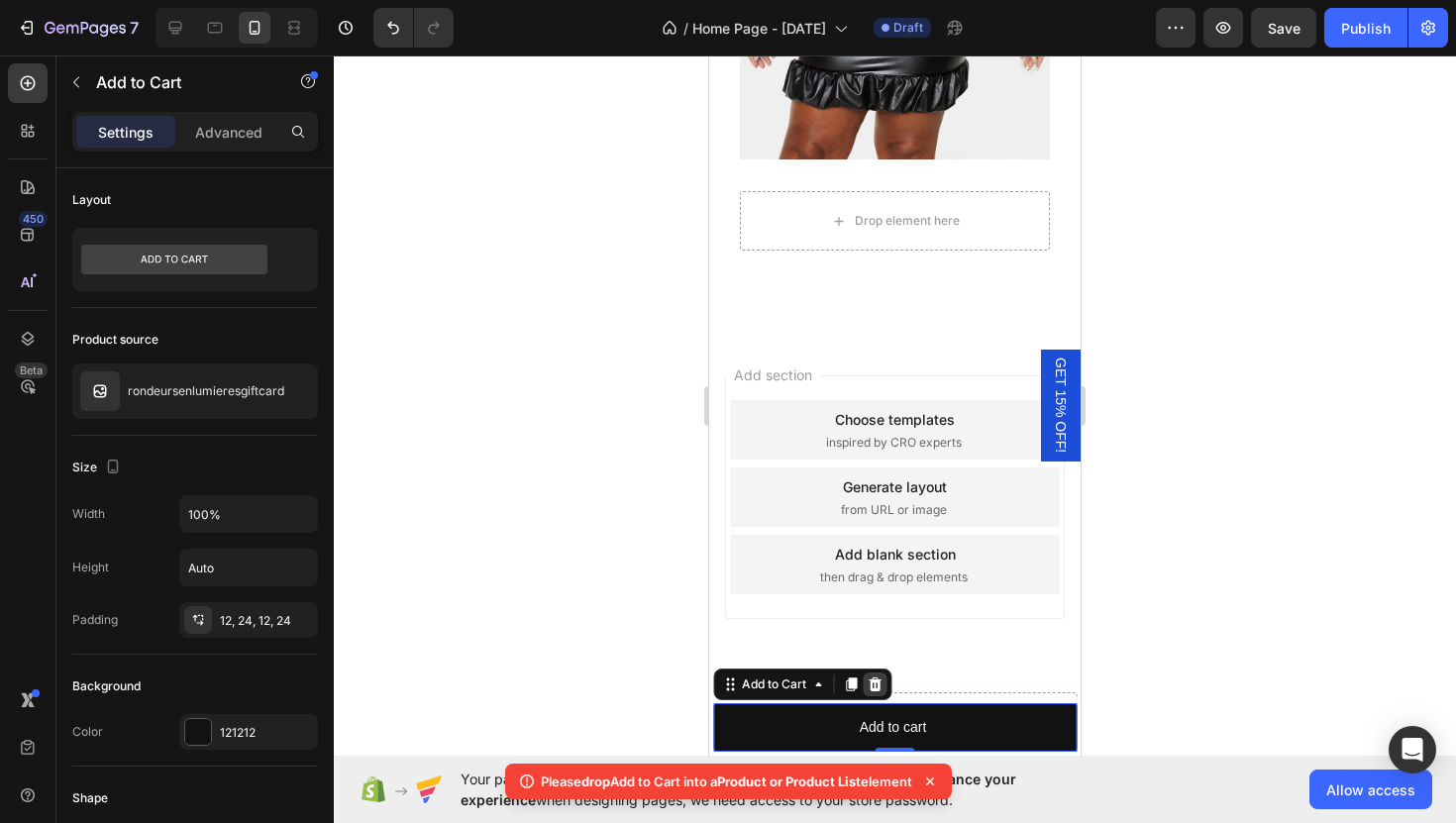 click 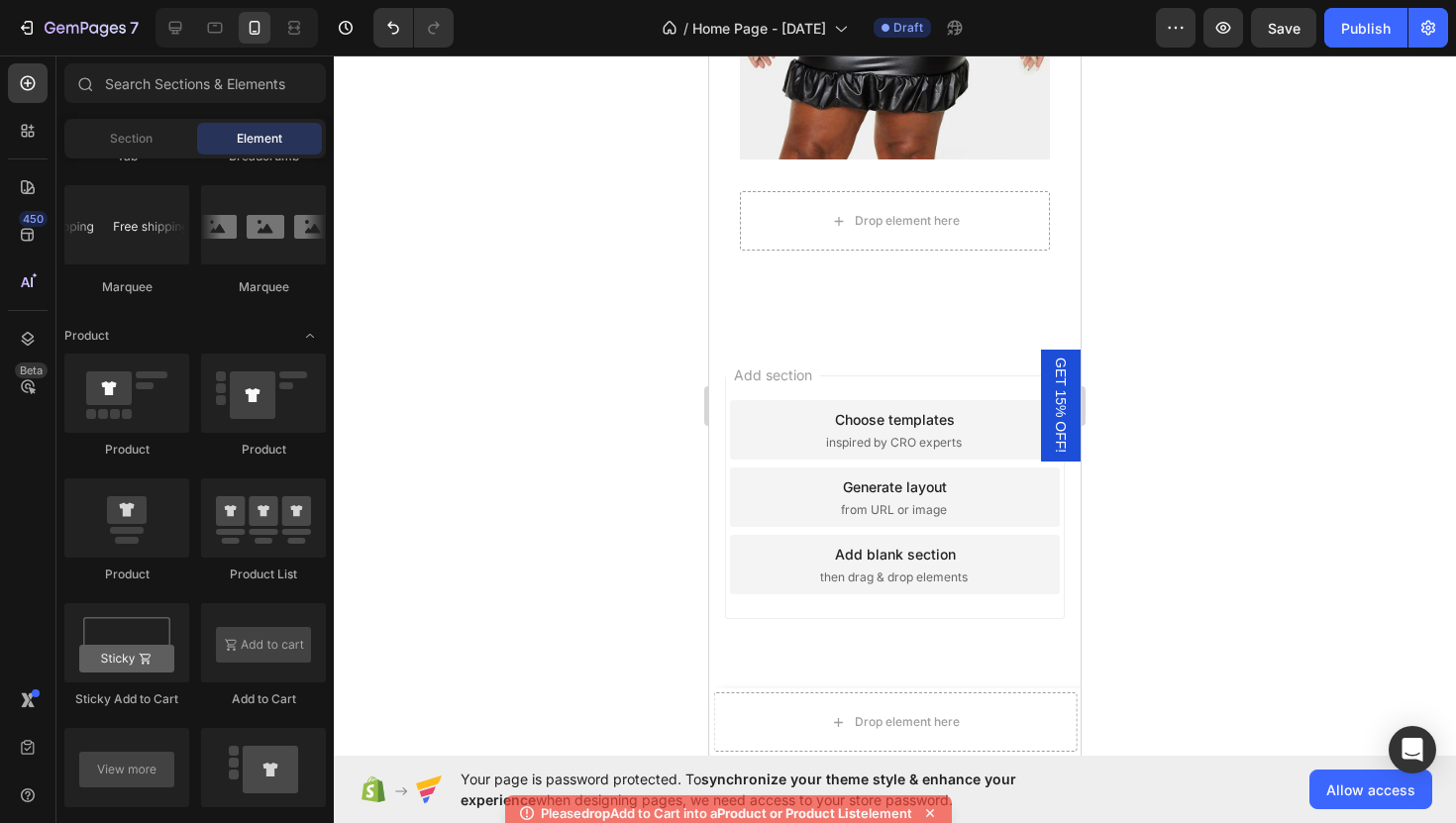 scroll, scrollTop: 5118, scrollLeft: 0, axis: vertical 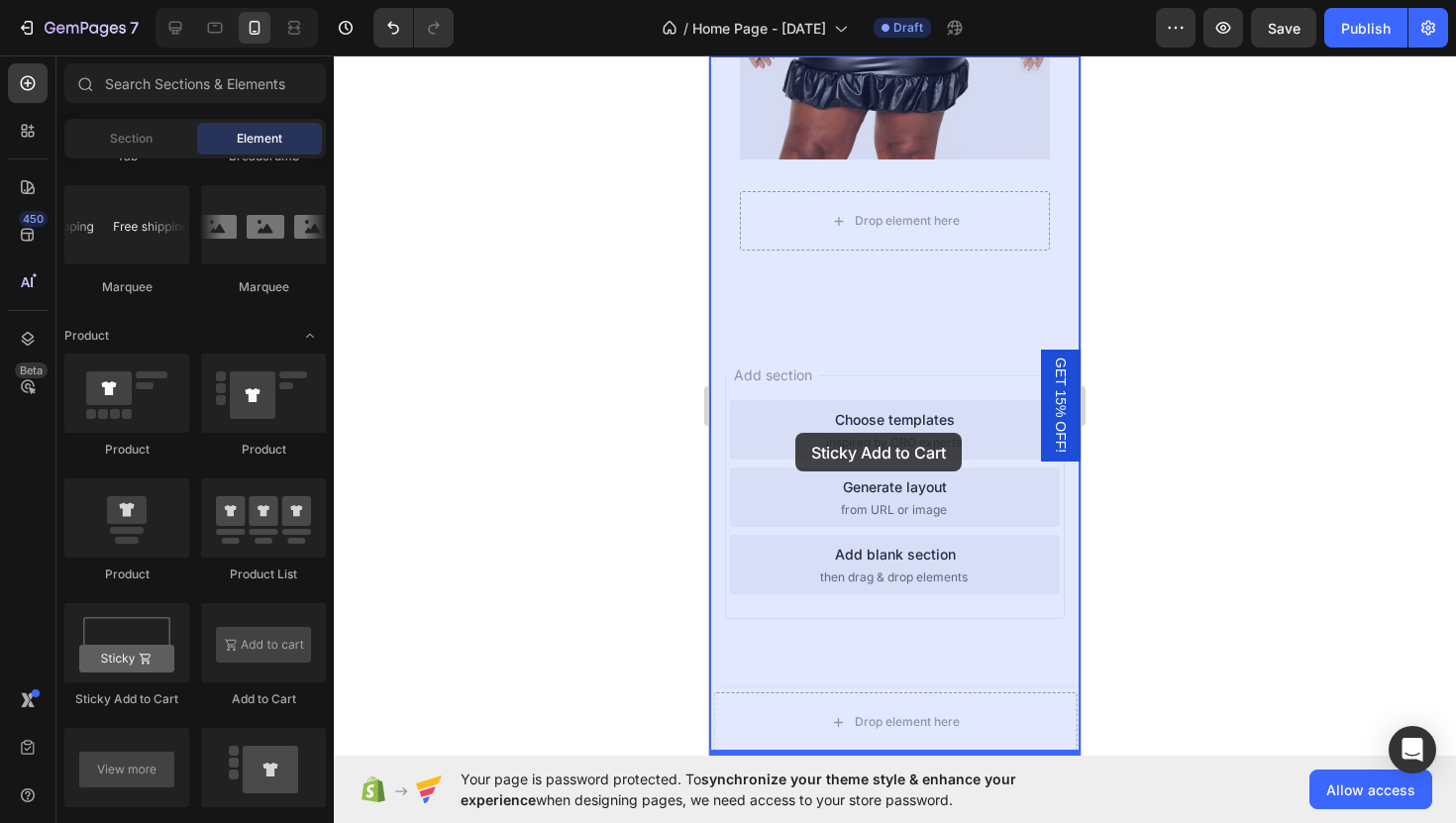 drag, startPoint x: 853, startPoint y: 700, endPoint x: 791, endPoint y: 426, distance: 280.92704 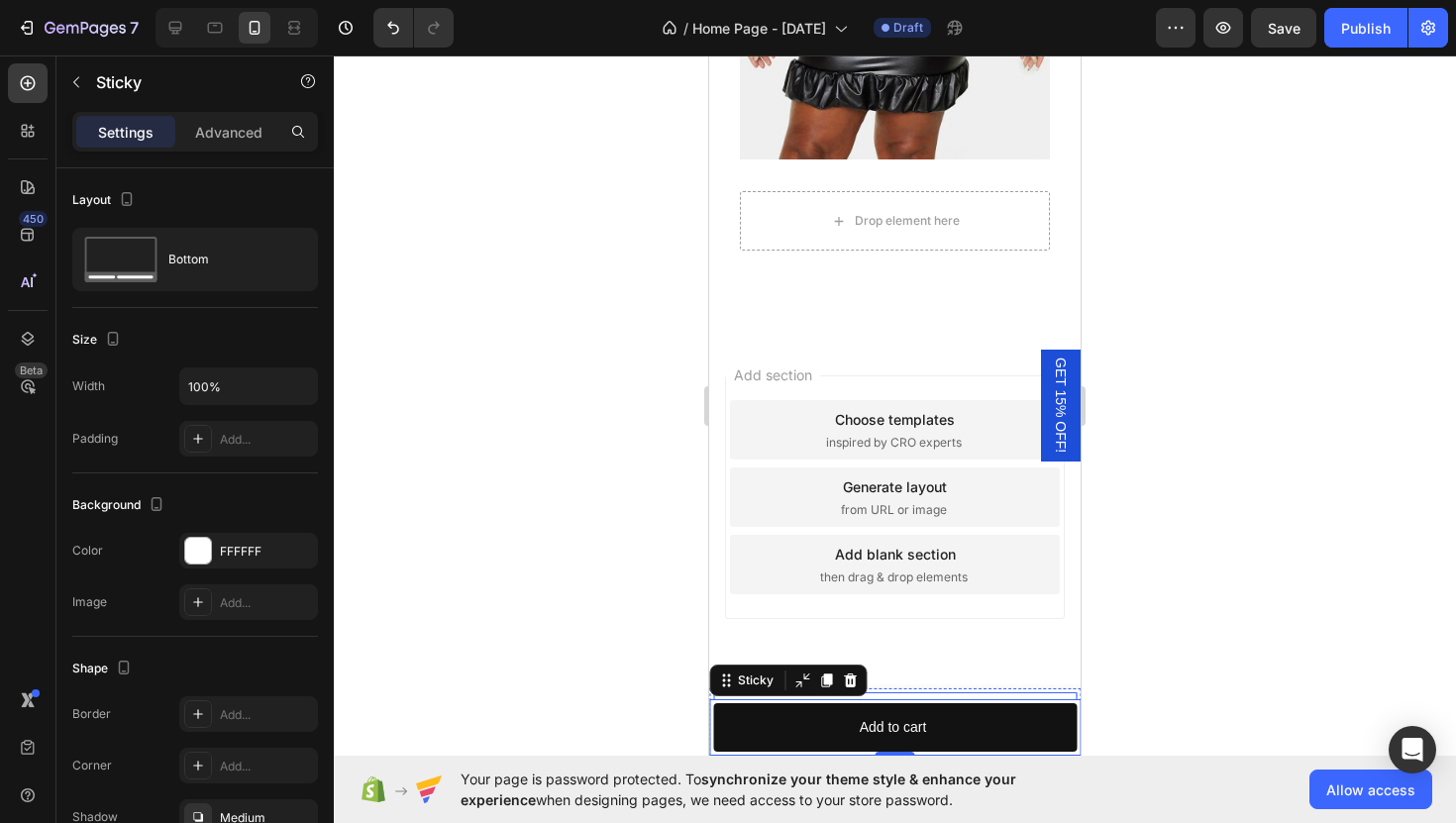 scroll, scrollTop: 5349, scrollLeft: 0, axis: vertical 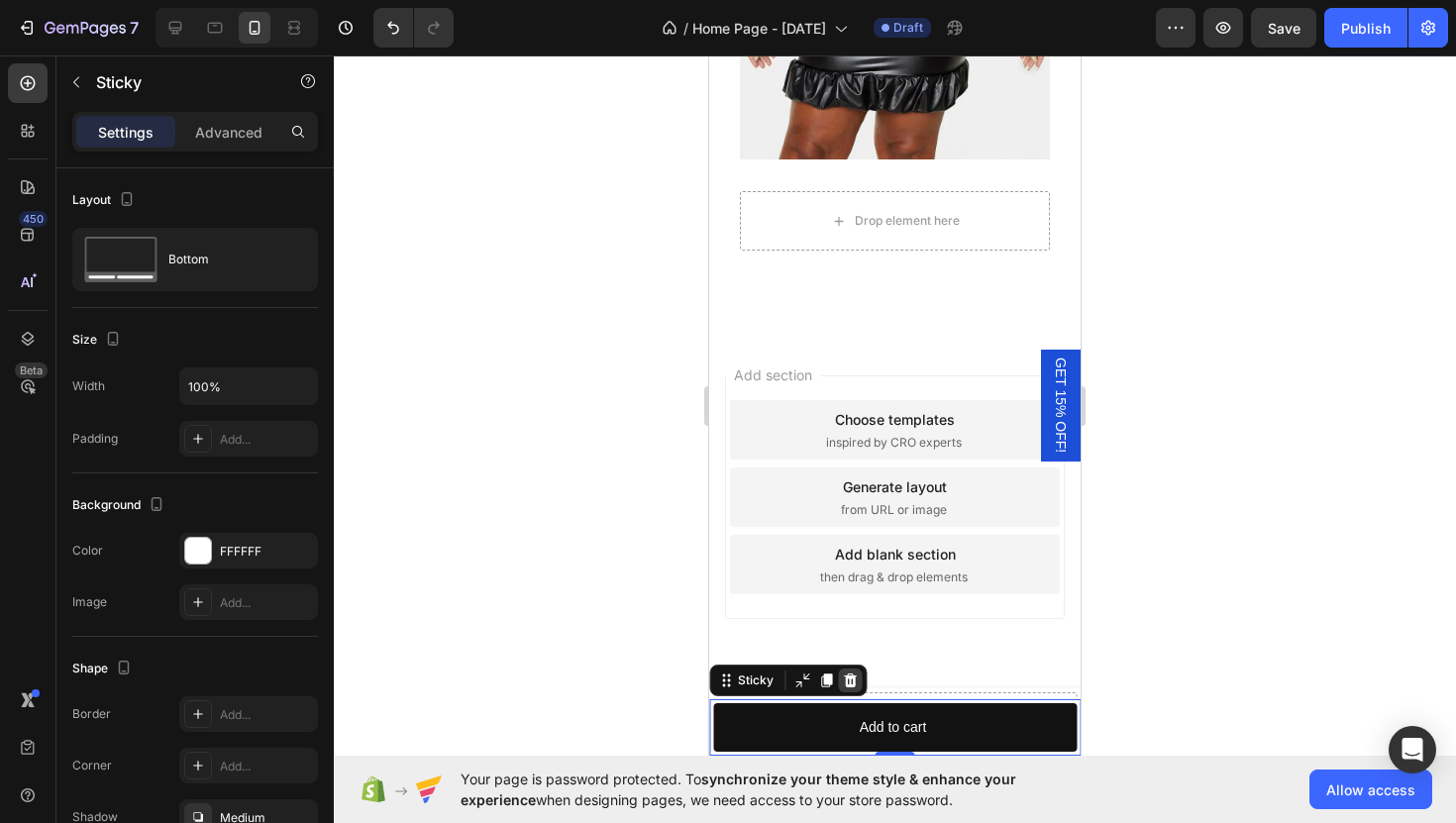 click 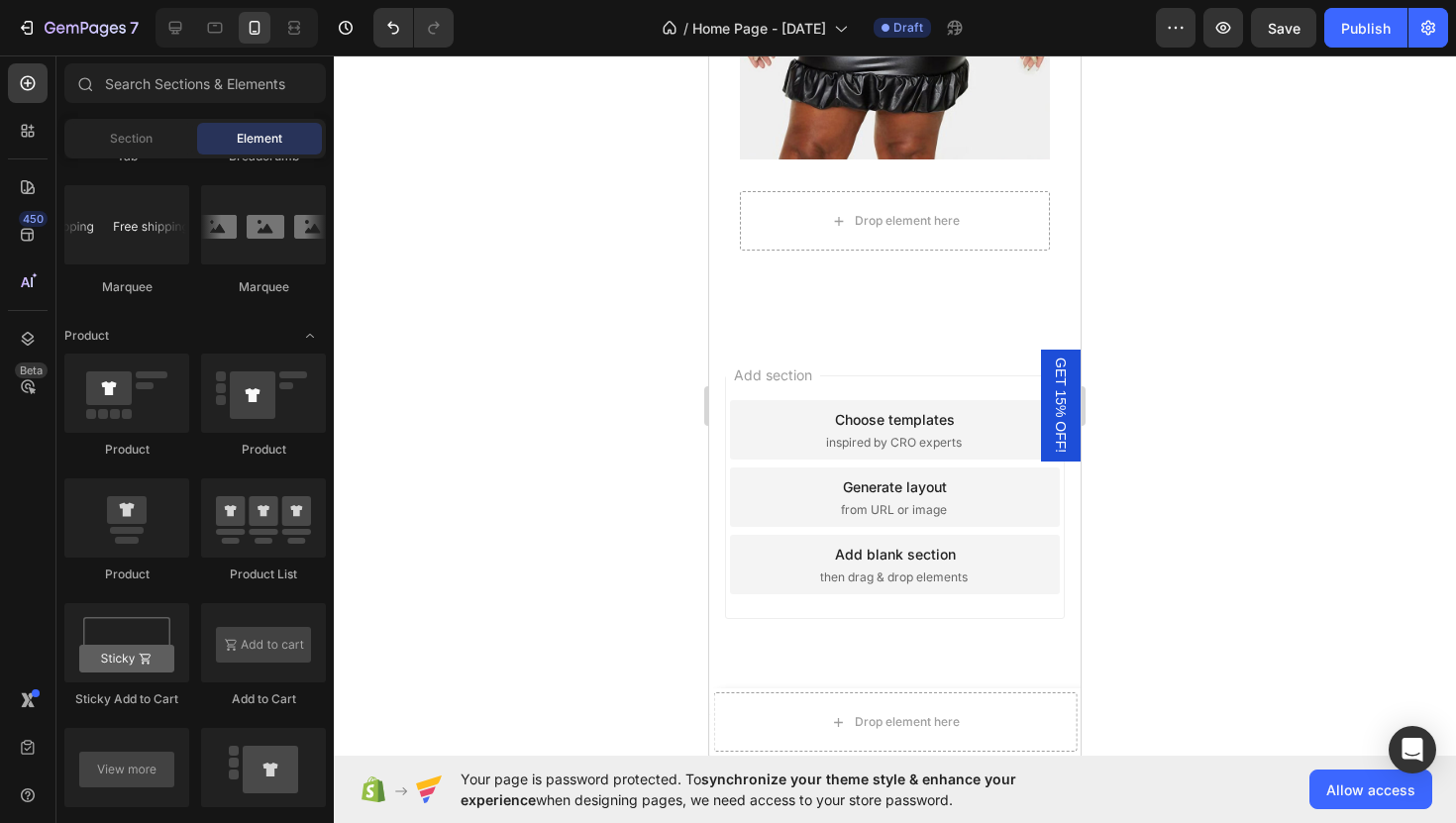 scroll, scrollTop: 4852, scrollLeft: 0, axis: vertical 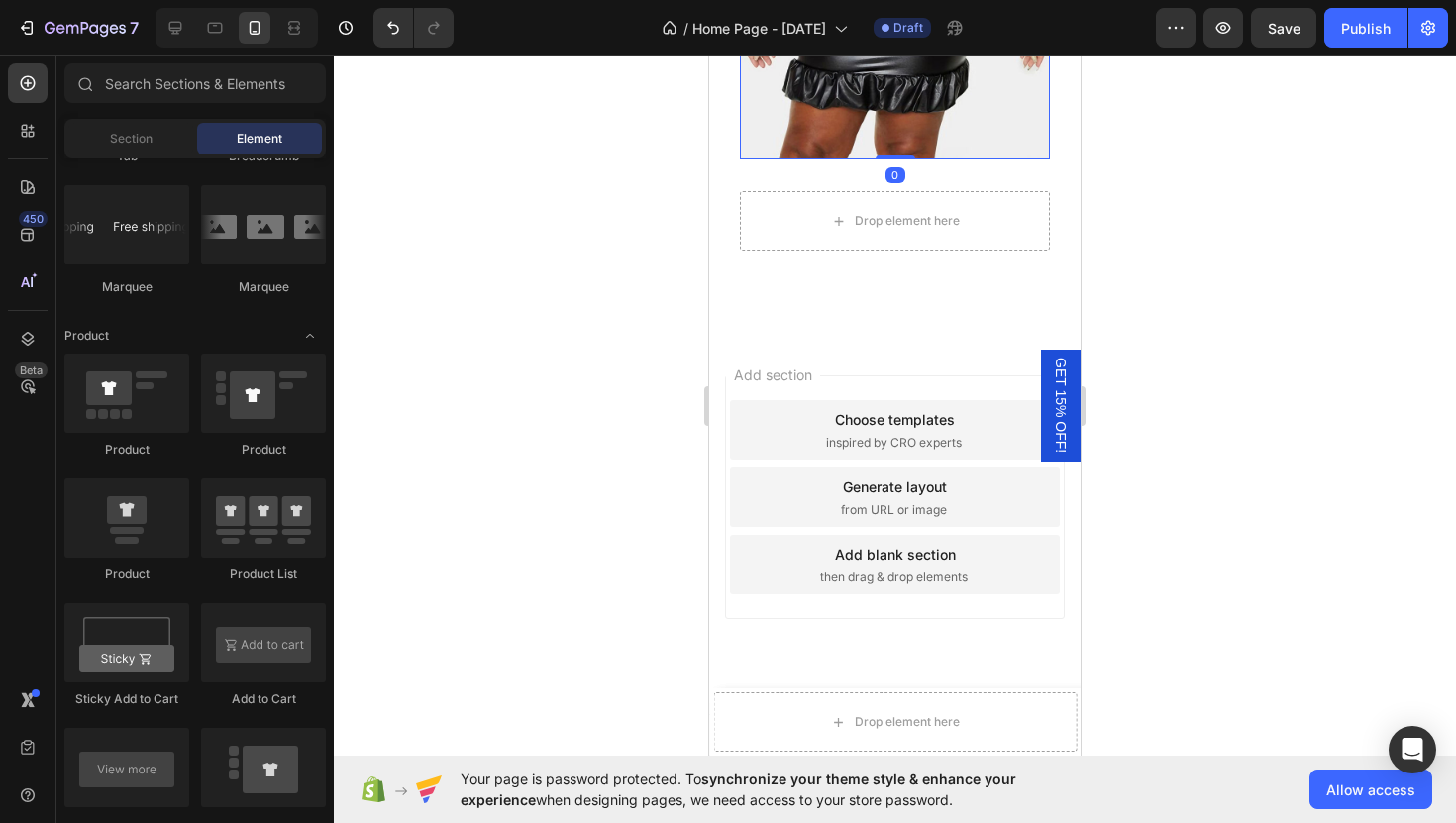 click at bounding box center [894, -88] 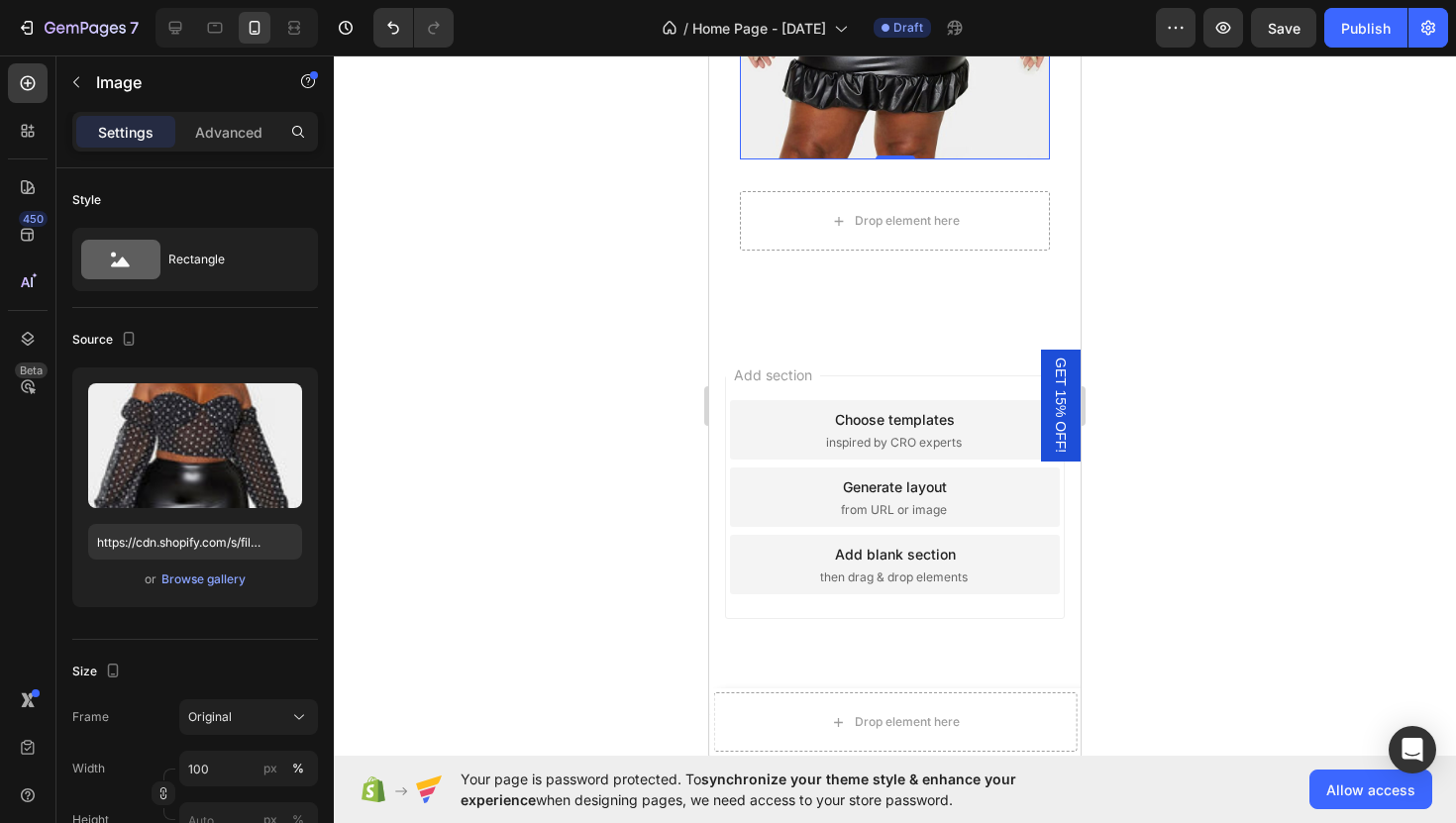 scroll, scrollTop: 5220, scrollLeft: 0, axis: vertical 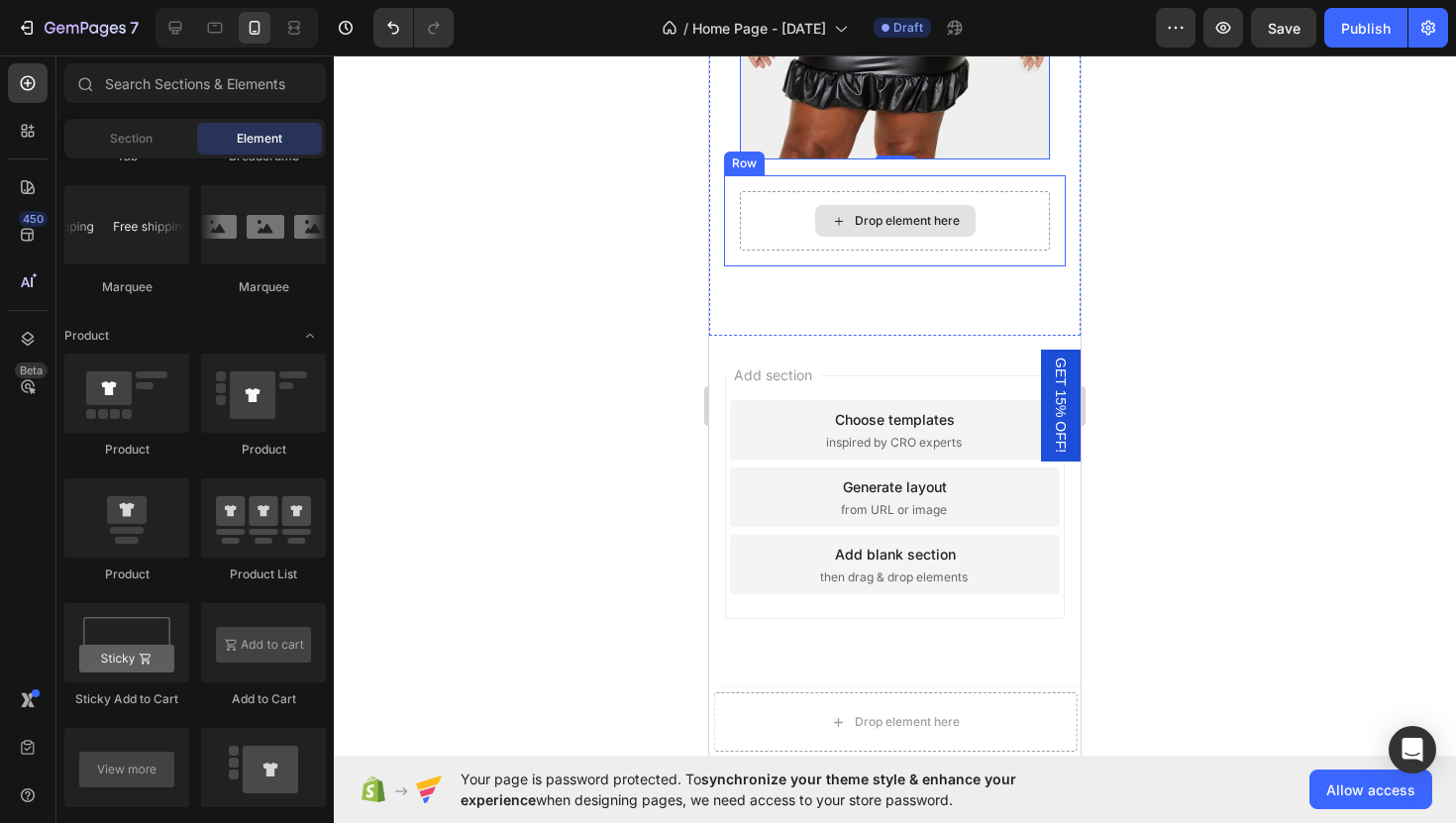 click on "Drop element here" at bounding box center (895, 221) 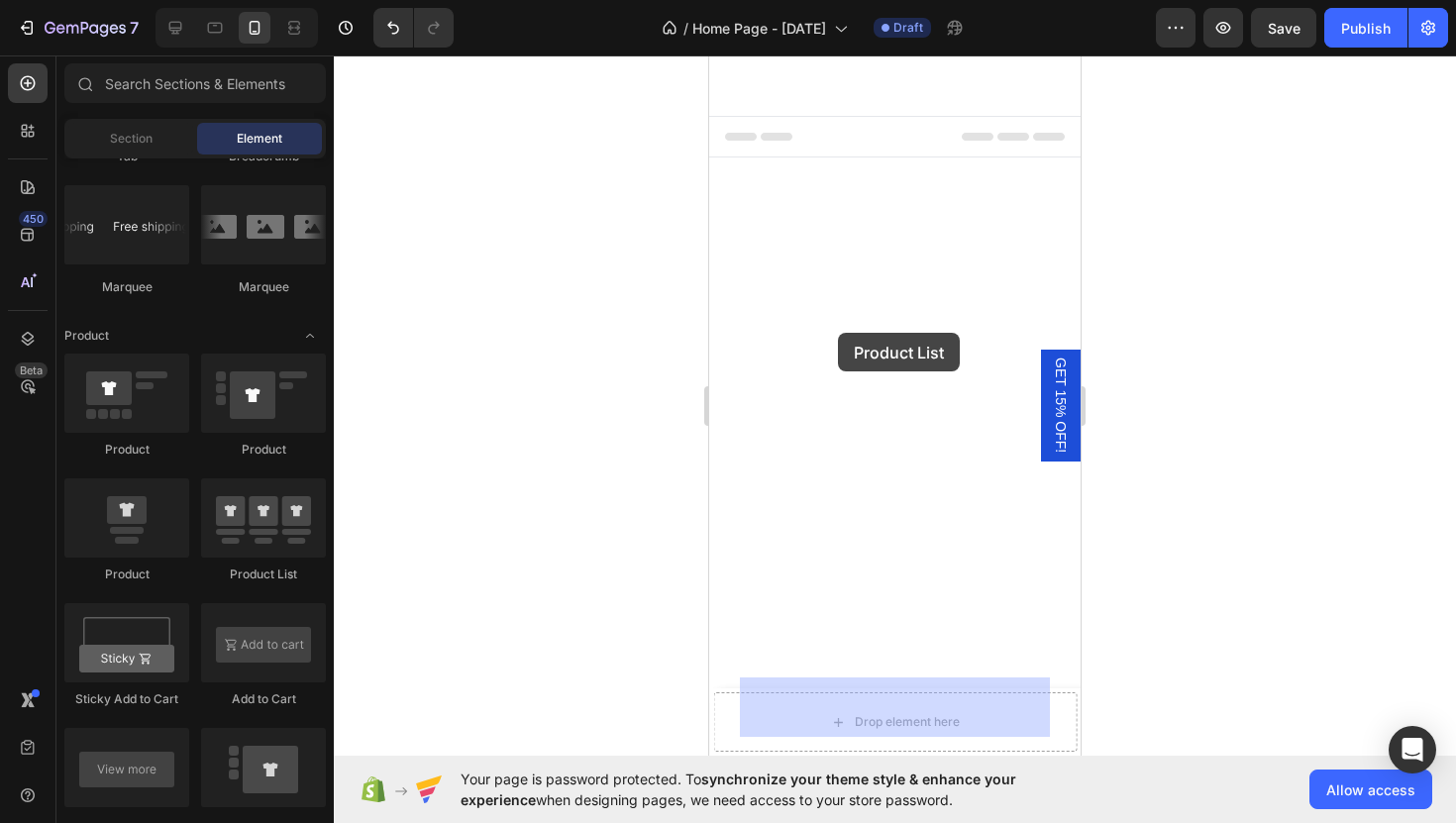 drag, startPoint x: 990, startPoint y: 558, endPoint x: 838, endPoint y: 333, distance: 271.53085 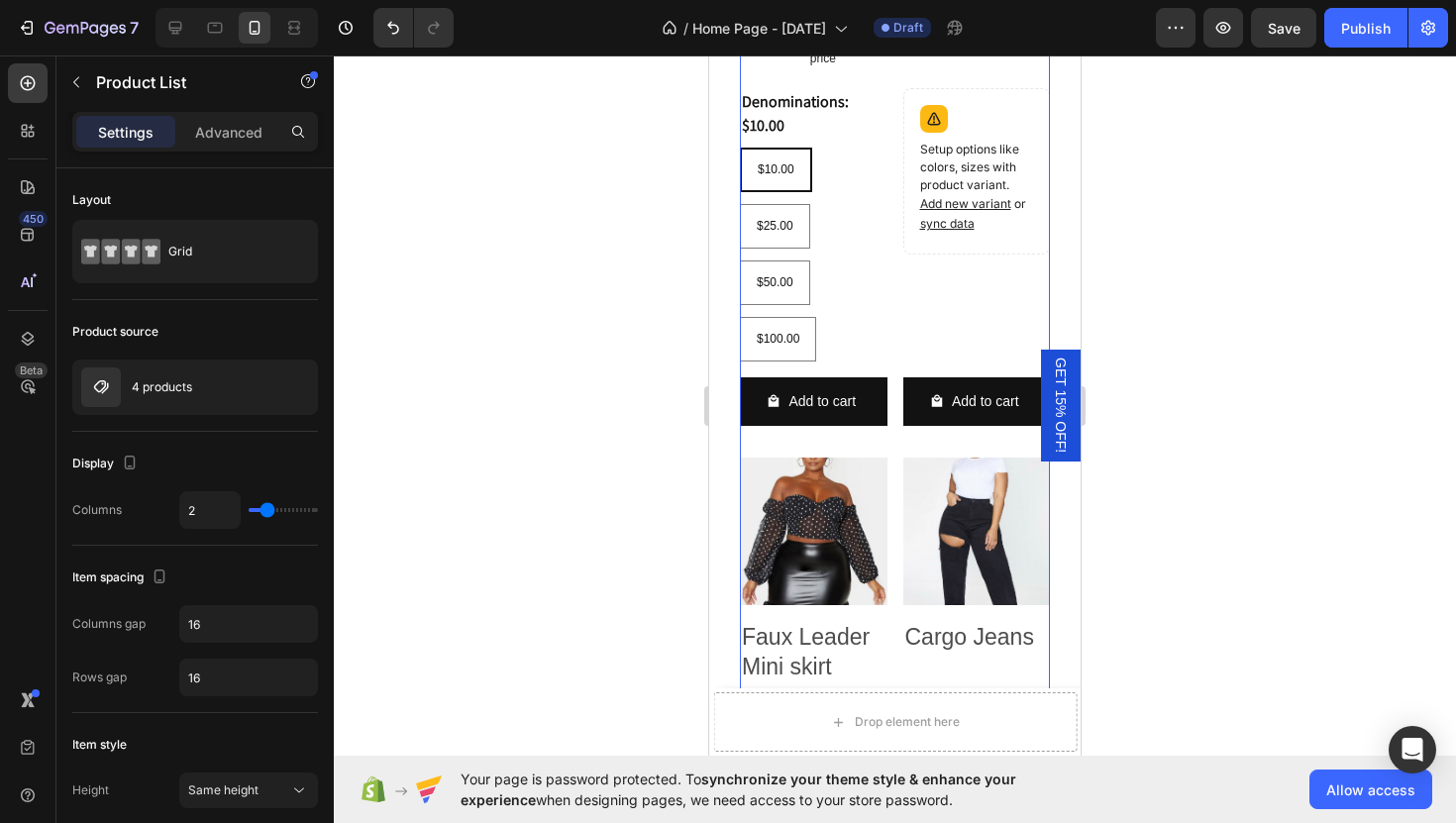 scroll, scrollTop: 5298, scrollLeft: 0, axis: vertical 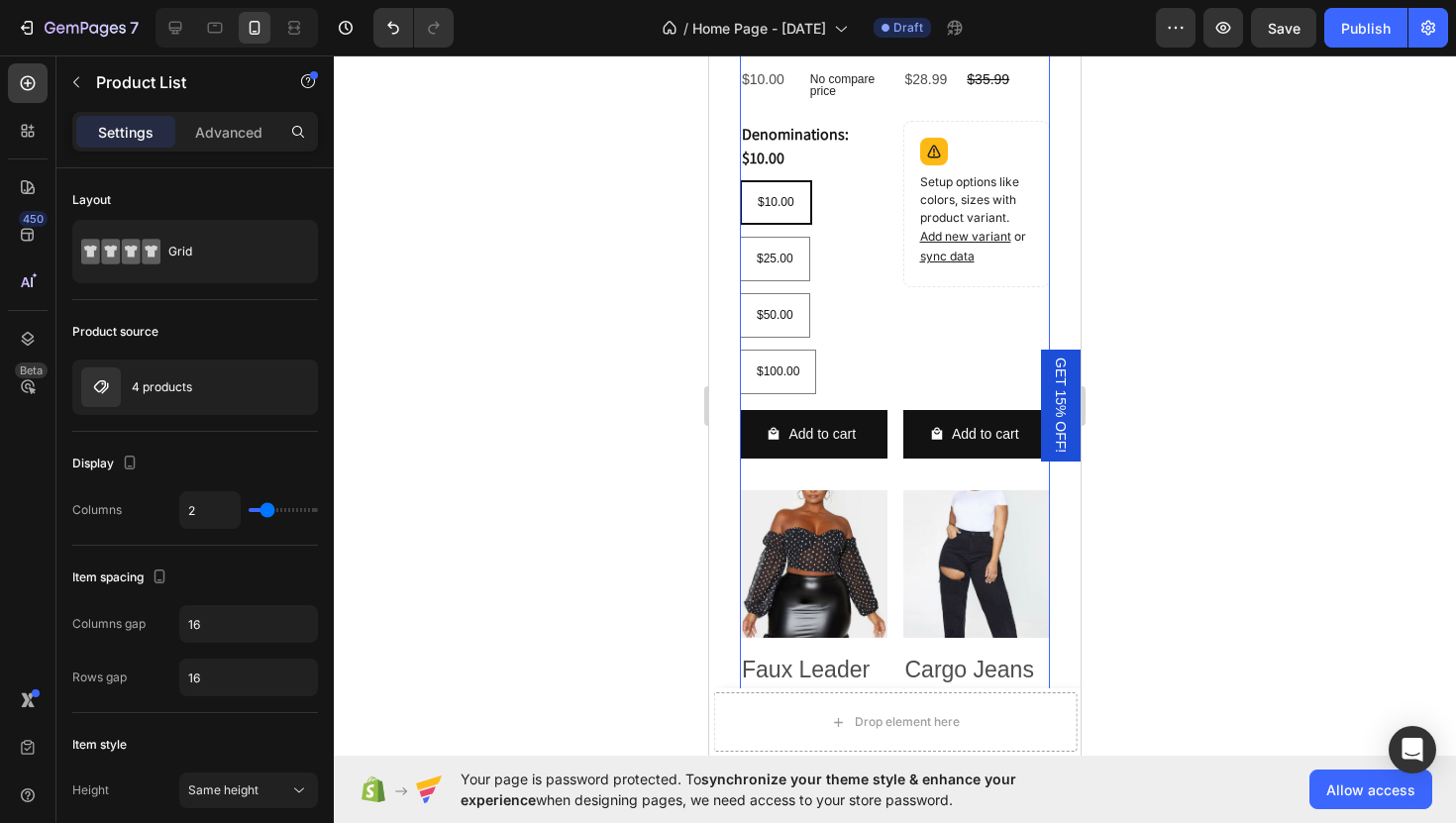 click 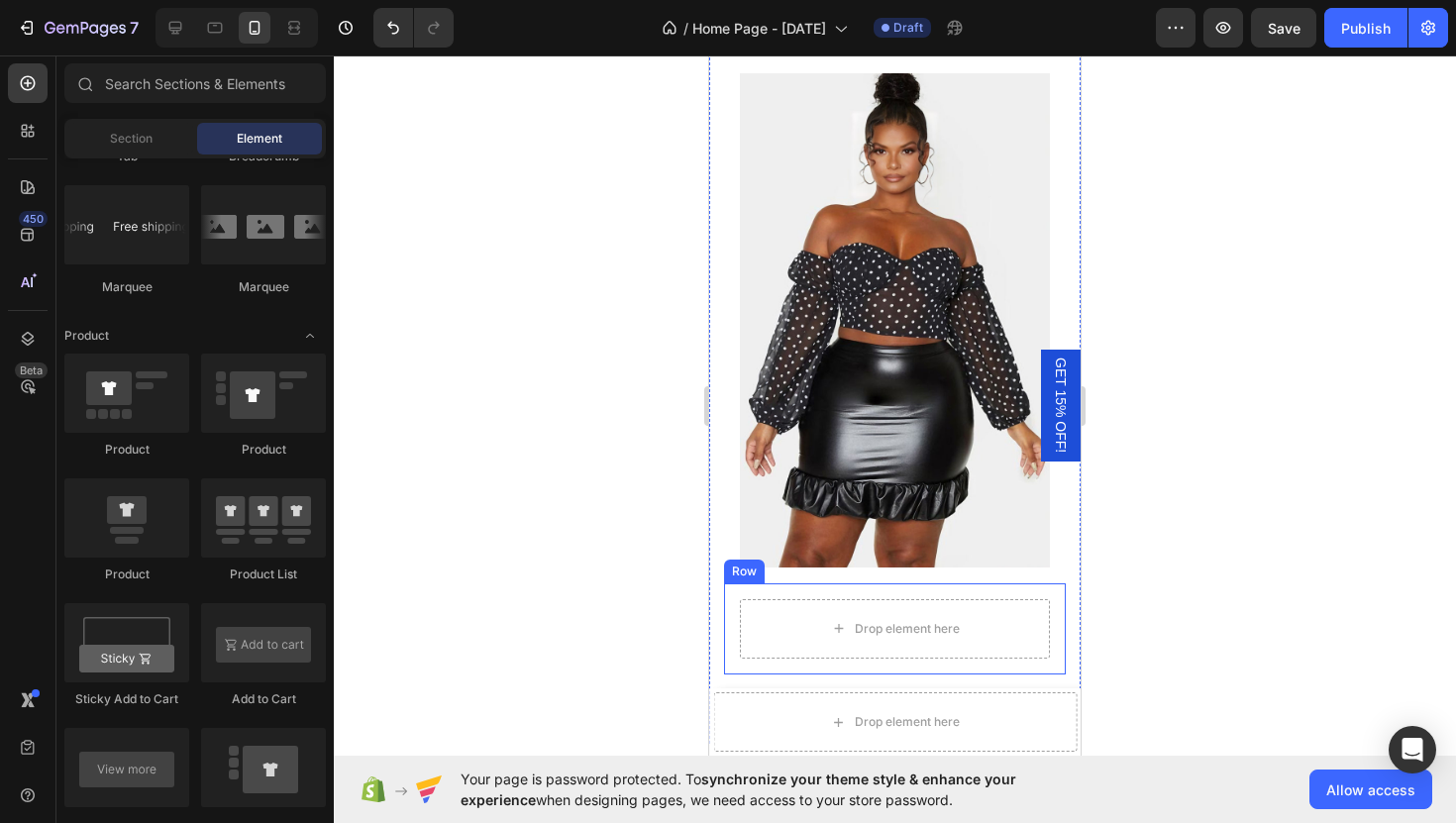 scroll, scrollTop: 4387, scrollLeft: 0, axis: vertical 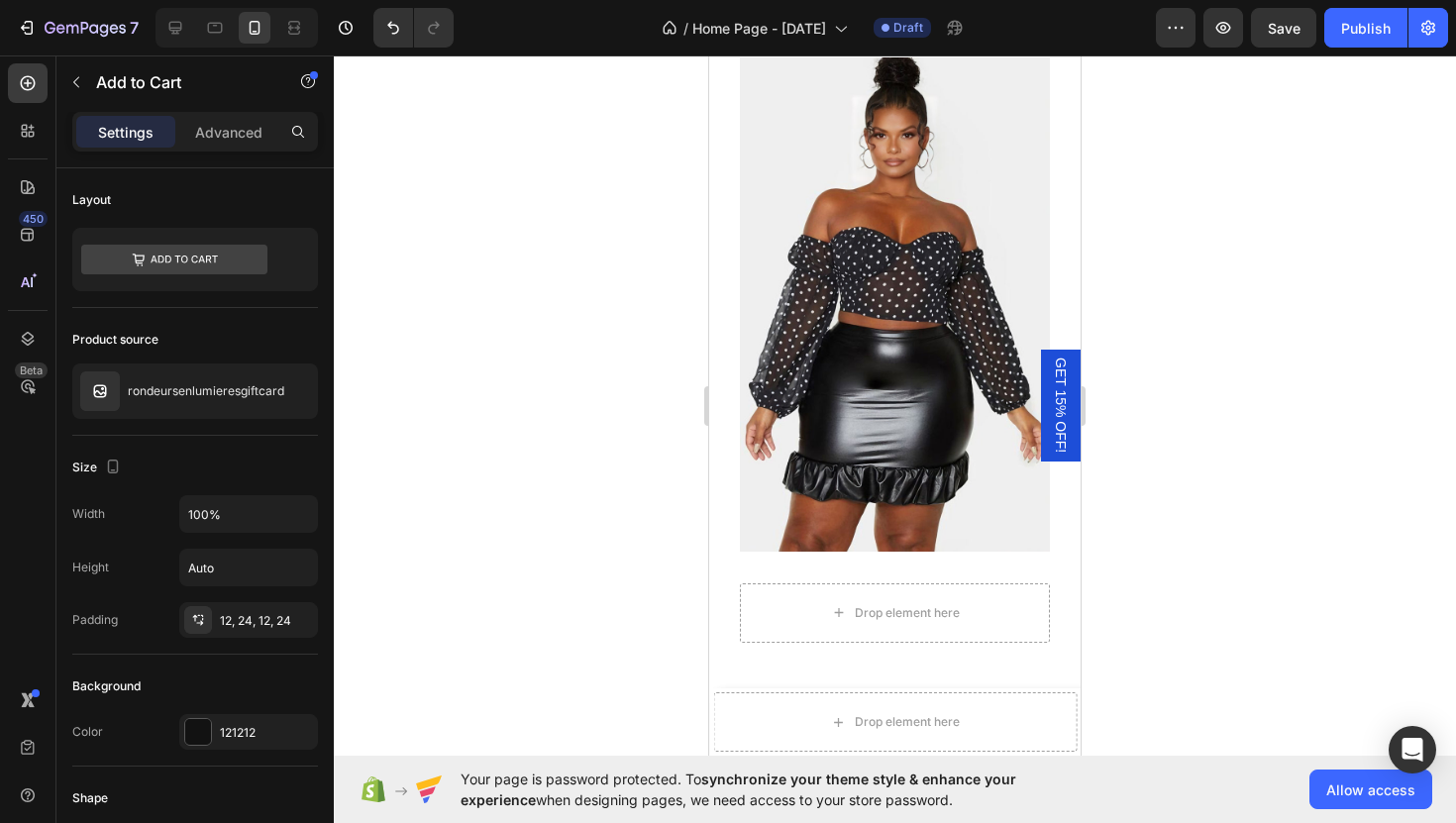 click on "Add to cart" at bounding box center [894, -252] 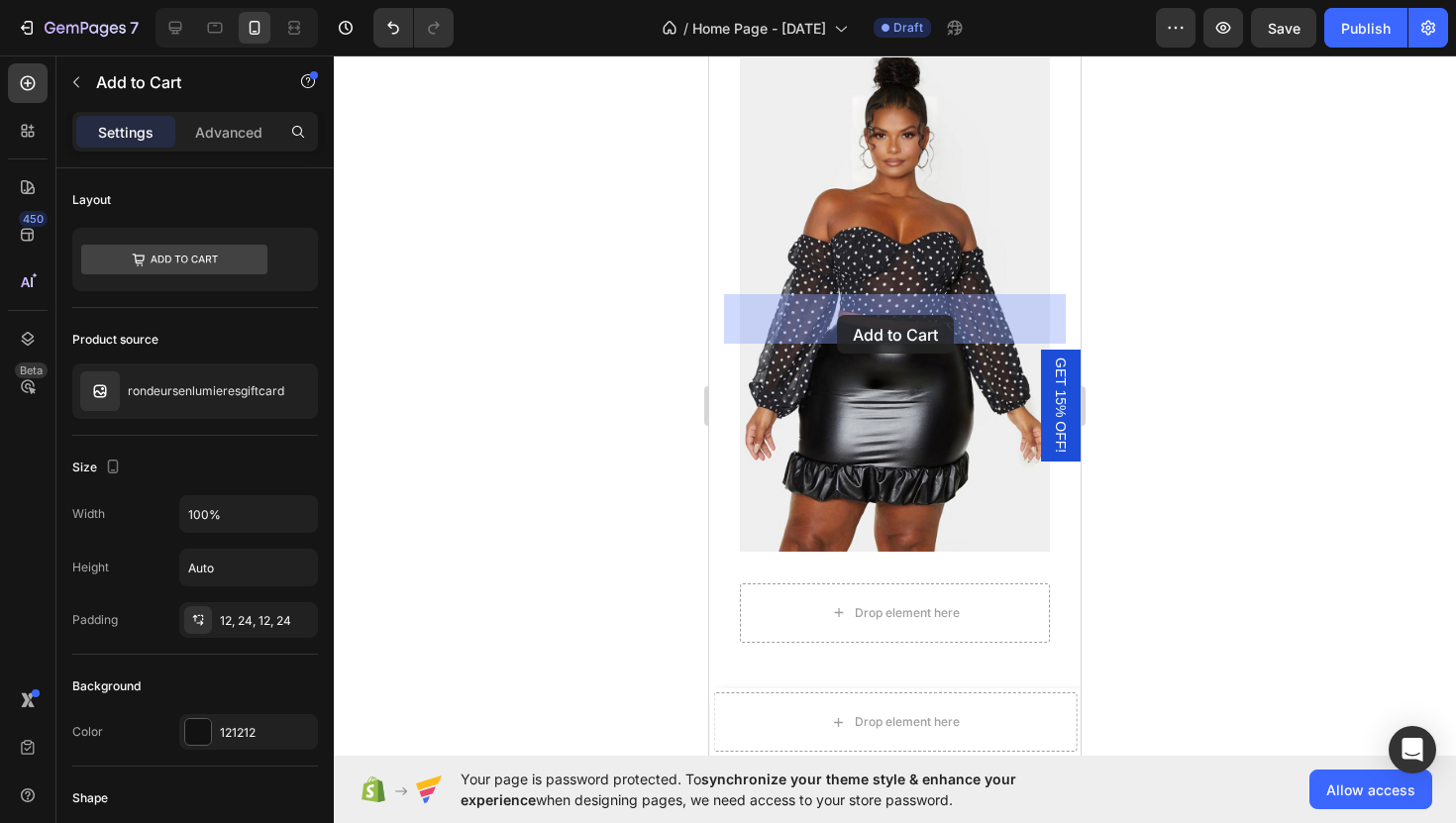 drag, startPoint x: 821, startPoint y: 323, endPoint x: 837, endPoint y: 315, distance: 17.888544 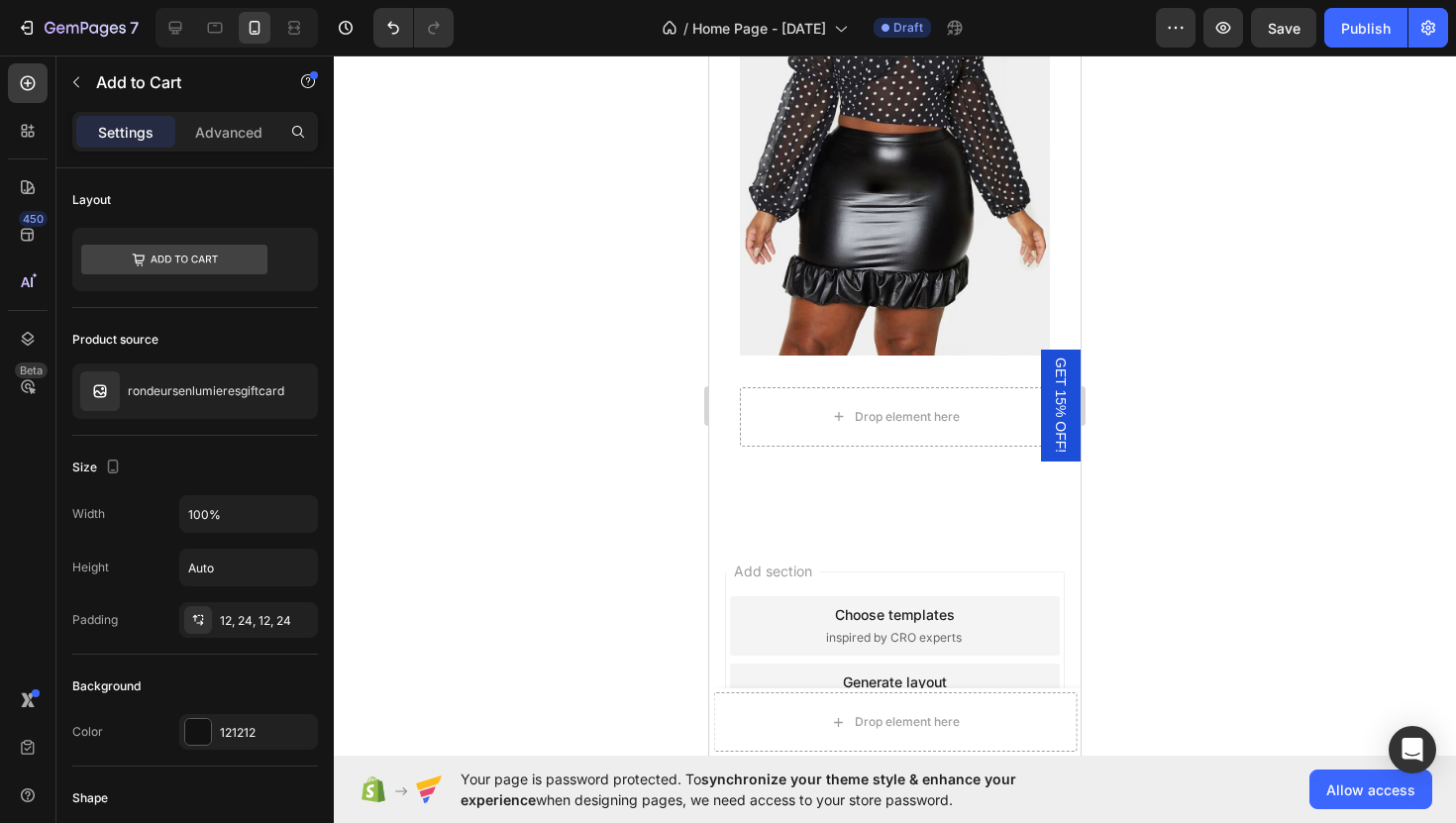 scroll, scrollTop: 4582, scrollLeft: 0, axis: vertical 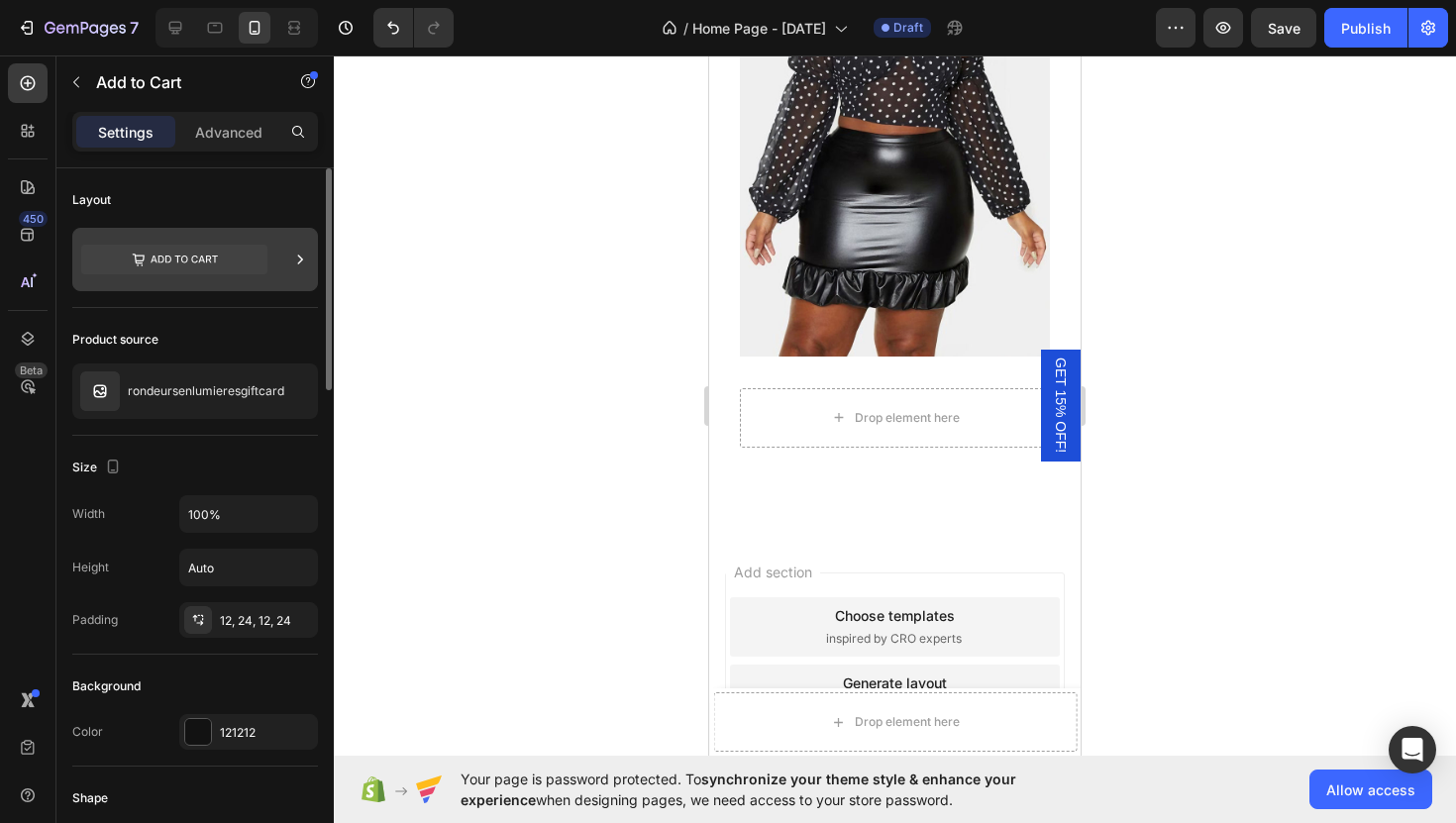 click 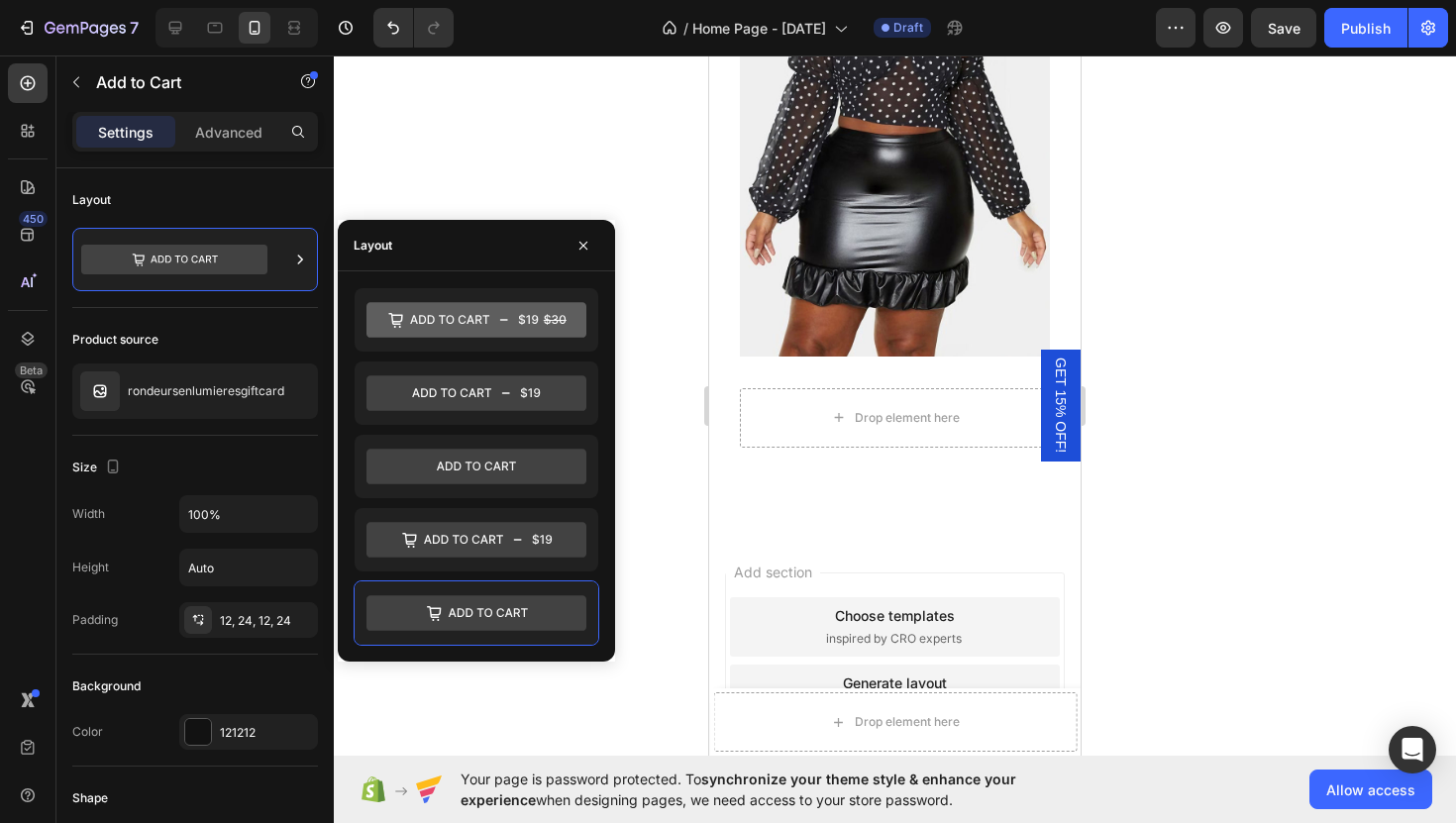 drag, startPoint x: 412, startPoint y: 603, endPoint x: 667, endPoint y: 639, distance: 257.52864 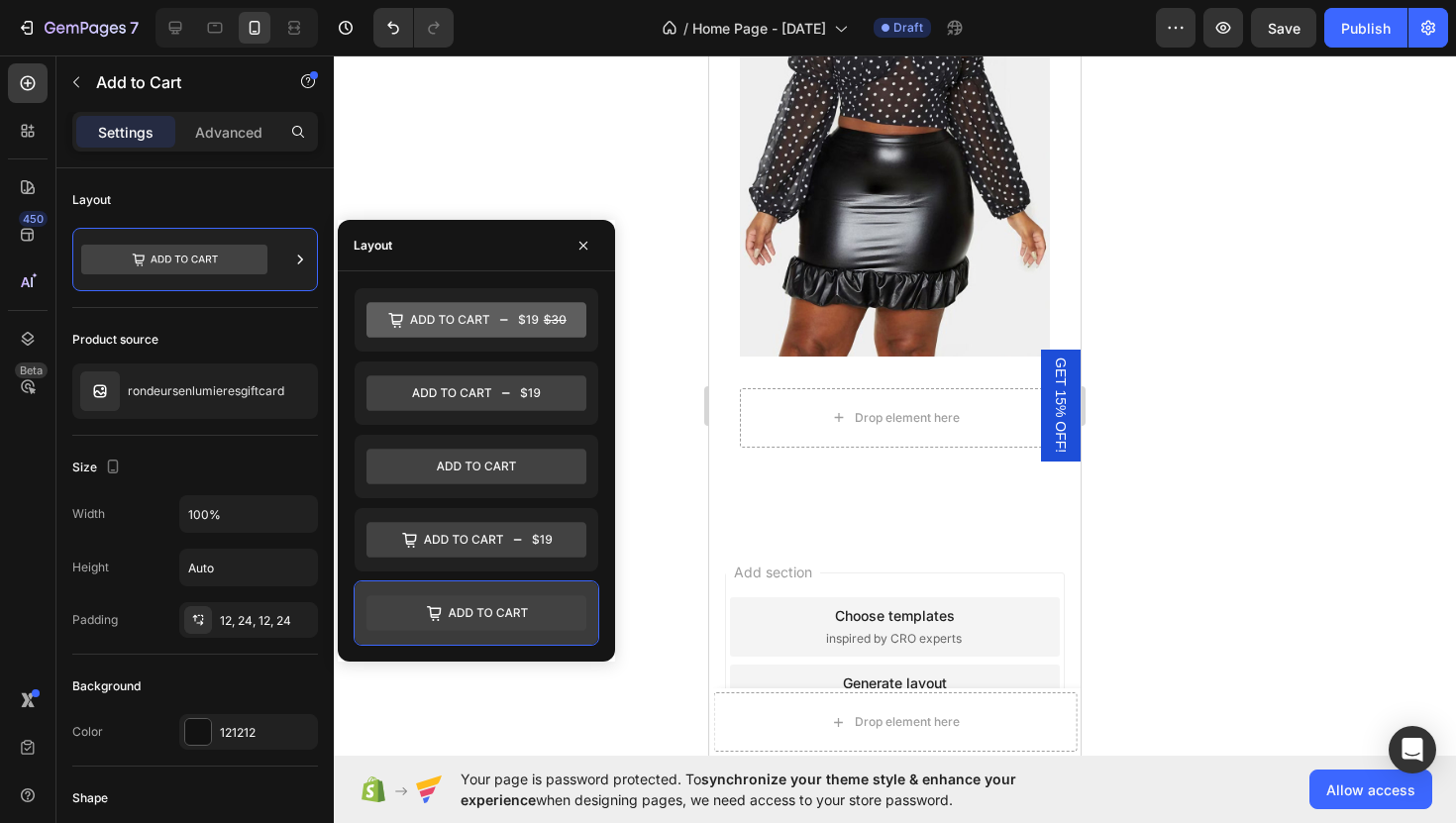 click 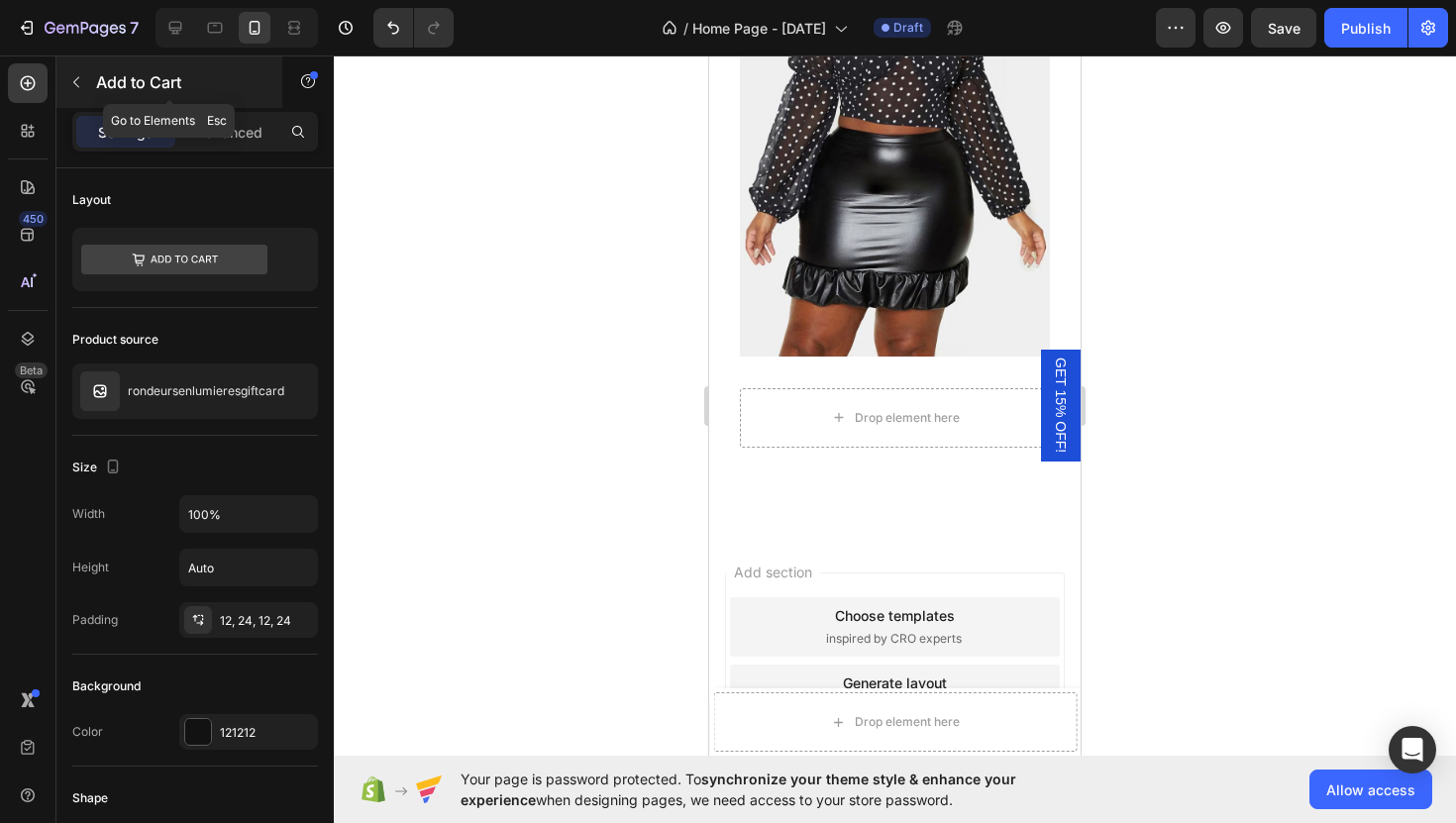 click on "Add to Cart" at bounding box center (169, 82) 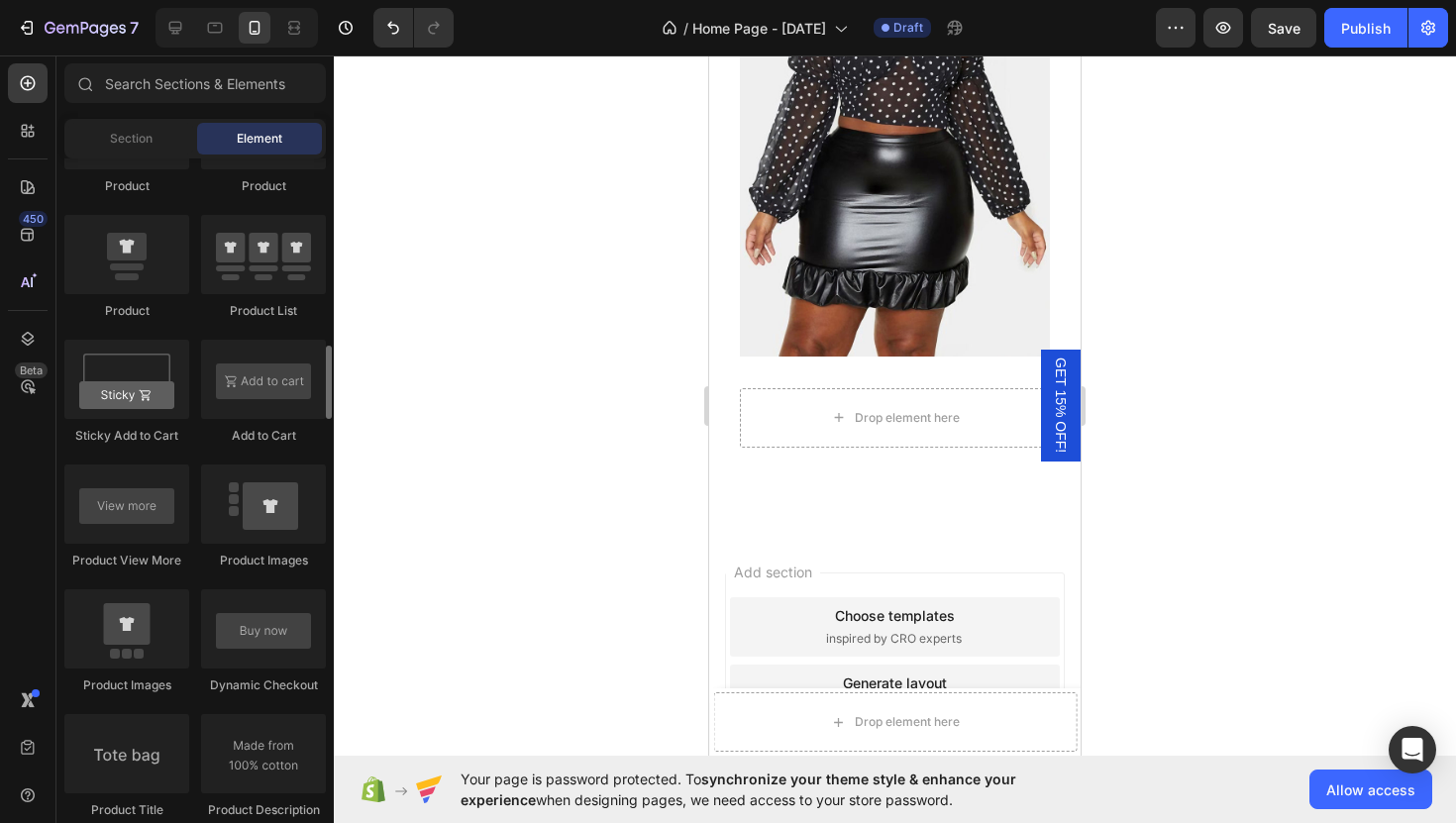 scroll, scrollTop: 2646, scrollLeft: 0, axis: vertical 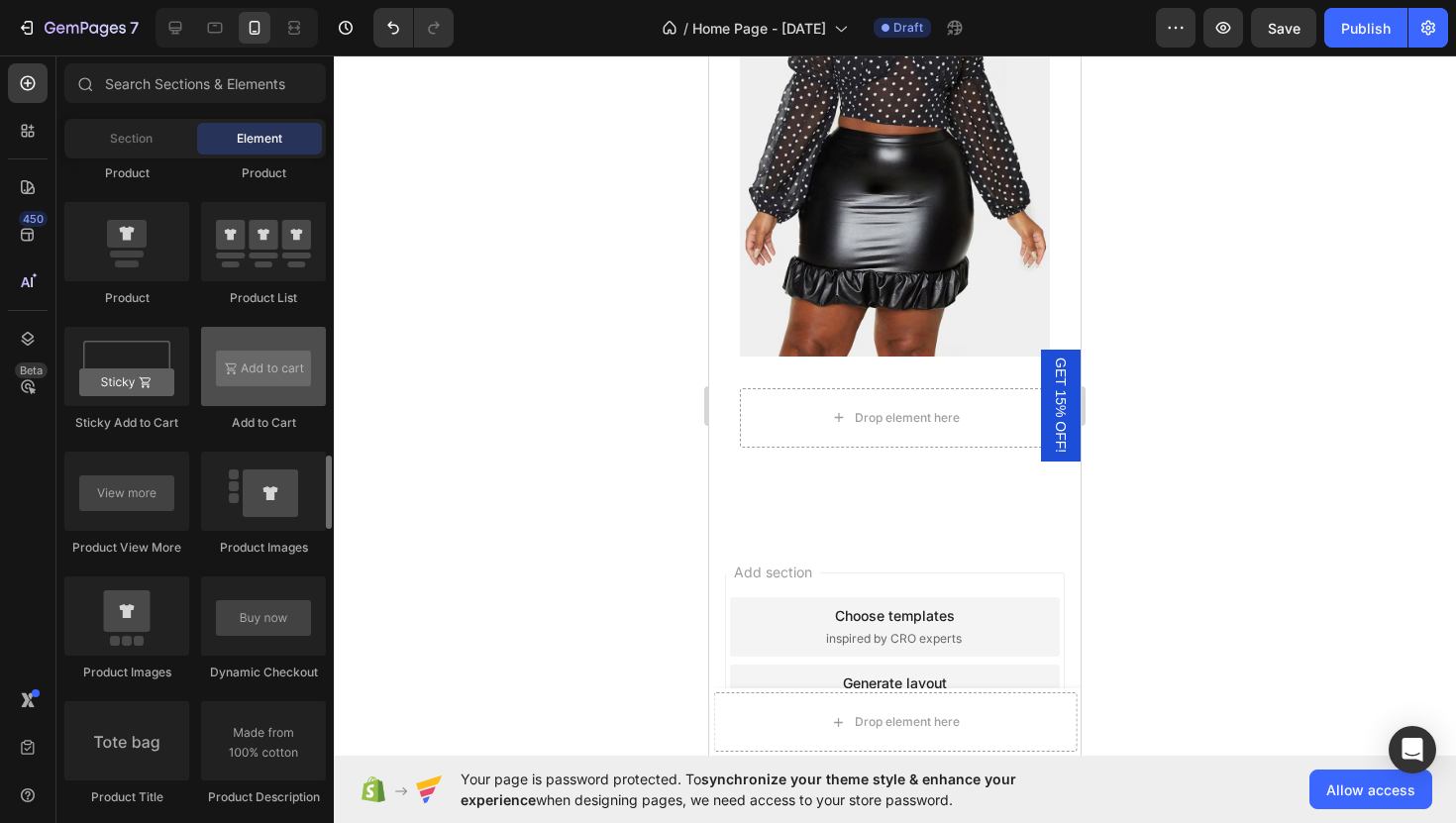 click at bounding box center (263, 366) 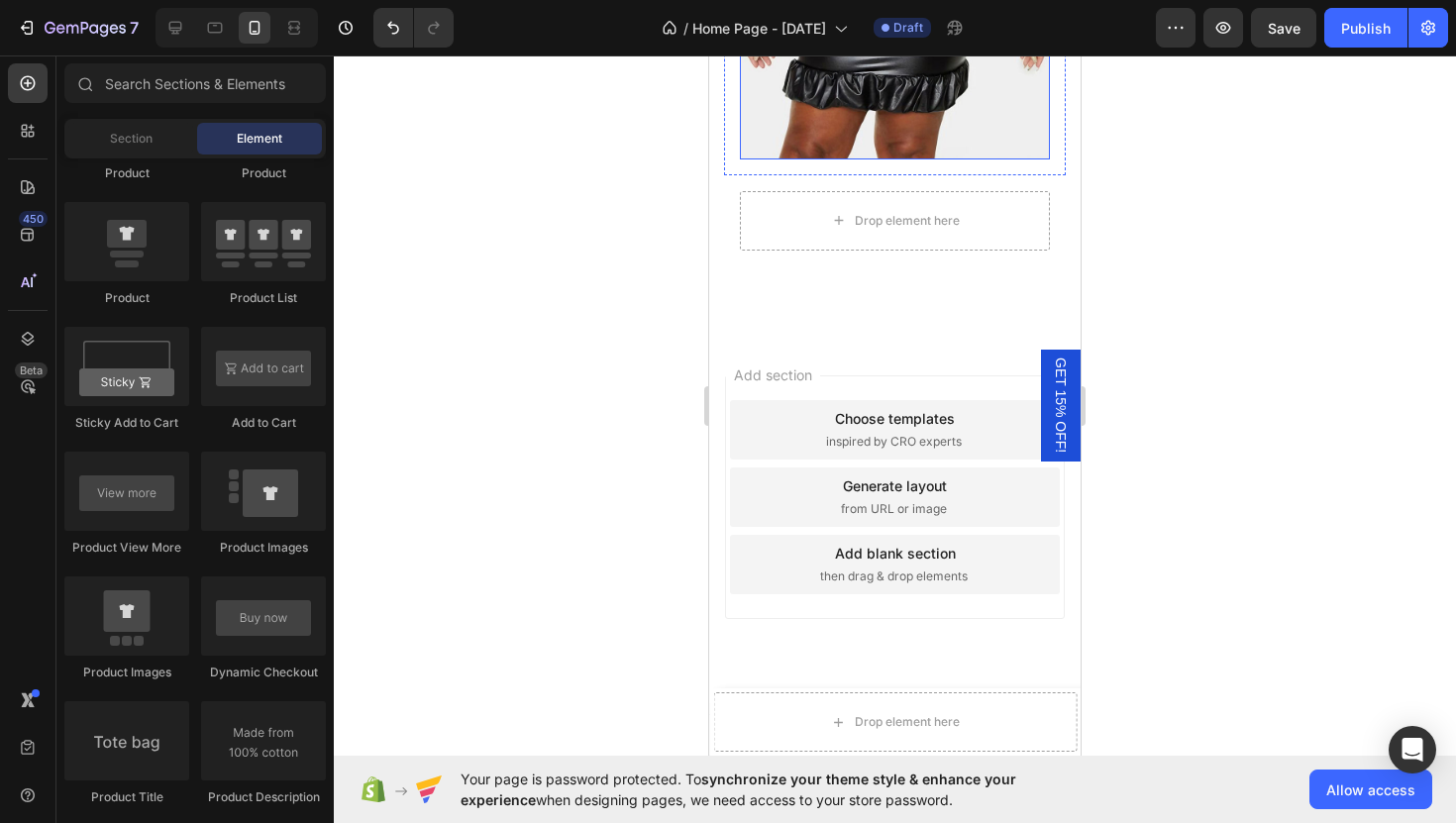 scroll, scrollTop: 5006, scrollLeft: 0, axis: vertical 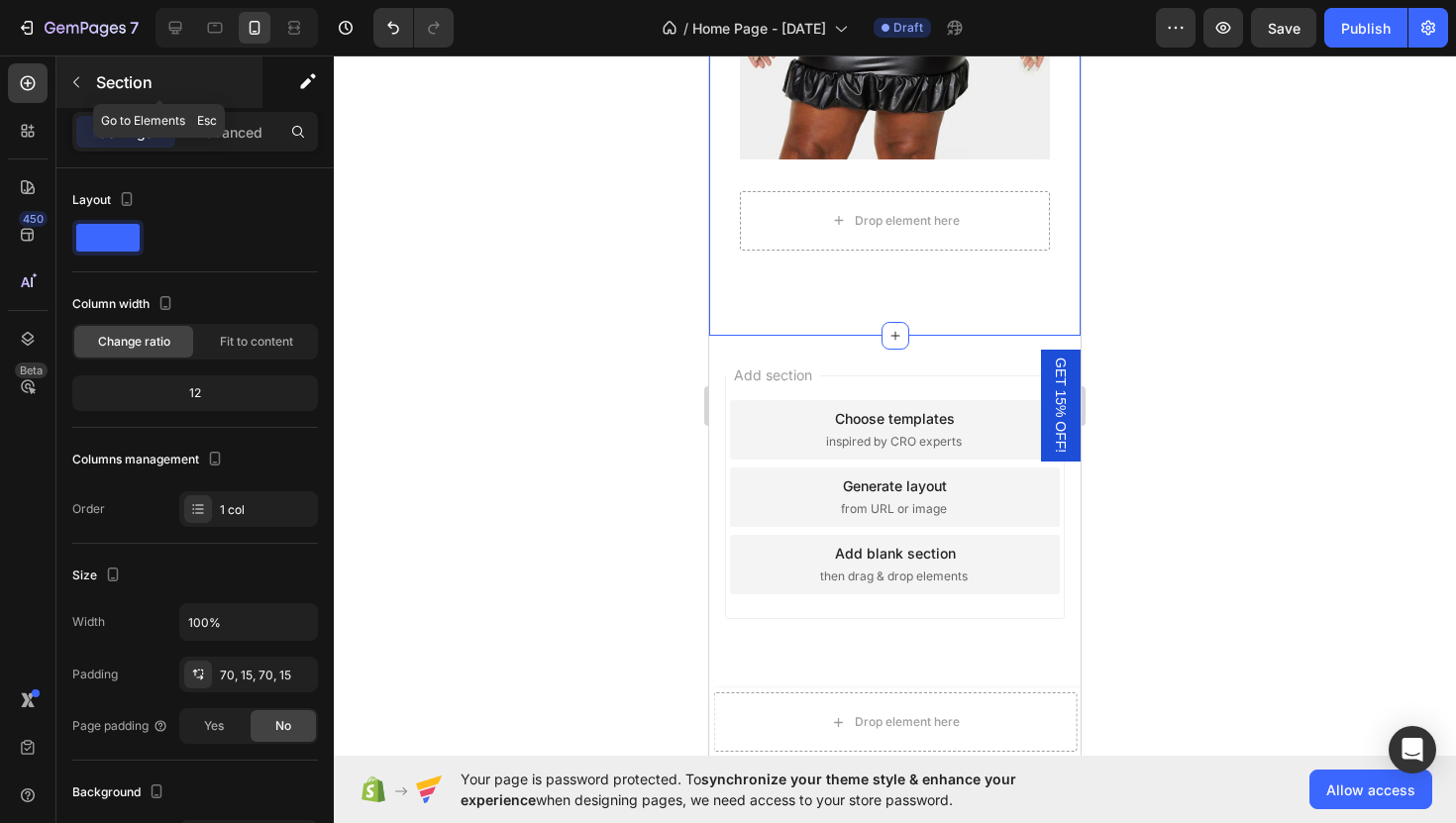 click 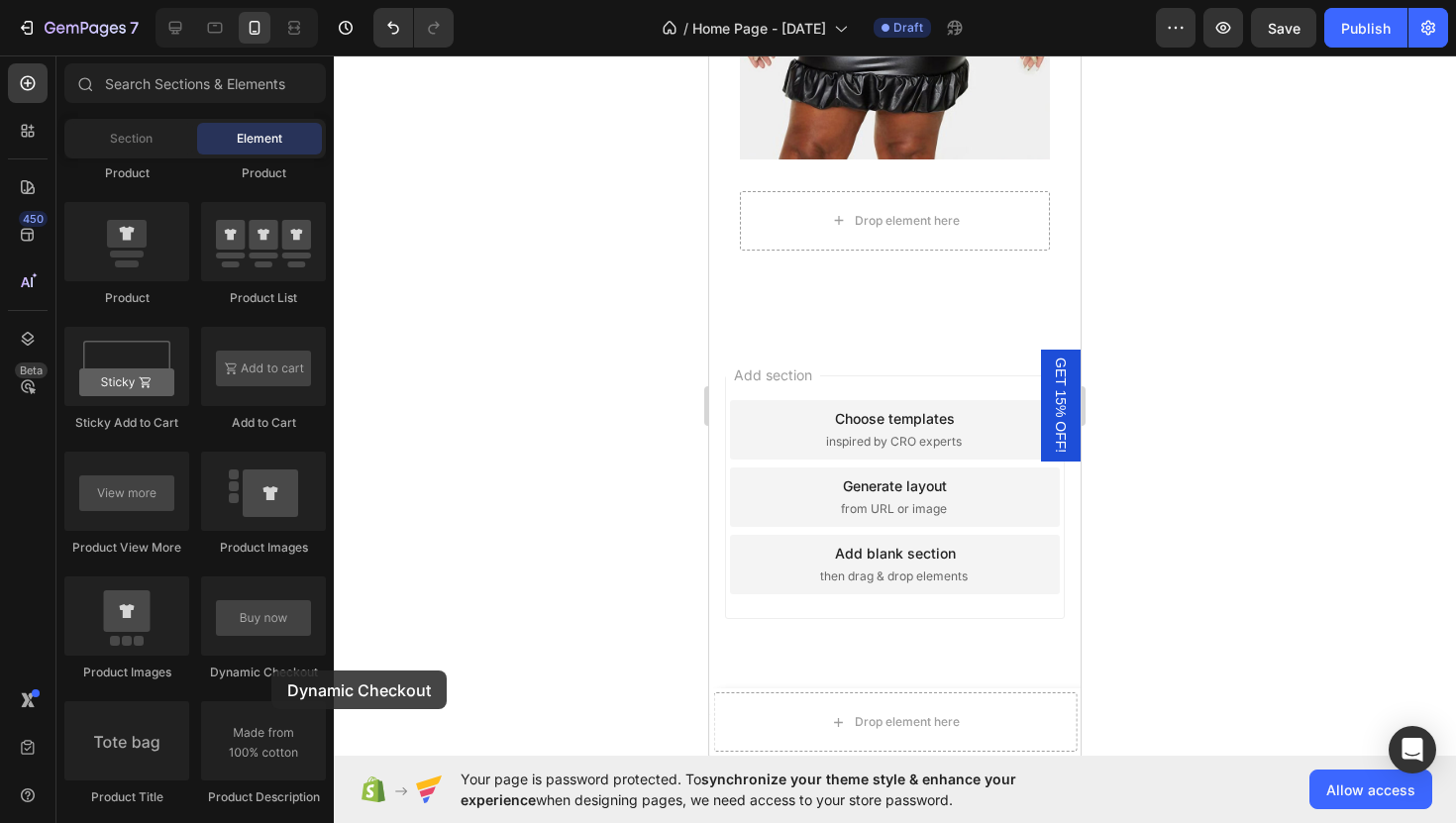 scroll, scrollTop: 5048, scrollLeft: 0, axis: vertical 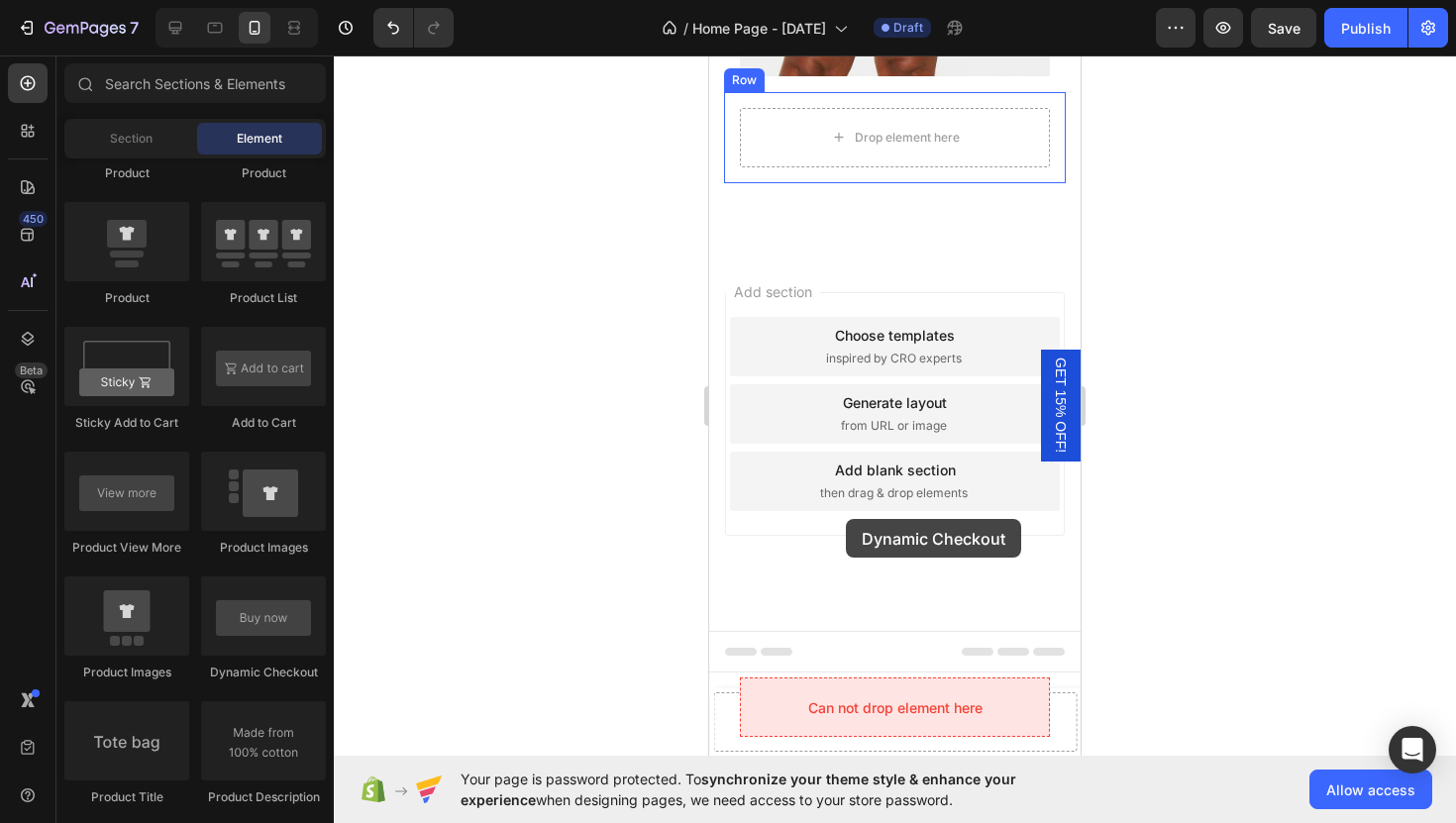 drag, startPoint x: 981, startPoint y: 733, endPoint x: 846, endPoint y: 511, distance: 259.82494 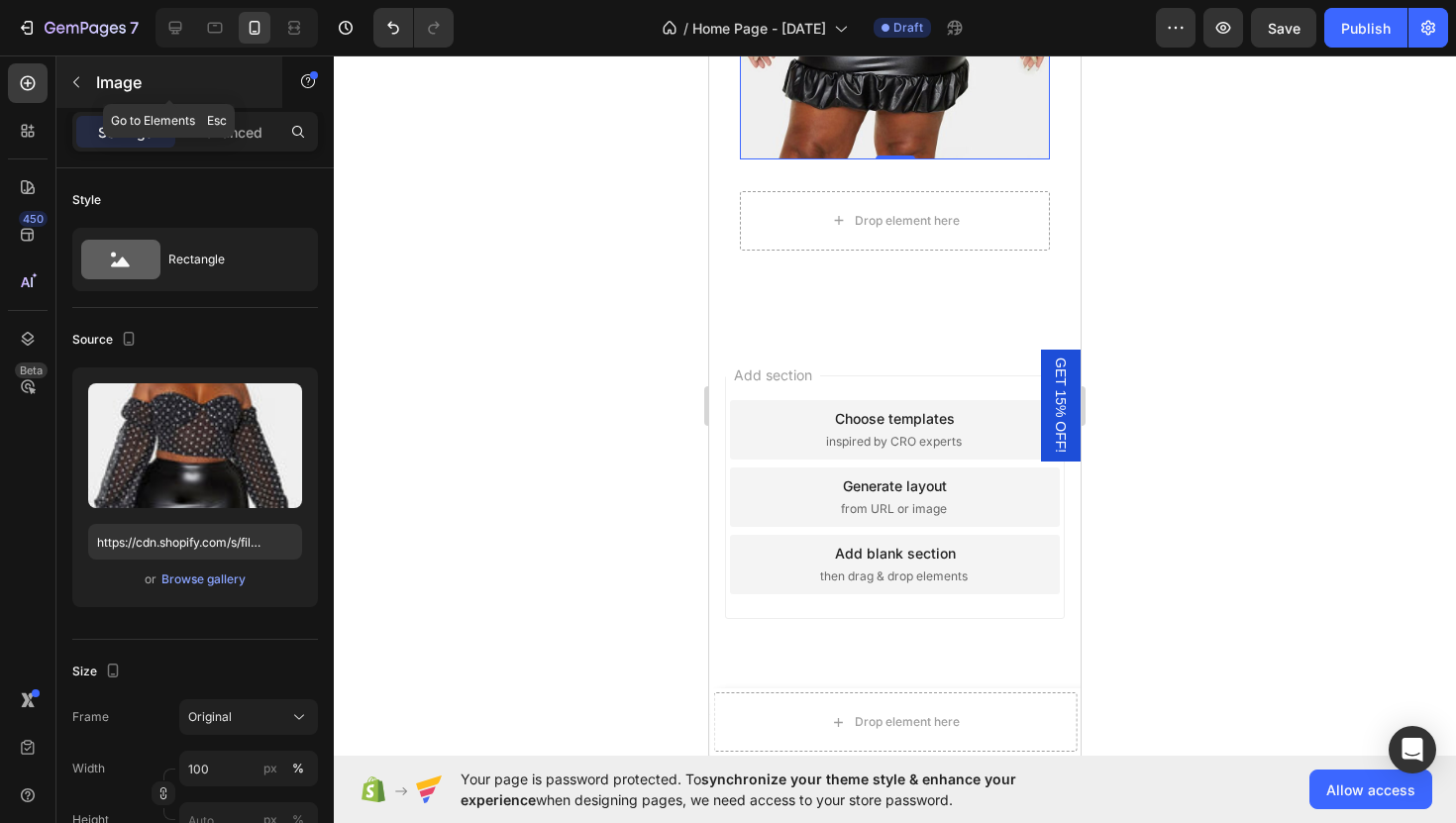 click 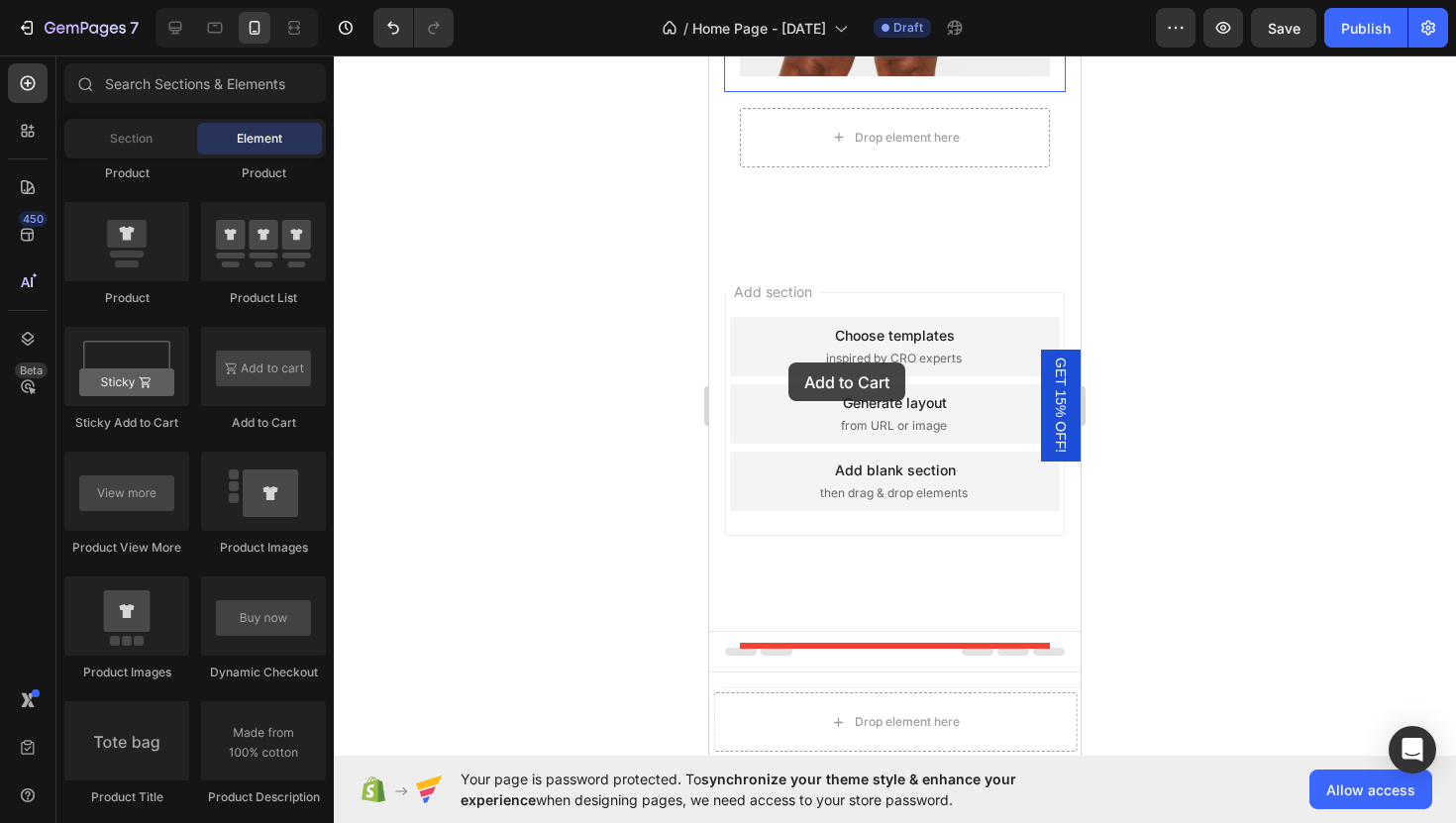 drag, startPoint x: 996, startPoint y: 436, endPoint x: 787, endPoint y: 362, distance: 221.71378 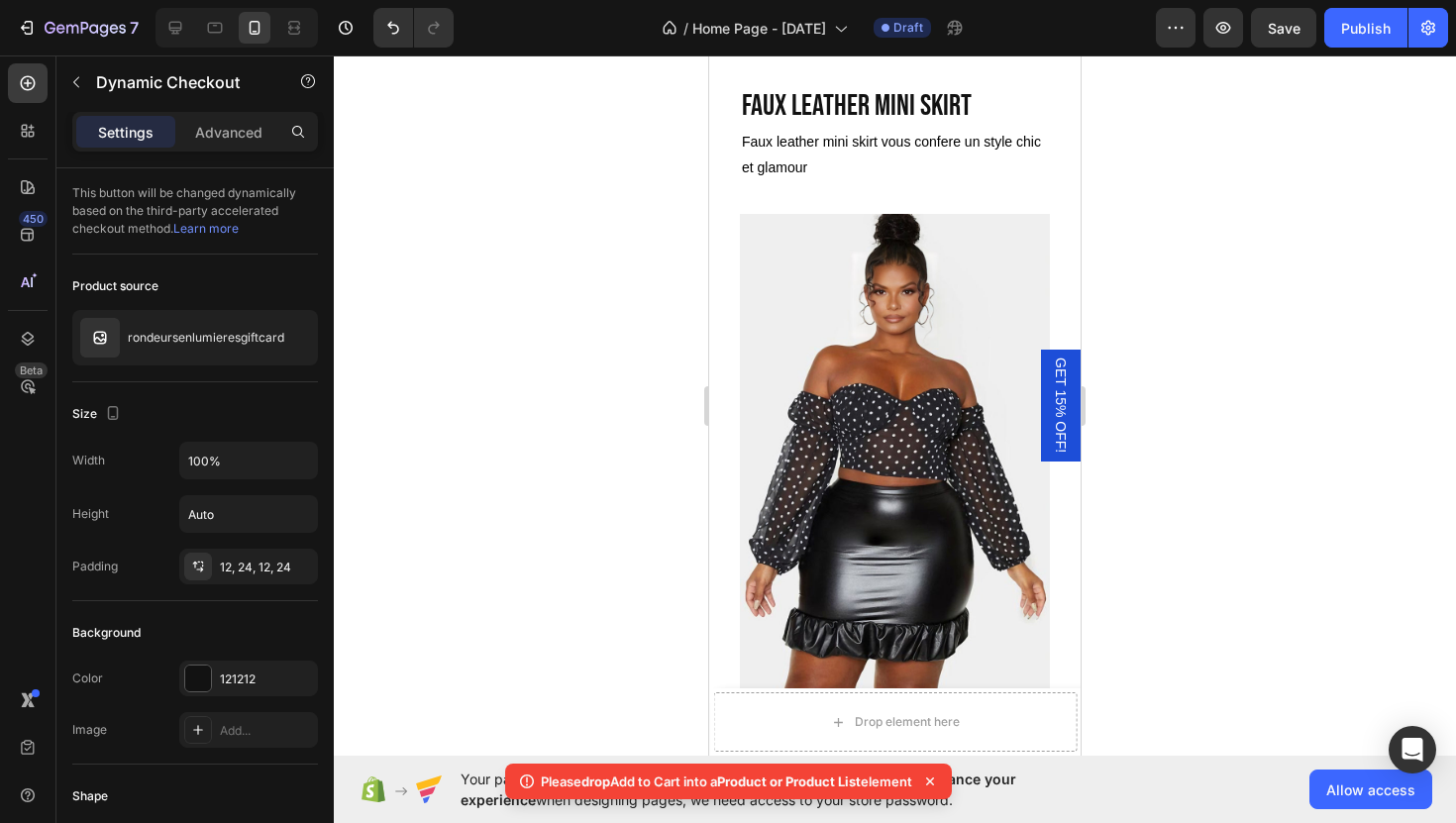 scroll, scrollTop: 4213, scrollLeft: 0, axis: vertical 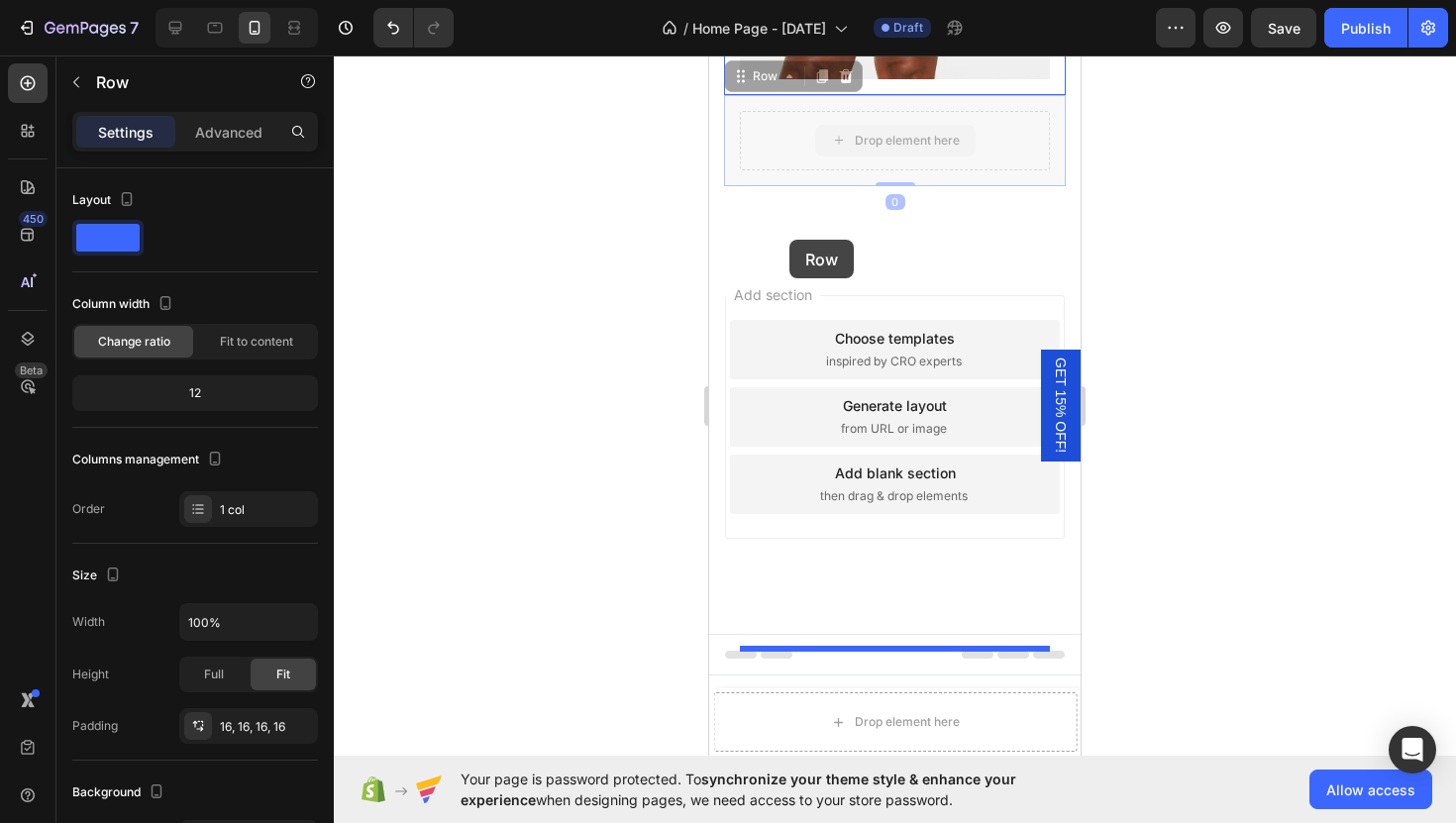 drag, startPoint x: 788, startPoint y: 325, endPoint x: 789, endPoint y: 240, distance: 85.00588 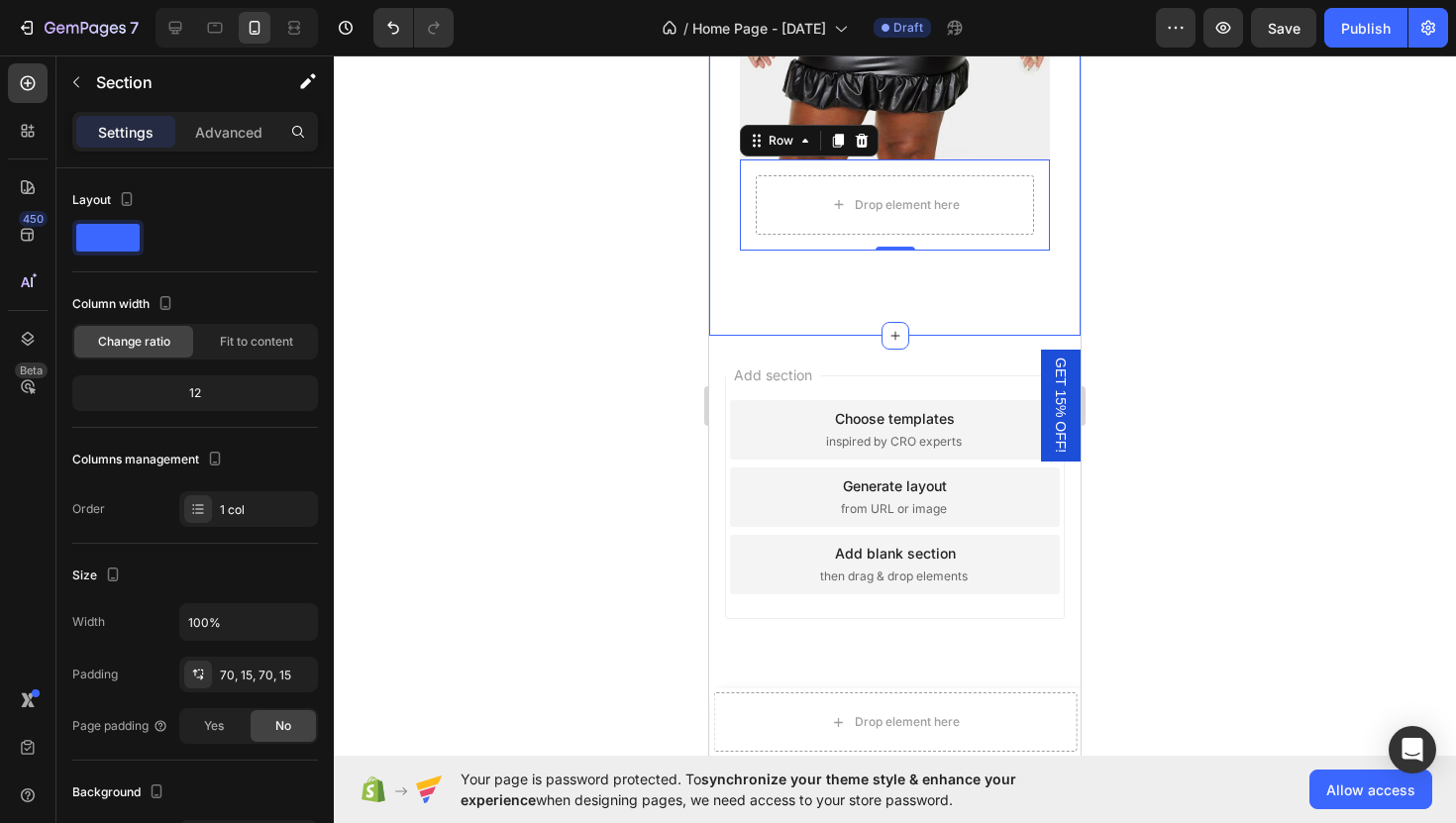 click on "Explore Our Best Sellers Heading Row jumpsuit jeans Heading Un jumpsuit jeans pour une allure ultra-stylee Text Block Image
Drop element here Quantity Text Block
1
Product Quantity
Add to cart Add to Cart Buy it now Dynamic Checkout Product
Drop element here Row  cargo jeans Heading Un jeans cargo qui sublime vos formes avec elegance.  Text Block Image
Add to cart Add to Cart Buy it now Dynamic Checkout Product List Image
Add to cart Add to Cart Buy it now Dynamic Checkout Product List Image
Add to cart Add to Cart Buy it now Dynamic Checkout Product List Image
Add to cart Add to Cart Buy it now Dynamic Checkout Product List Product List Row
Drop element here Row  FAUX LEATHER MINI SKIRT Heading Faux leather mini skirt vous confere un style chic et glamour Text Block Row Image
Drop element here Row   0 Row Section 16" at bounding box center (894, -832) 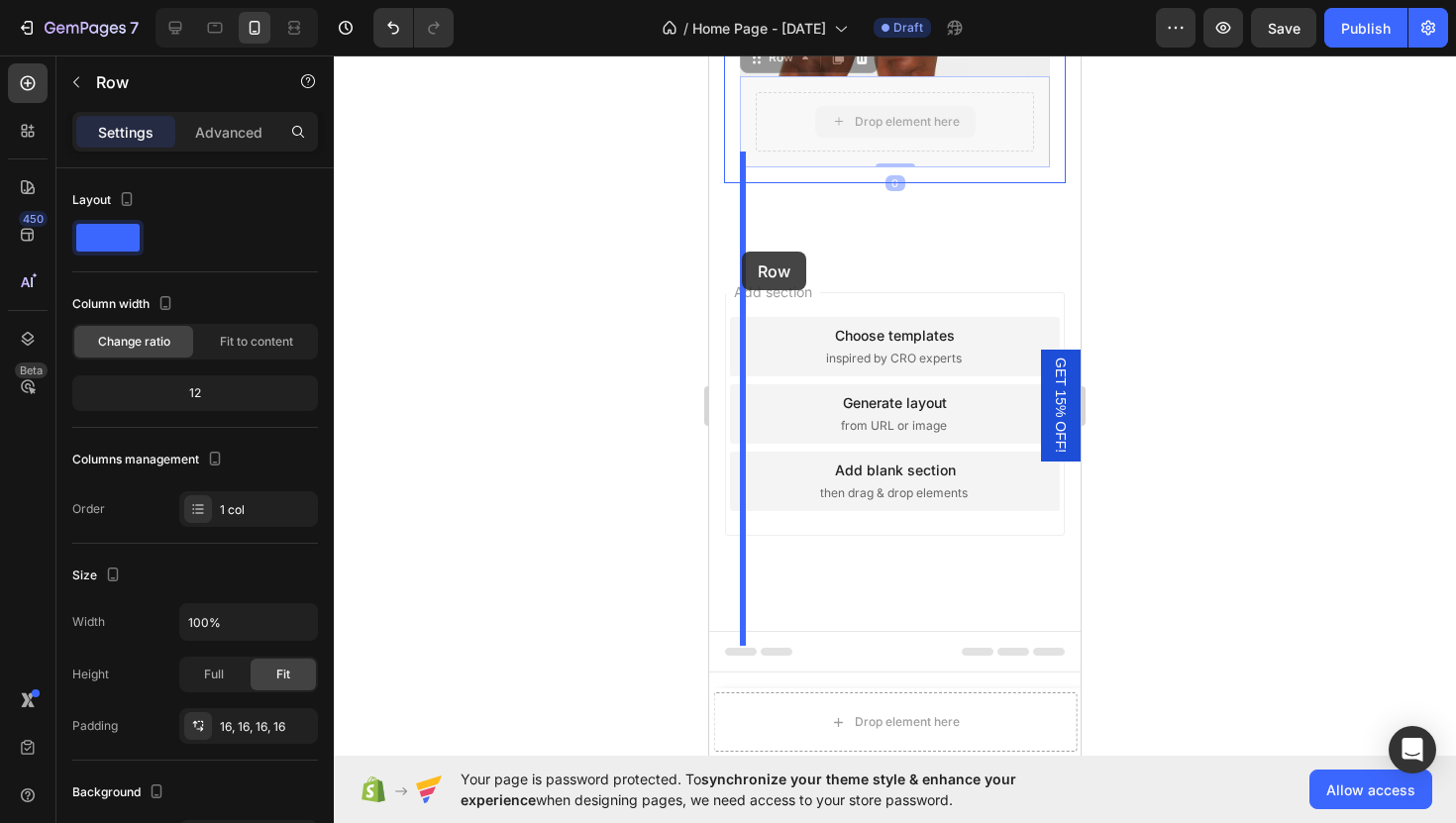 drag, startPoint x: 767, startPoint y: 294, endPoint x: 742, endPoint y: 252, distance: 48.8774 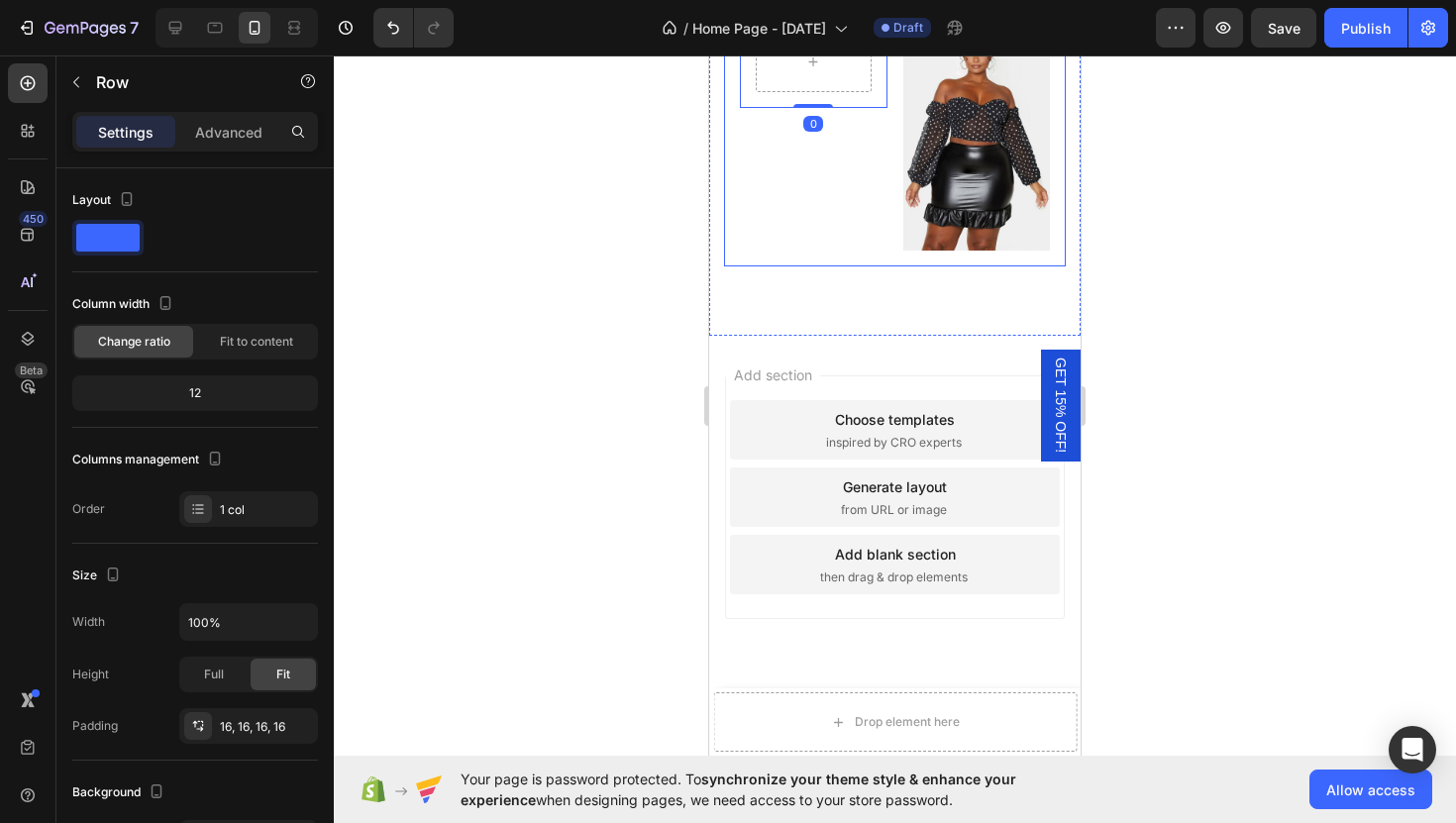 scroll, scrollTop: 4819, scrollLeft: 0, axis: vertical 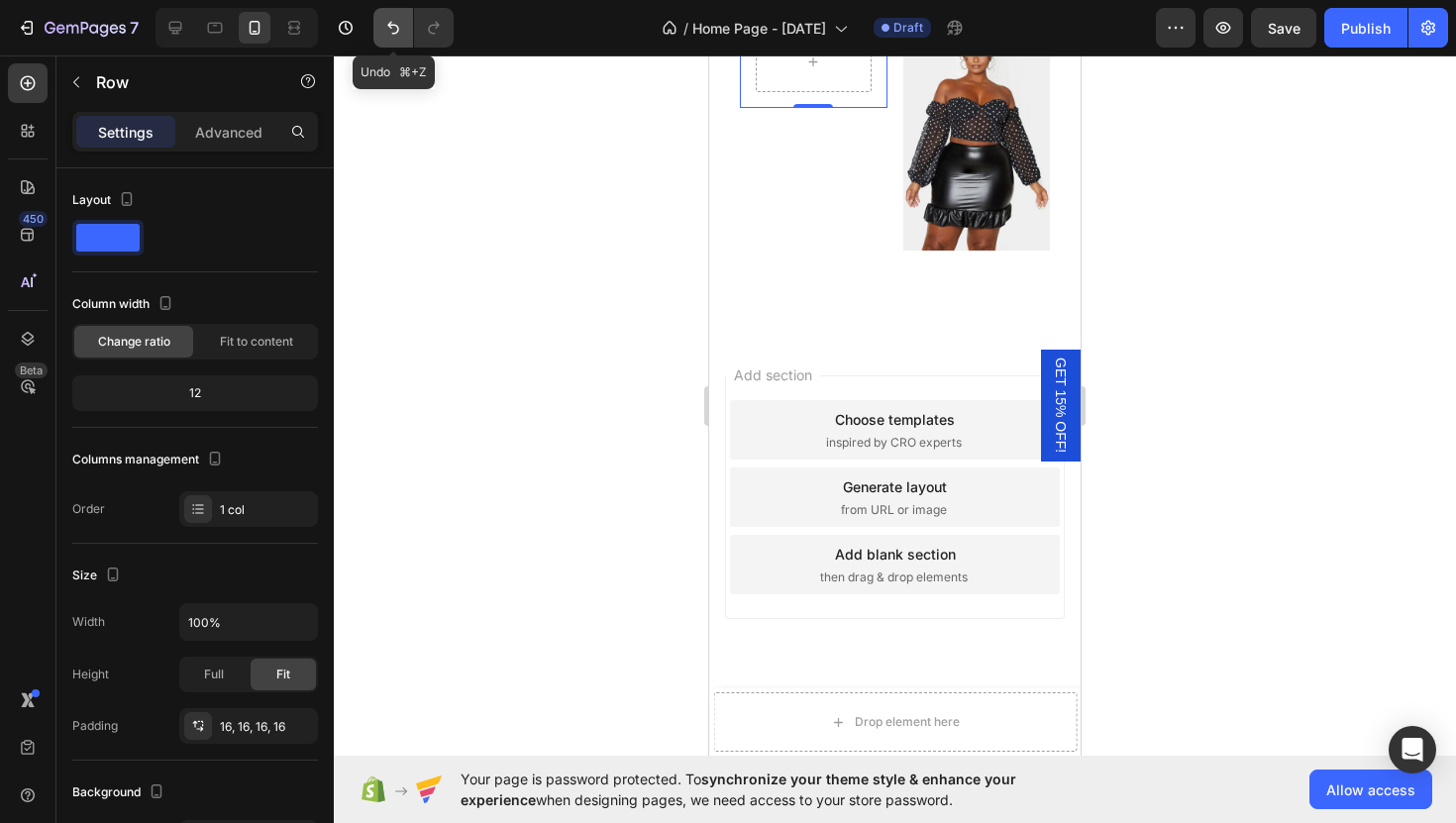 click 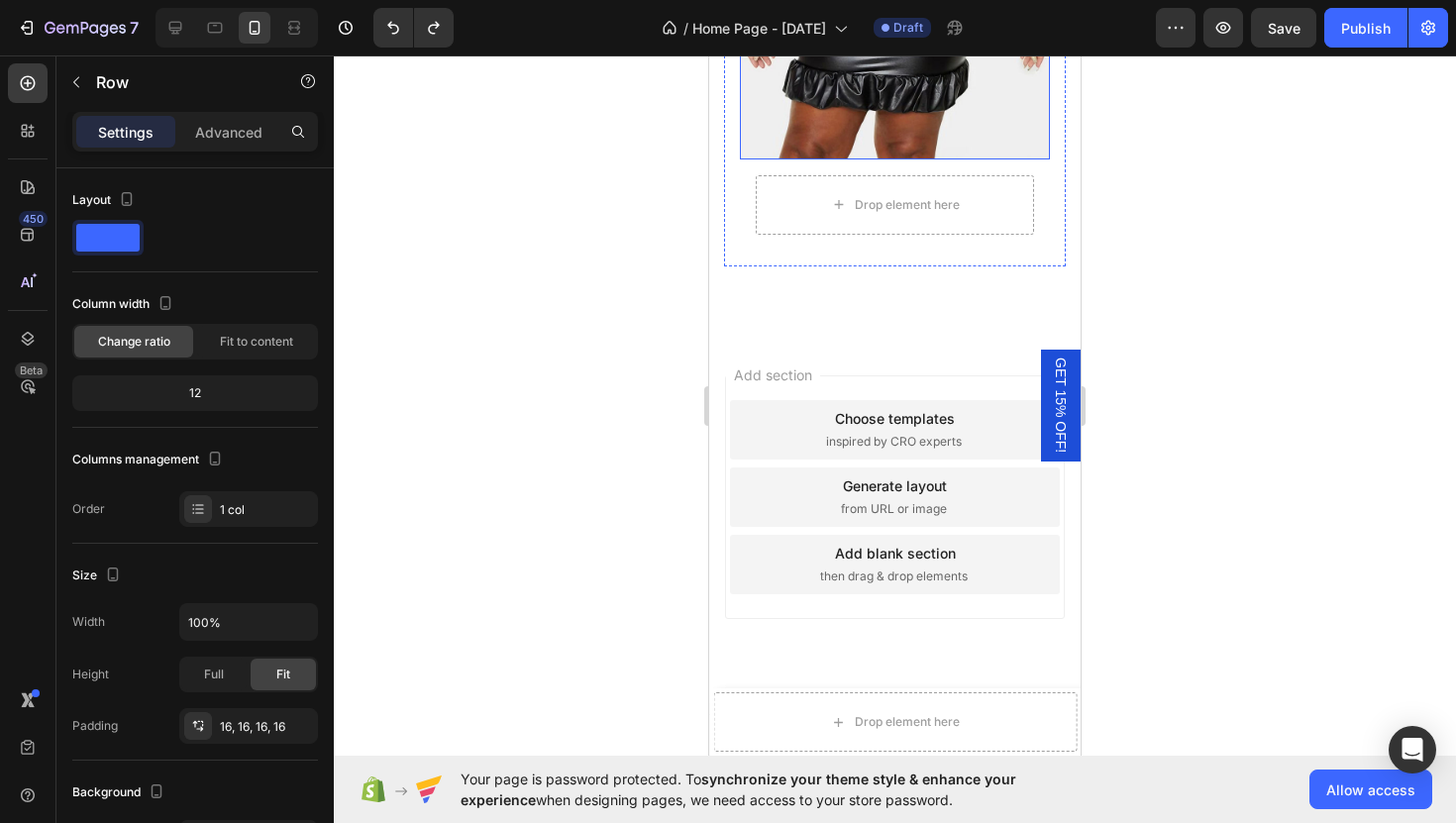 scroll, scrollTop: 5349, scrollLeft: 0, axis: vertical 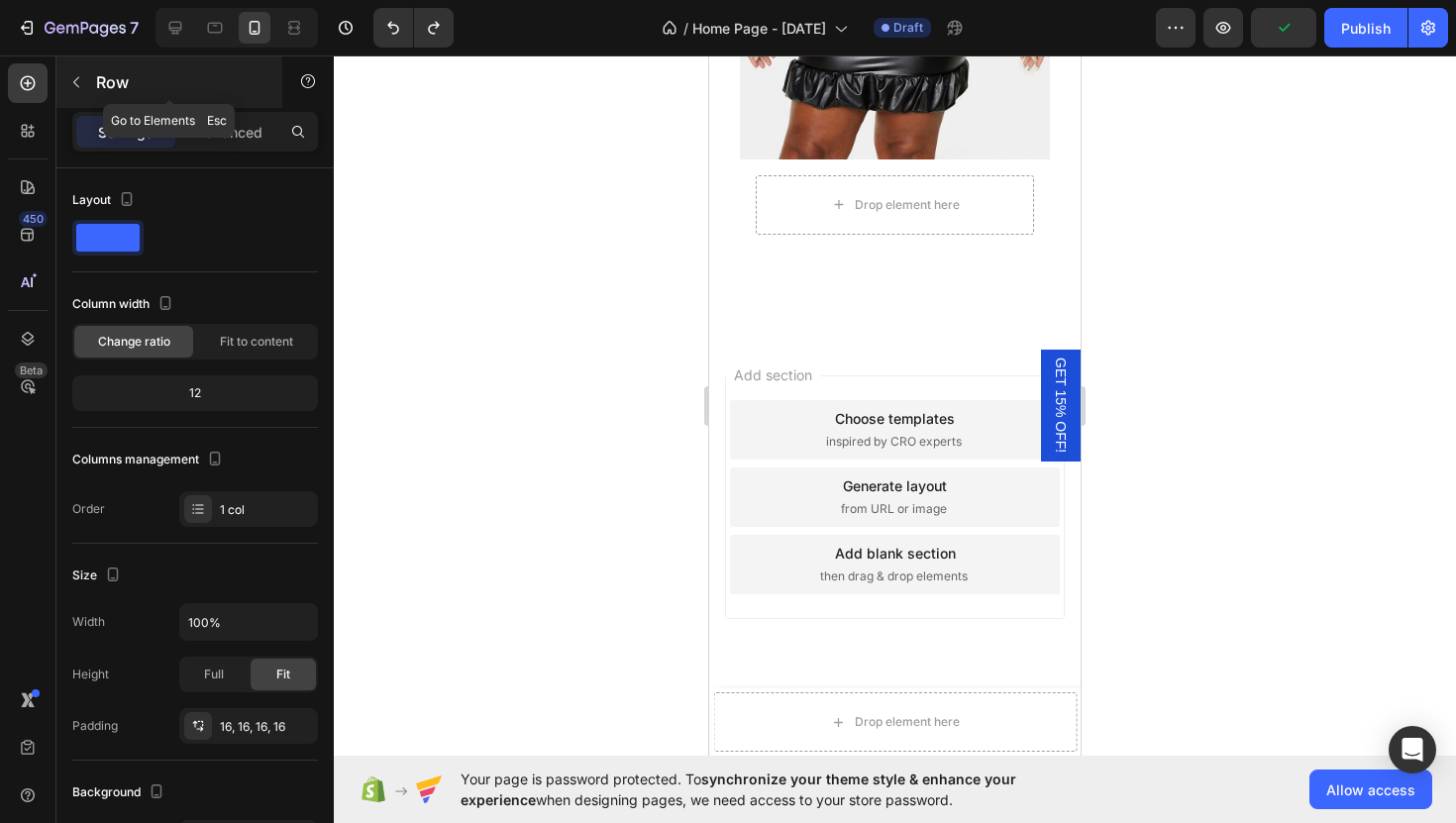 click at bounding box center [76, 82] 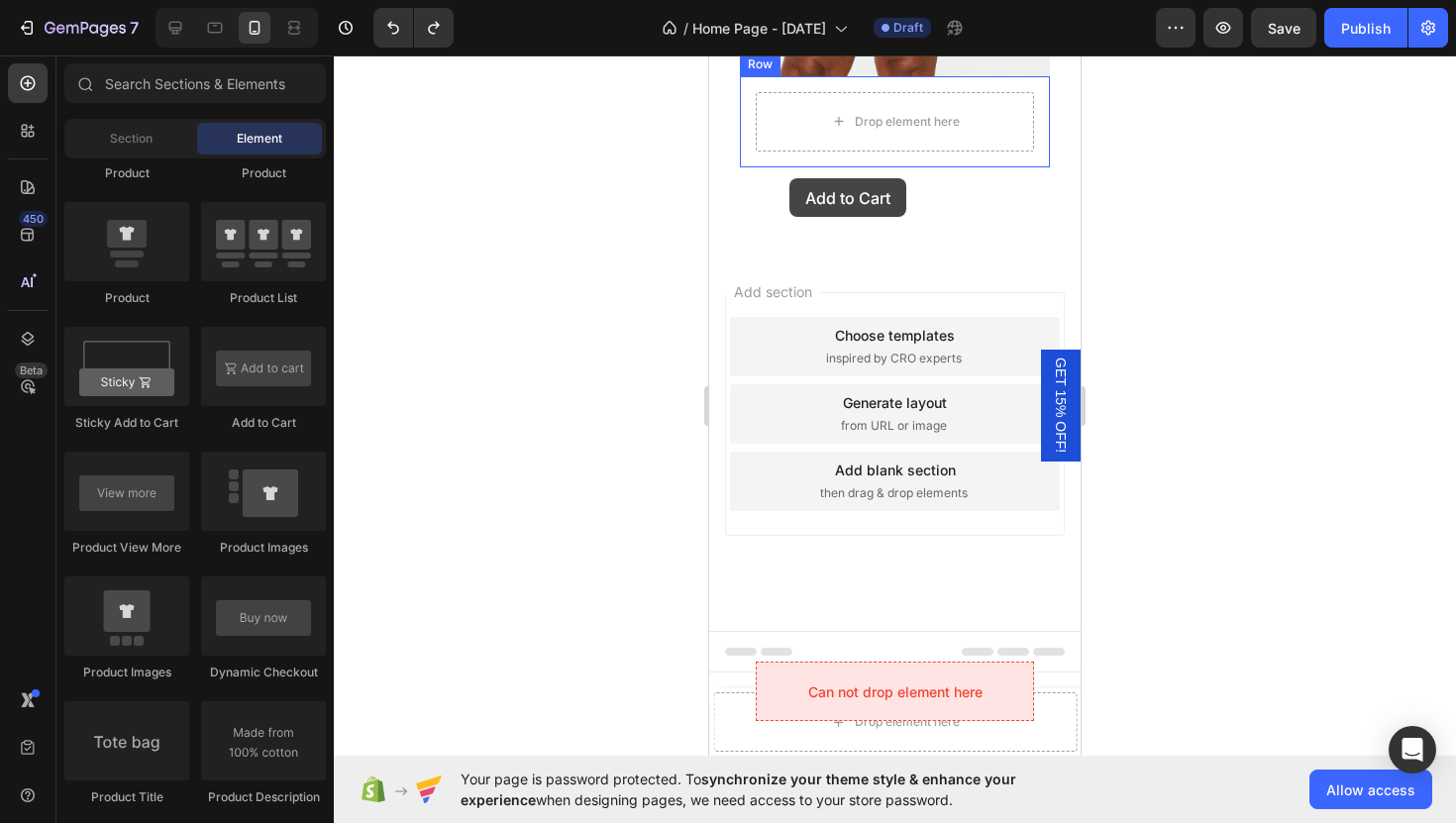 drag, startPoint x: 939, startPoint y: 428, endPoint x: 789, endPoint y: 178, distance: 291.54759 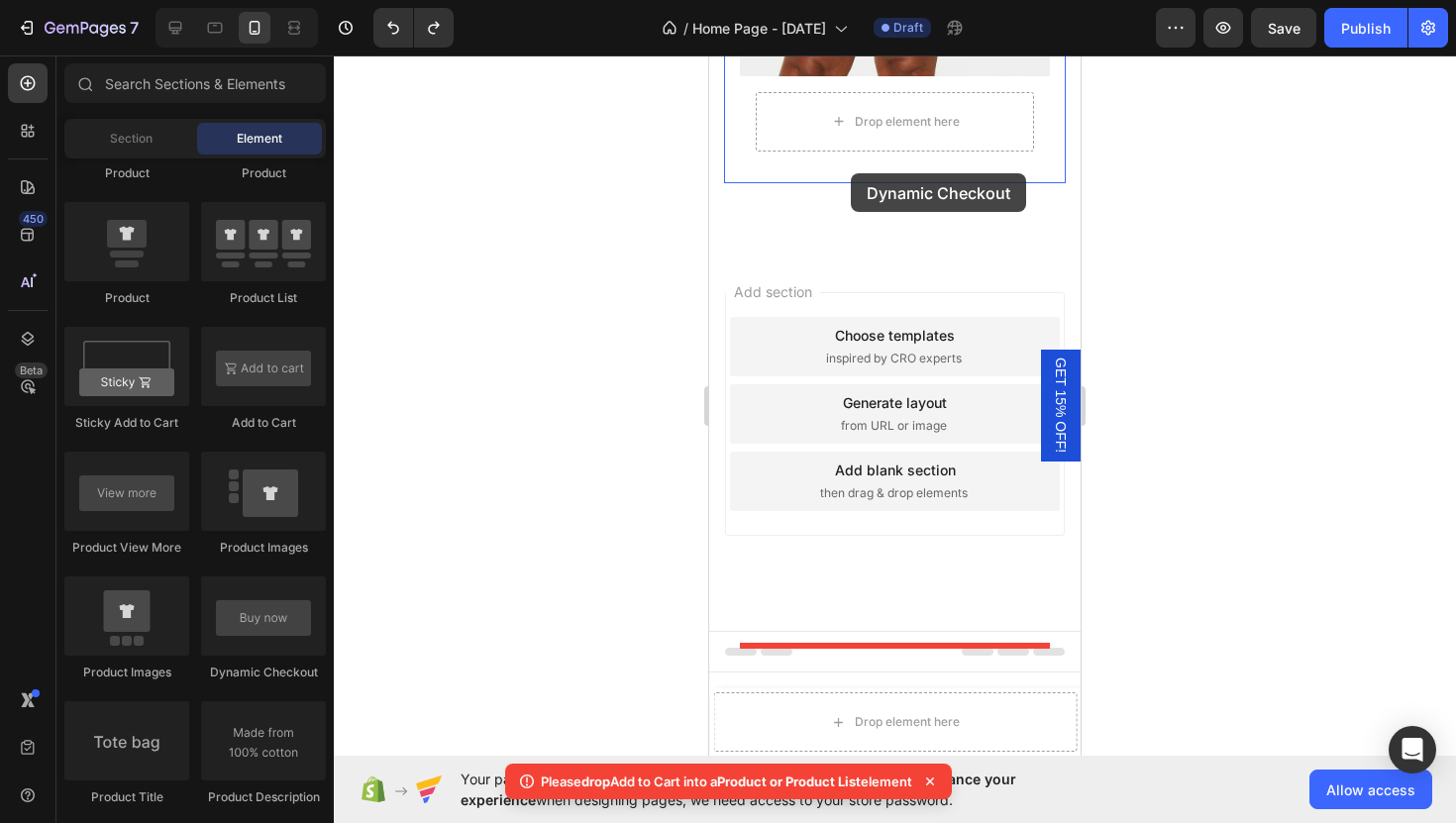 drag, startPoint x: 964, startPoint y: 656, endPoint x: 851, endPoint y: 173, distance: 496.04234 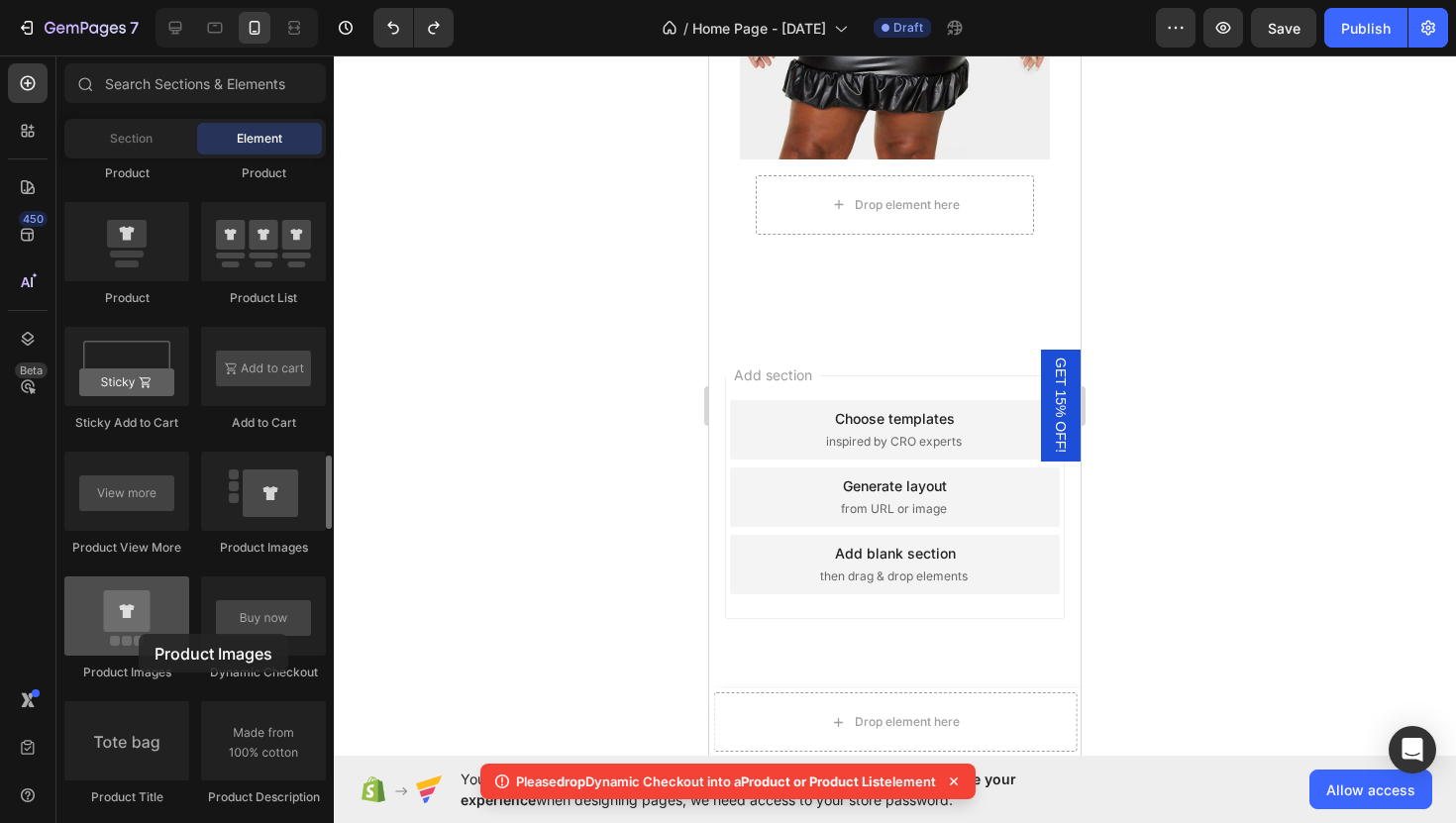 click at bounding box center (127, 616) 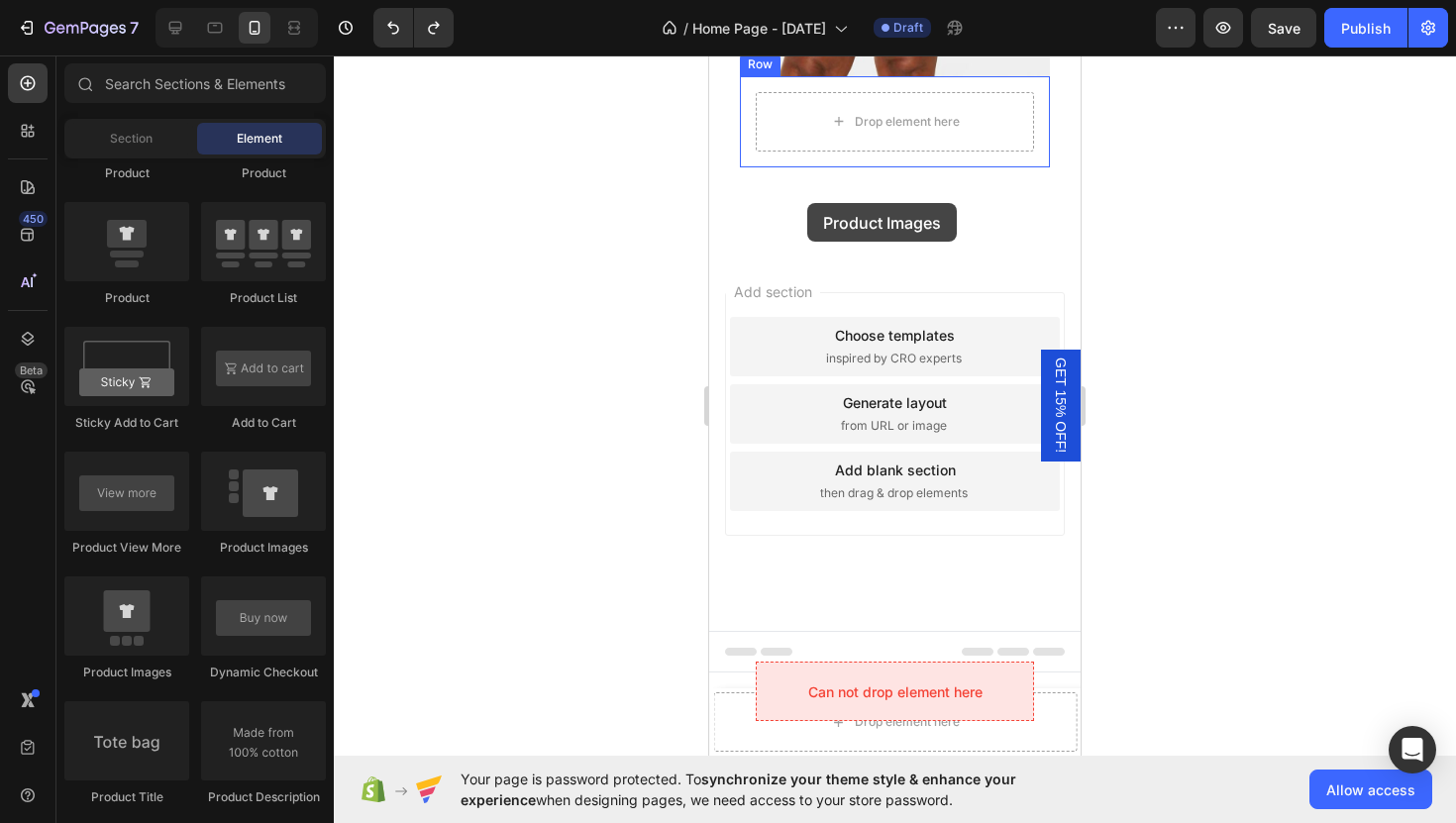 drag, startPoint x: 842, startPoint y: 678, endPoint x: 805, endPoint y: 197, distance: 482.421 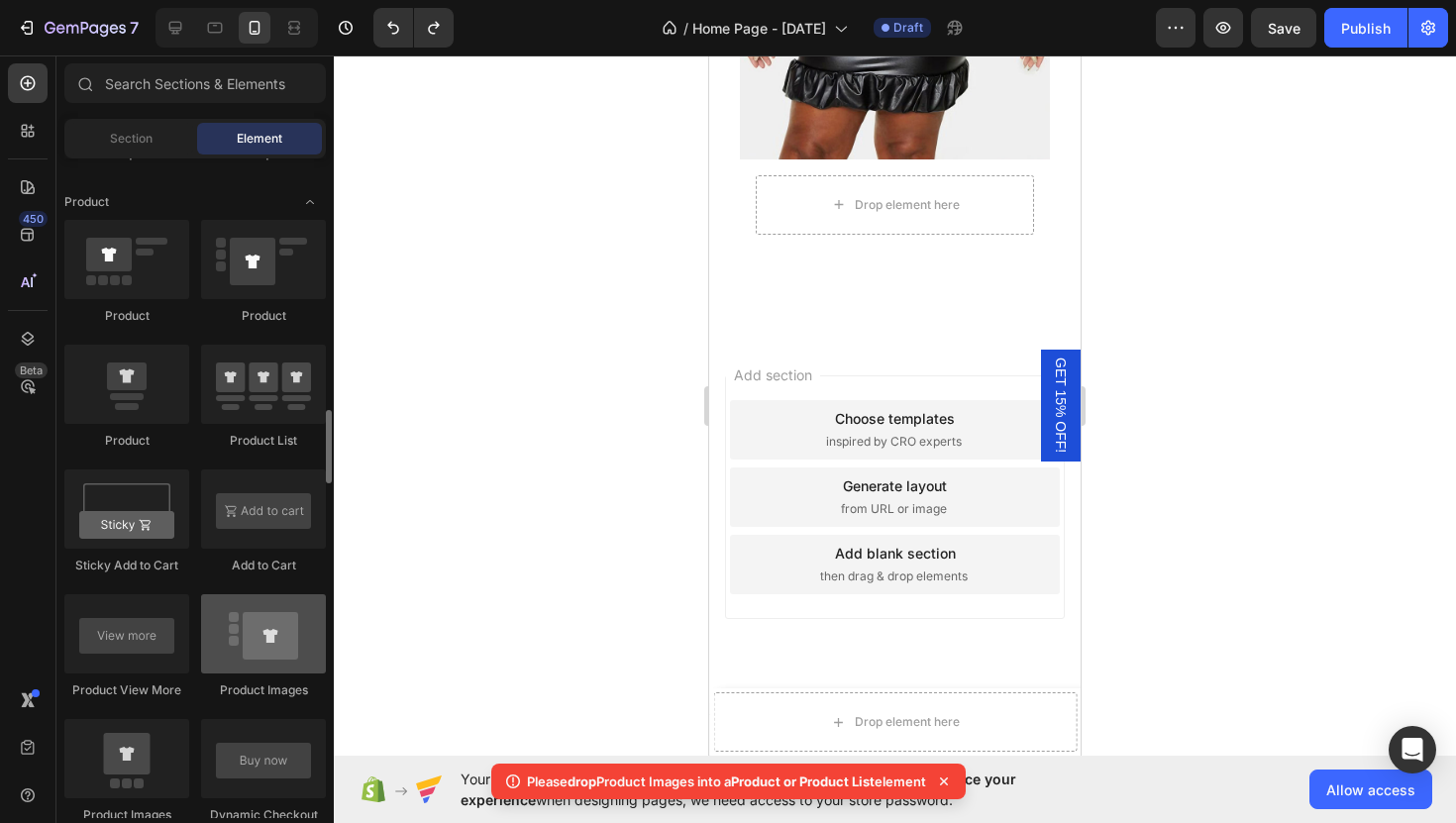 scroll, scrollTop: 2337, scrollLeft: 0, axis: vertical 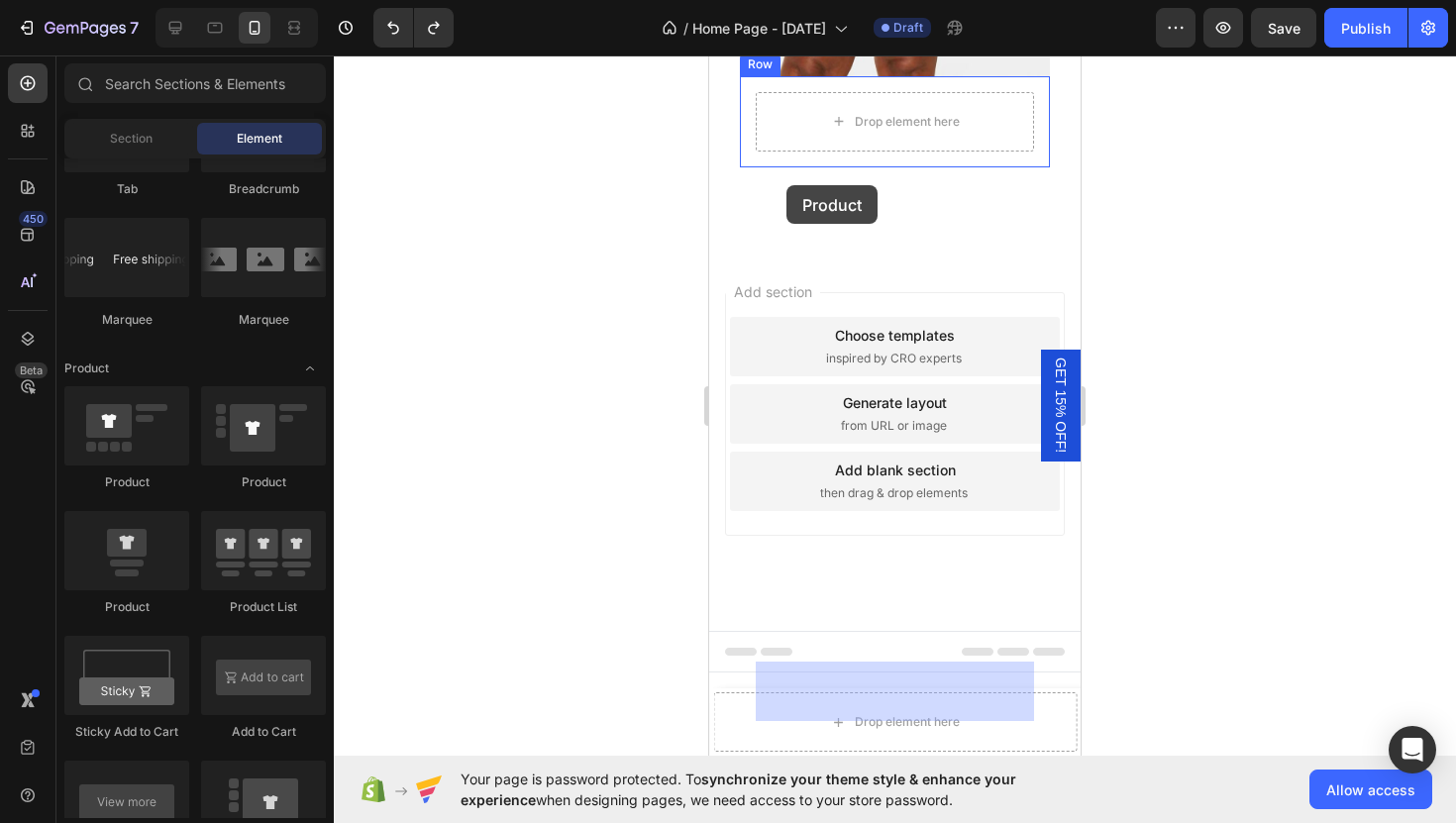drag, startPoint x: 824, startPoint y: 485, endPoint x: 786, endPoint y: 183, distance: 304.3813 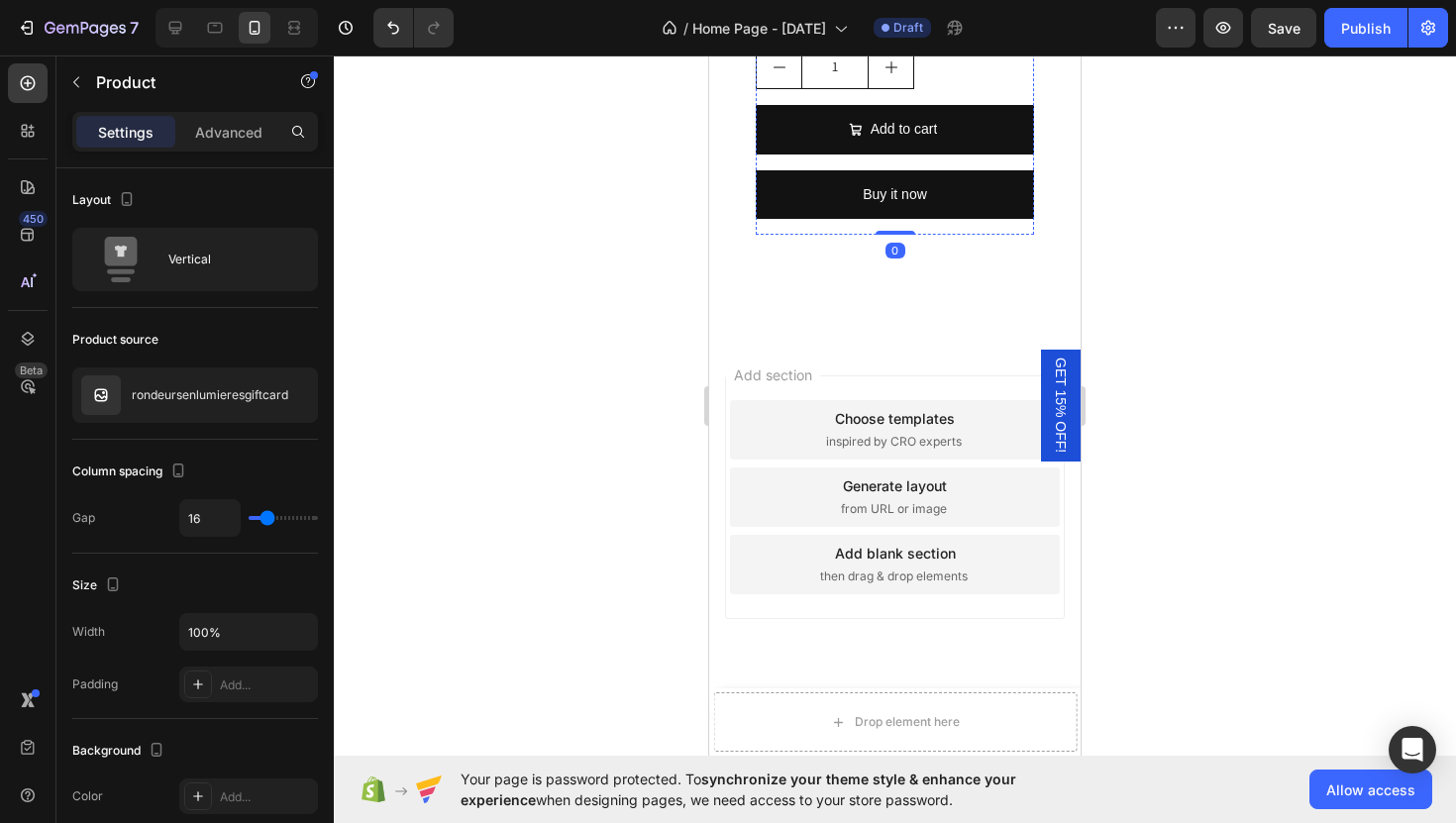 scroll, scrollTop: 6024, scrollLeft: 0, axis: vertical 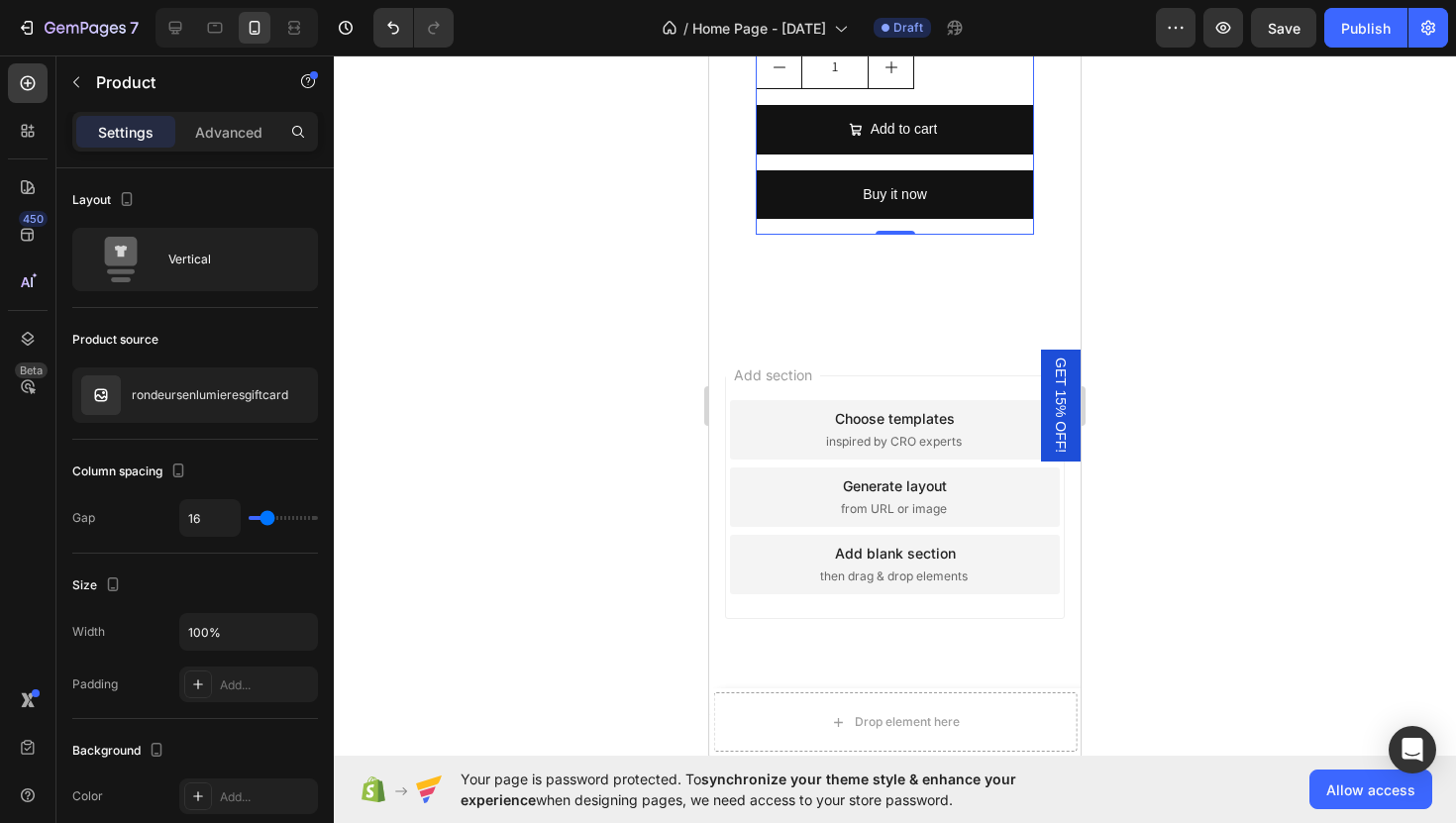 click on "rondeursenlumieresgiftcard Product Title $10.00 Product Price Product Price No compare price Product Price Row Highlight key benefits with product description.       Add description   or   sync data Product Description Denominations: $10.00 $10.00 $10.00 $10.00 $25.00 $25.00 $25.00 $50.00 $50.00 $50.00 $100.00 $100.00 $100.00 Product Variants & Swatches Quantity Text Block
1
Product Quantity
Add to cart Add to Cart Buy it now Dynamic Checkout" at bounding box center (894, -94) 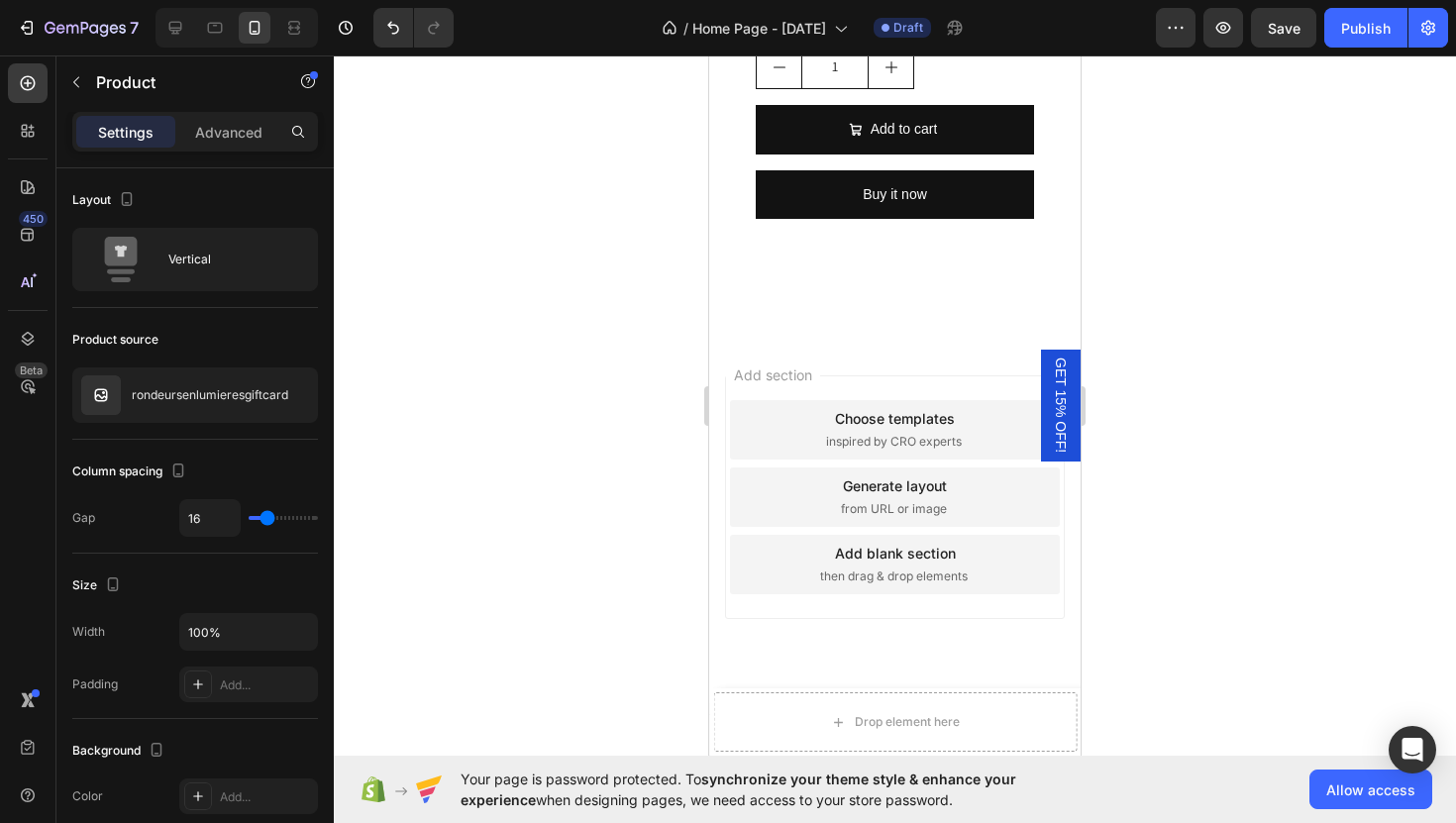 click on "$25.00" at bounding box center [871, -95] 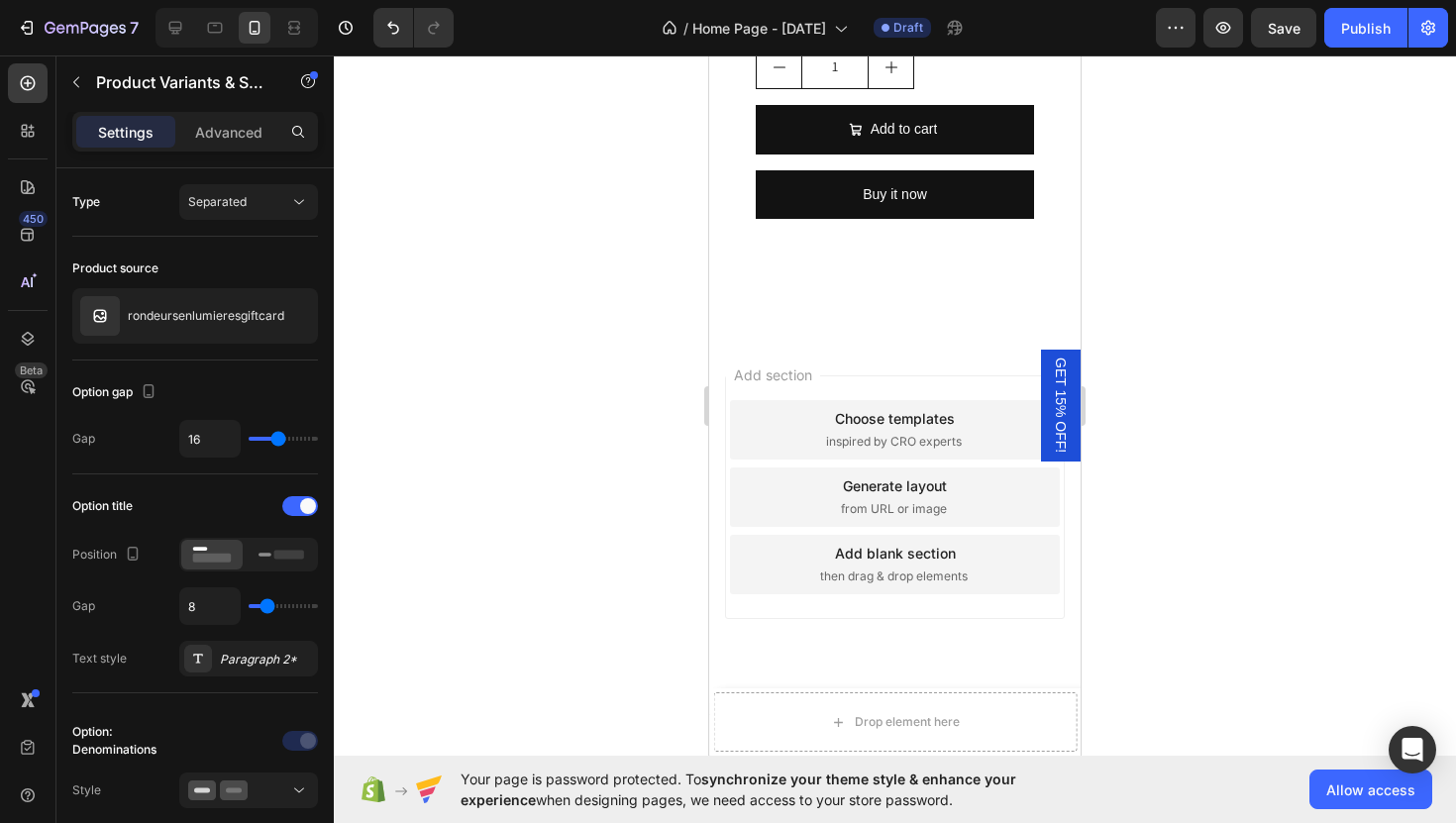 click 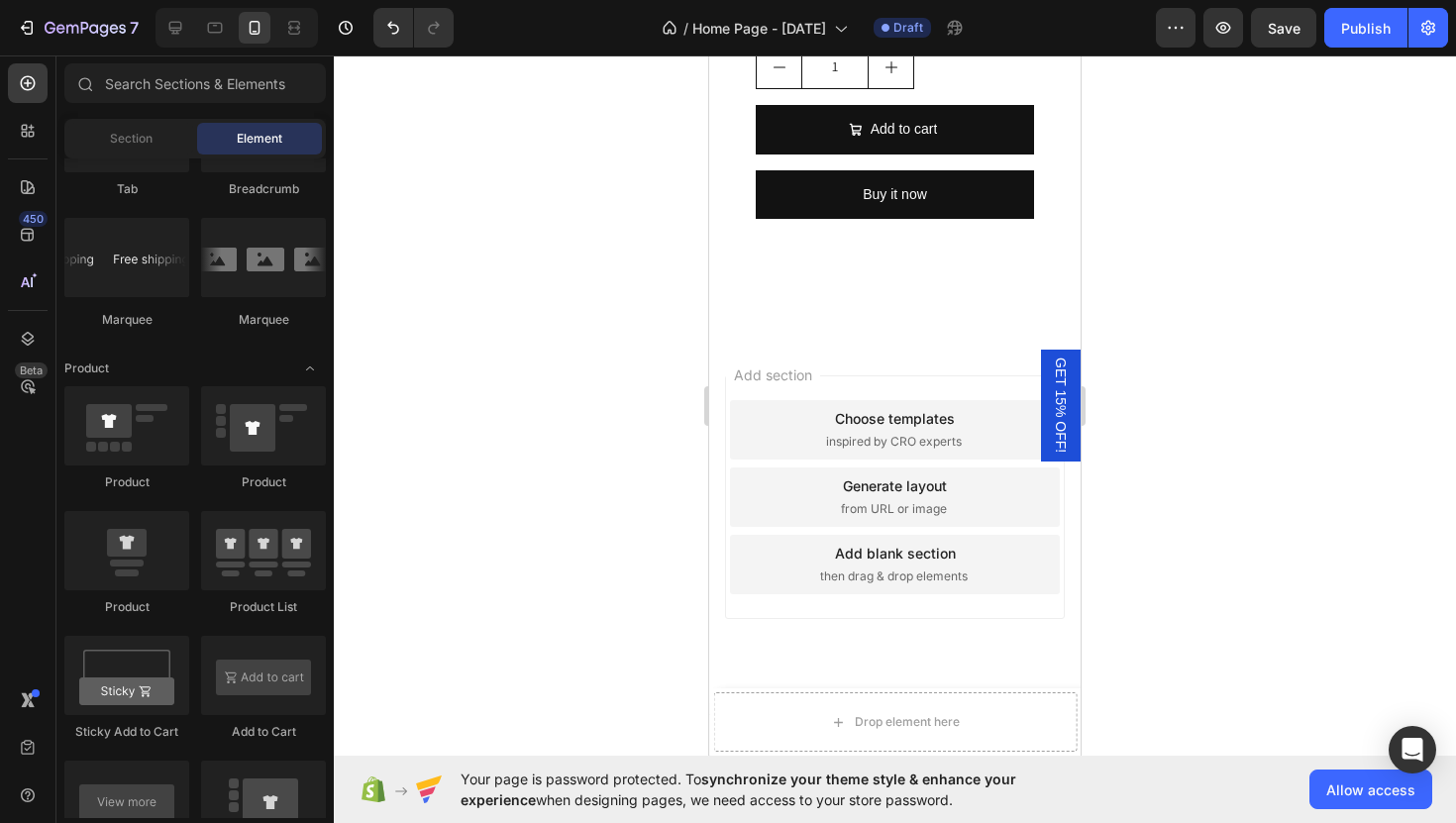 click on "Highlight key benefits with product description.       Add description   or   sync data" at bounding box center (912, -65) 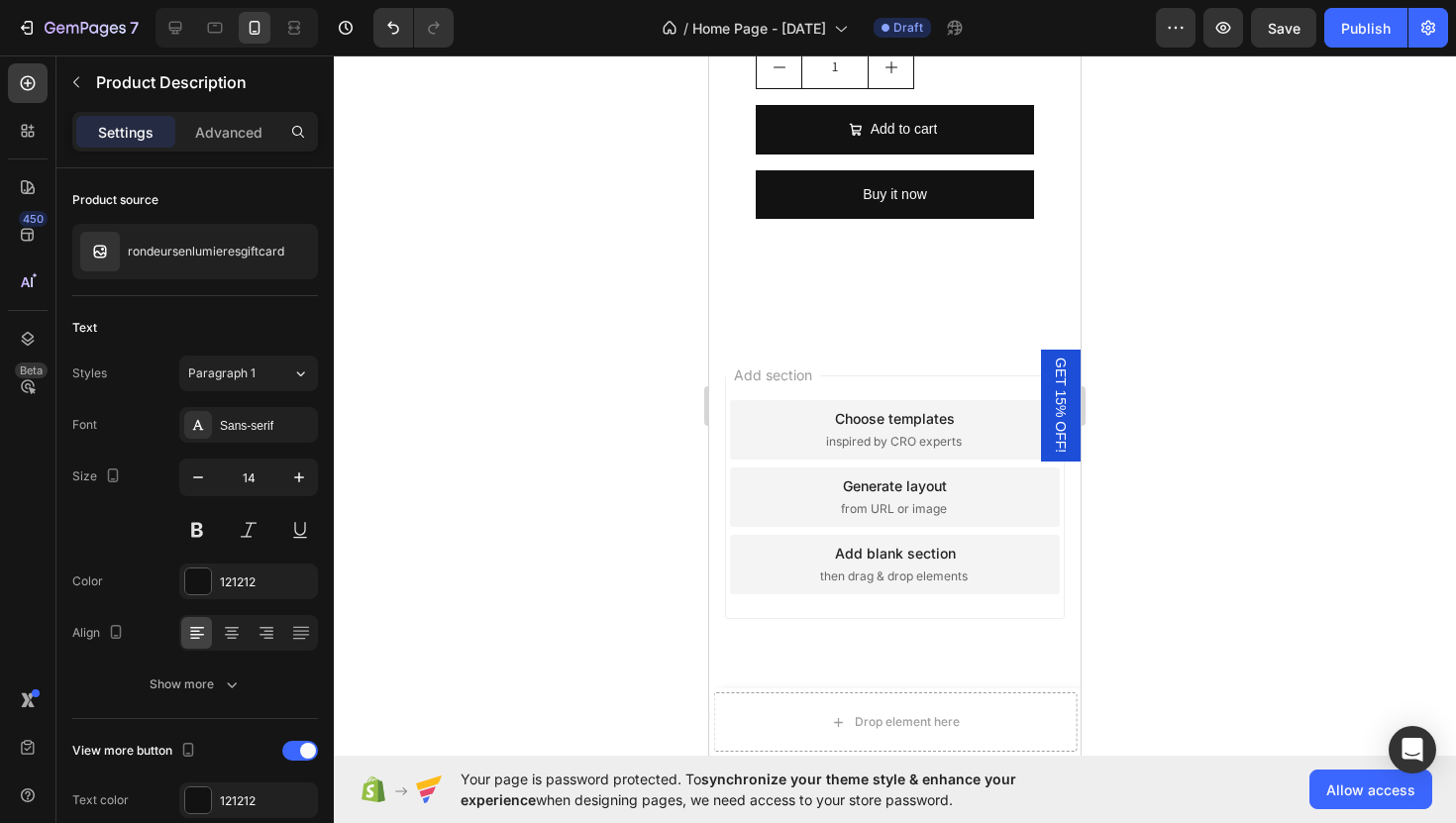 click 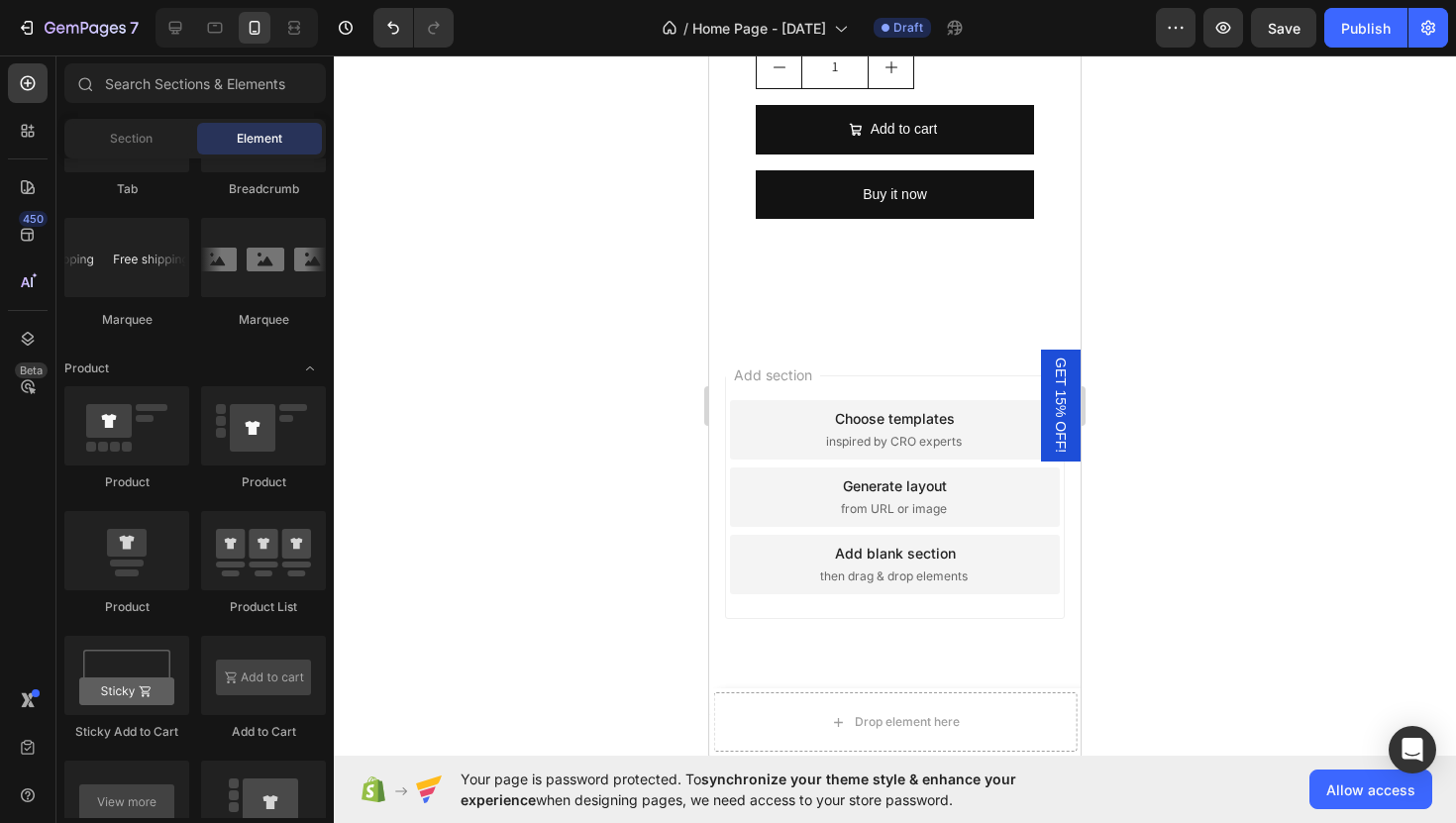 scroll, scrollTop: 5665, scrollLeft: 0, axis: vertical 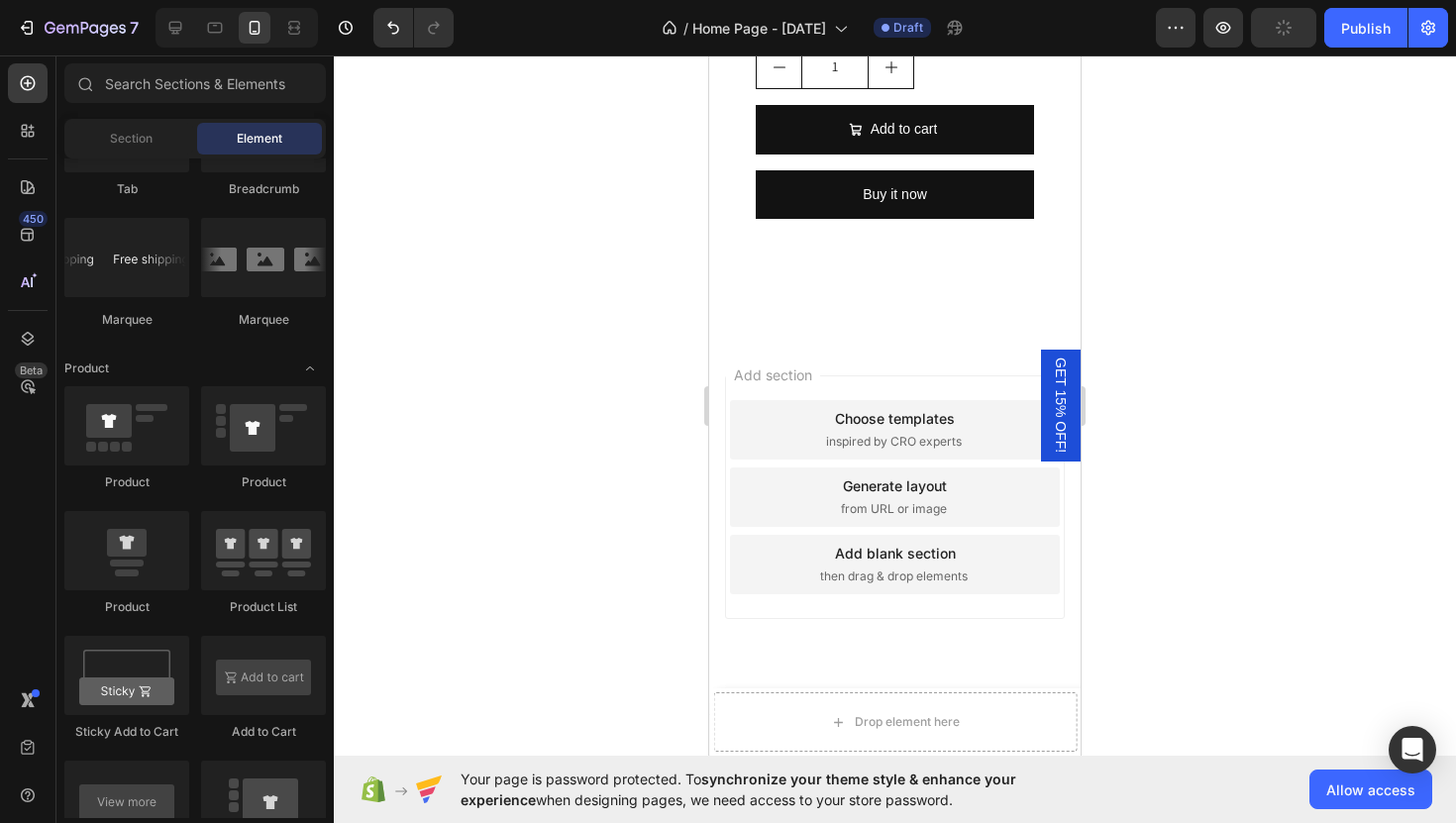 click on "rondeursenlumieresgiftcard" at bounding box center (894, -109) 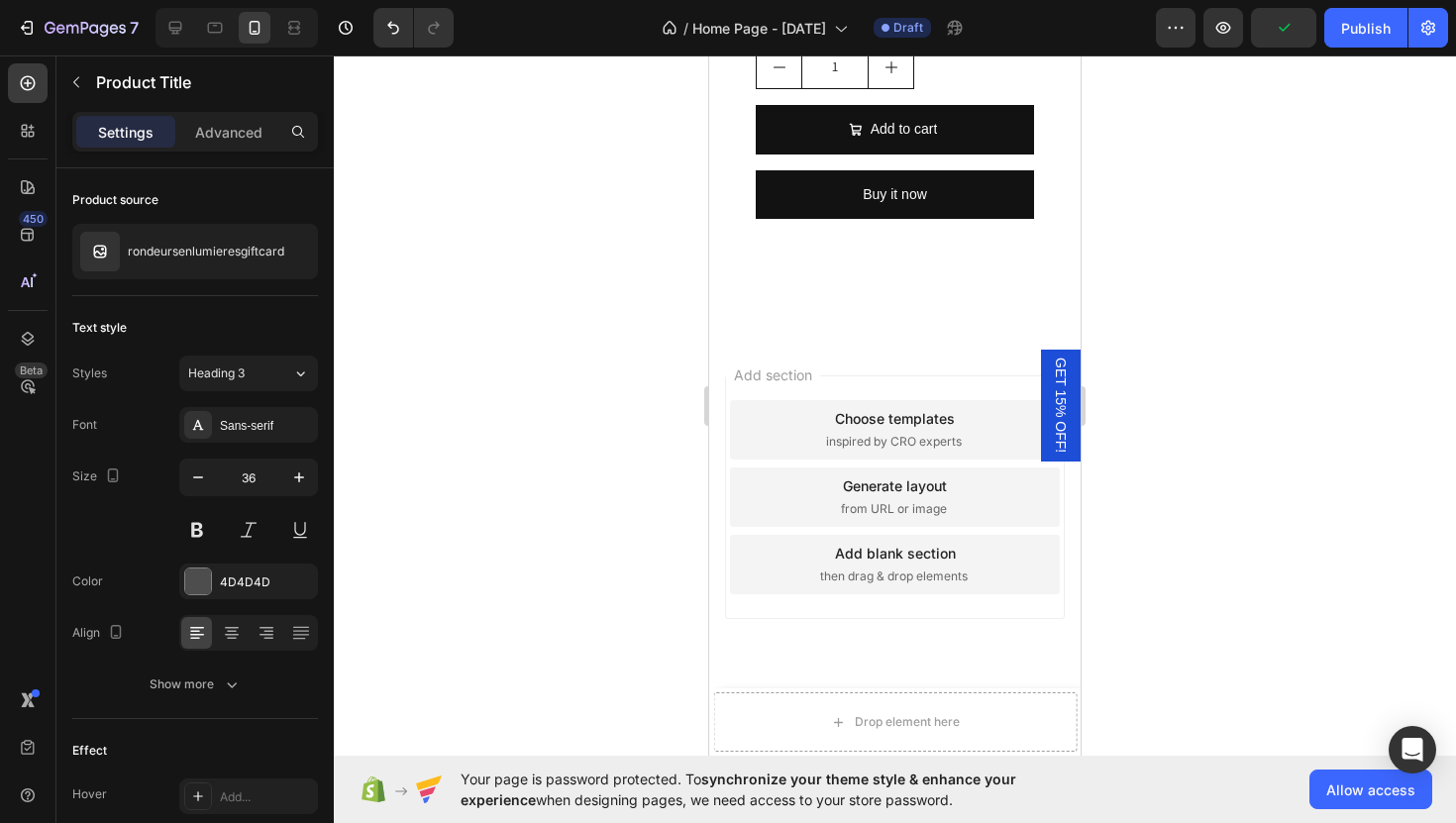 click 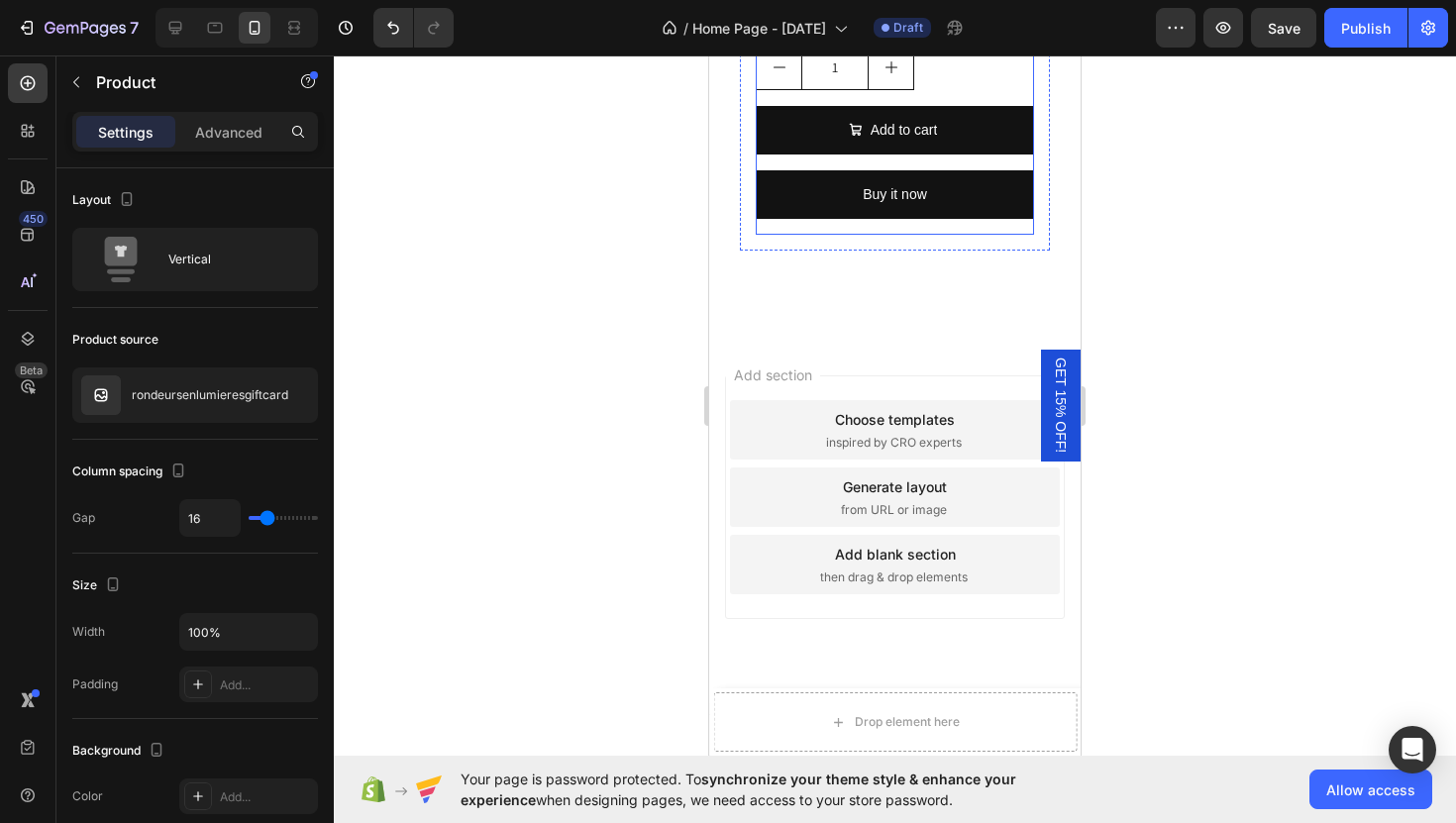 click on "$25.00 Product Price Product Price No compare price Product Price Row Quantity Text Block
1
Product Quantity
Add to cart Add to Cart Buy it now Dynamic Checkout" at bounding box center (894, 95) 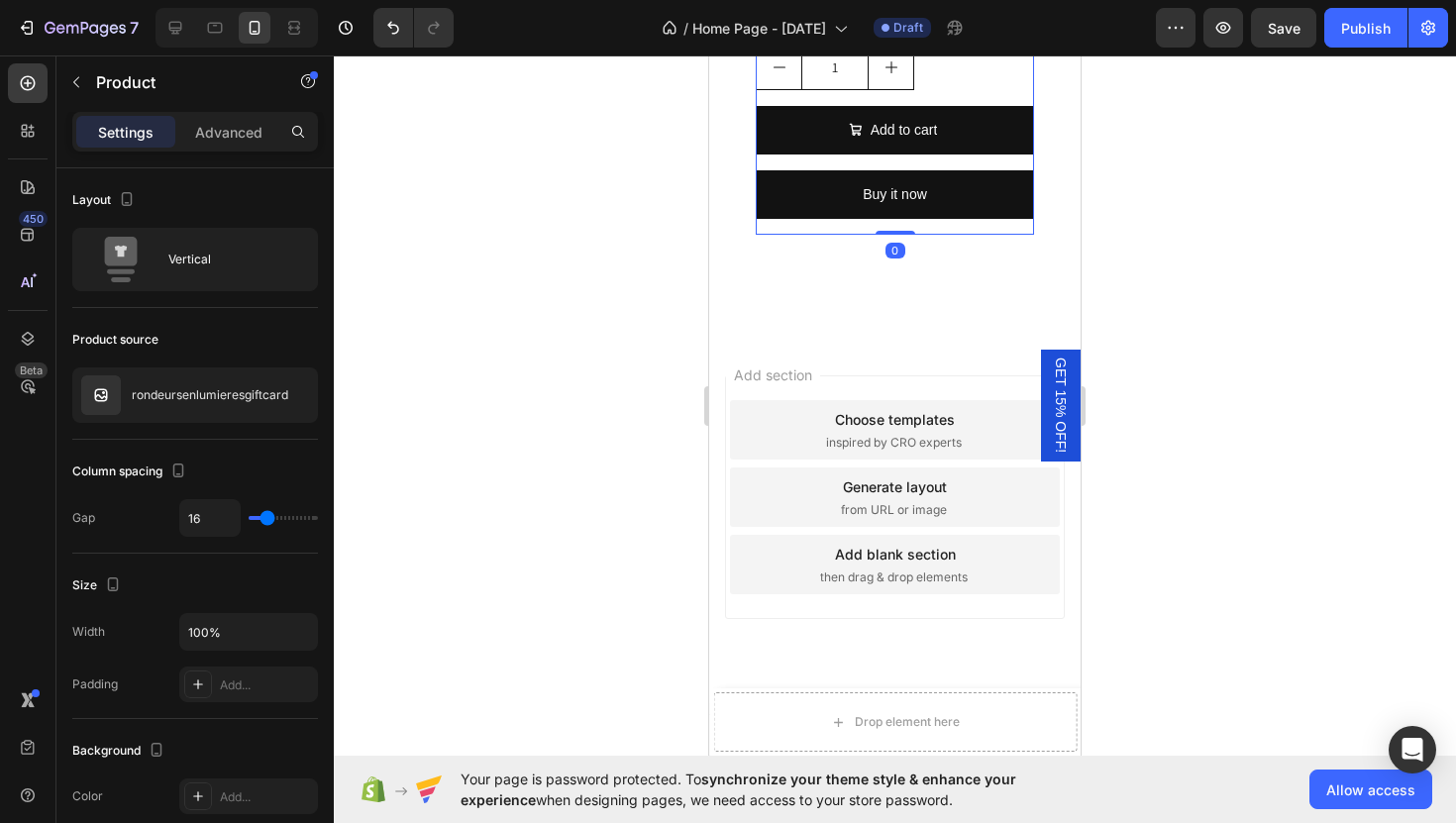 scroll, scrollTop: 5419, scrollLeft: 0, axis: vertical 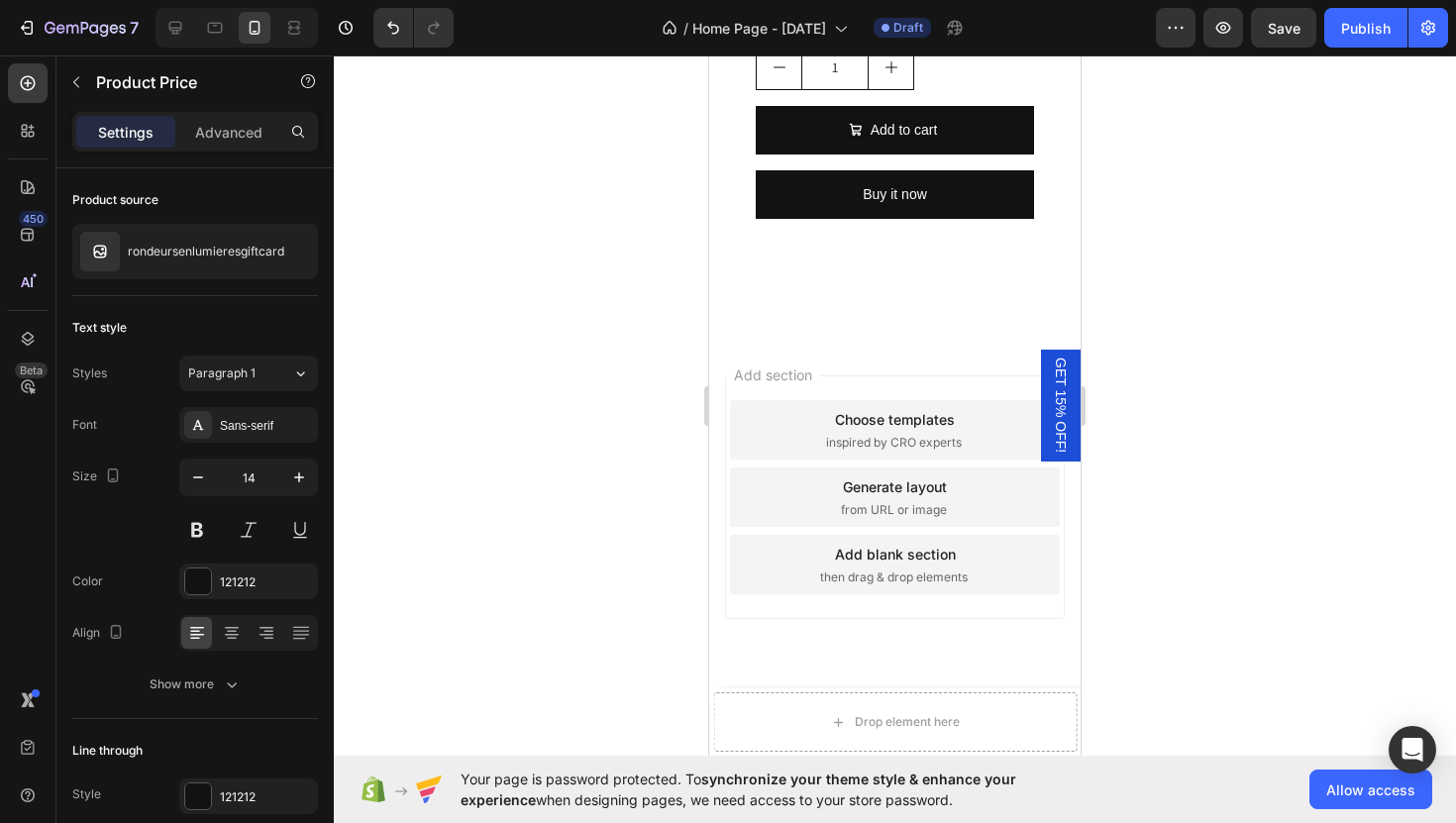click at bounding box center (1008, -62) 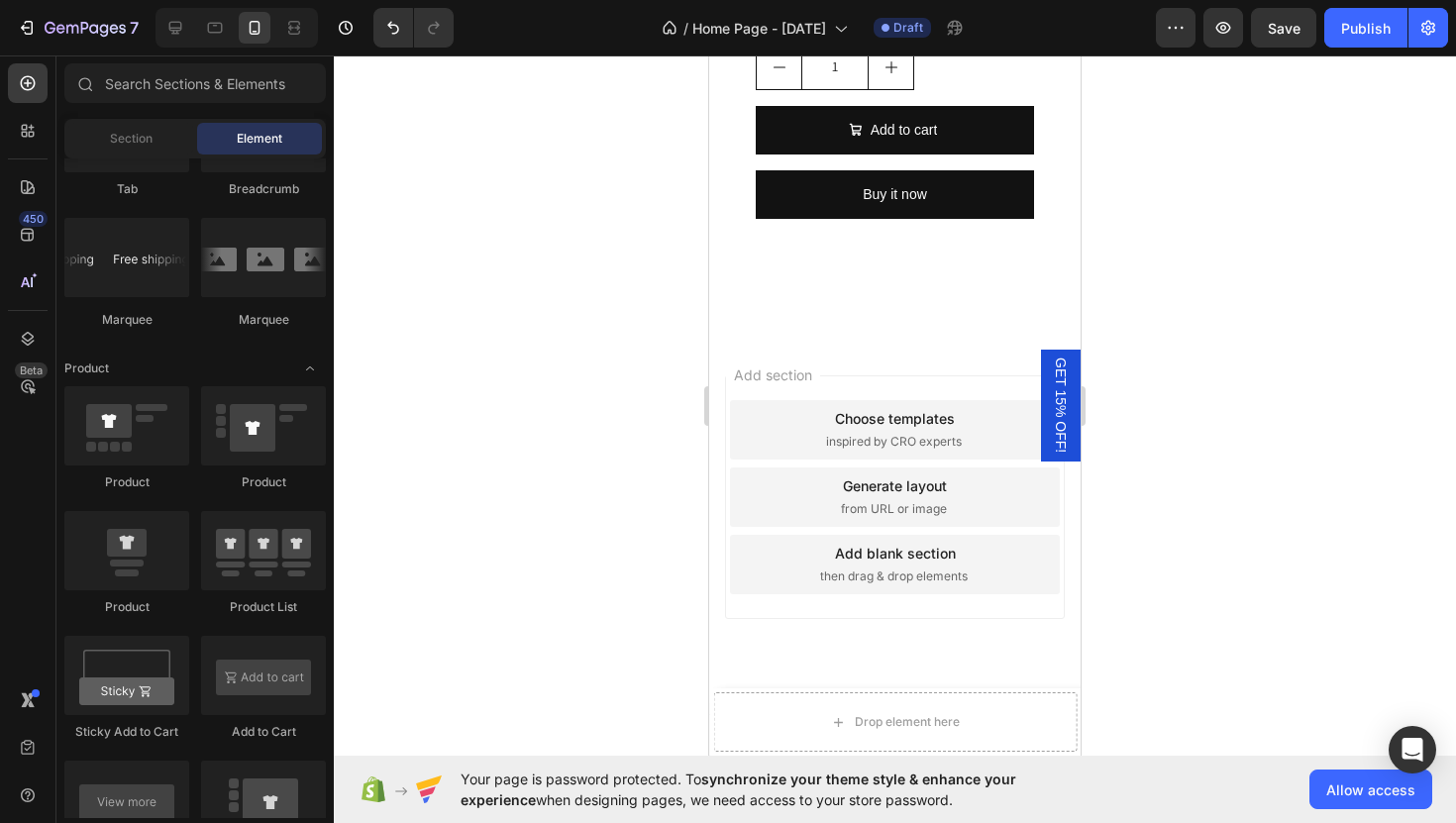 click on "Drop element here" at bounding box center (891, -46) 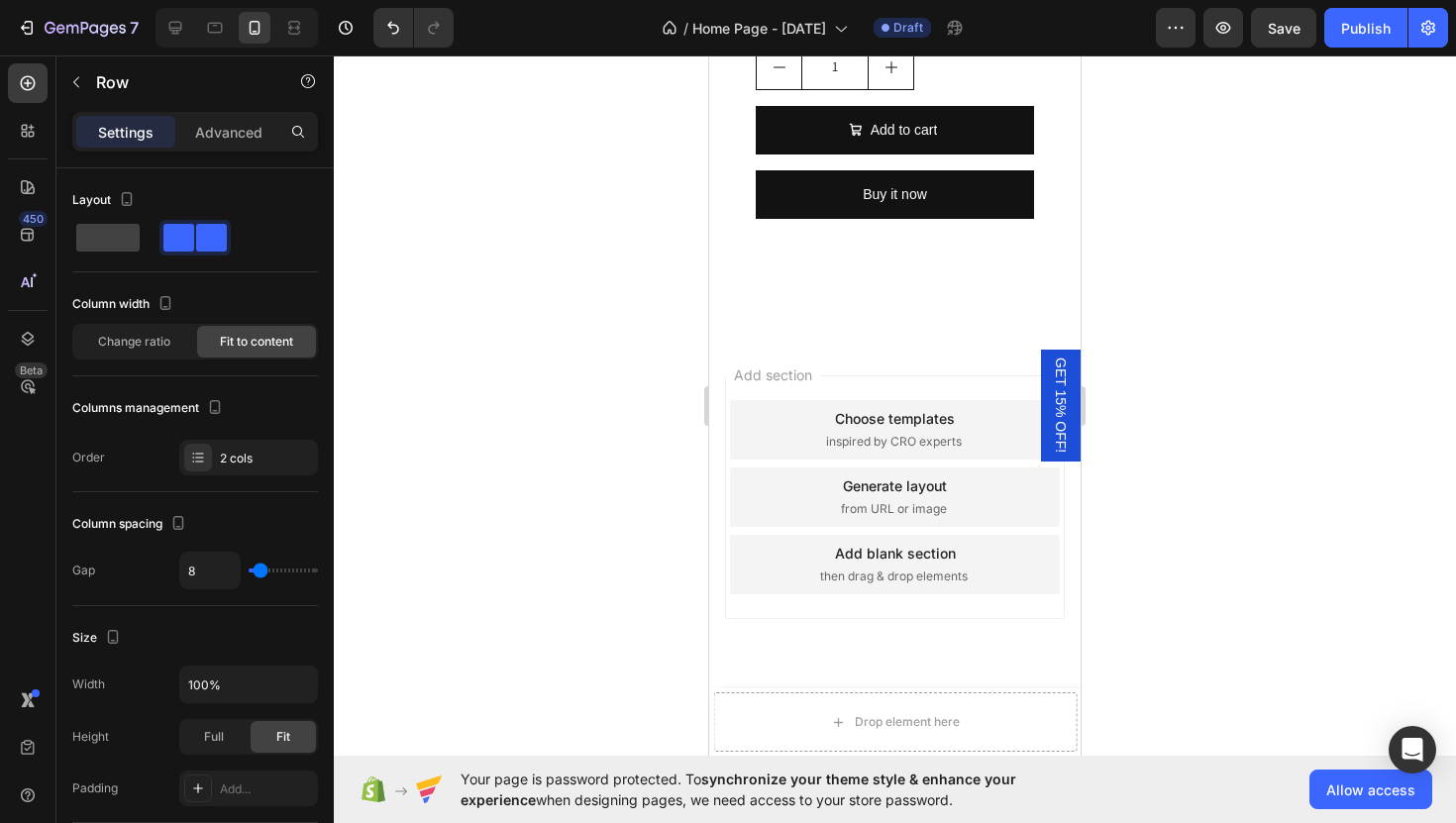click 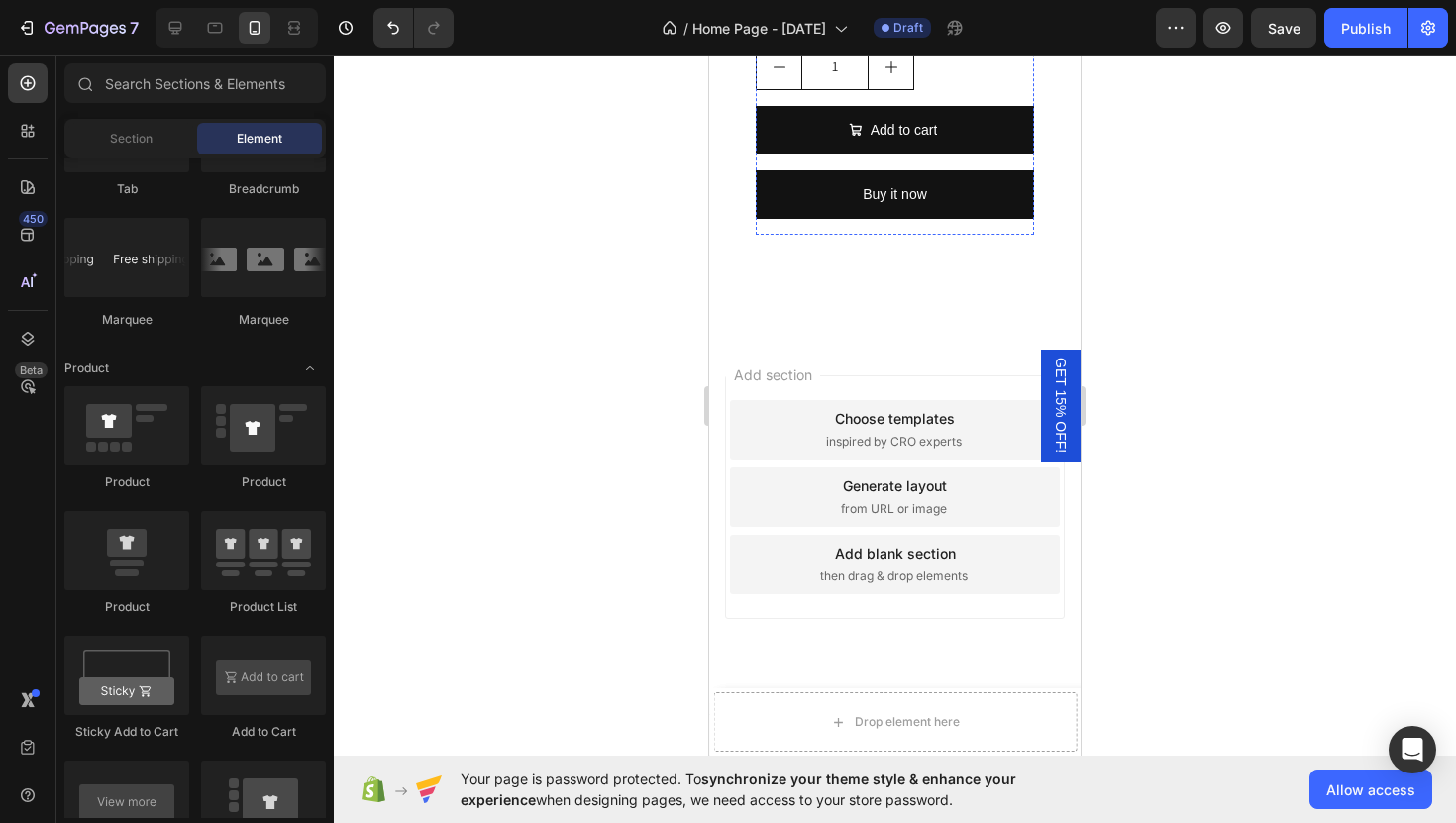click 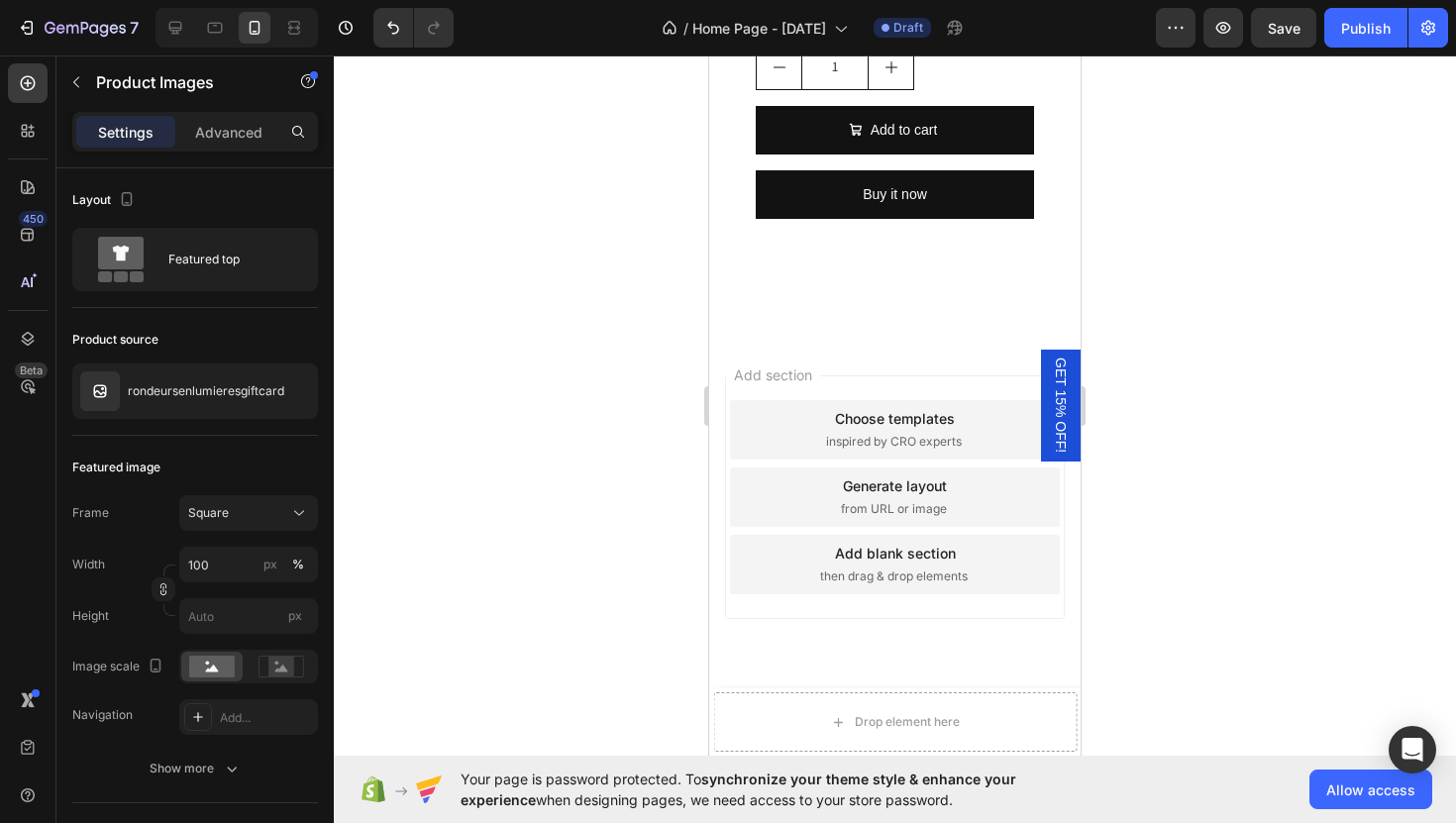 click 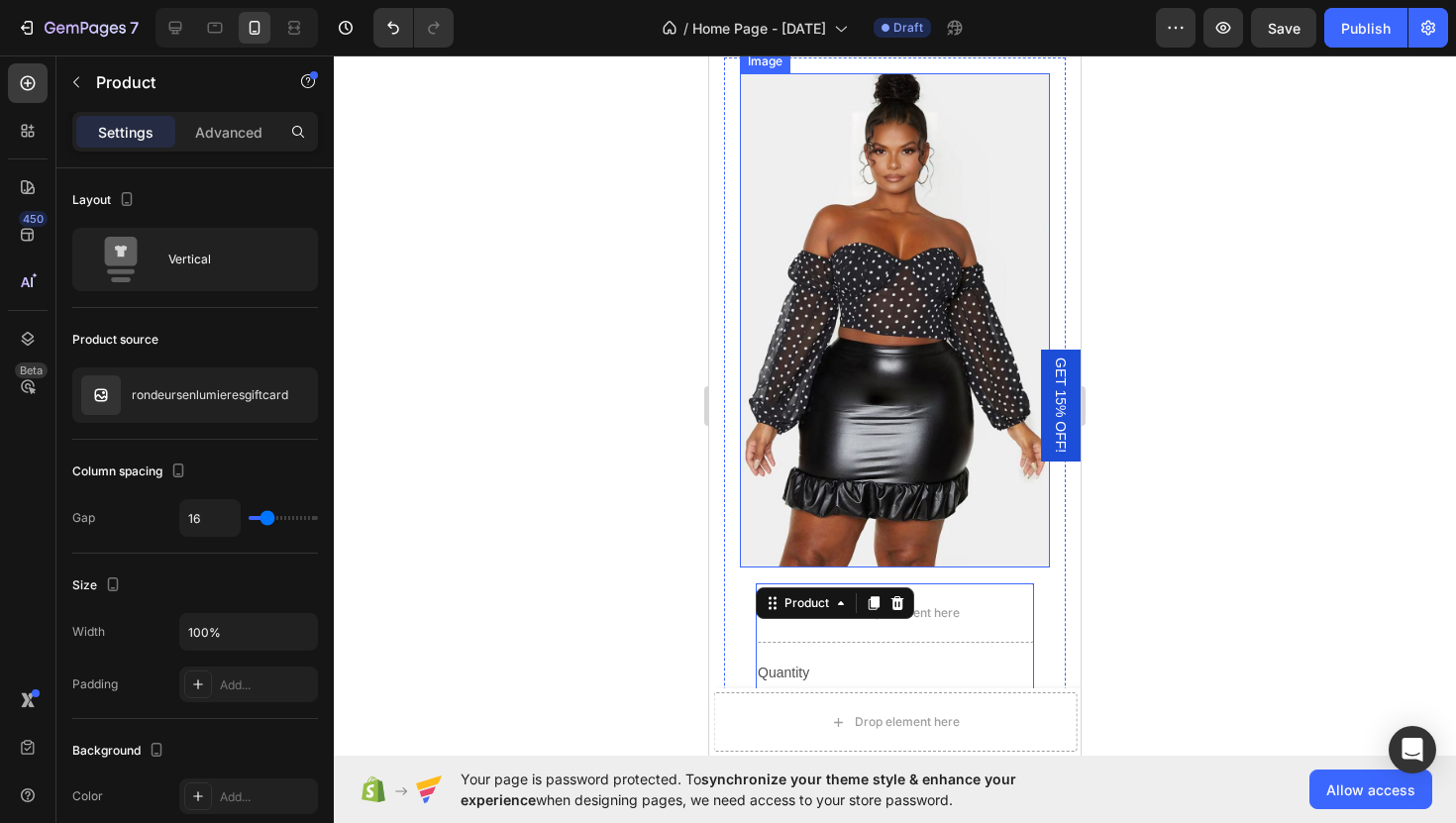 scroll, scrollTop: 4315, scrollLeft: 0, axis: vertical 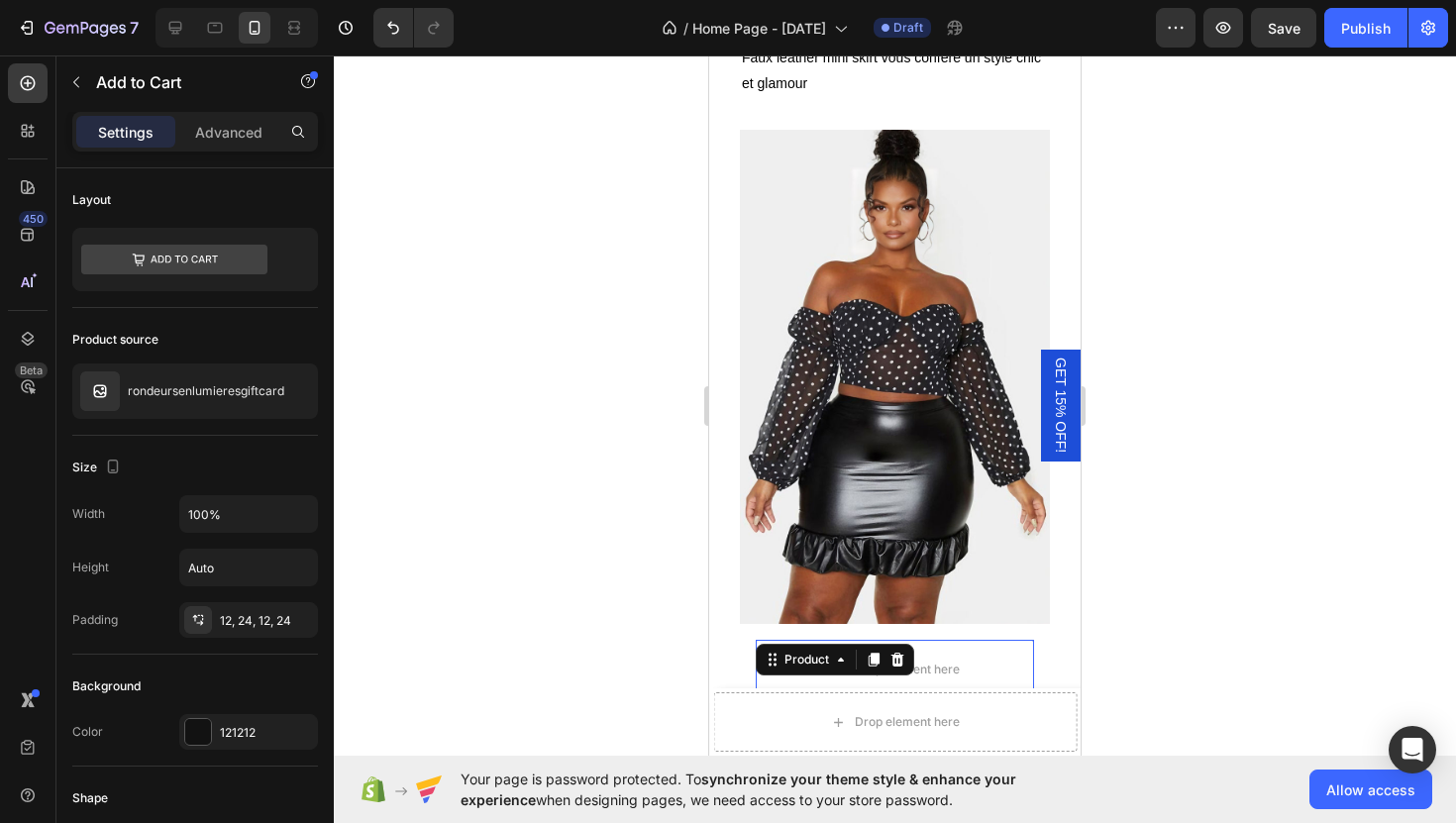 click on "Add to cart" at bounding box center (904, -179) 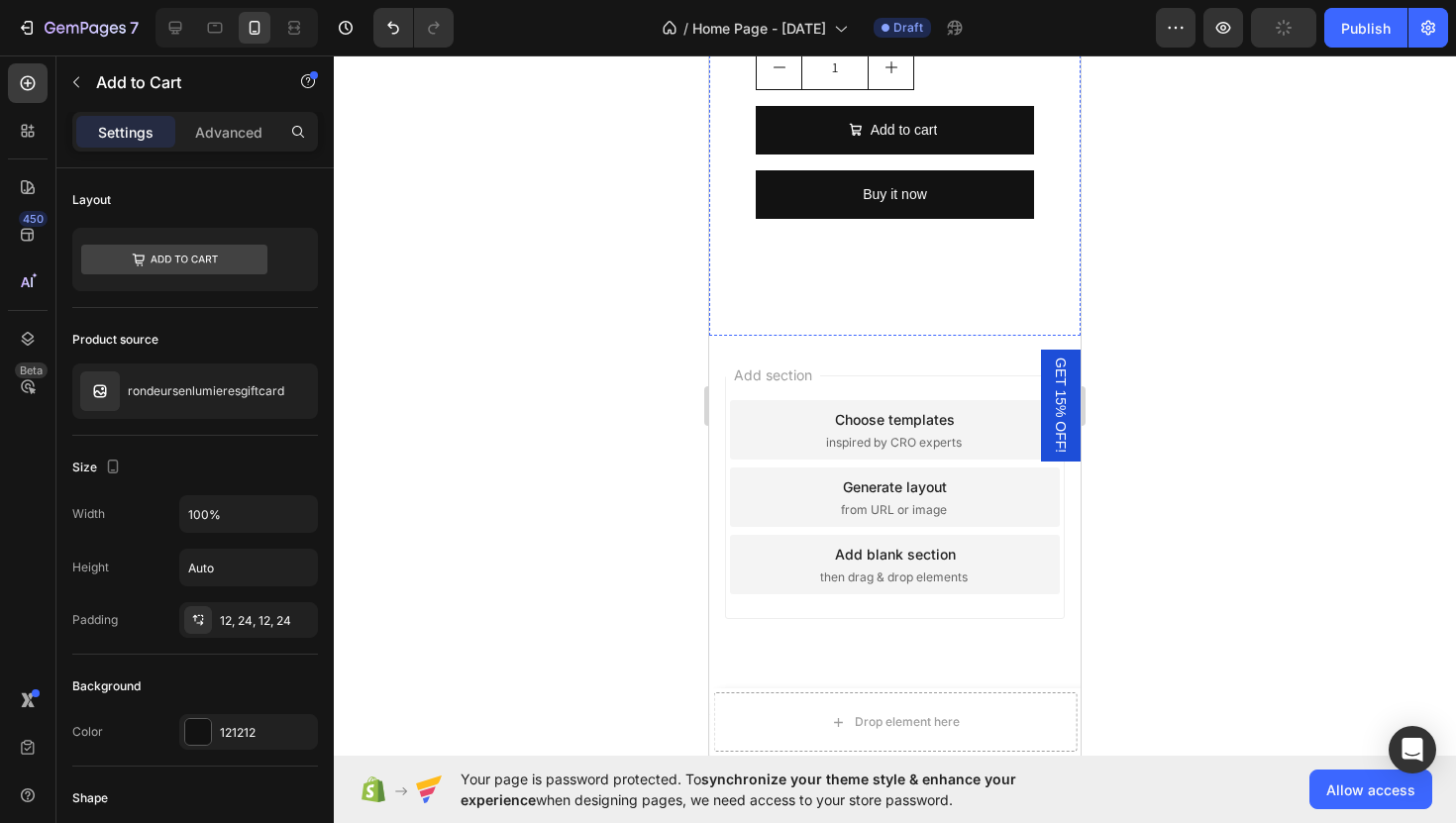 scroll, scrollTop: 5206, scrollLeft: 0, axis: vertical 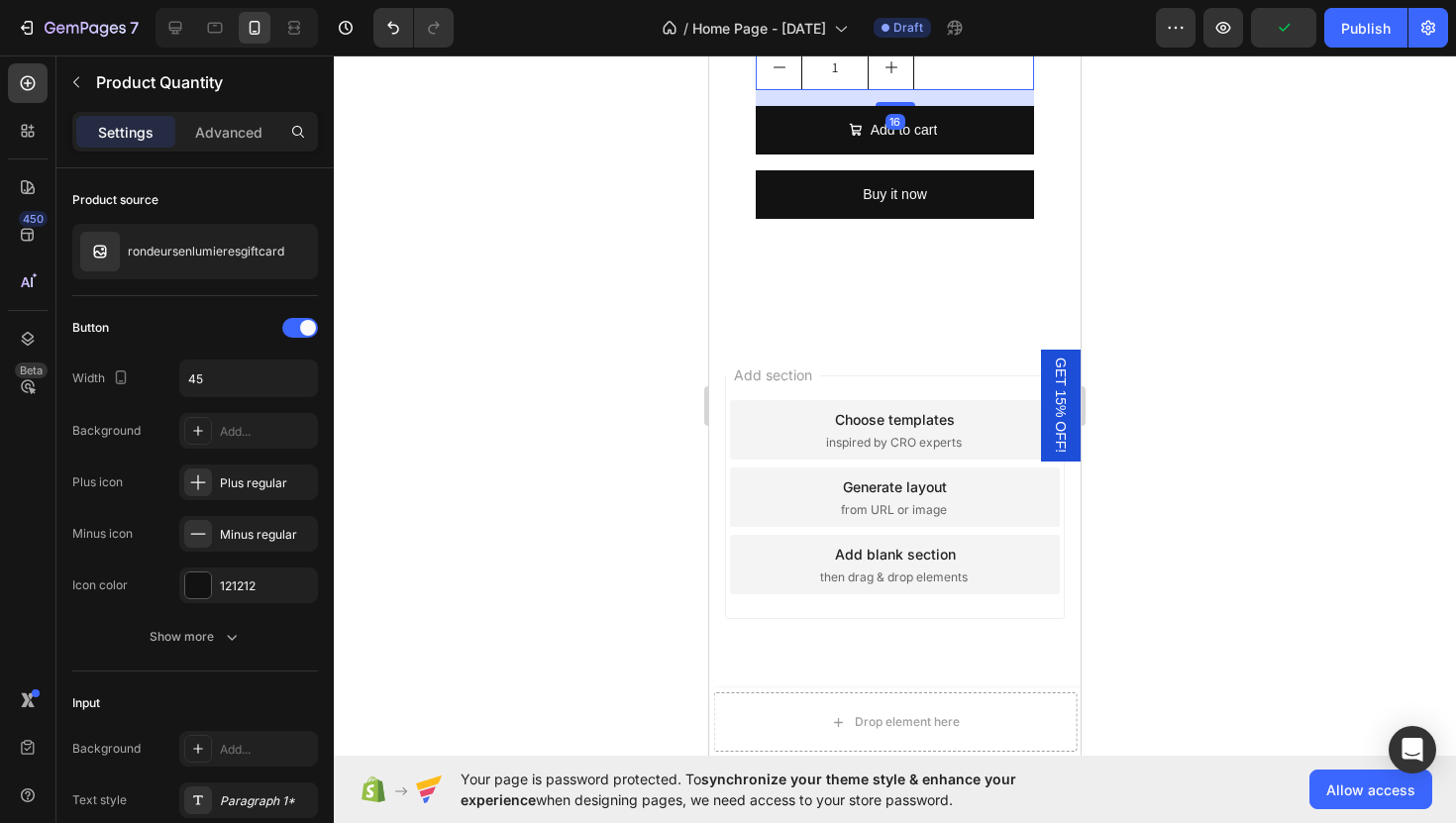 click at bounding box center (890, 67) 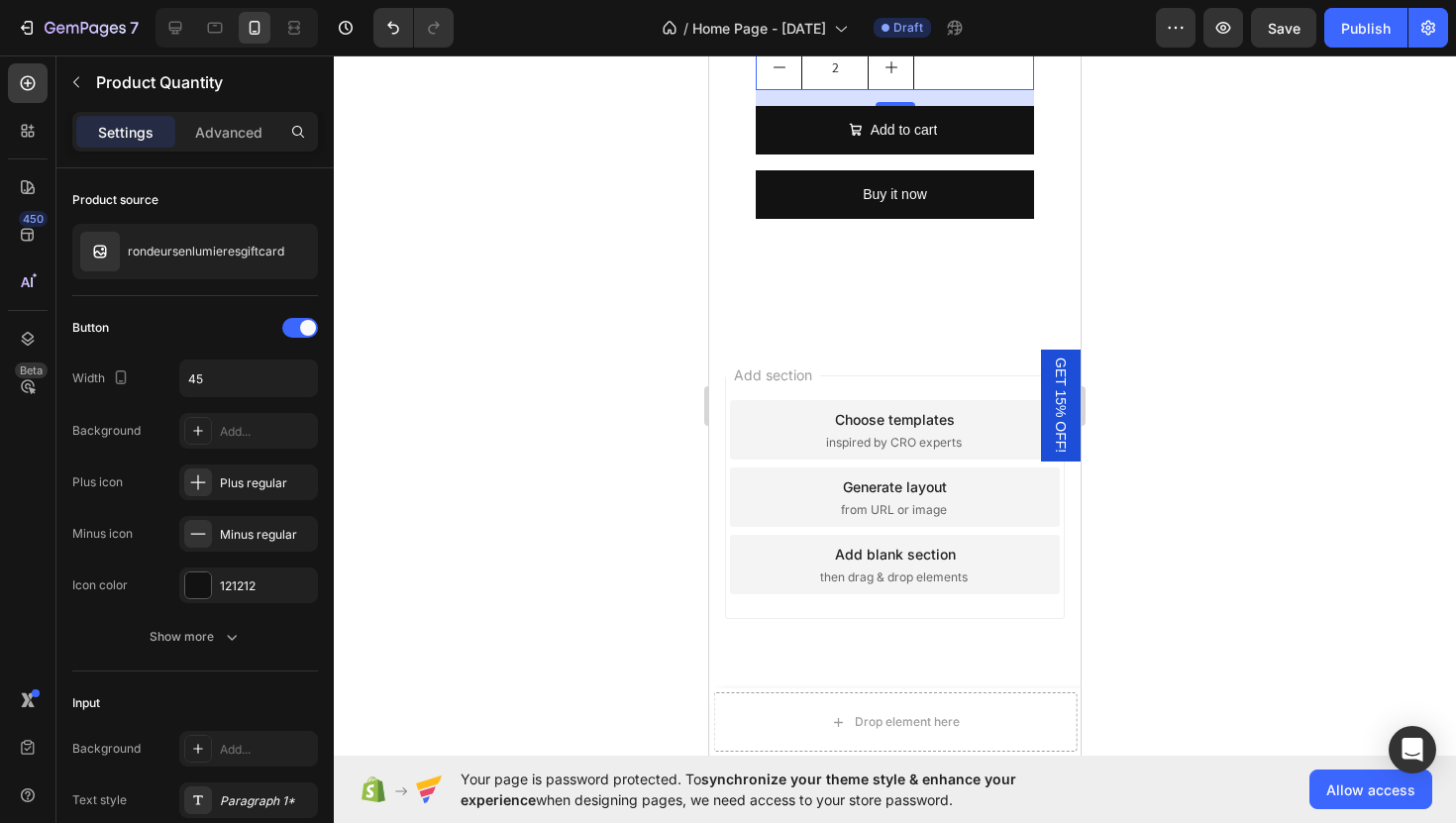 scroll, scrollTop: 5255, scrollLeft: 0, axis: vertical 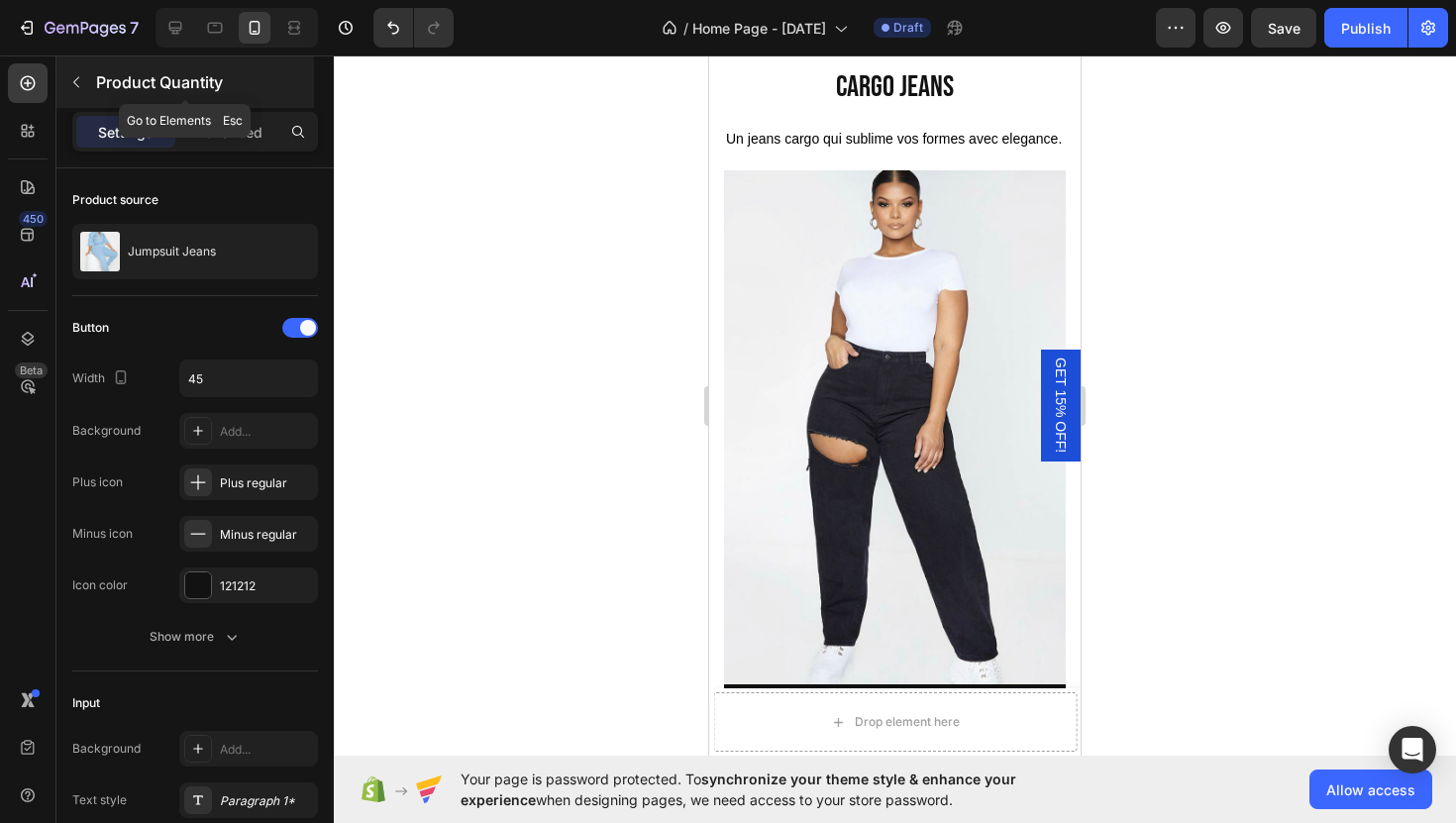click 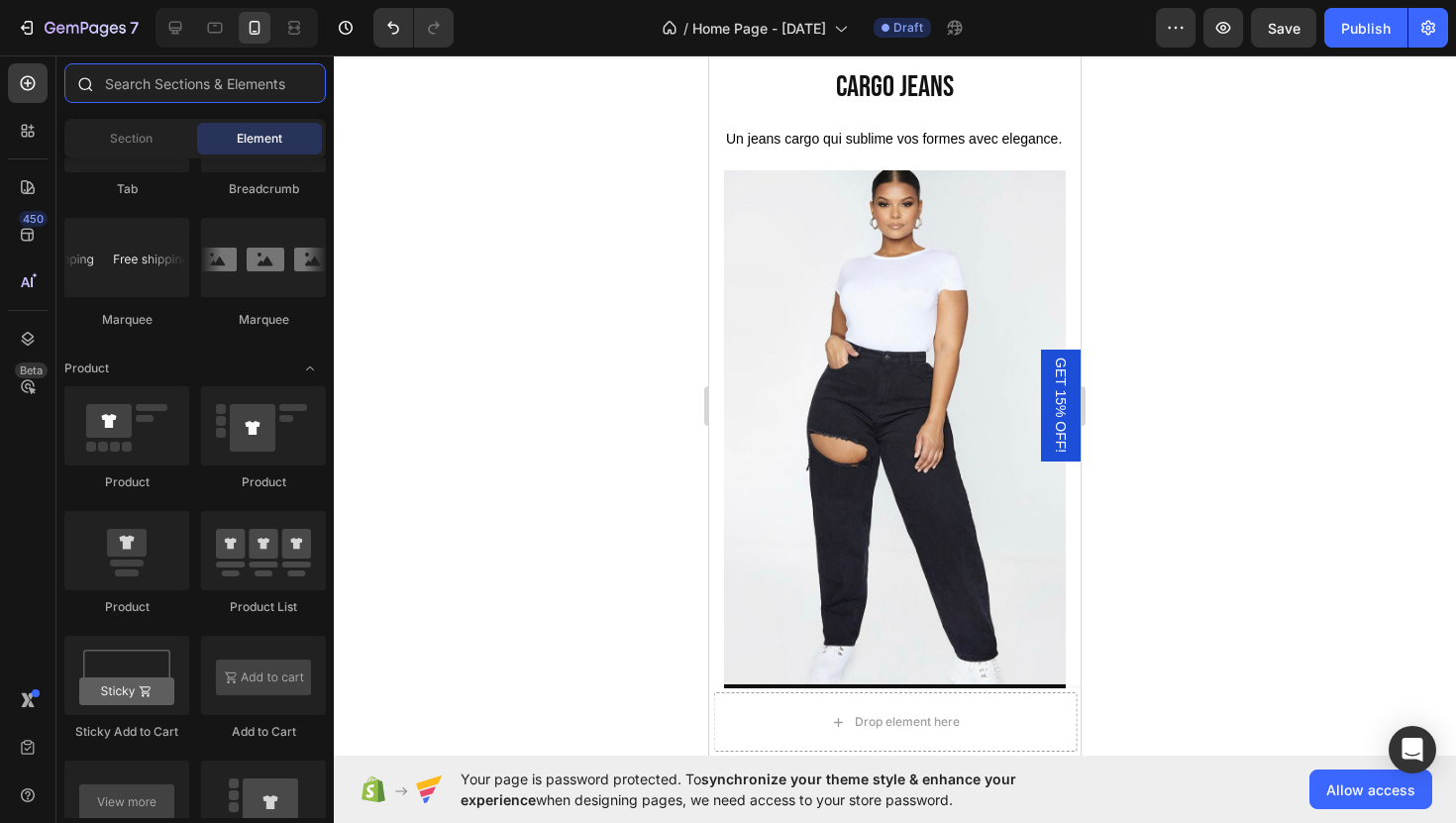 click at bounding box center (195, 83) 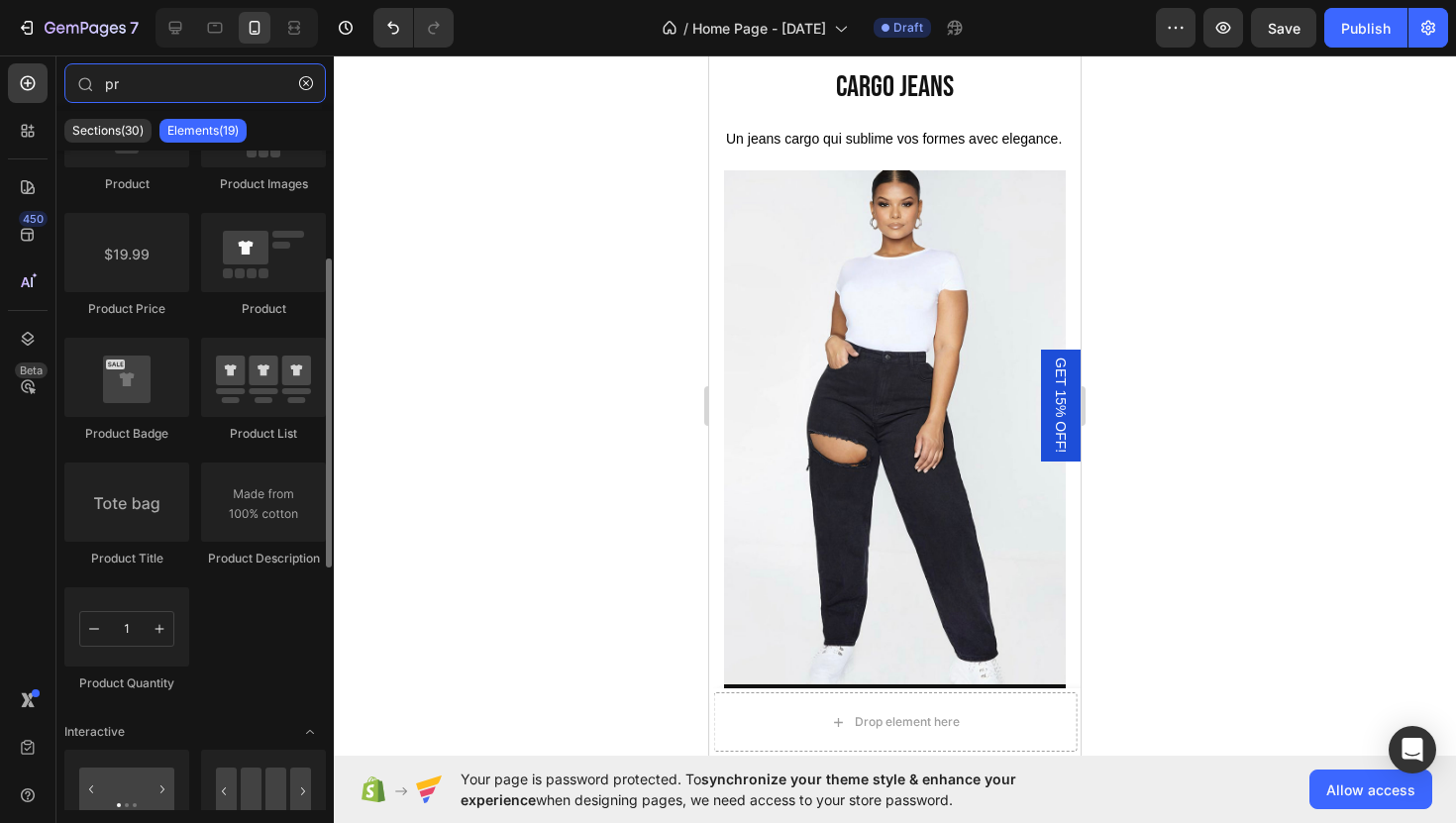 scroll, scrollTop: 244, scrollLeft: 0, axis: vertical 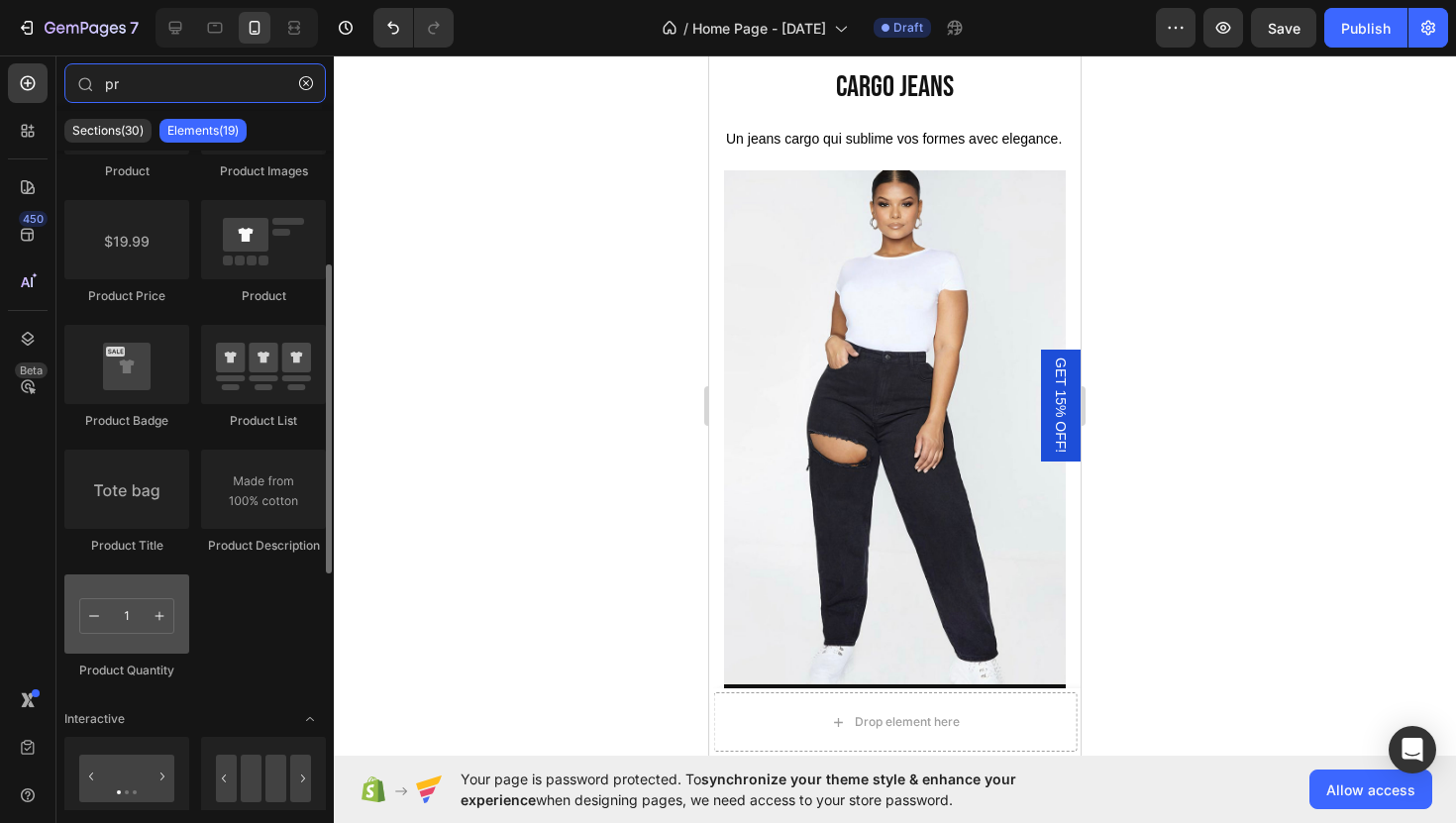 type on "pr" 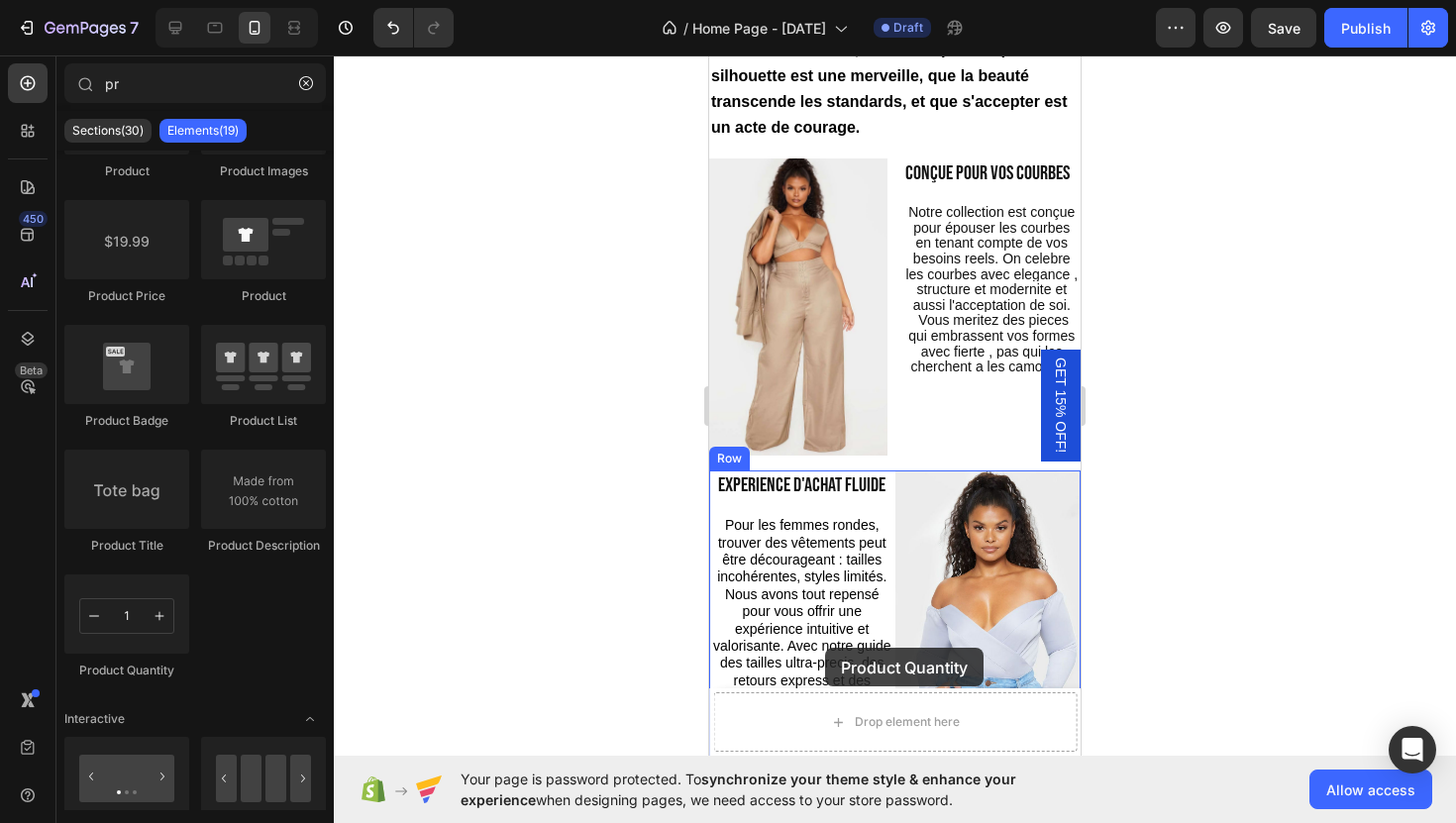 scroll, scrollTop: 1693, scrollLeft: 0, axis: vertical 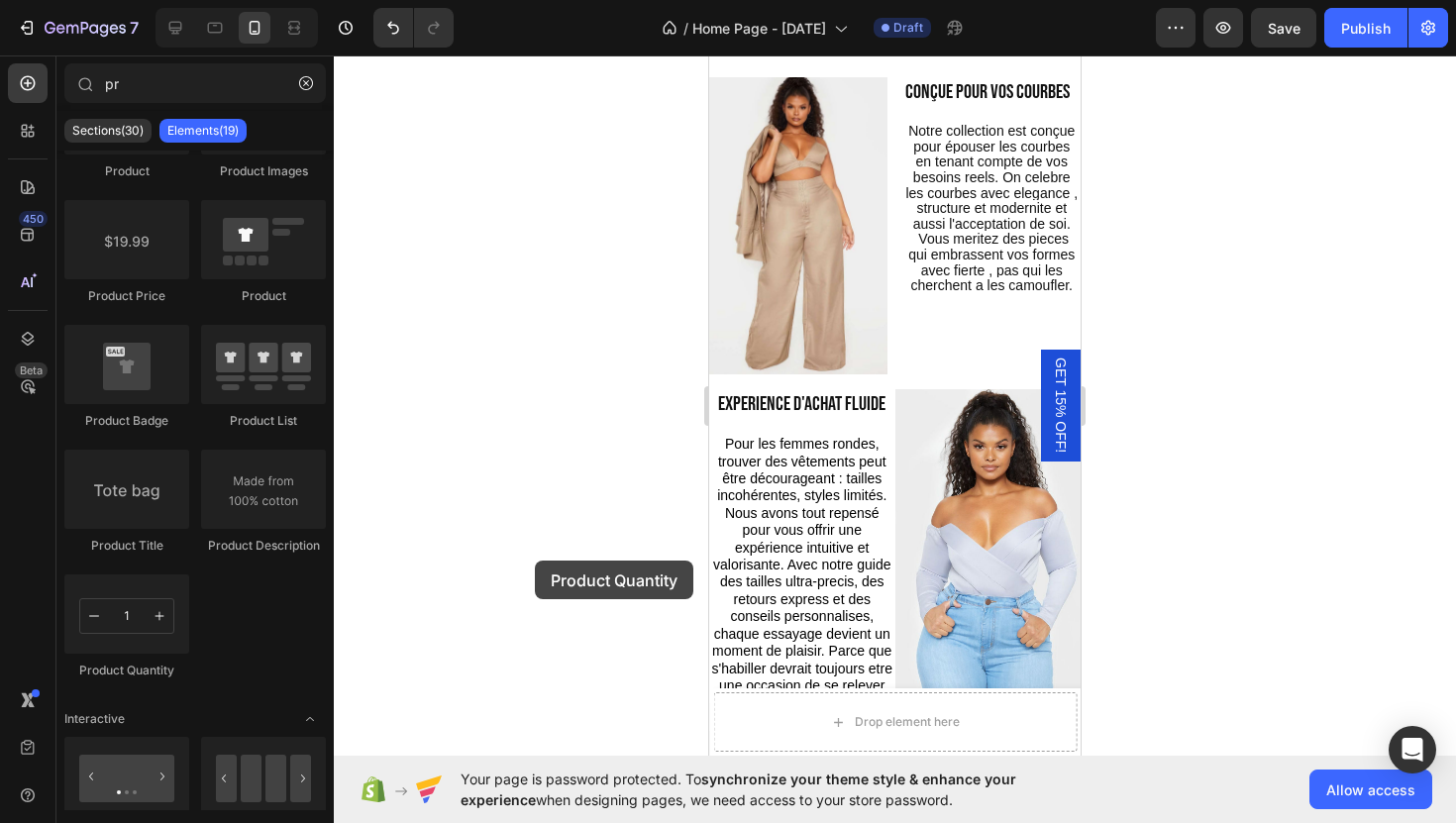 drag, startPoint x: 141, startPoint y: 594, endPoint x: 434, endPoint y: 466, distance: 319.73896 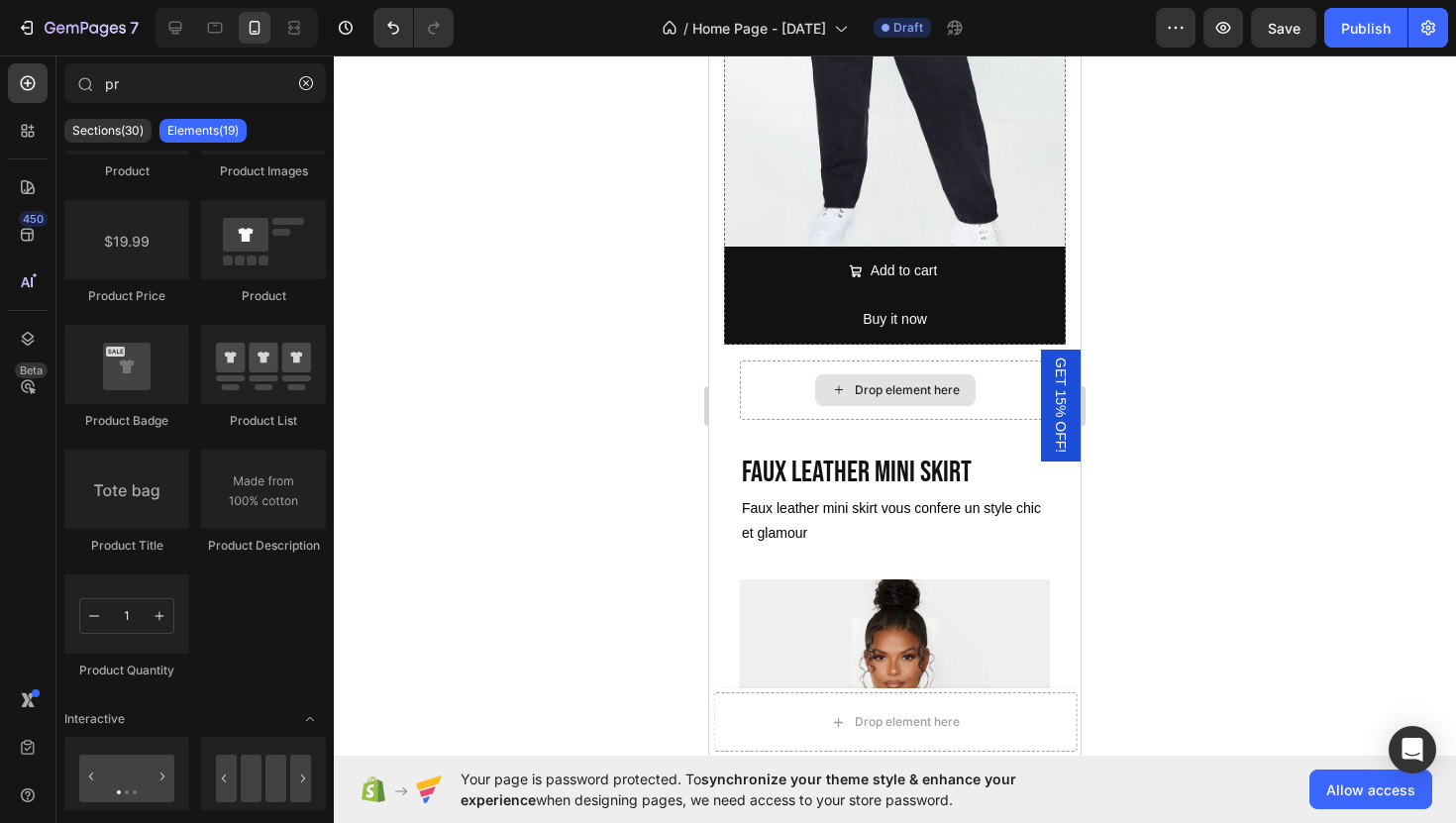 scroll, scrollTop: 4413, scrollLeft: 0, axis: vertical 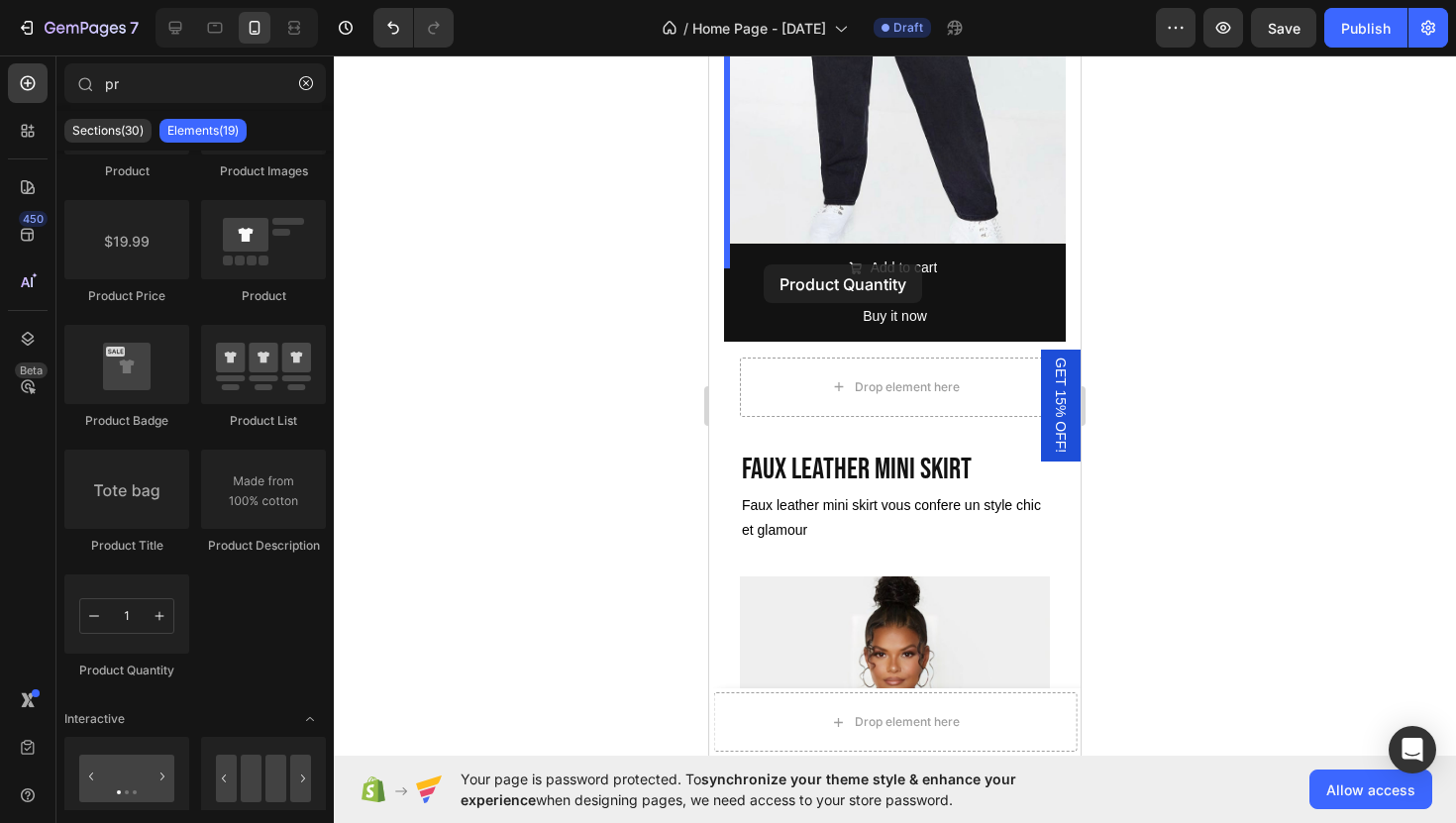 drag, startPoint x: 832, startPoint y: 655, endPoint x: 764, endPoint y: 264, distance: 396.869 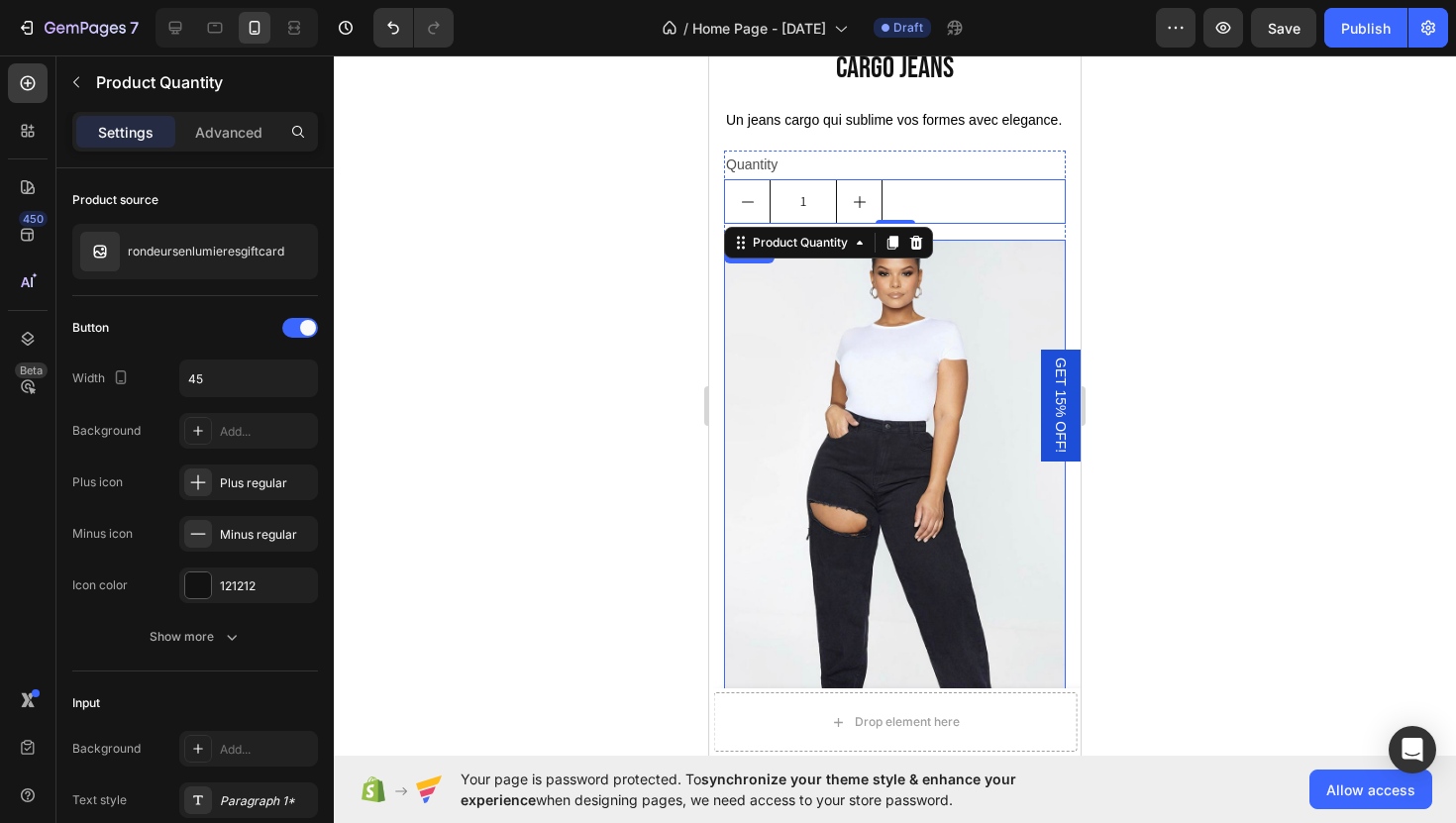 scroll, scrollTop: 3984, scrollLeft: 0, axis: vertical 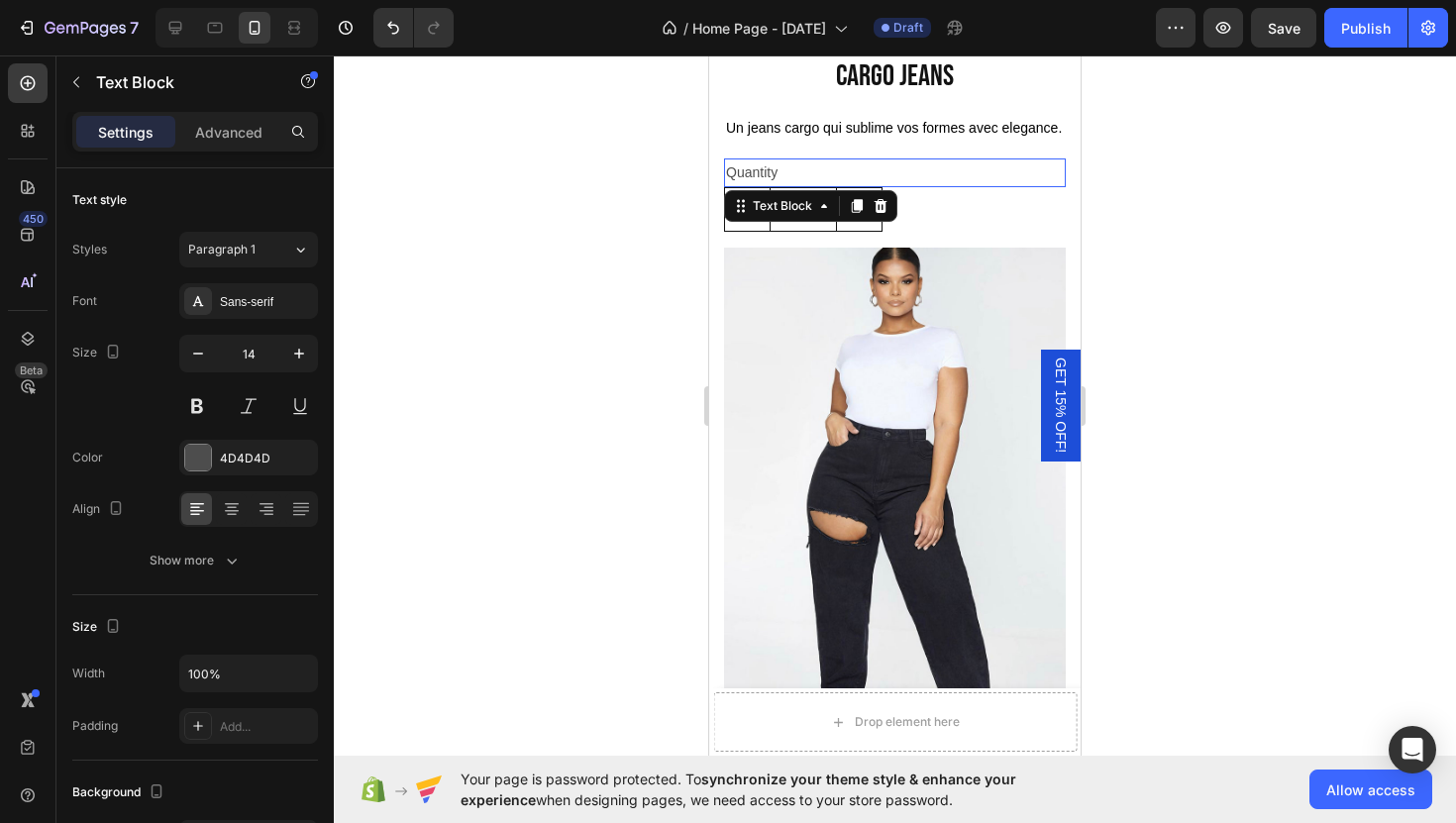 click on "Quantity" at bounding box center (894, 172) 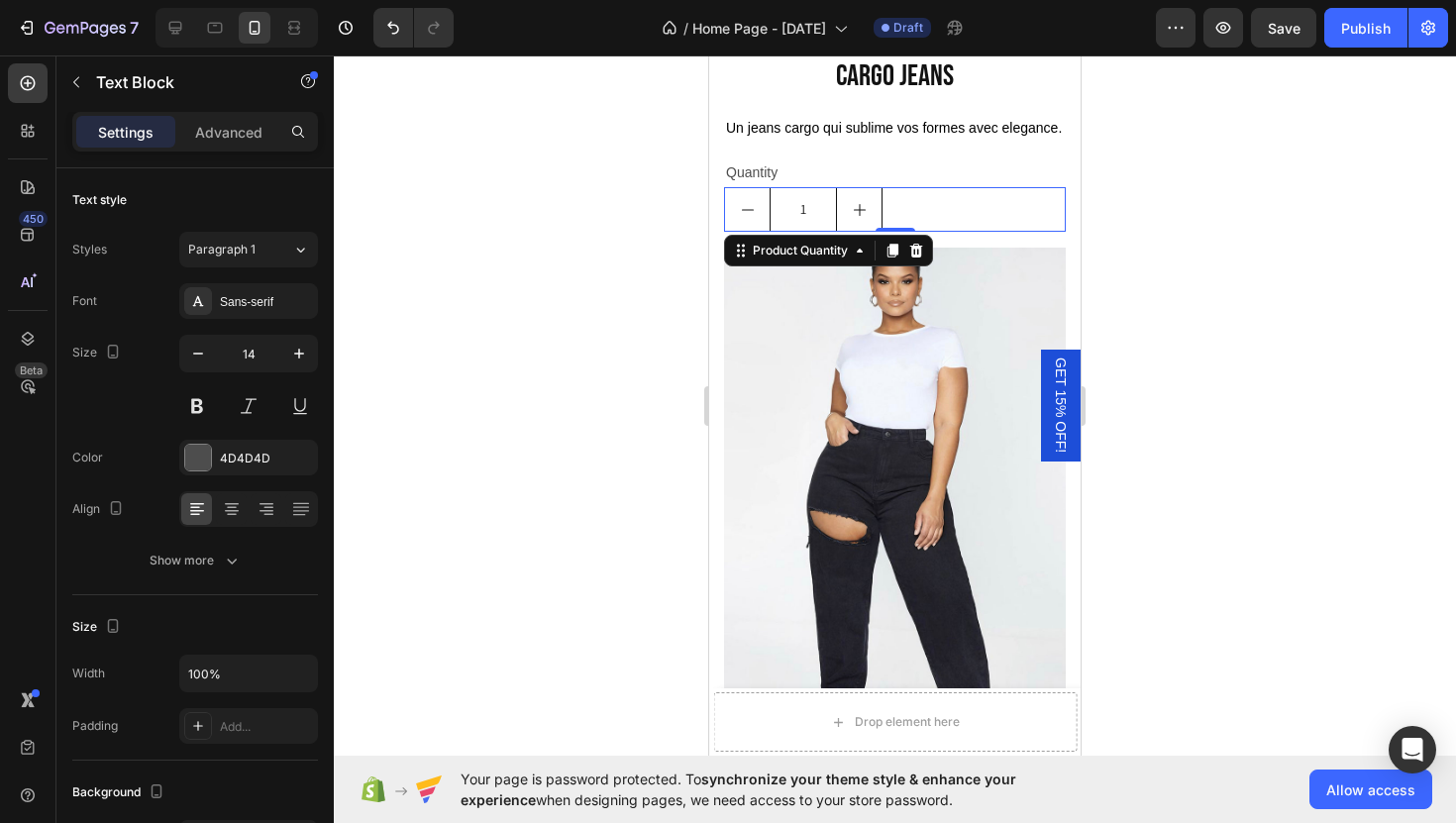click on "1" at bounding box center [894, 209] 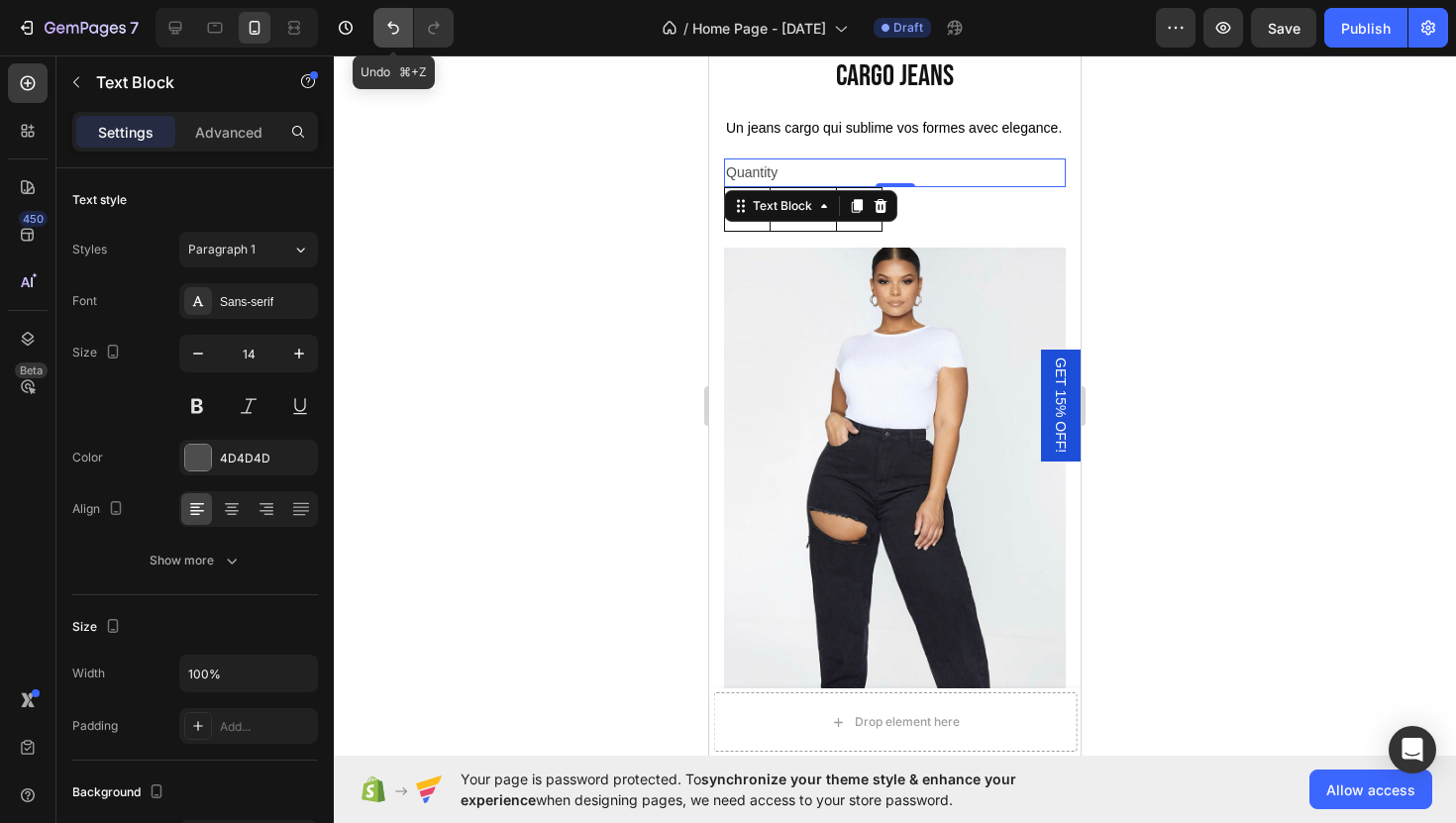 click 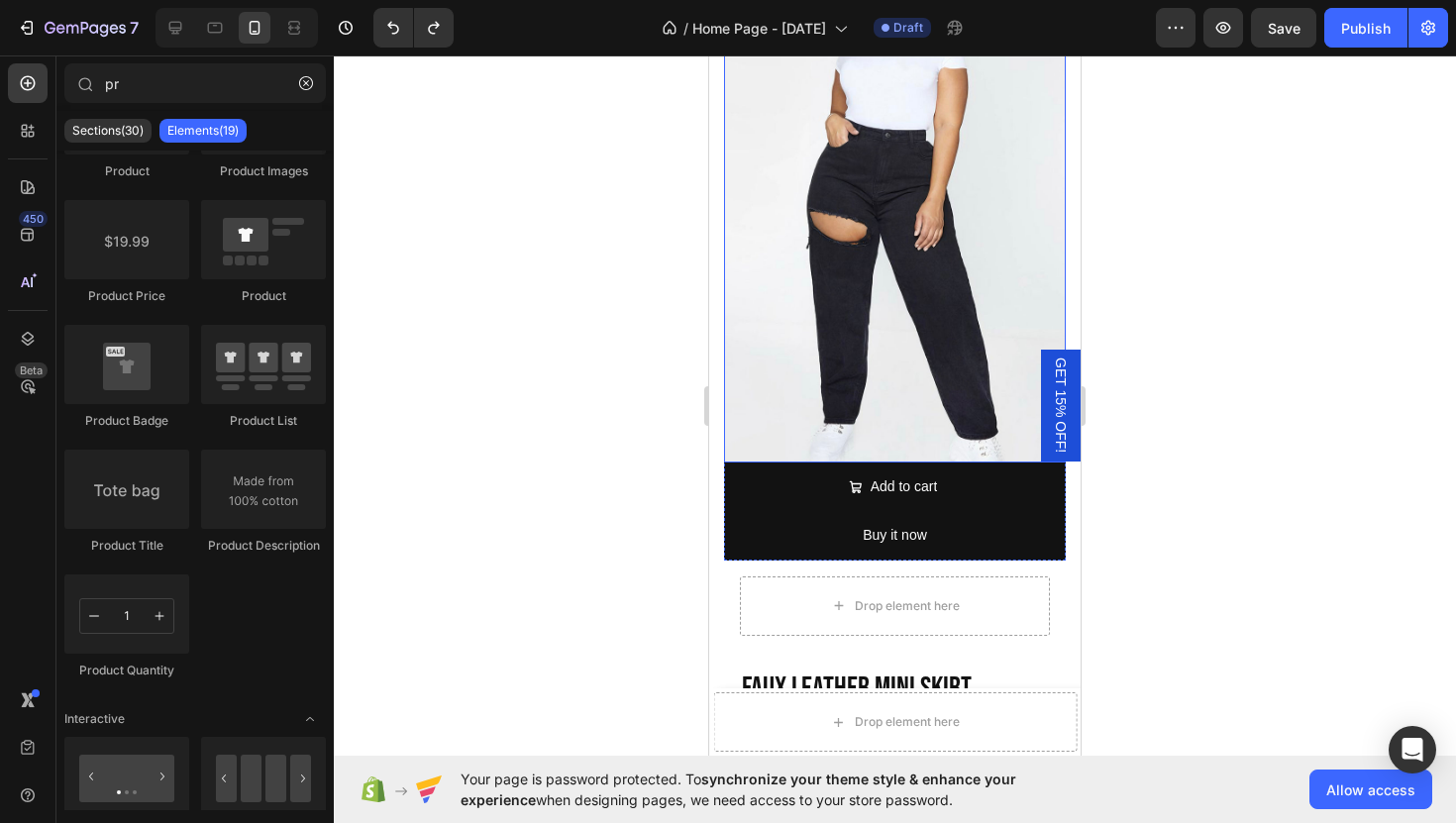 scroll, scrollTop: 4227, scrollLeft: 0, axis: vertical 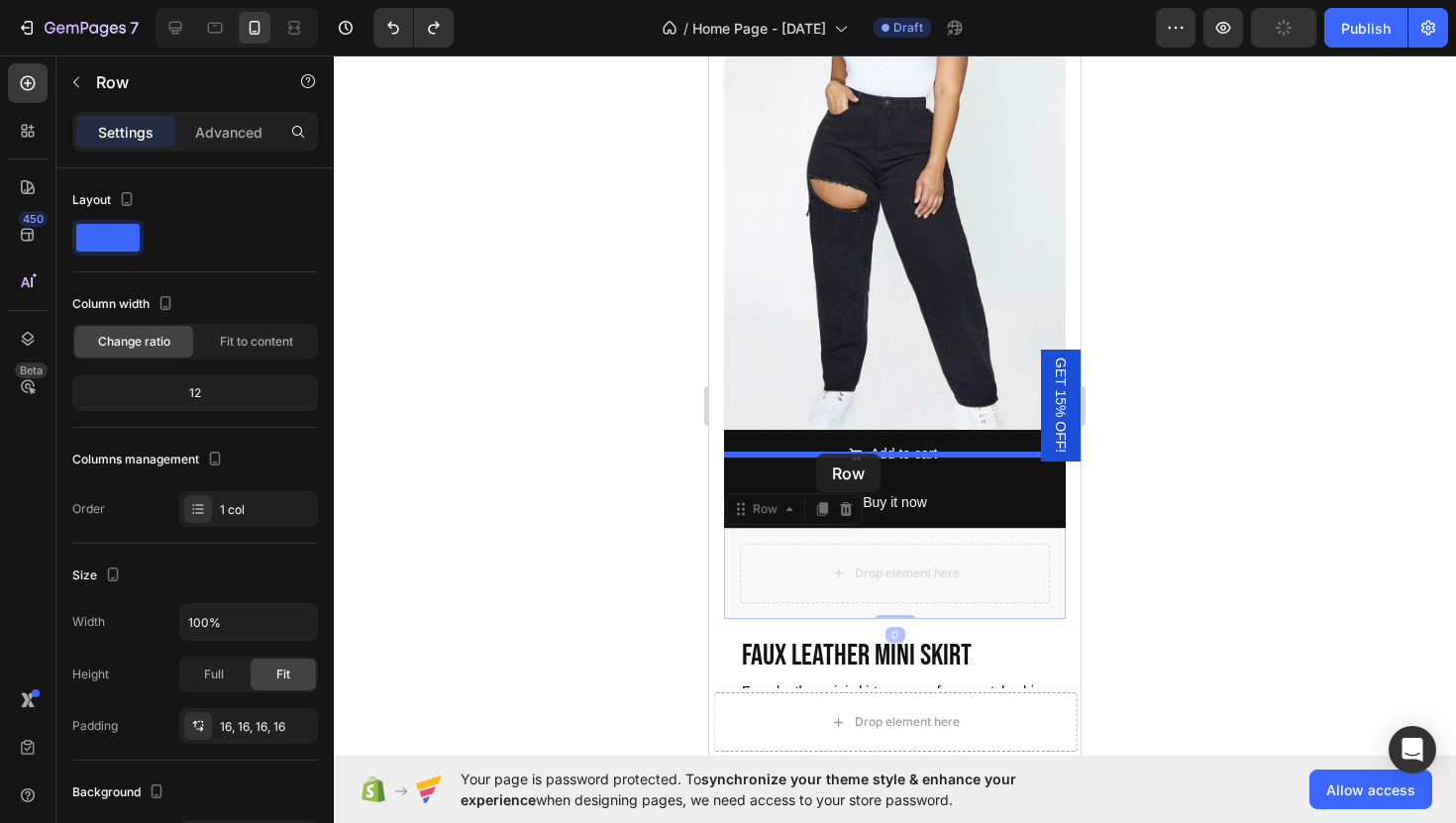drag, startPoint x: 809, startPoint y: 606, endPoint x: 816, endPoint y: 454, distance: 152.1611 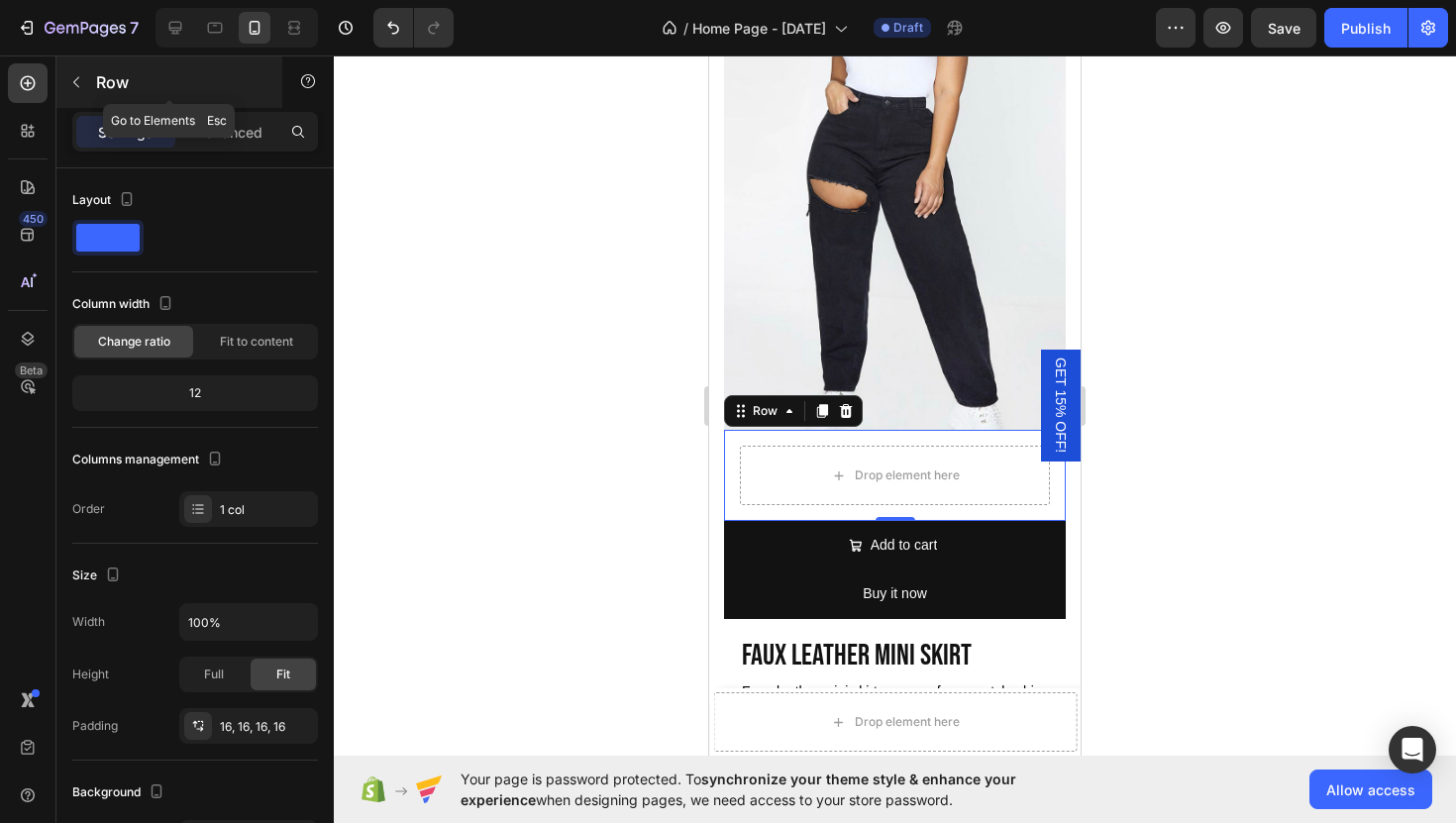 click at bounding box center [76, 82] 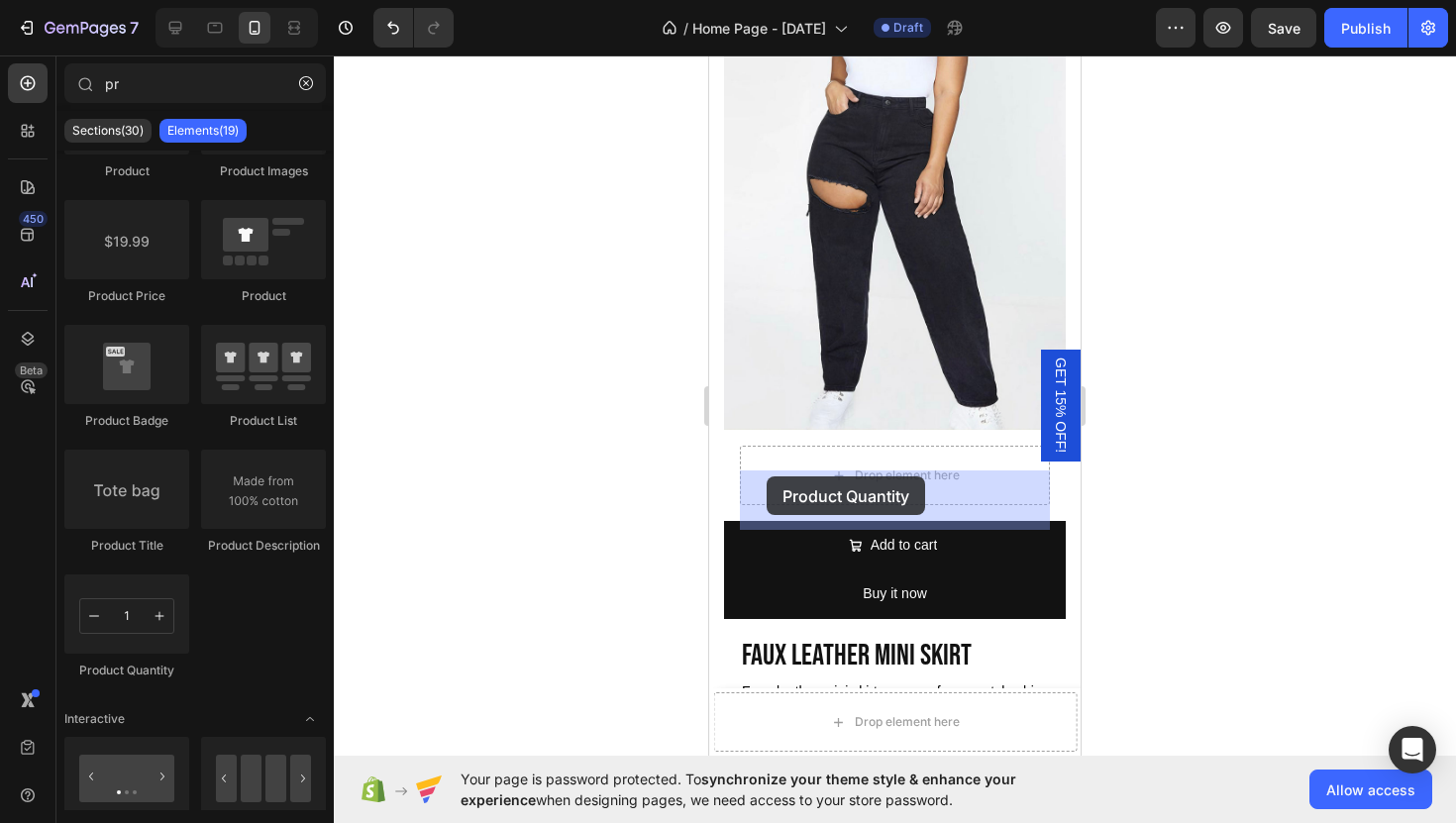 drag, startPoint x: 863, startPoint y: 701, endPoint x: 767, endPoint y: 476, distance: 244.6242 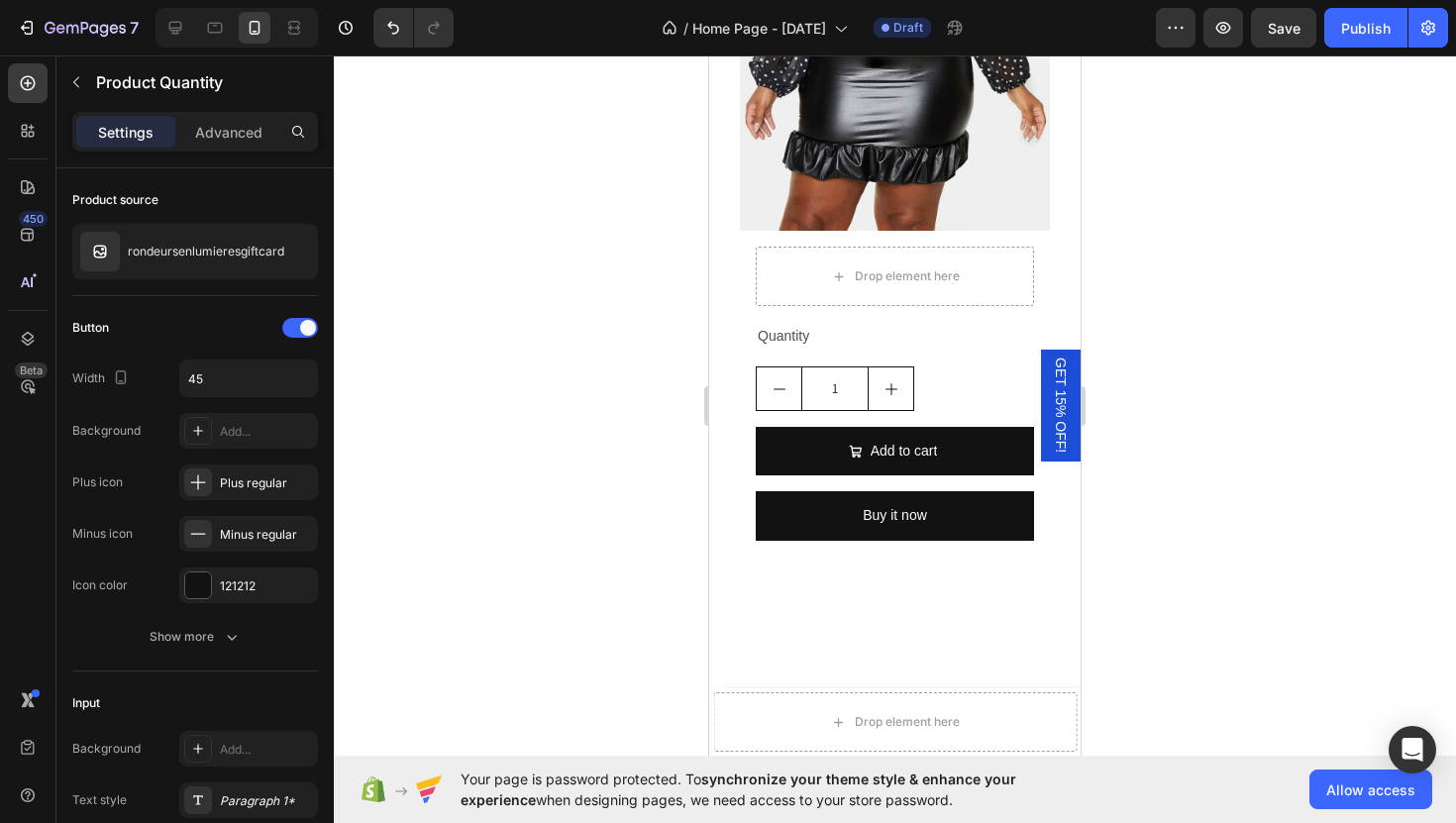 scroll, scrollTop: 5613, scrollLeft: 0, axis: vertical 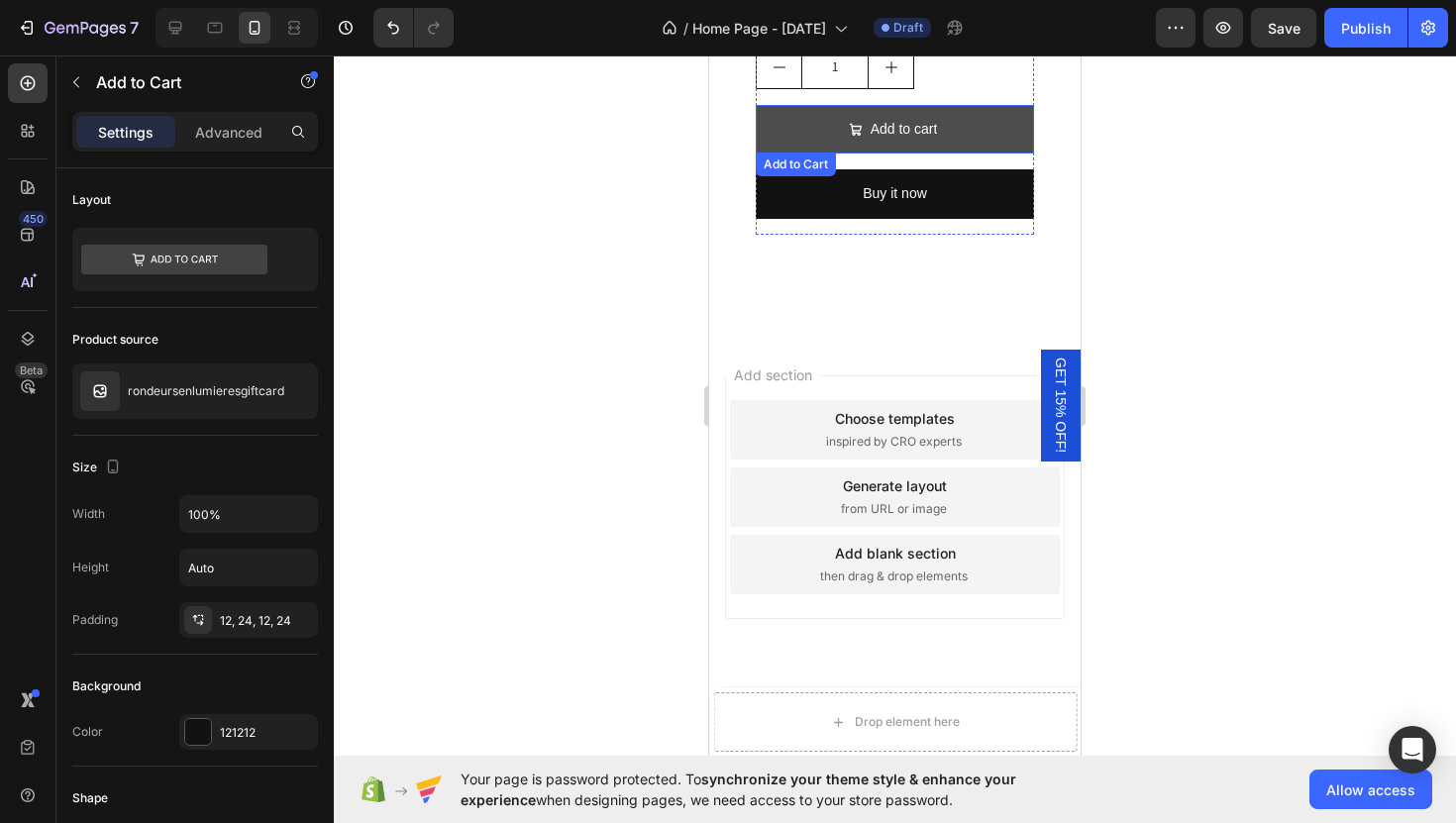 click on "Add to cart" at bounding box center (894, 129) 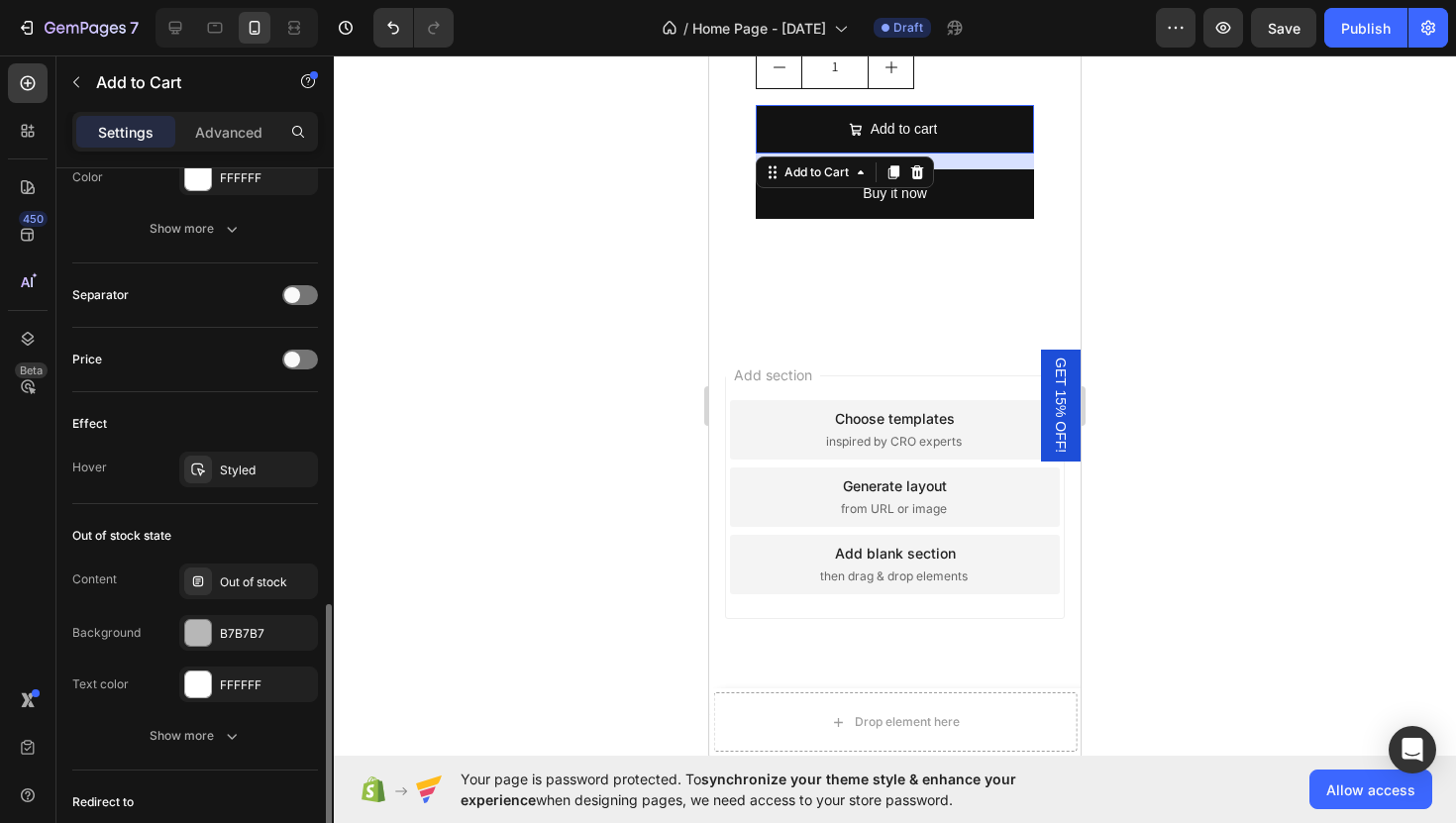 scroll, scrollTop: 1420, scrollLeft: 0, axis: vertical 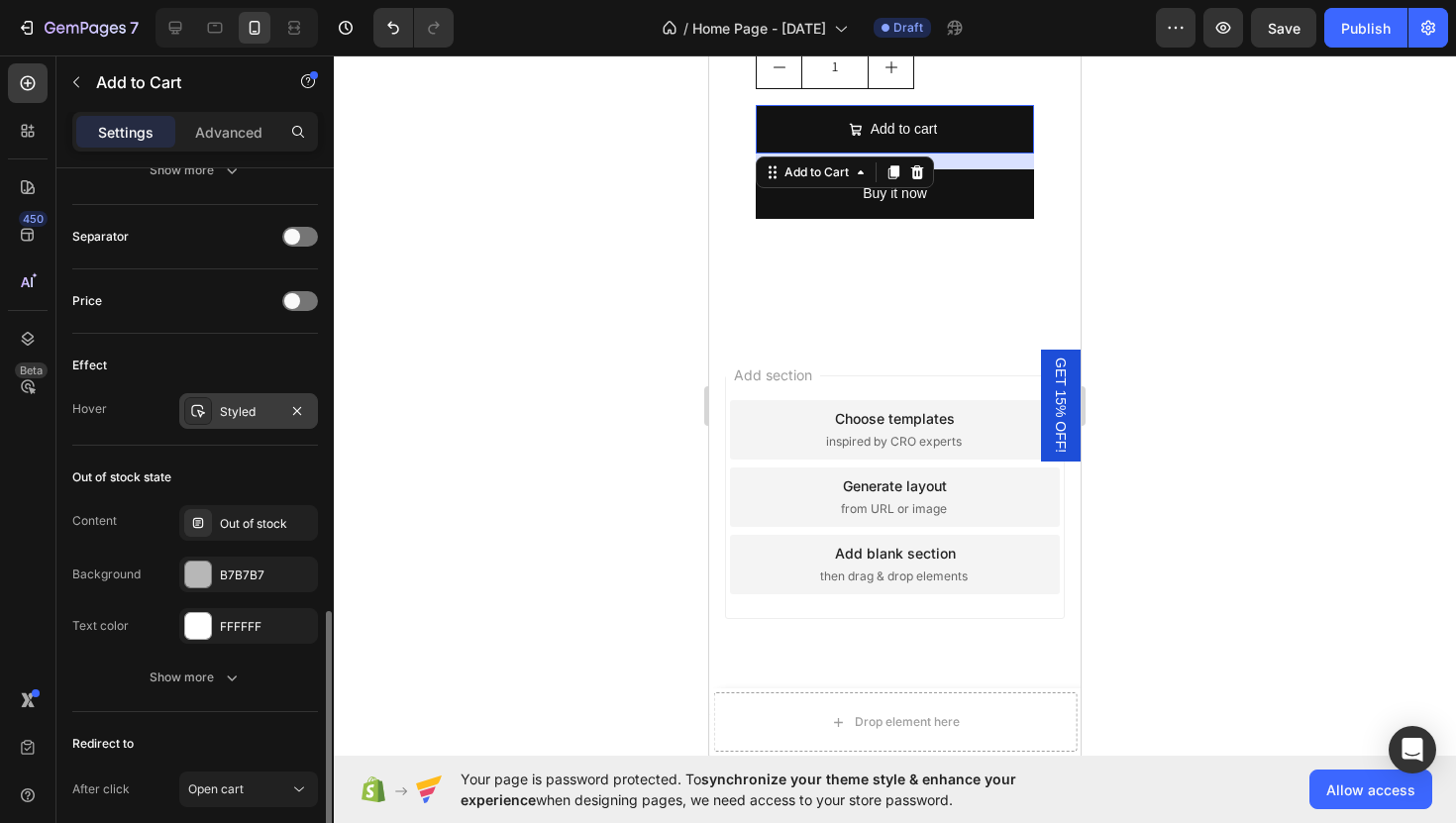 click on "Styled" at bounding box center (249, 412) 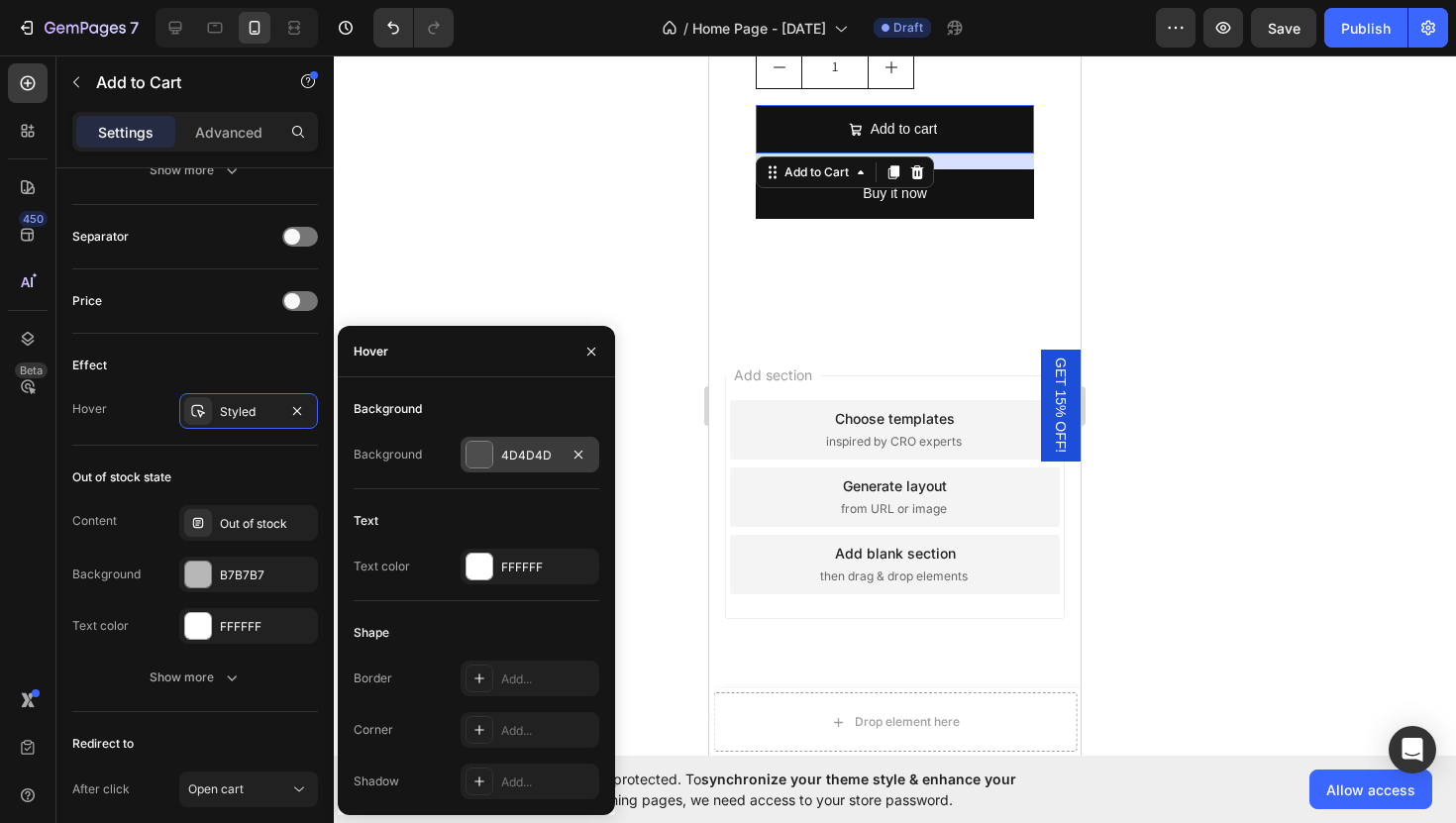 click at bounding box center [479, 455] 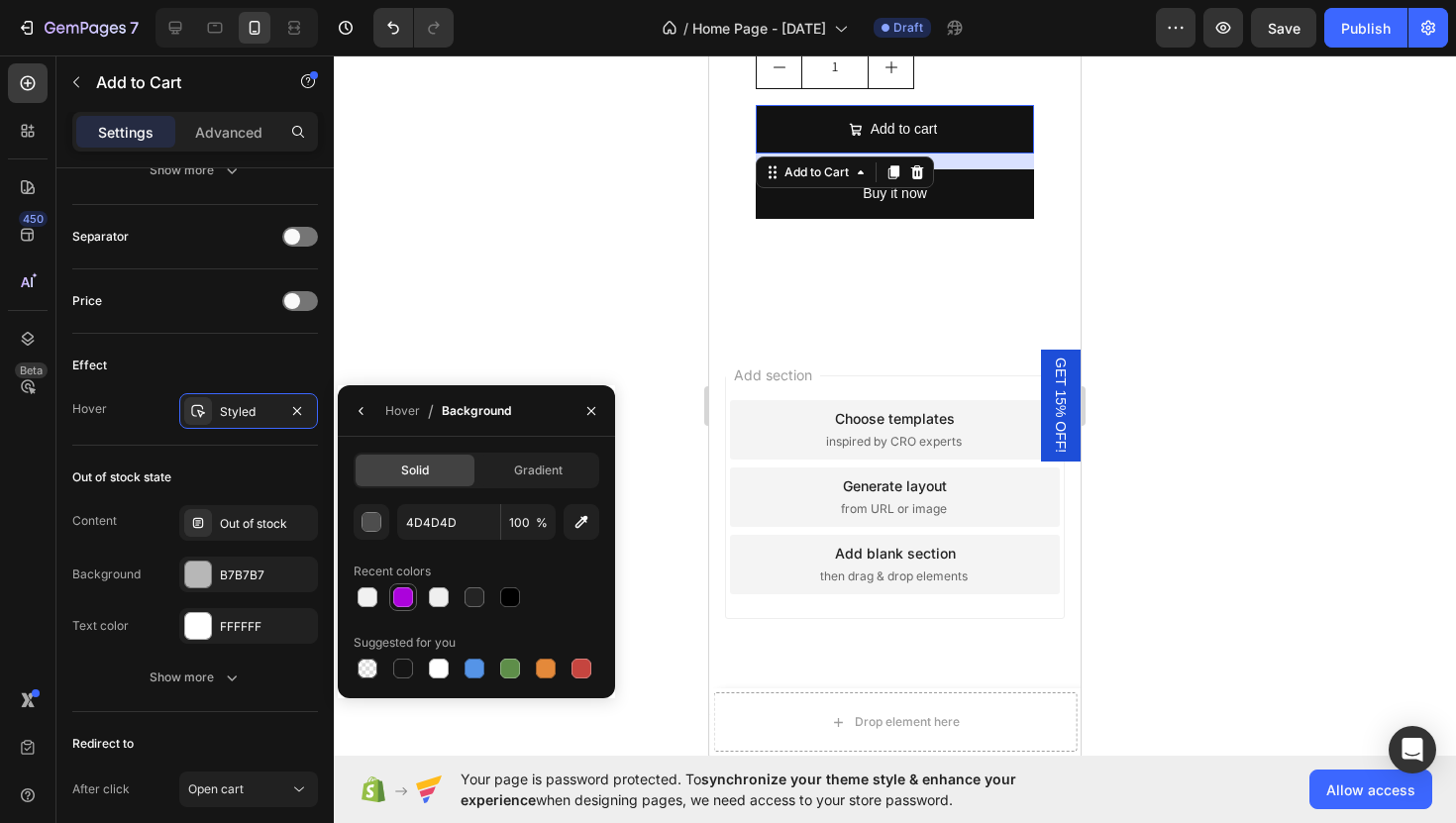 click at bounding box center (403, 597) 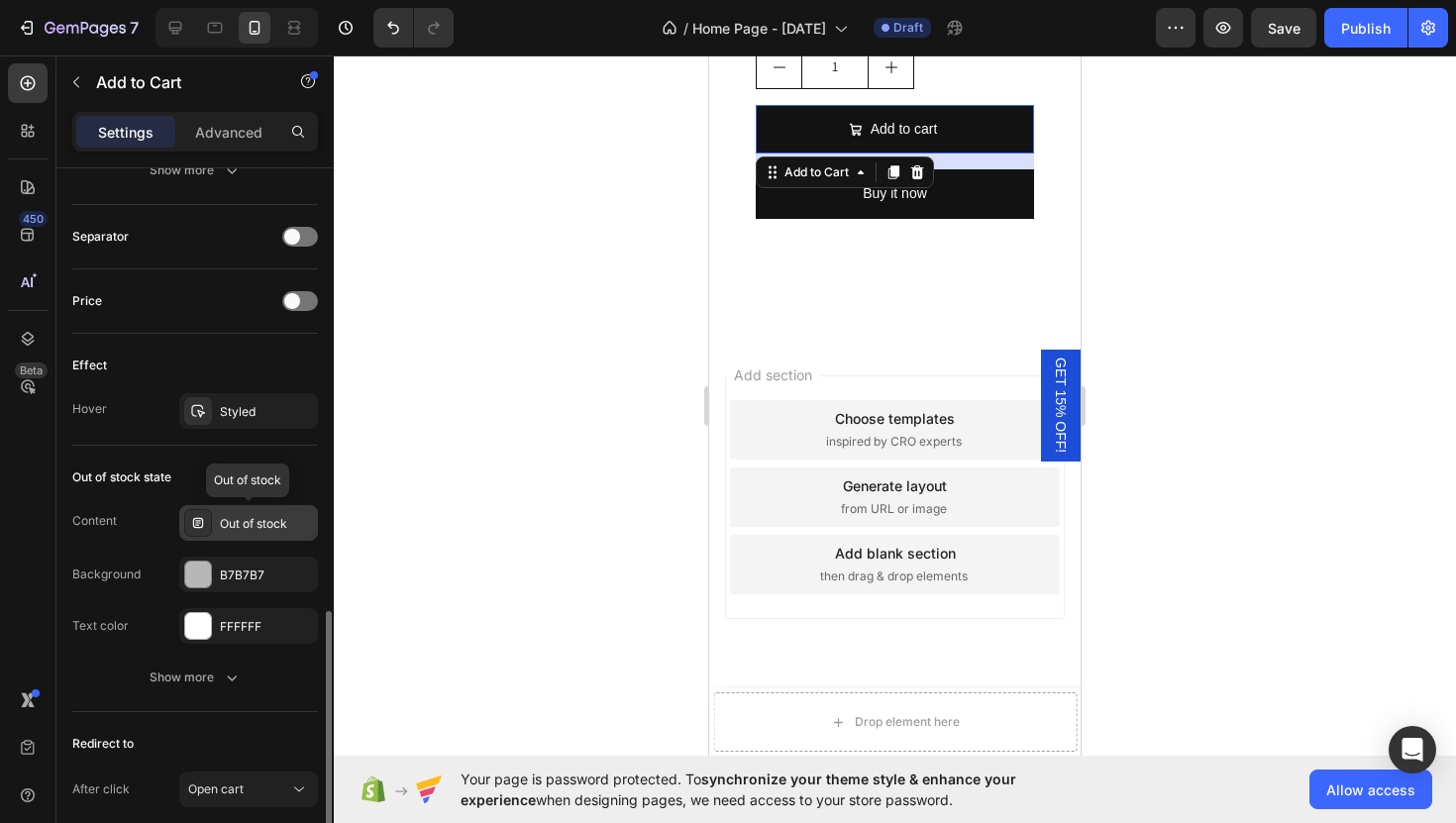 click on "Out of stock" at bounding box center [266, 524] 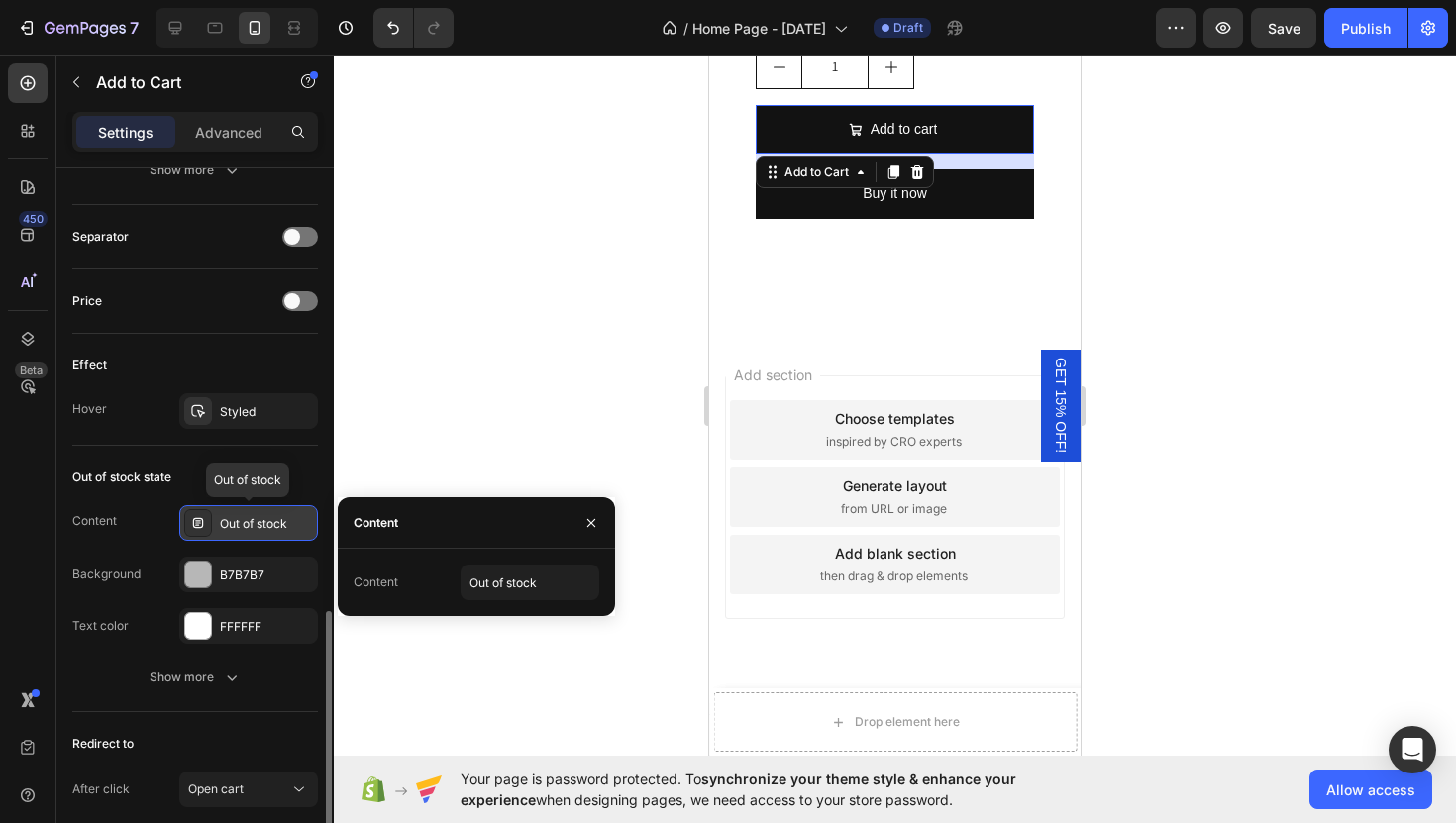click on "Out of stock" at bounding box center [266, 524] 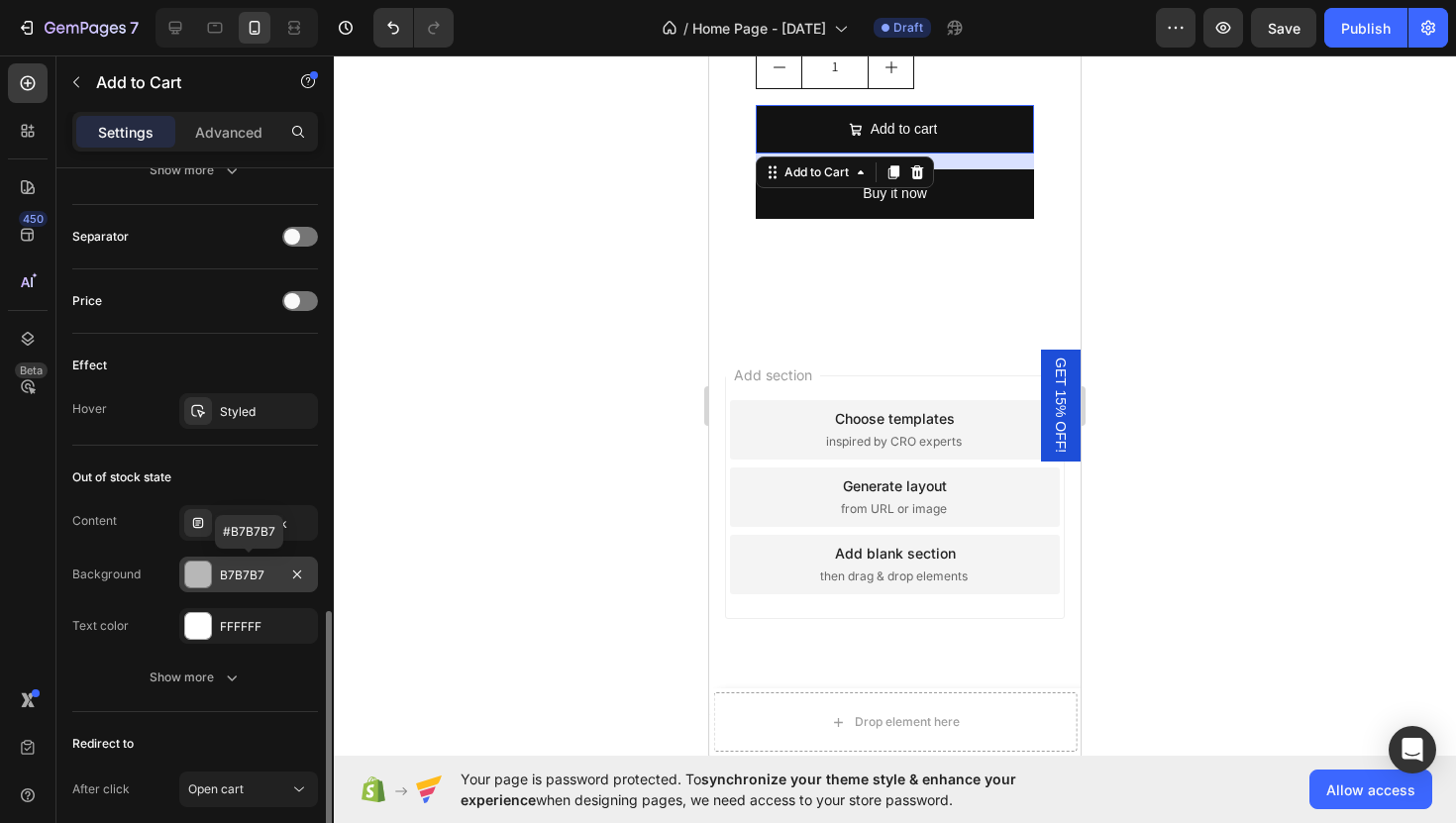 click on "B7B7B7" at bounding box center [249, 574] 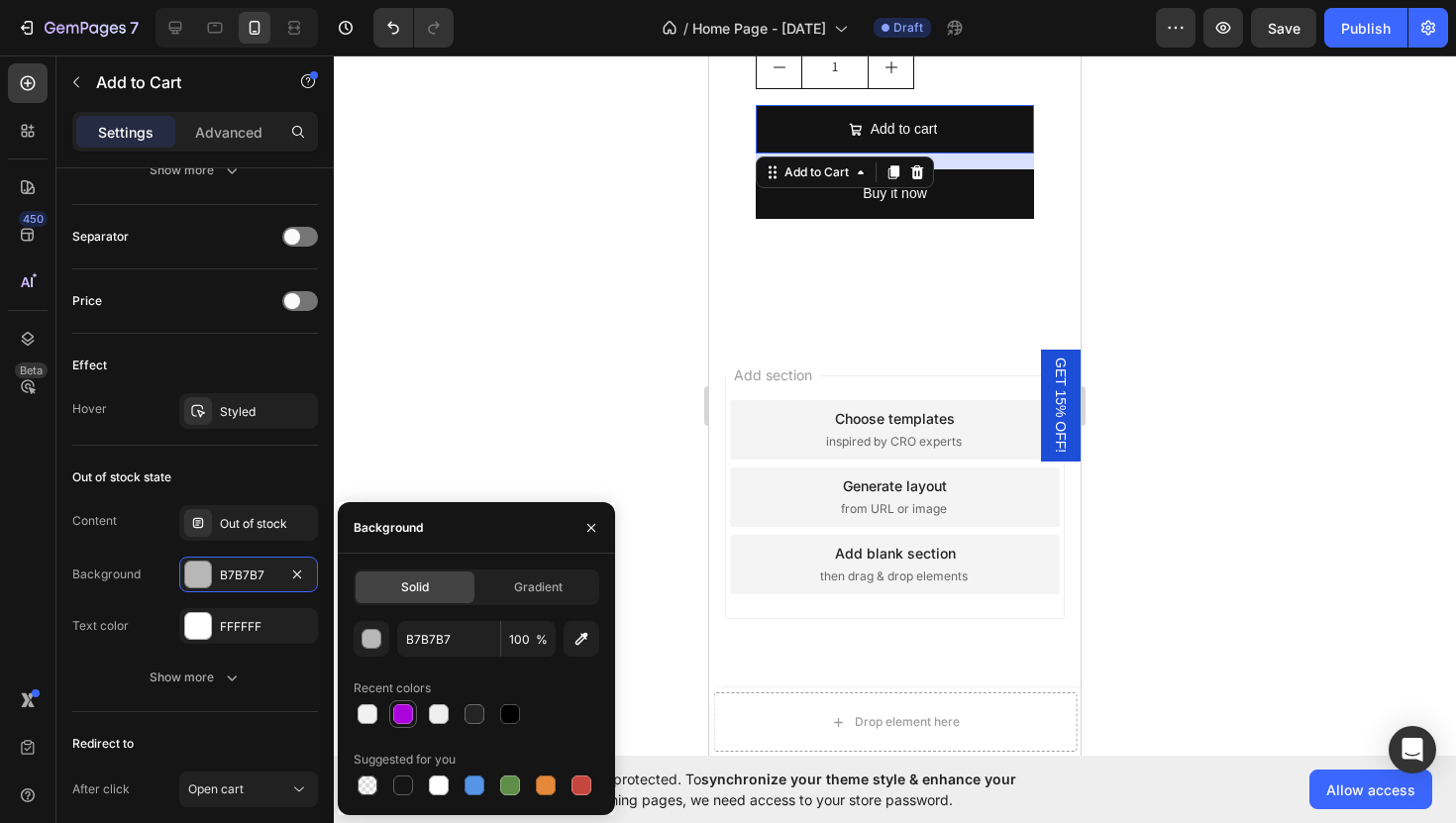 click at bounding box center (403, 714) 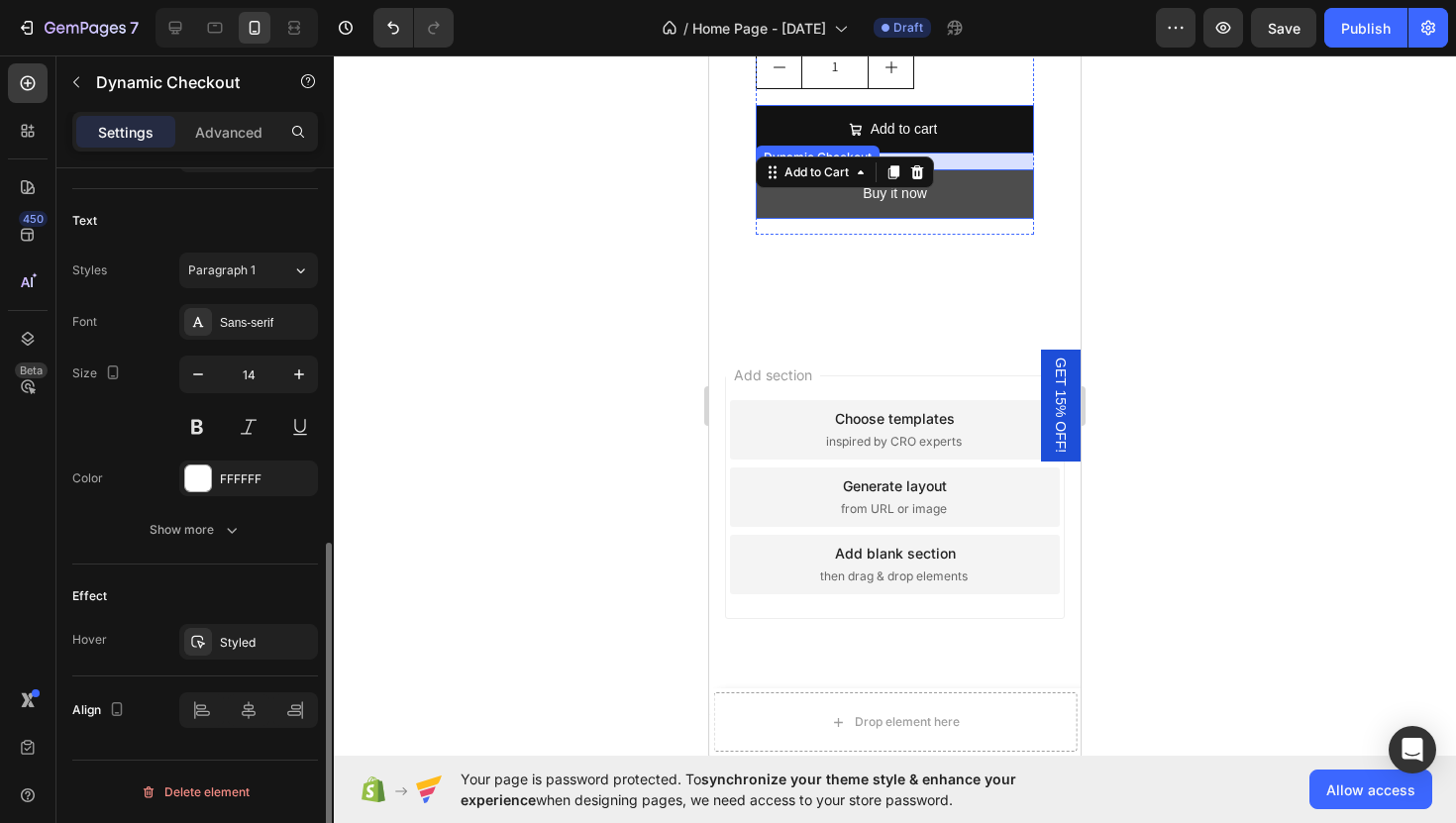 click on "Buy it now" at bounding box center (894, 193) 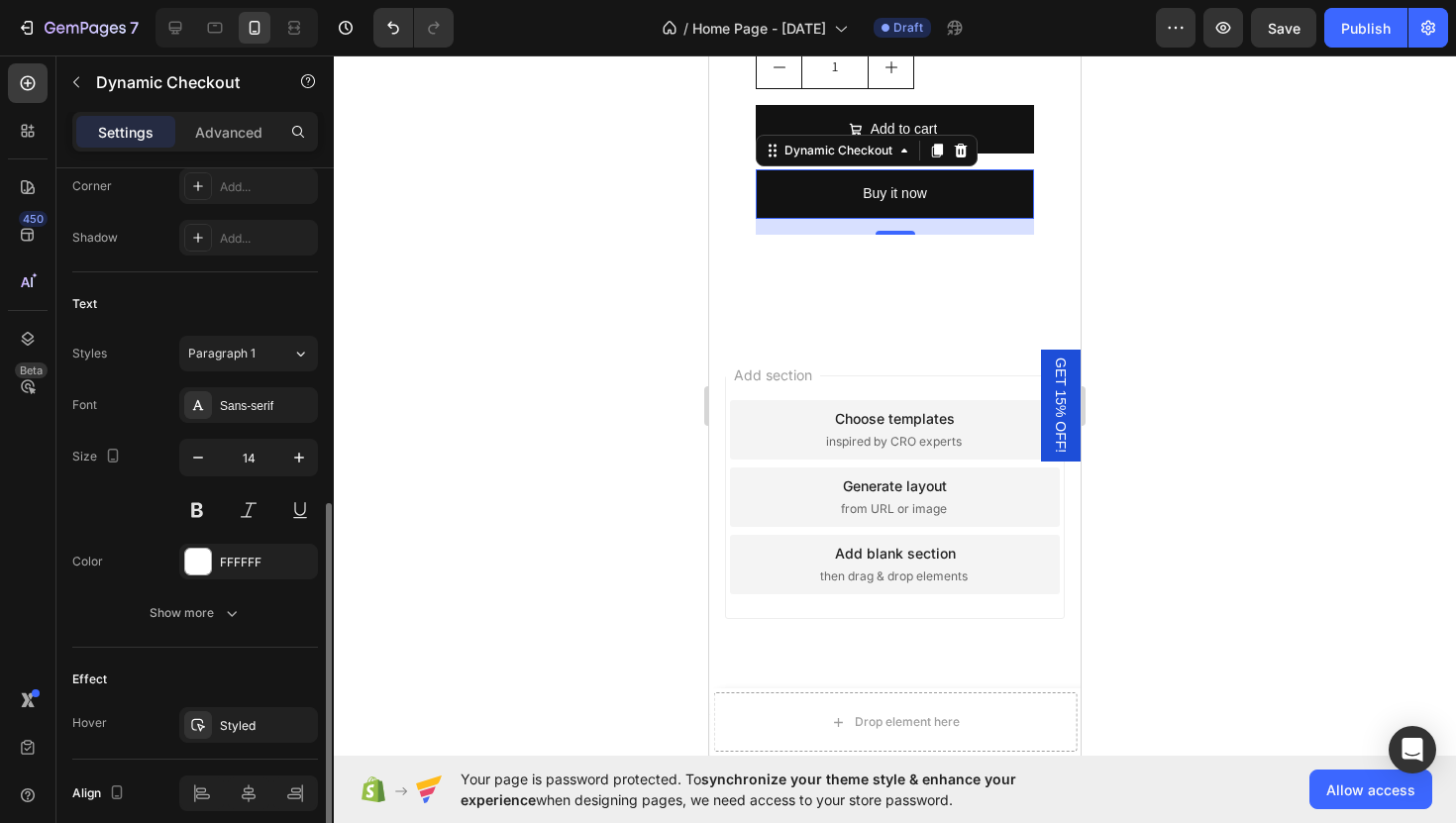scroll, scrollTop: 790, scrollLeft: 0, axis: vertical 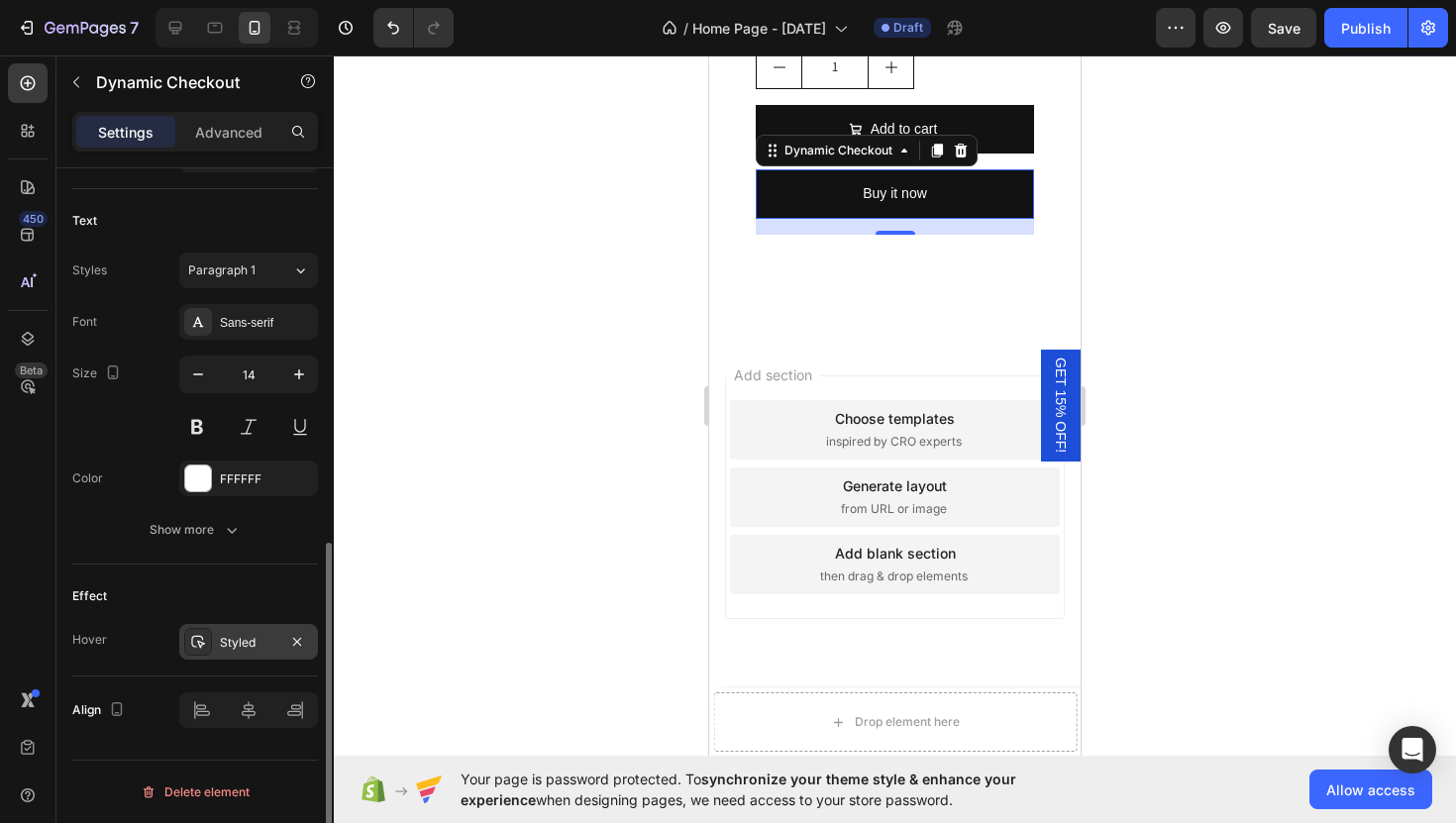 click on "Styled" at bounding box center (249, 642) 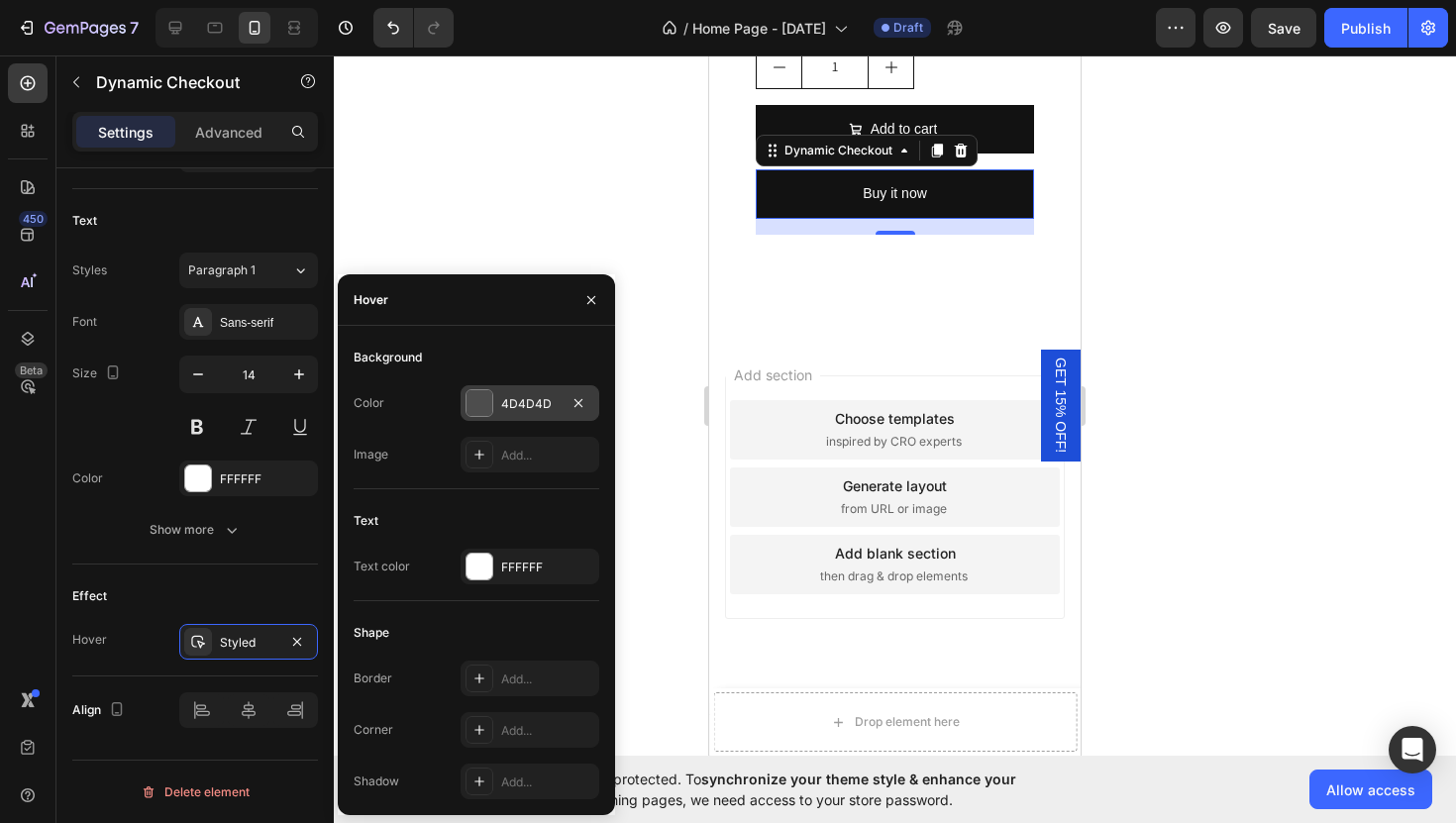 click at bounding box center [479, 403] 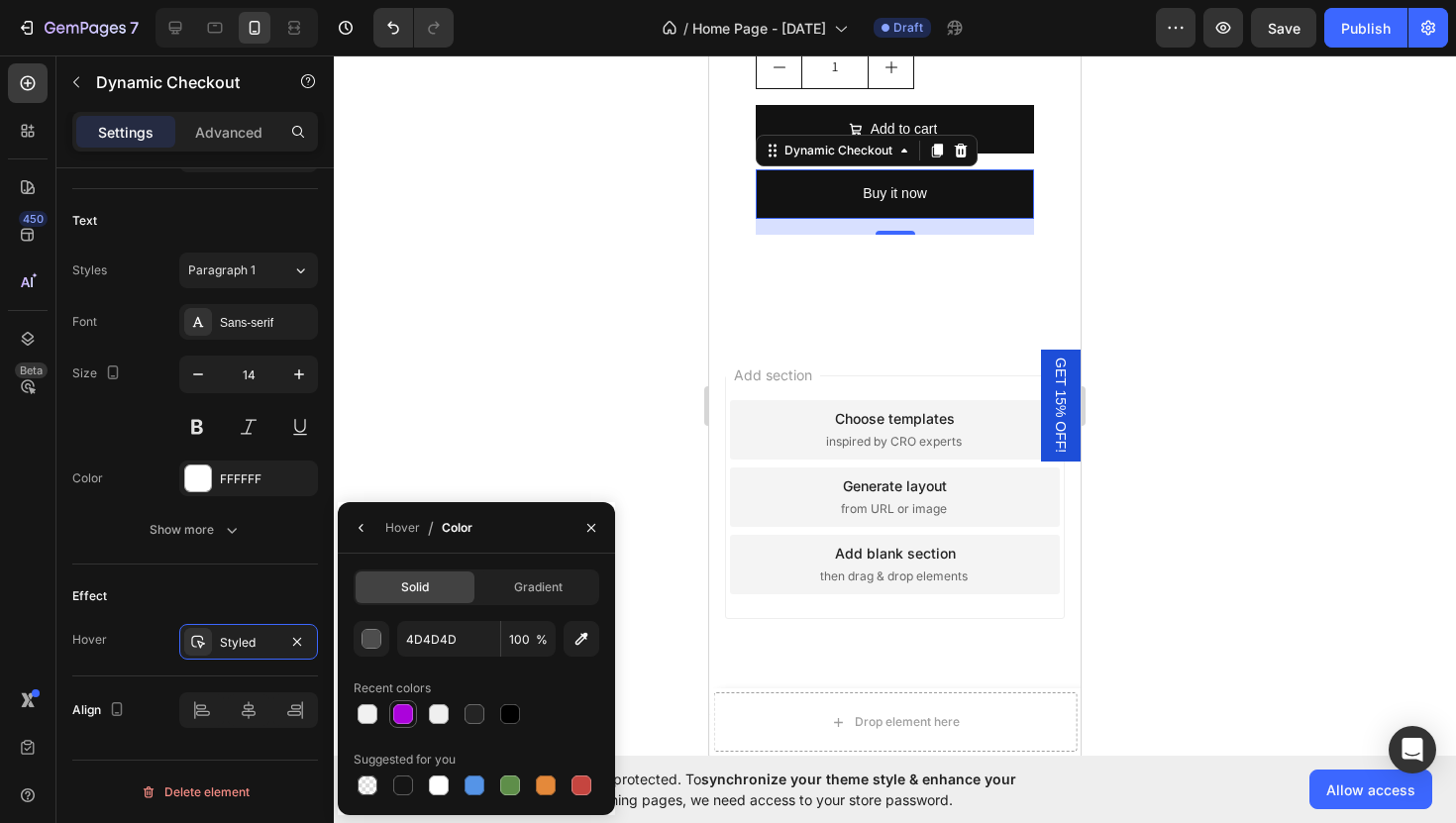 click at bounding box center (403, 714) 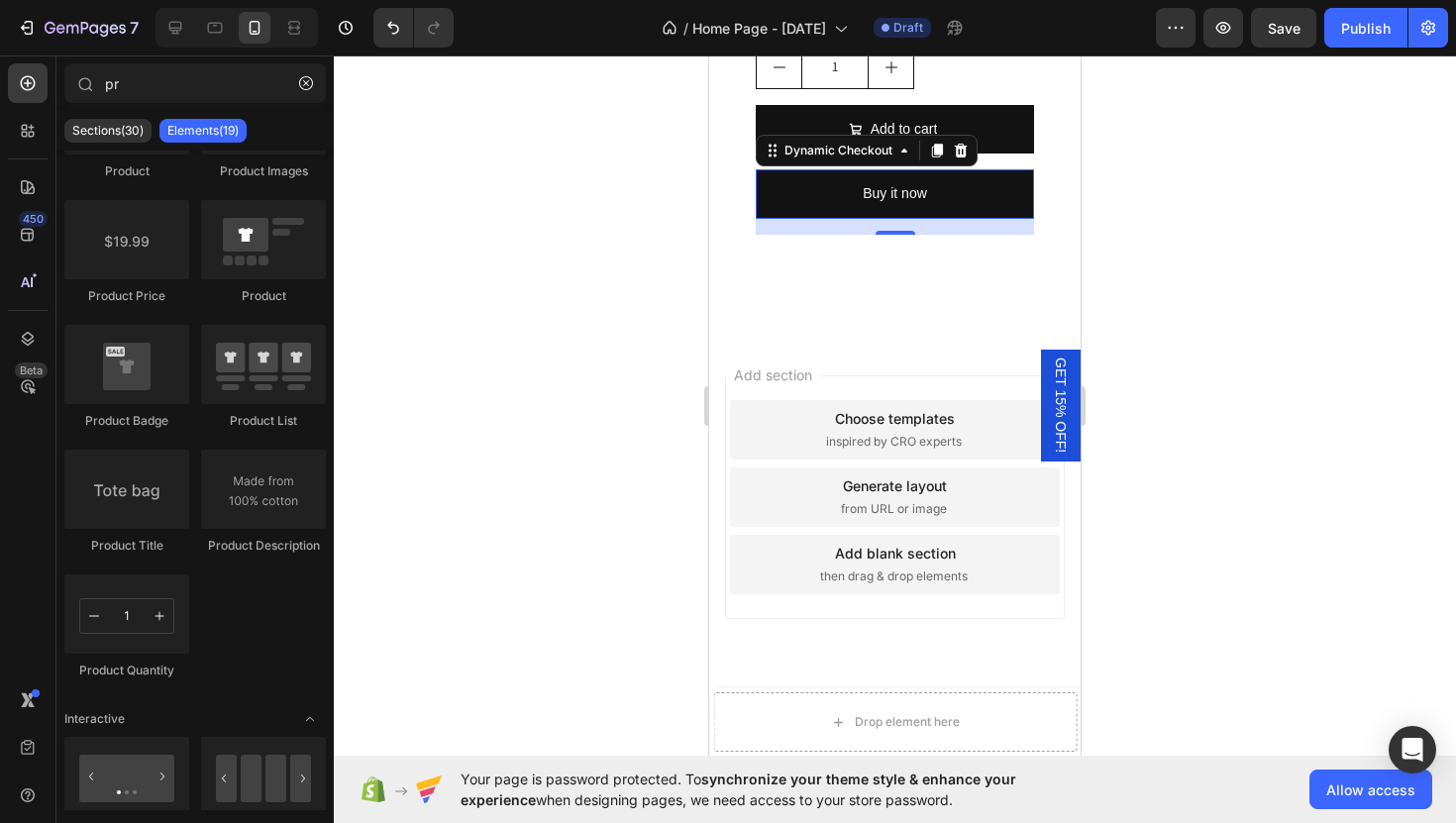 click on "Add section Choose templates inspired by CRO experts Generate layout from URL or image Add blank section then drag & drop elements" at bounding box center [894, 497] 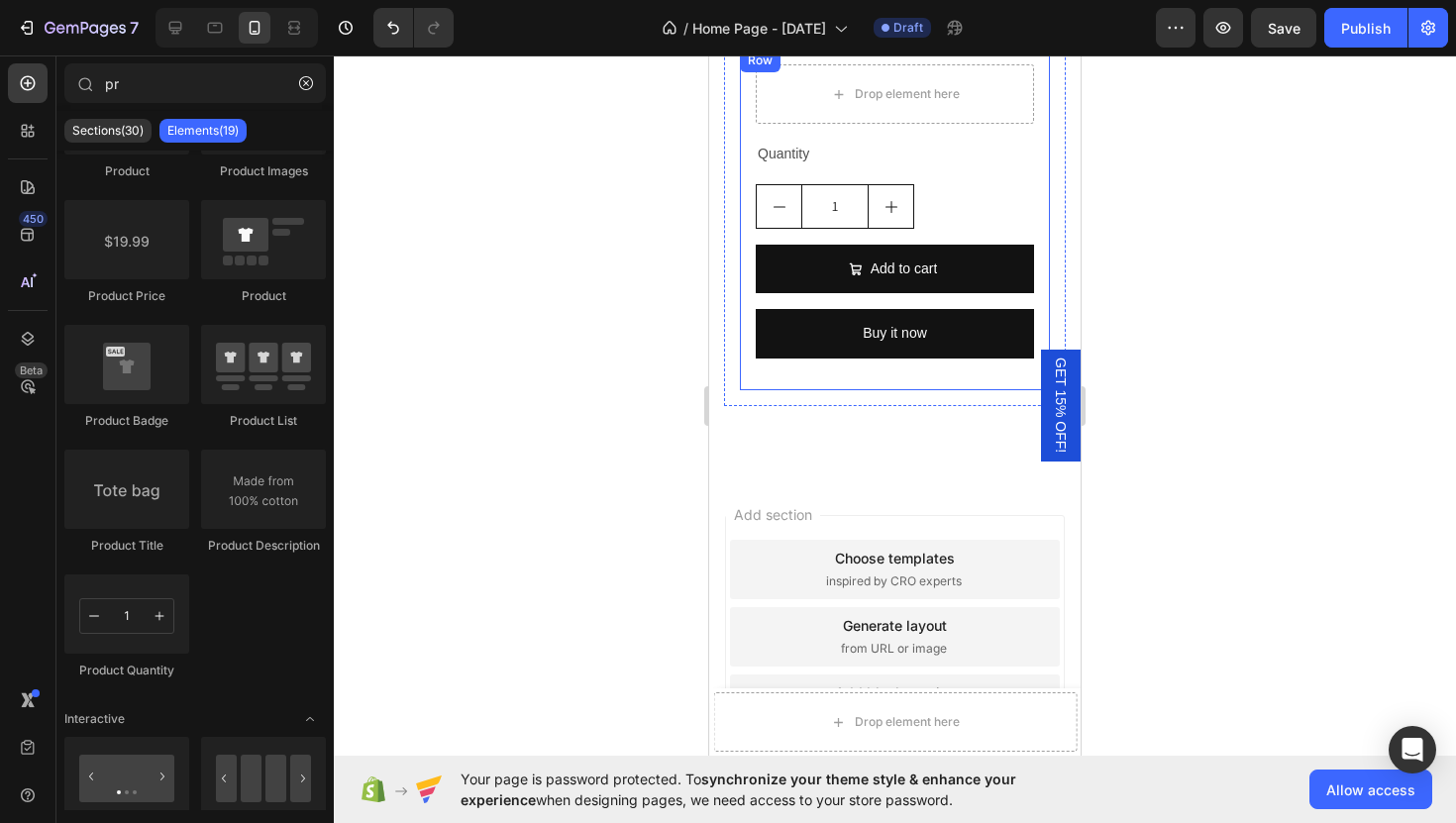 scroll, scrollTop: 5429, scrollLeft: 0, axis: vertical 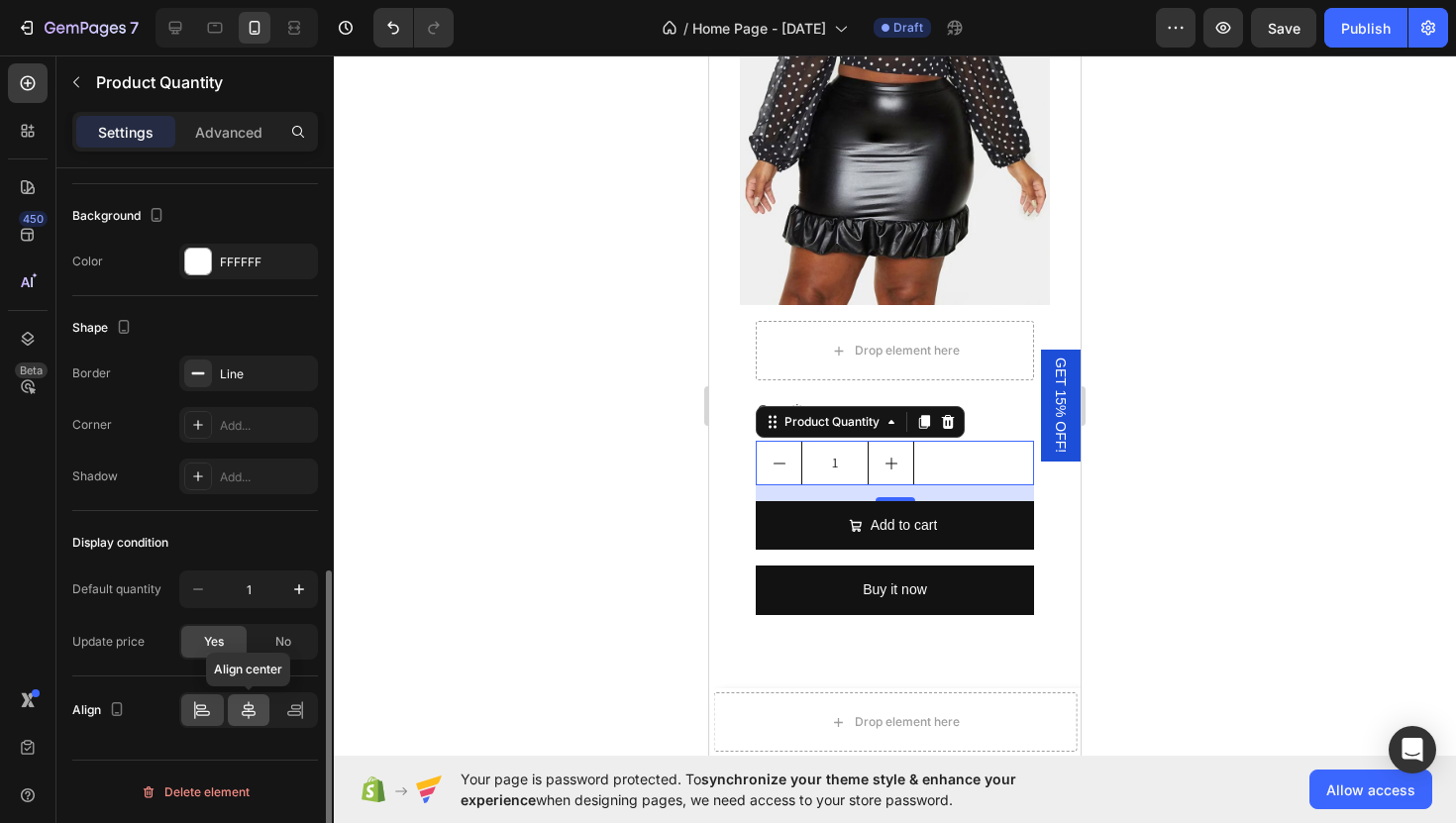 click 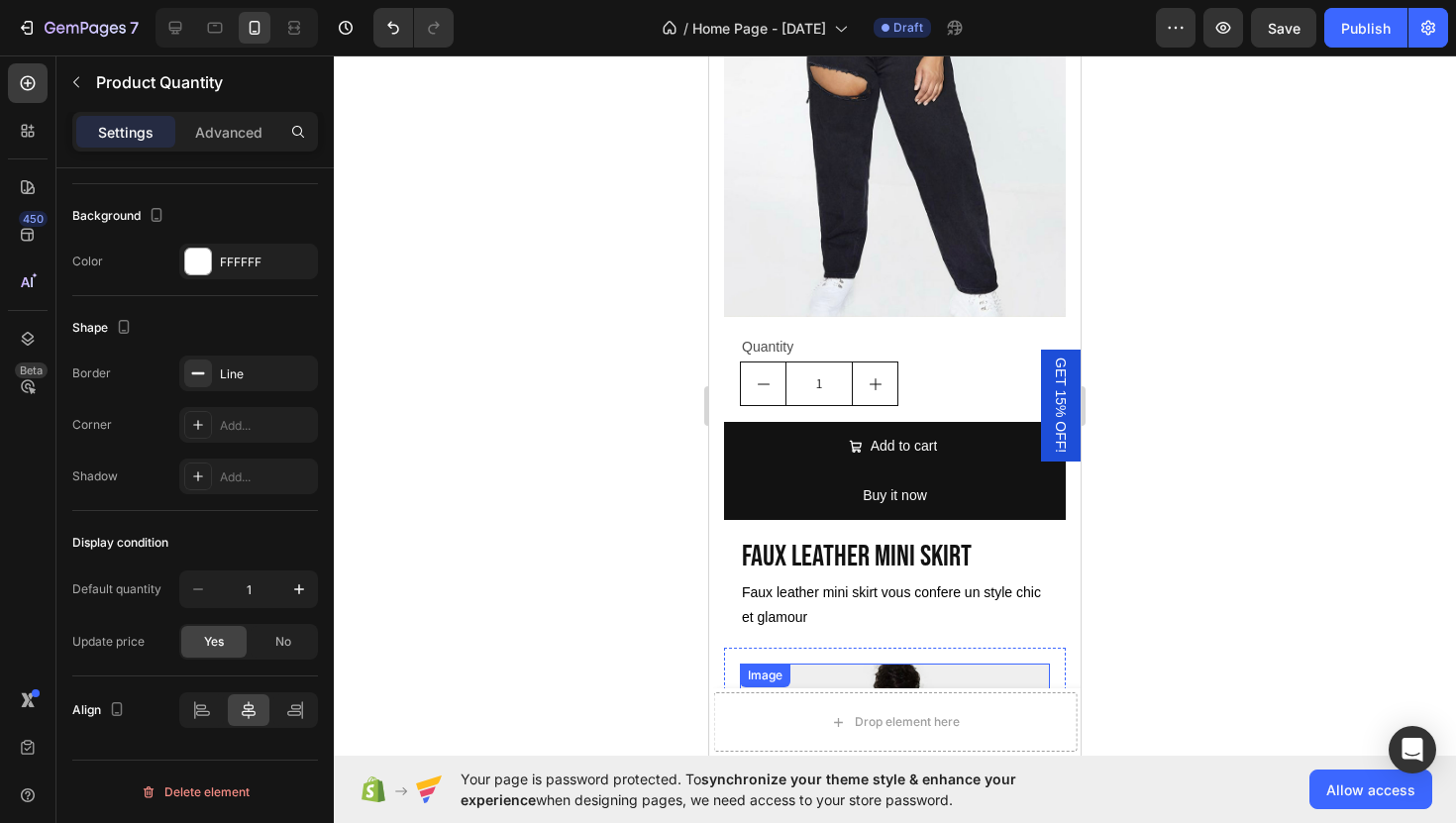 scroll, scrollTop: 4332, scrollLeft: 0, axis: vertical 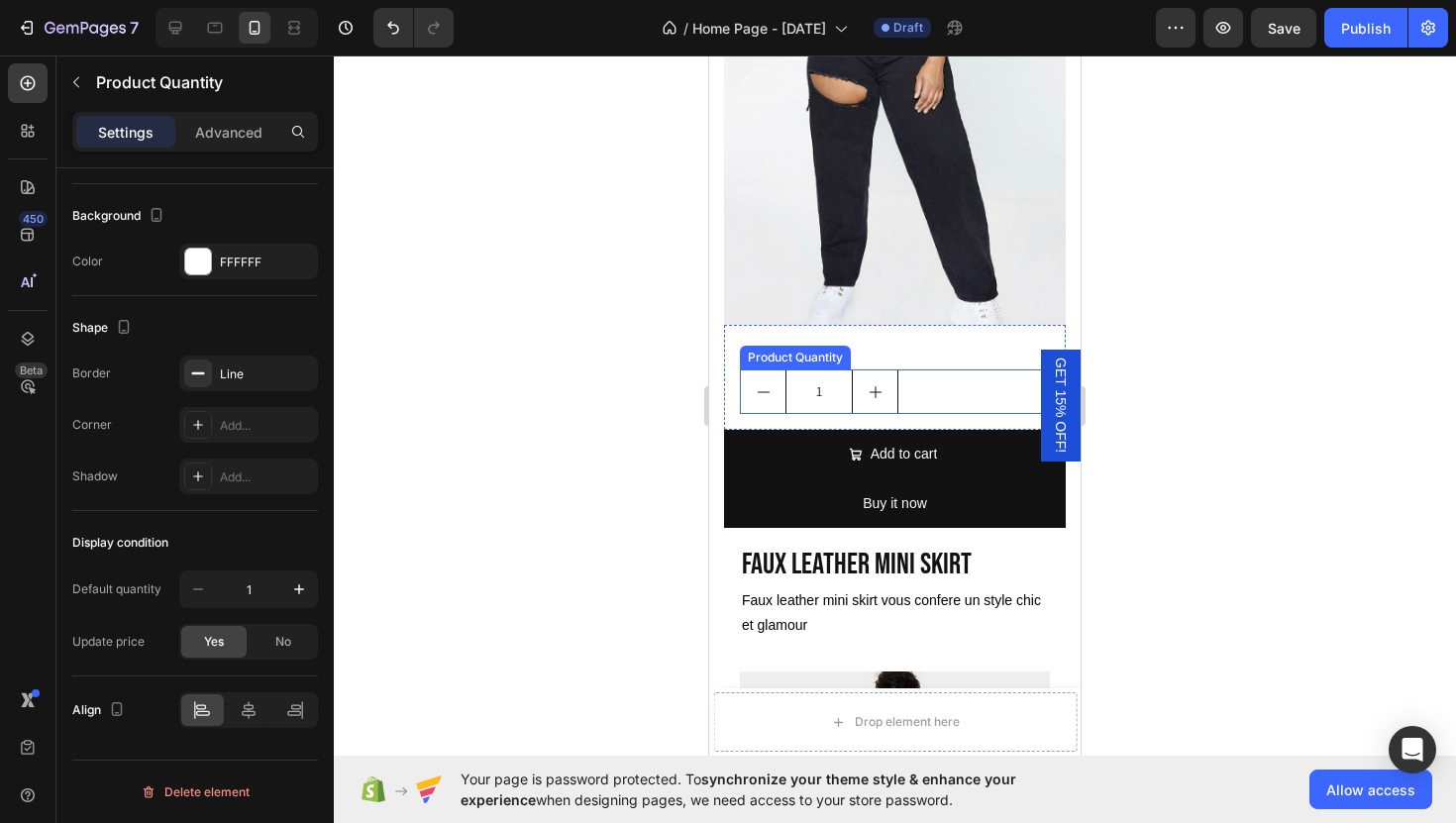 click at bounding box center (875, 391) 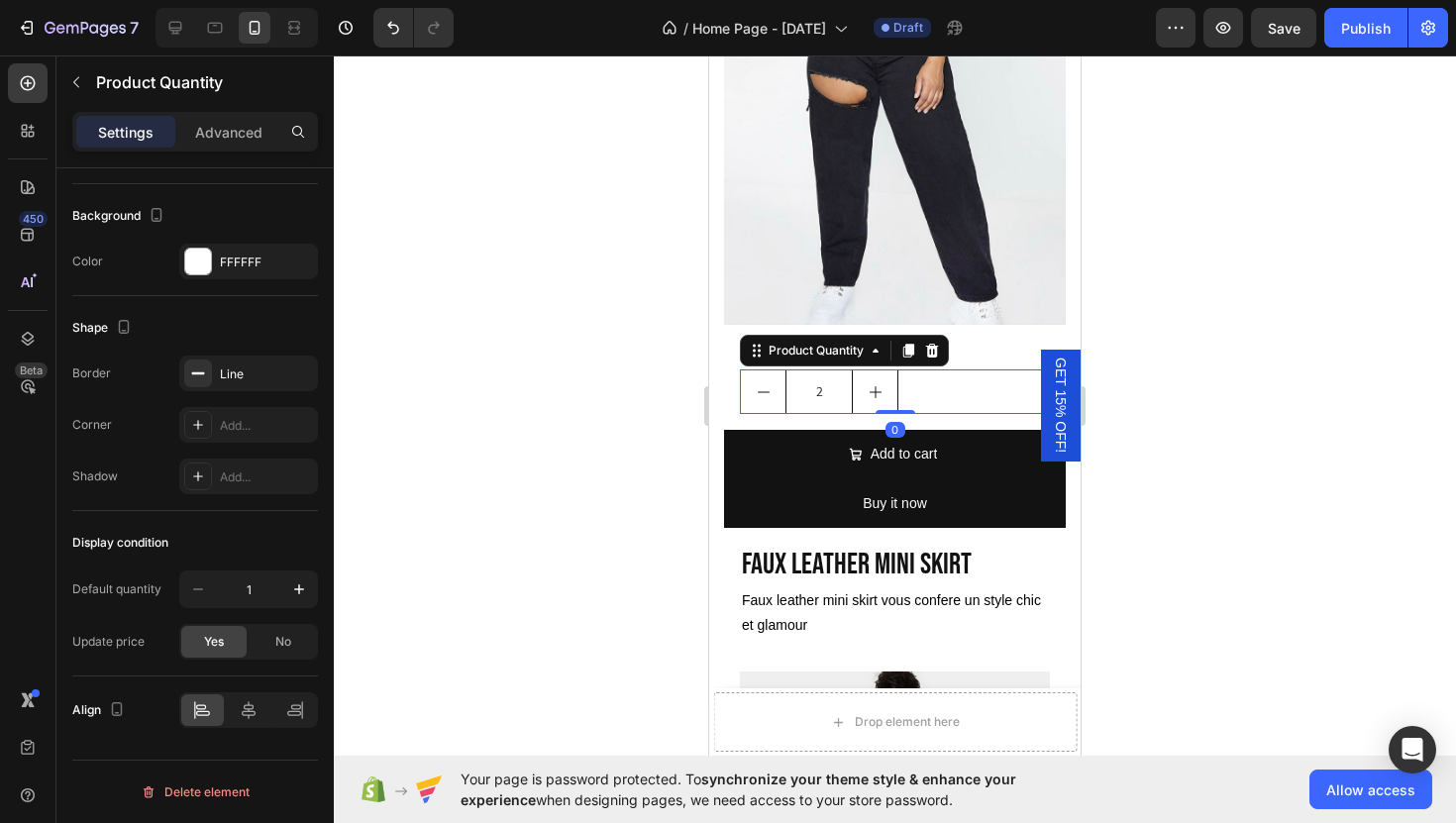 click 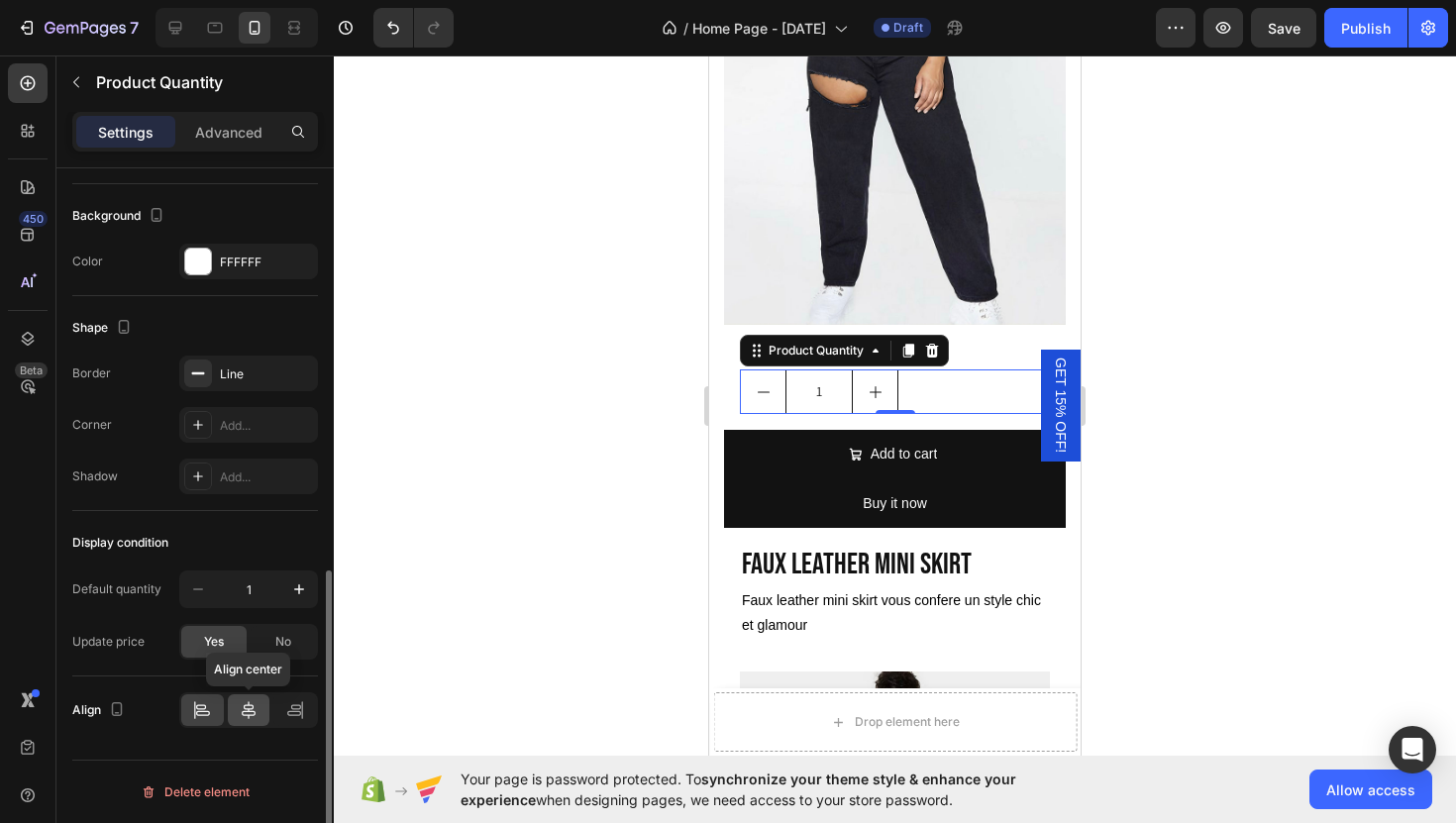 click 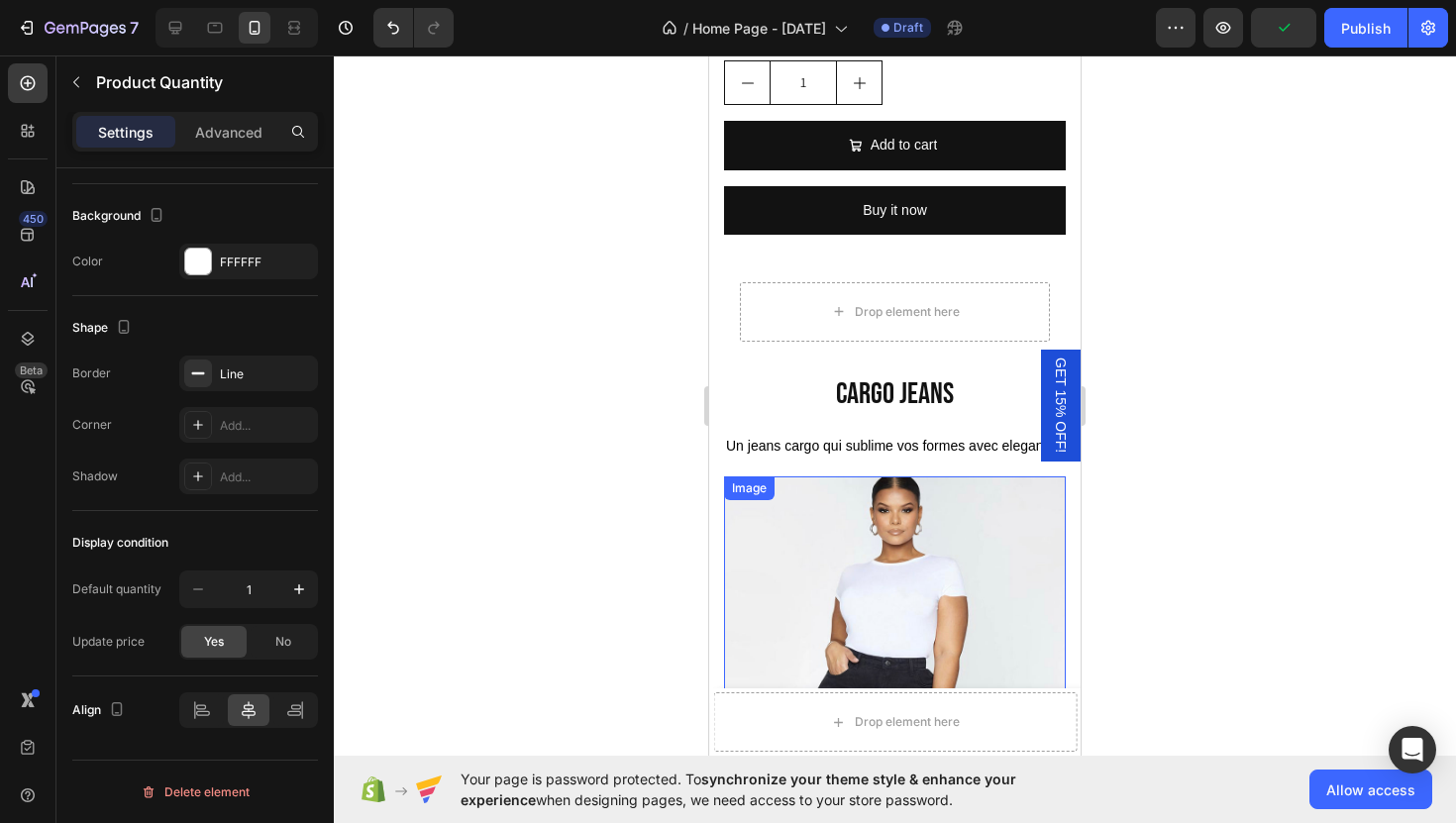 scroll, scrollTop: 3499, scrollLeft: 0, axis: vertical 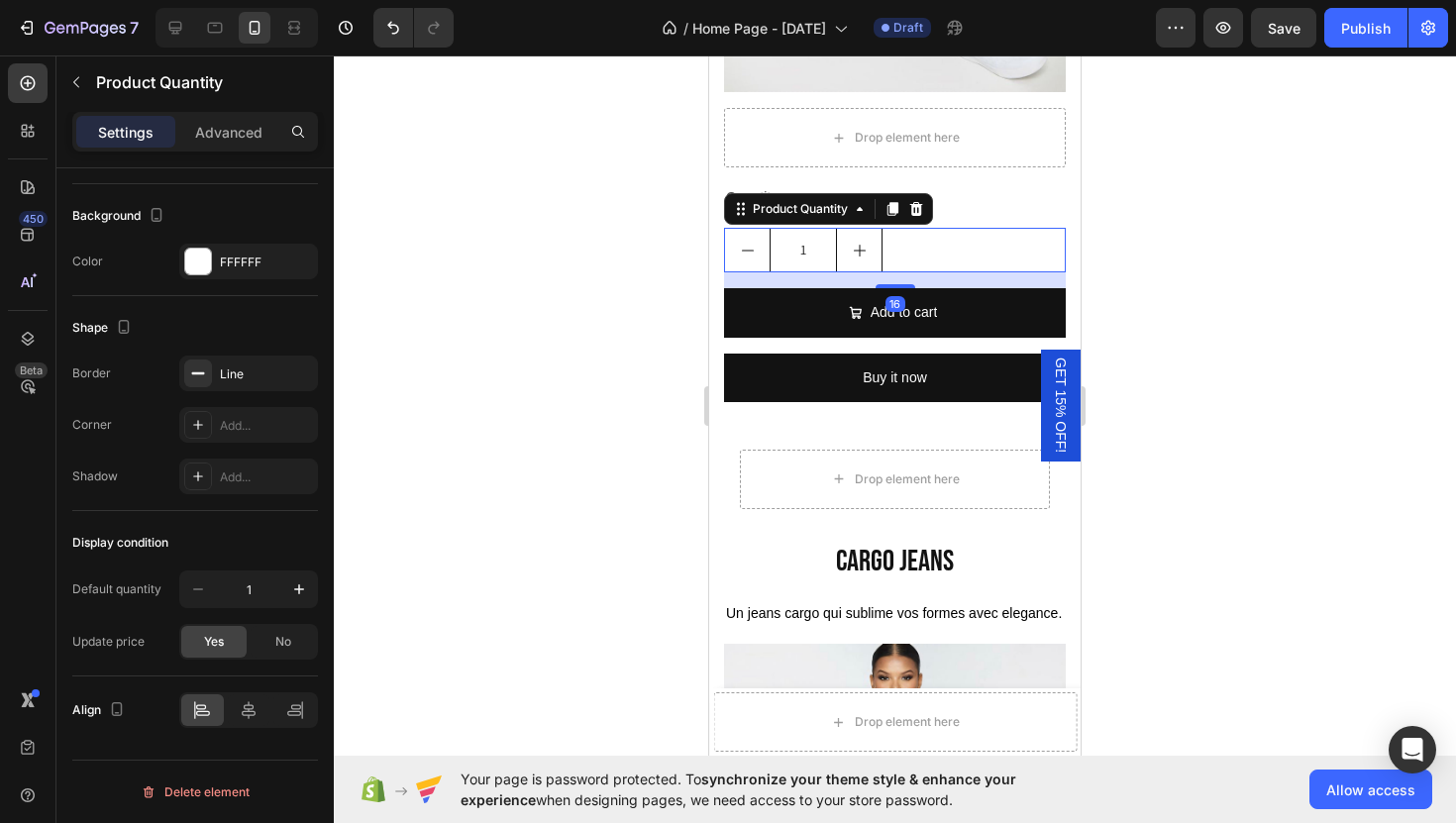click on "1" at bounding box center [803, 250] 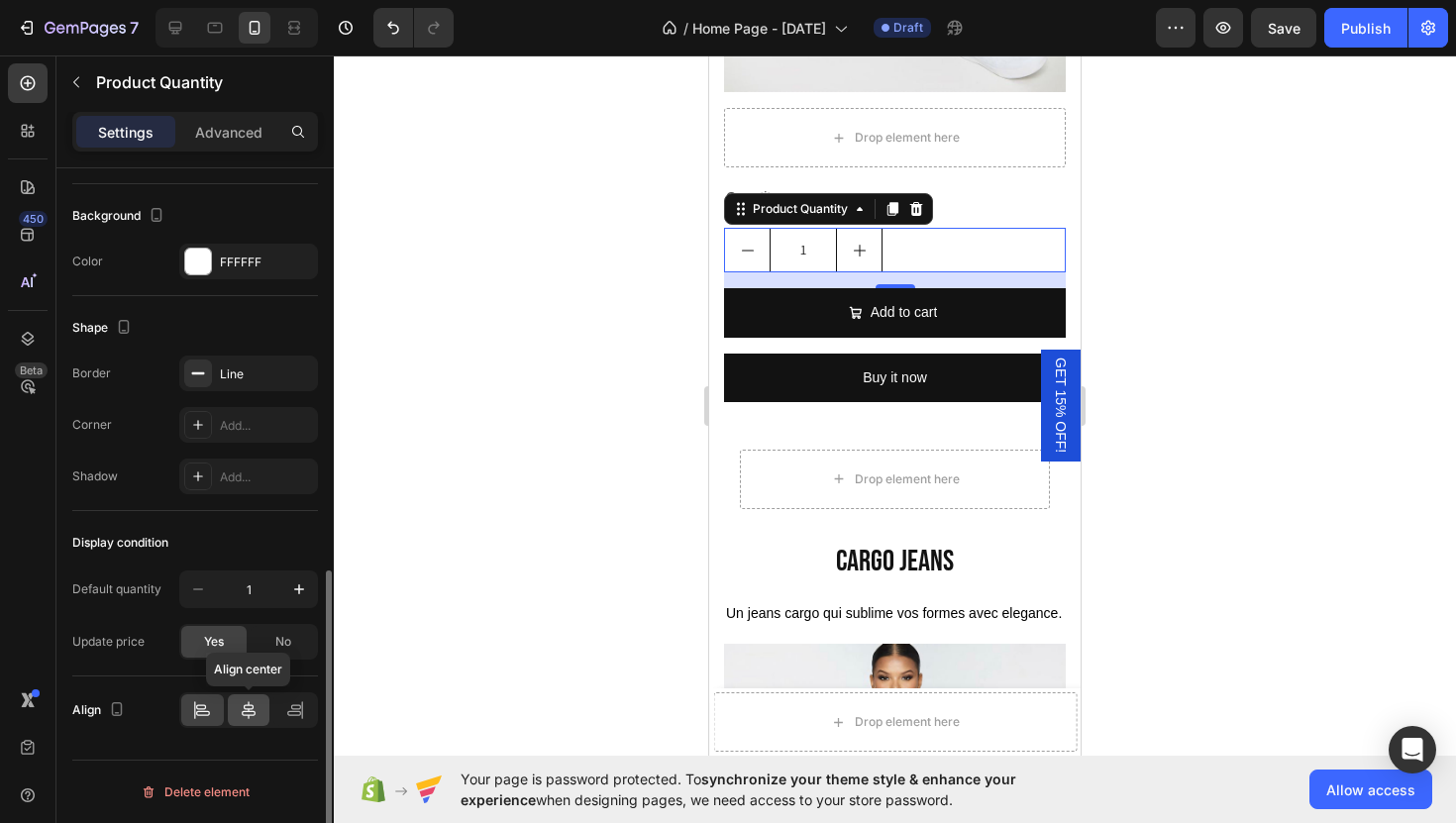 click 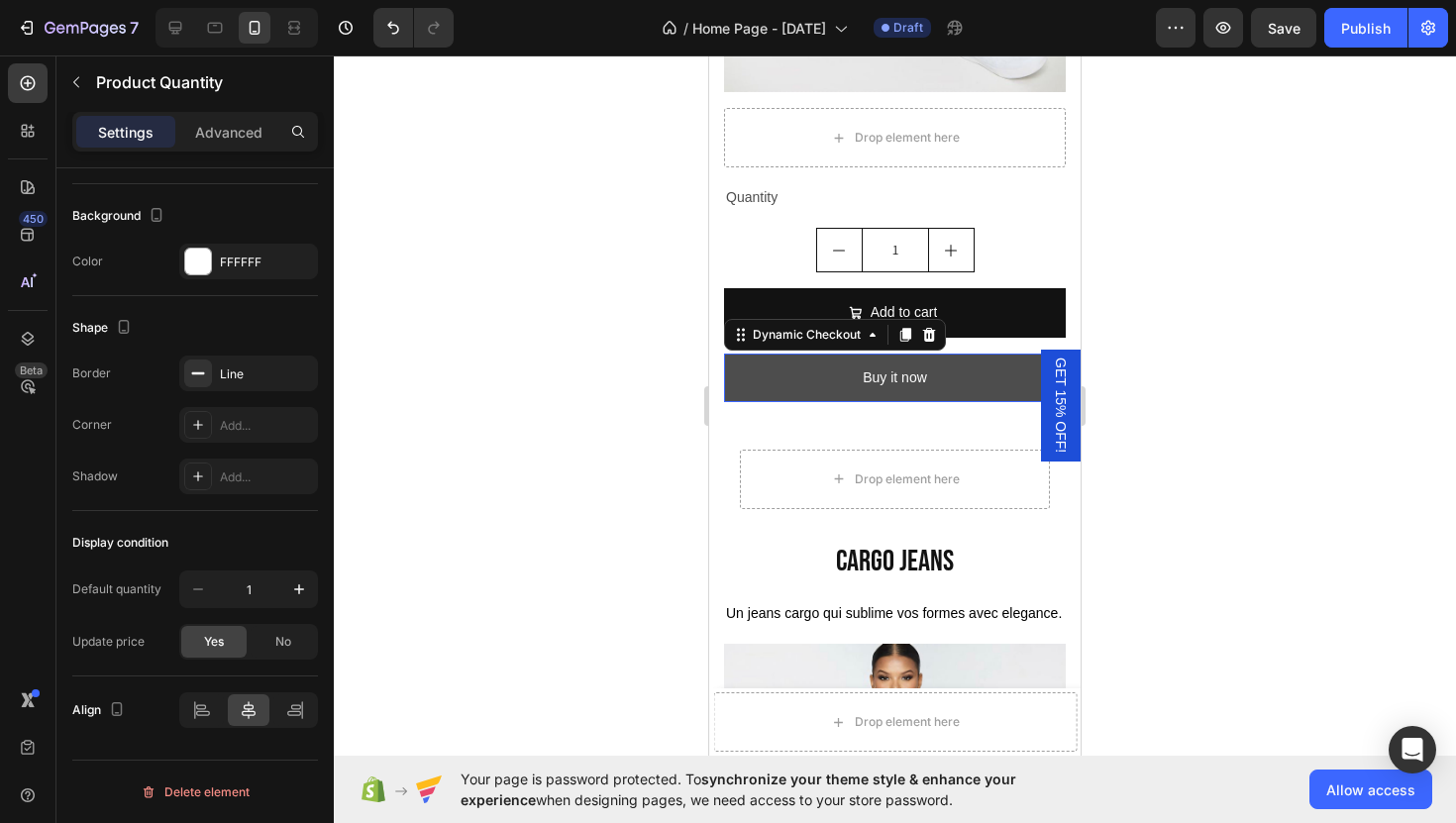 scroll, scrollTop: 0, scrollLeft: 0, axis: both 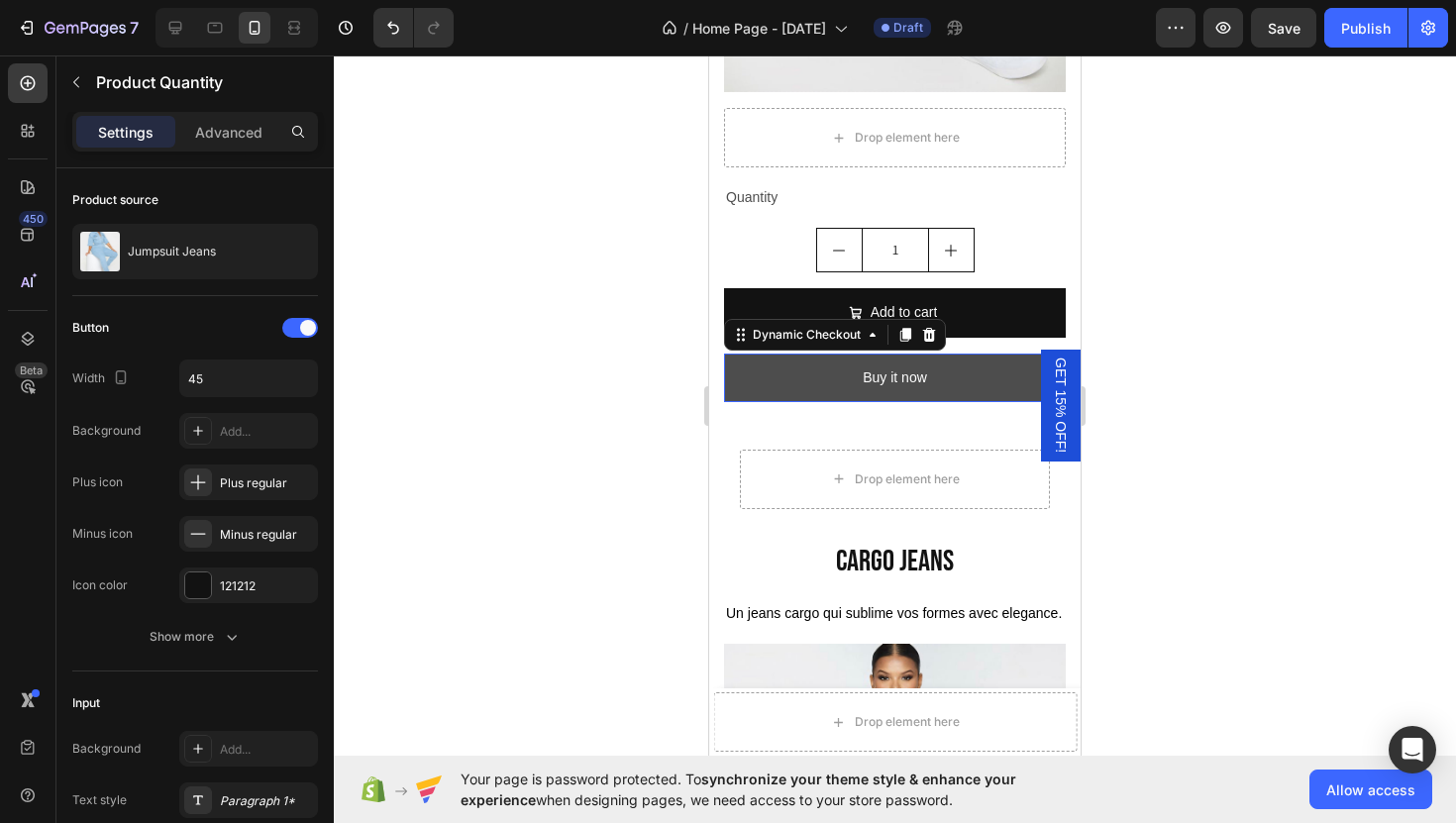 click on "Buy it now" at bounding box center (894, 377) 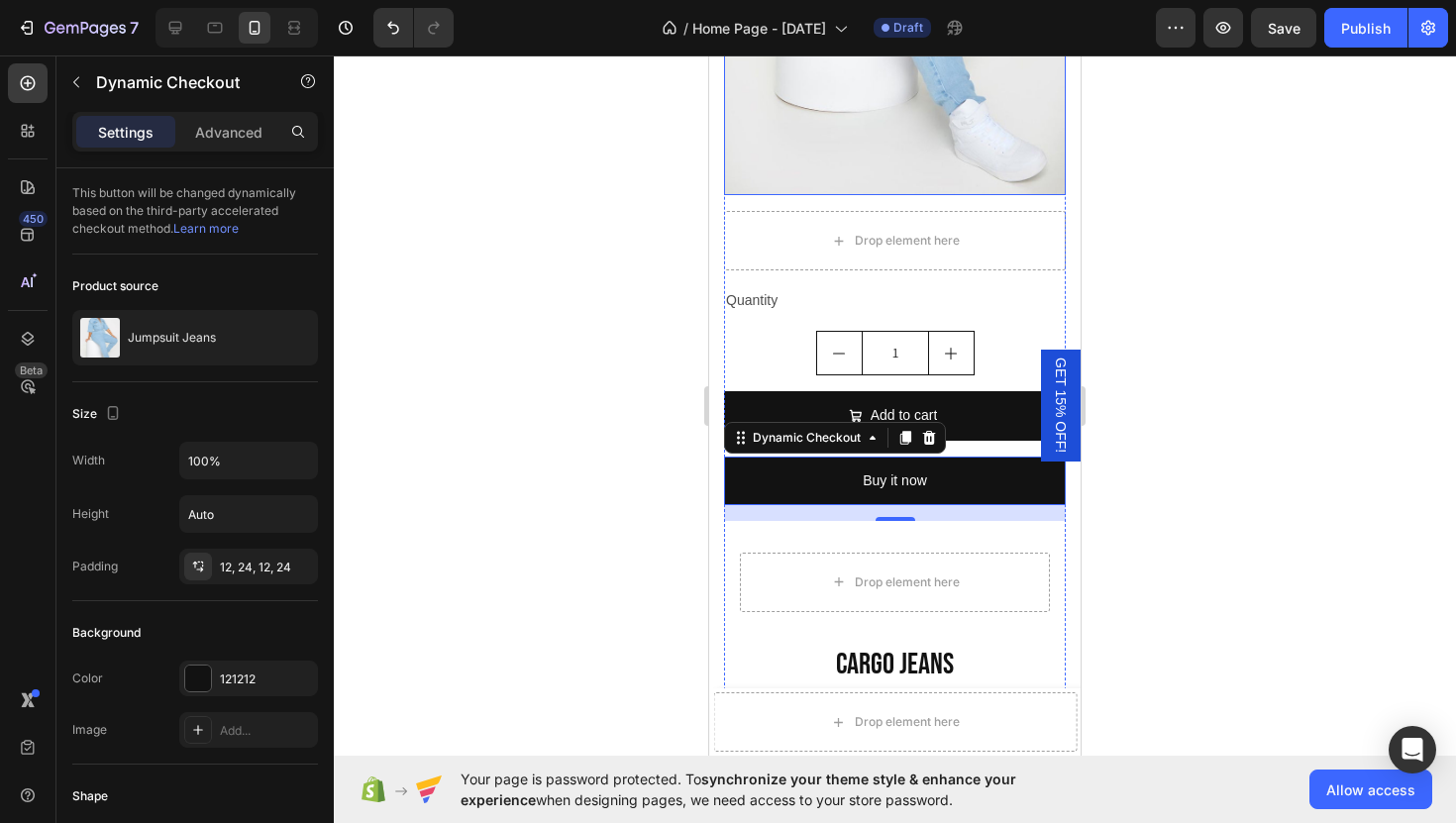 scroll, scrollTop: 3394, scrollLeft: 0, axis: vertical 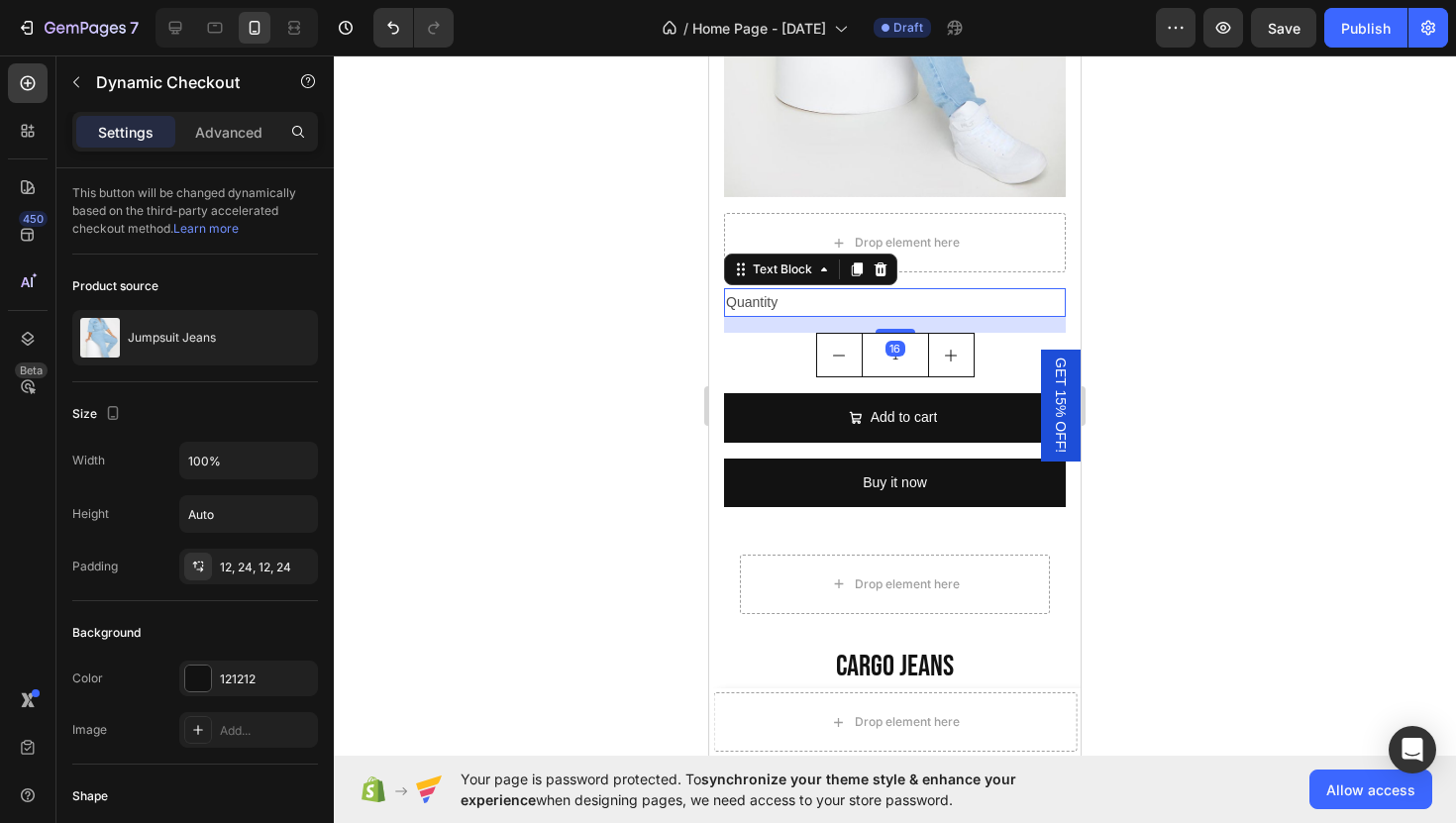 click on "Quantity" at bounding box center [894, 302] 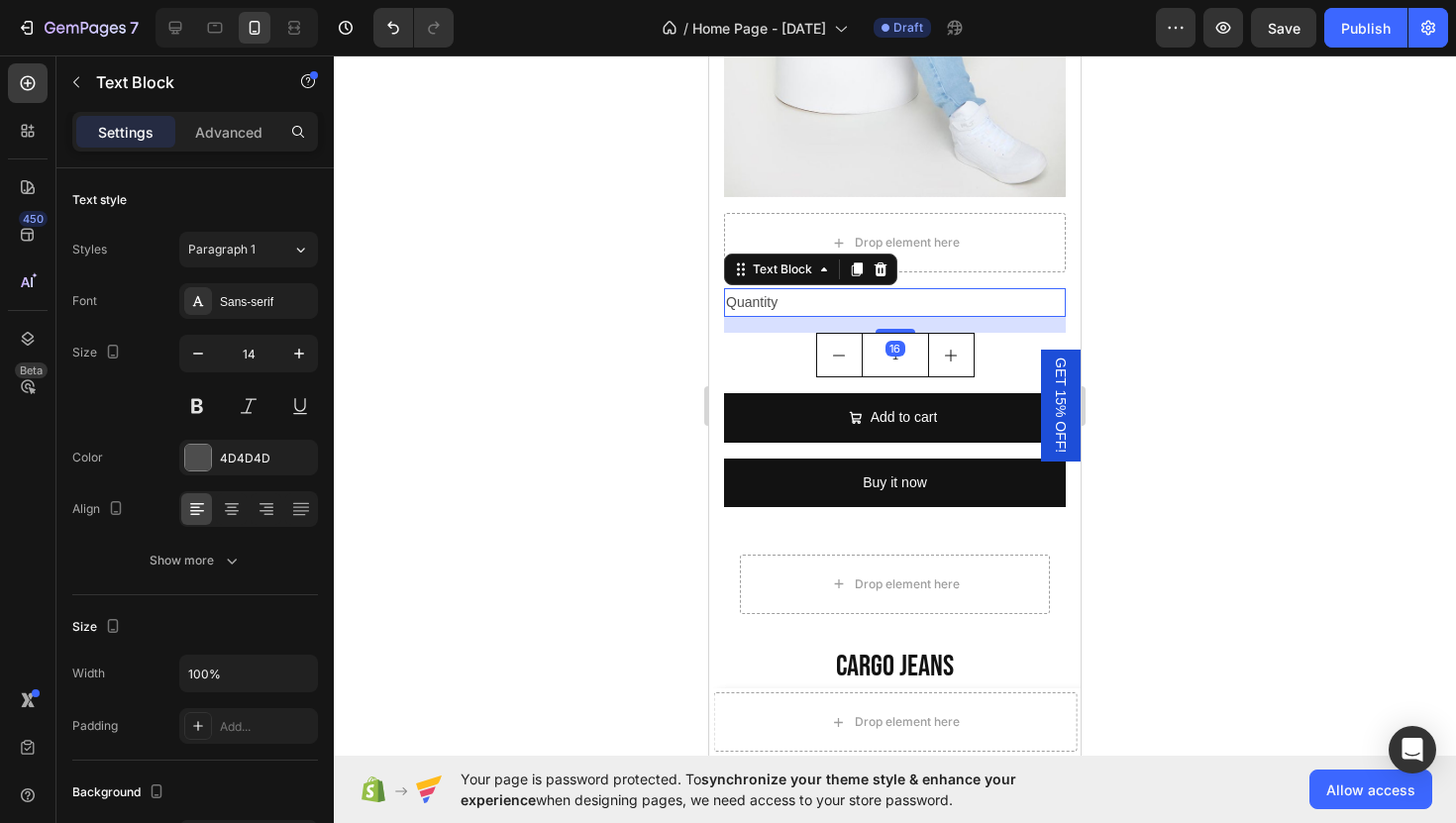 click on "Quantity" at bounding box center (894, 302) 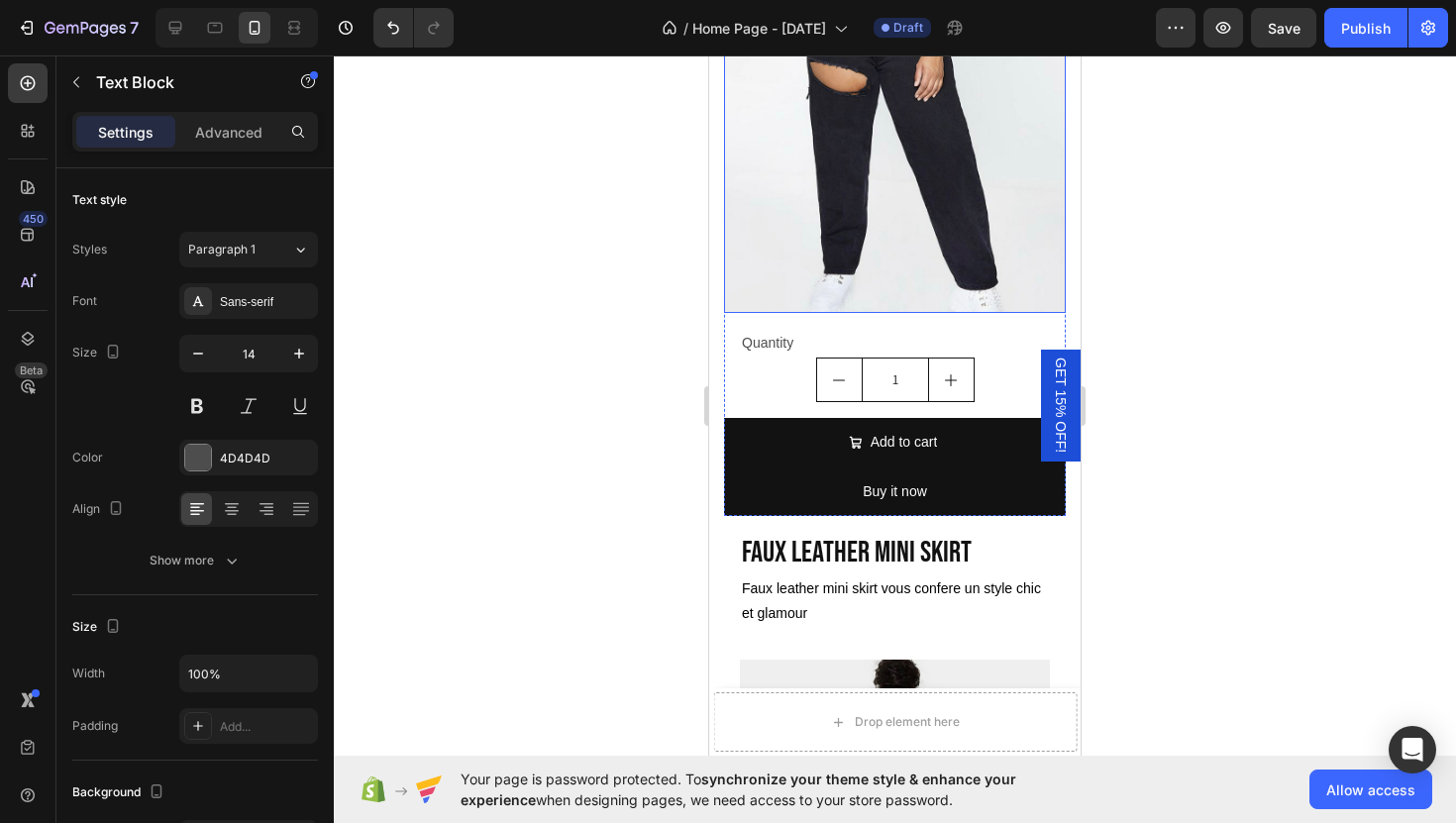 scroll, scrollTop: 4394, scrollLeft: 0, axis: vertical 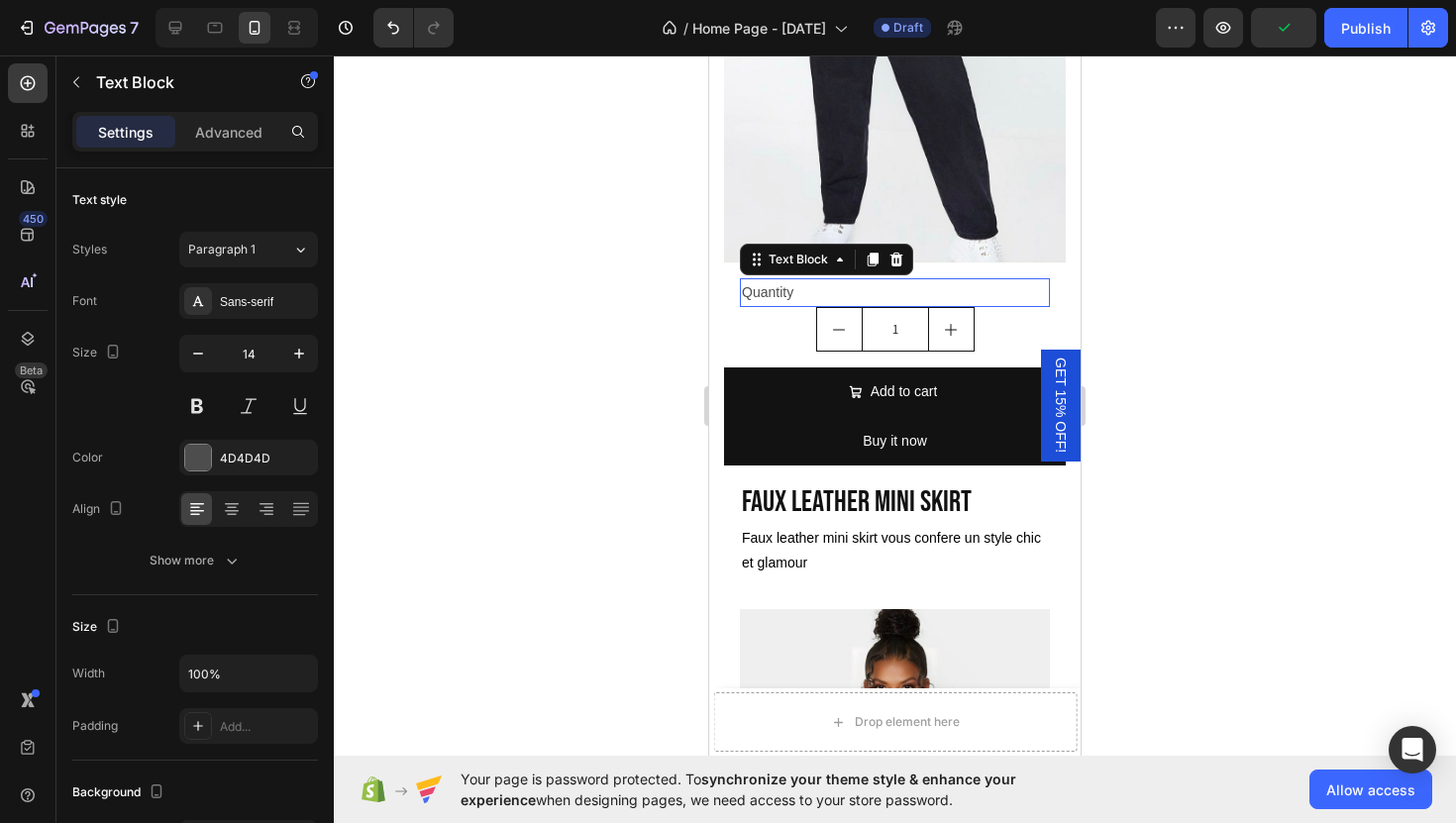 click on "Quantity" at bounding box center (894, 292) 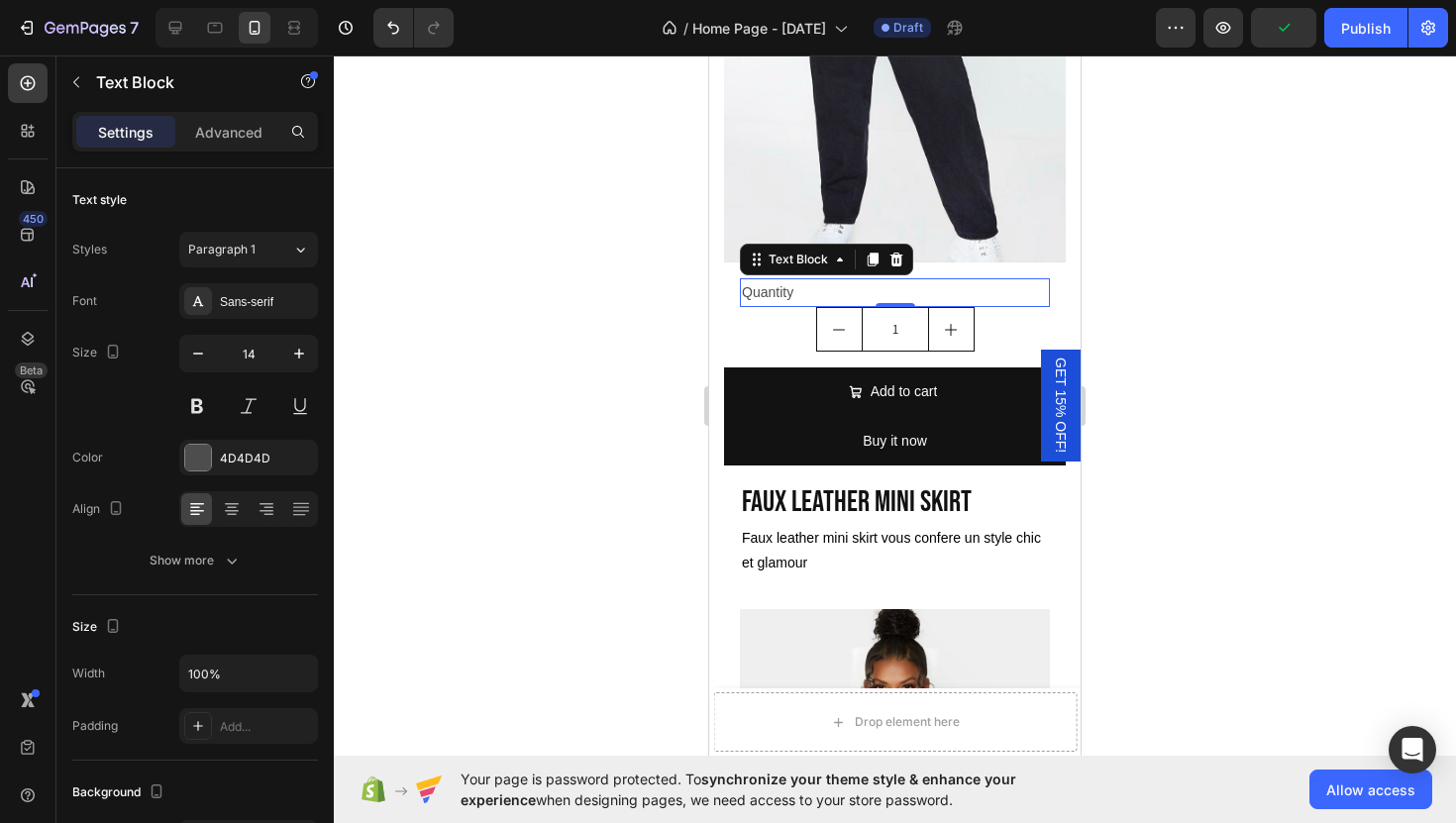 click on "Quantity" at bounding box center (894, 292) 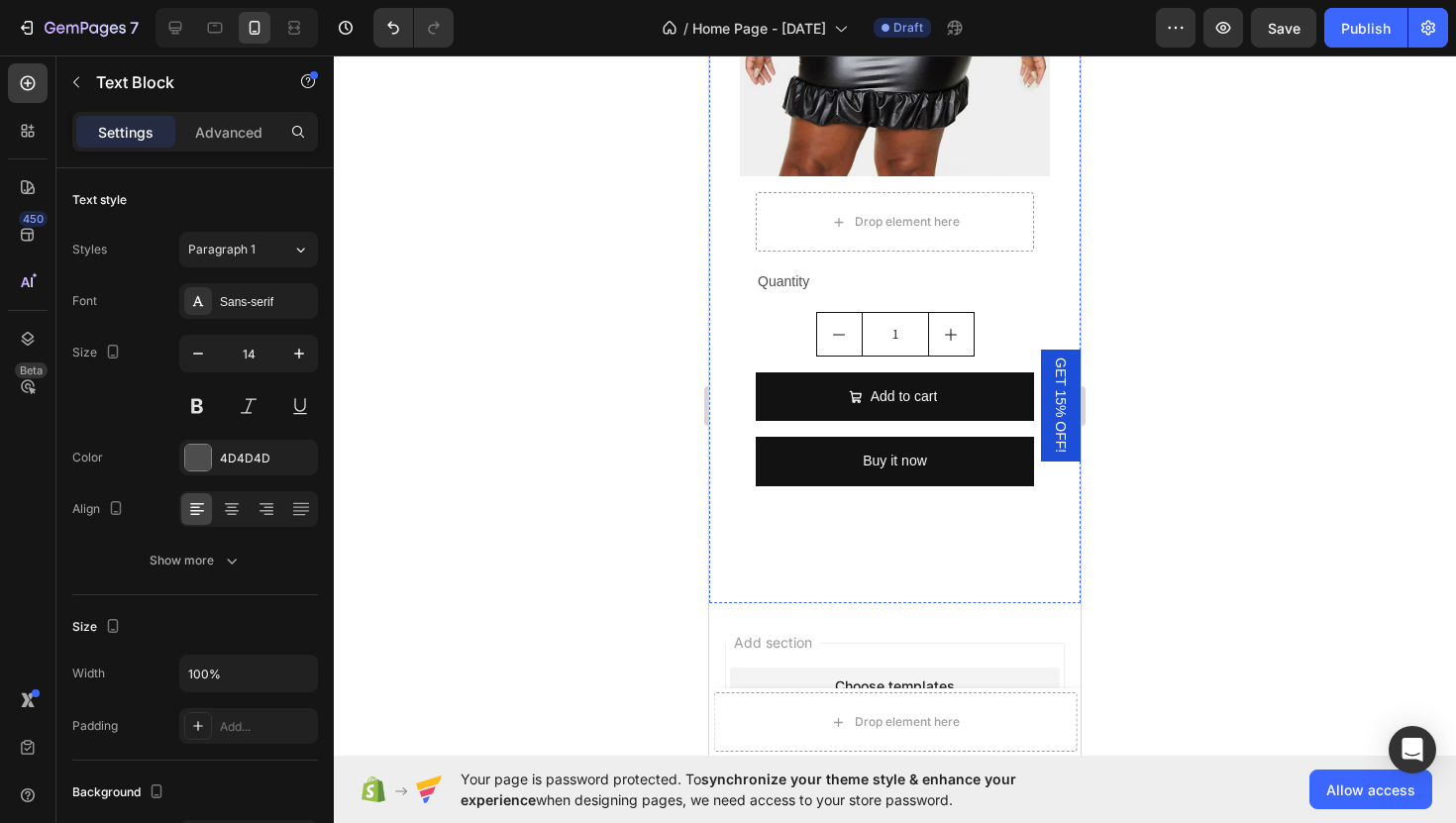 scroll, scrollTop: 5322, scrollLeft: 0, axis: vertical 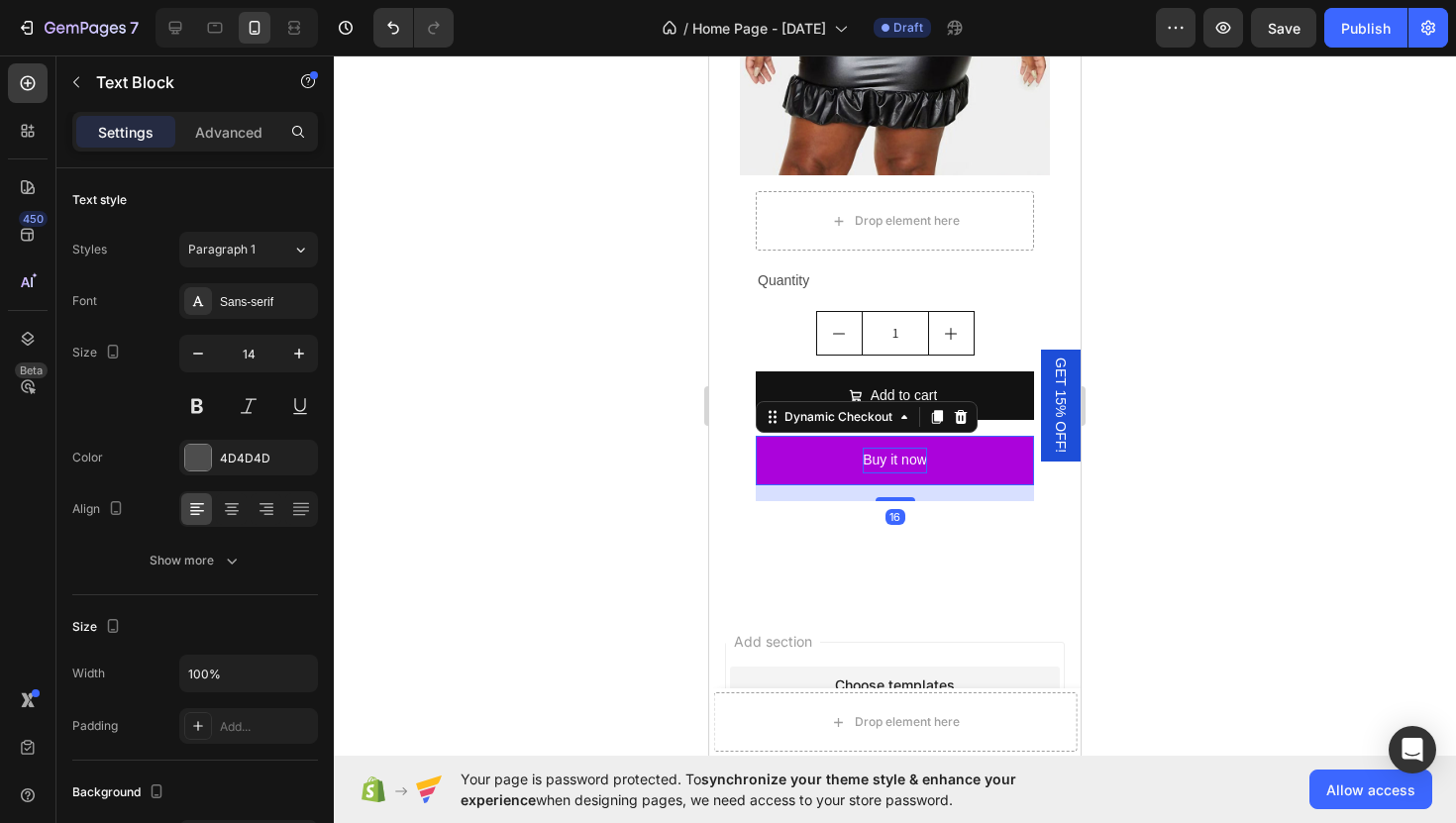 click on "Buy it now" at bounding box center [894, 460] 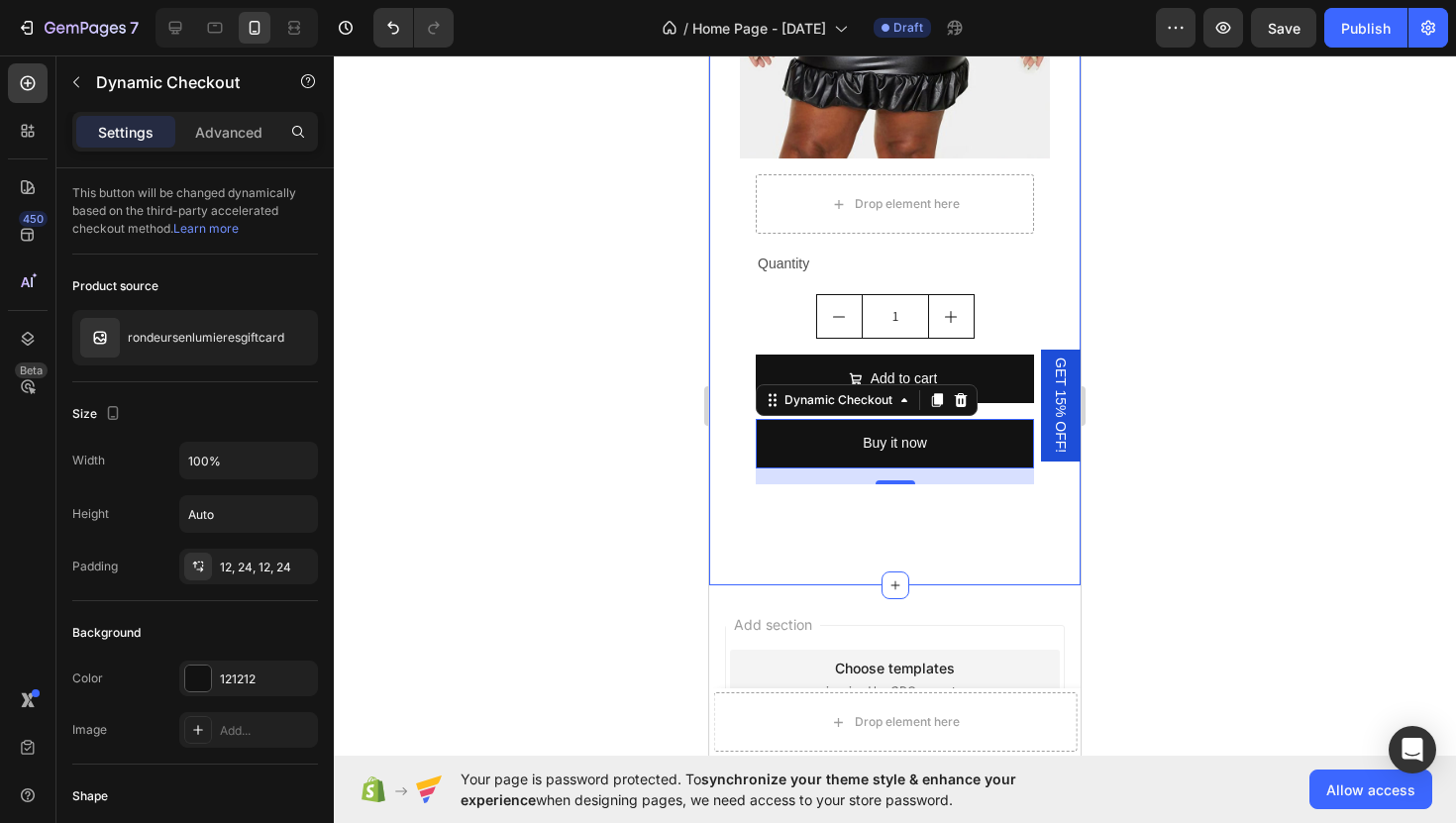 scroll, scrollTop: 5338, scrollLeft: 0, axis: vertical 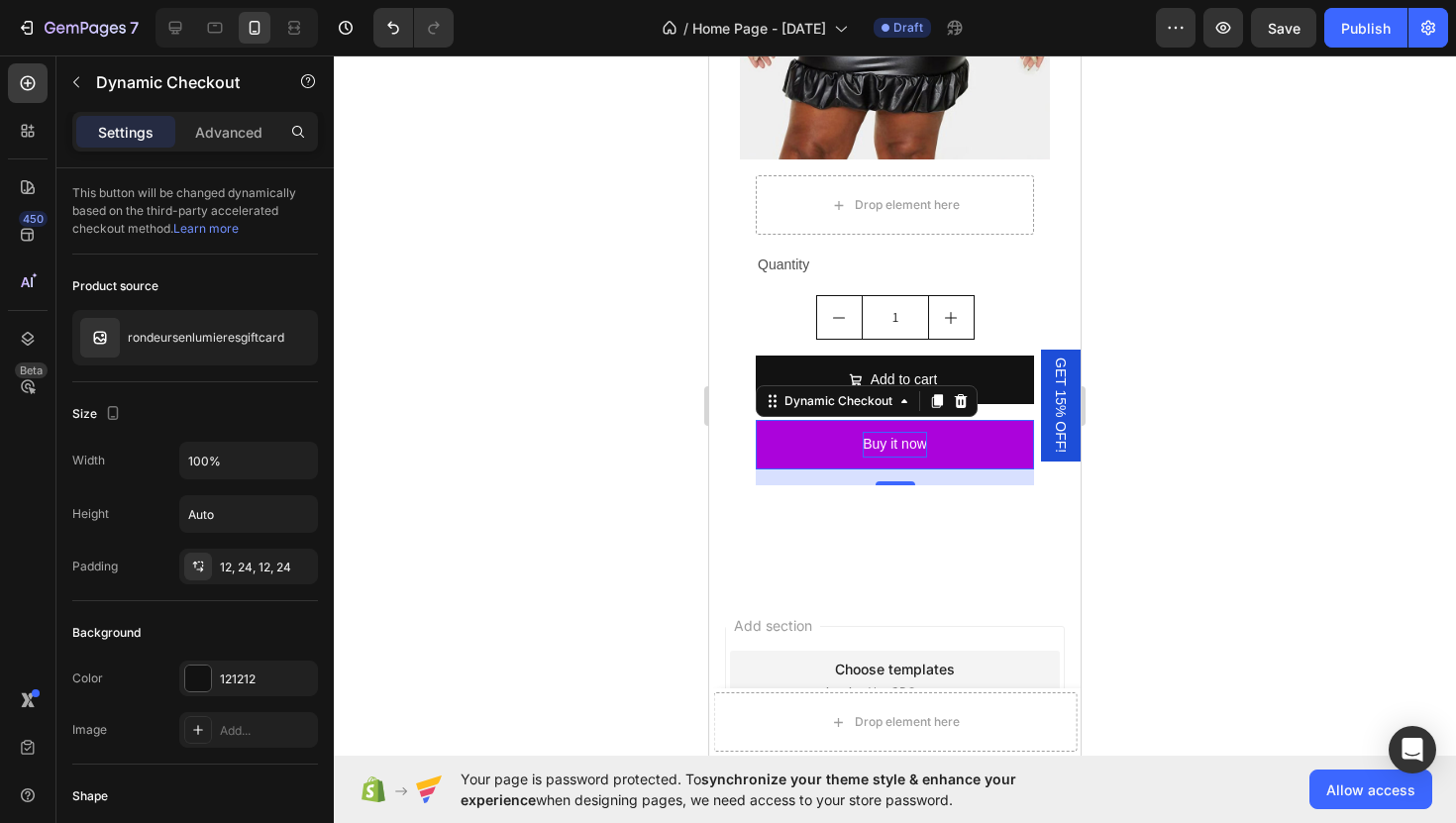 click on "Buy it now" at bounding box center (894, 444) 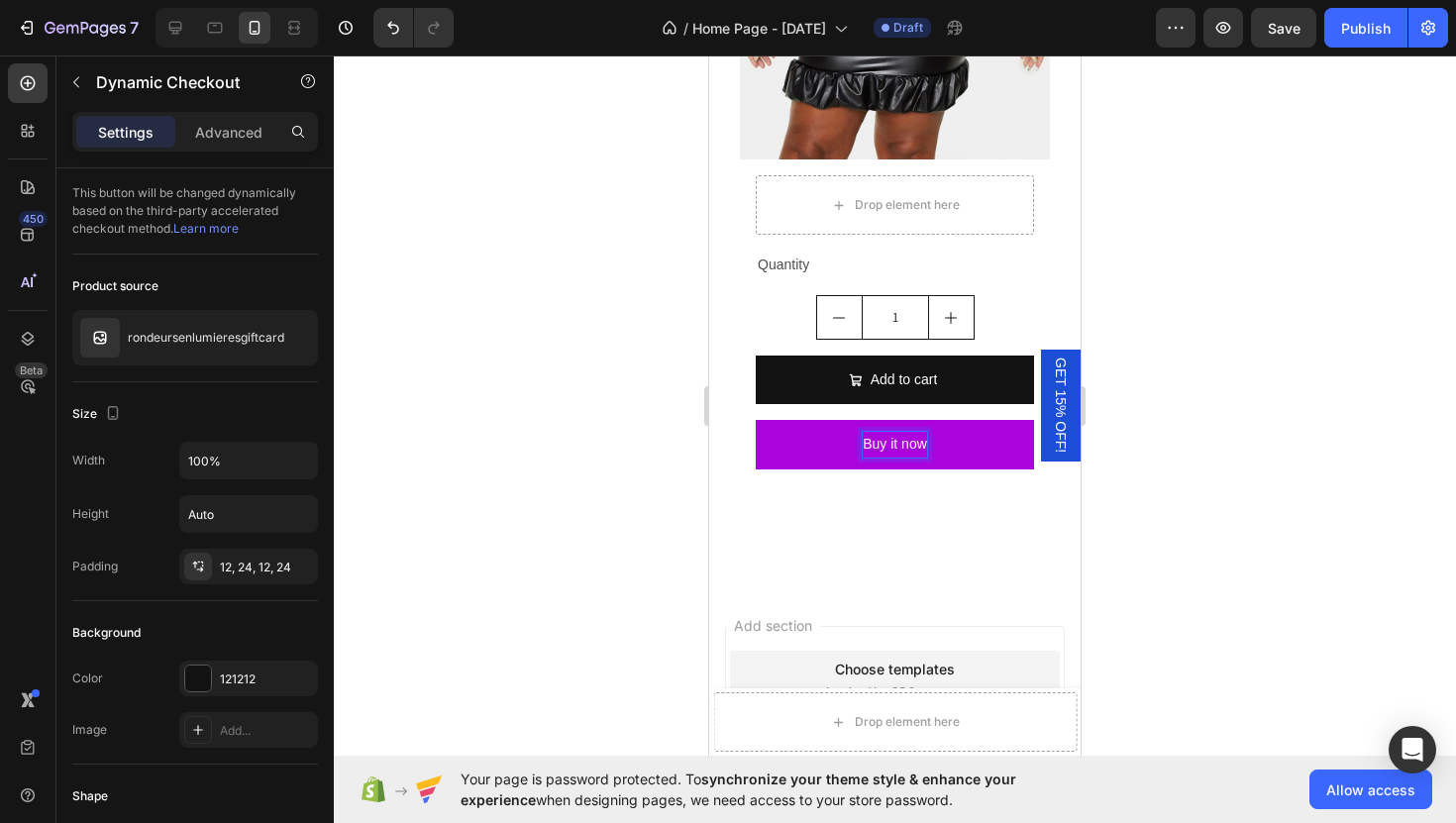 click on "Buy it now" at bounding box center [894, 444] 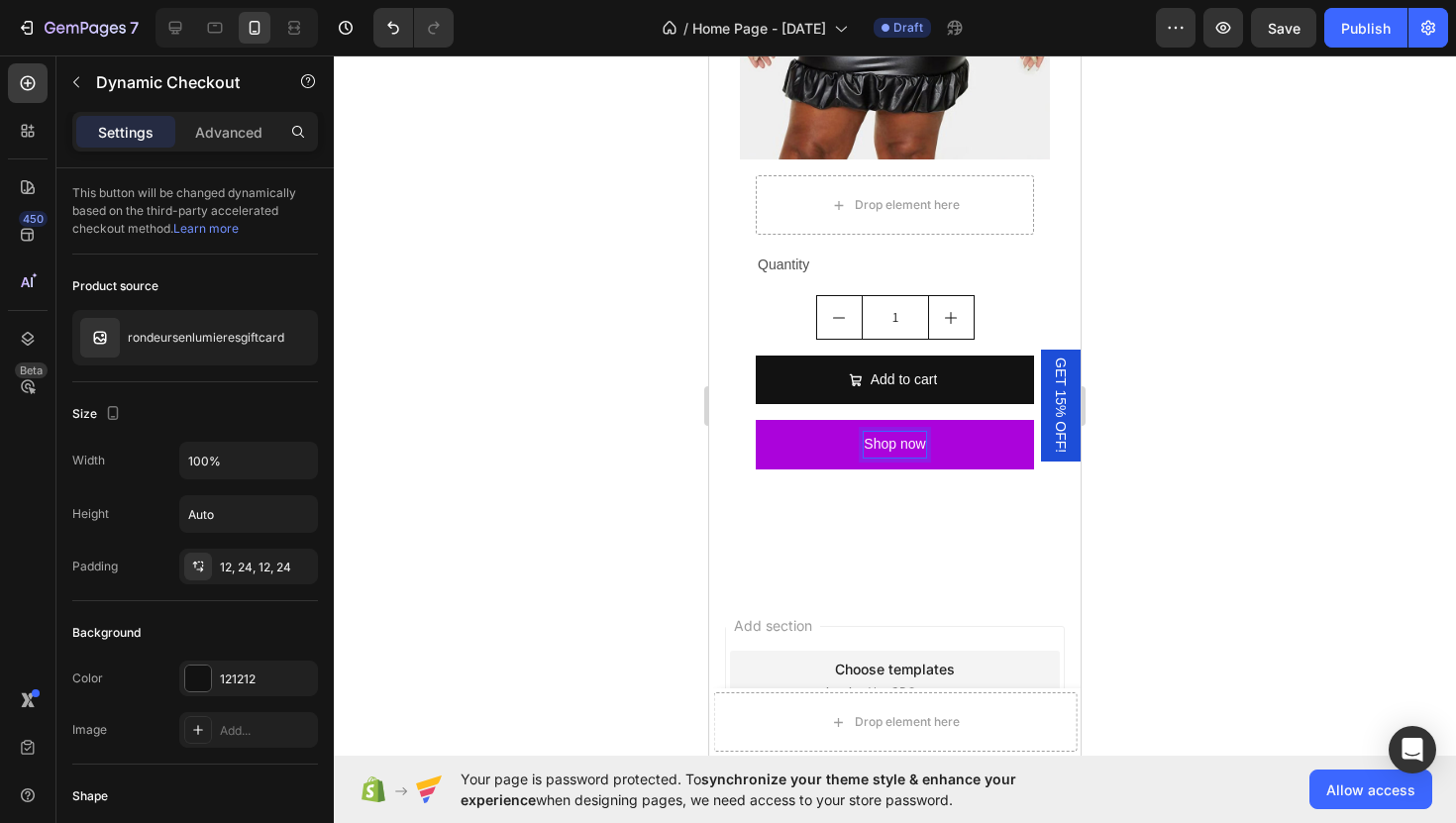 click on "Shop now" at bounding box center [894, 444] 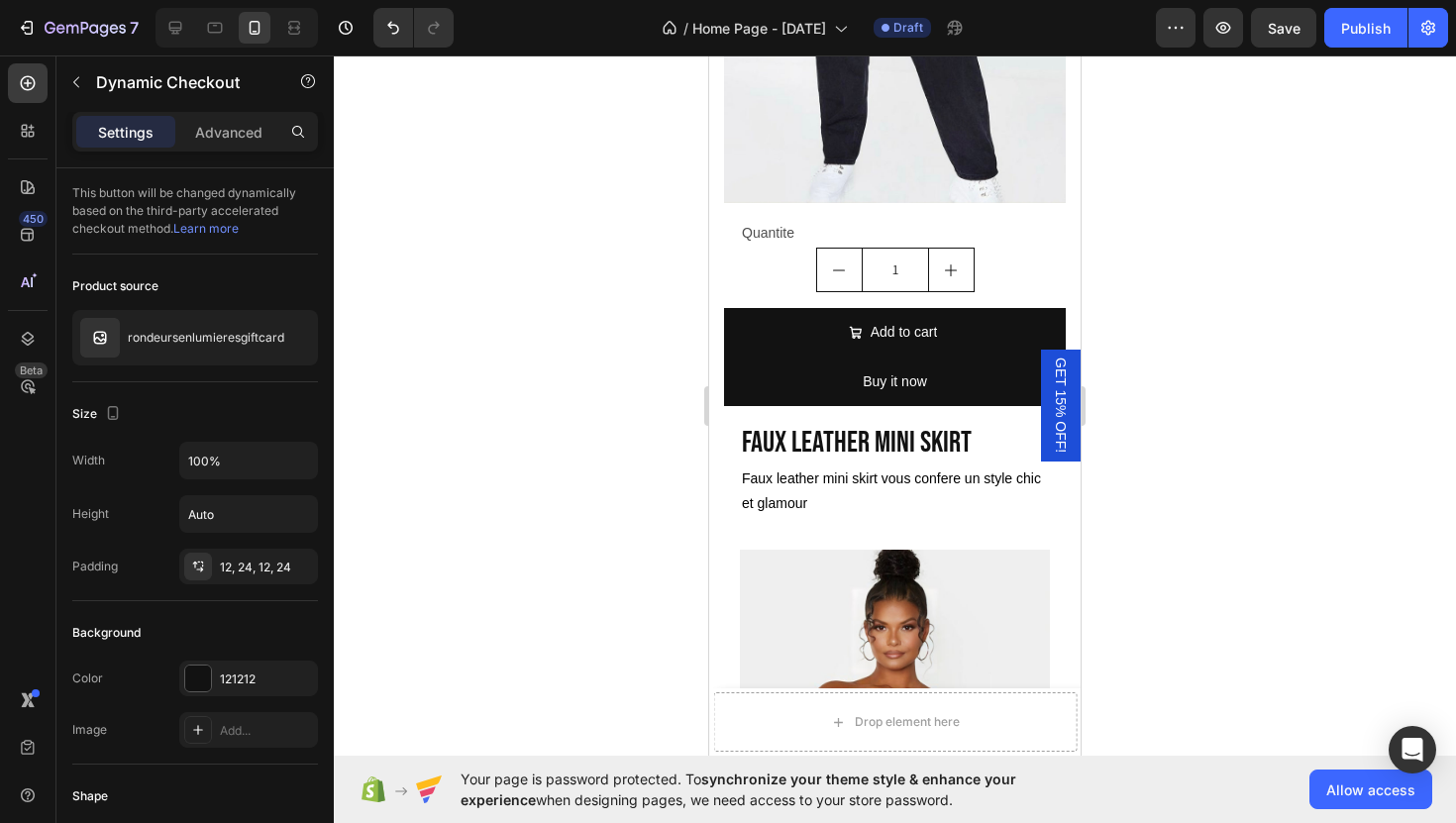 scroll, scrollTop: 4451, scrollLeft: 0, axis: vertical 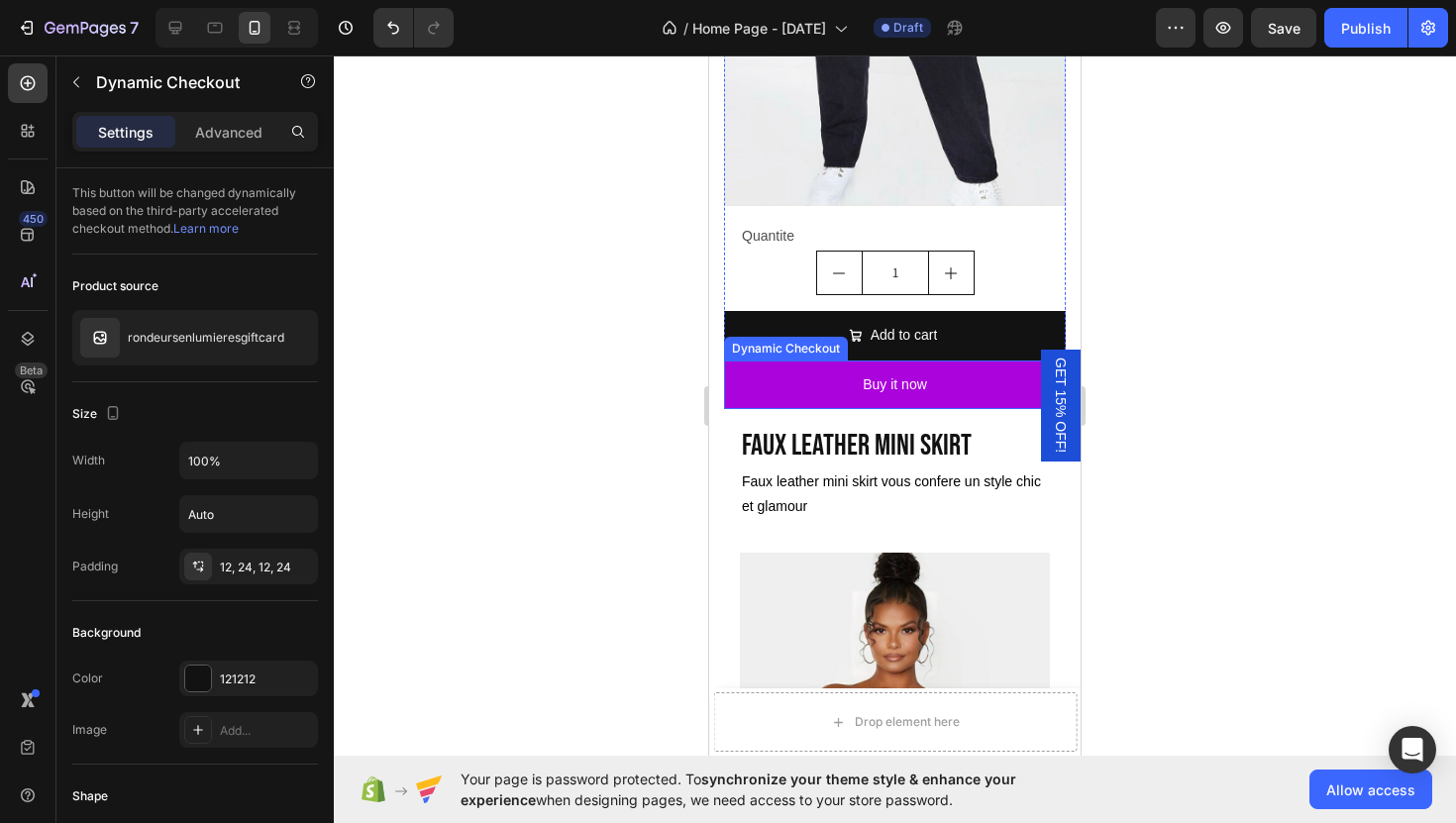 click on "Buy it now" at bounding box center (894, 384) 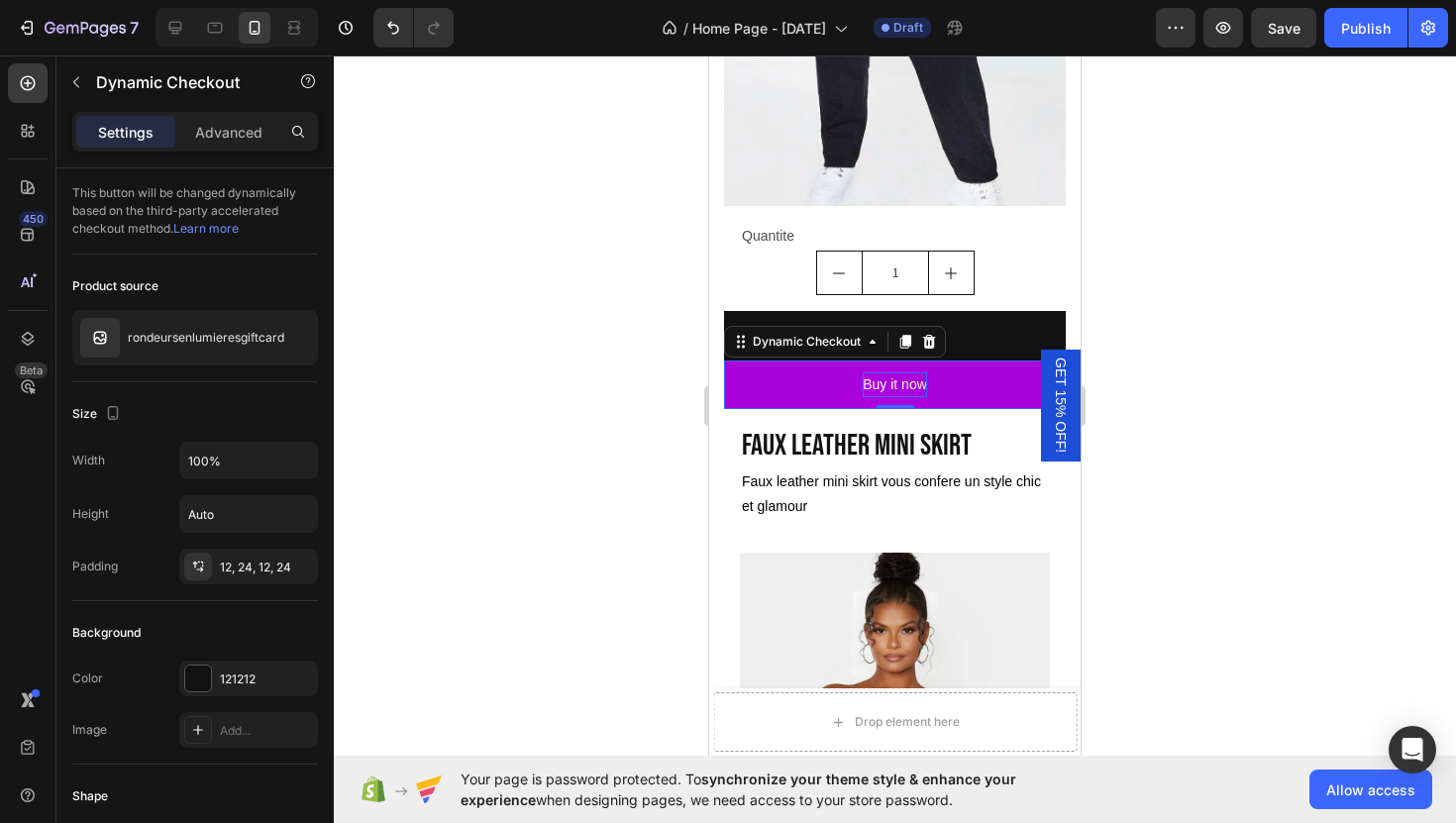 click on "Buy it now" at bounding box center [894, 384] 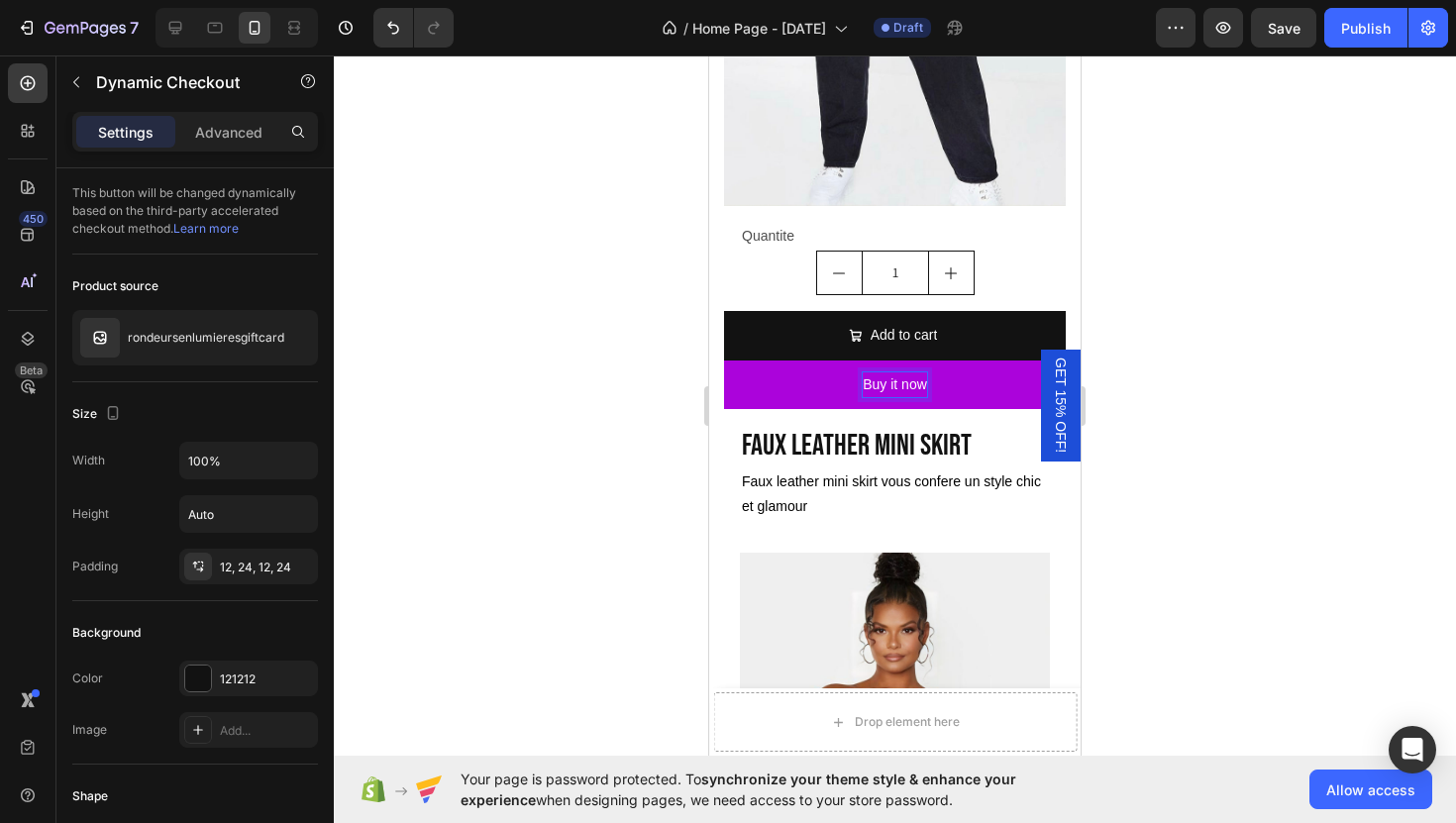 click on "Buy it now" at bounding box center (894, 384) 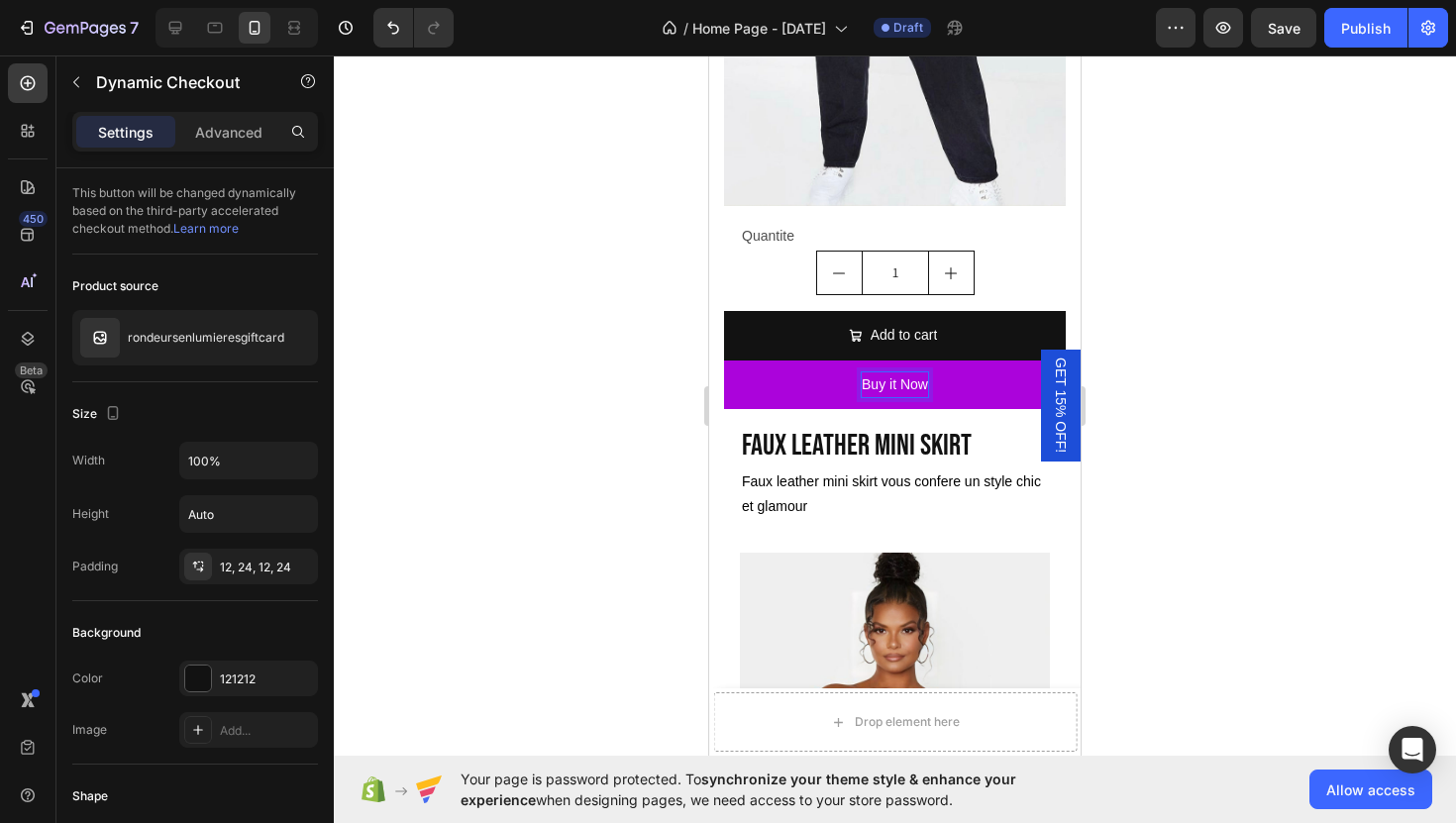 click on "Buy it Now" at bounding box center [894, 384] 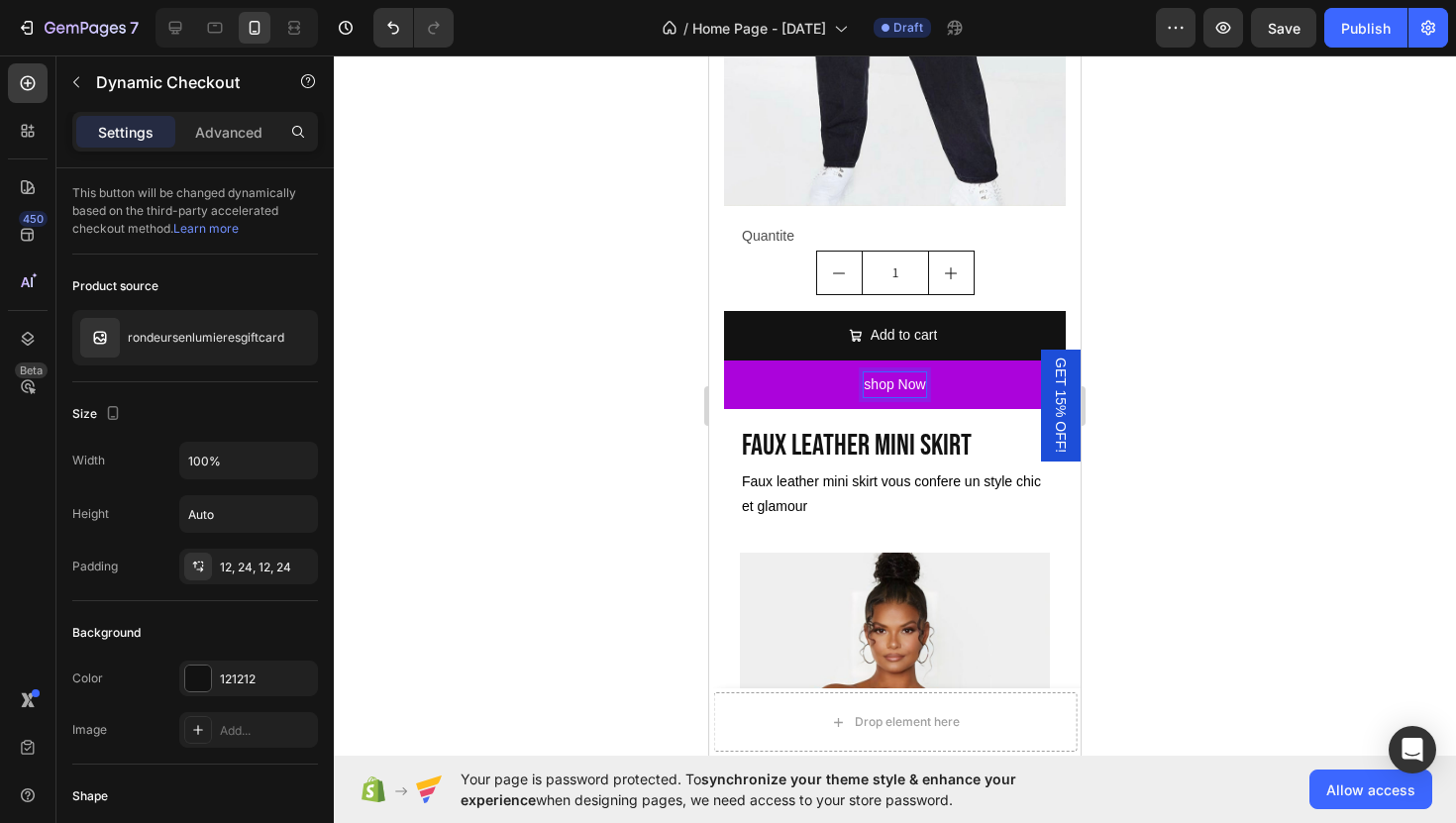 click on "shop  Now" at bounding box center [894, 384] 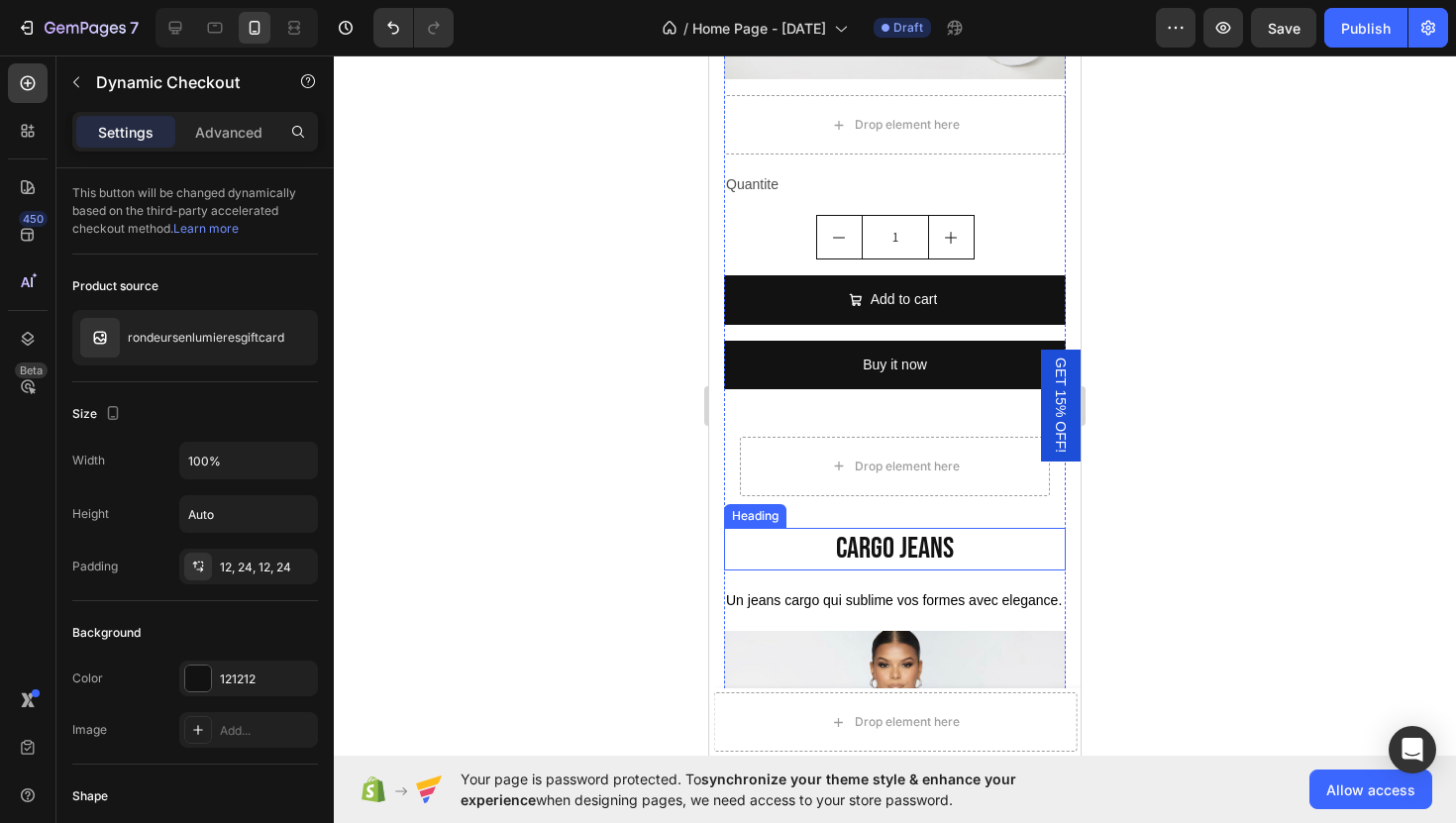 scroll, scrollTop: 3487, scrollLeft: 0, axis: vertical 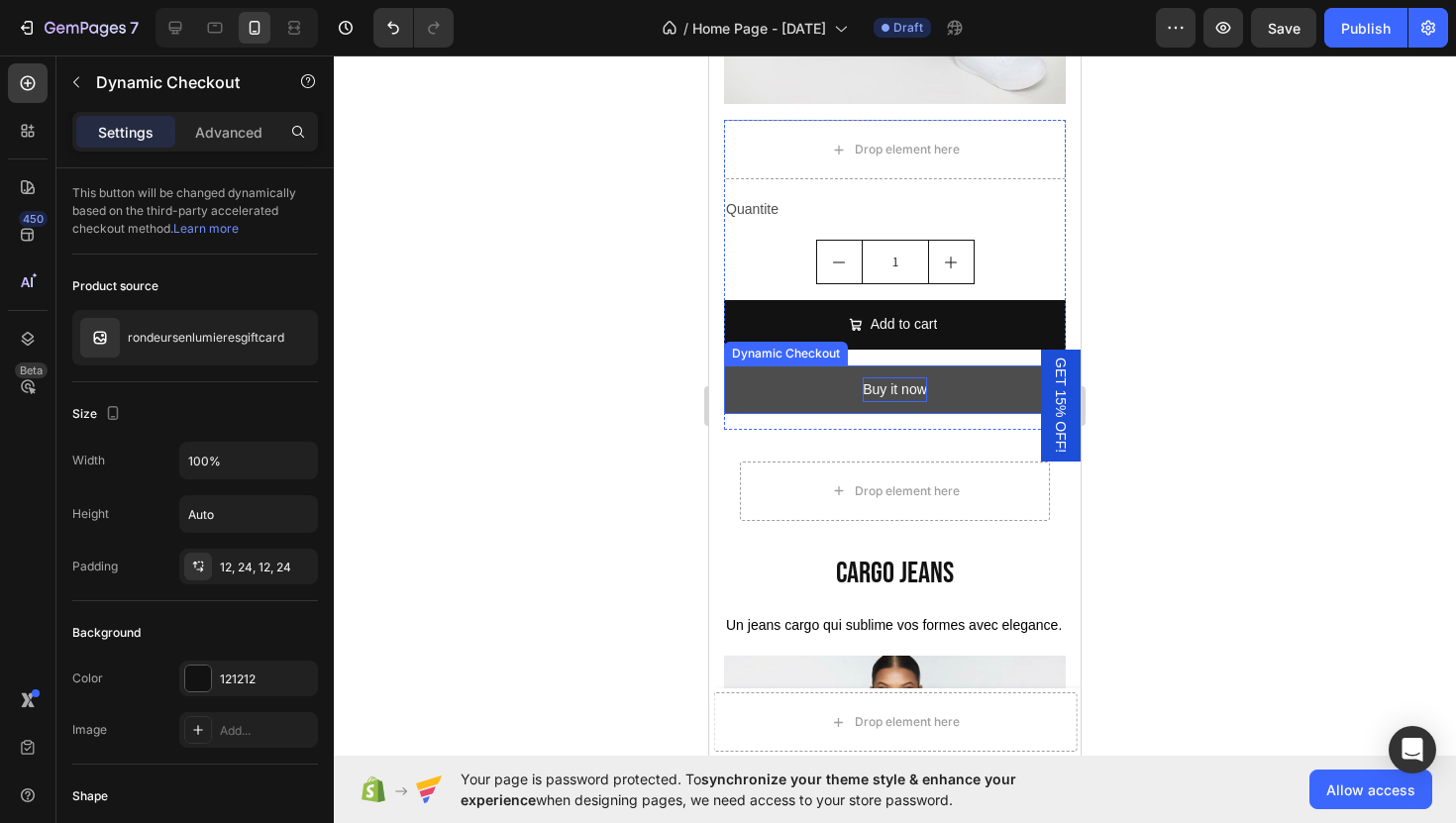 click on "Buy it now" at bounding box center (894, 389) 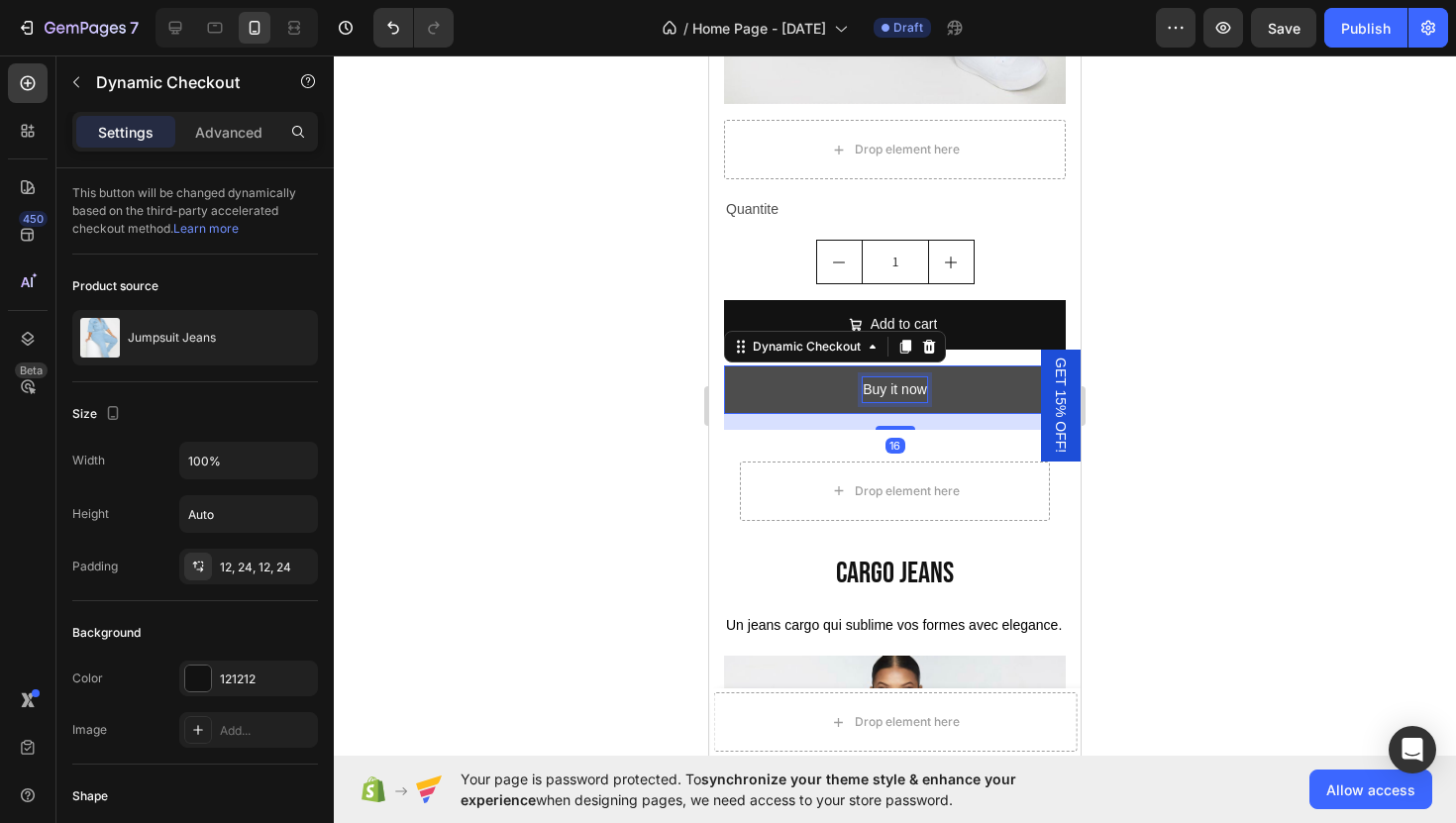 click on "Buy it now" at bounding box center [894, 389] 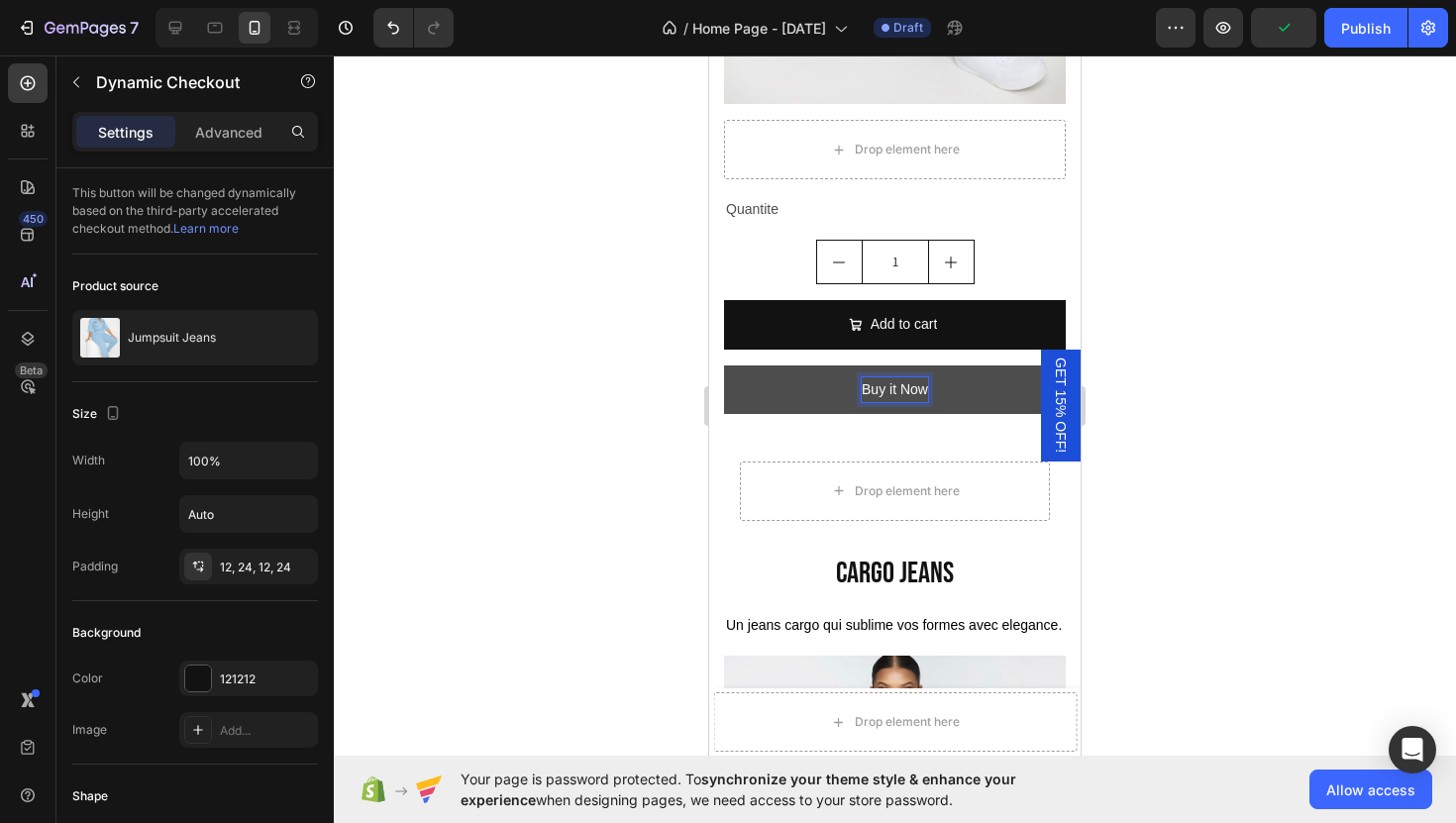 click on "Buy it Now" at bounding box center [894, 389] 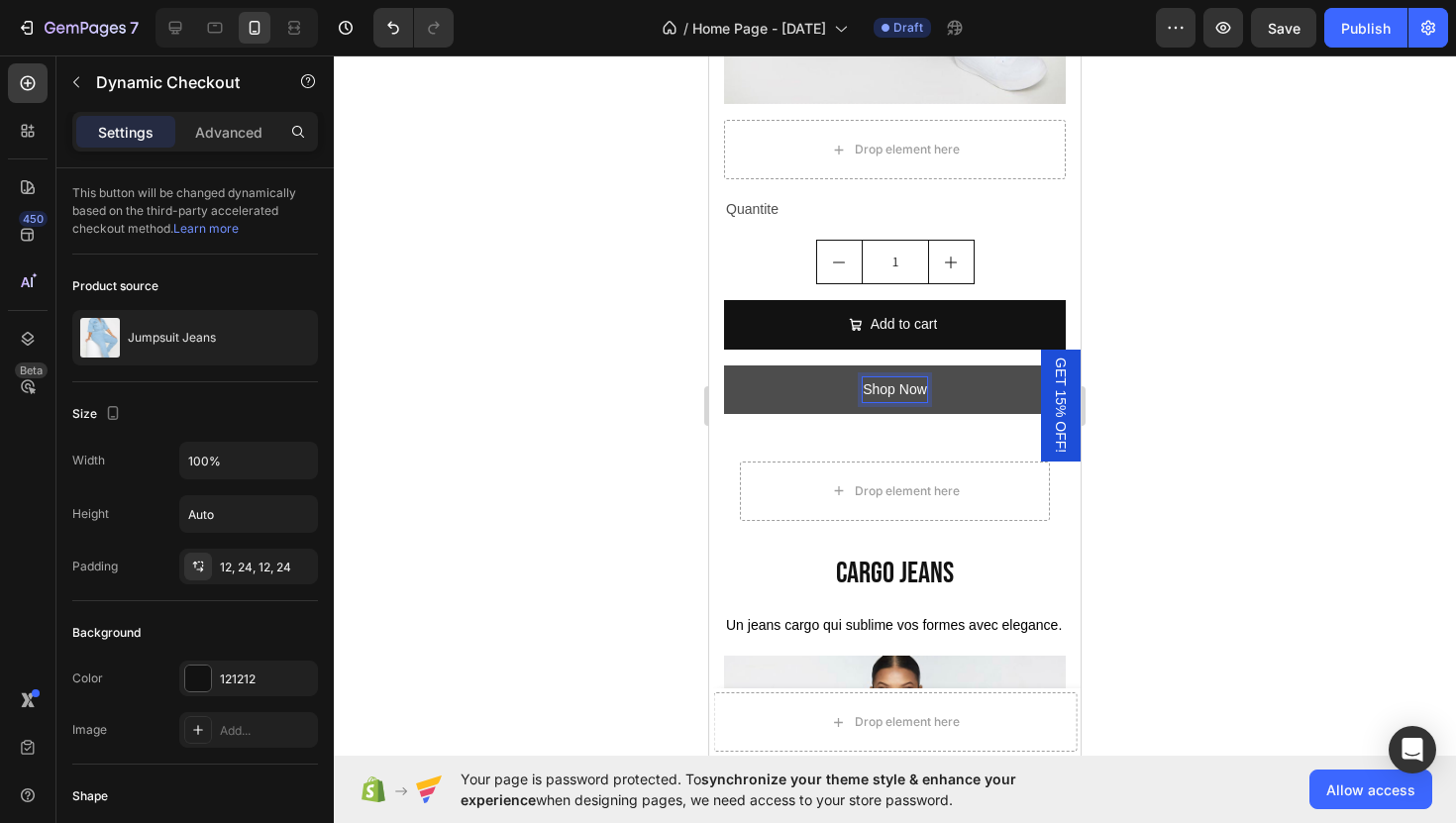 click on "Shop Now" at bounding box center [894, 389] 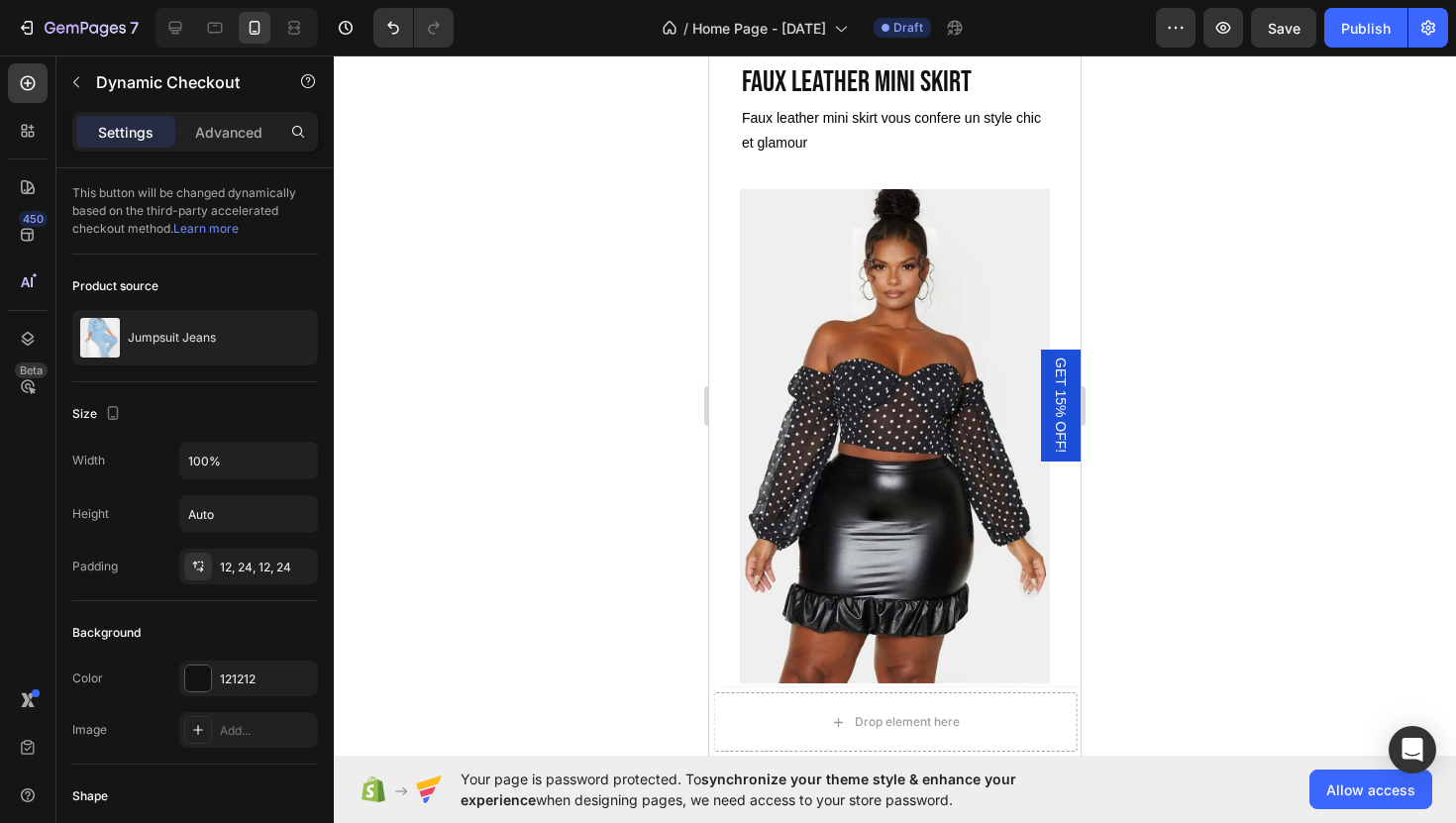 scroll, scrollTop: 4796, scrollLeft: 0, axis: vertical 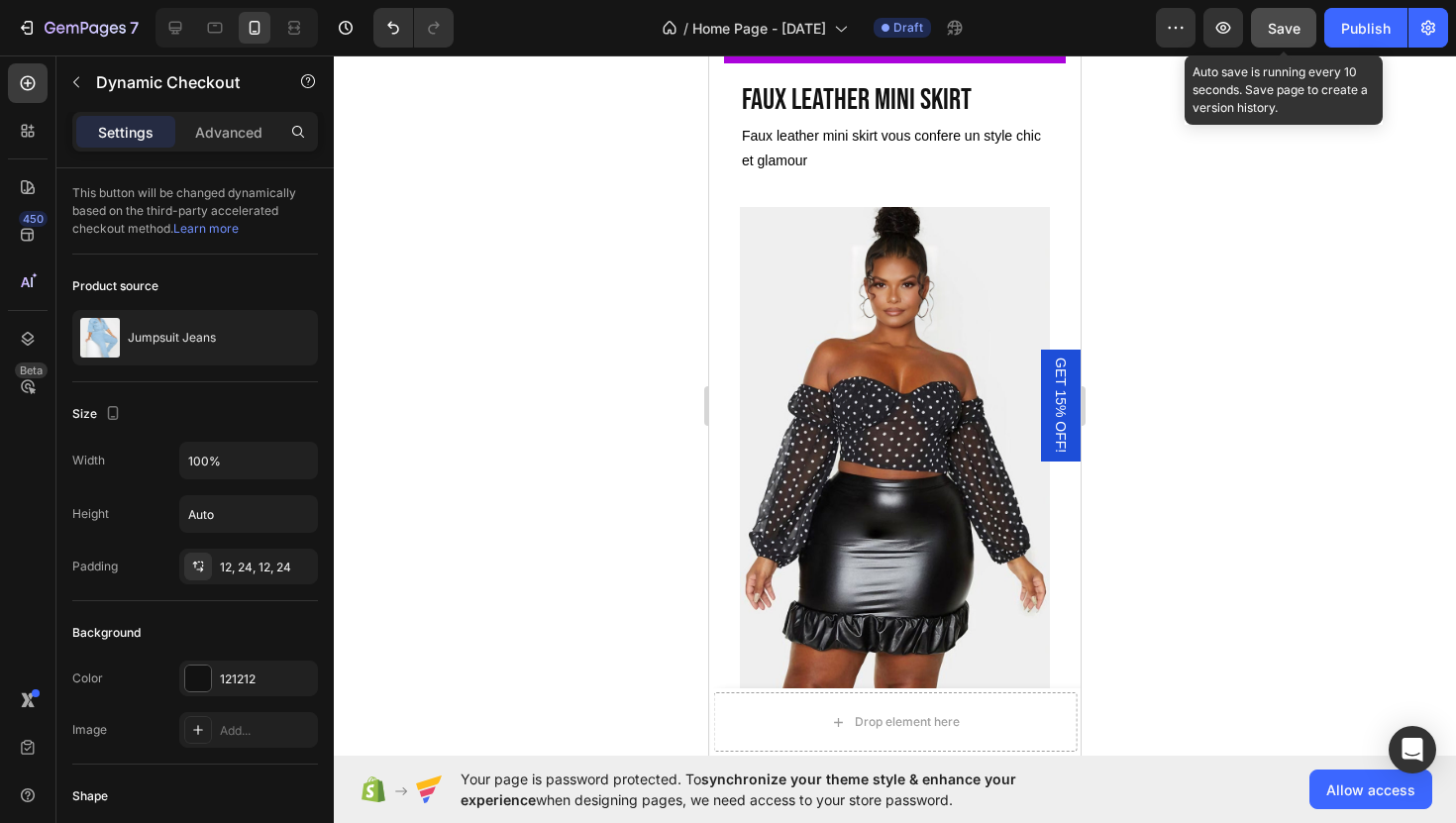 click on "Save" at bounding box center (1284, 28) 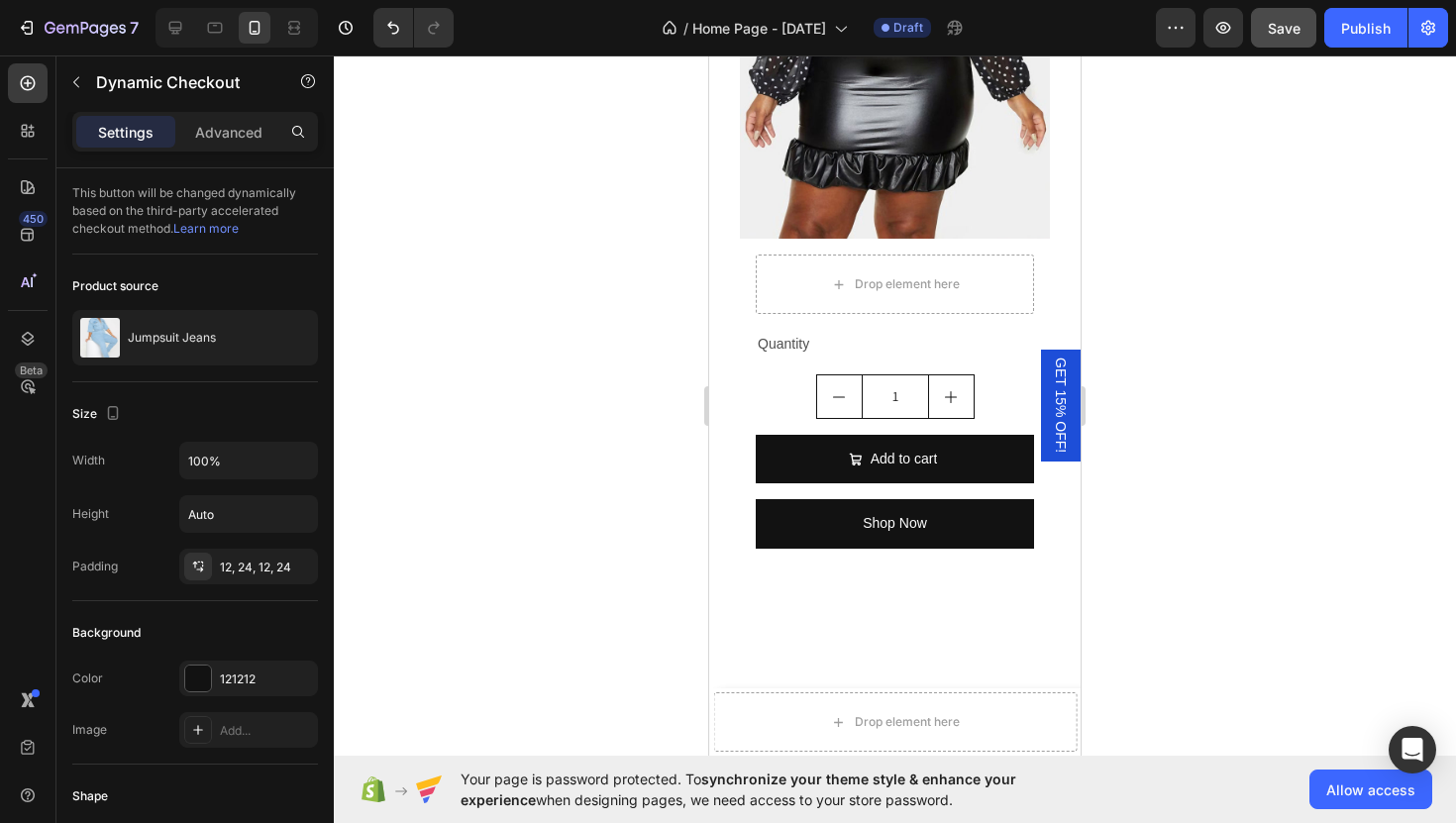 scroll, scrollTop: 5241, scrollLeft: 0, axis: vertical 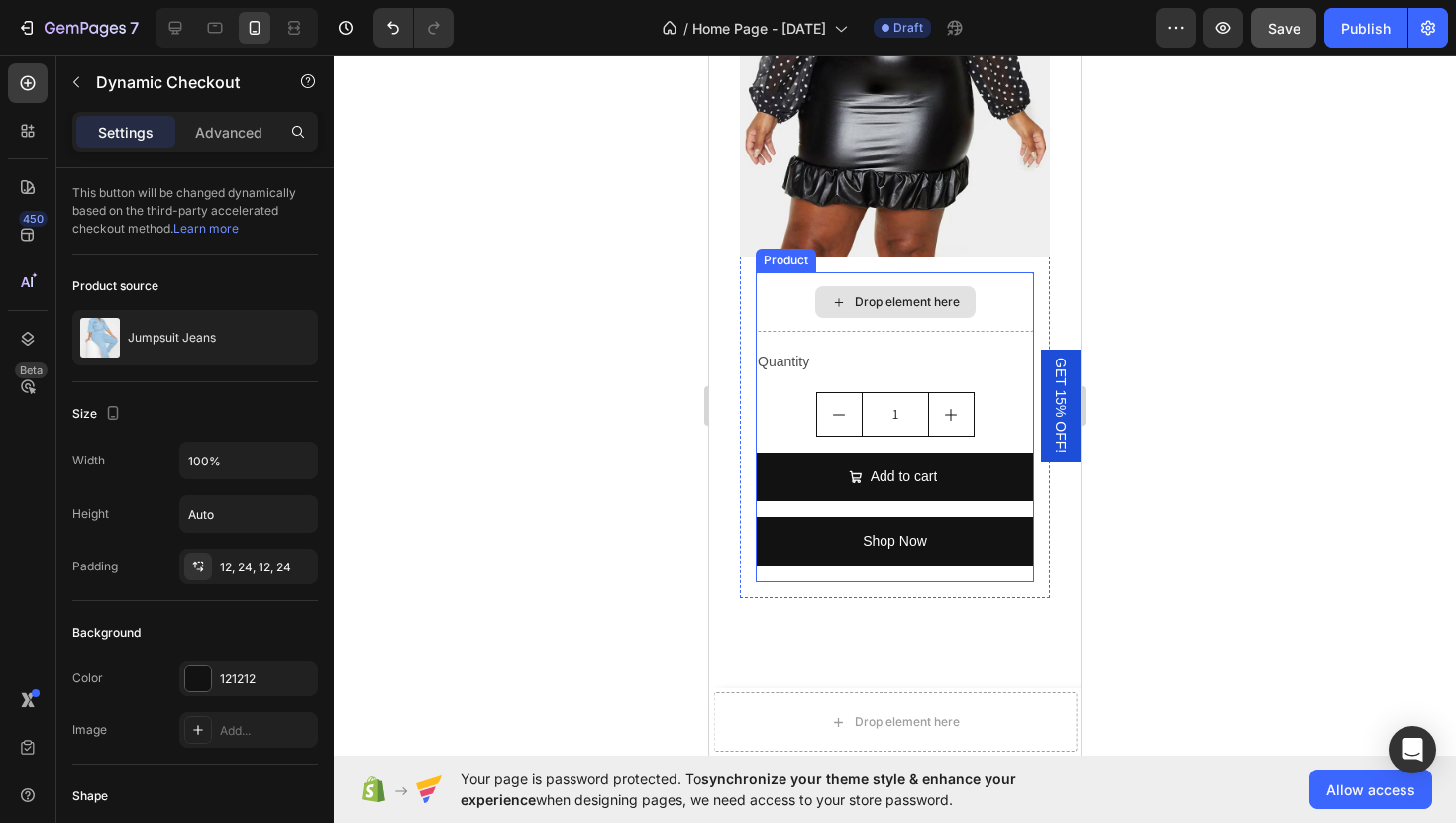 click on "Drop element here" at bounding box center (895, 302) 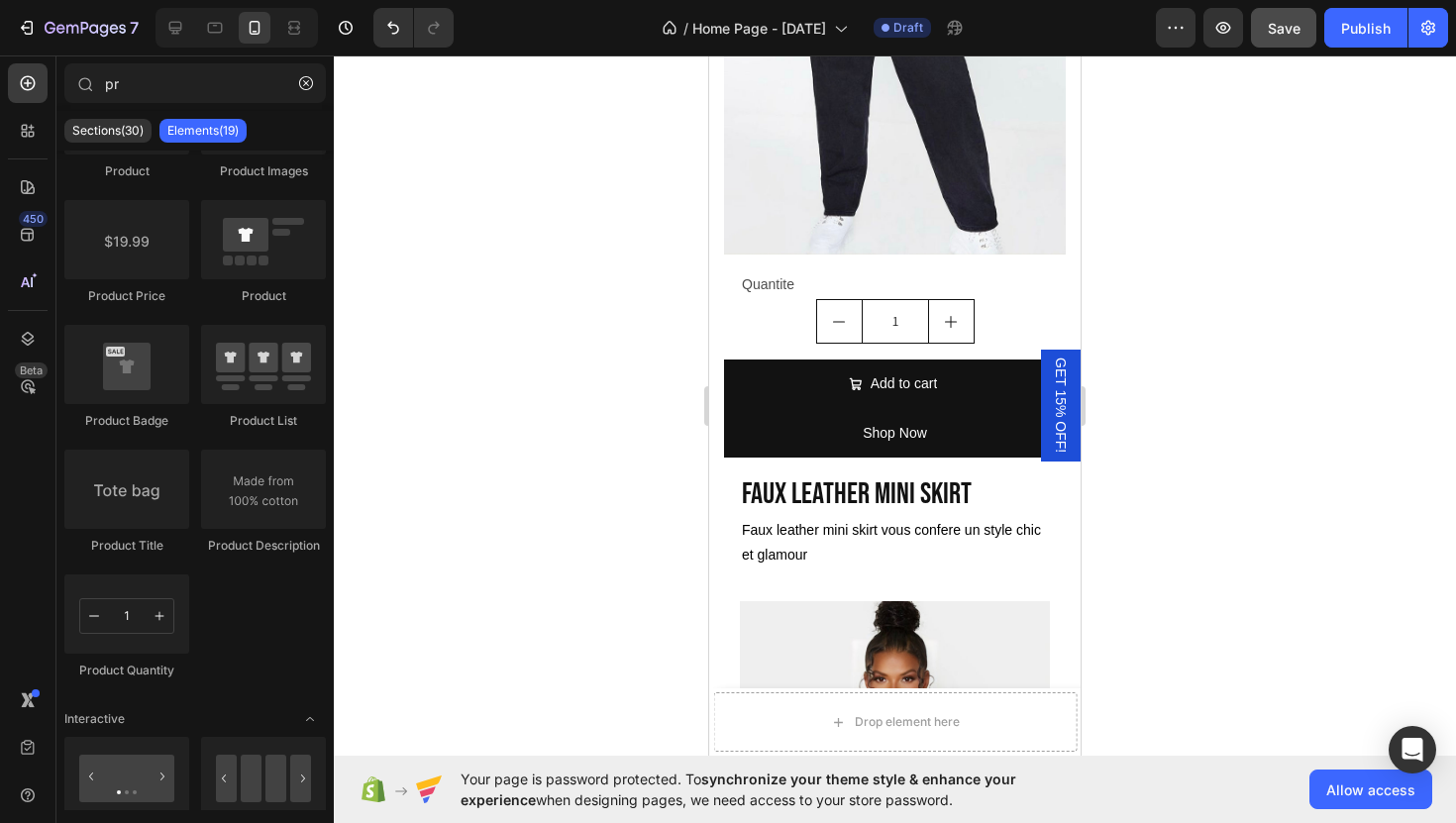 scroll, scrollTop: 4398, scrollLeft: 0, axis: vertical 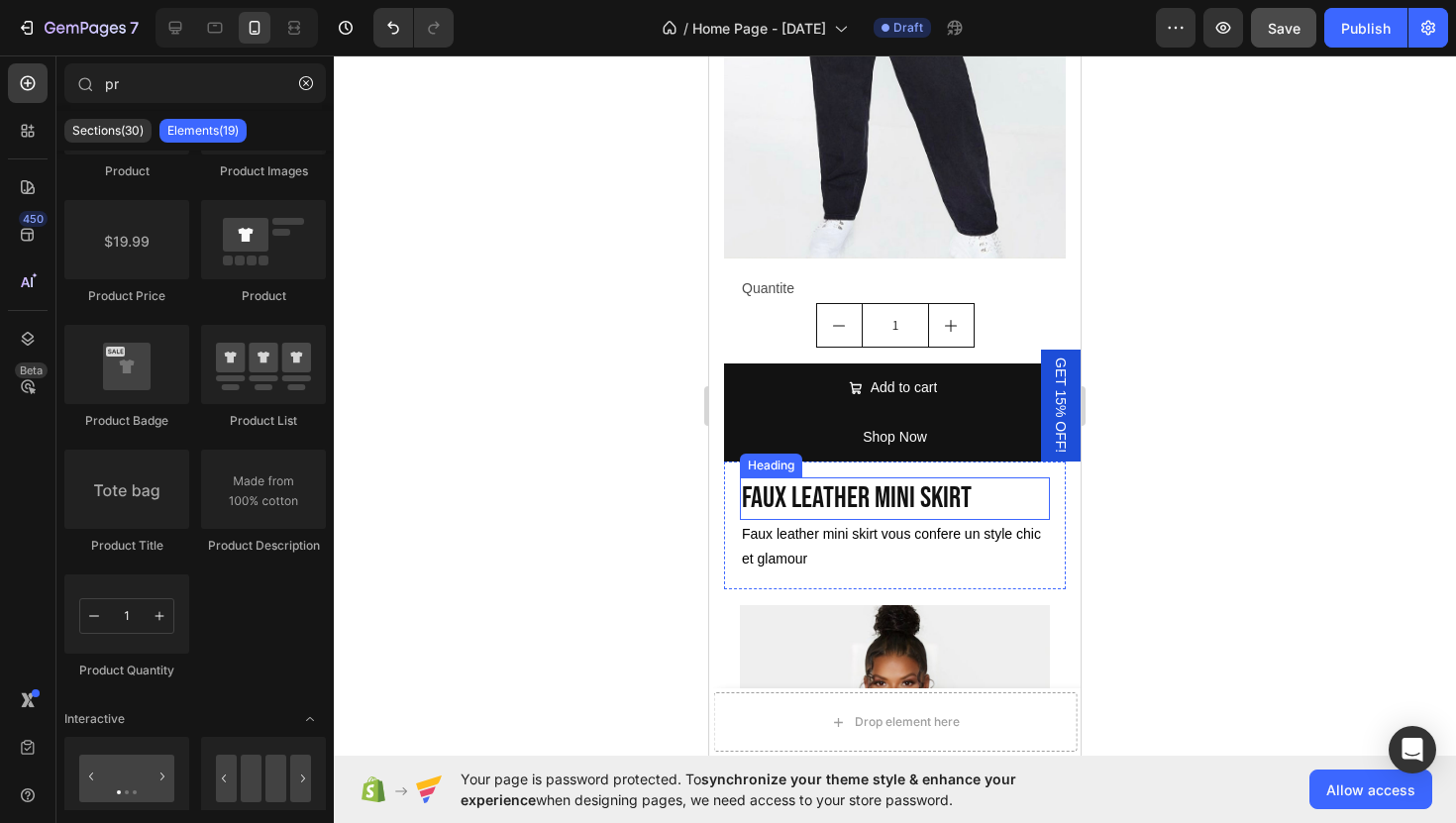 click on "FAUX LEATHER MINI SKIRT" at bounding box center (894, 498) 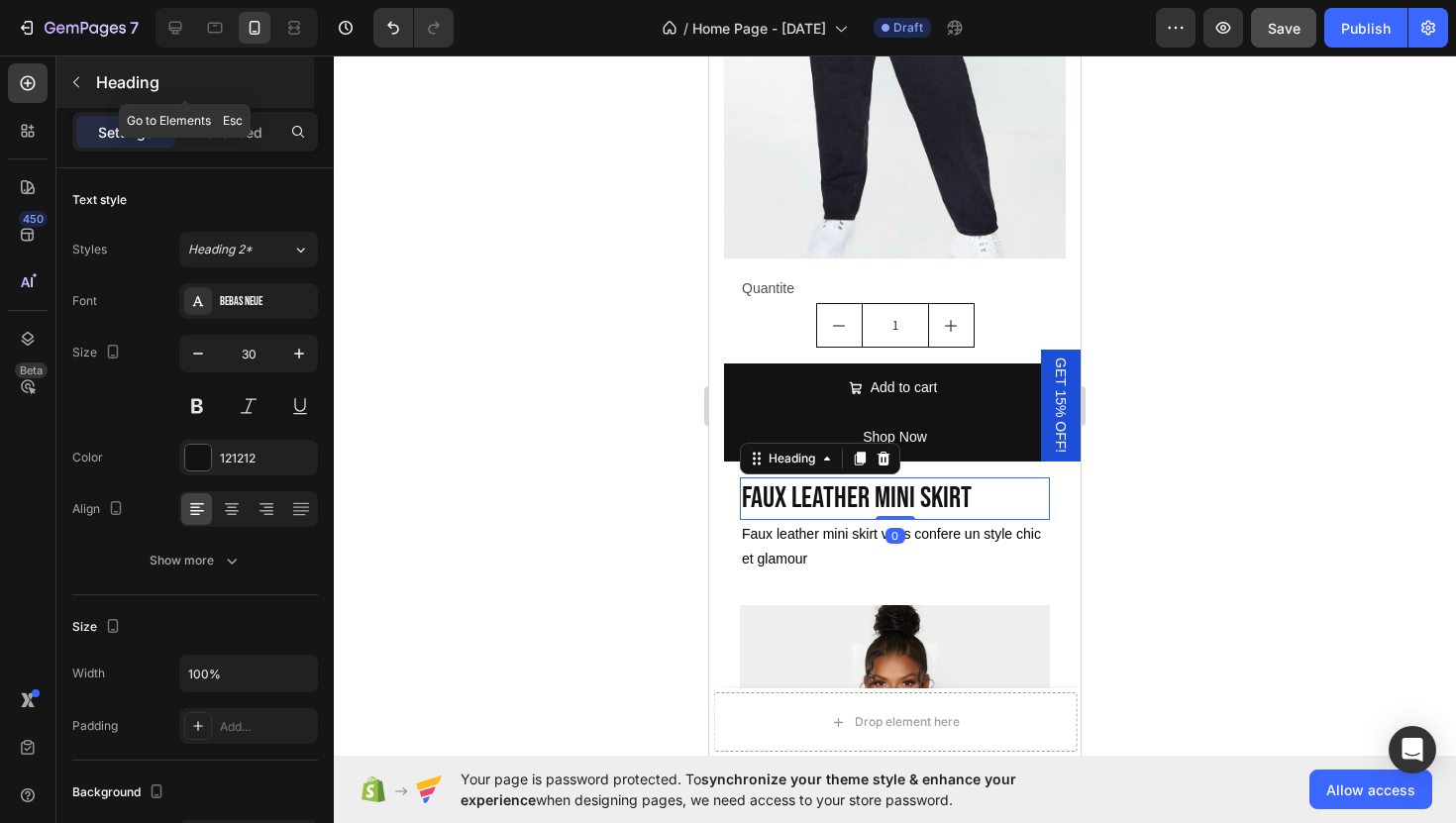 click 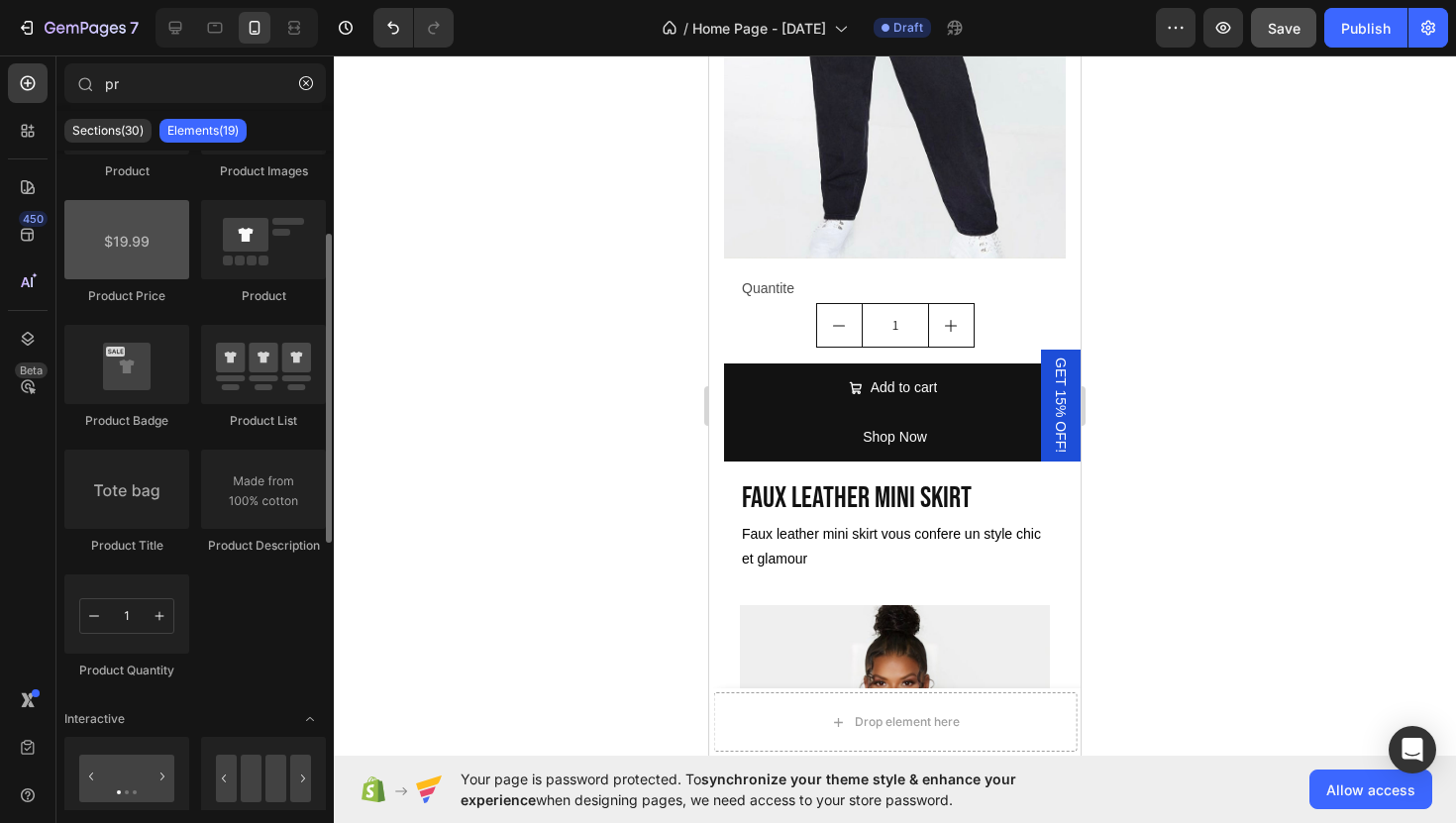 scroll, scrollTop: 0, scrollLeft: 0, axis: both 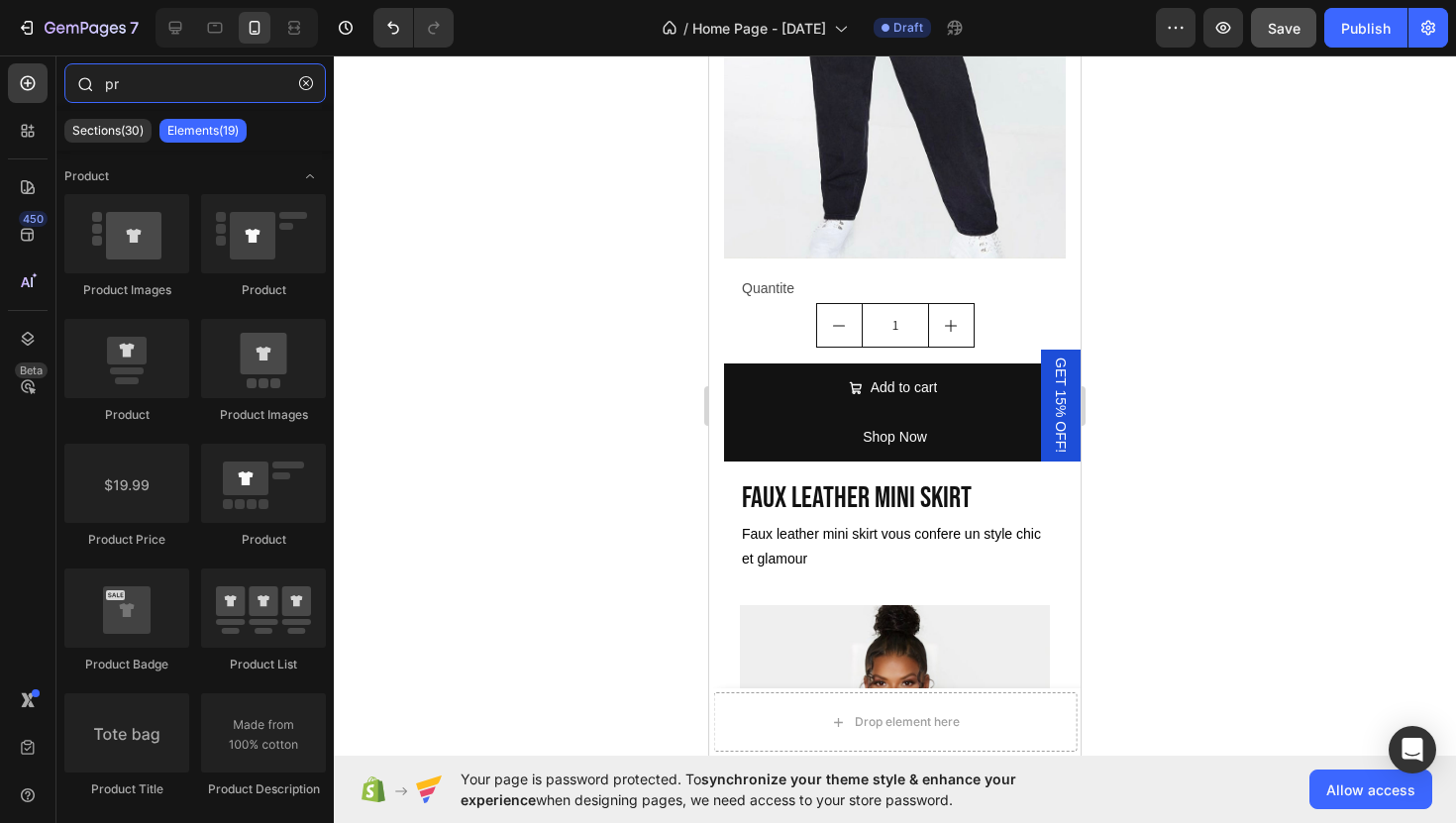 click on "pr" at bounding box center (195, 83) 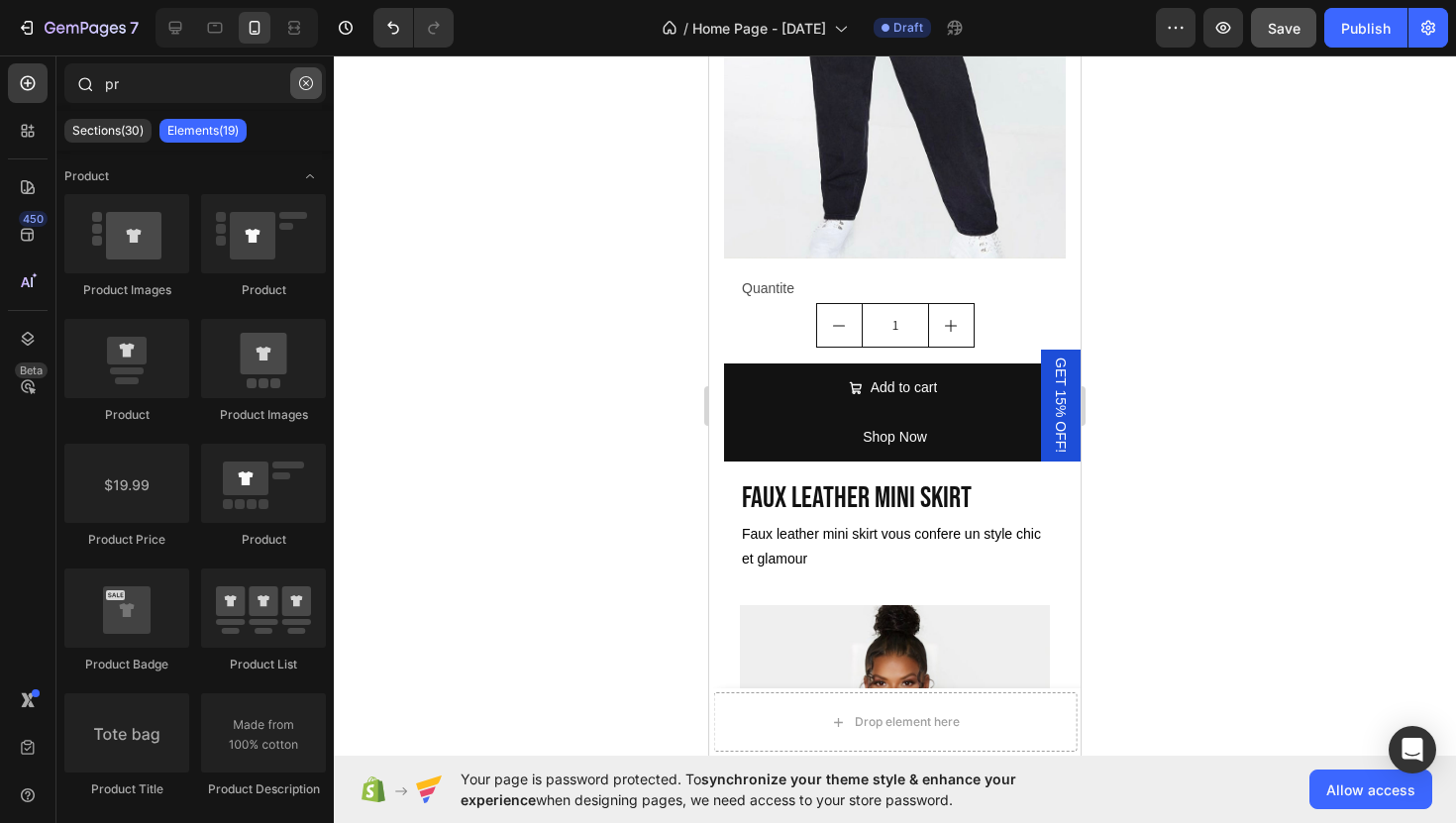 click 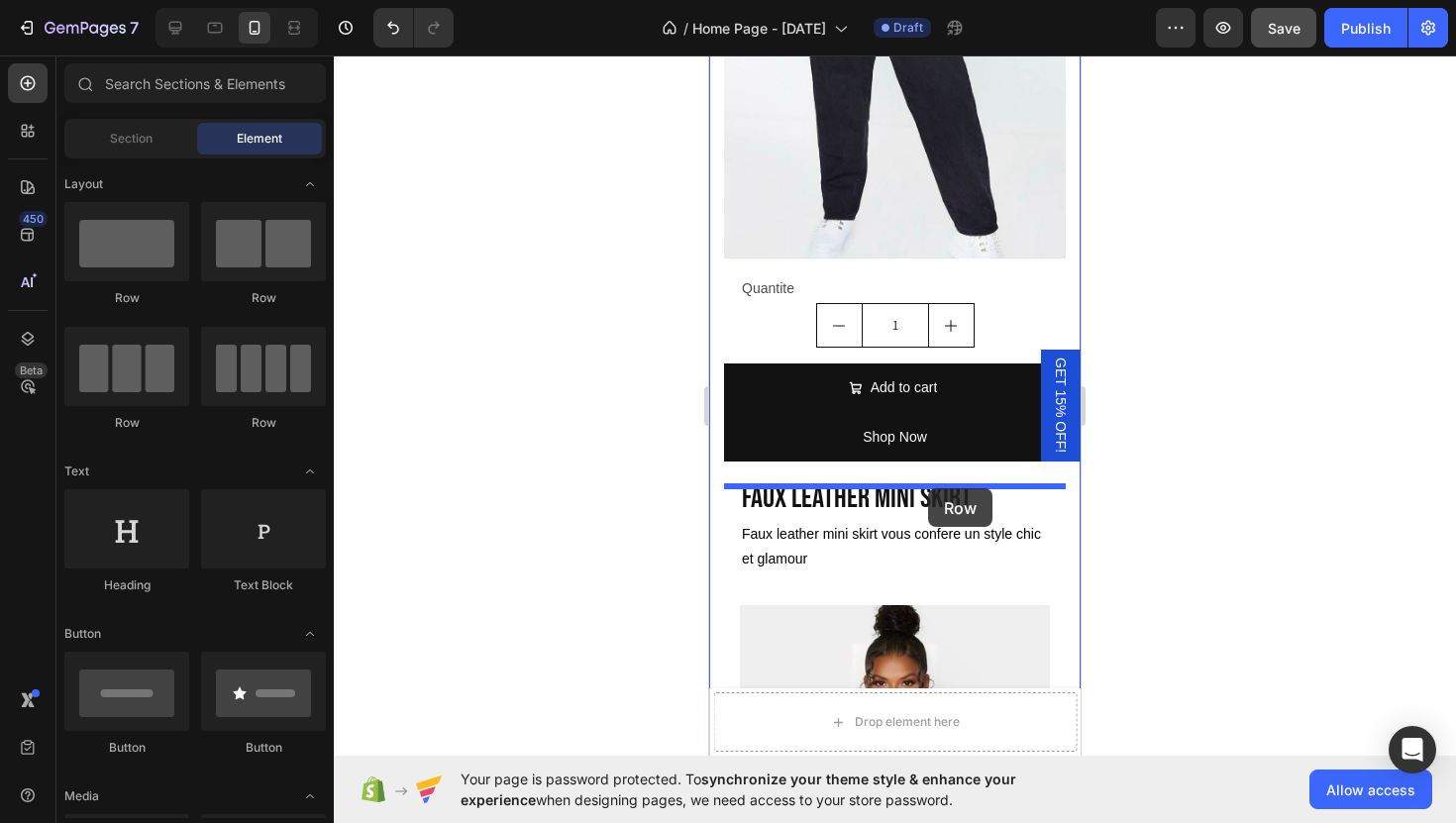 drag, startPoint x: 841, startPoint y: 298, endPoint x: 927, endPoint y: 488, distance: 208.55695 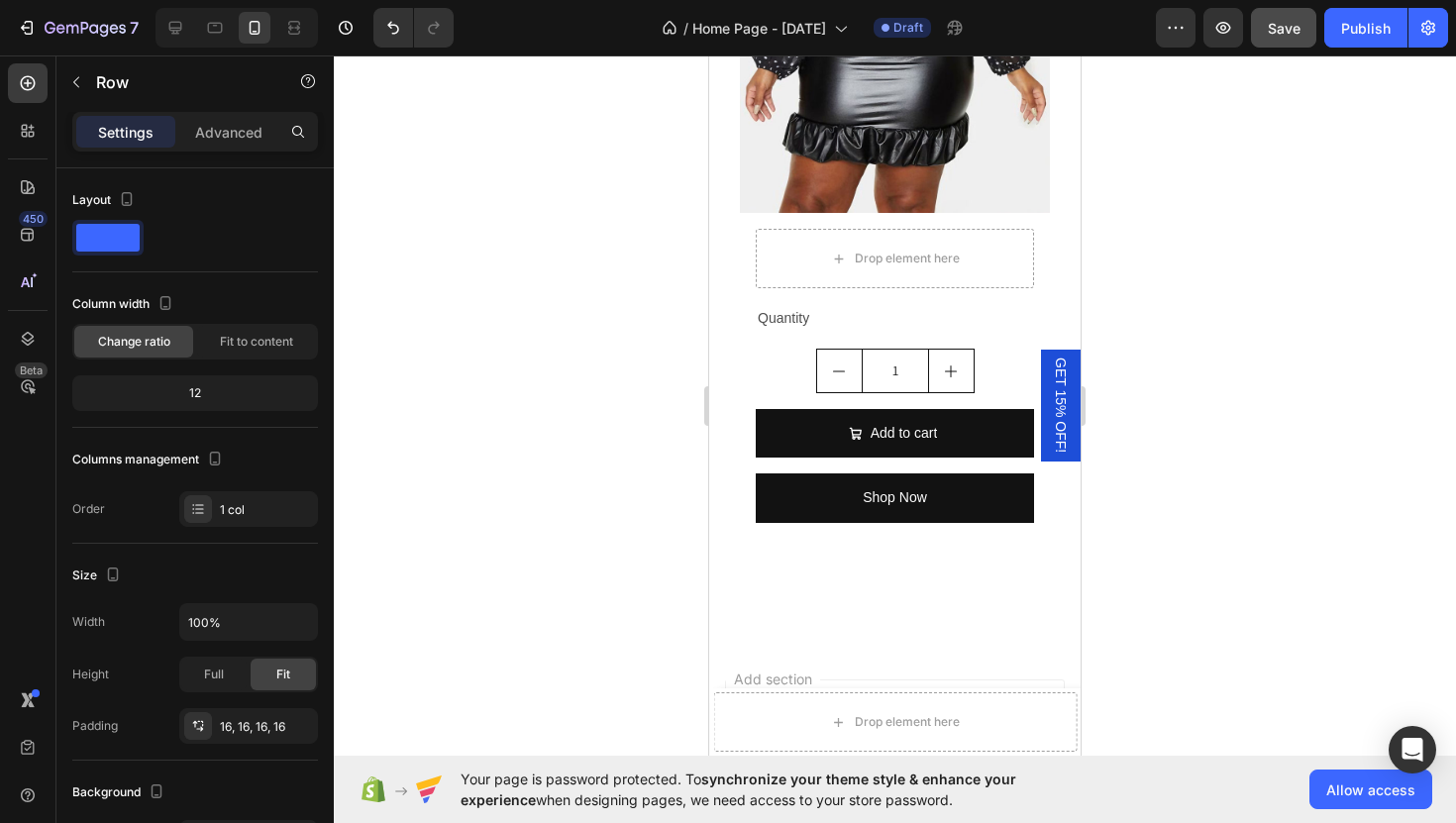 scroll, scrollTop: 5435, scrollLeft: 0, axis: vertical 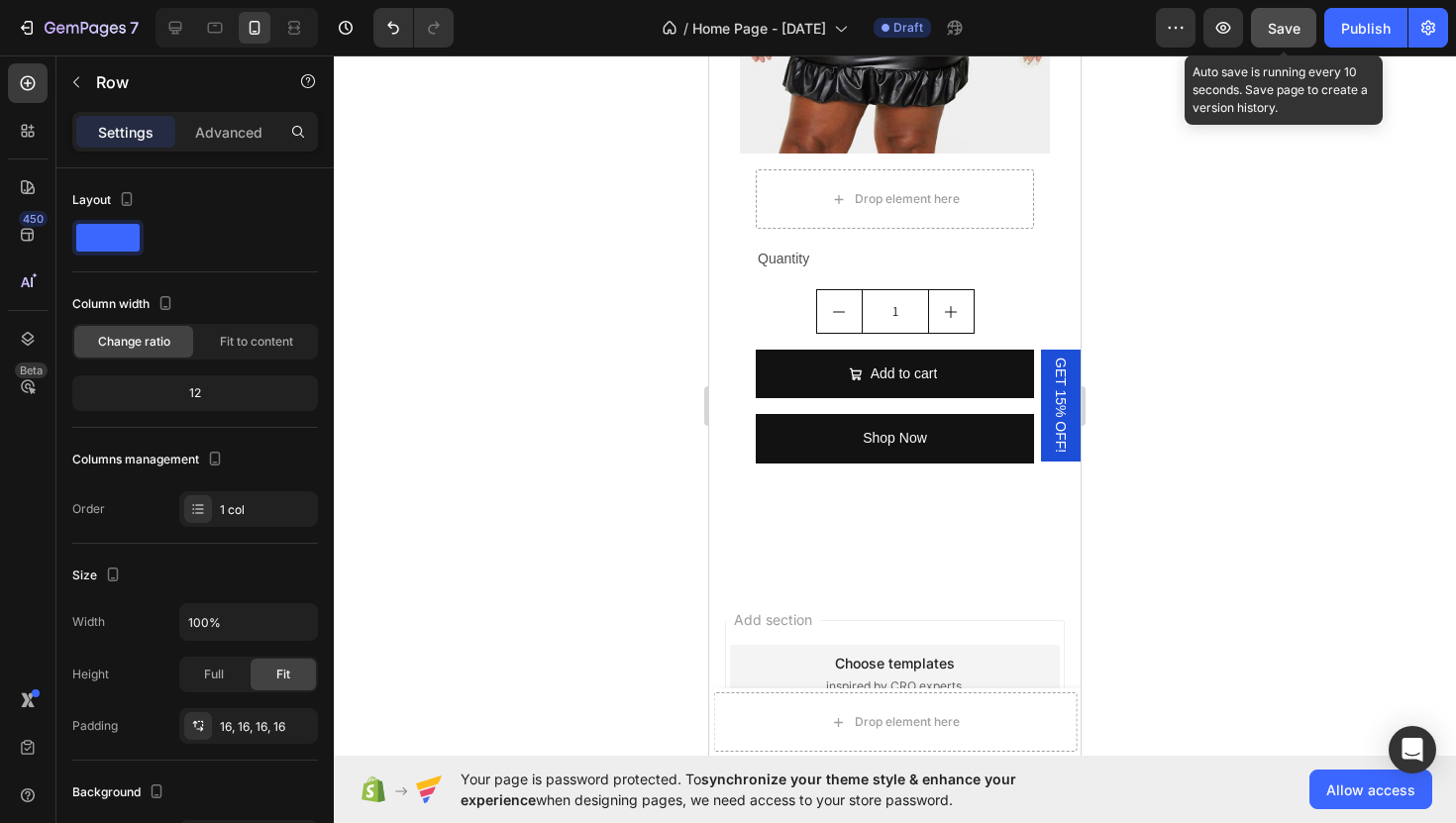 click on "Save" 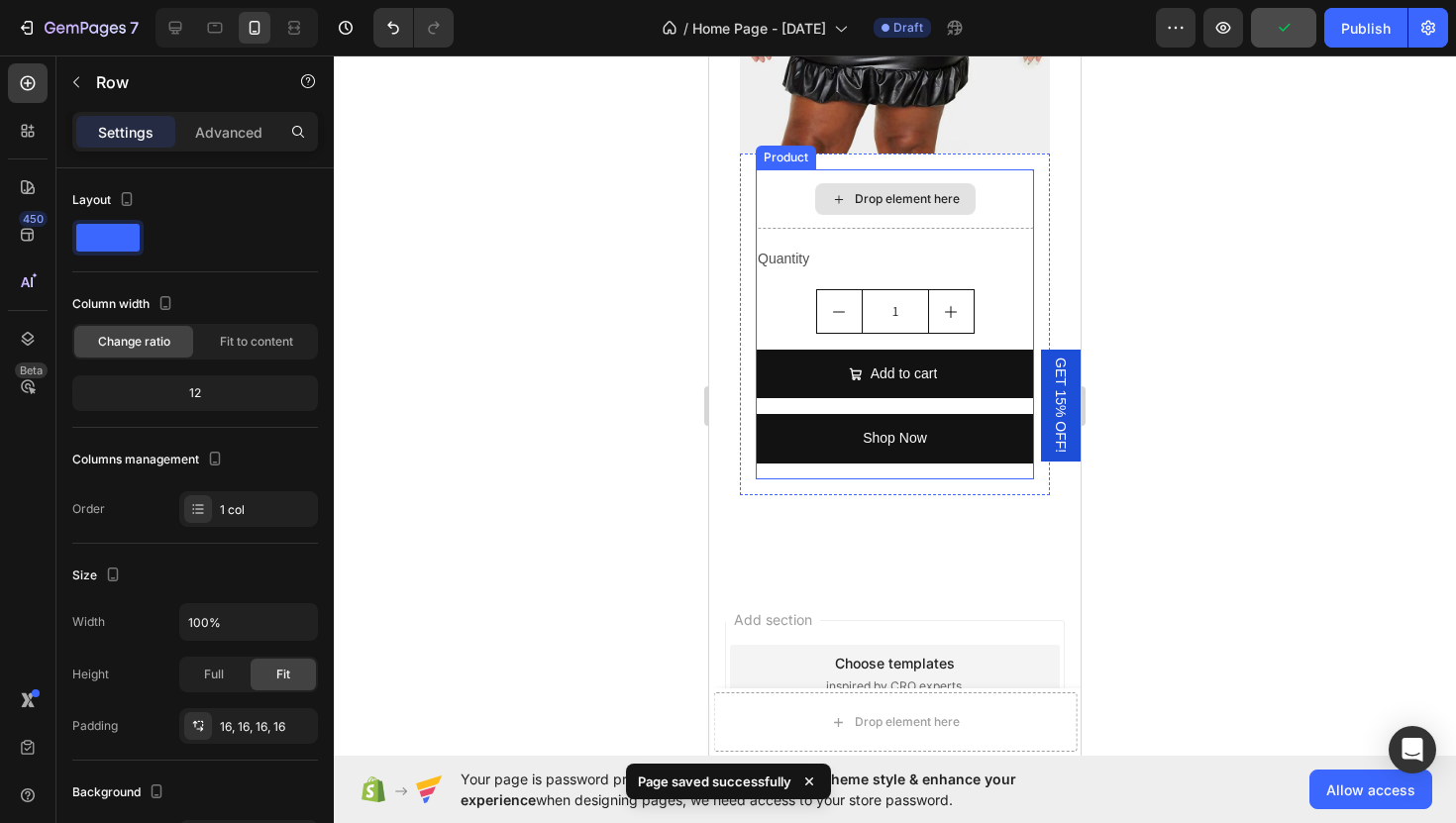 click on "Drop element here" at bounding box center (907, 199) 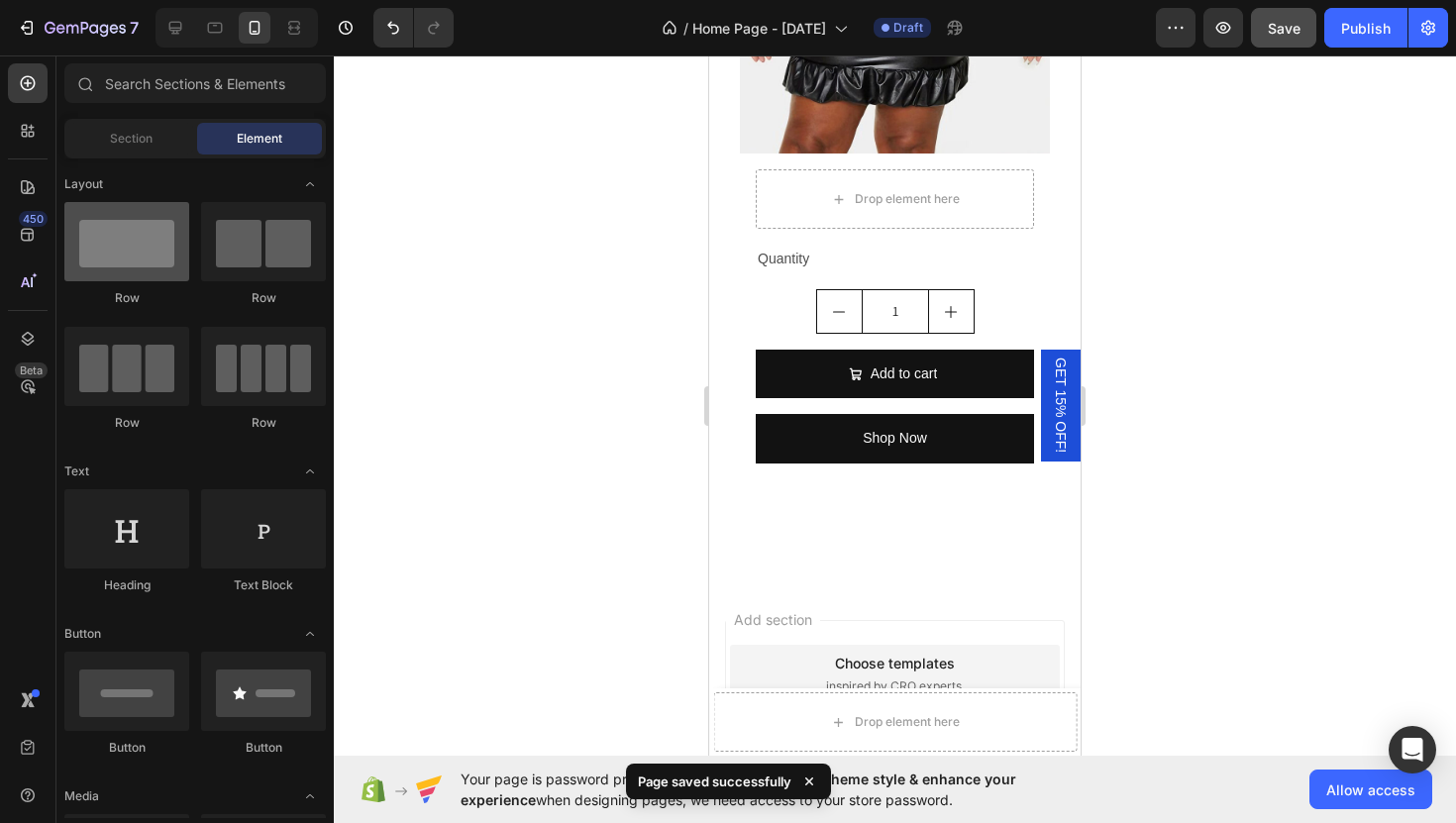 click at bounding box center [127, 242] 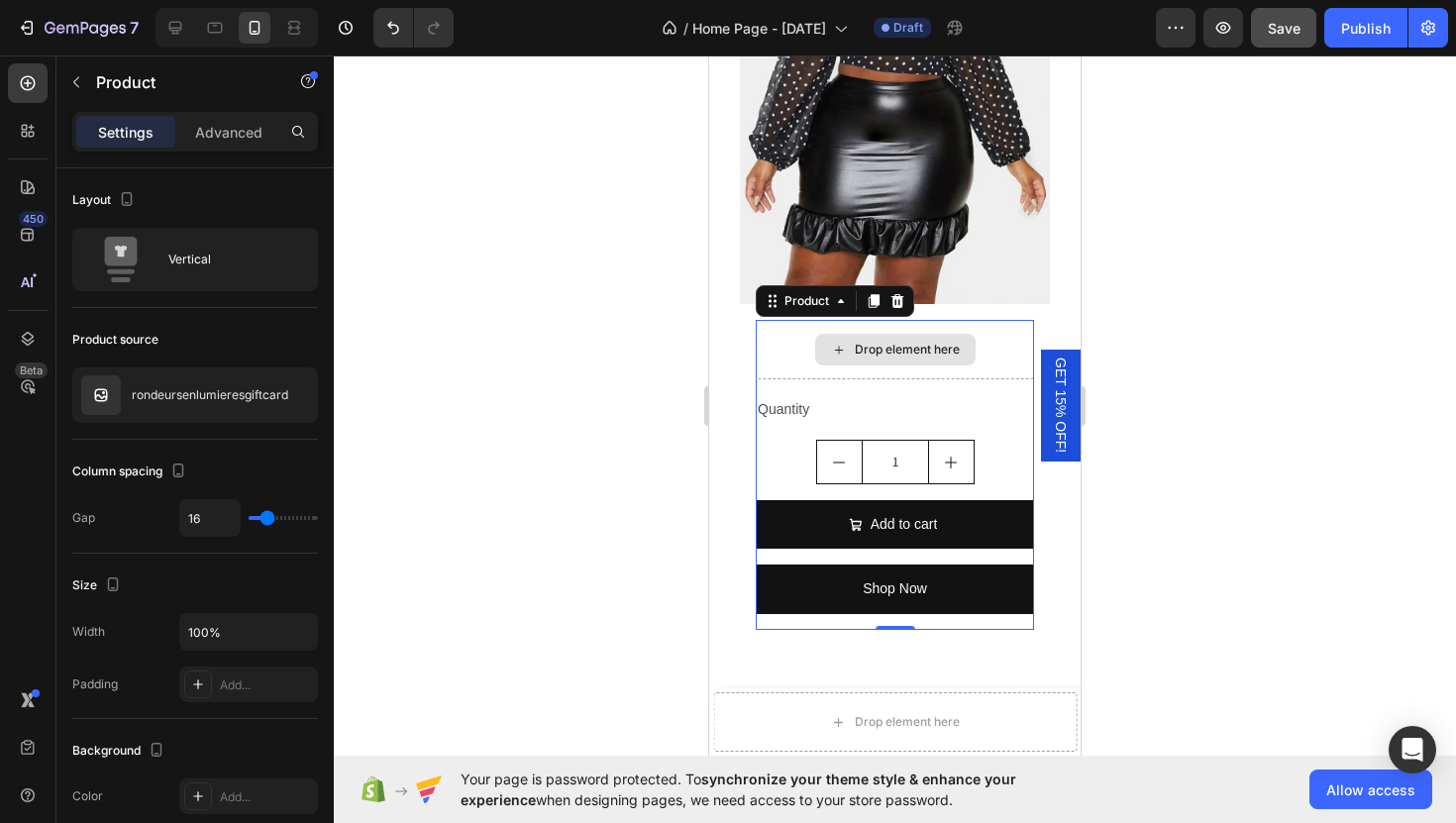 scroll, scrollTop: 5274, scrollLeft: 0, axis: vertical 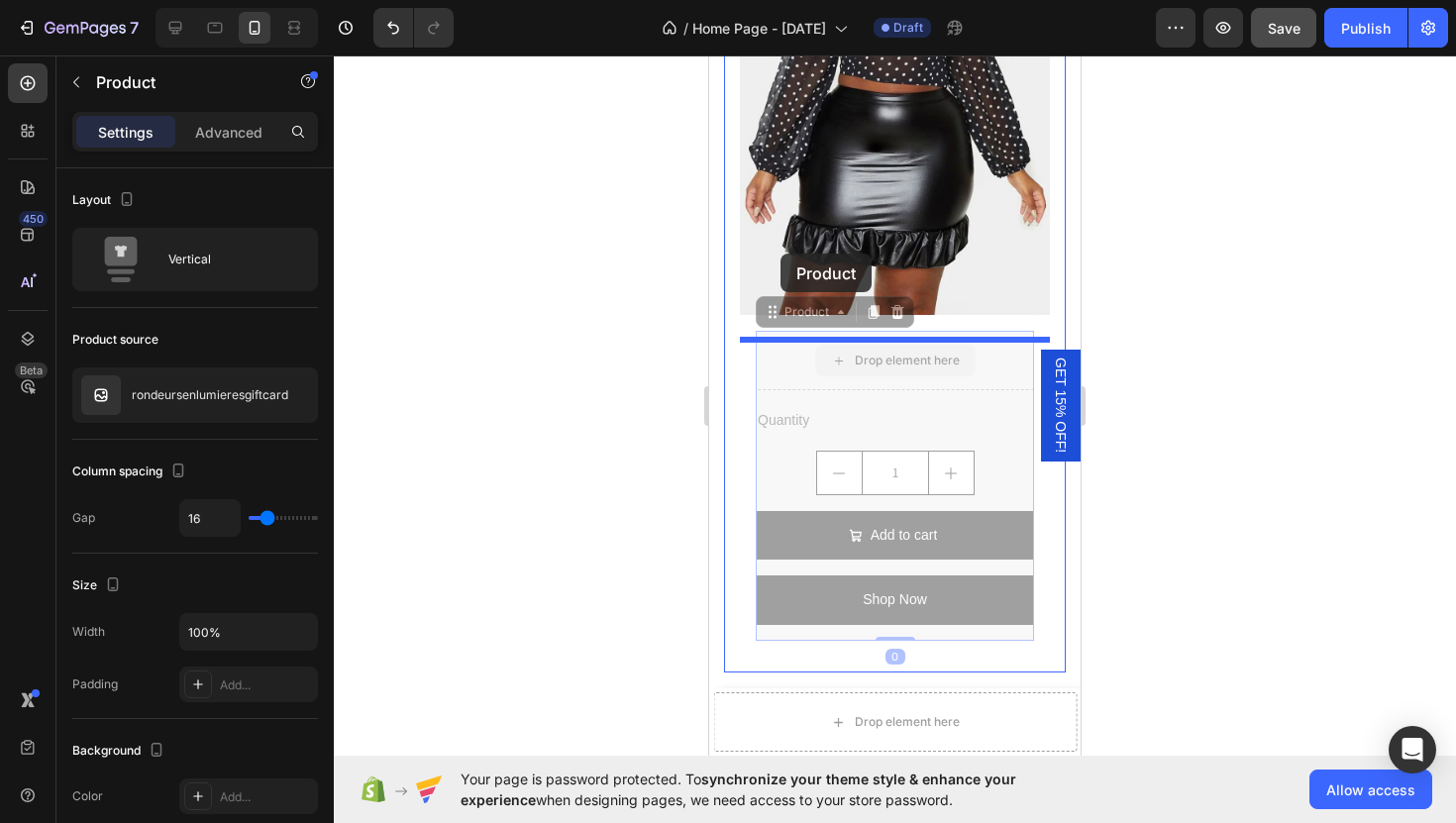 drag, startPoint x: 797, startPoint y: 398, endPoint x: 780, endPoint y: 254, distance: 145 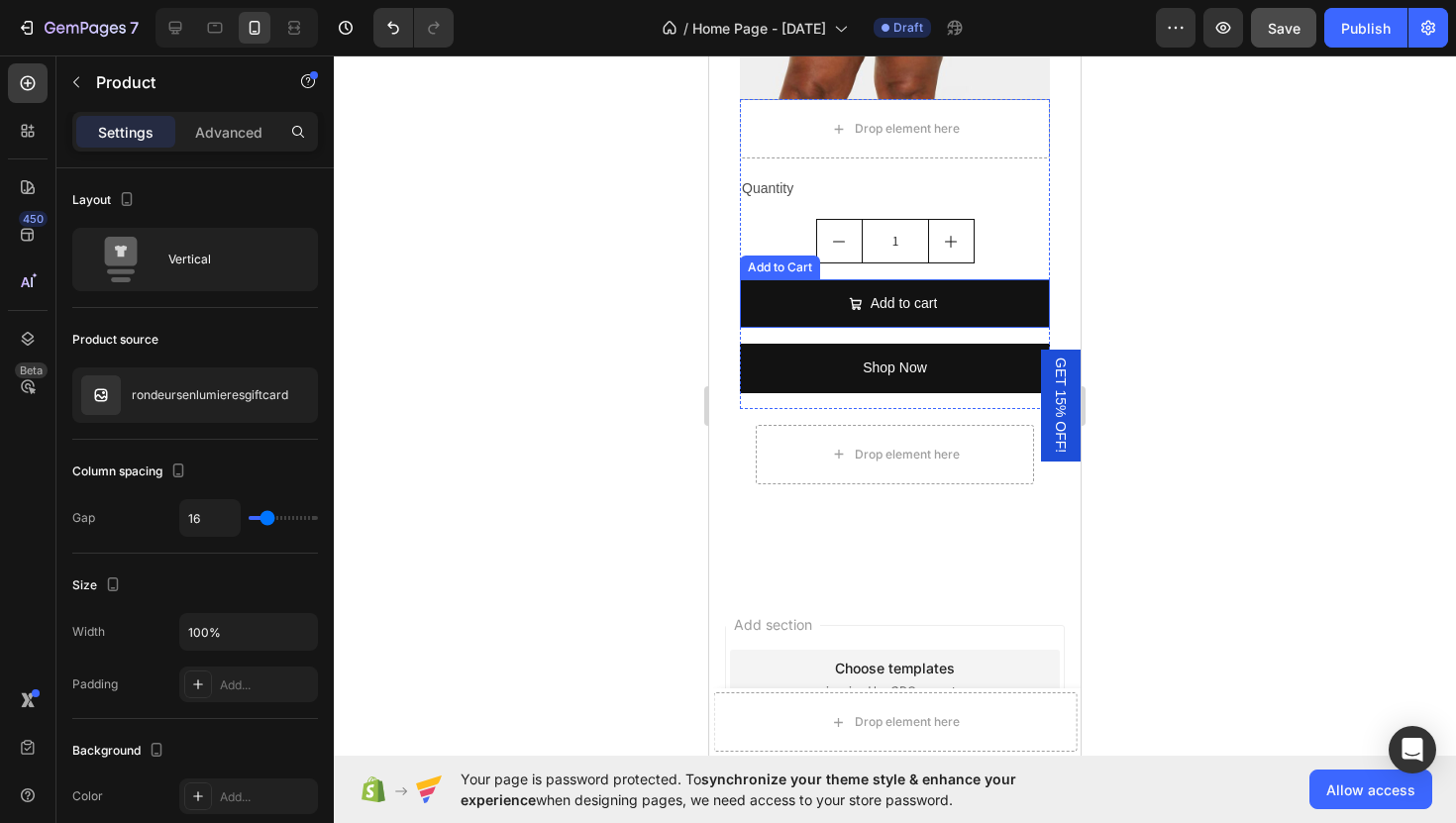 scroll, scrollTop: 5503, scrollLeft: 0, axis: vertical 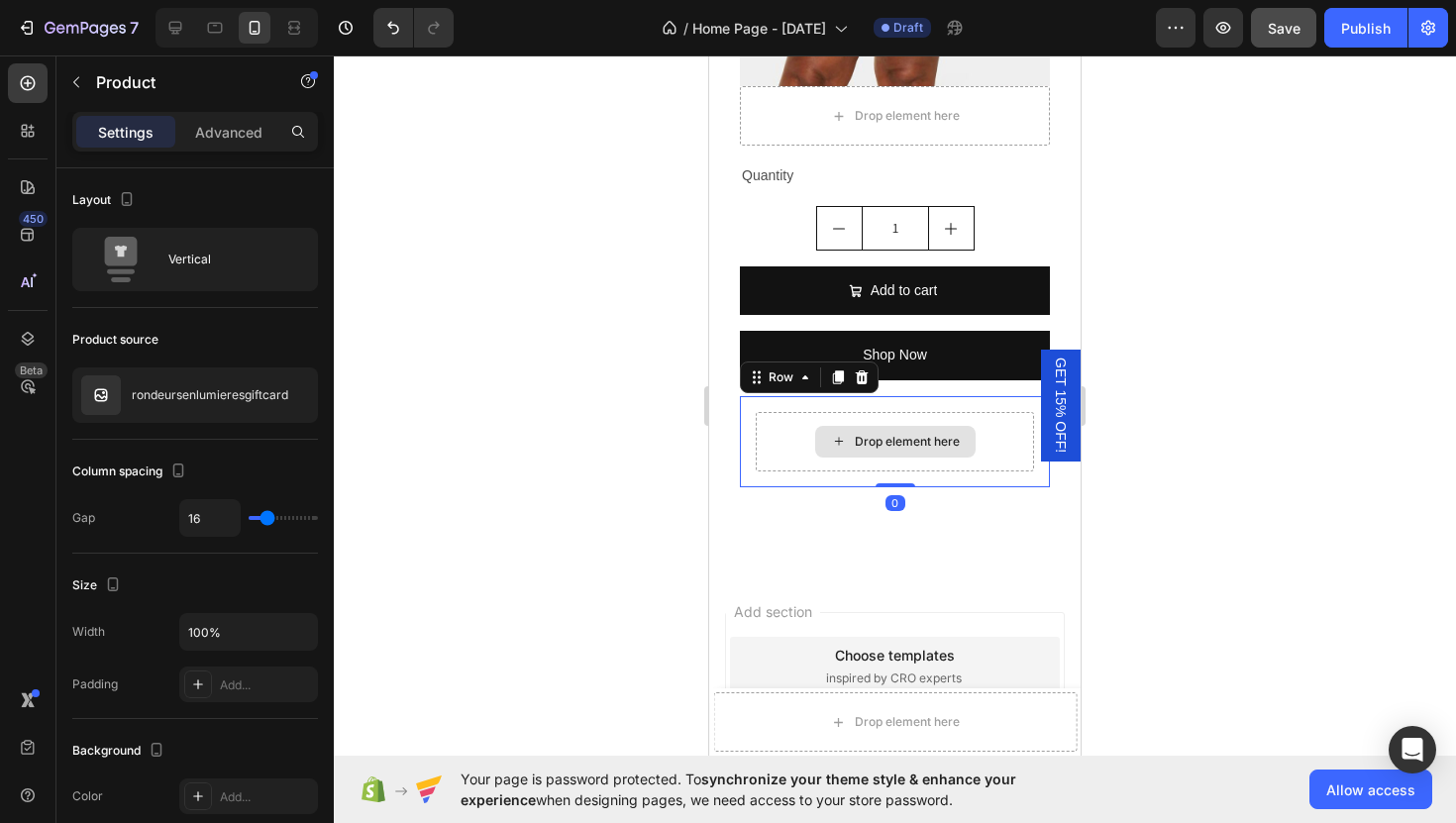 click on "Drop element here" at bounding box center (894, 442) 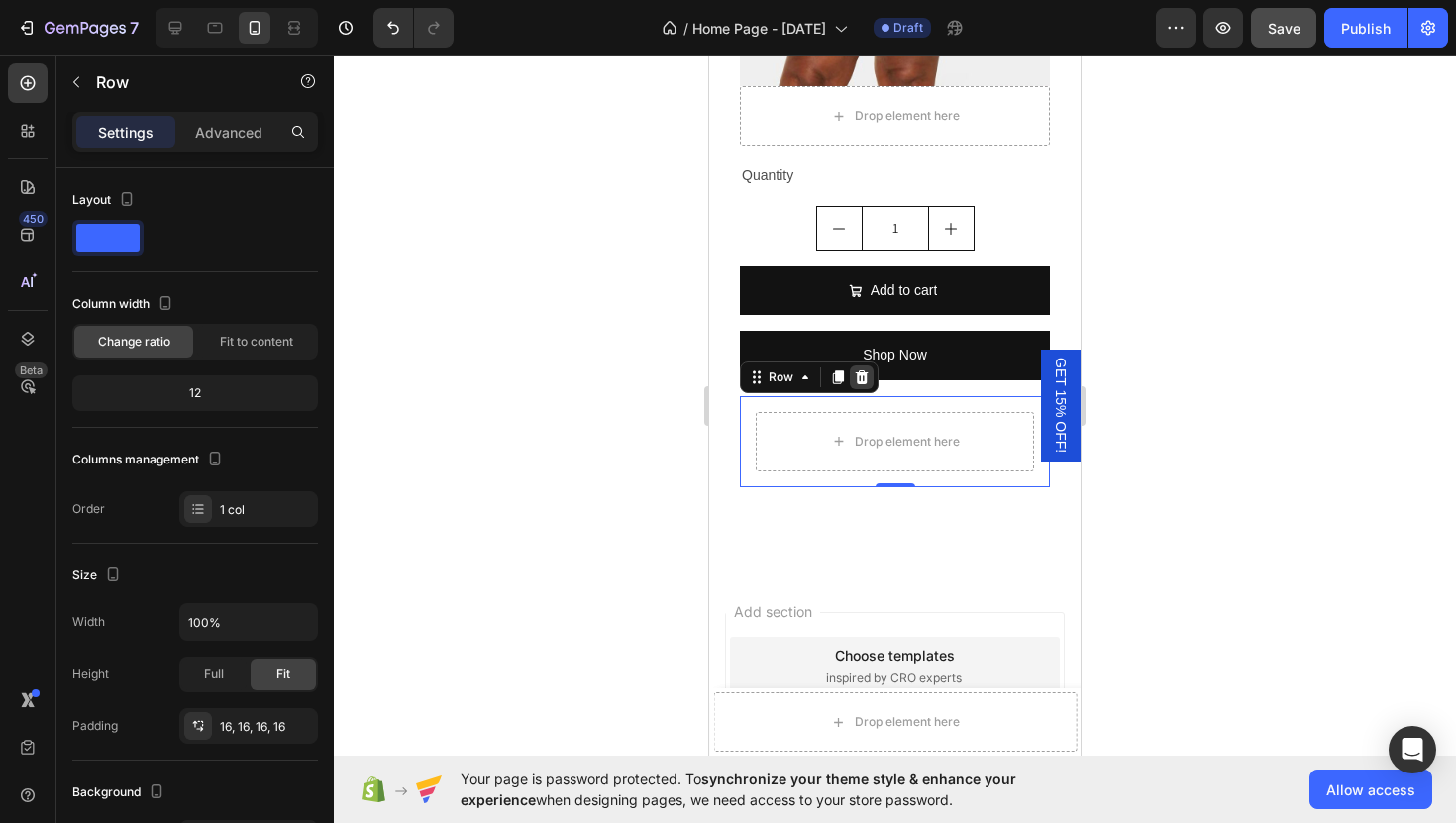 click 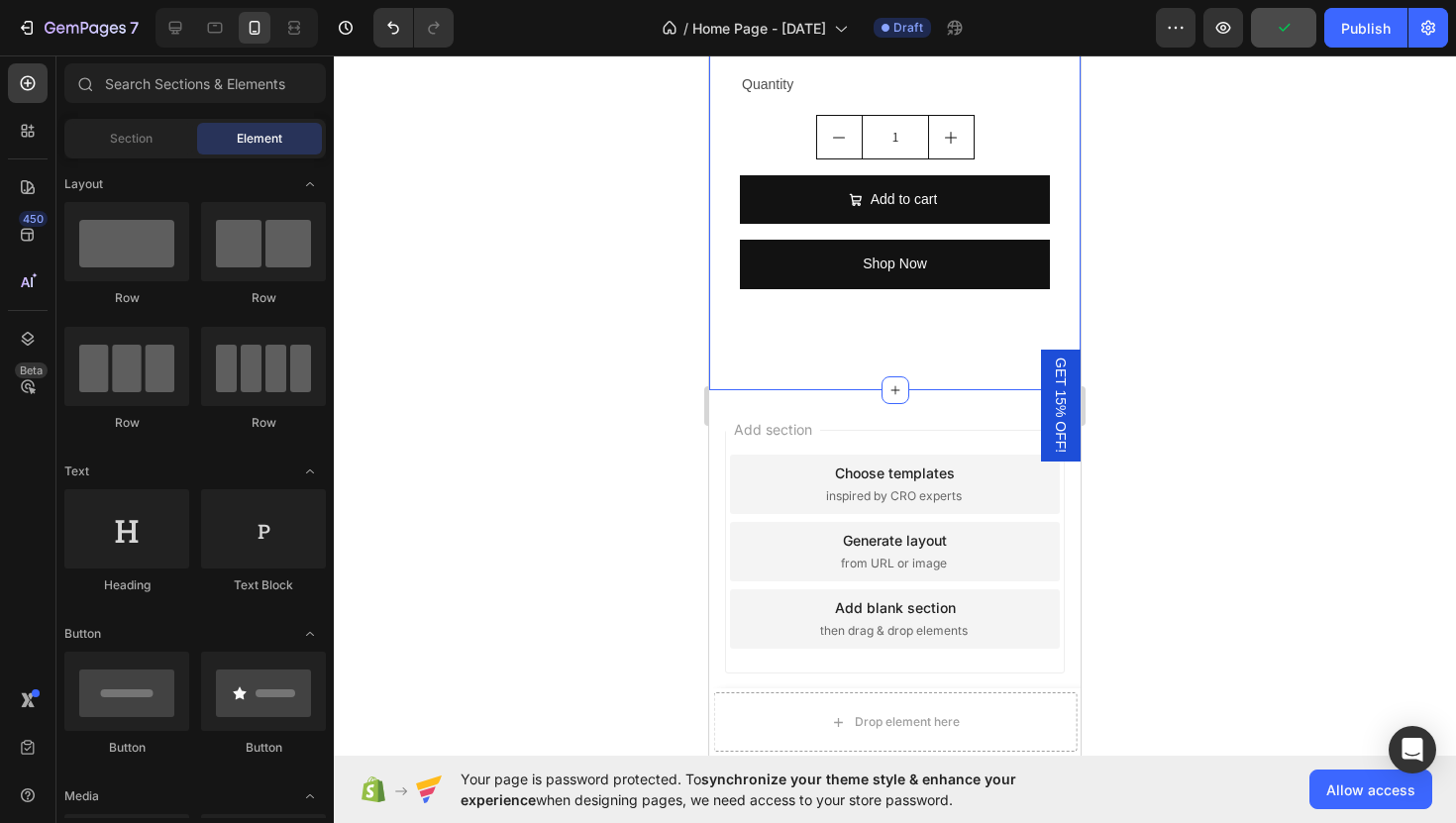 scroll, scrollTop: 5589, scrollLeft: 0, axis: vertical 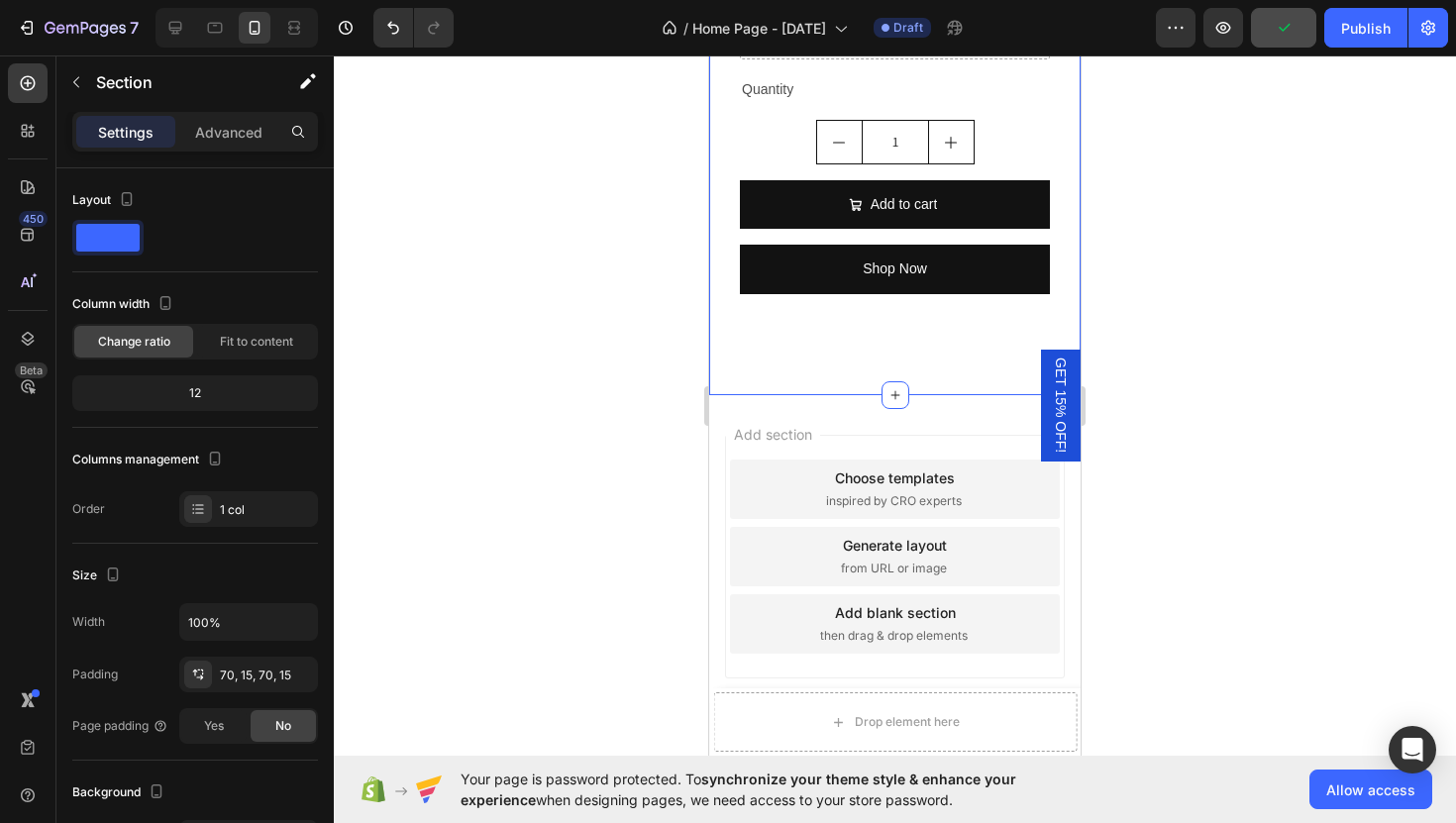 click on "Explore Our Best Sellers Heading Row jumpsuit jeans Heading Un jumpsuit jeans pour une allure ultra-stylee Text Block Image
Drop element here Quantite Text Block
1
Product Quantity
Add to cart Add to Cart Shop Now Dynamic Checkout Product
Drop element here Row  cargo jeans Heading Un jeans cargo qui sublime vos formes avec elegance.  Text Block Image Quantite Text Block
1
Product Quantity Row
Add to cart Add to Cart Shop   Now Dynamic Checkout Product List Image Quantite Text Block
1
Product Quantity Row
Add to cart Add to Cart Shop   Now Dynamic Checkout Product List Image Quantite Text Block
1
Product Quantity Row
Add to cart Add to Cart Shop   Now Dynamic Checkout Product List Image Quantite Text Block
1
Product Quantity Row
Add to cart Row 1" at bounding box center (894, -1207) 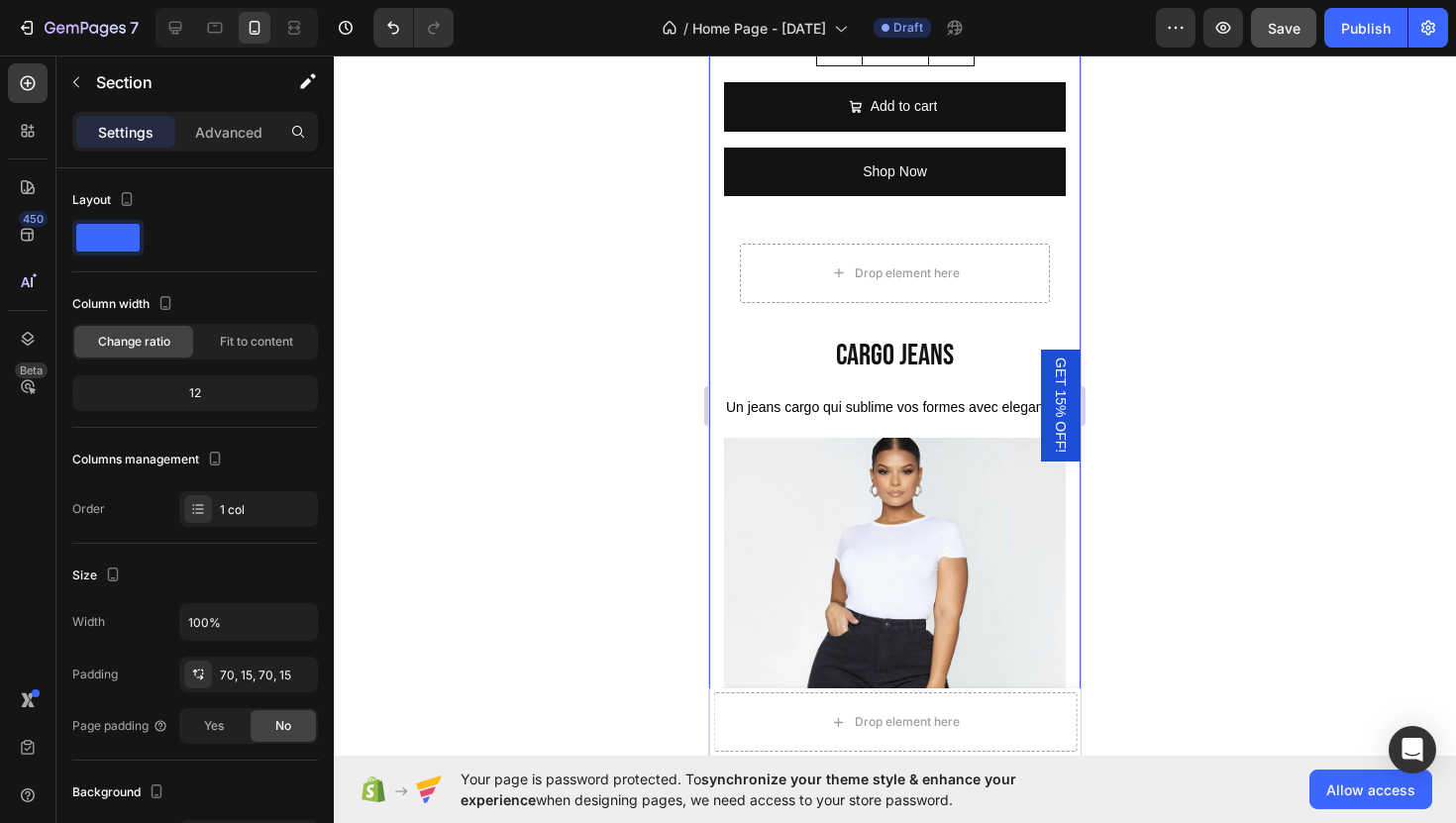 scroll, scrollTop: 3500, scrollLeft: 0, axis: vertical 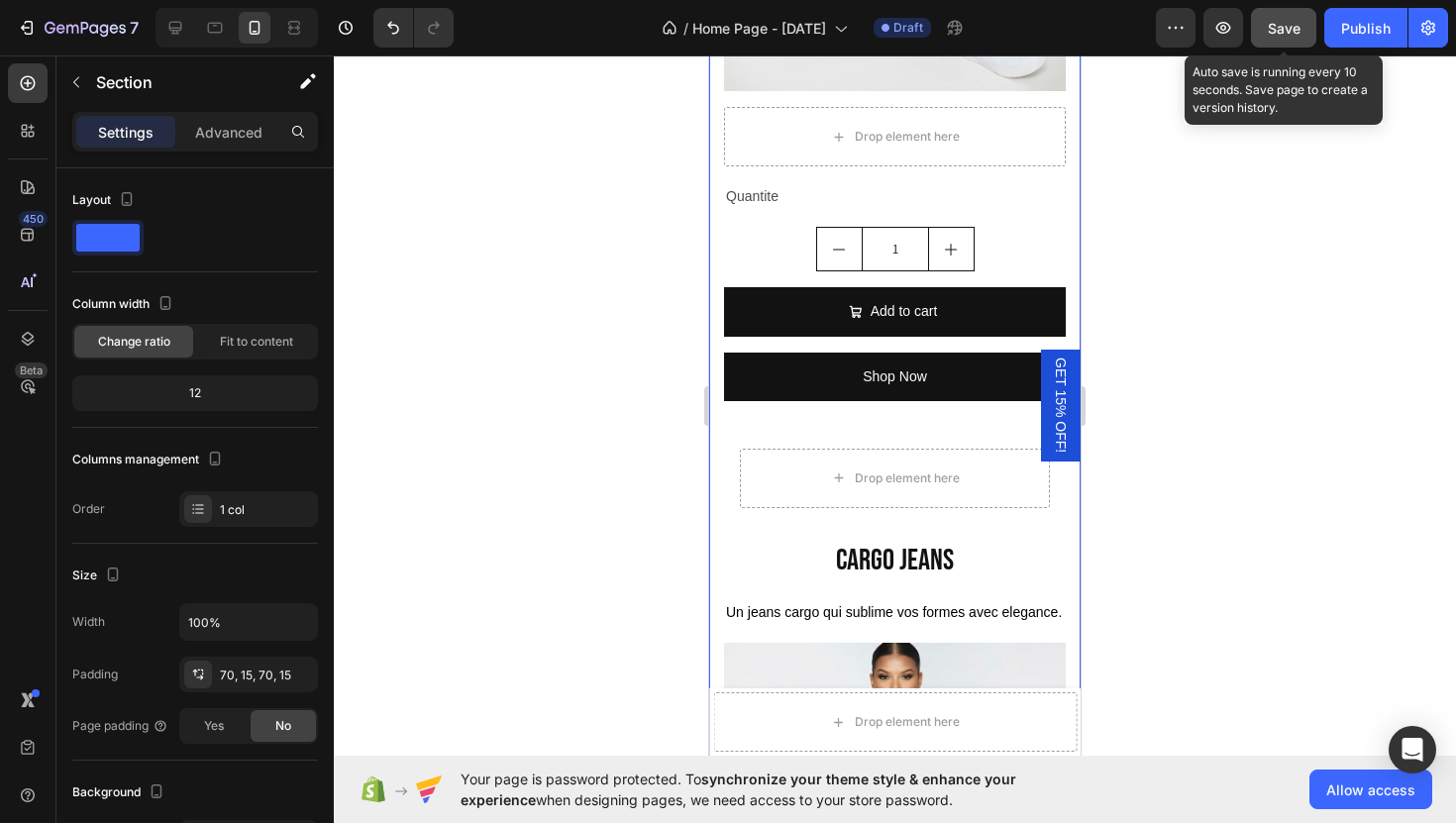 click on "Save" at bounding box center (1284, 28) 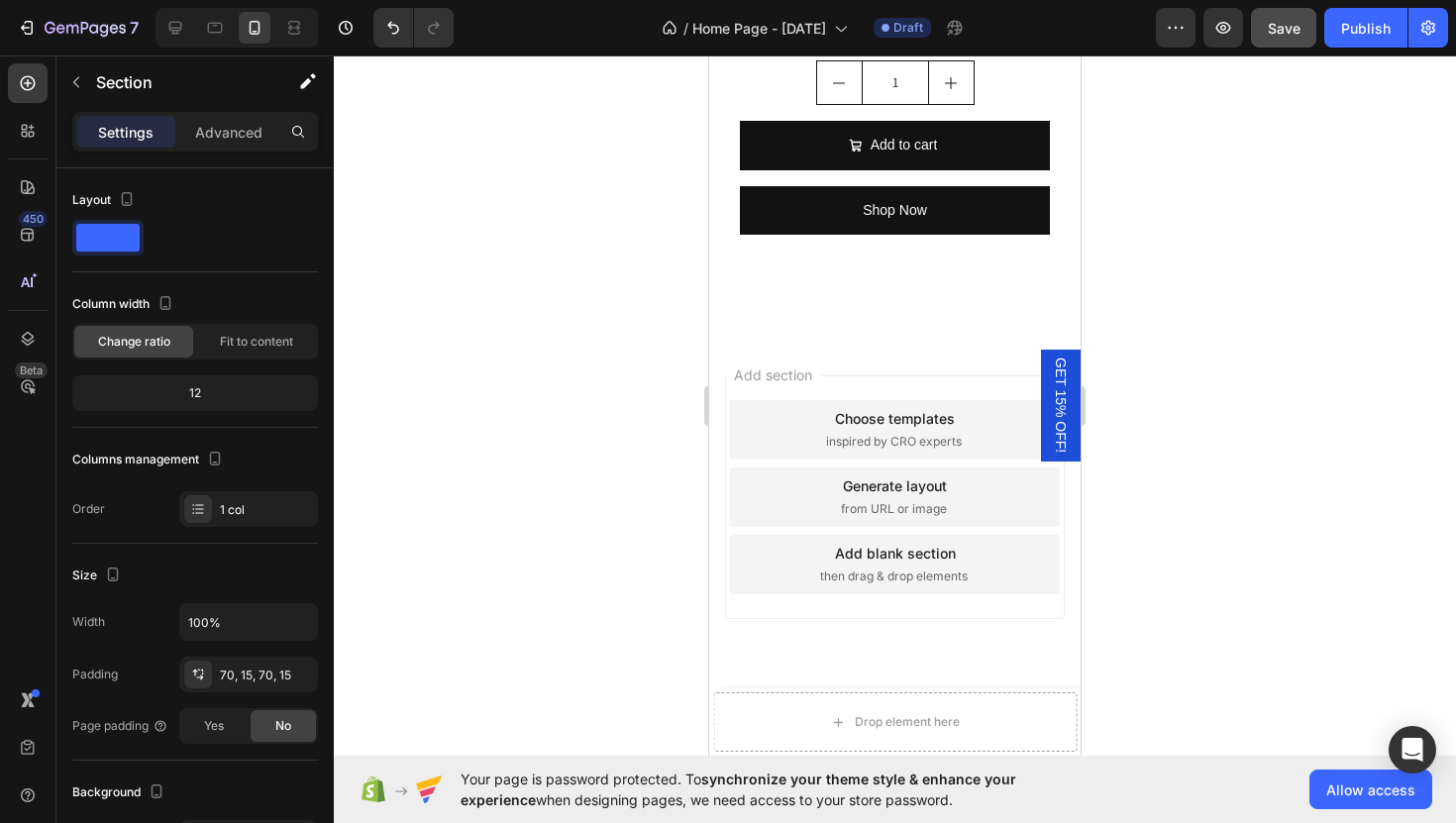 scroll, scrollTop: 5673, scrollLeft: 0, axis: vertical 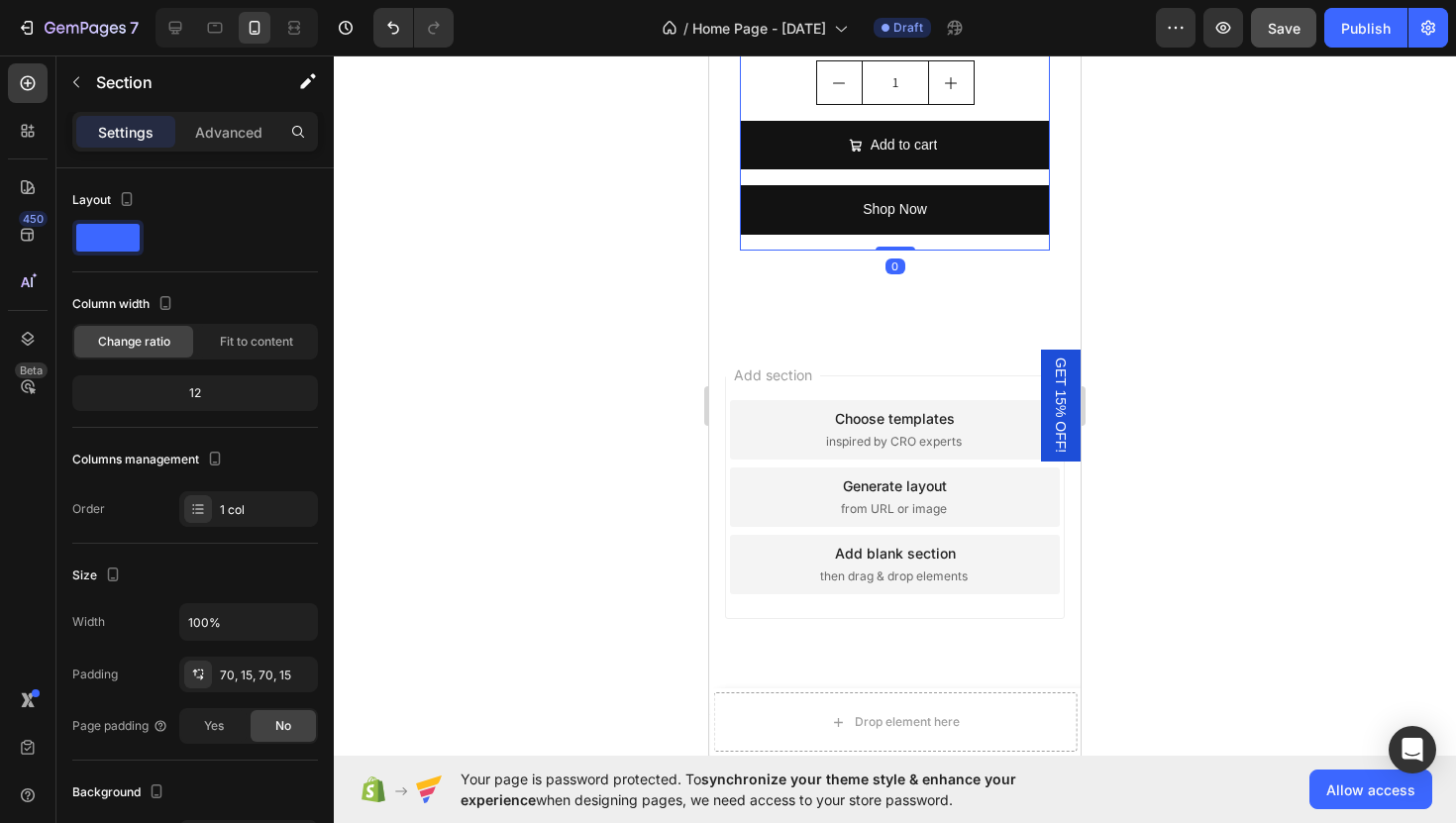 click on "Quantity Text Block
1
Product Quantity
Add to cart Add to Cart Shop Now Dynamic Checkout" at bounding box center (894, 133) 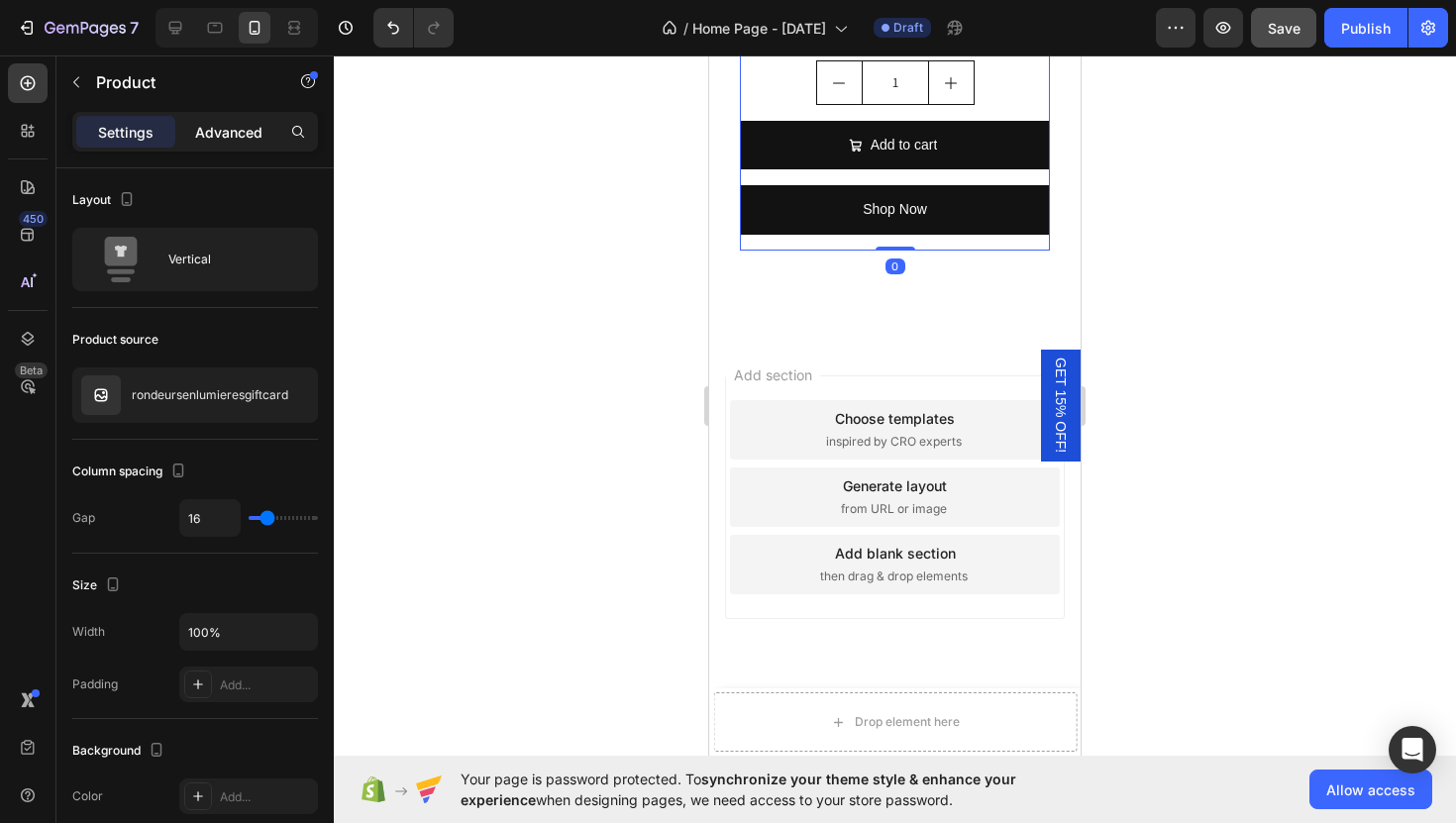 click on "Advanced" at bounding box center (229, 132) 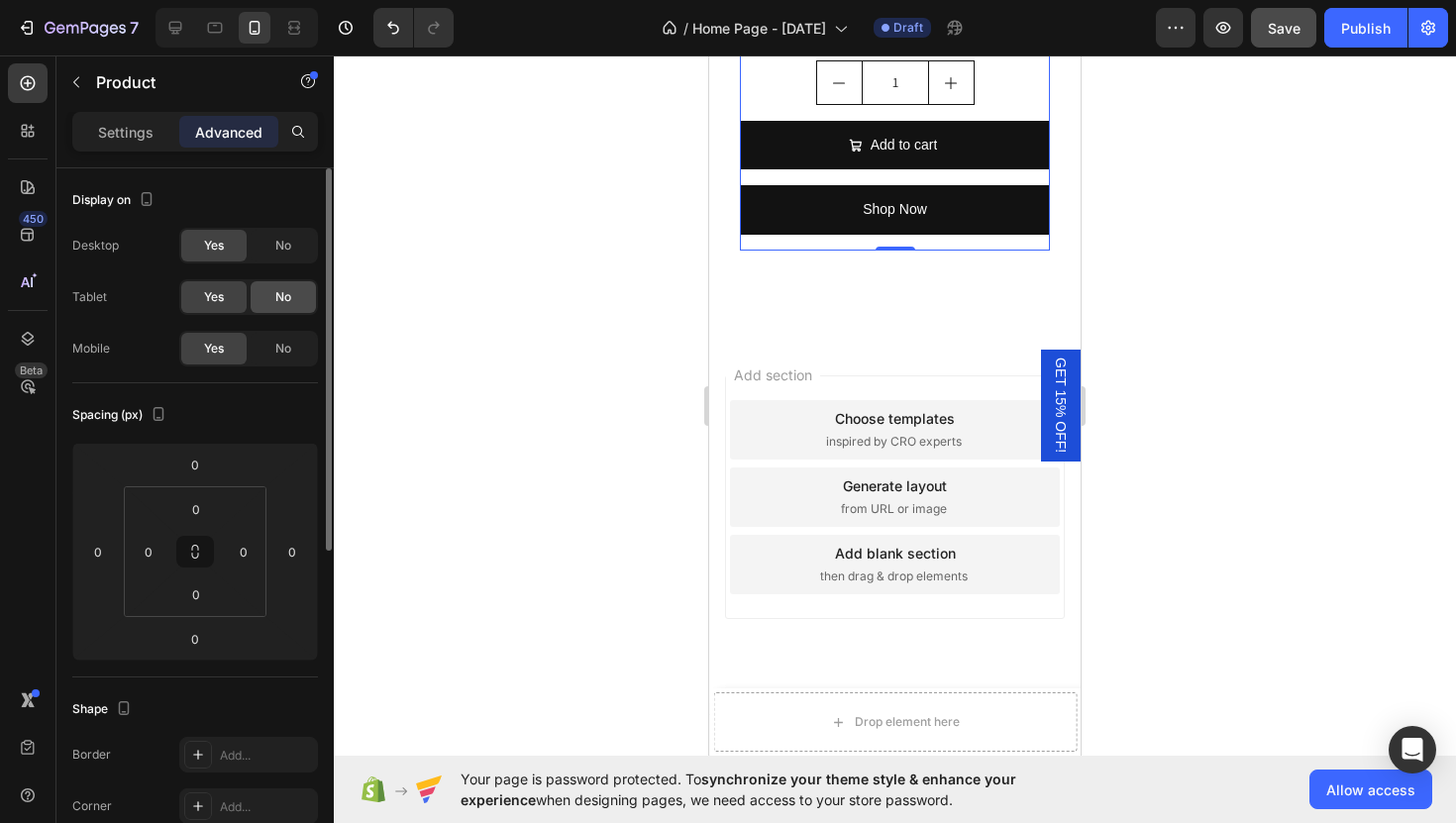 click on "No" 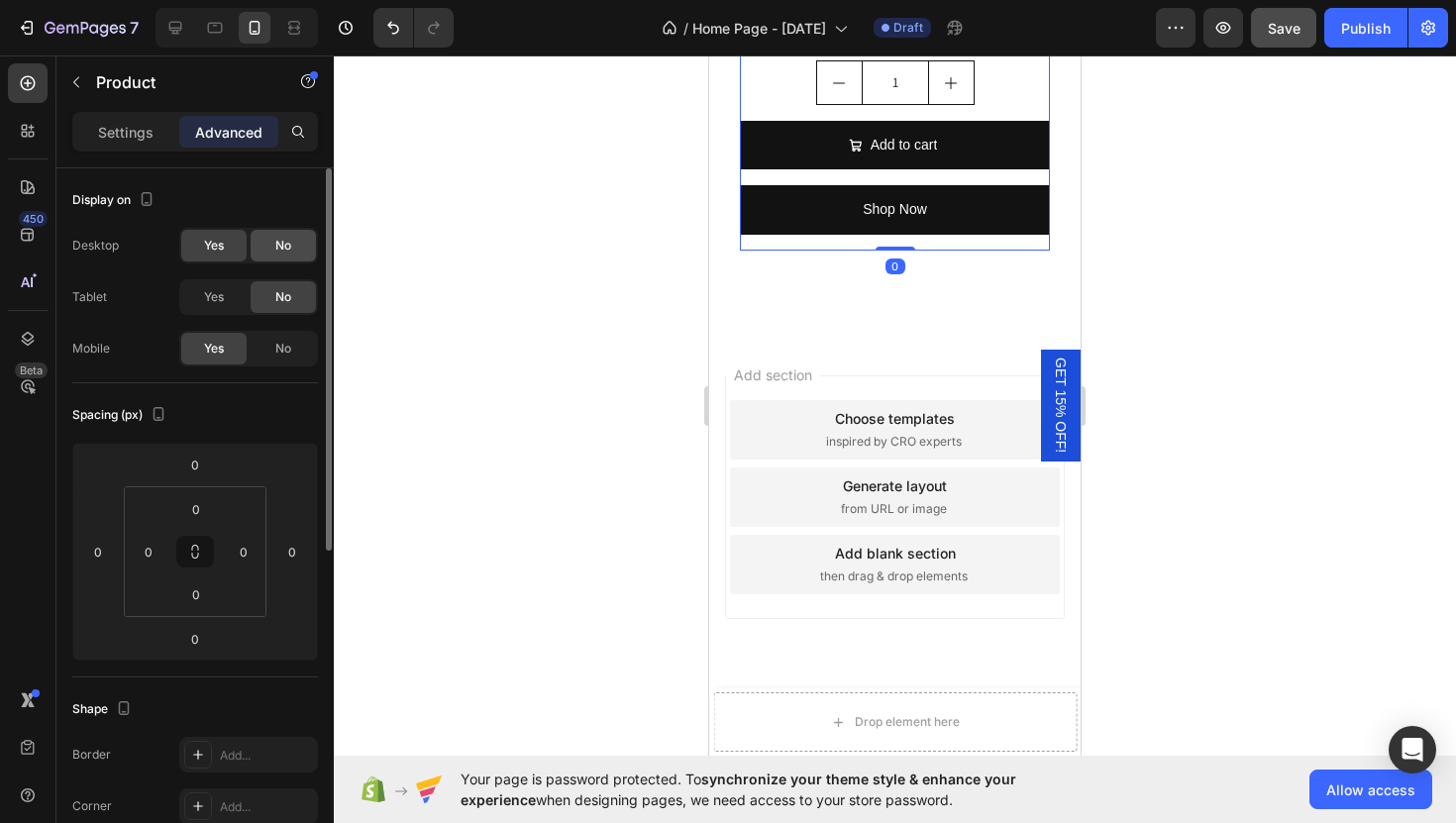 click on "No" 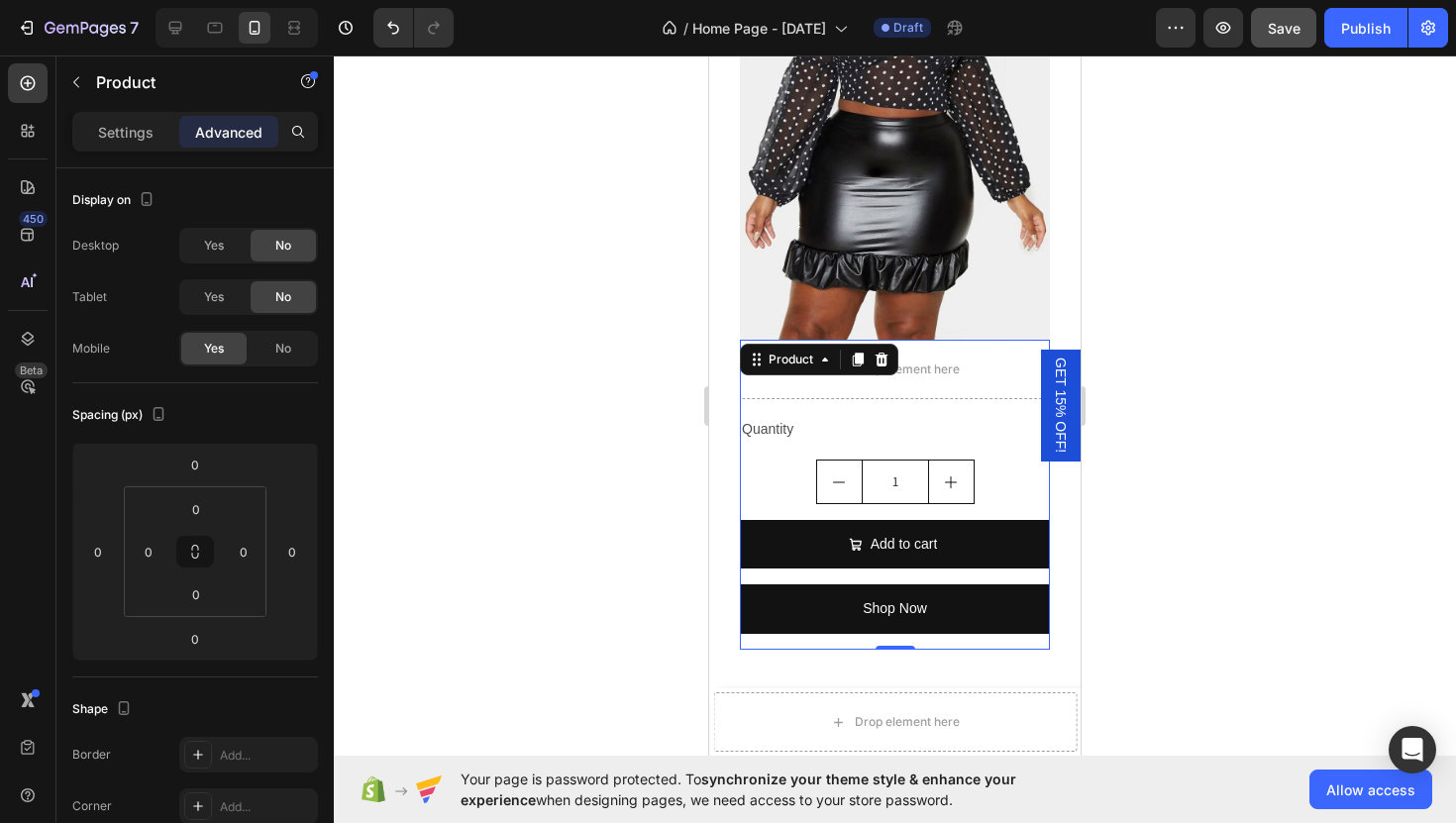 scroll, scrollTop: 5673, scrollLeft: 0, axis: vertical 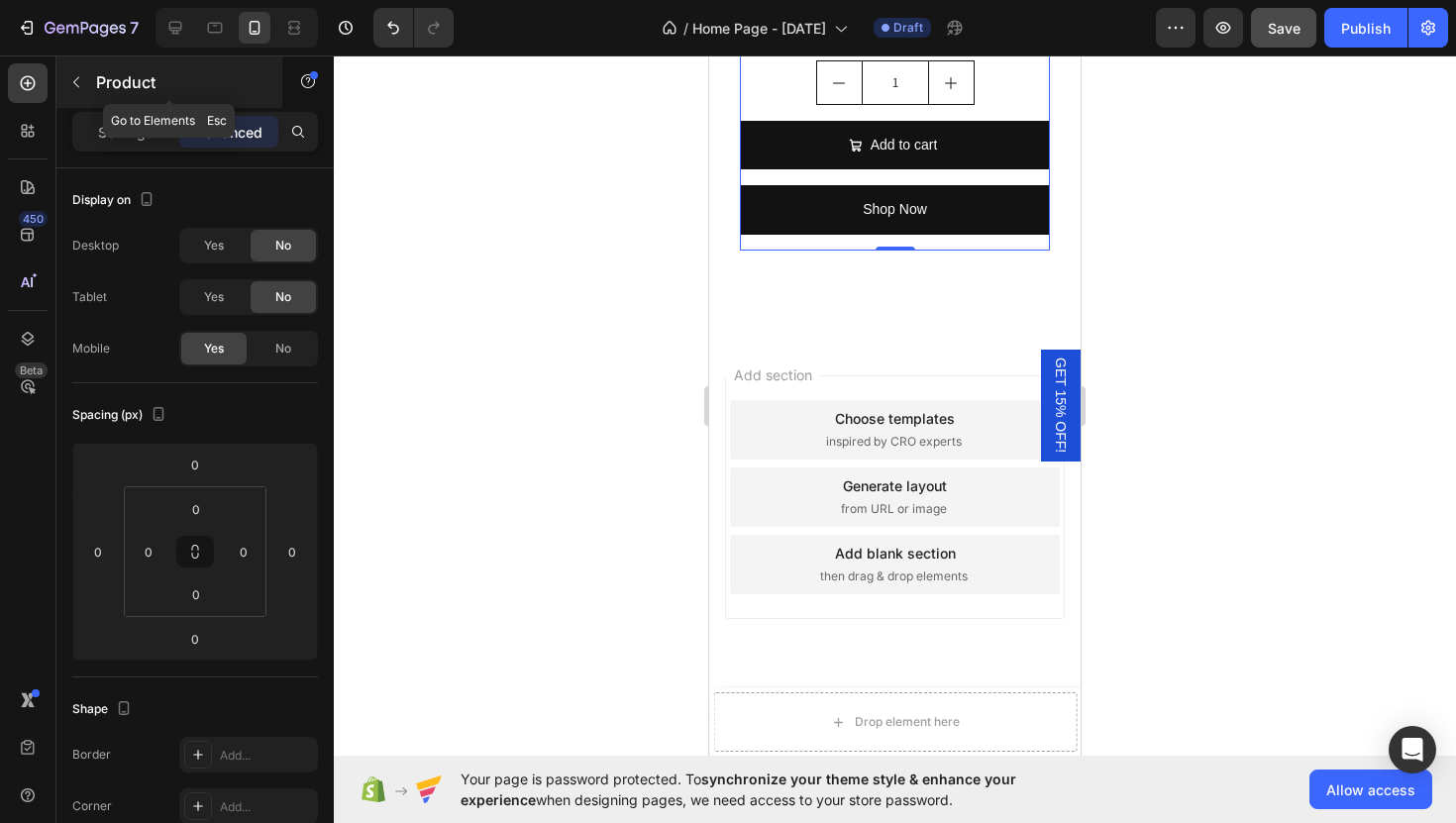 click 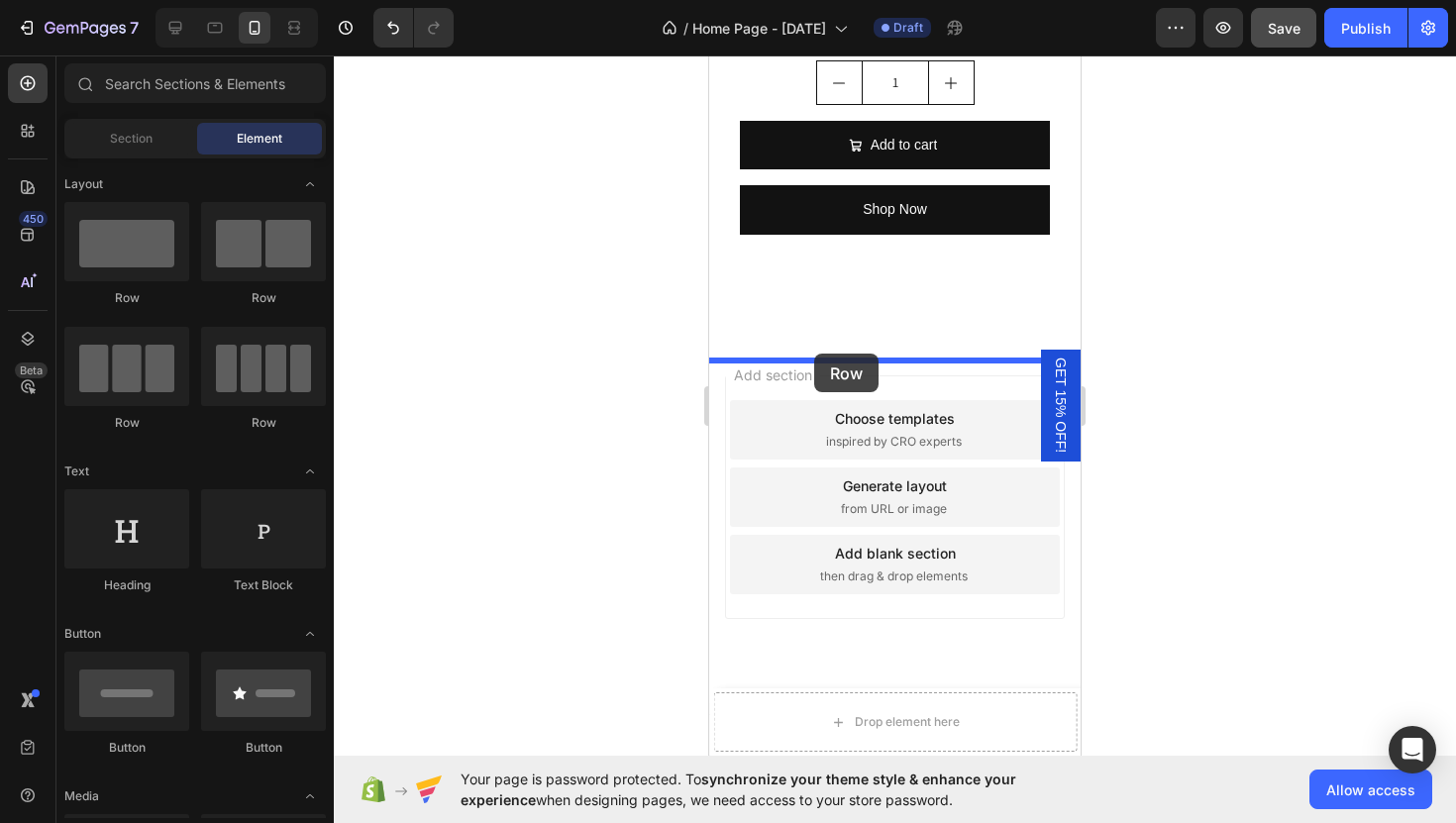 drag, startPoint x: 835, startPoint y: 312, endPoint x: 814, endPoint y: 350, distance: 43.416587 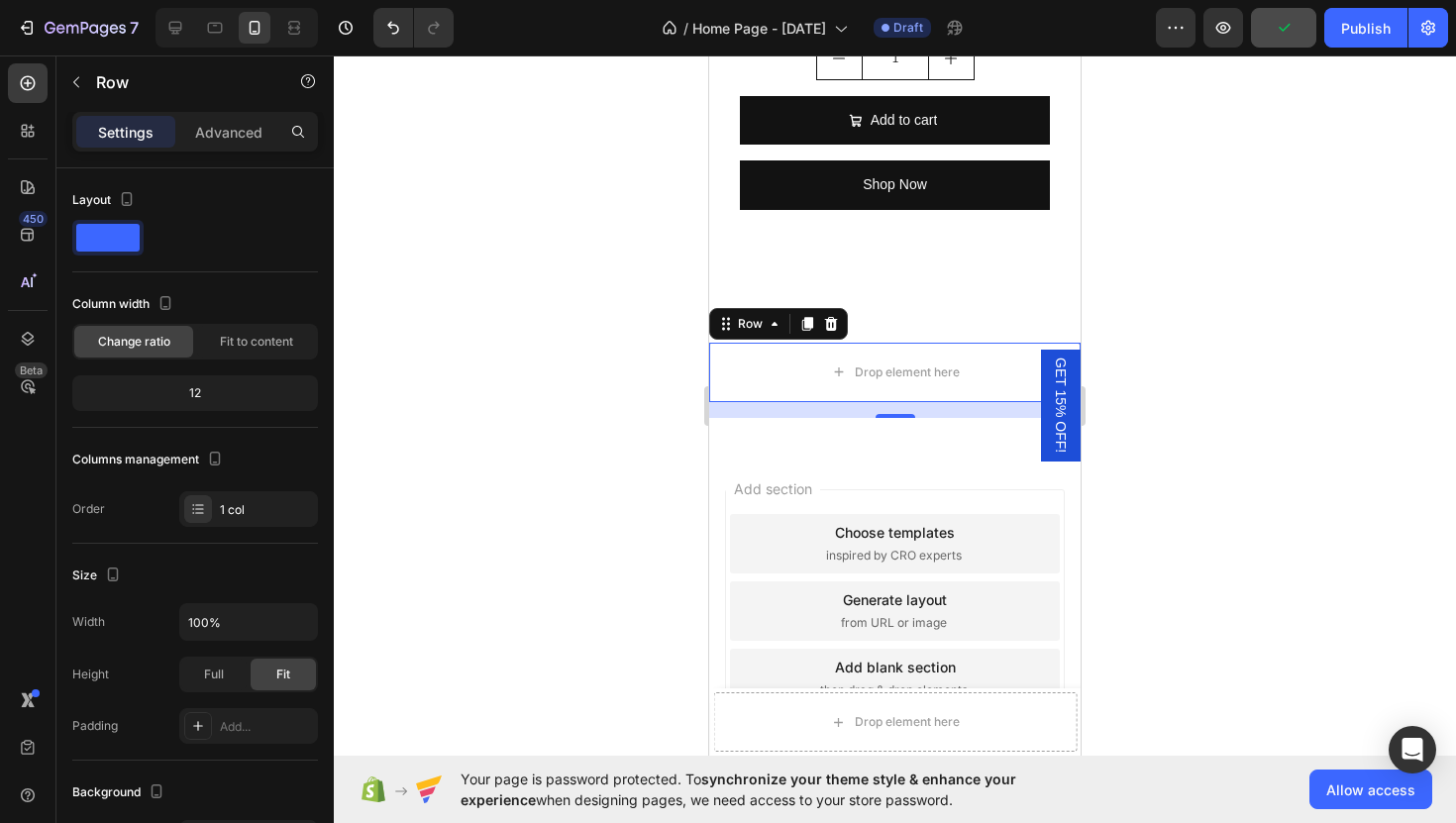 click on "GET 15% OFF!" at bounding box center (1061, 405) 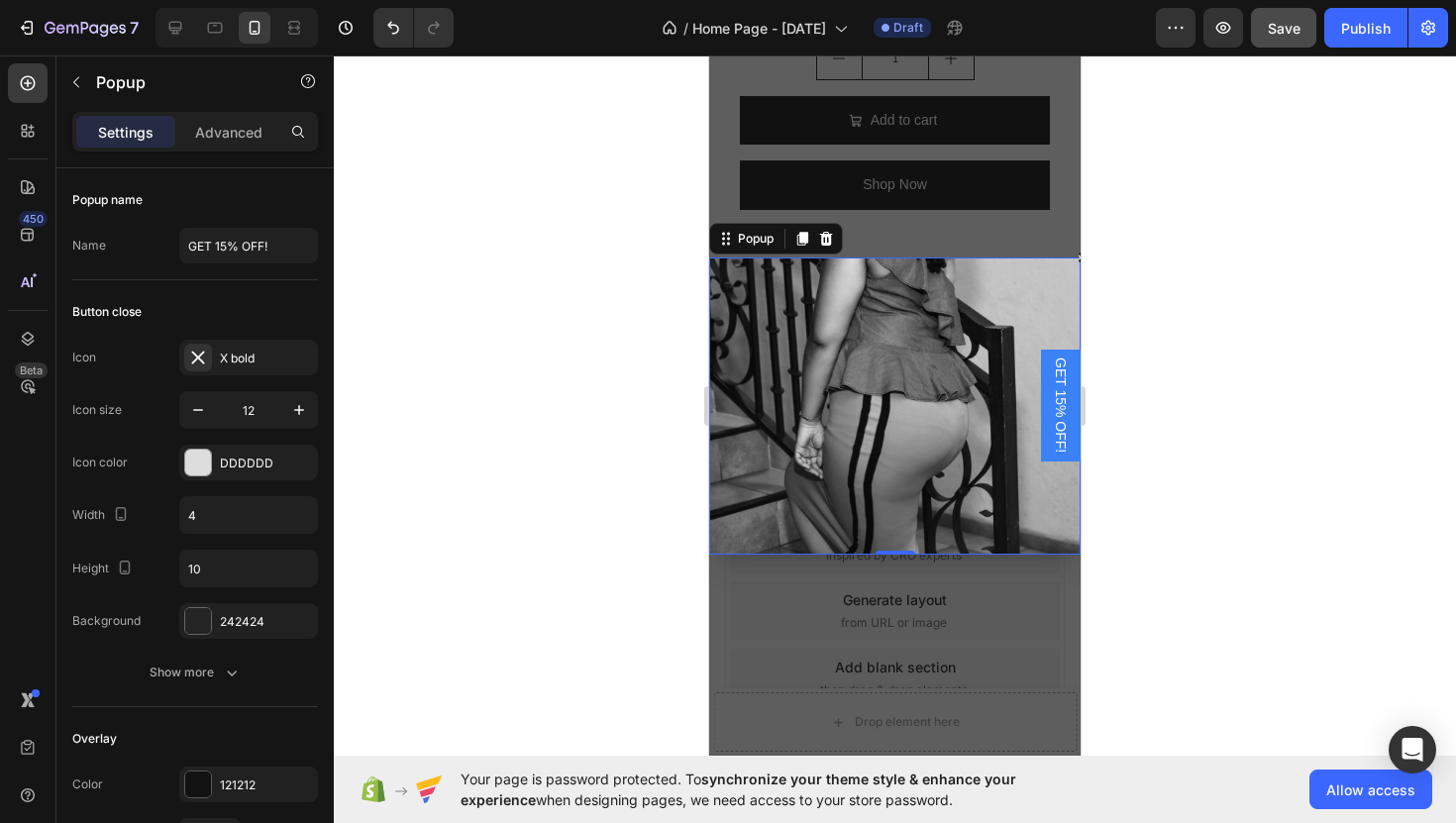 scroll, scrollTop: 319, scrollLeft: 0, axis: vertical 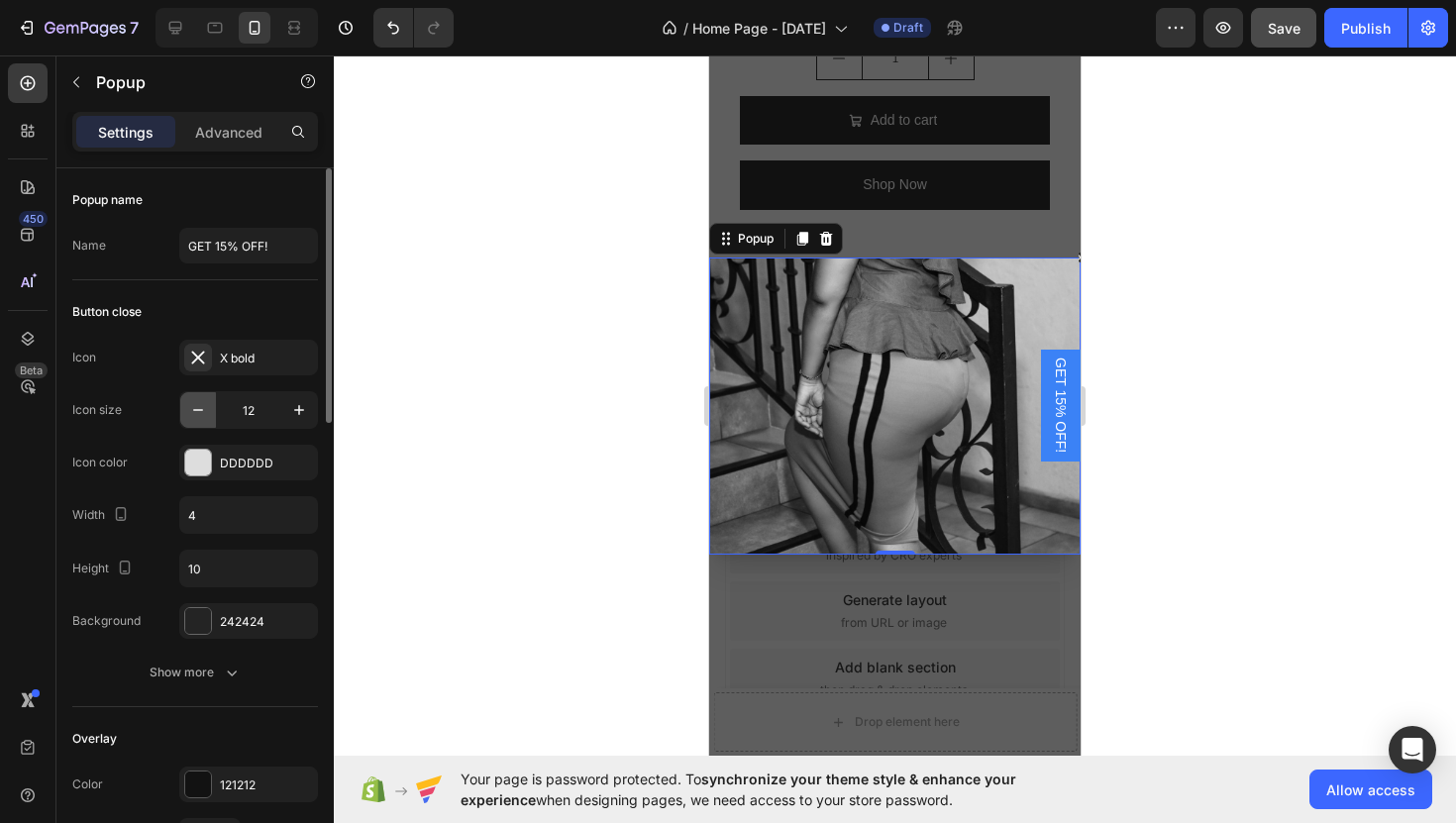 click 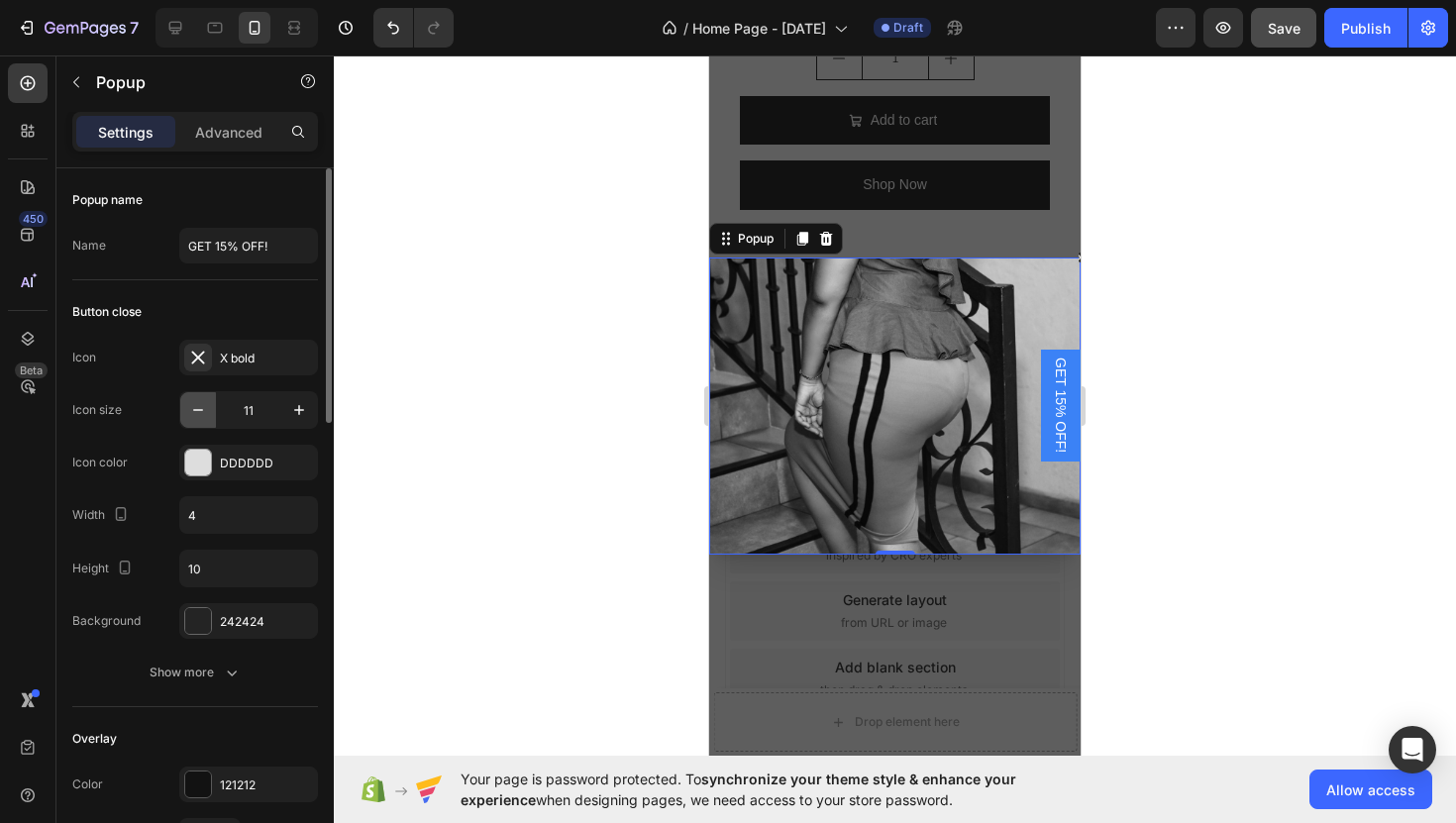 click 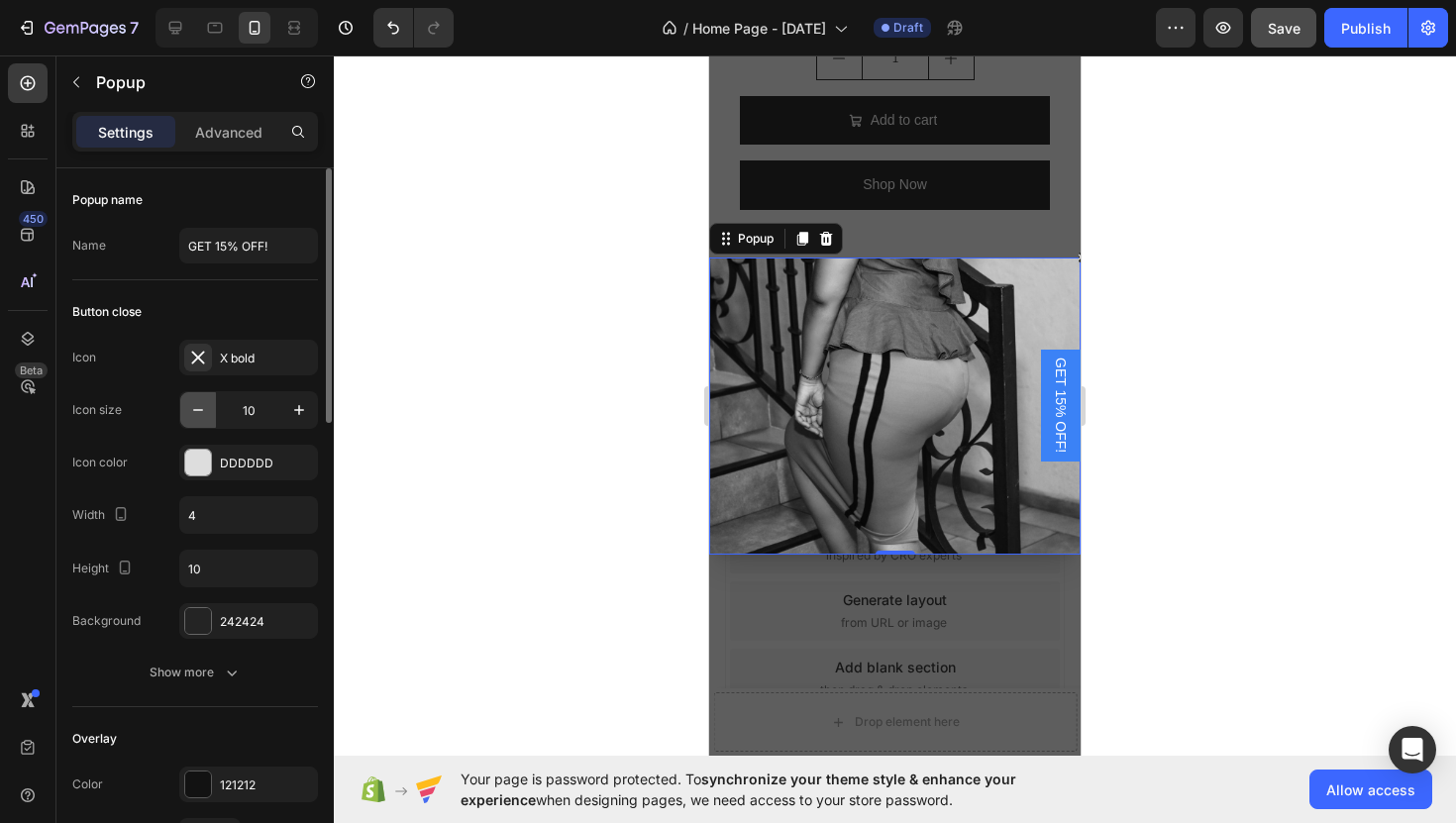 click 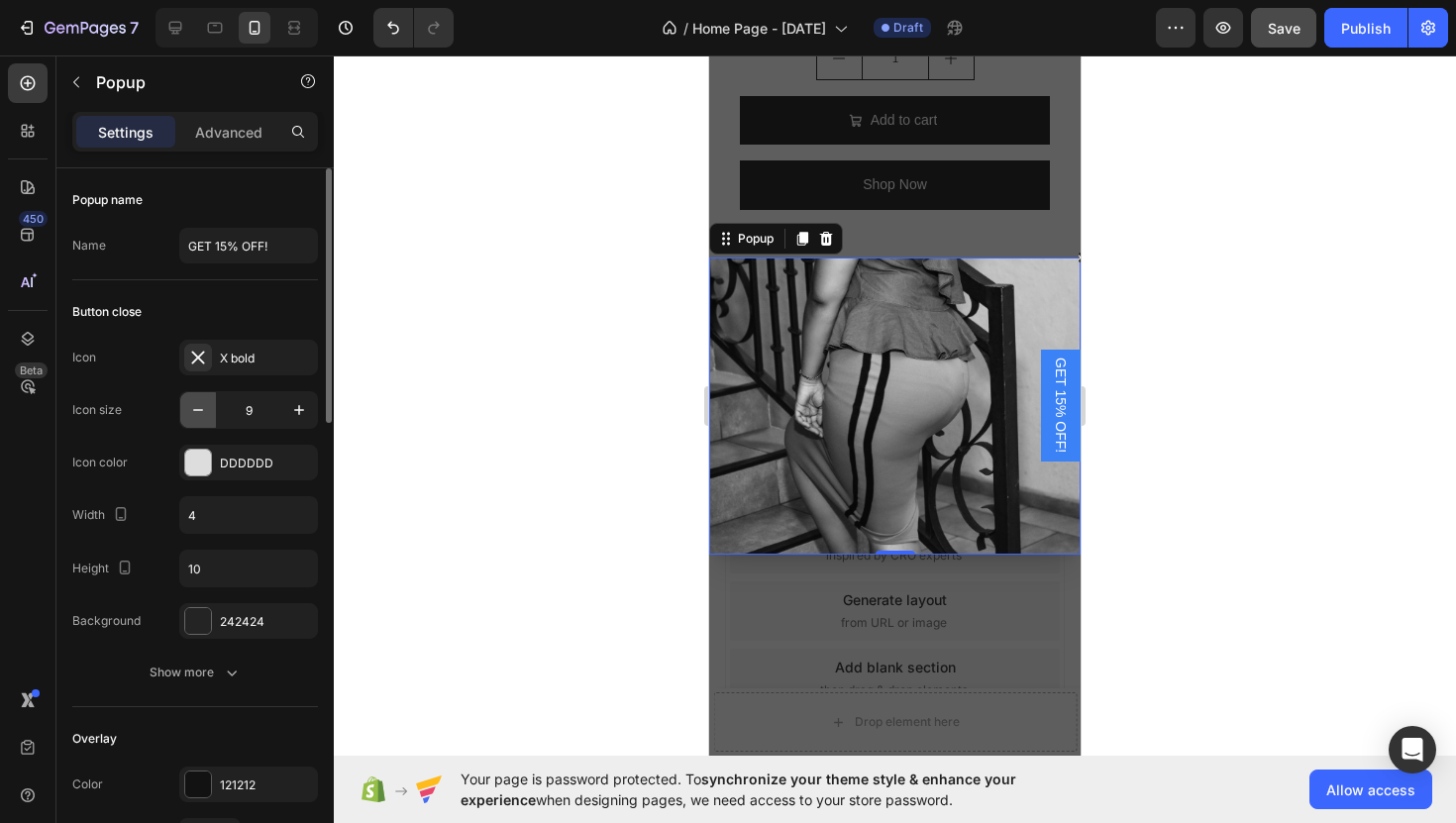 click 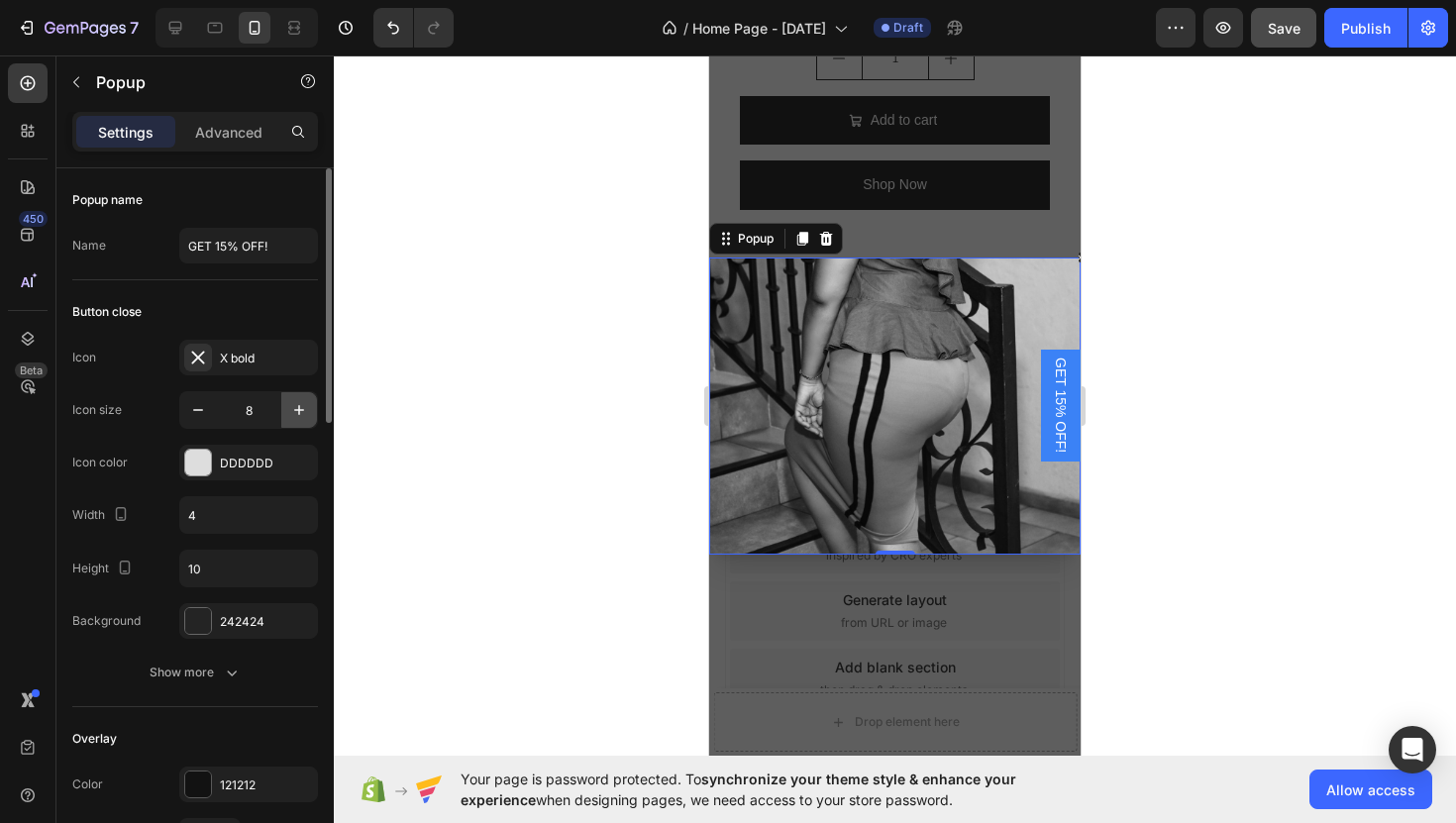 click 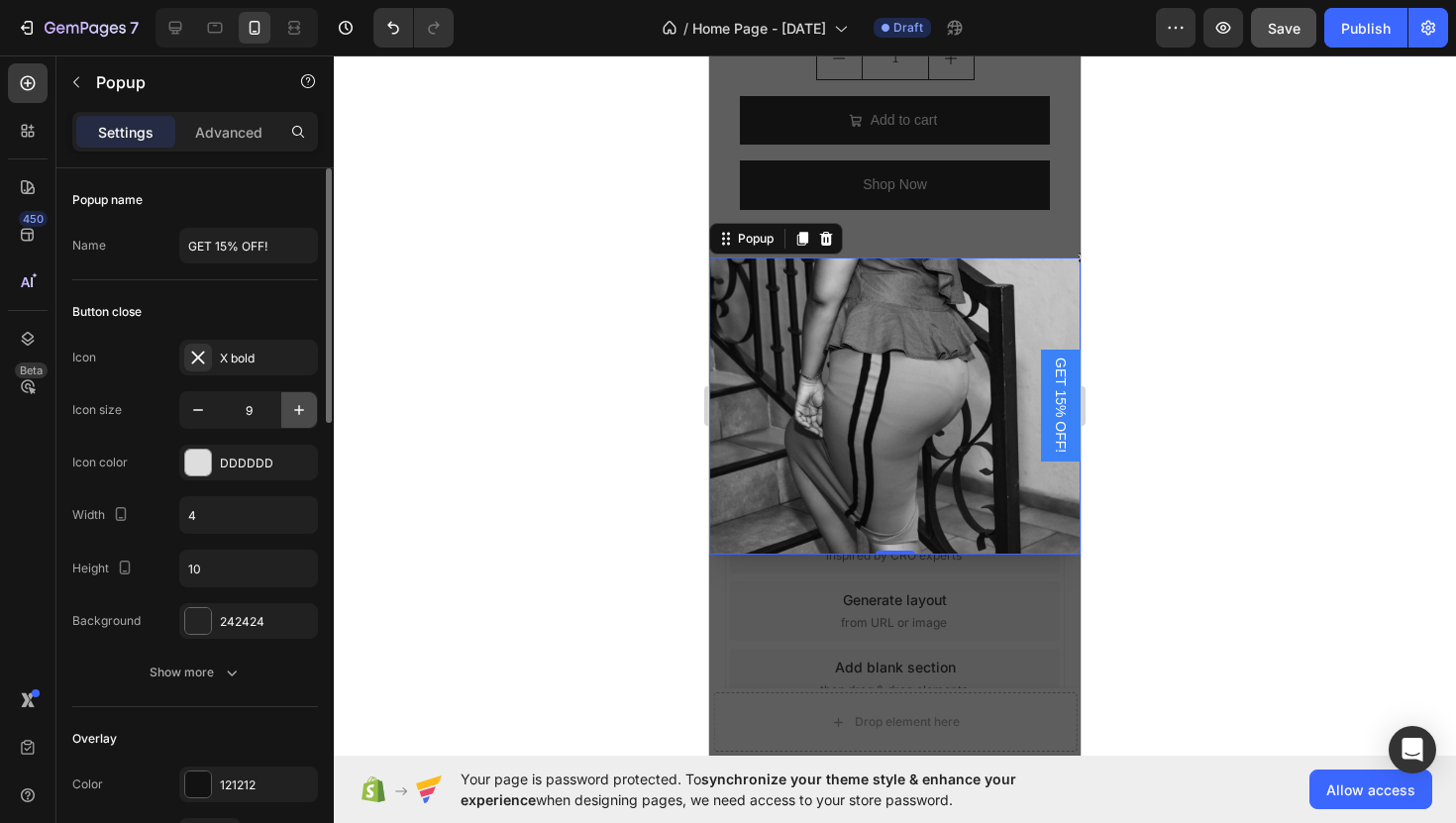 click 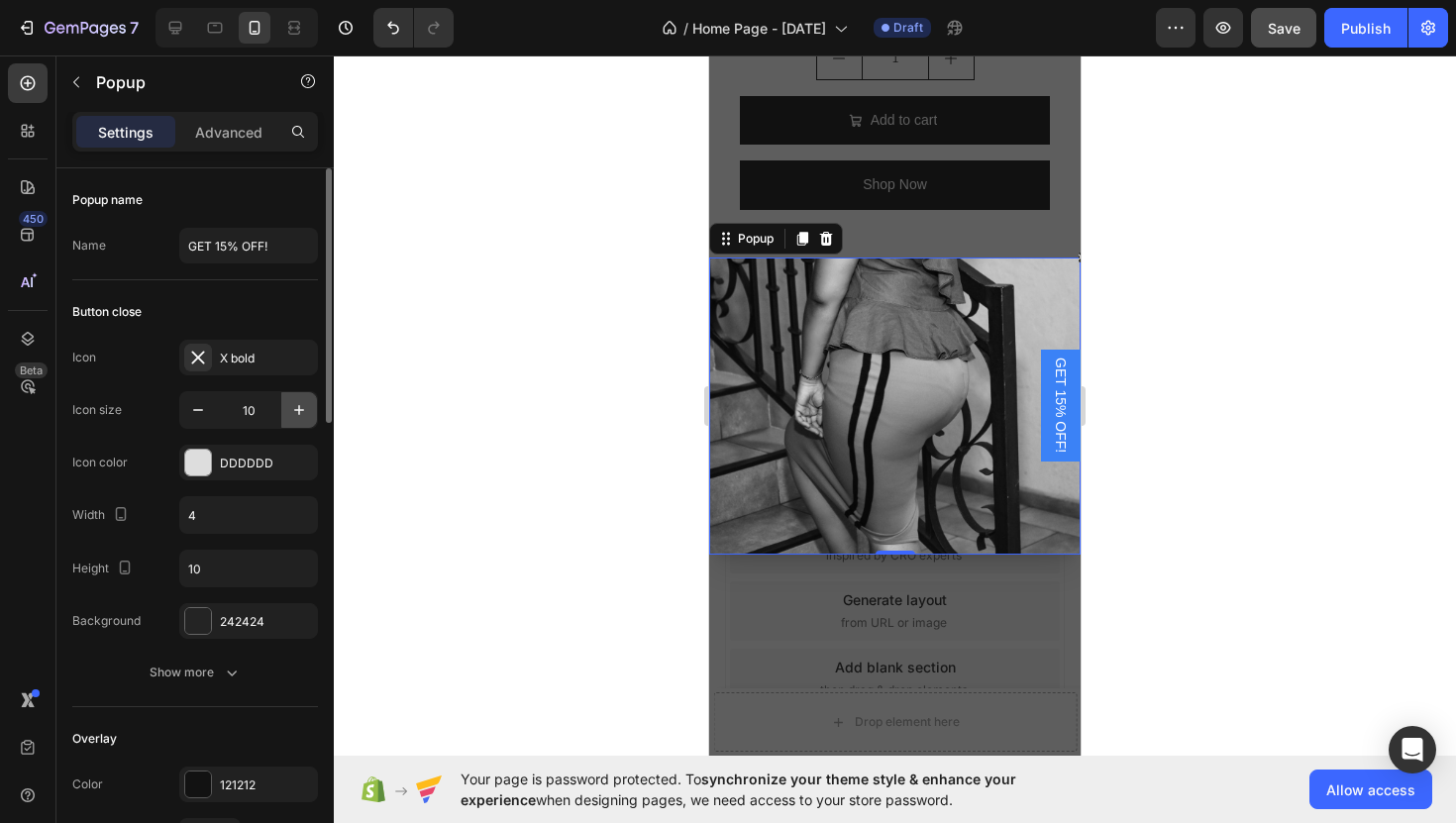 click 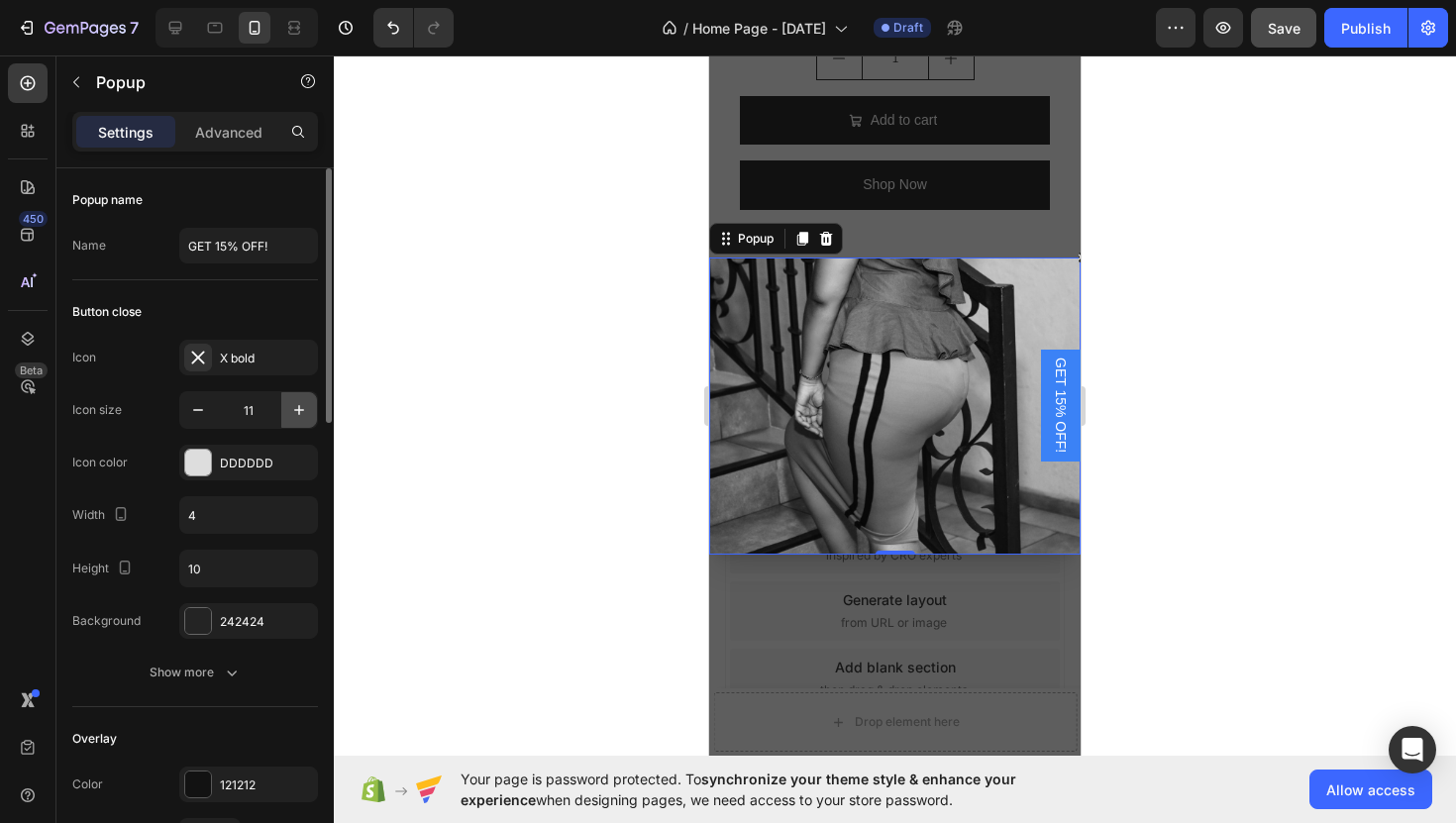 click 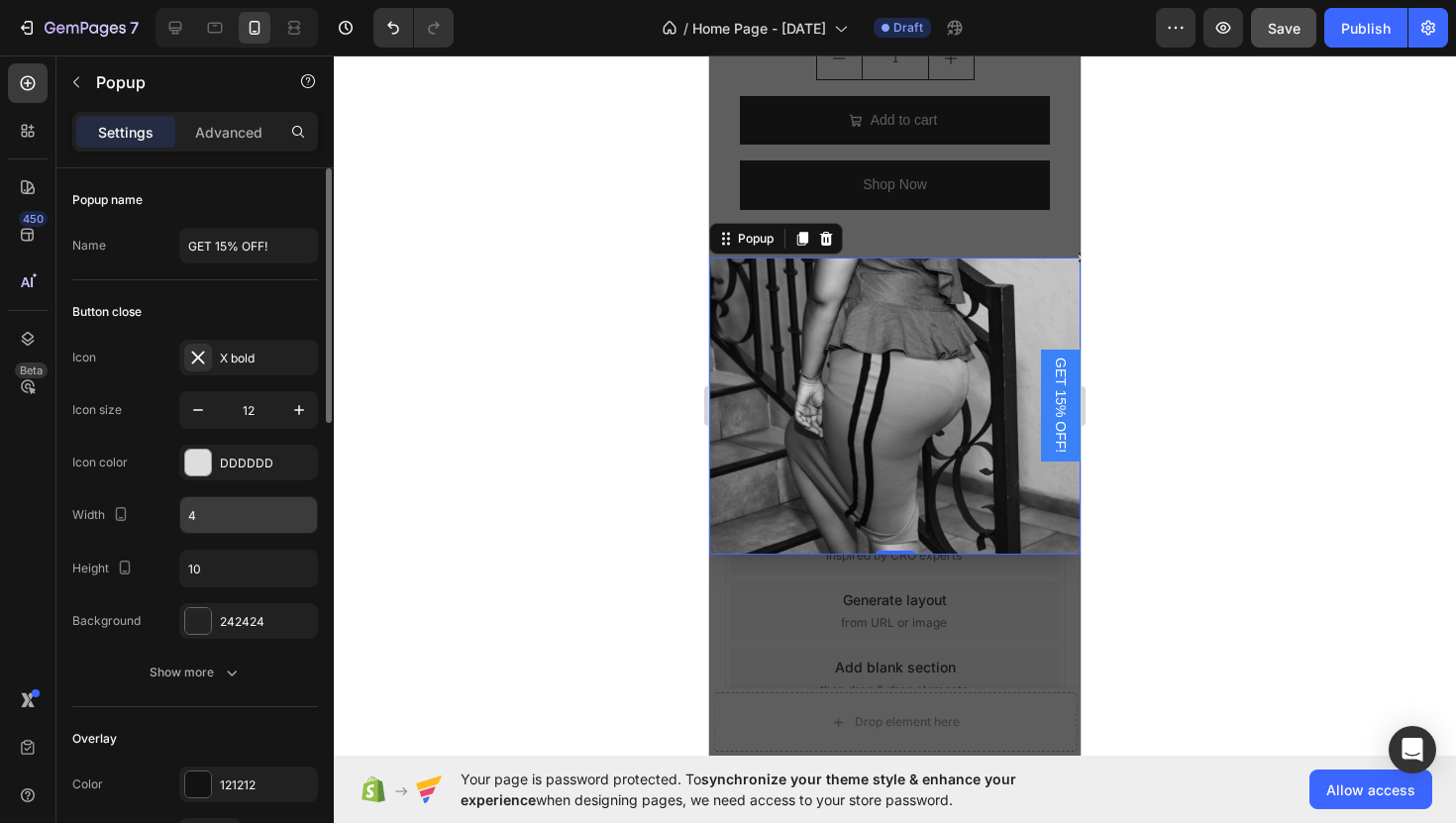 type on "4" 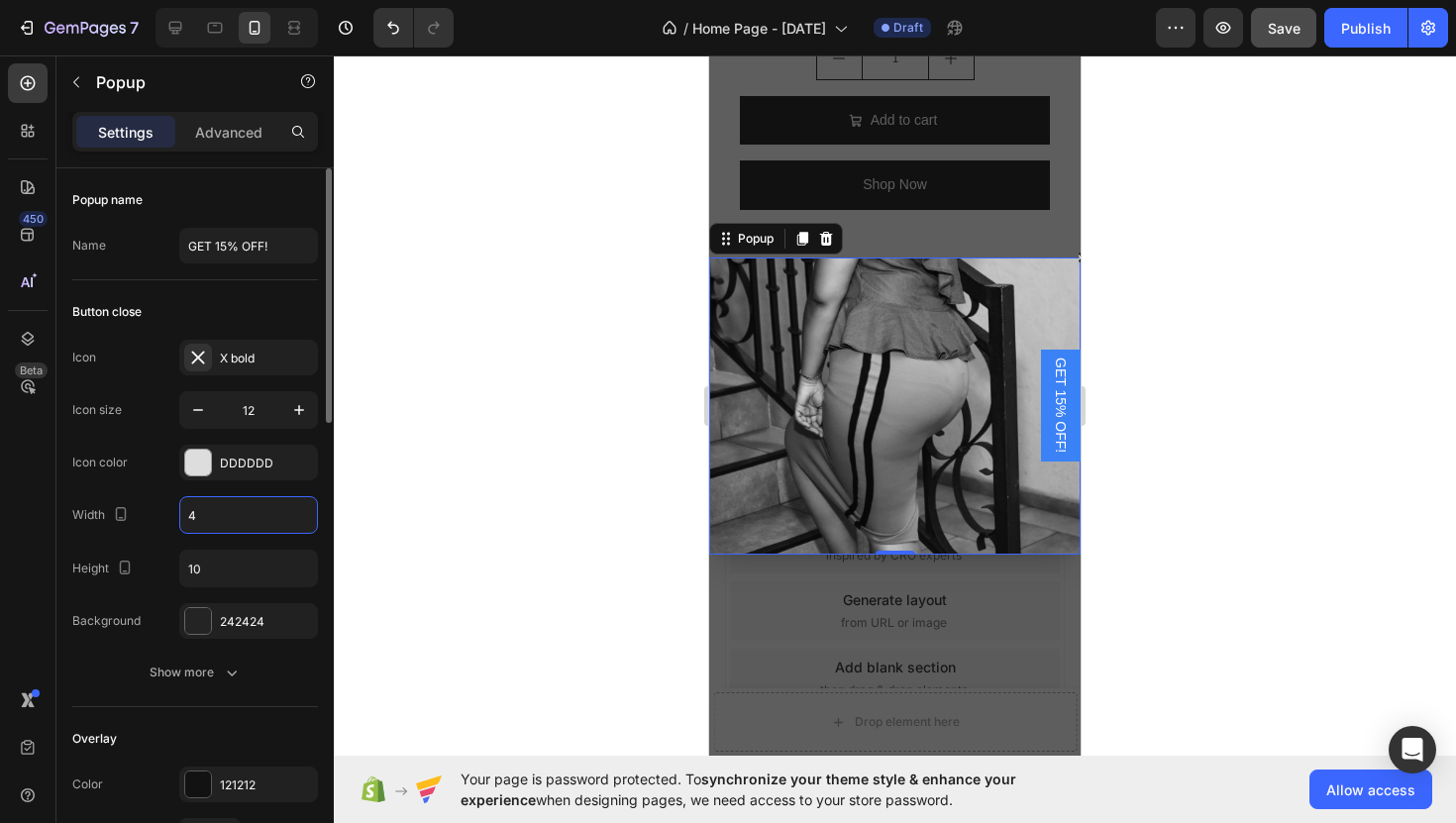 click on "4" at bounding box center [249, 515] 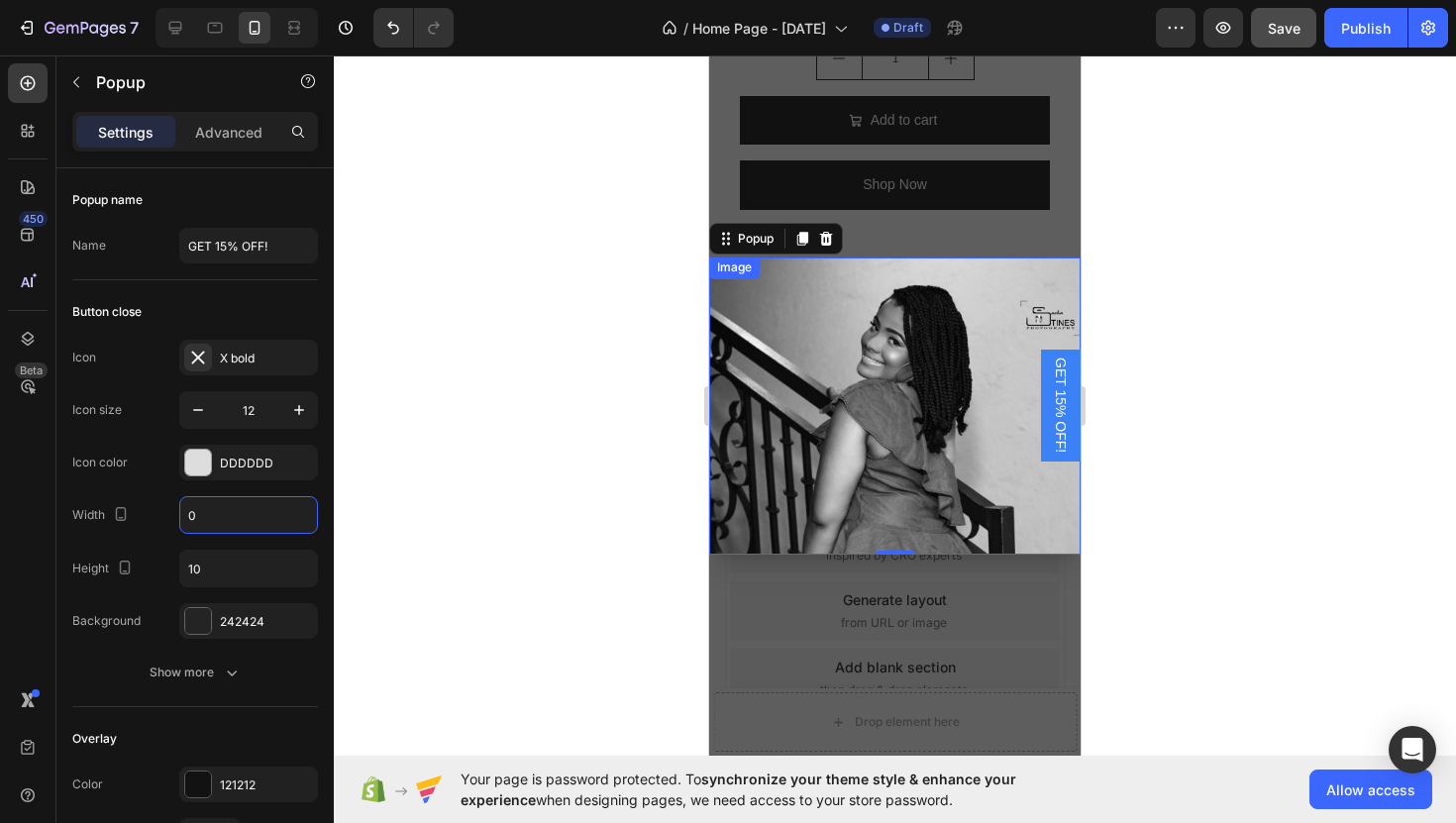 scroll, scrollTop: 0, scrollLeft: 0, axis: both 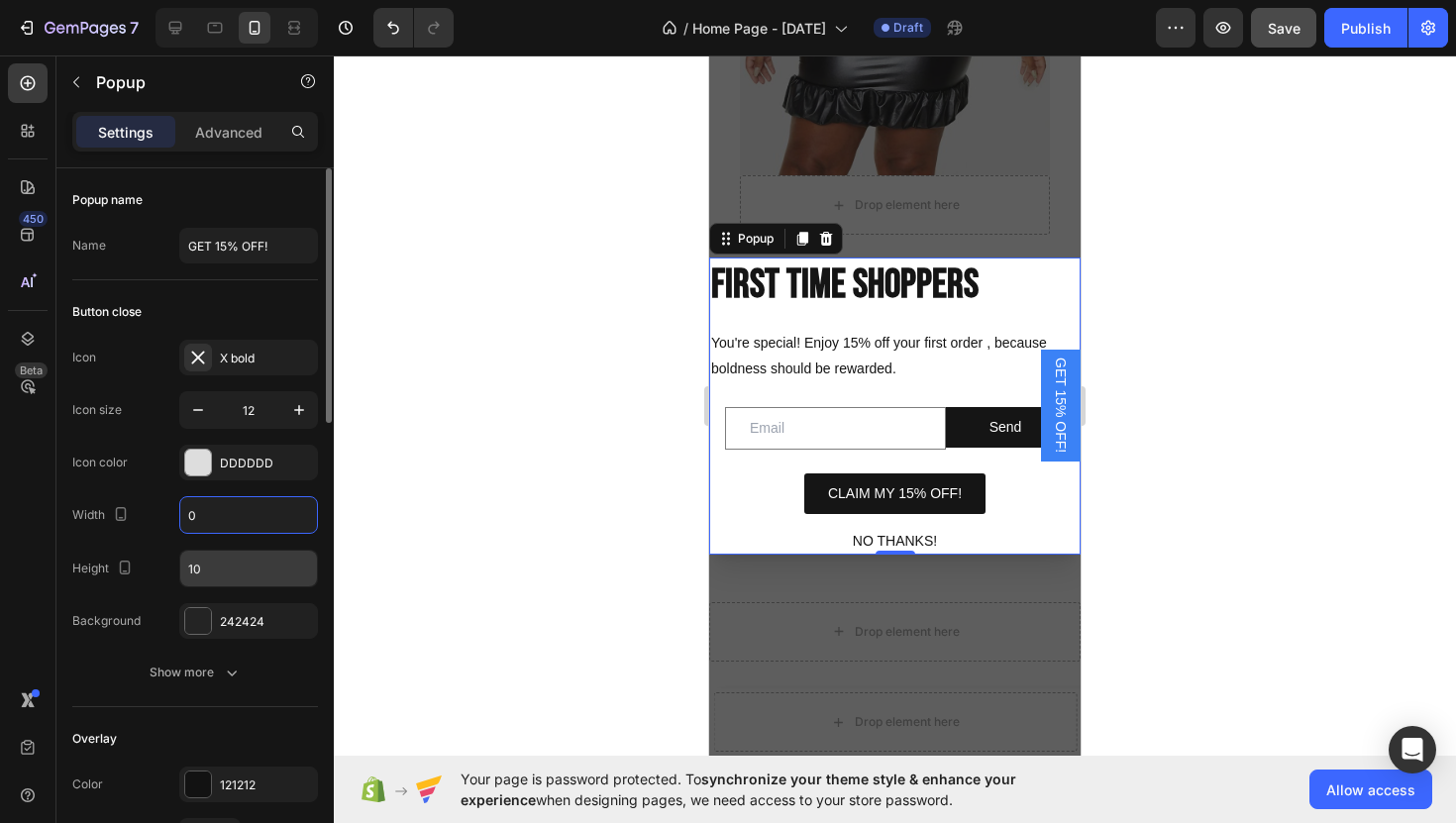 type on "0" 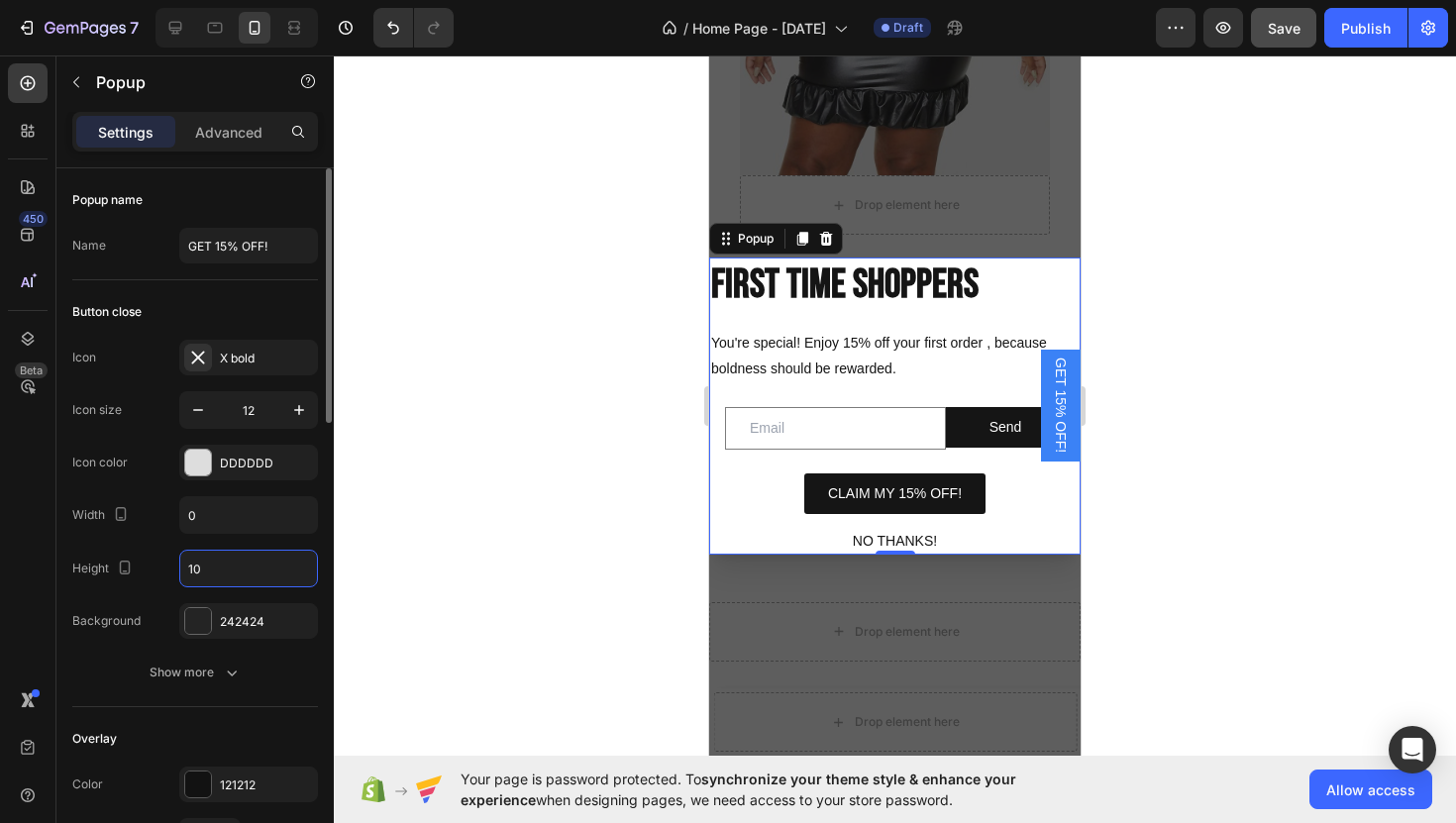 click on "10" at bounding box center [249, 568] 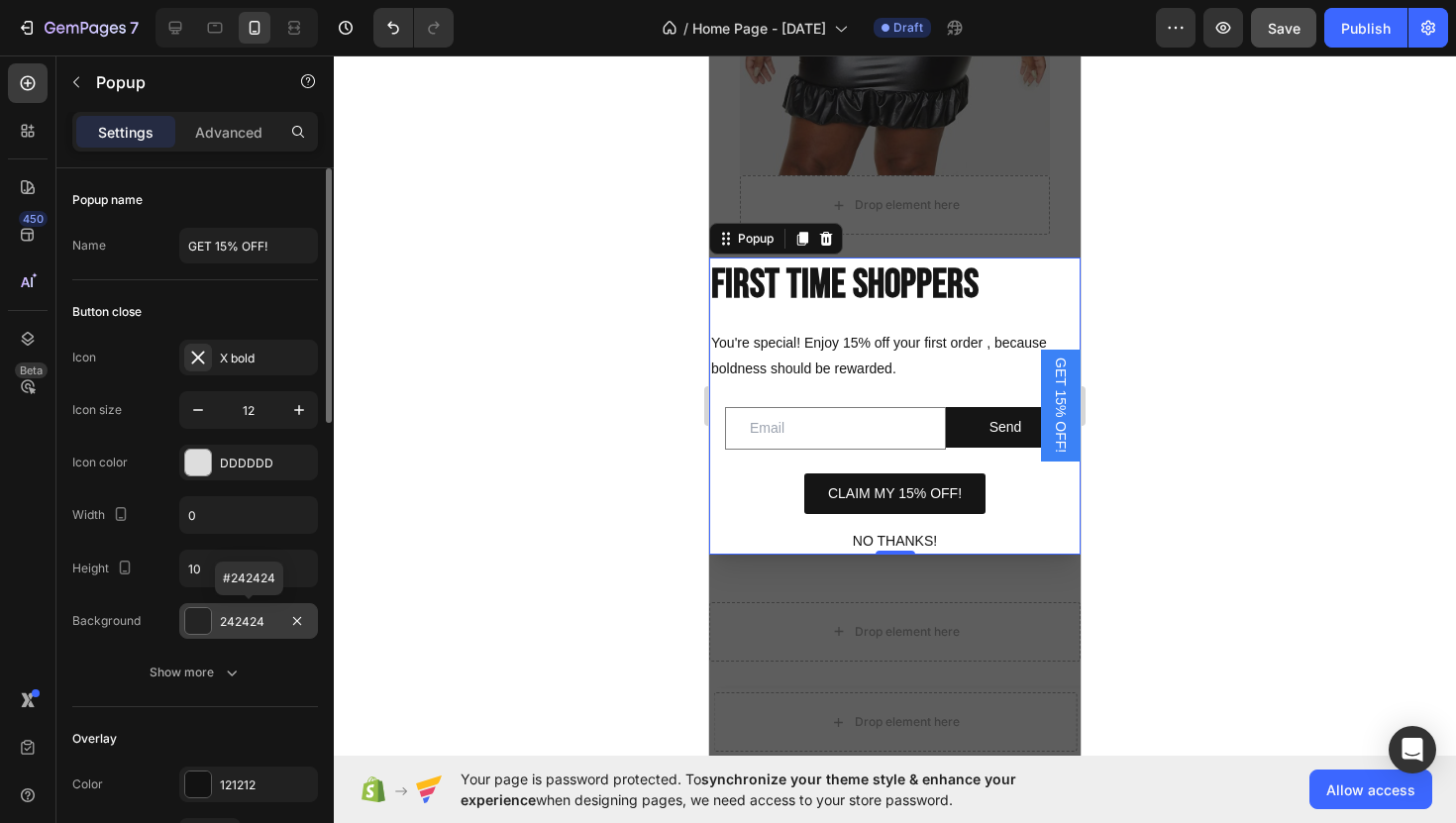 click at bounding box center [198, 621] 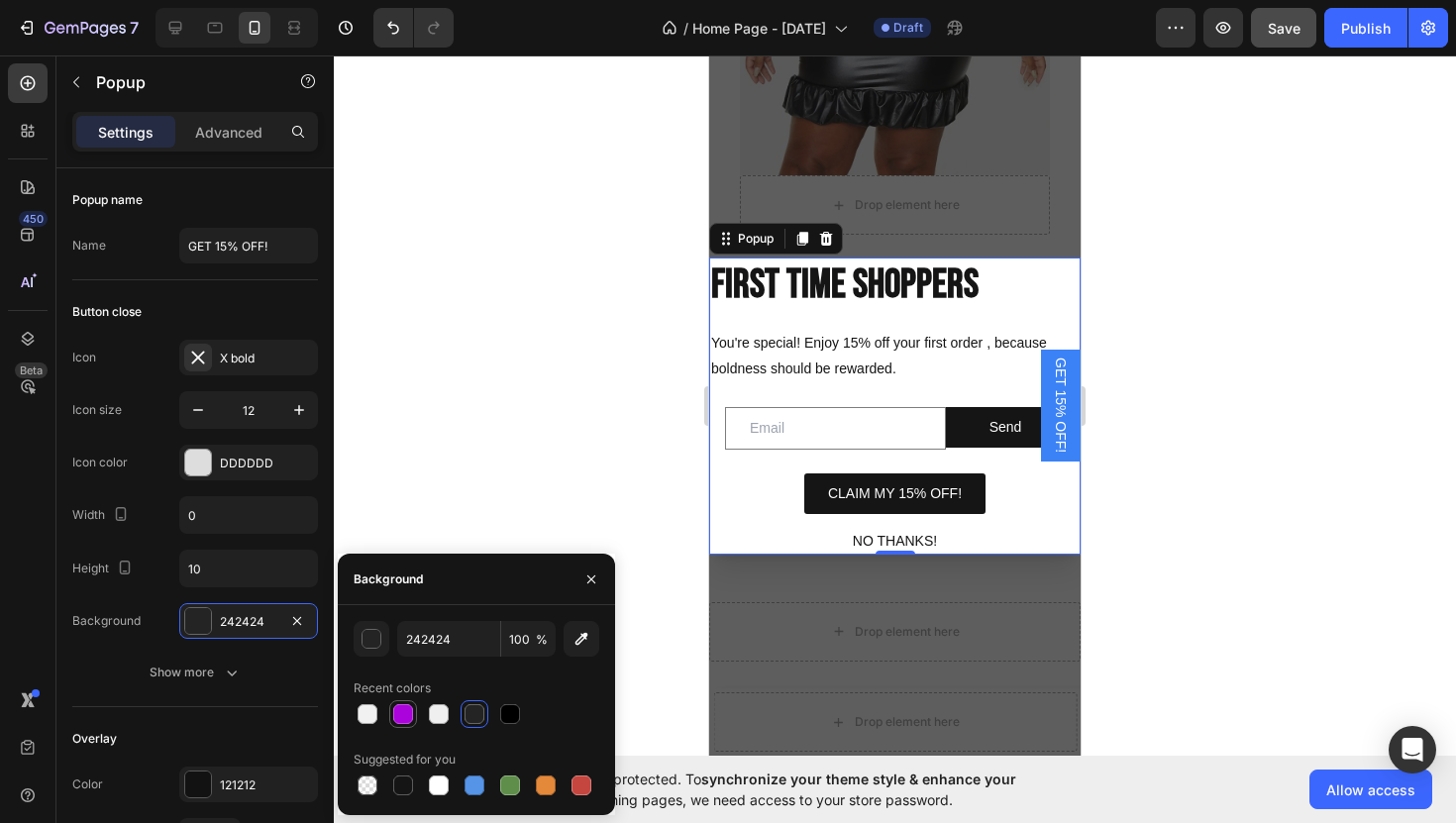 click at bounding box center (403, 714) 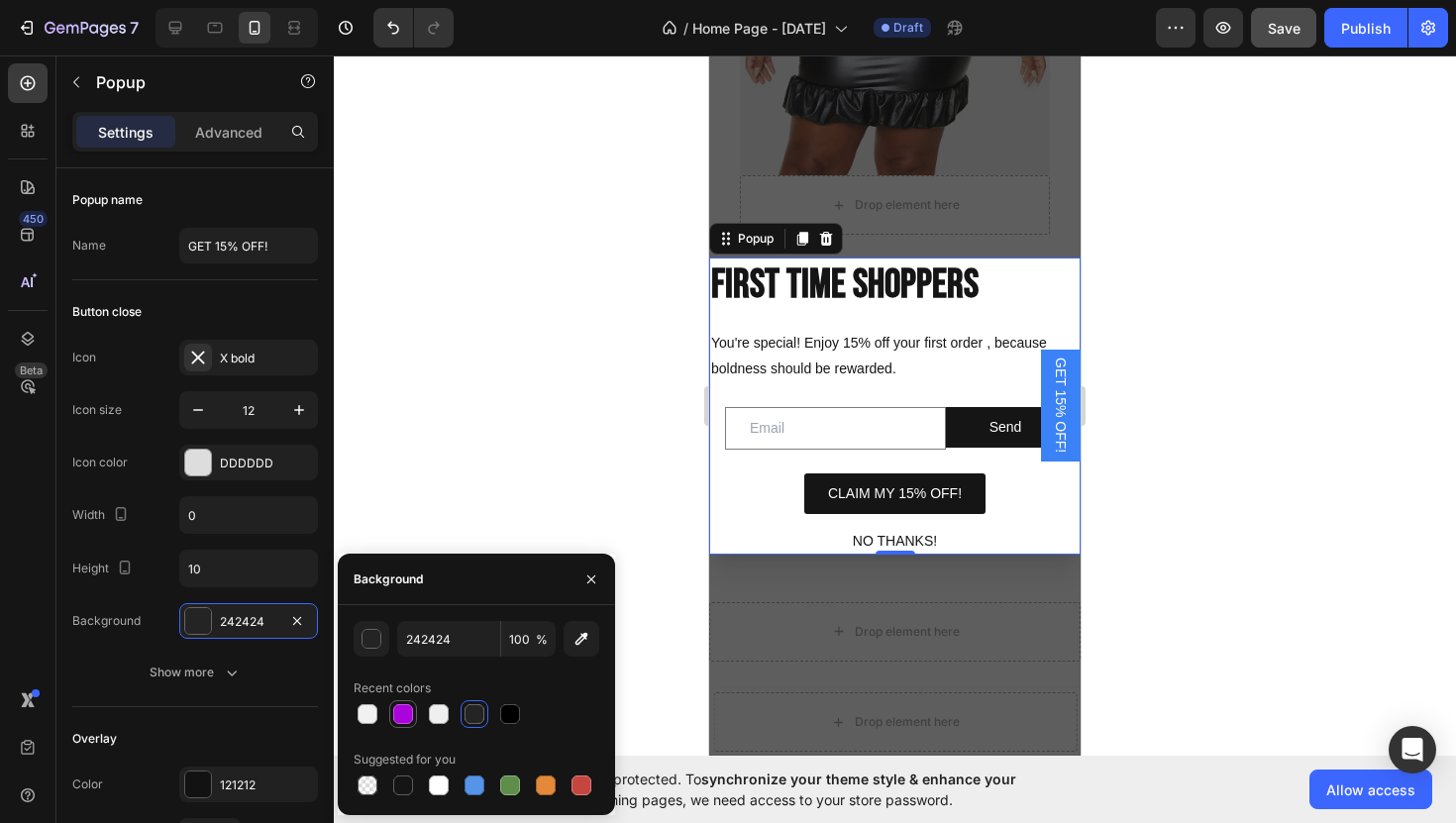 type on "AB03DB" 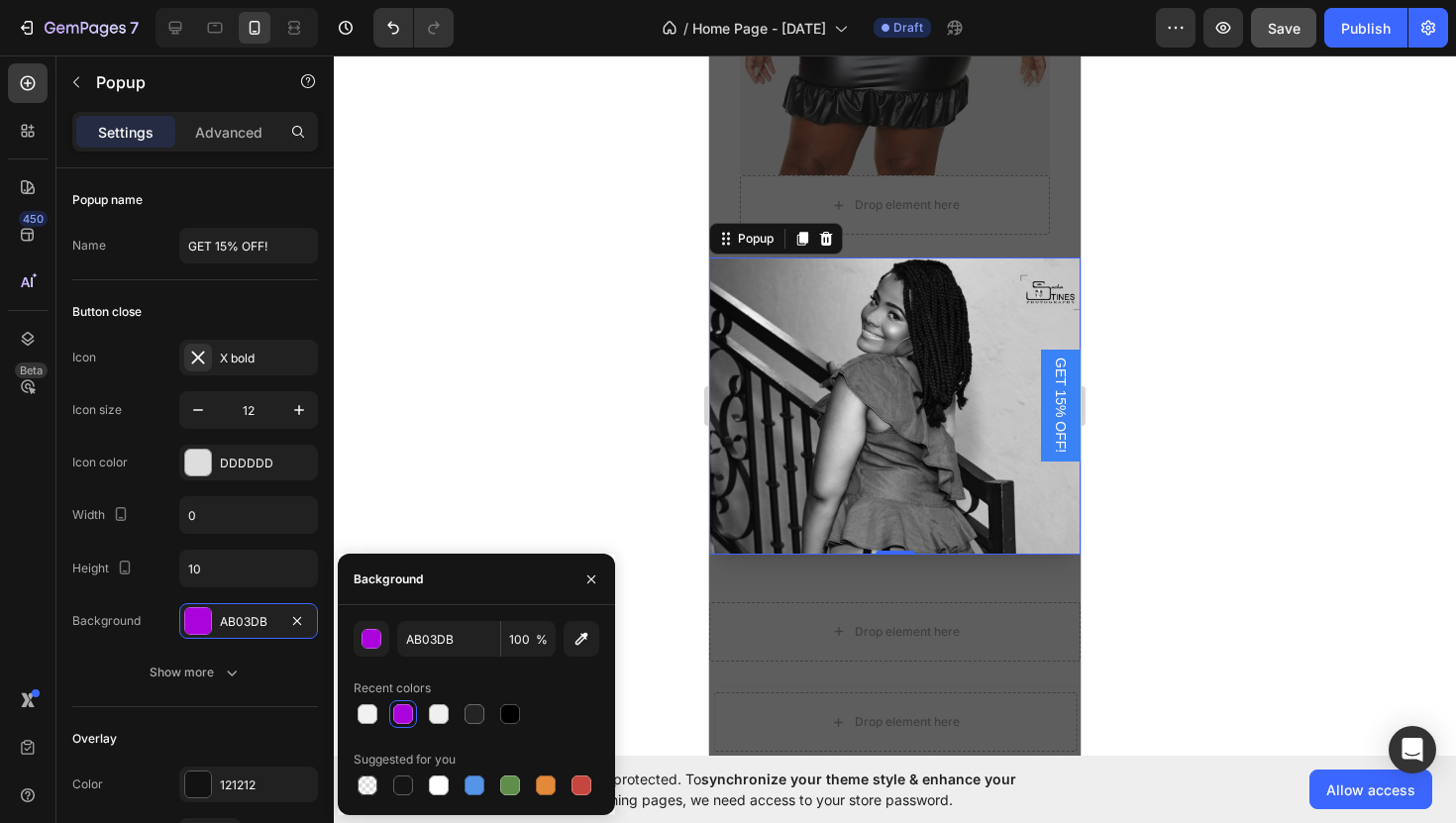 scroll, scrollTop: 130, scrollLeft: 0, axis: vertical 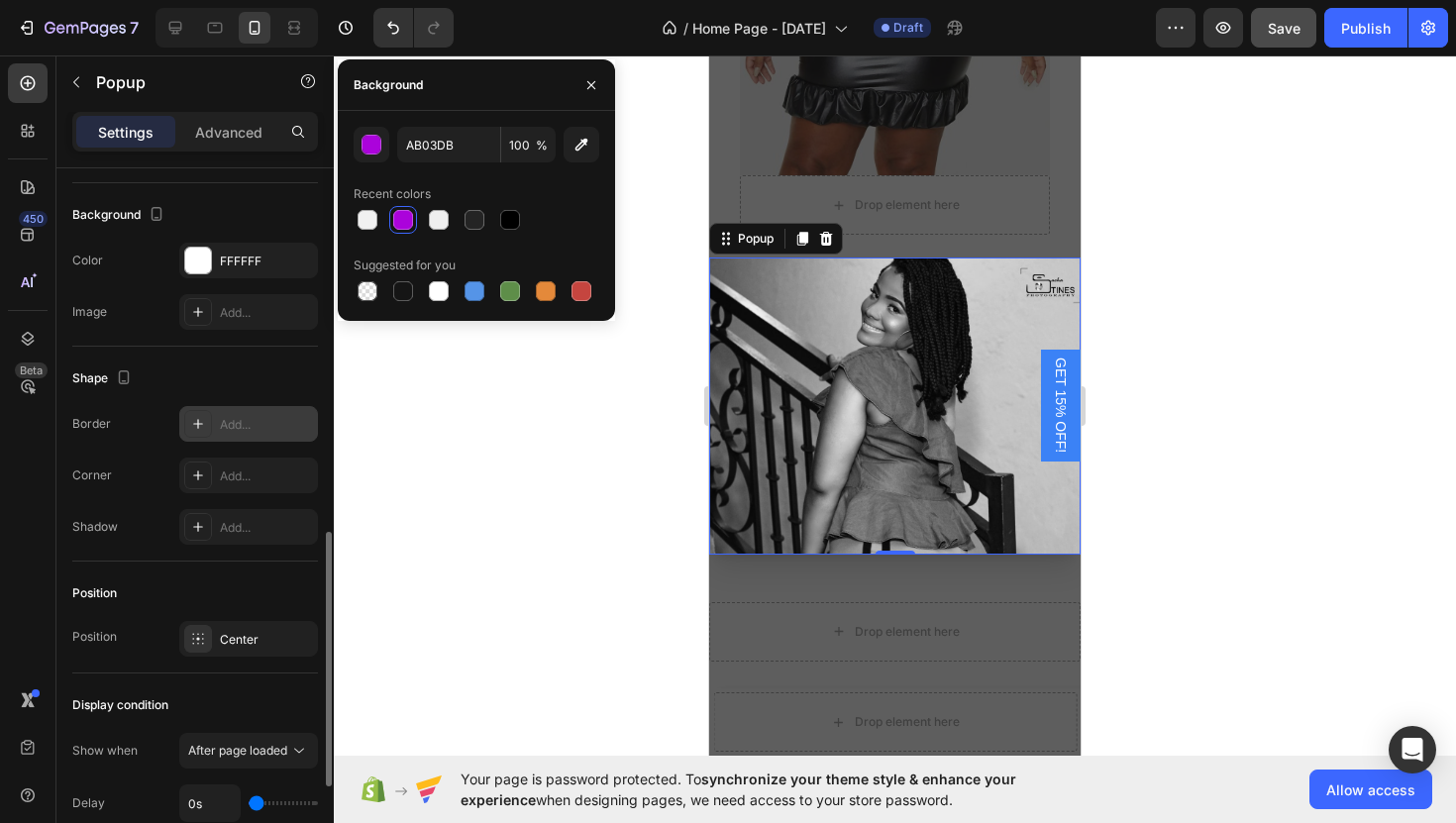 click on "Add..." at bounding box center [249, 424] 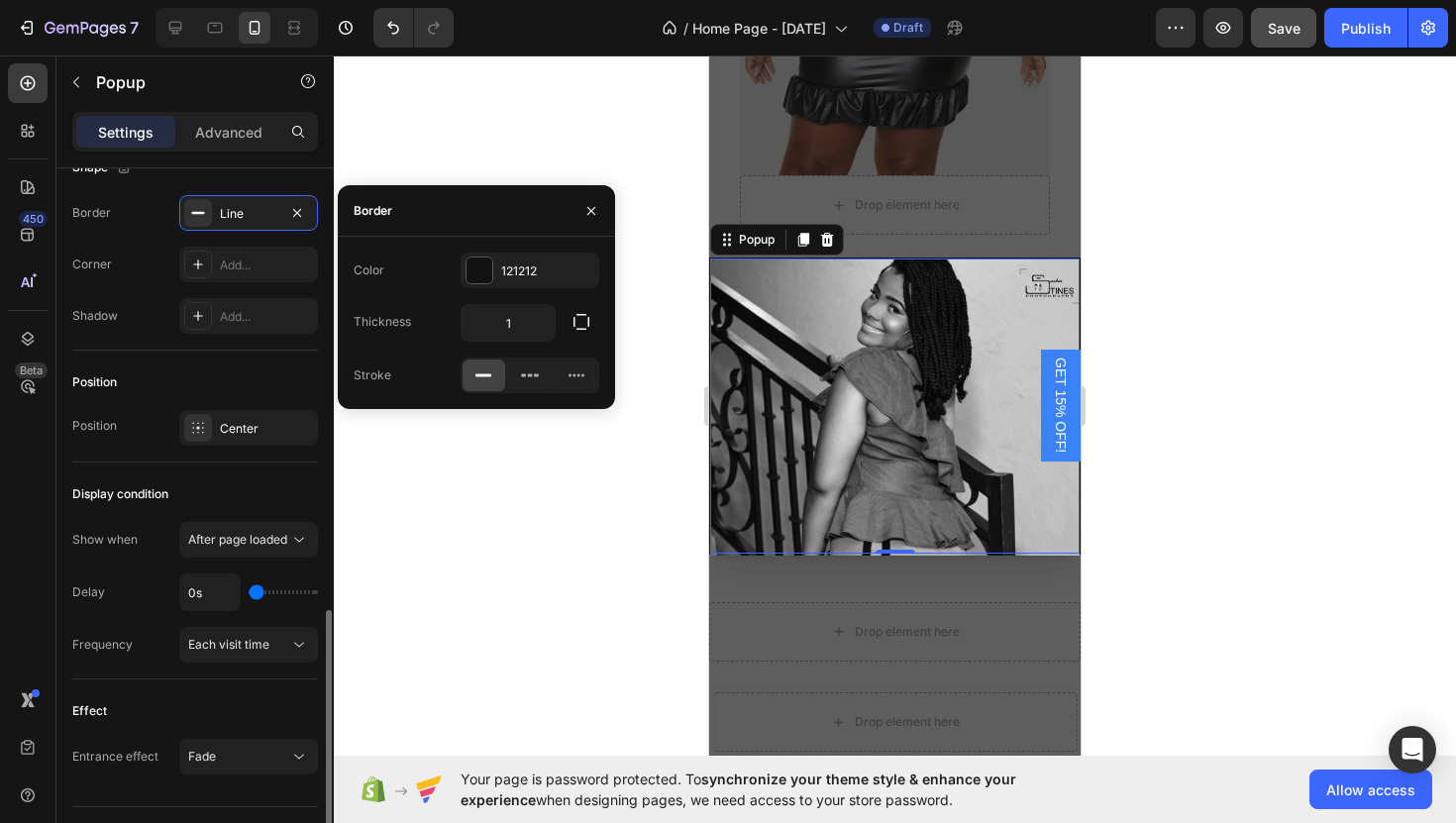 scroll, scrollTop: 1224, scrollLeft: 0, axis: vertical 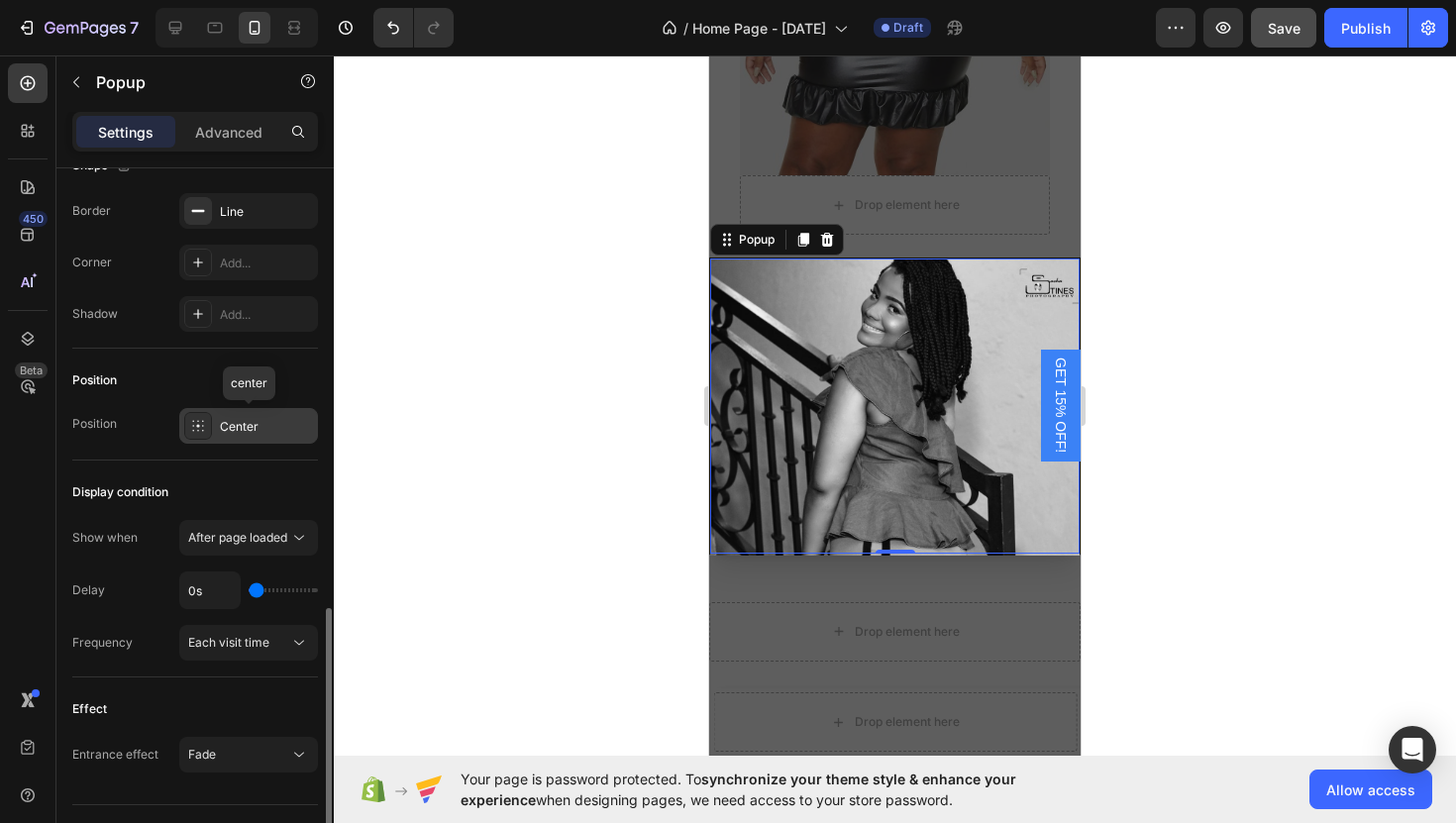 click on "Center" at bounding box center (266, 427) 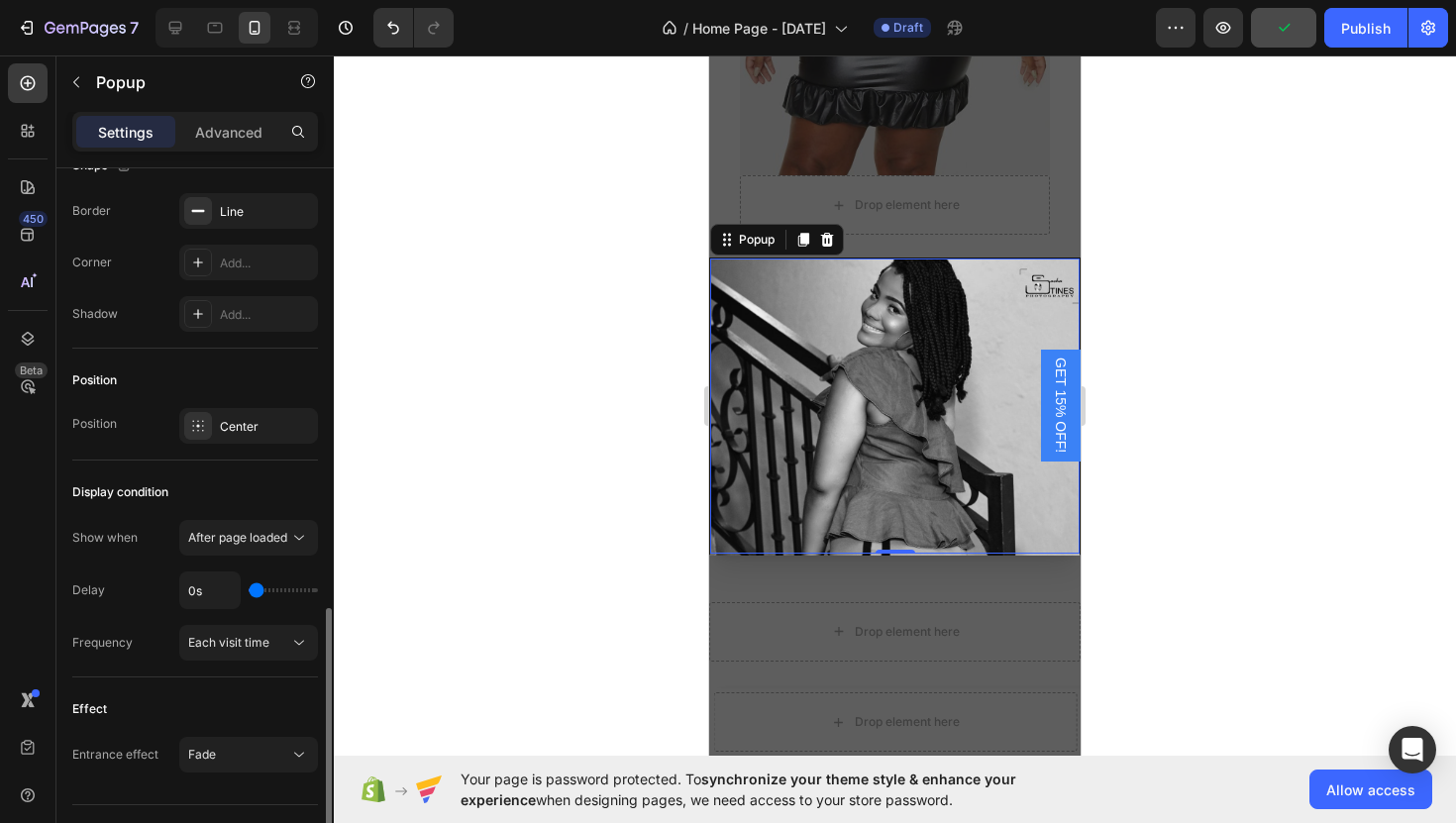 click on "Display condition" at bounding box center [195, 492] 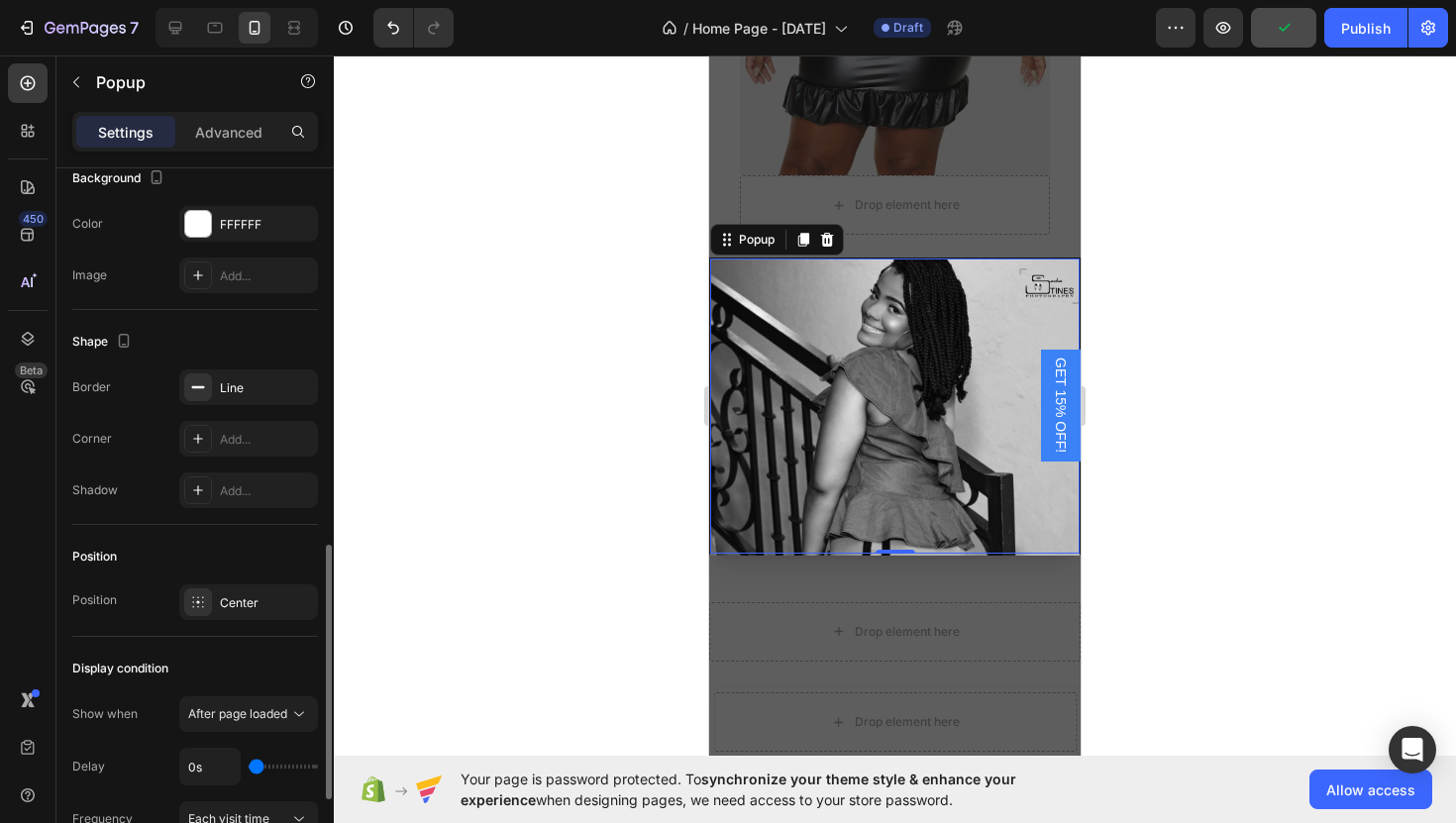 scroll, scrollTop: 1048, scrollLeft: 0, axis: vertical 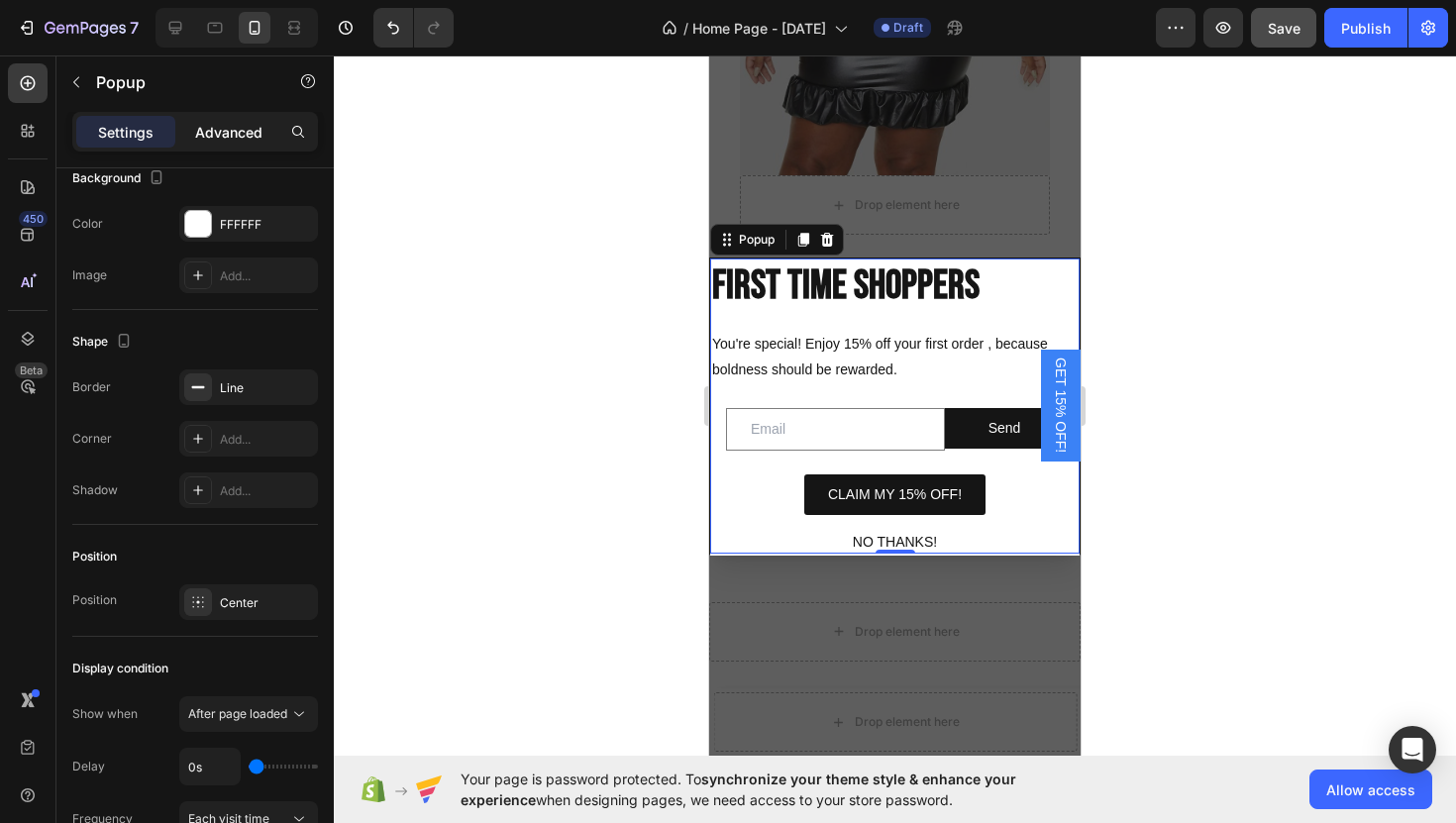 click on "Advanced" at bounding box center (229, 132) 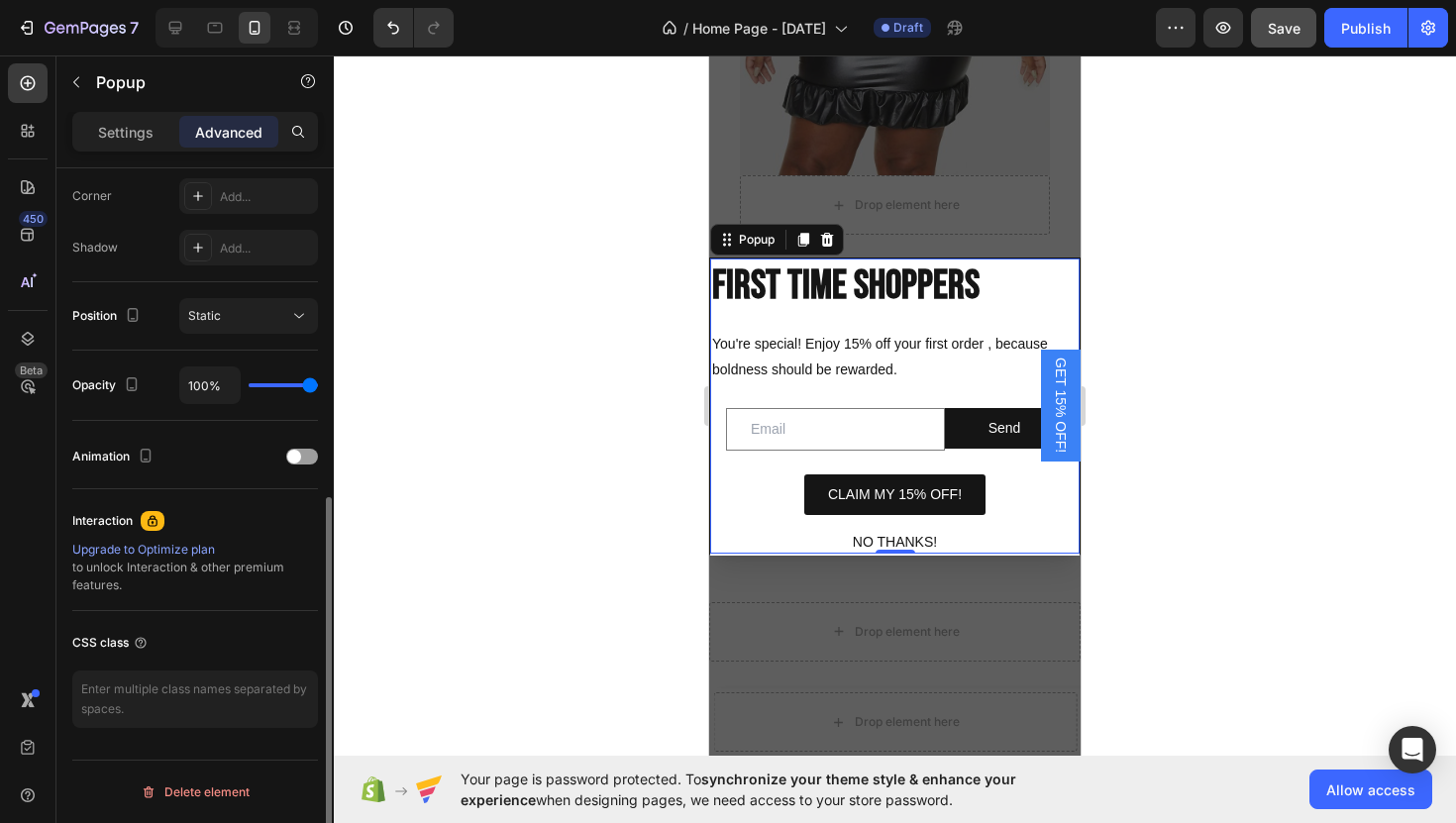 scroll, scrollTop: 610, scrollLeft: 0, axis: vertical 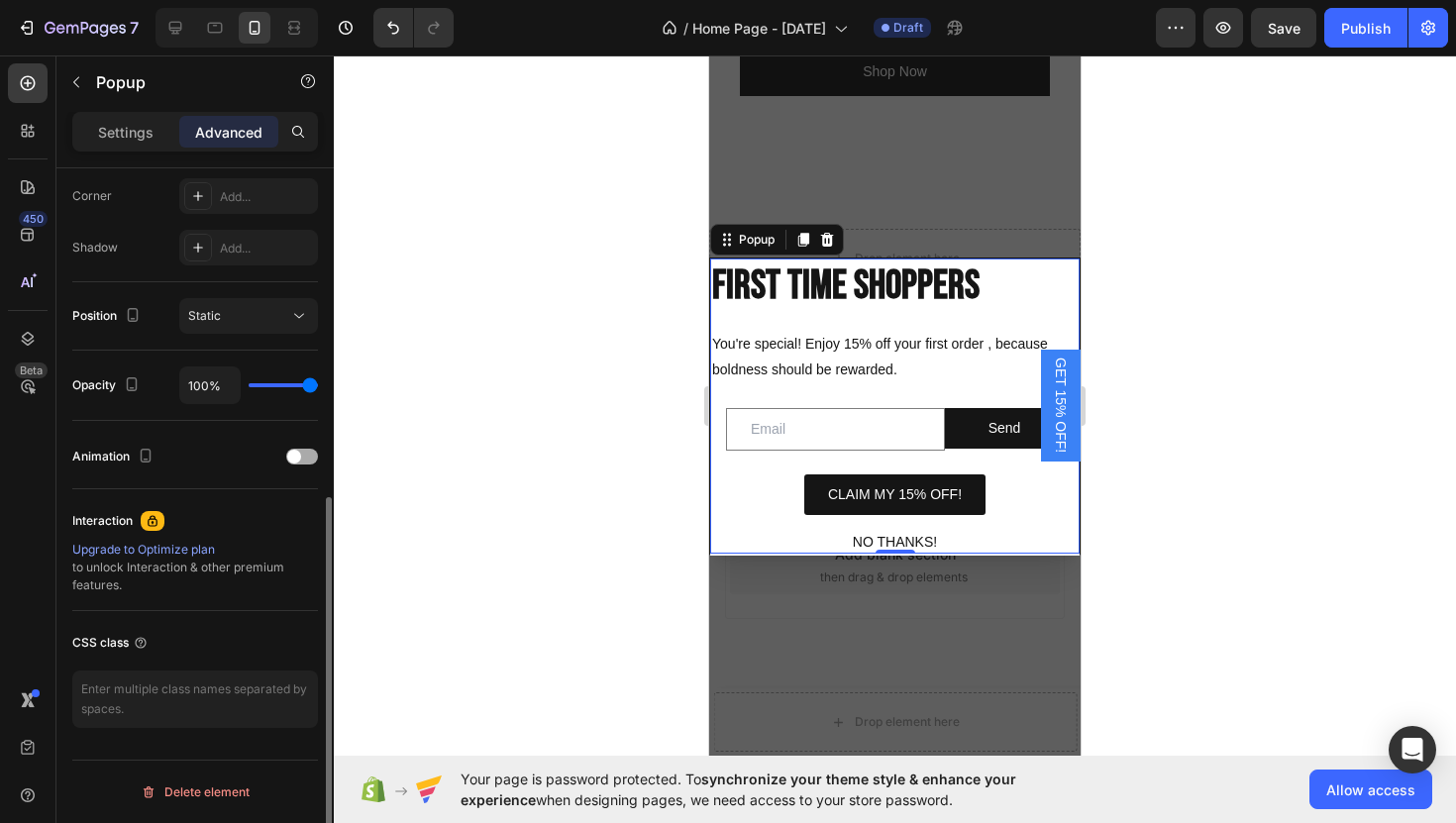 click at bounding box center (302, 457) 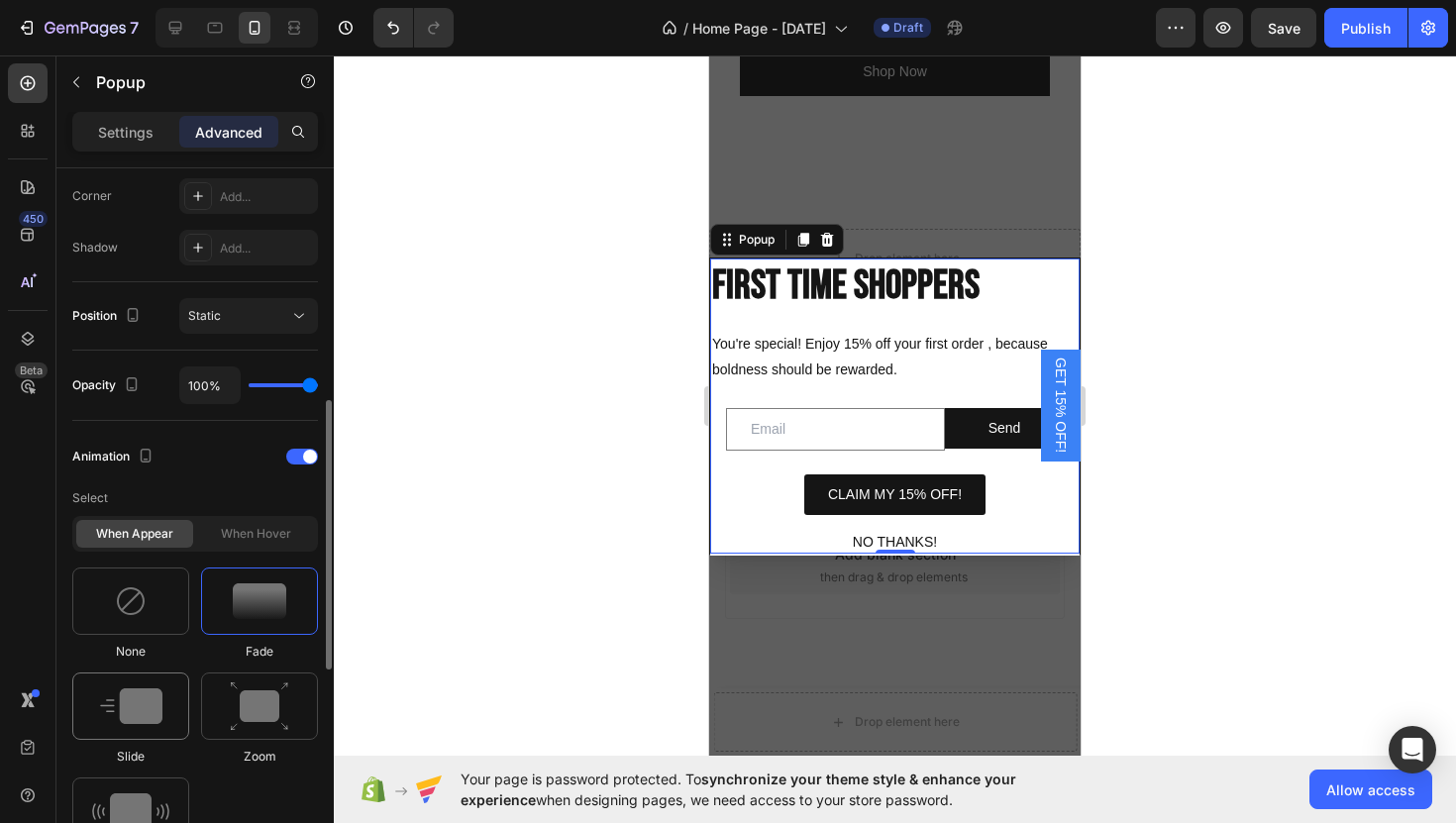 click at bounding box center (131, 706) 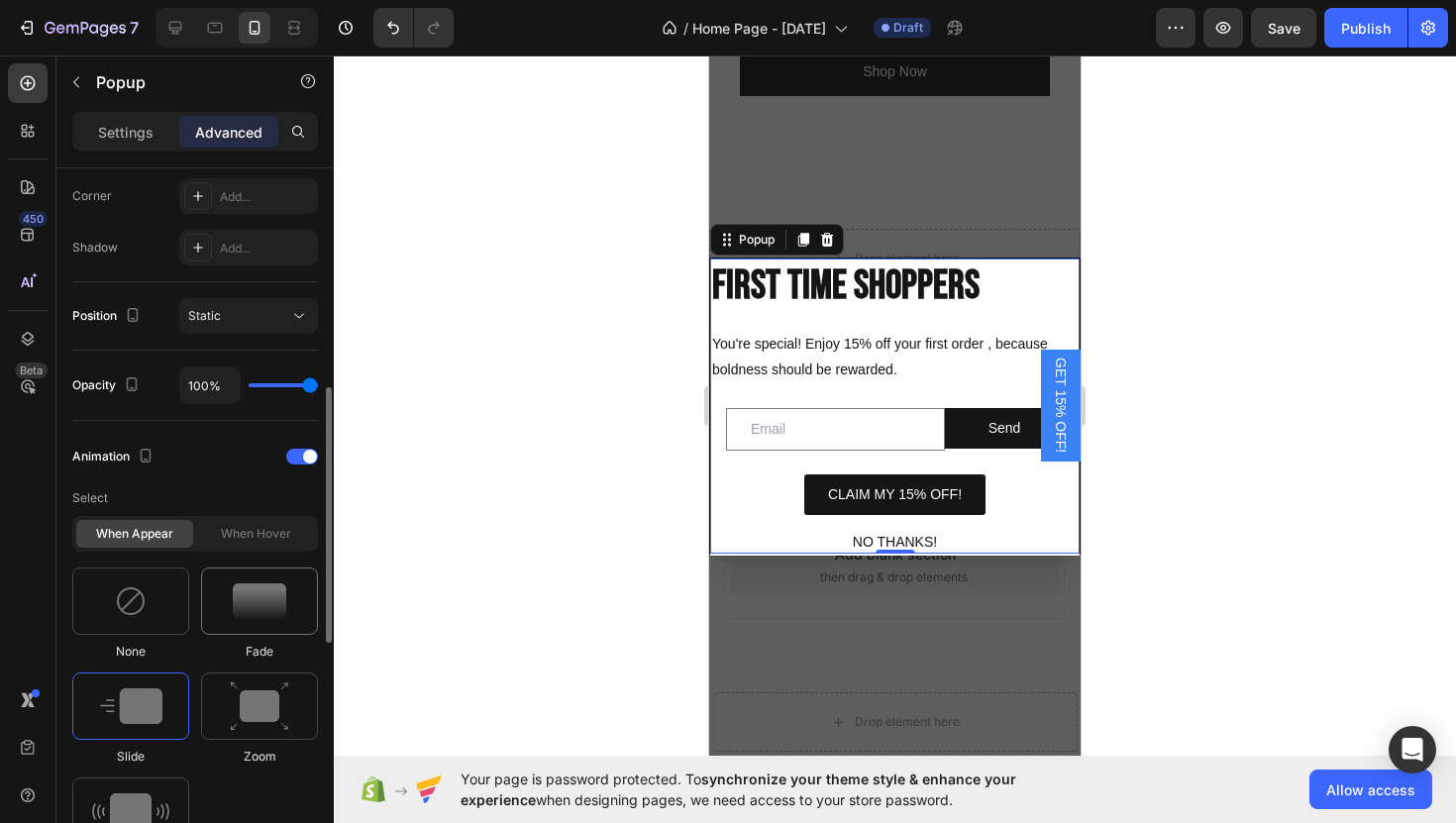 click at bounding box center (260, 601) 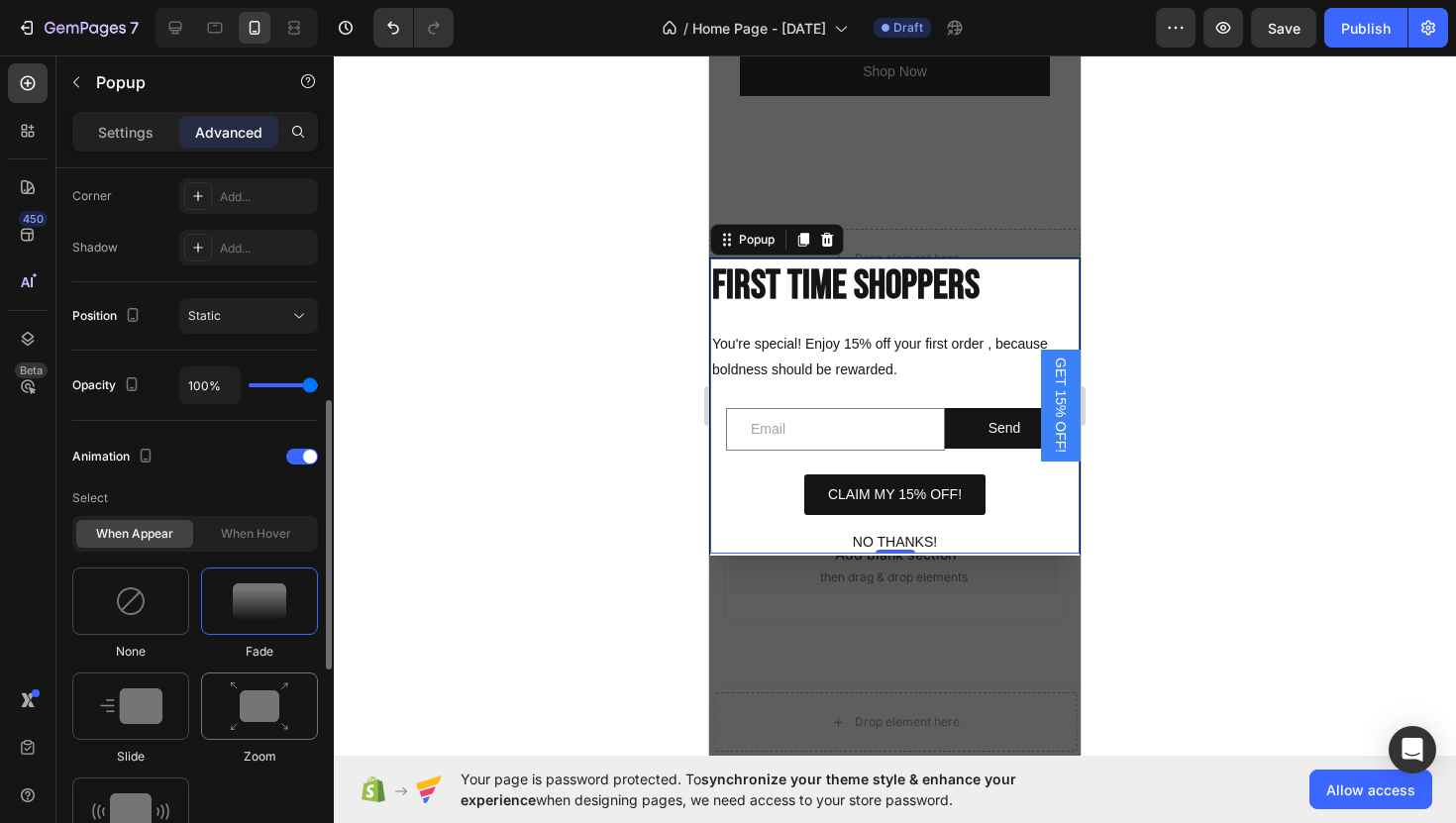 click at bounding box center [260, 706] 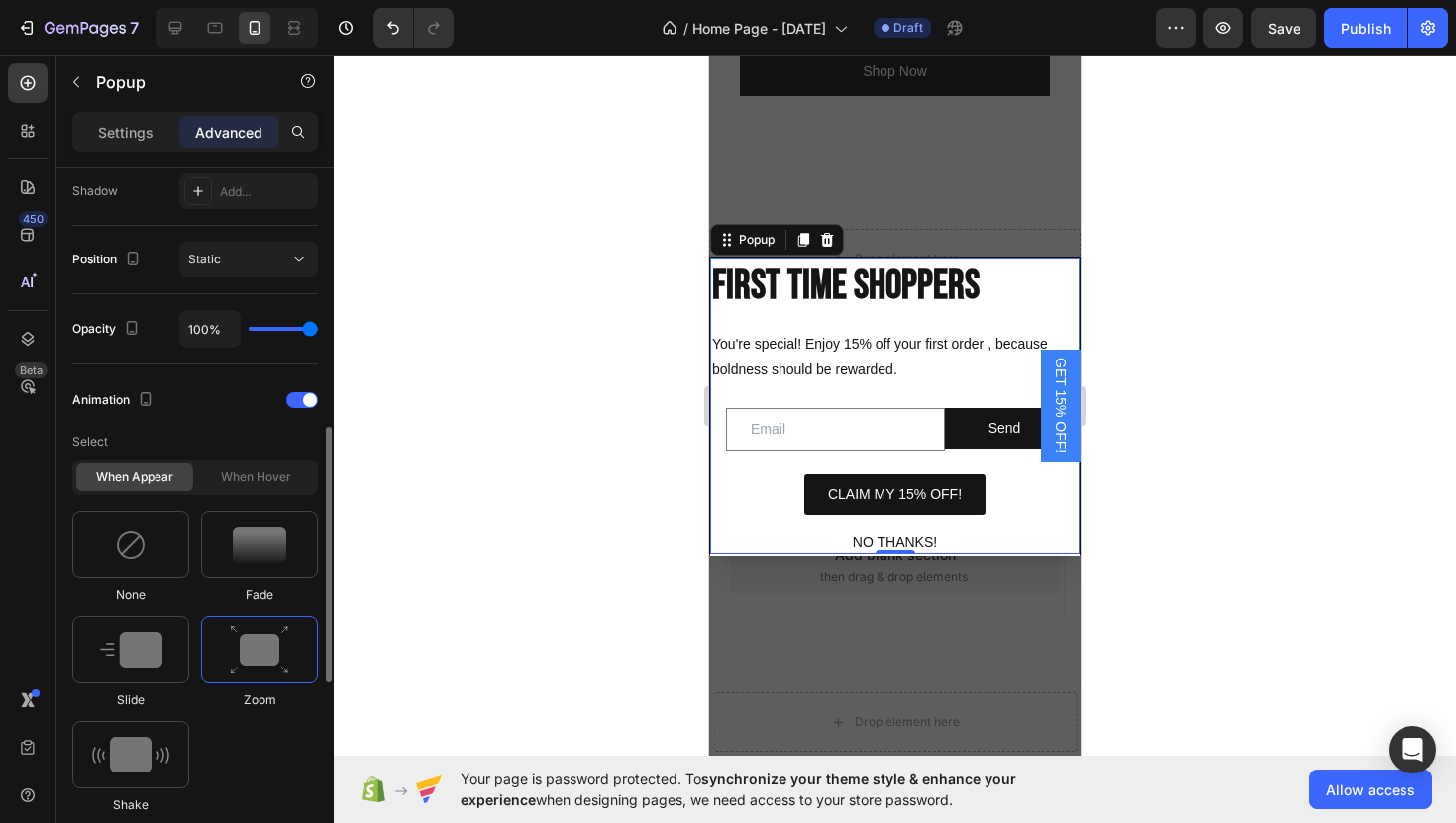 scroll, scrollTop: 682, scrollLeft: 0, axis: vertical 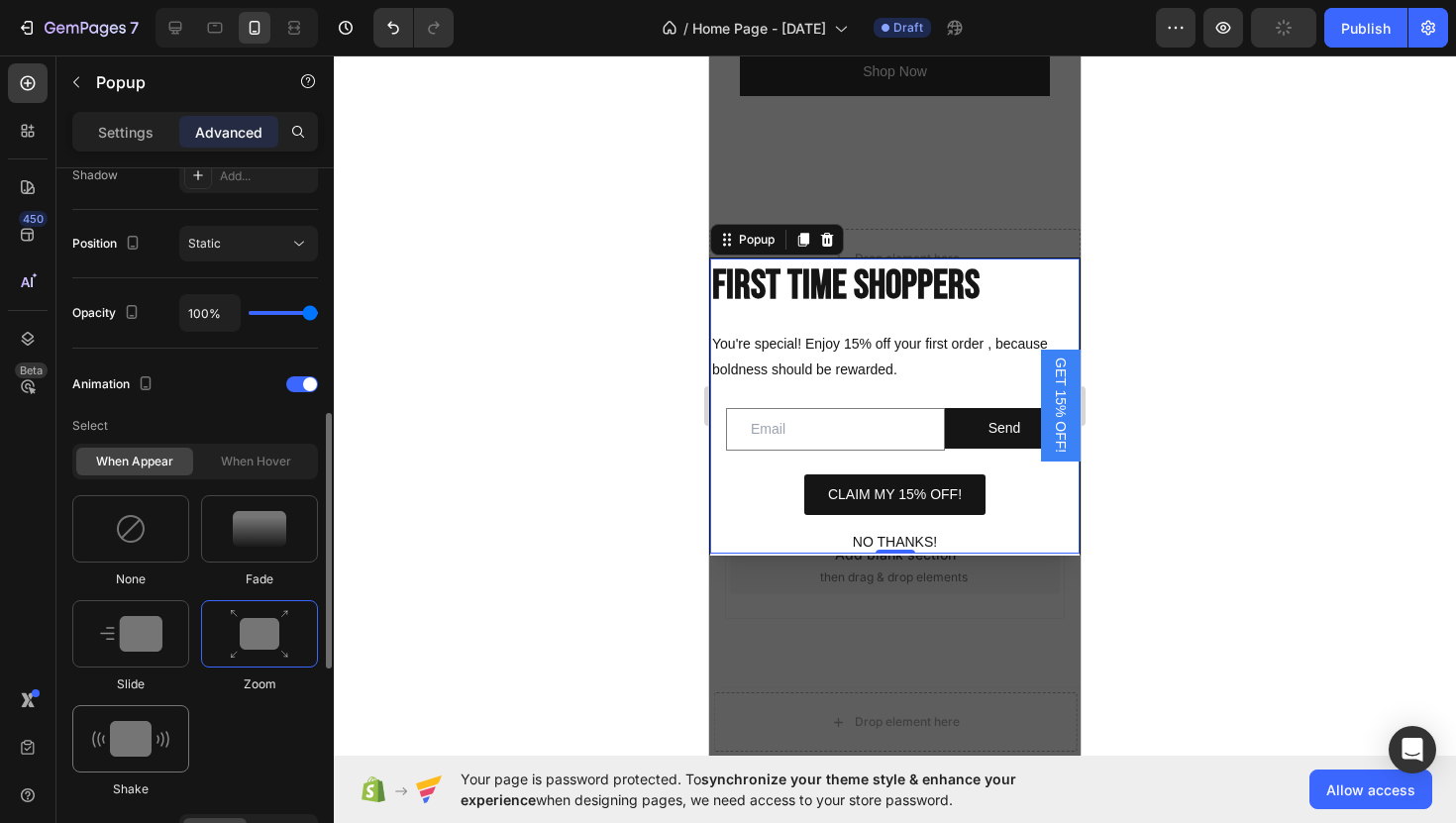 click at bounding box center [131, 739] 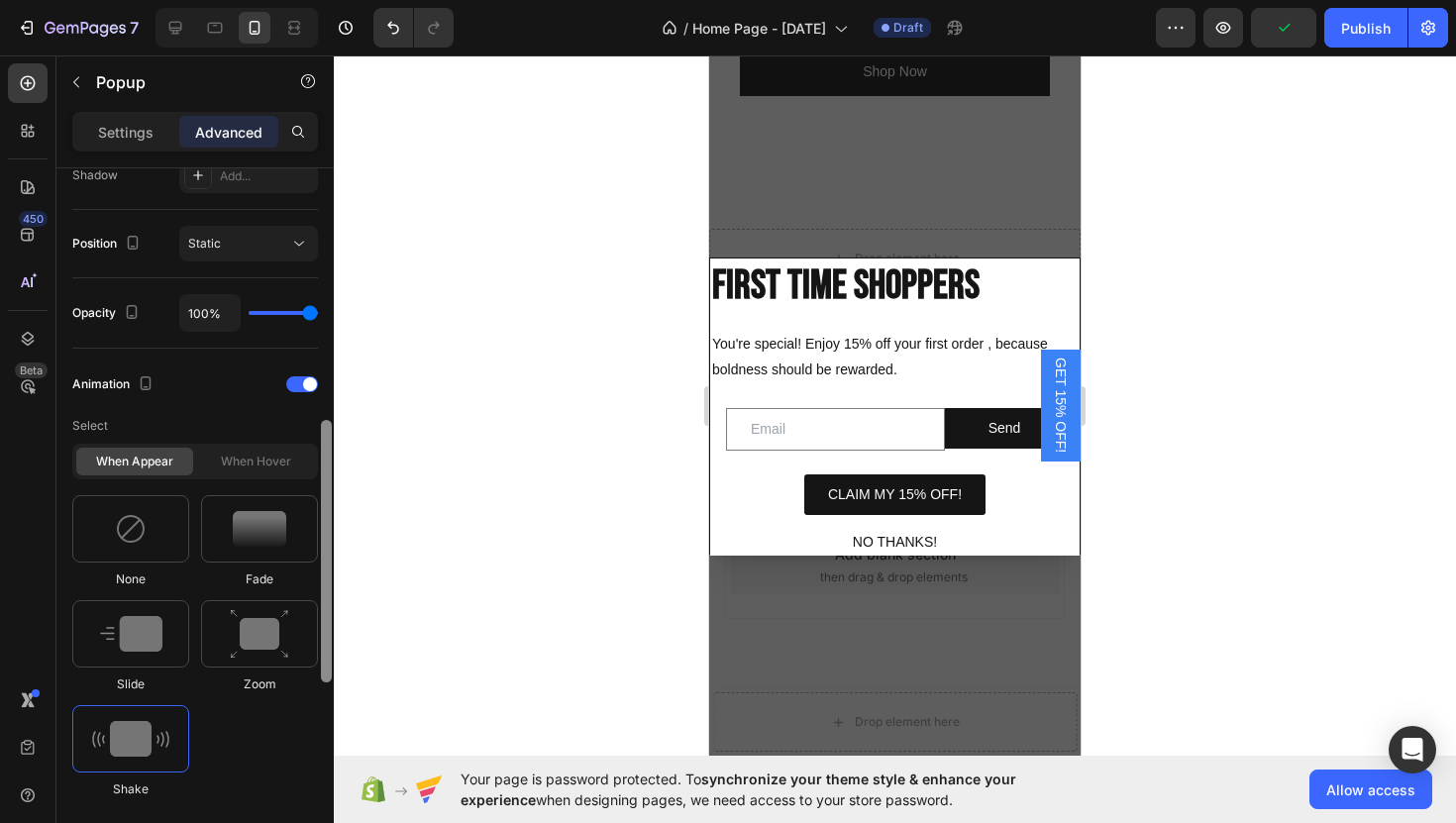 scroll, scrollTop: 1214, scrollLeft: 0, axis: vertical 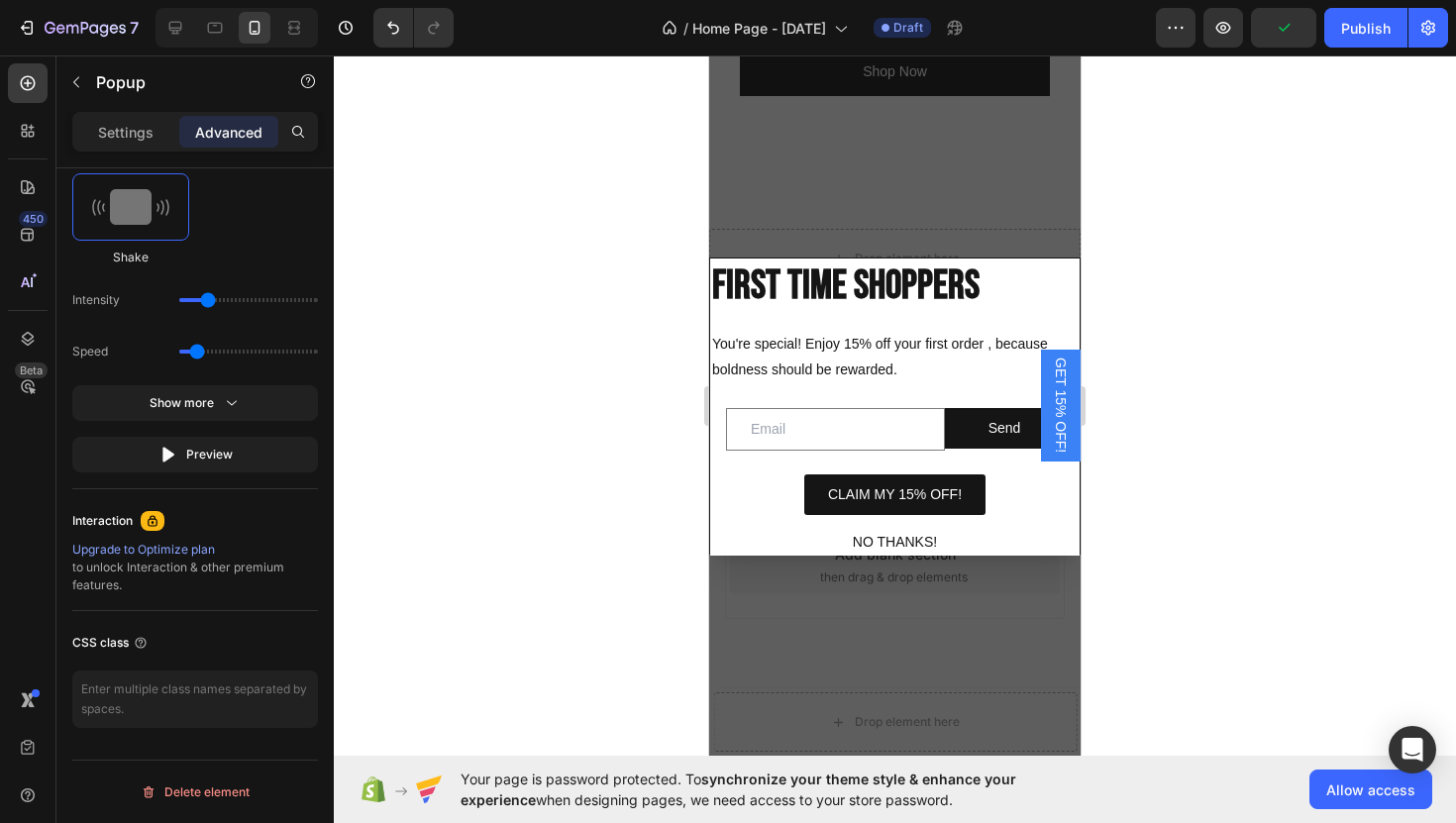 click at bounding box center (326, -8) 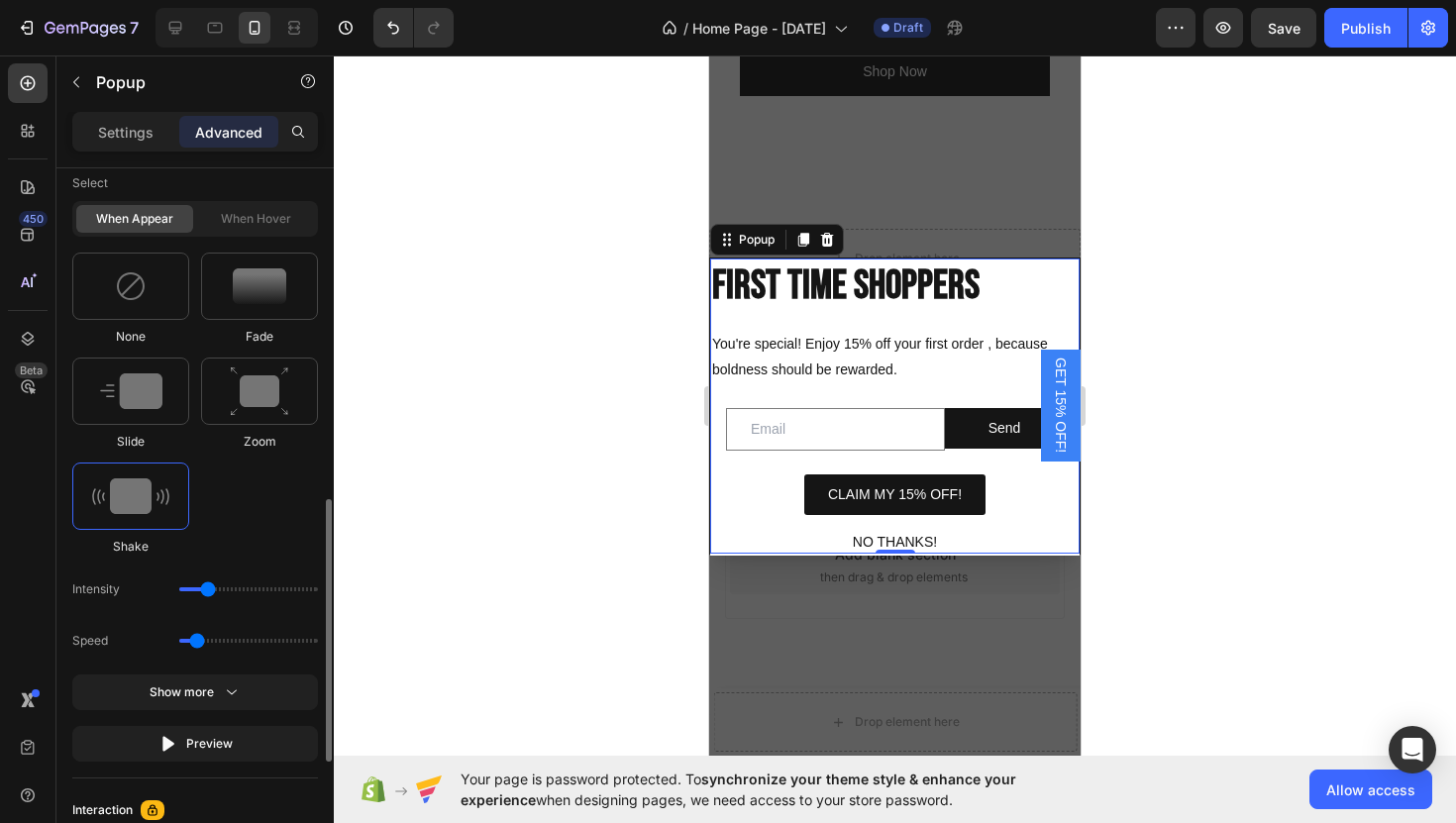 scroll, scrollTop: 917, scrollLeft: 0, axis: vertical 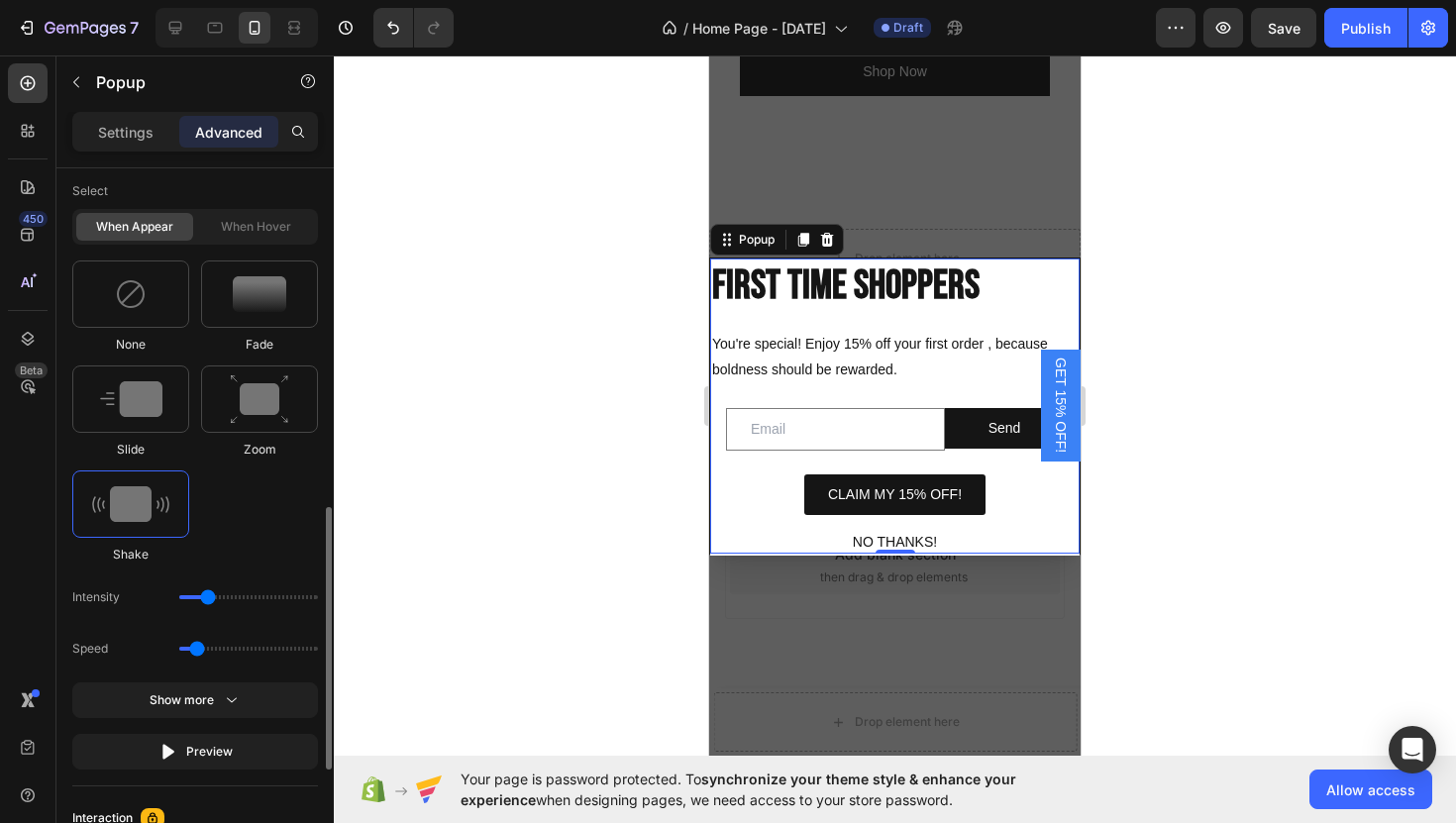 click on "Zoom" at bounding box center (260, 450) 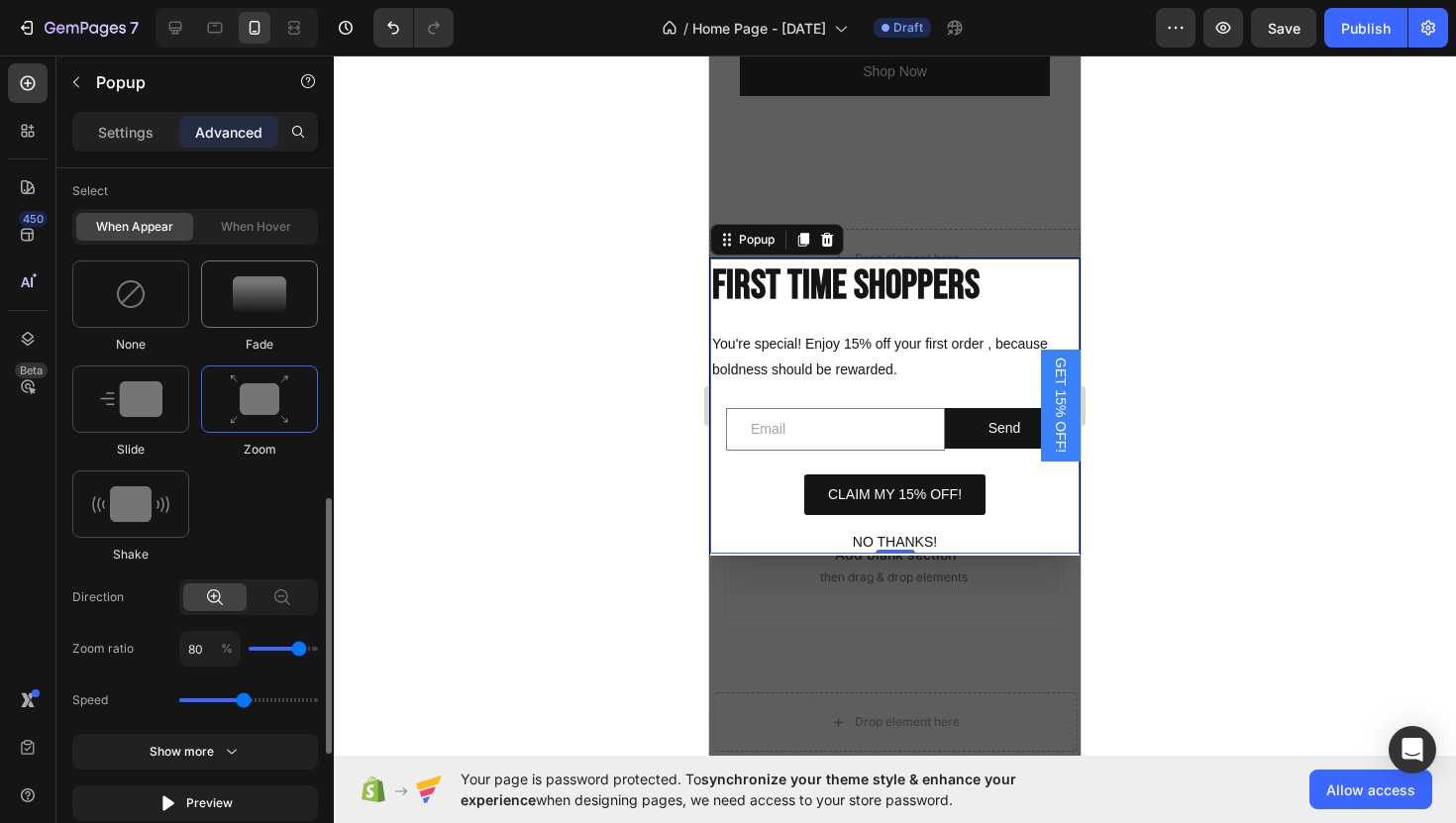click at bounding box center [260, 294] 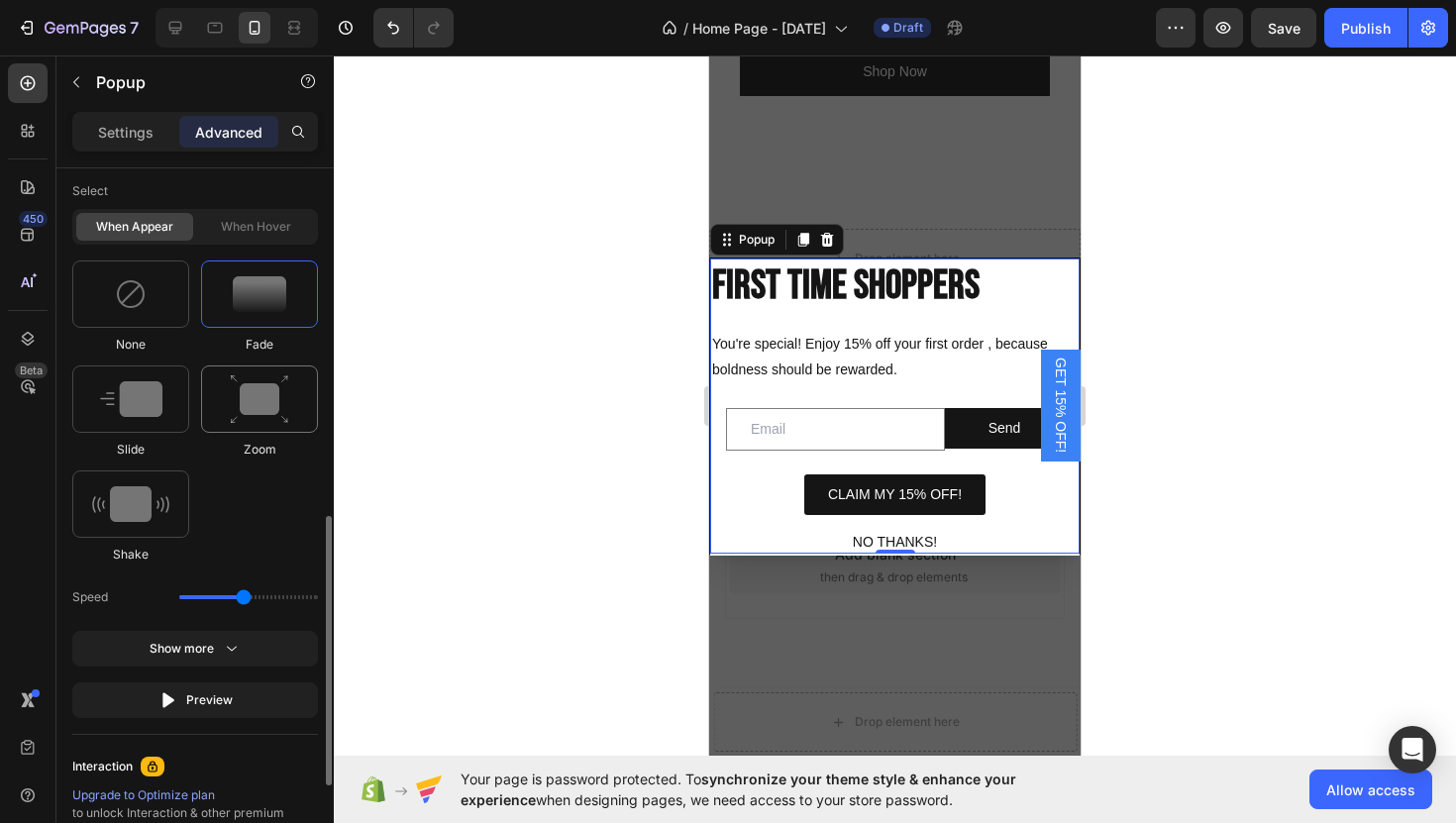 click at bounding box center [260, 399] 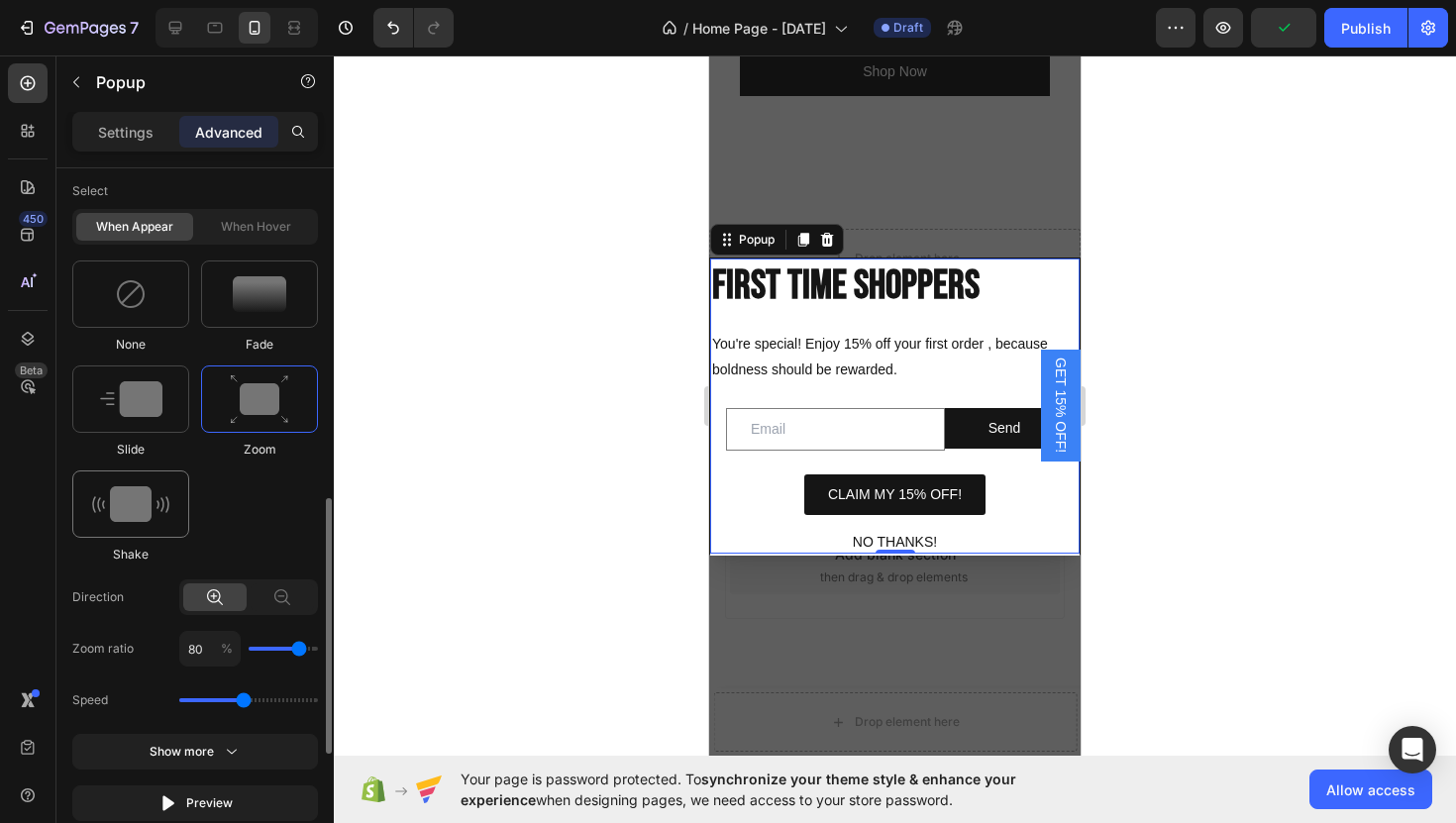 click at bounding box center (131, 504) 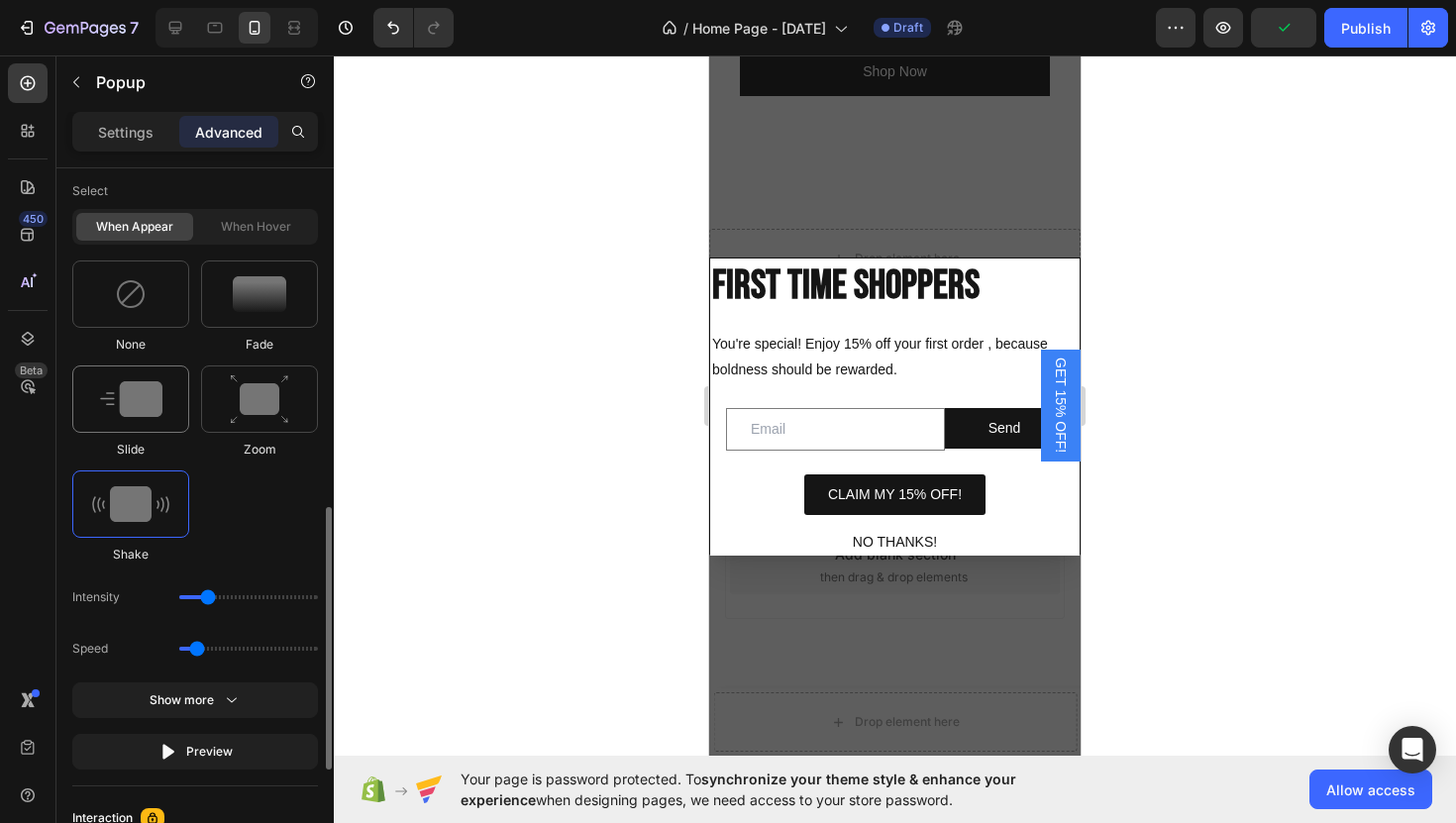 click at bounding box center [131, 399] 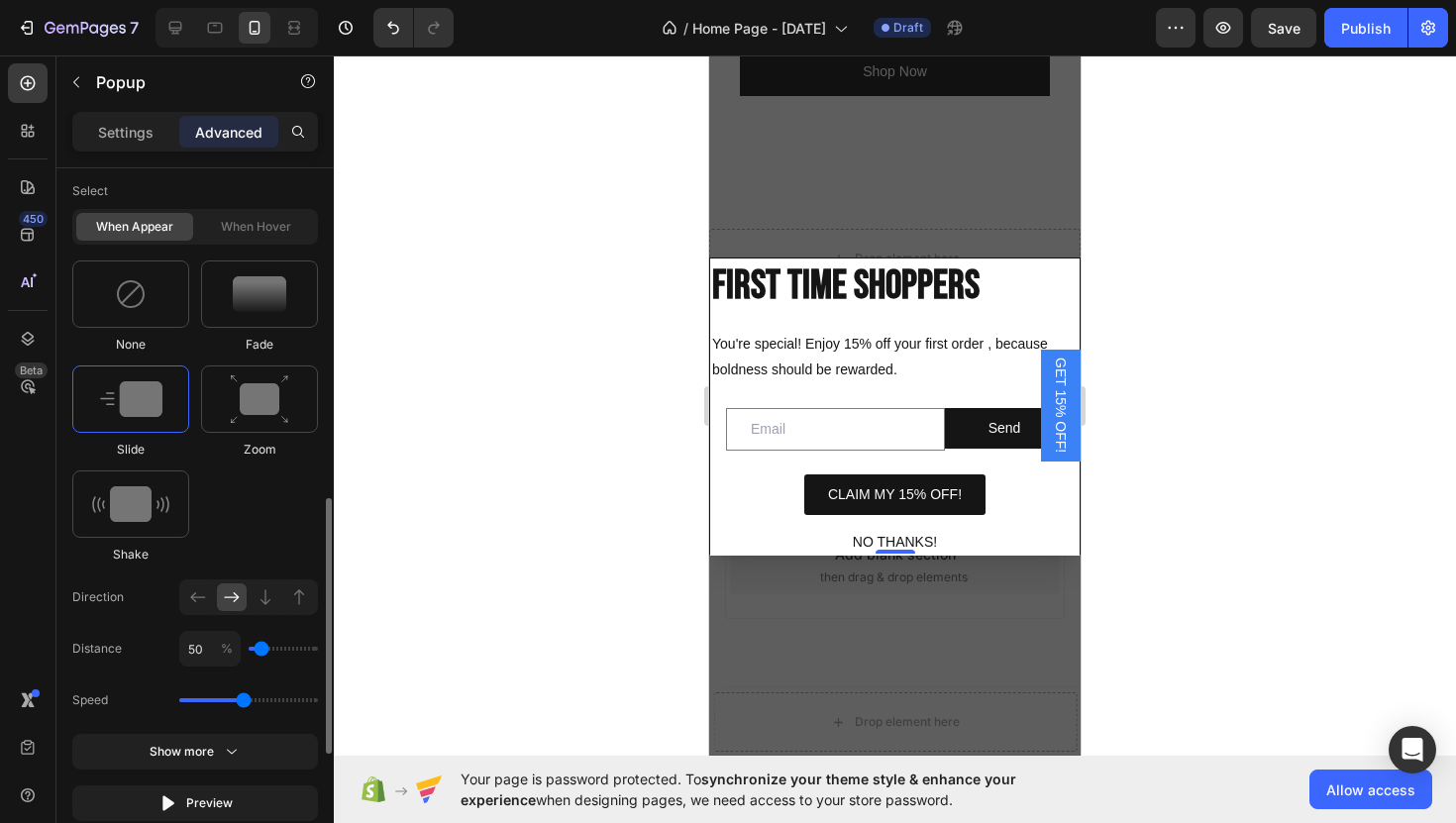 click at bounding box center [131, 399] 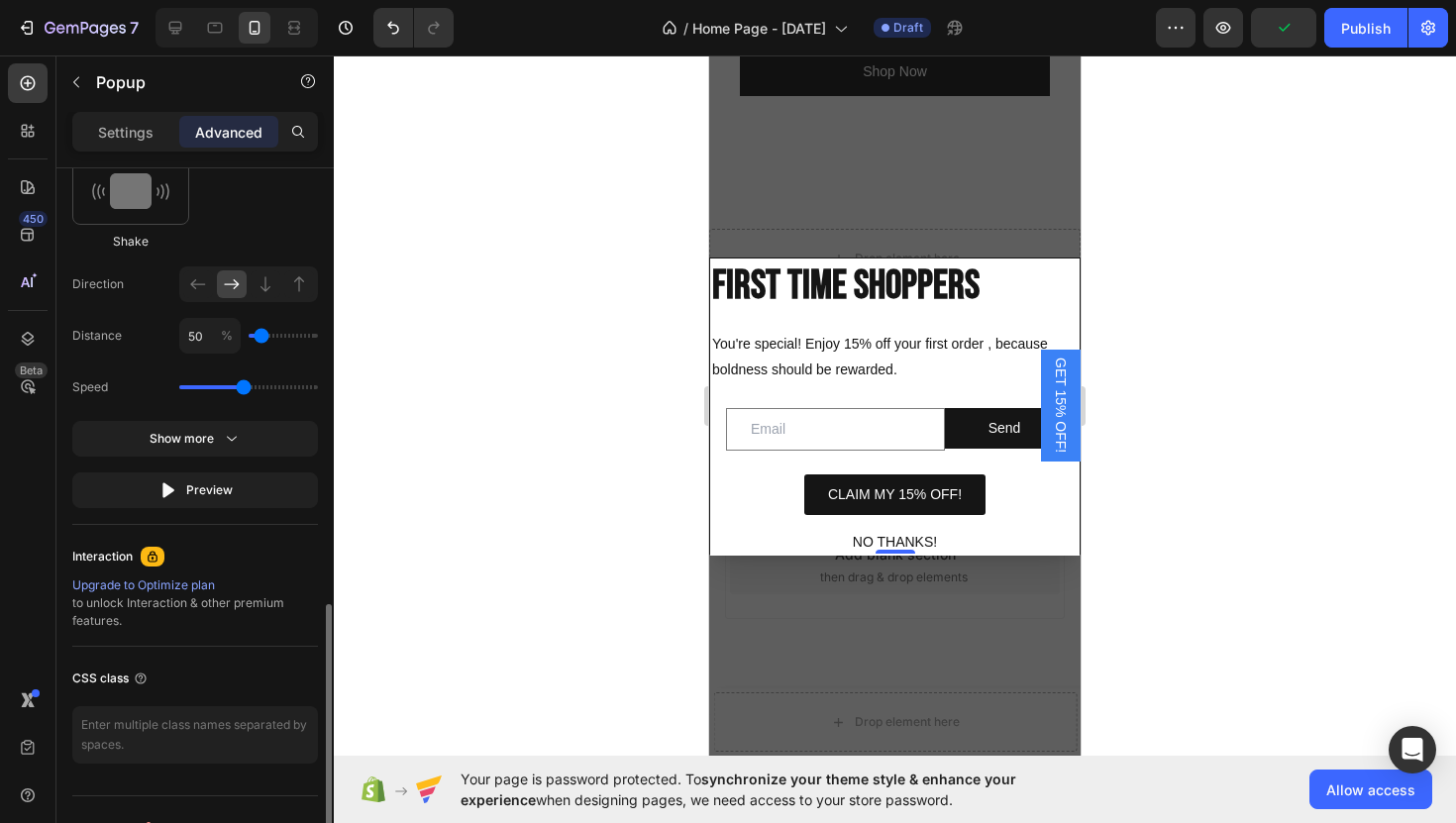 scroll, scrollTop: 1244, scrollLeft: 0, axis: vertical 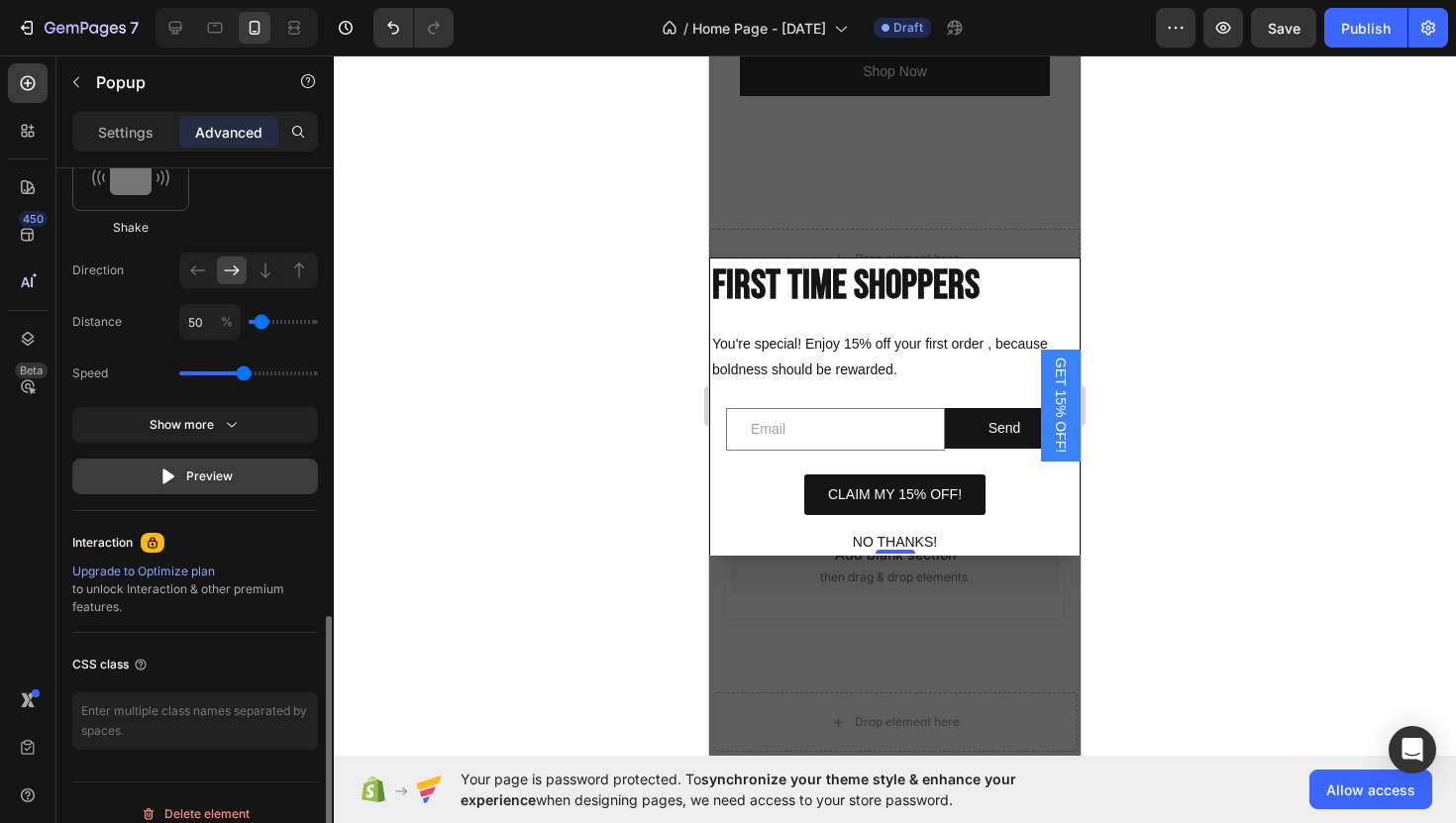 click on "Preview" at bounding box center (195, 476) 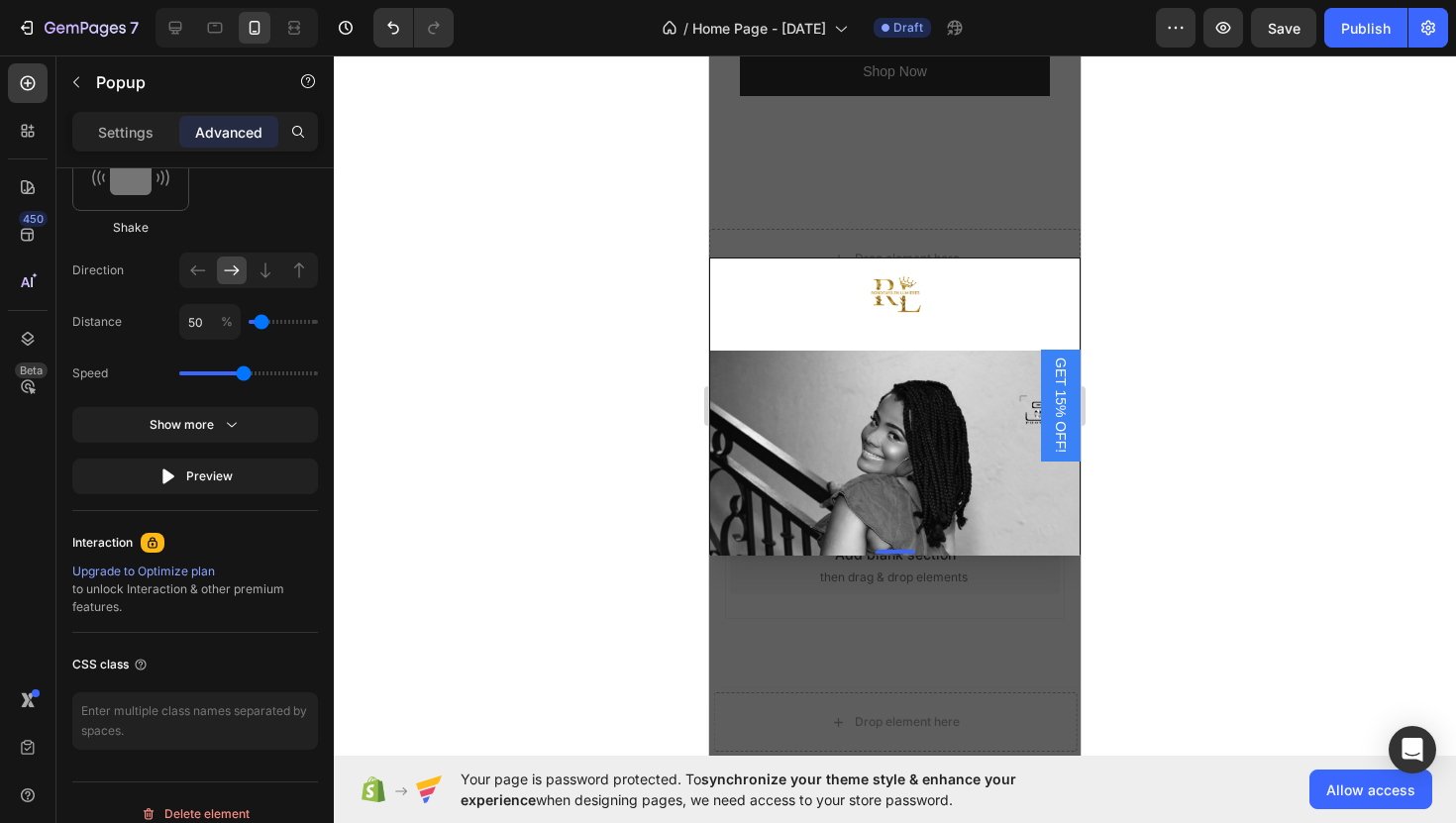 scroll, scrollTop: 0, scrollLeft: 0, axis: both 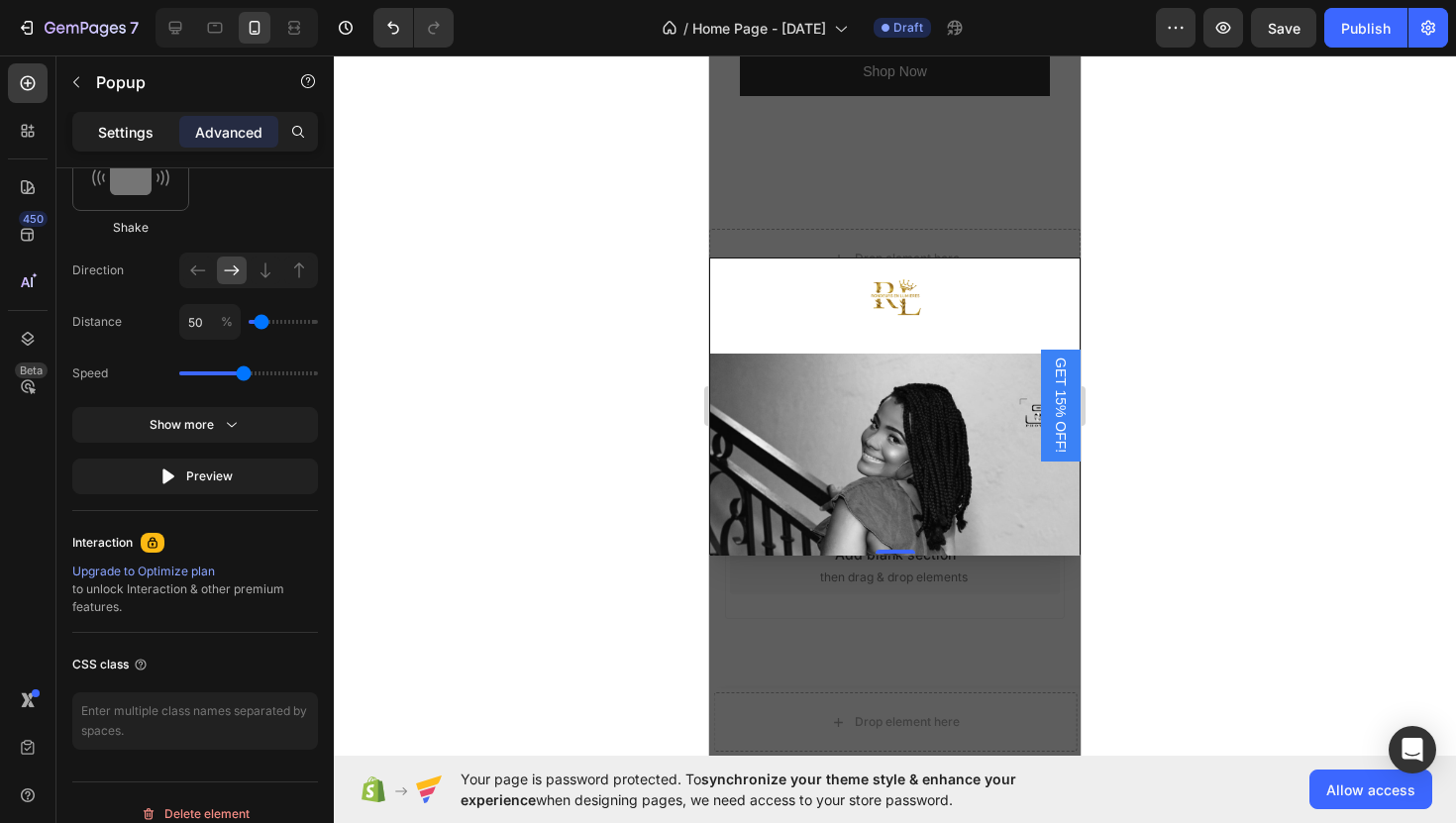click on "Settings" at bounding box center [126, 132] 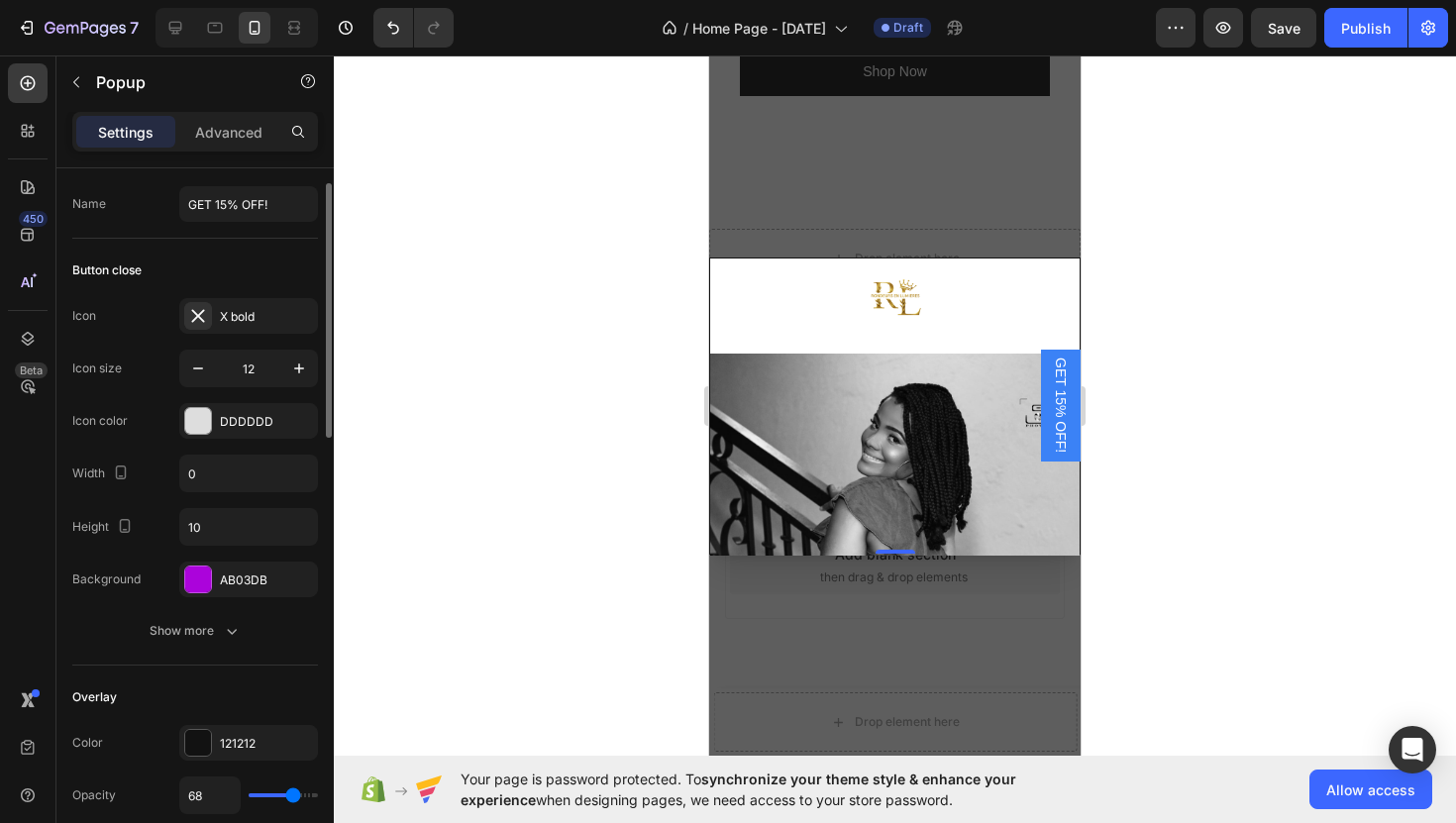 scroll, scrollTop: 44, scrollLeft: 0, axis: vertical 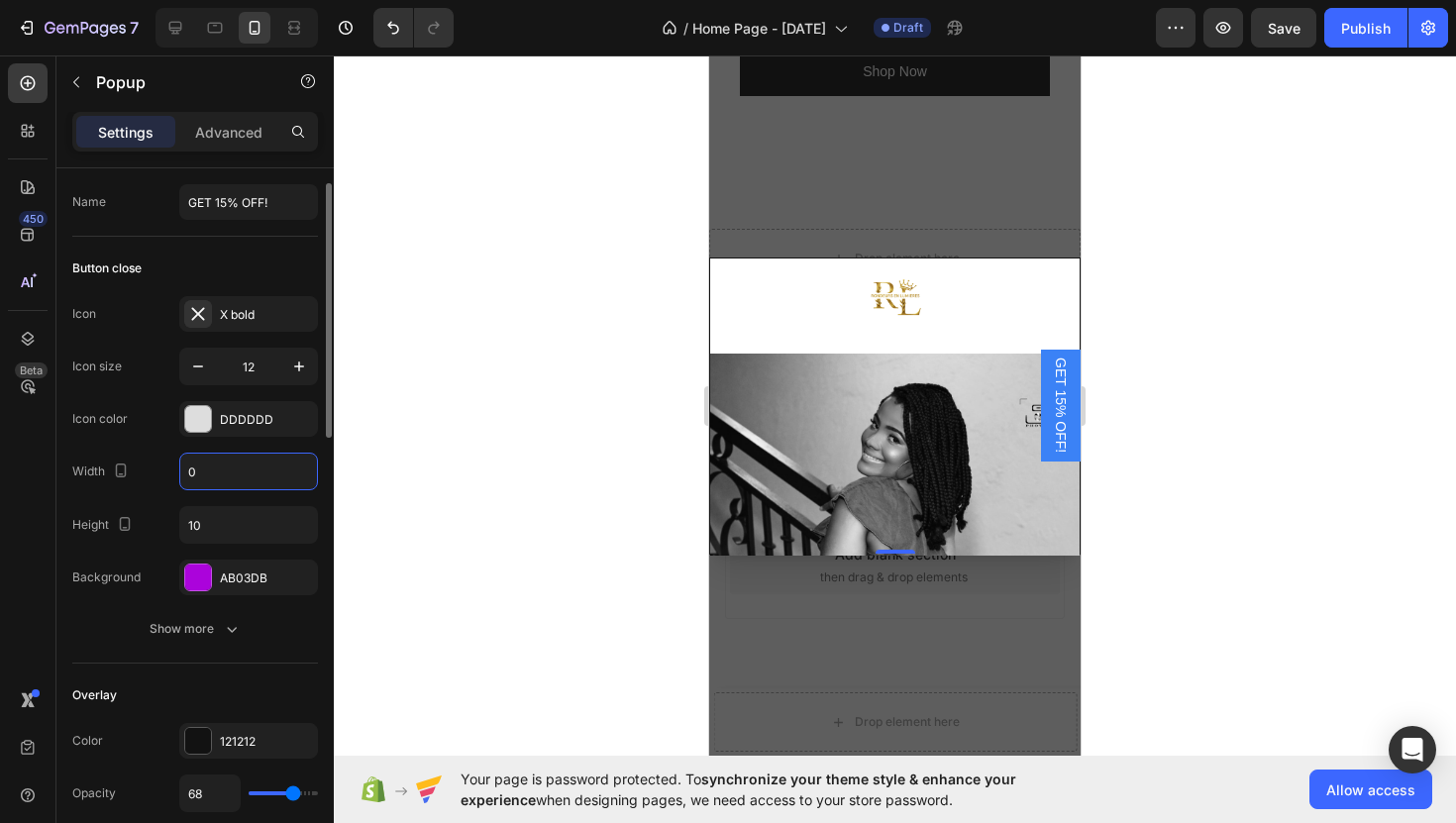 click on "0" at bounding box center (249, 471) 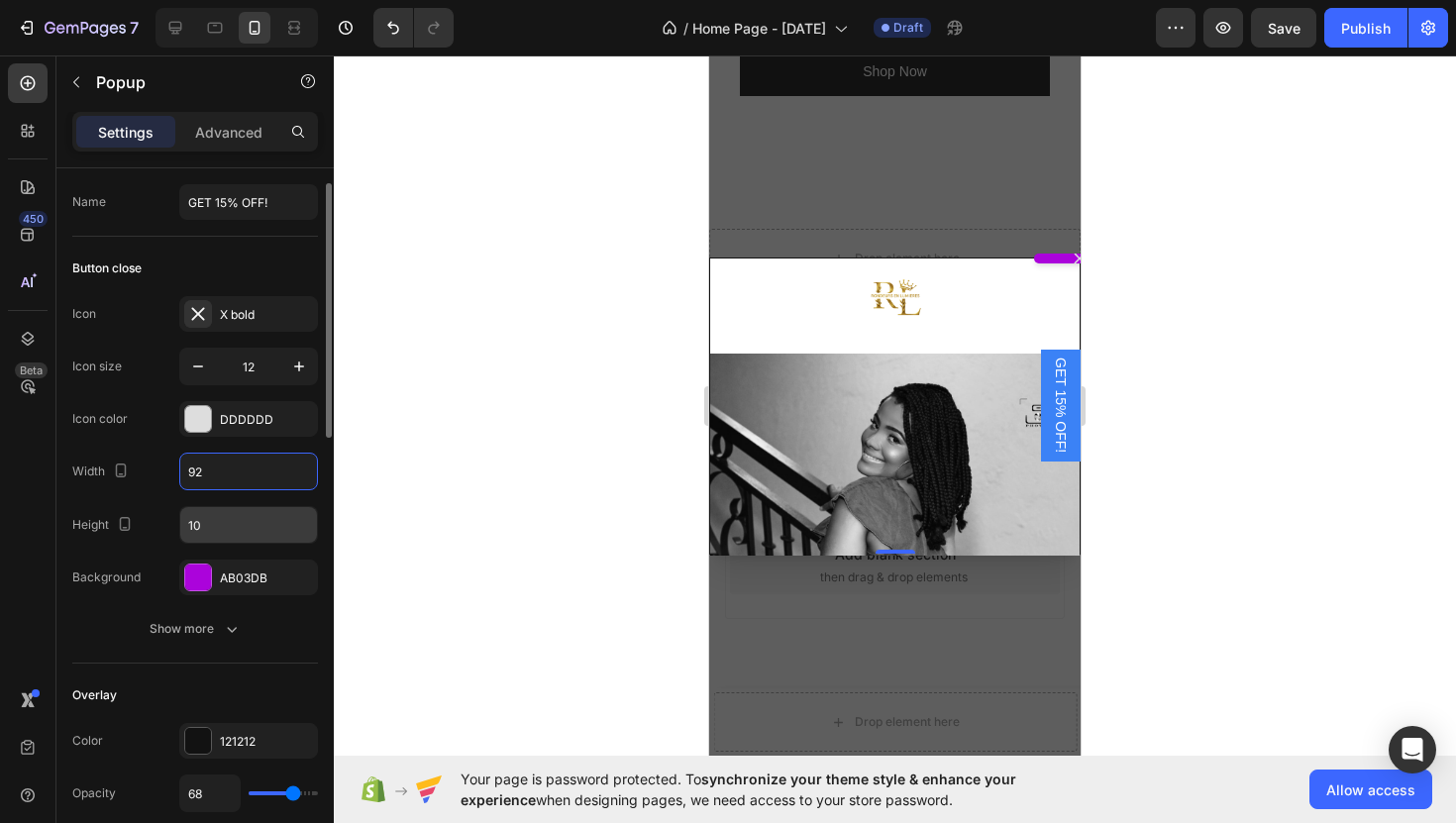 type on "92" 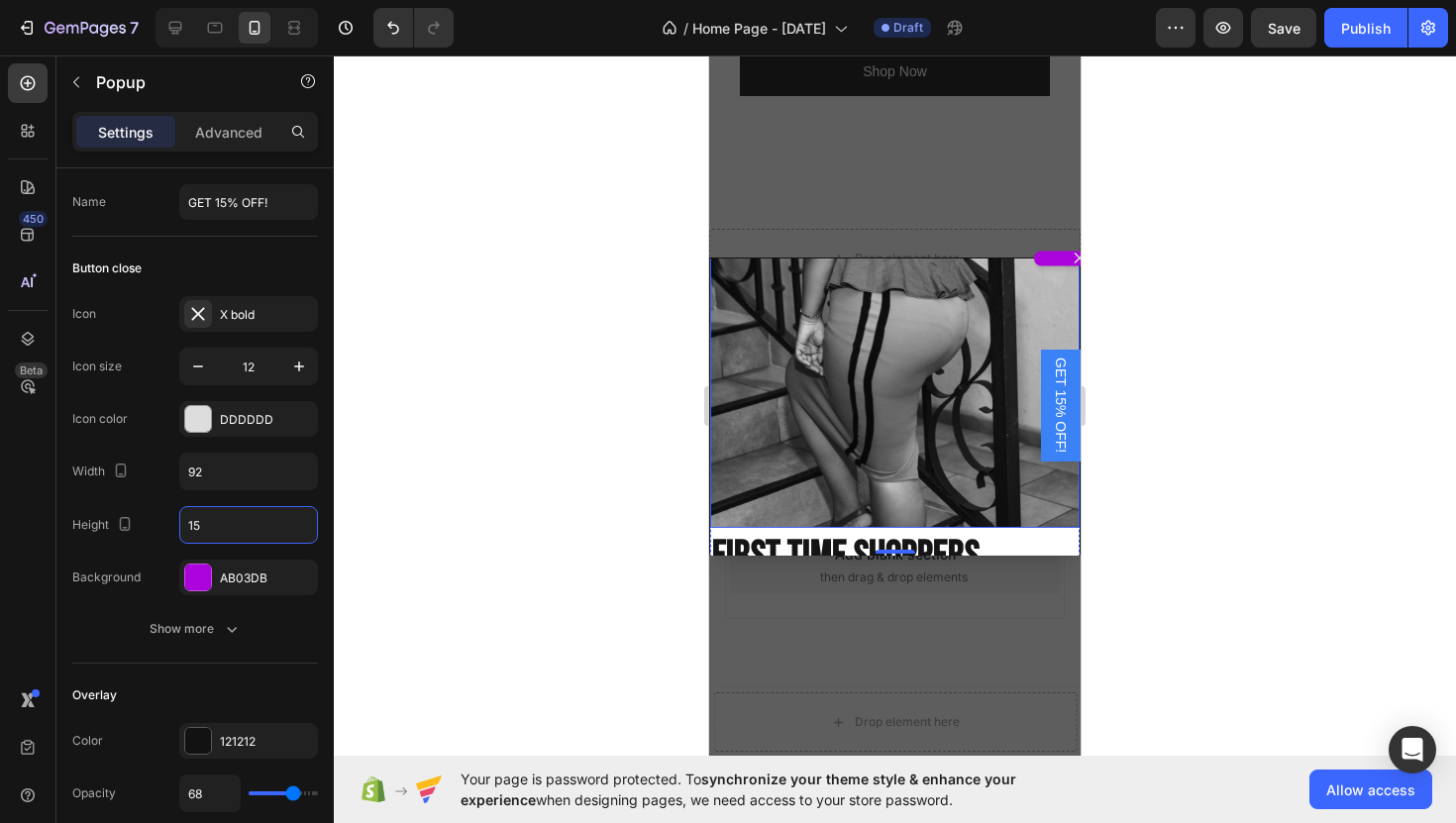 scroll, scrollTop: 650, scrollLeft: 0, axis: vertical 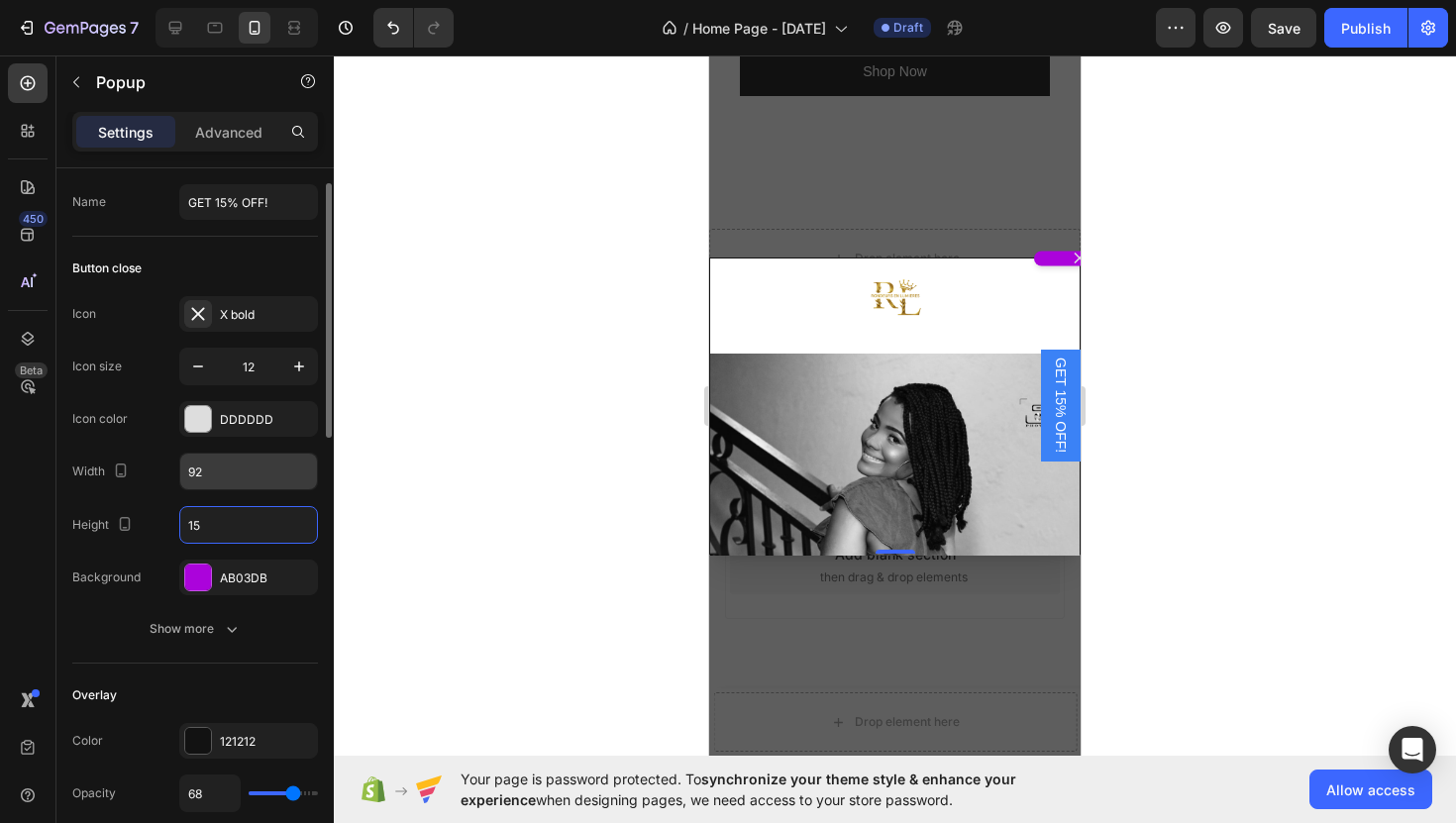 type on "15" 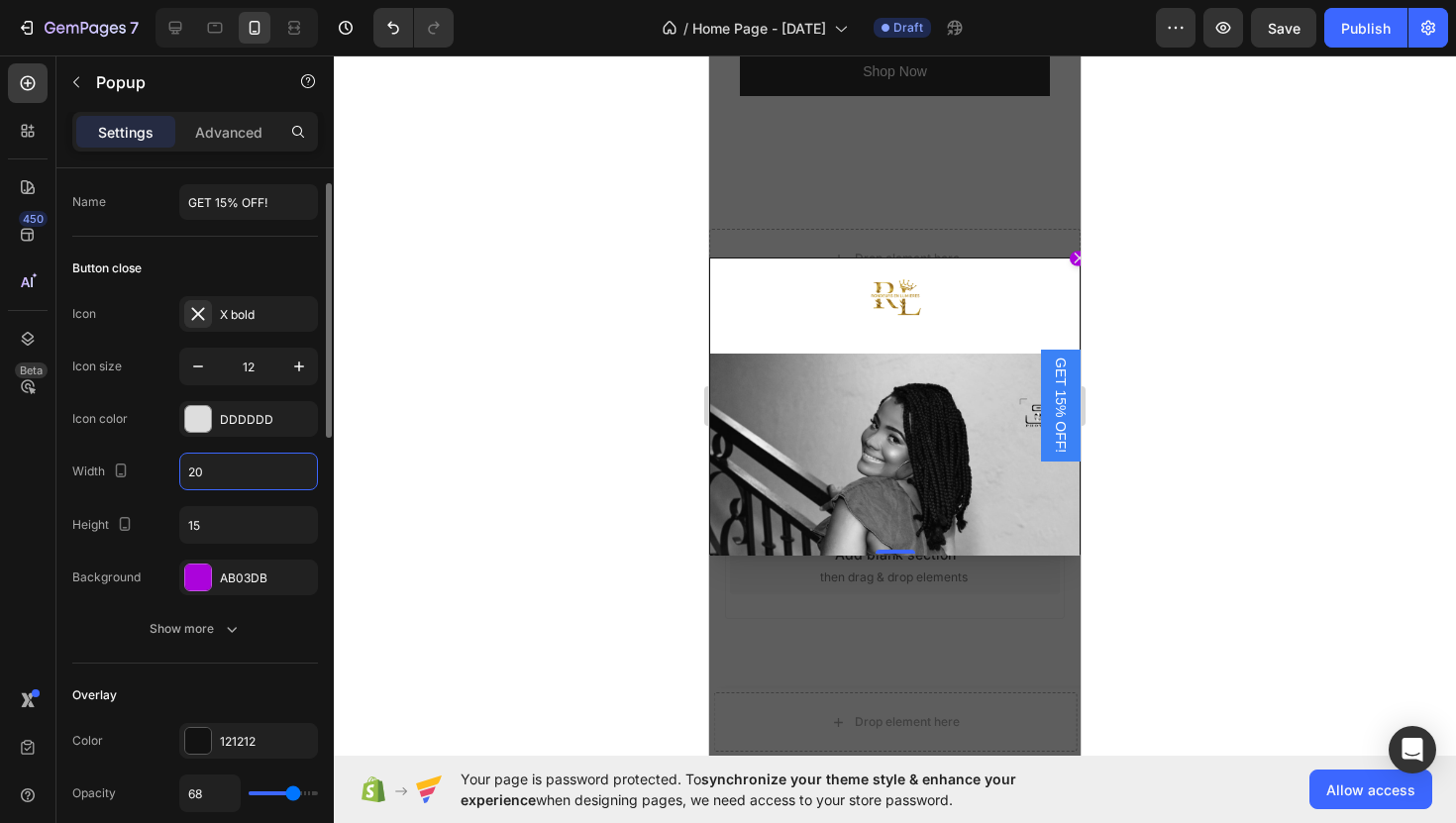 type on "2" 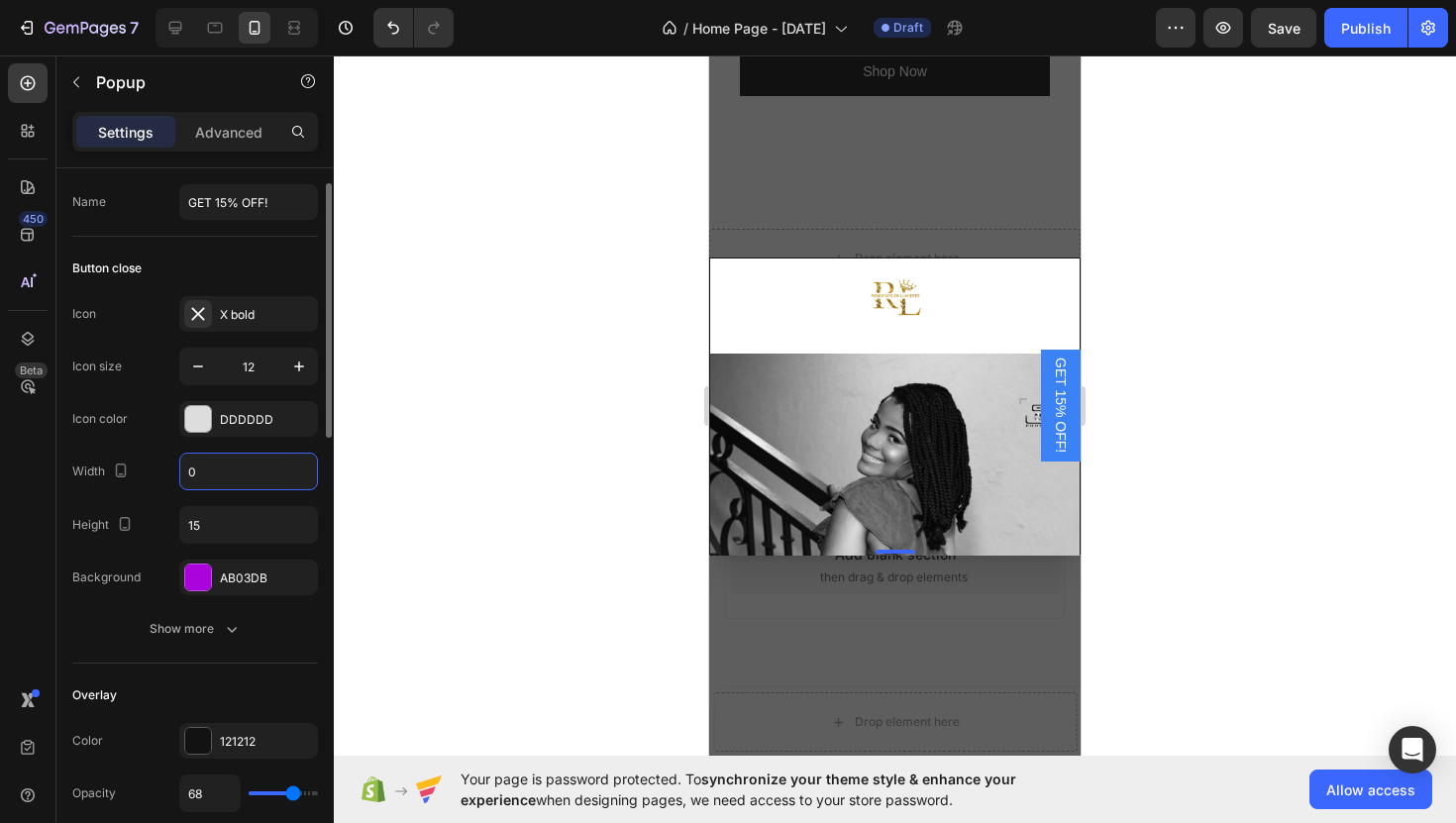 type on "0" 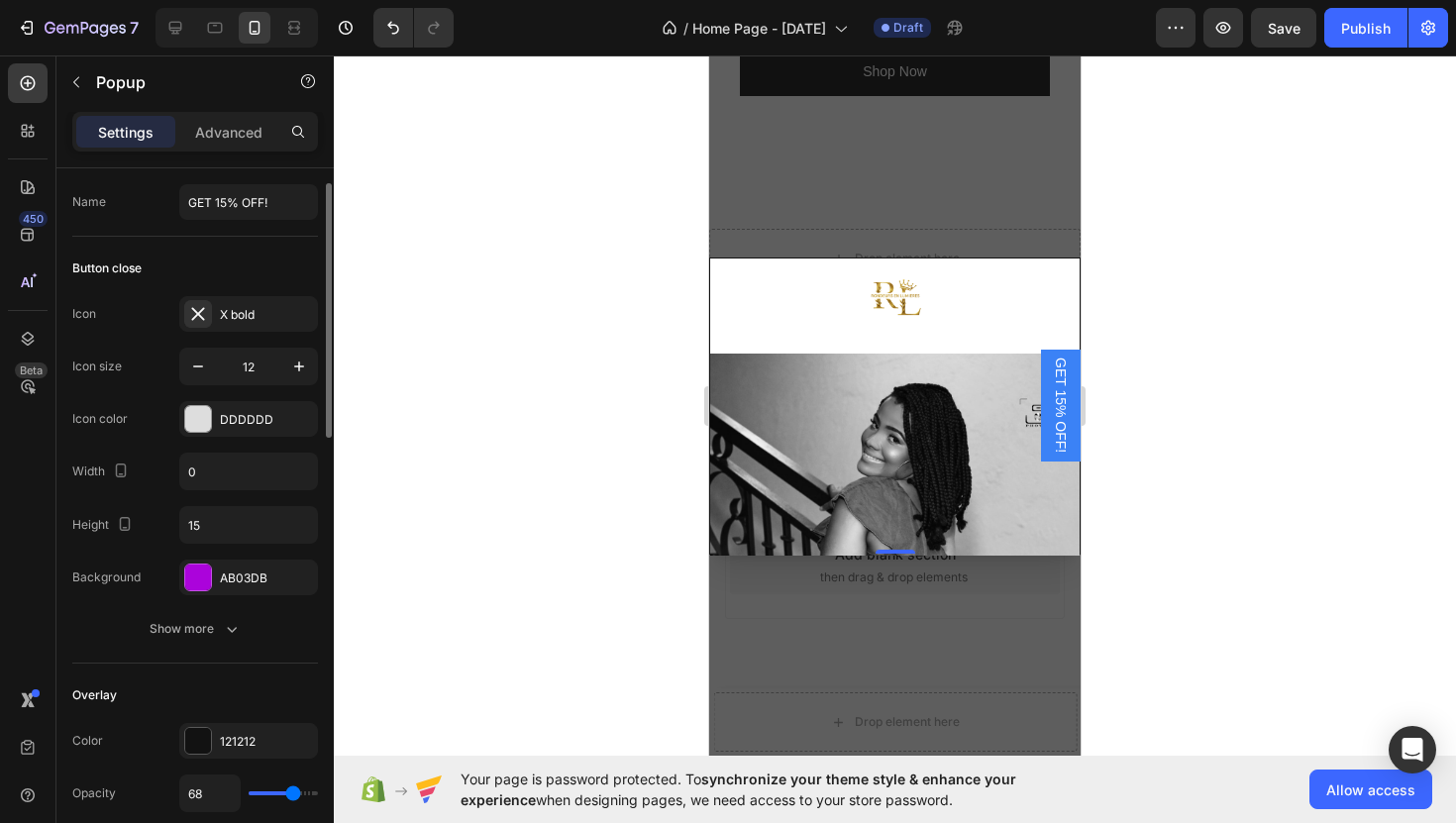 click on "Icon
X bold Icon size 12 Icon color DDDDDD Width 0 Height 15 Background AB03DB" at bounding box center [195, 446] 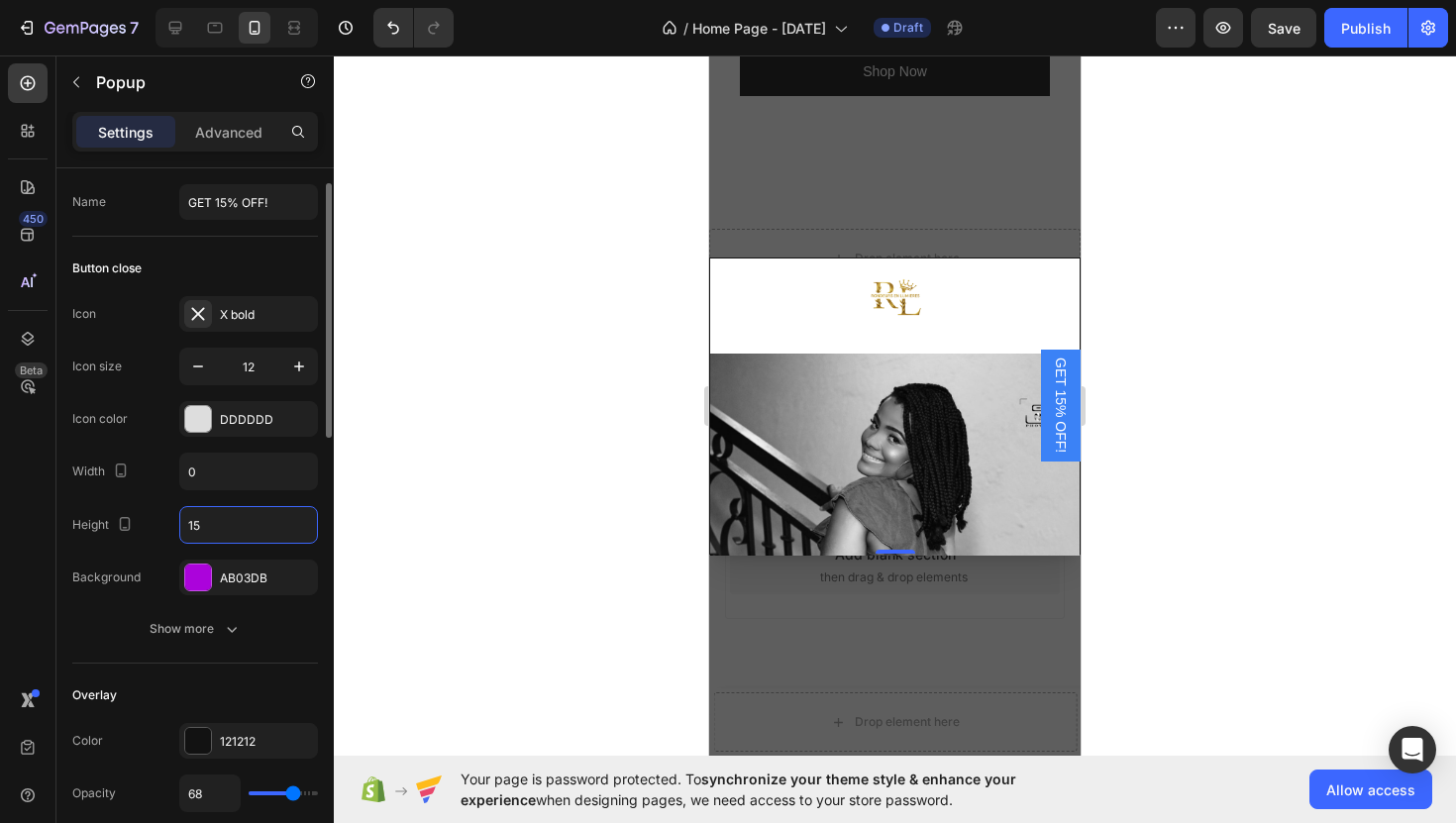 click on "15" at bounding box center [249, 525] 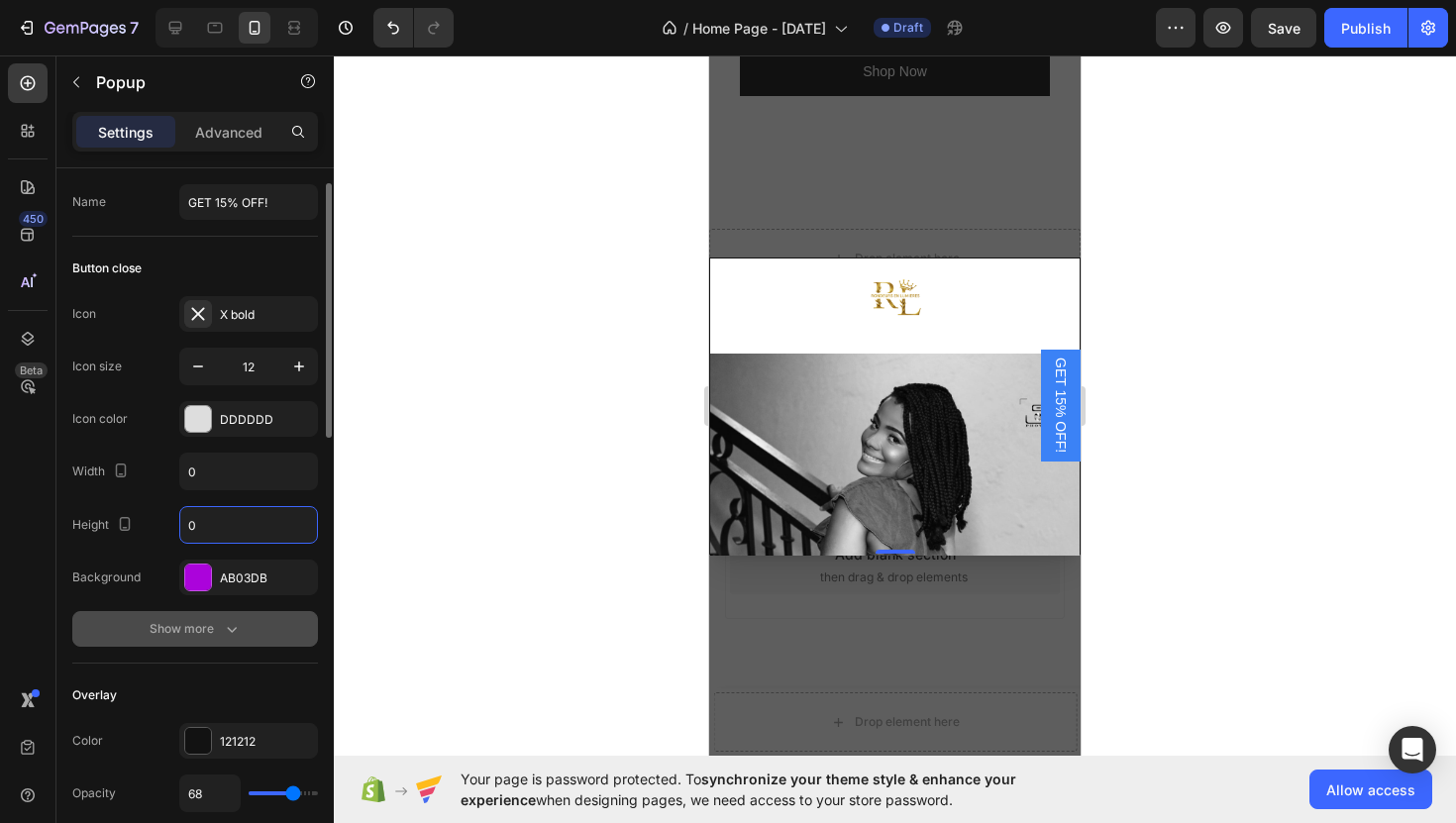 type on "0" 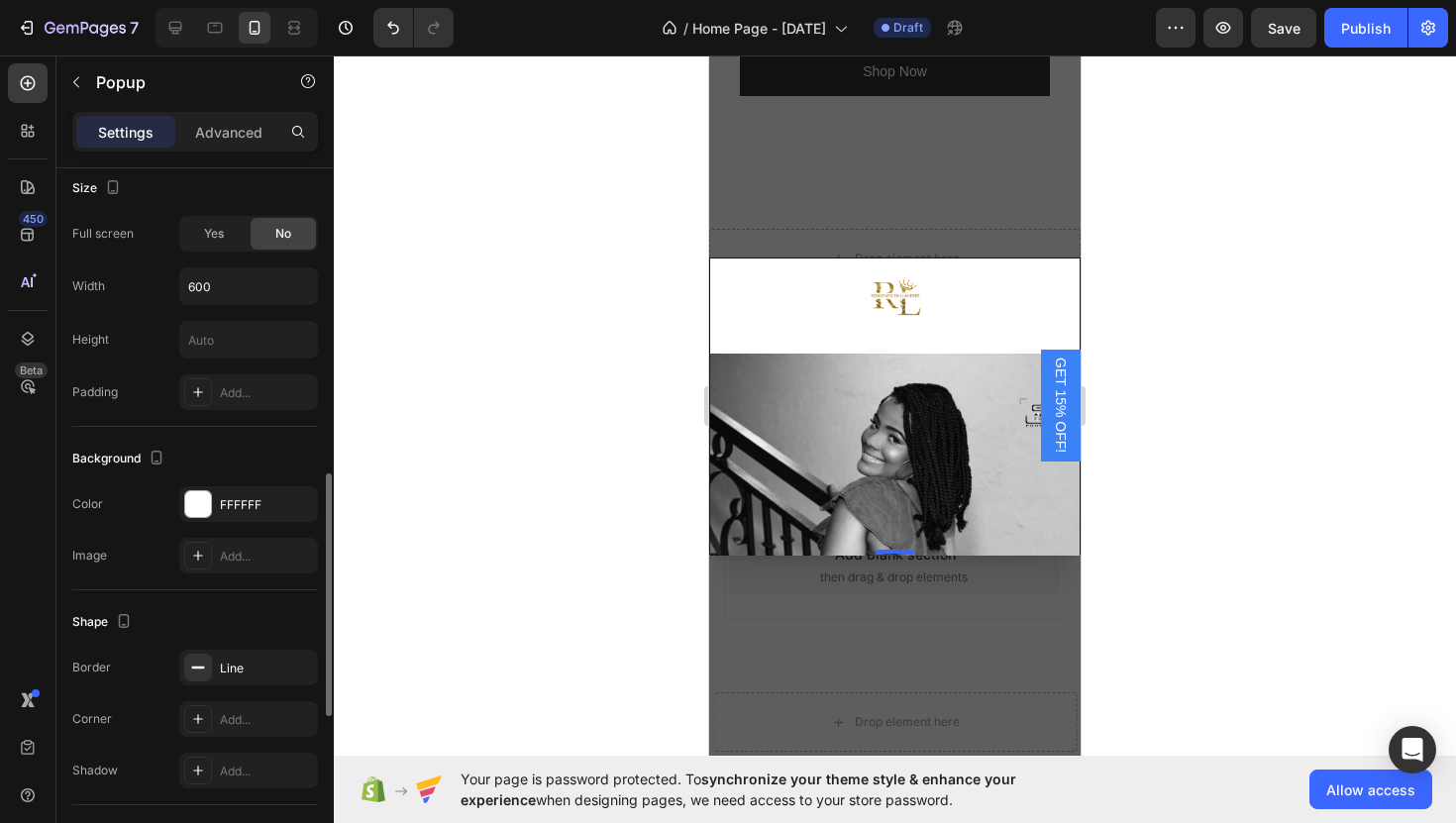 scroll, scrollTop: 879, scrollLeft: 0, axis: vertical 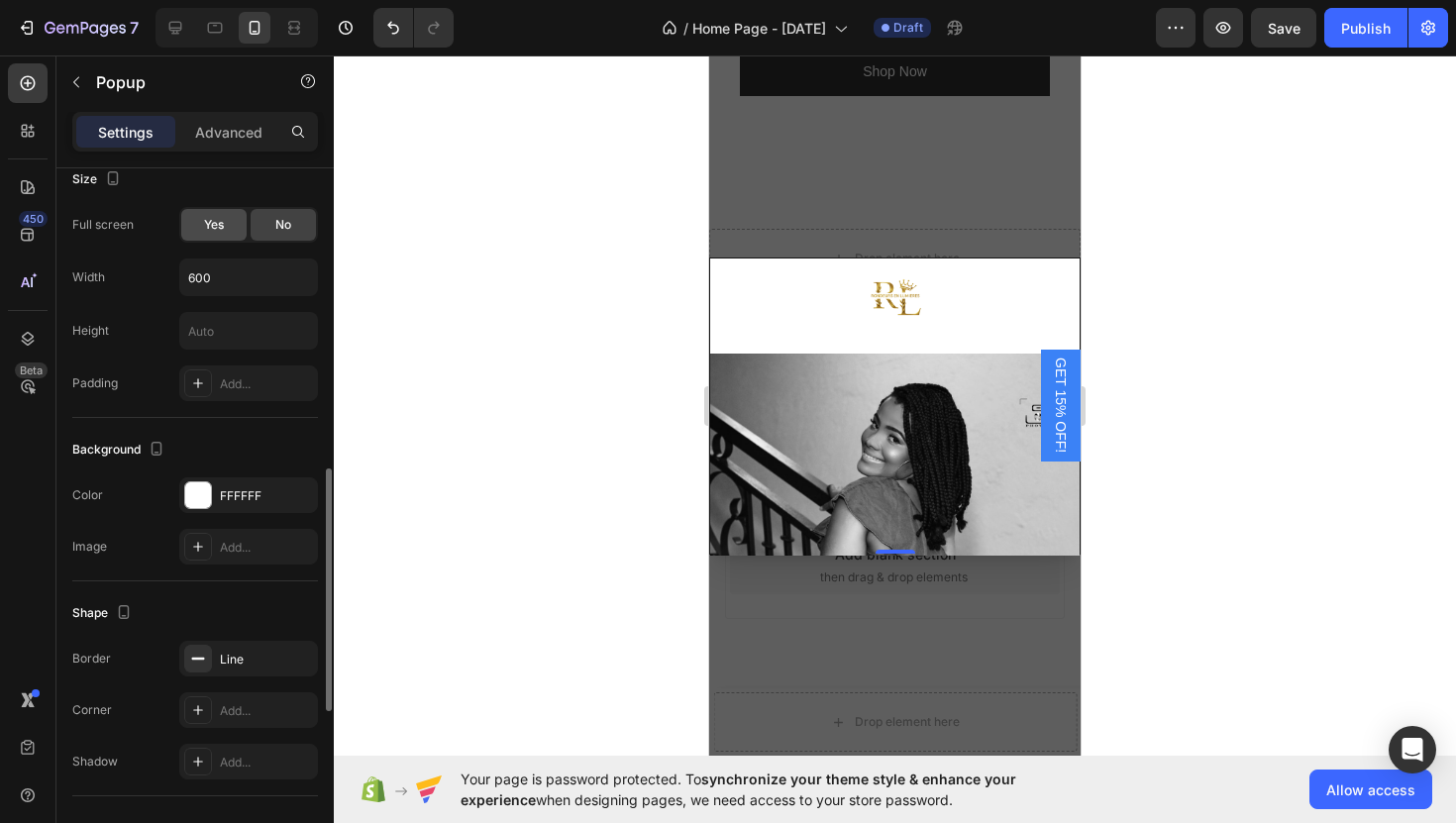 click on "Yes" 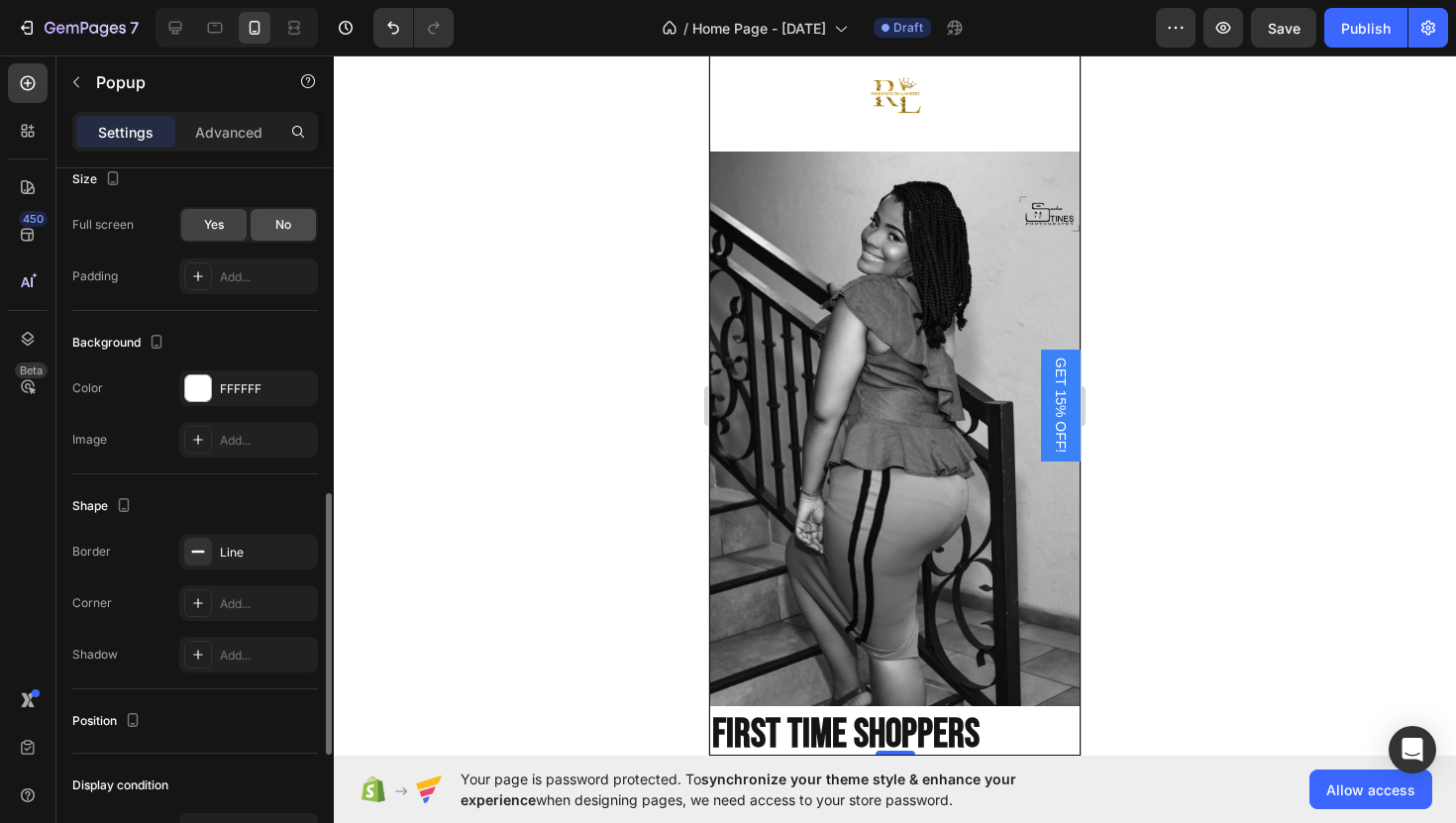 click on "No" 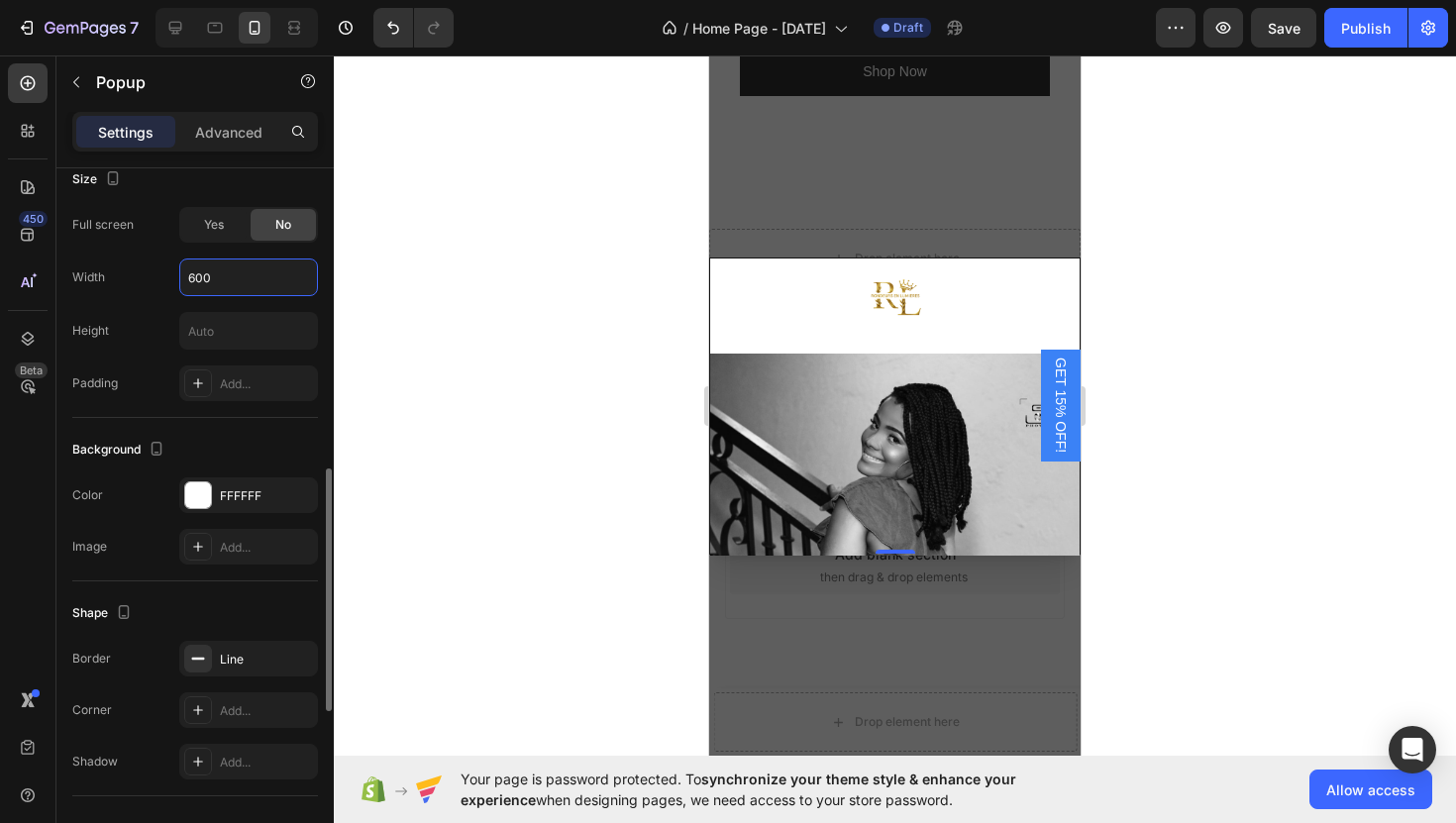 click on "600" at bounding box center (249, 277) 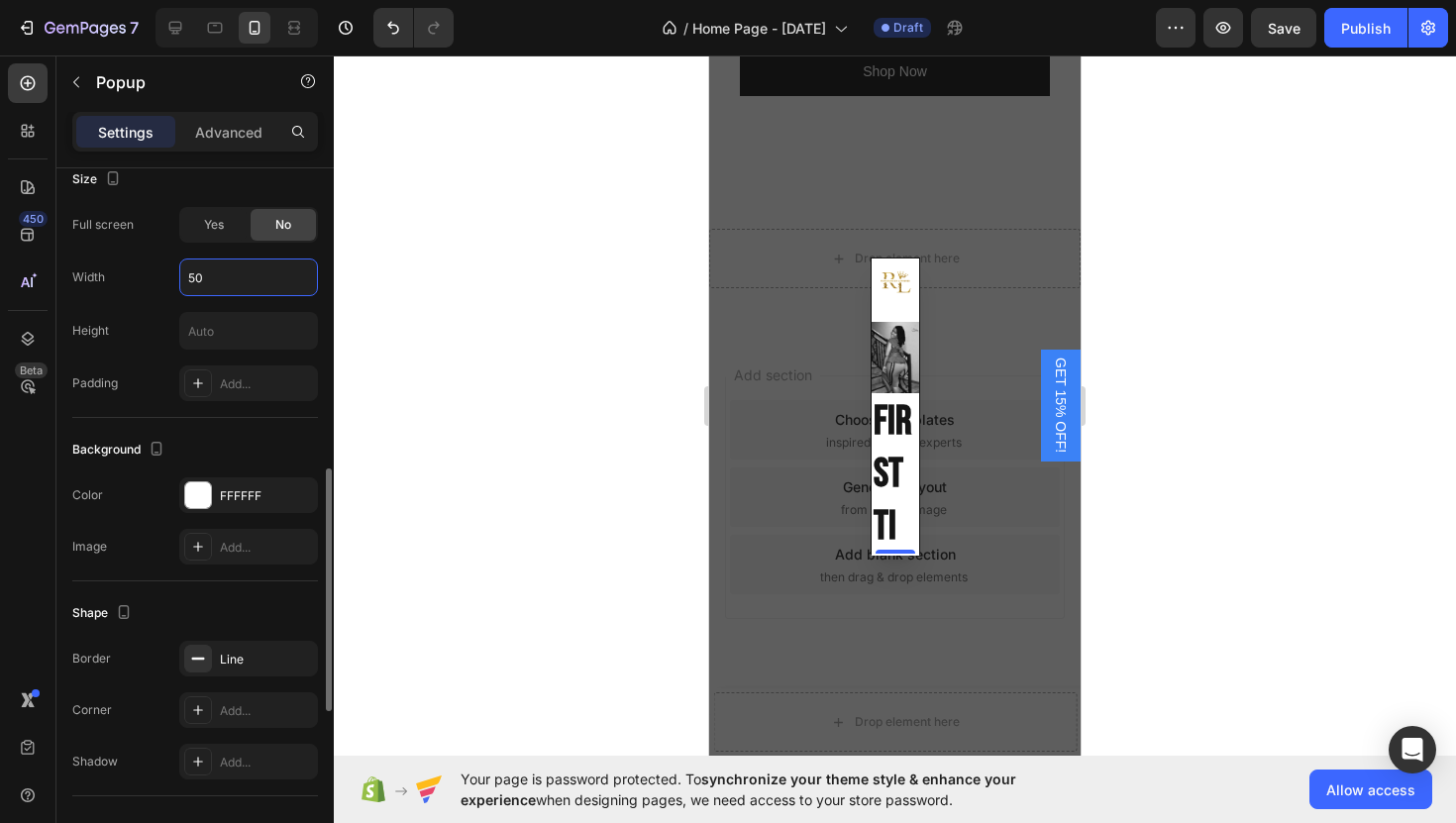 type on "5" 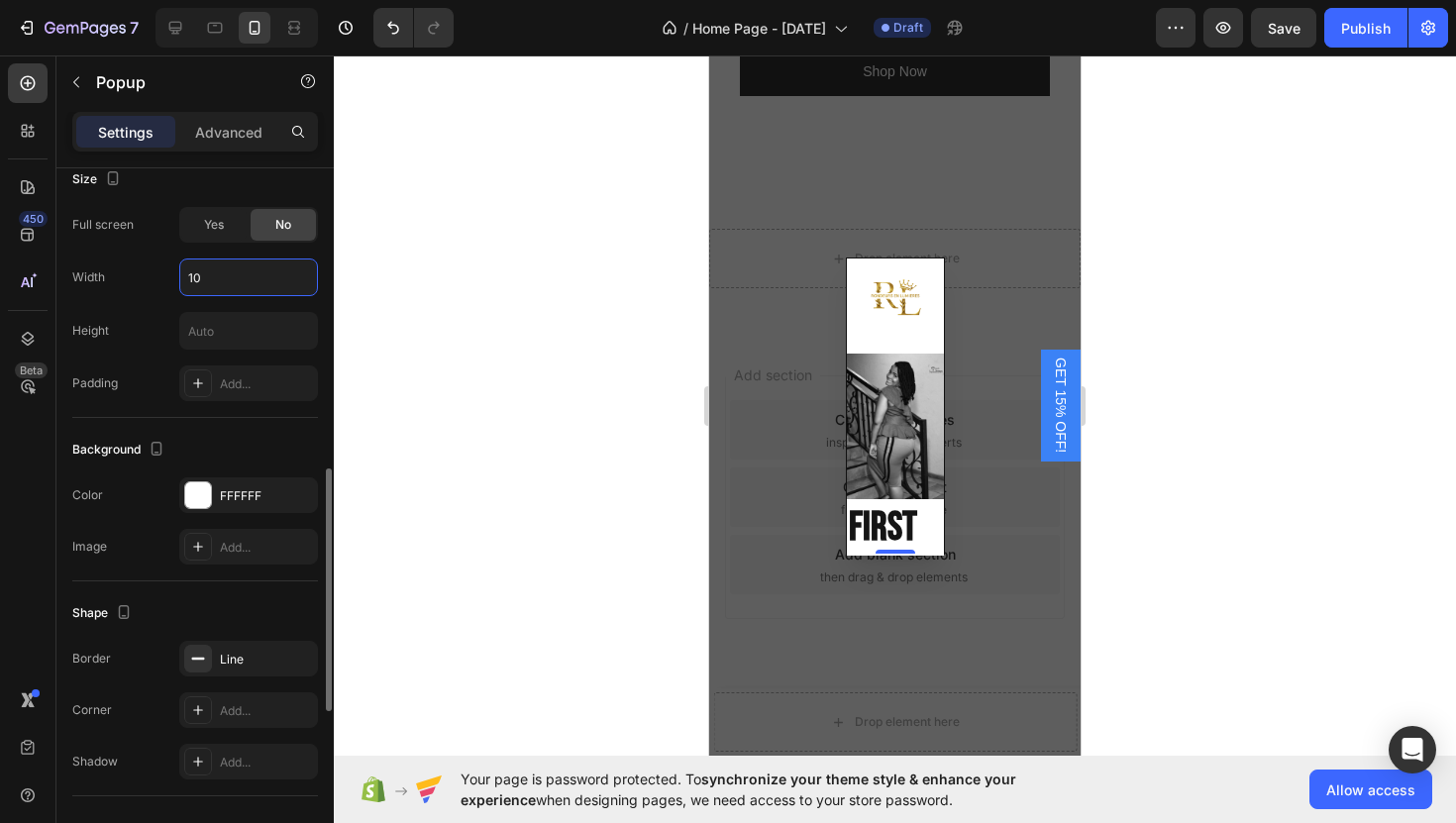 type on "1" 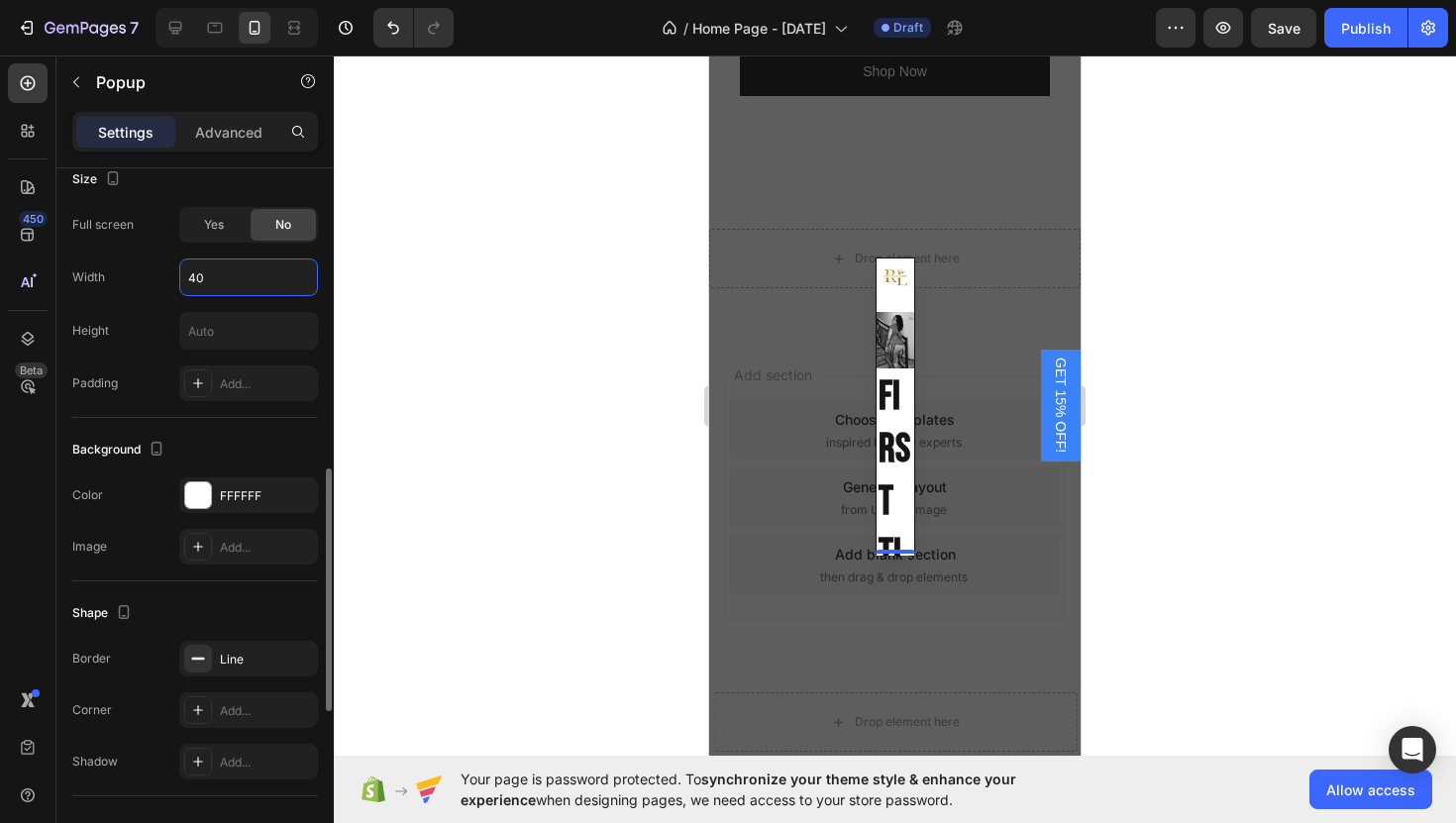 type on "4" 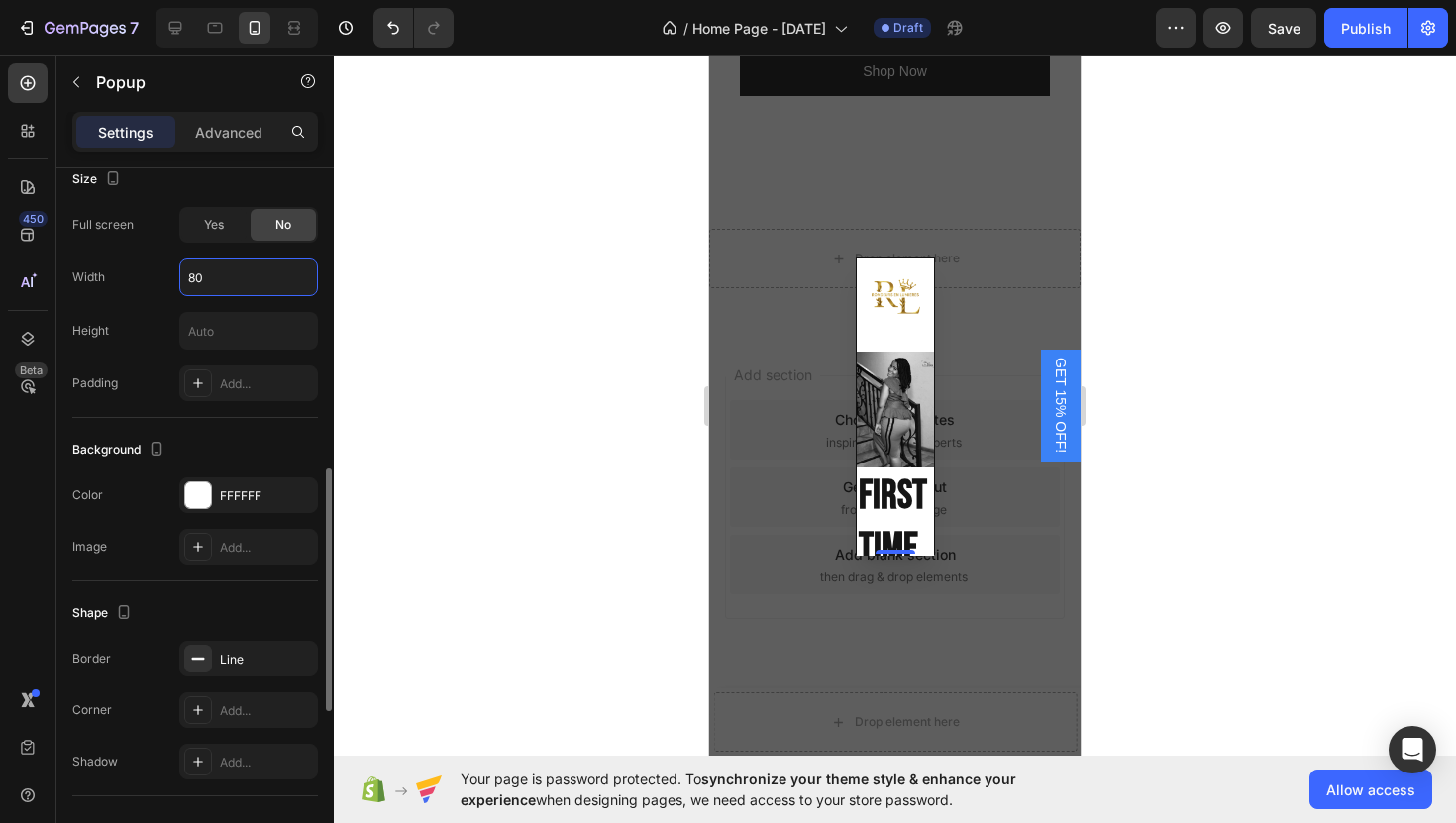 type on "8" 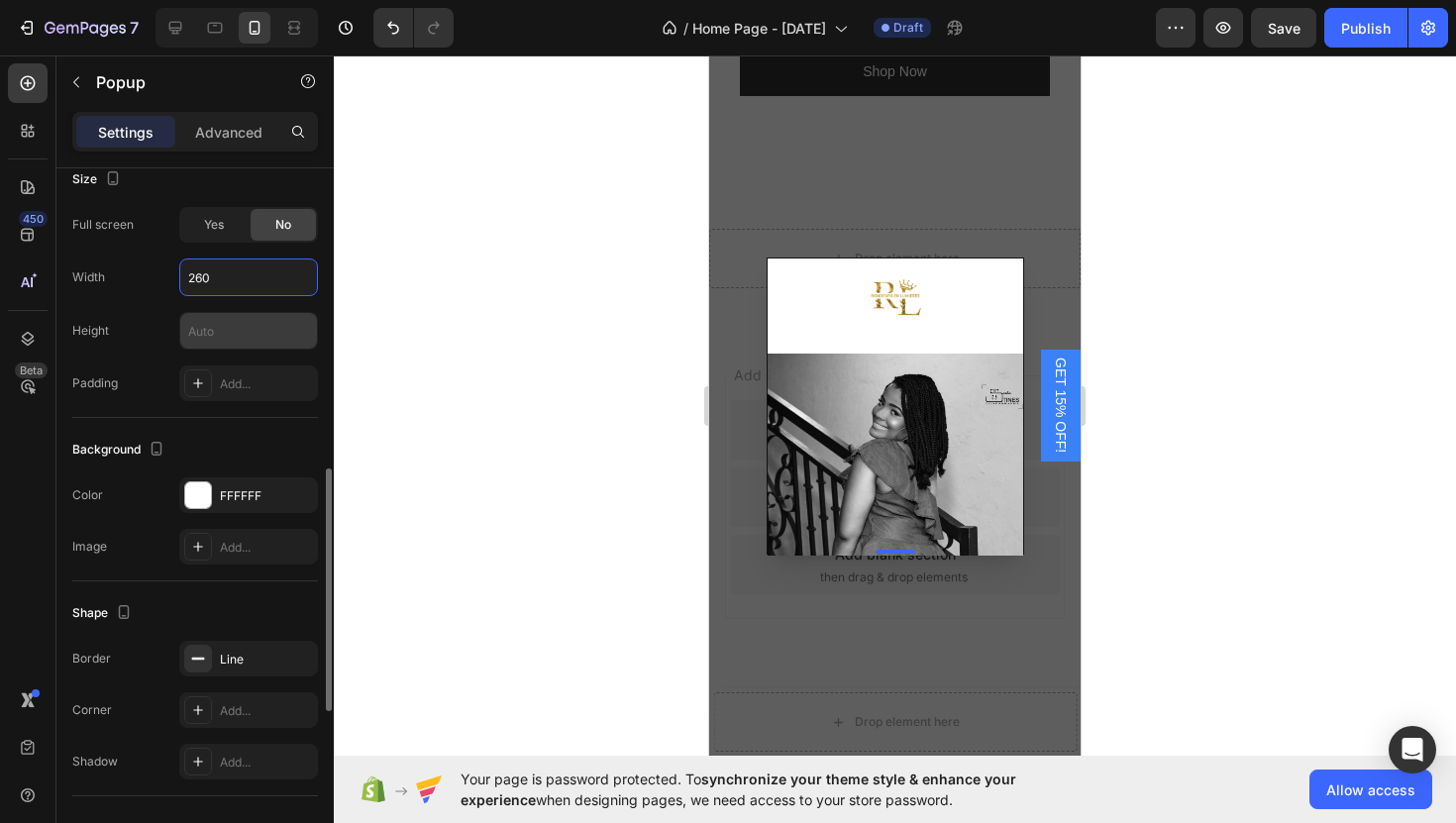 type on "260" 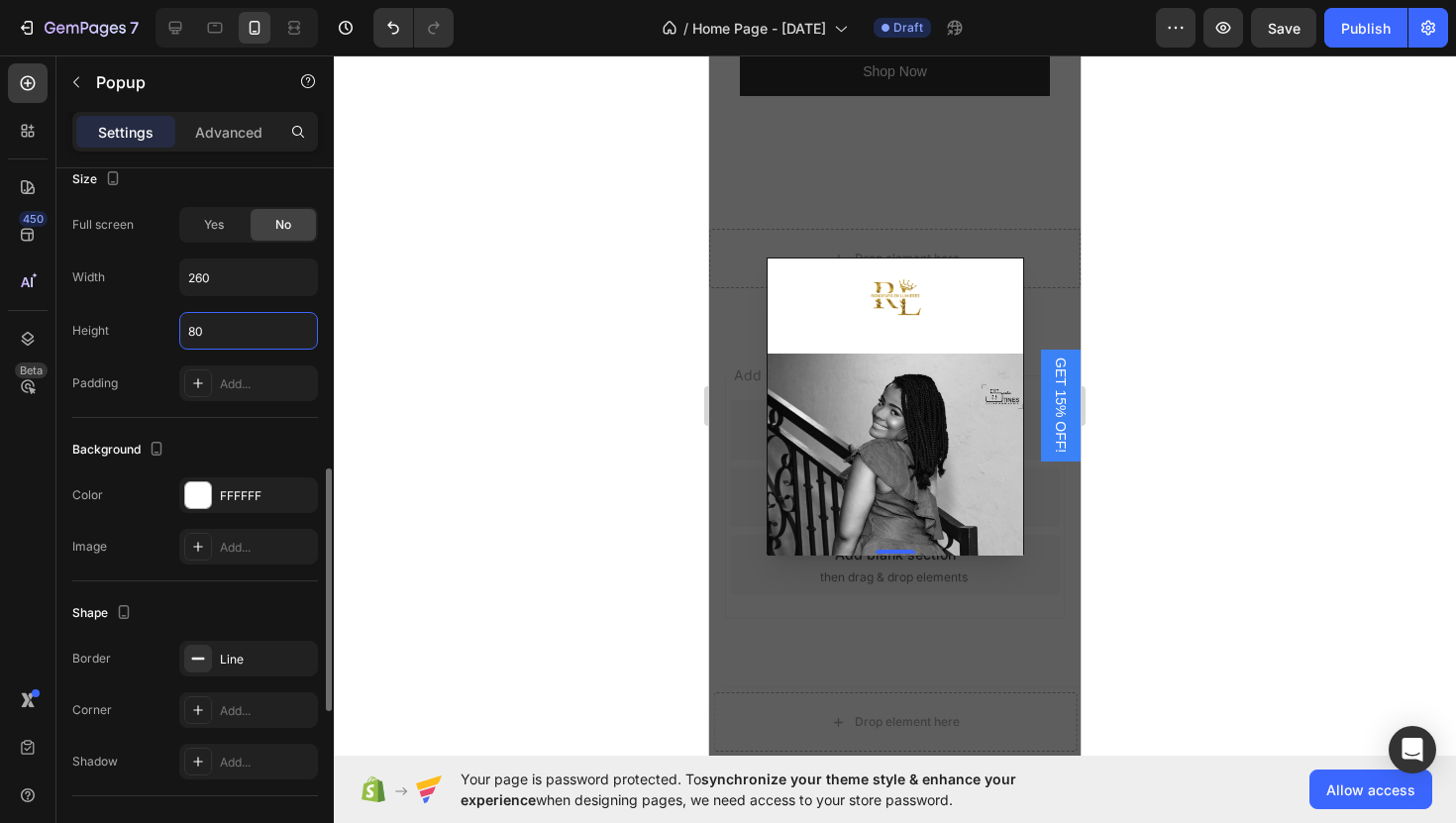 type on "8" 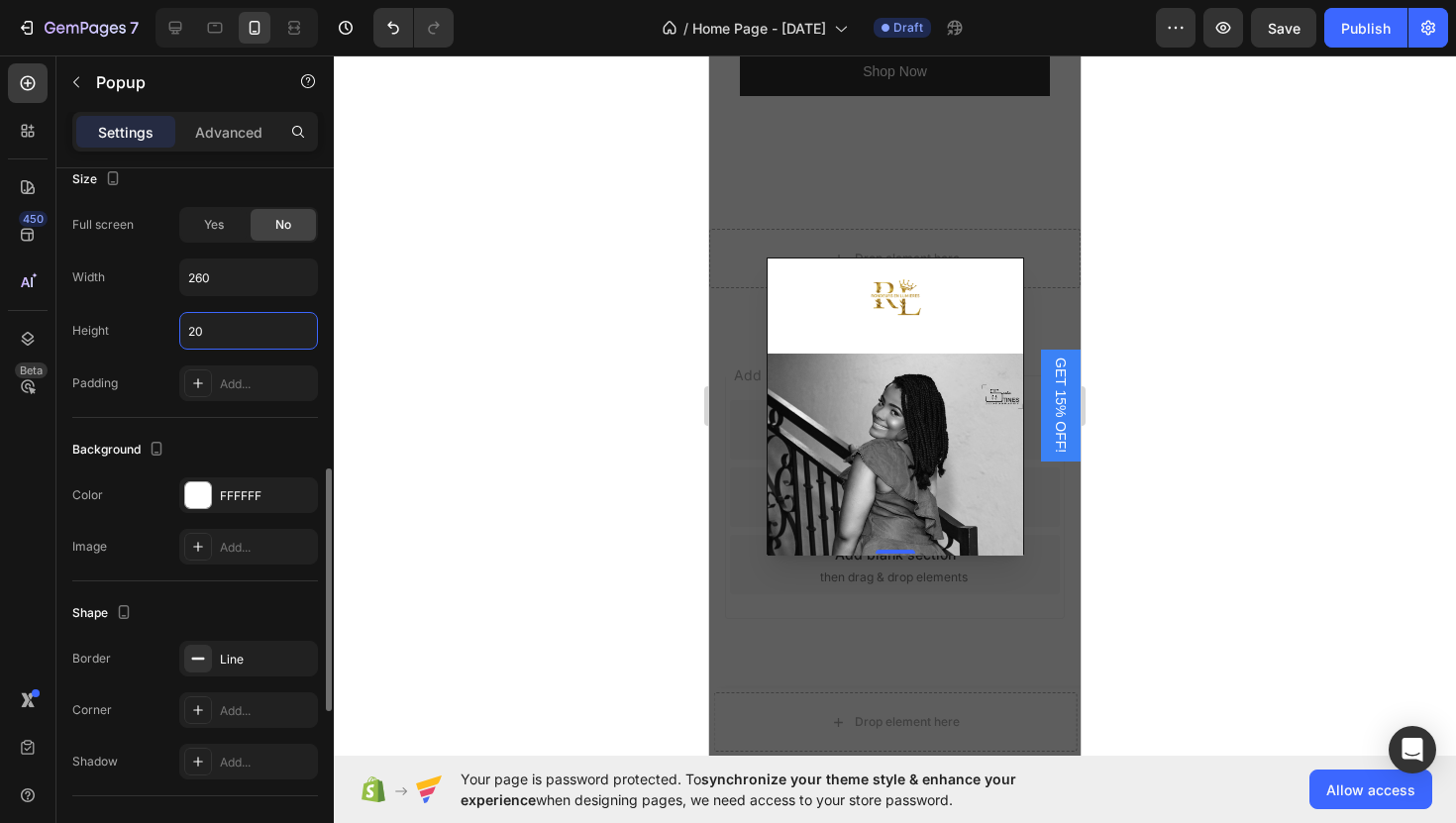 type on "2" 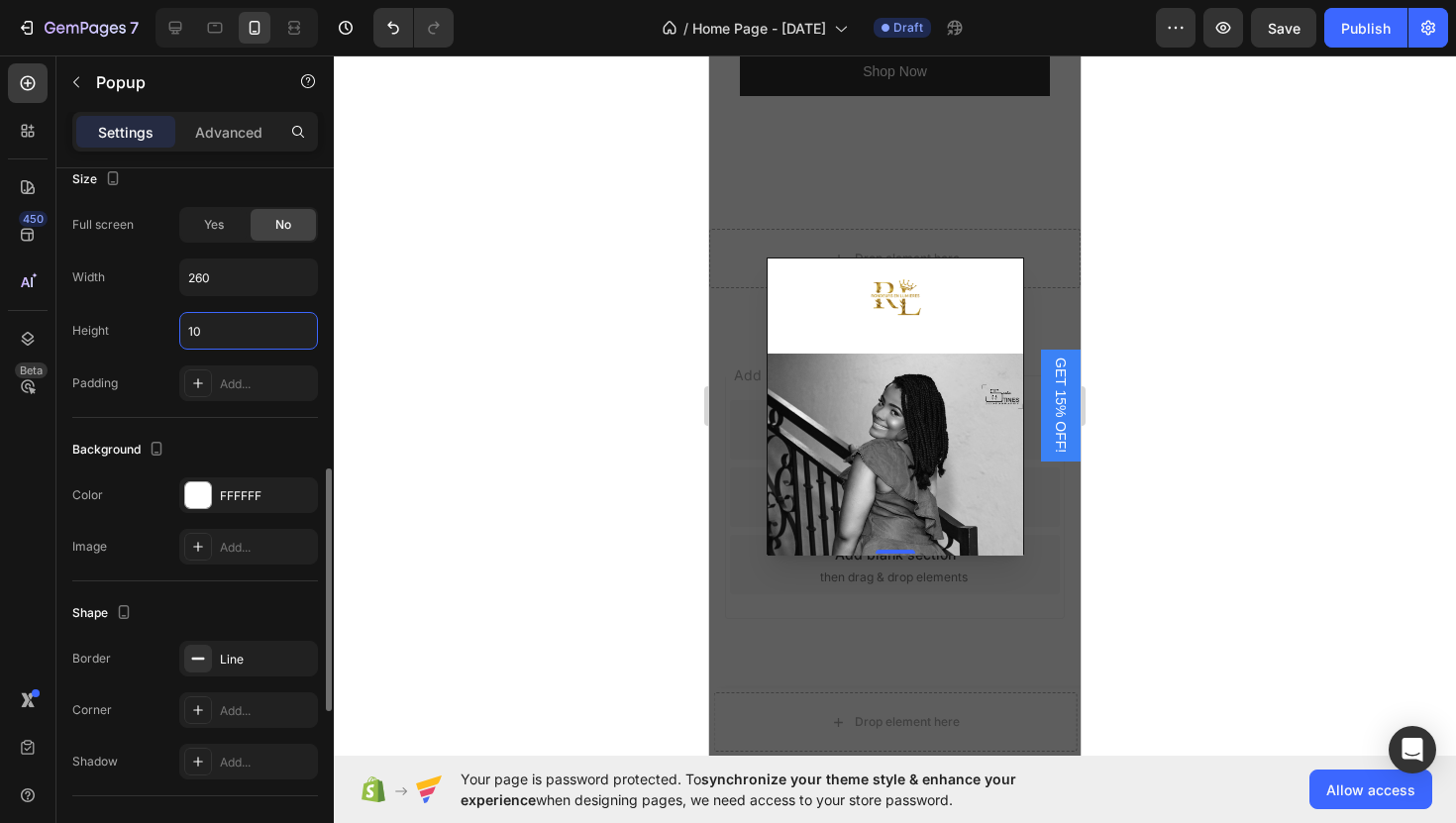 type on "1" 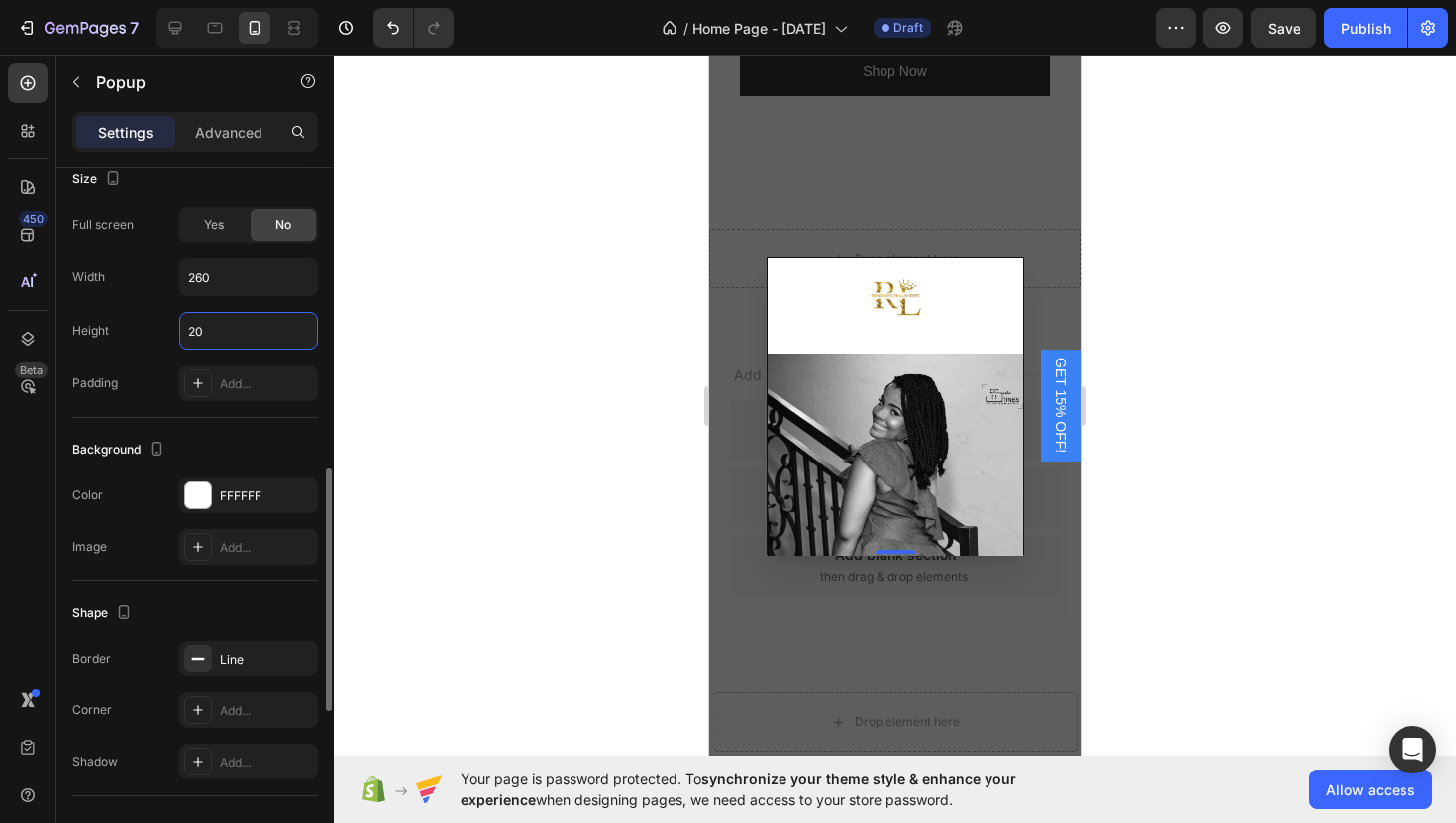 type on "2" 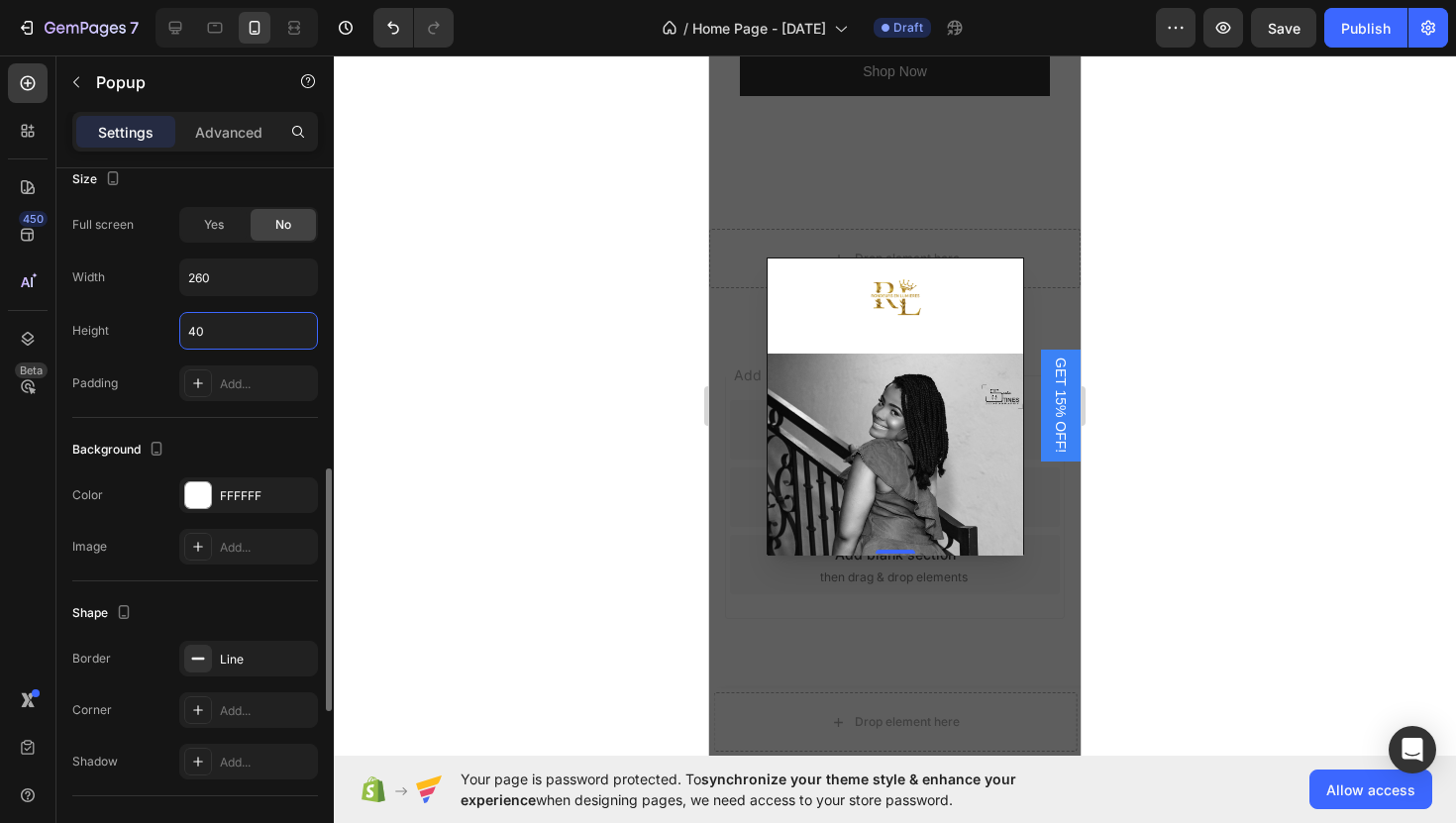 type on "4" 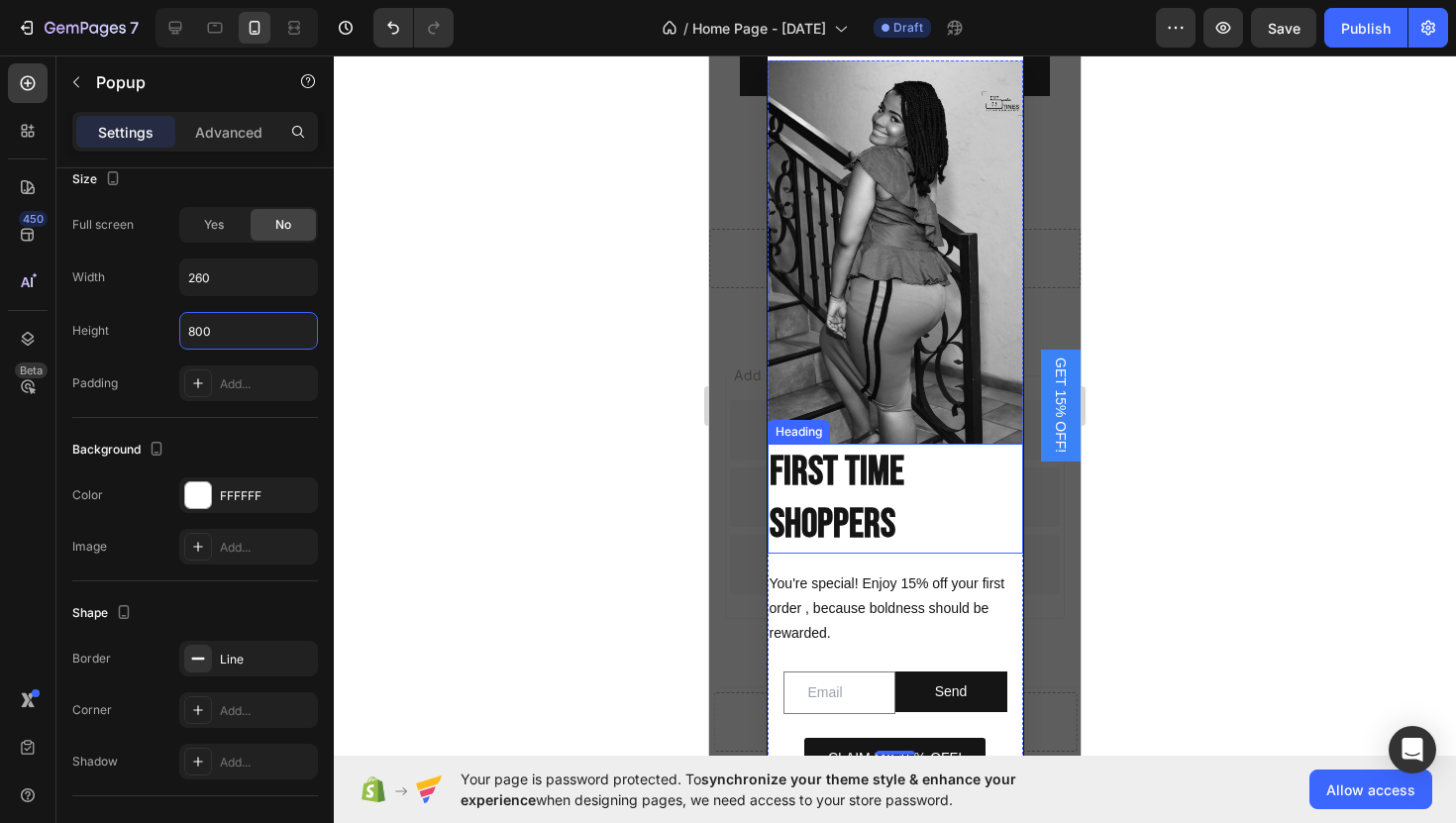 scroll, scrollTop: 154, scrollLeft: 0, axis: vertical 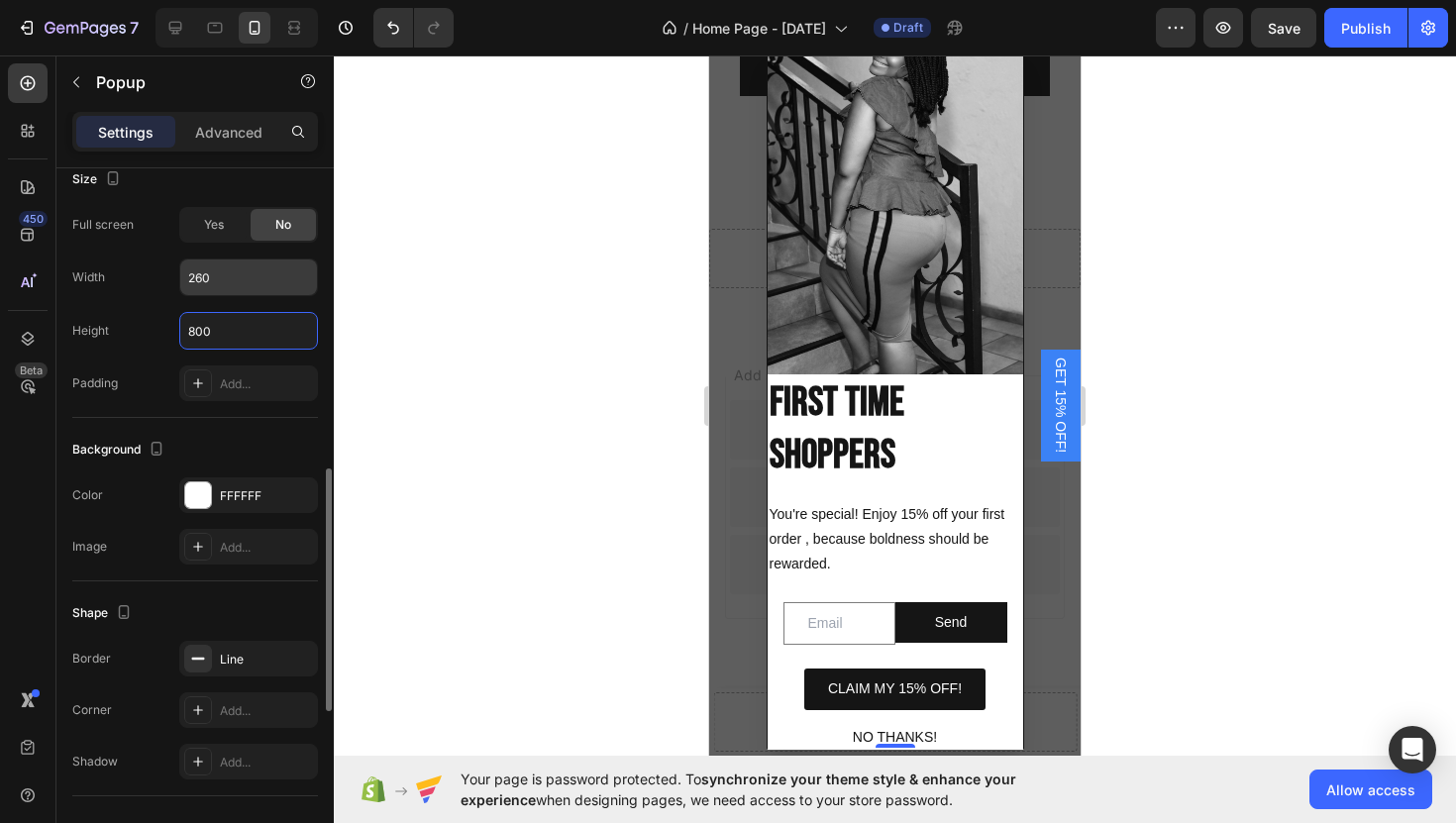type on "800" 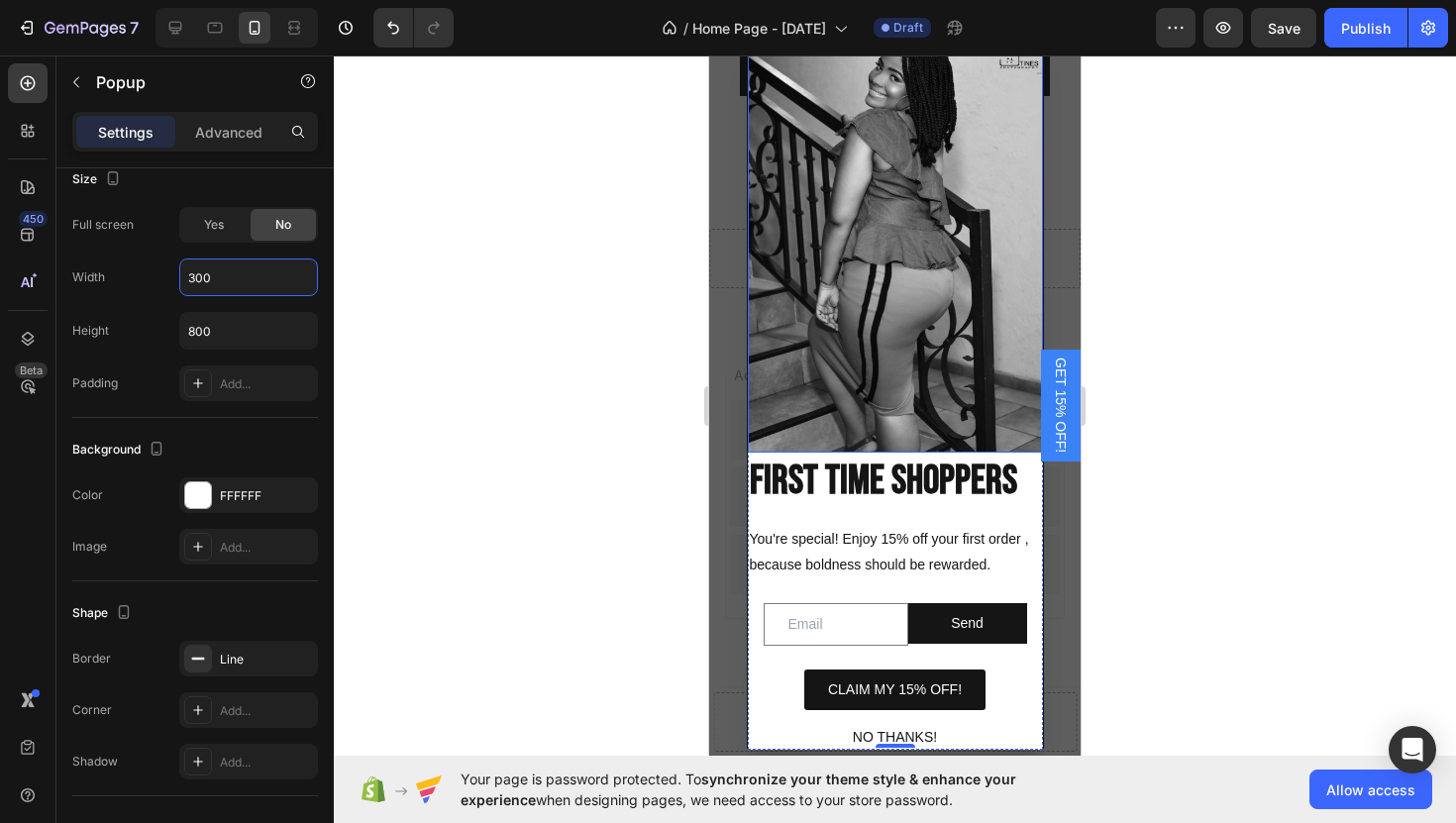 scroll, scrollTop: 0, scrollLeft: 0, axis: both 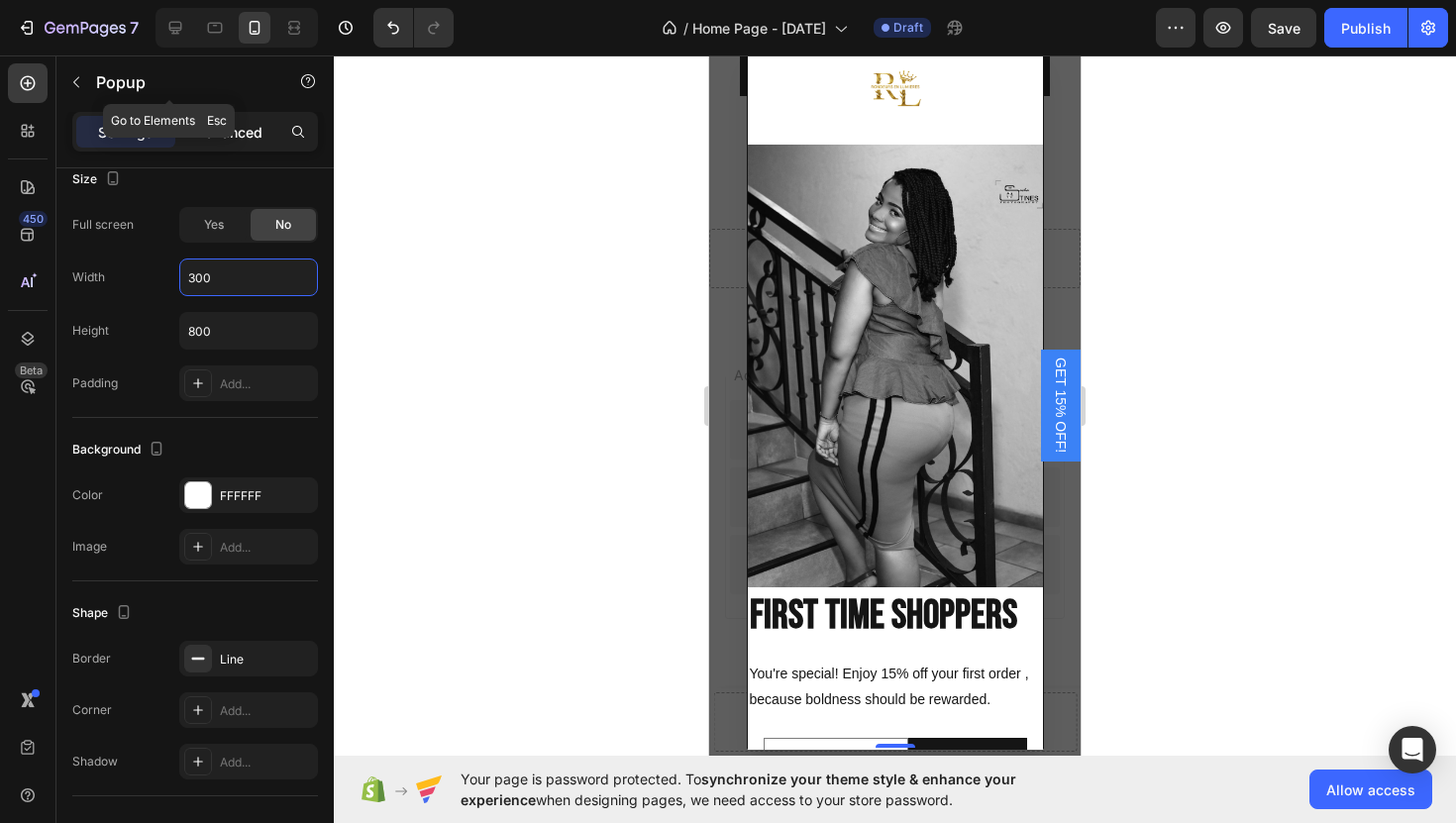 type on "300" 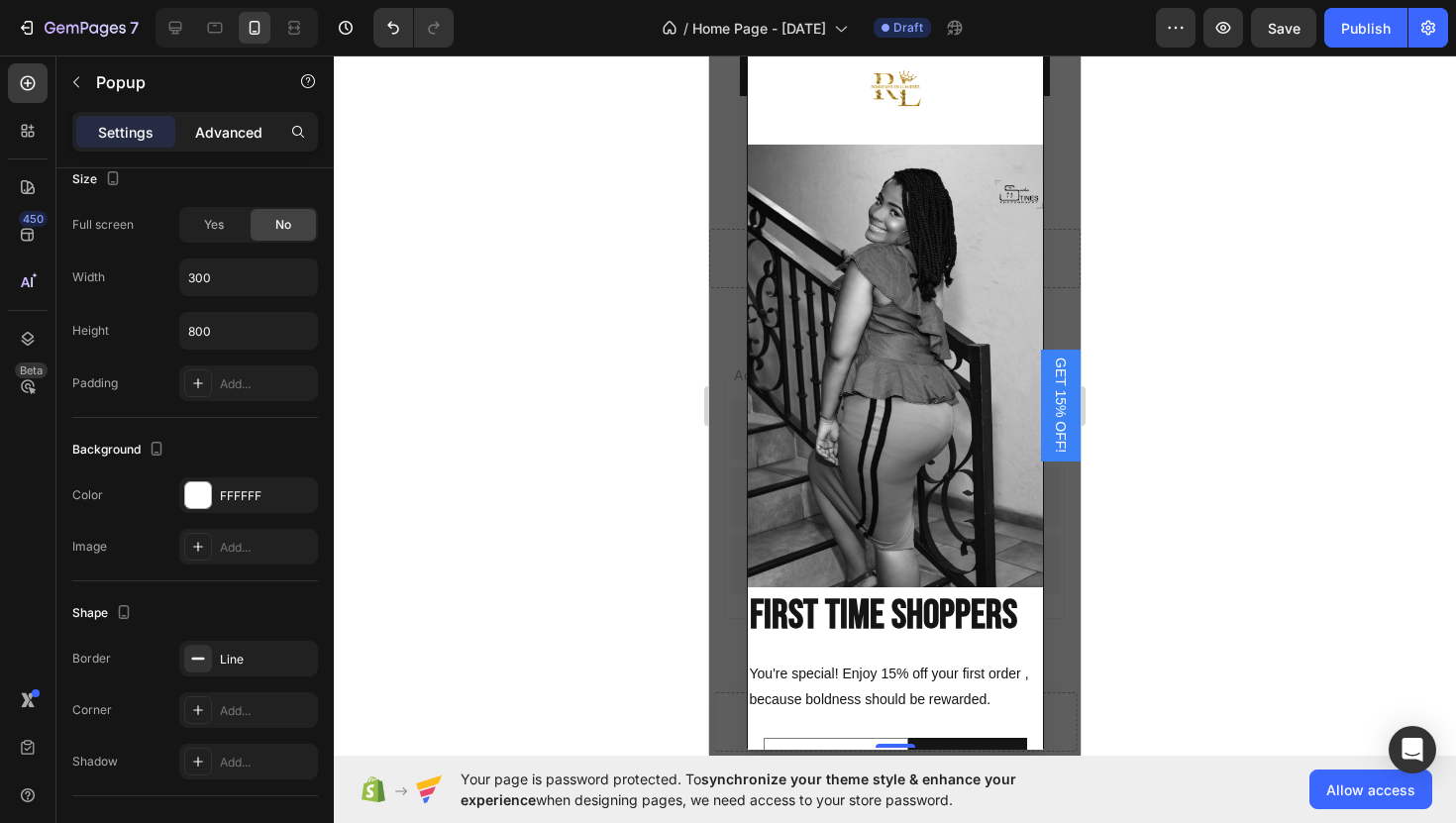 click on "Advanced" 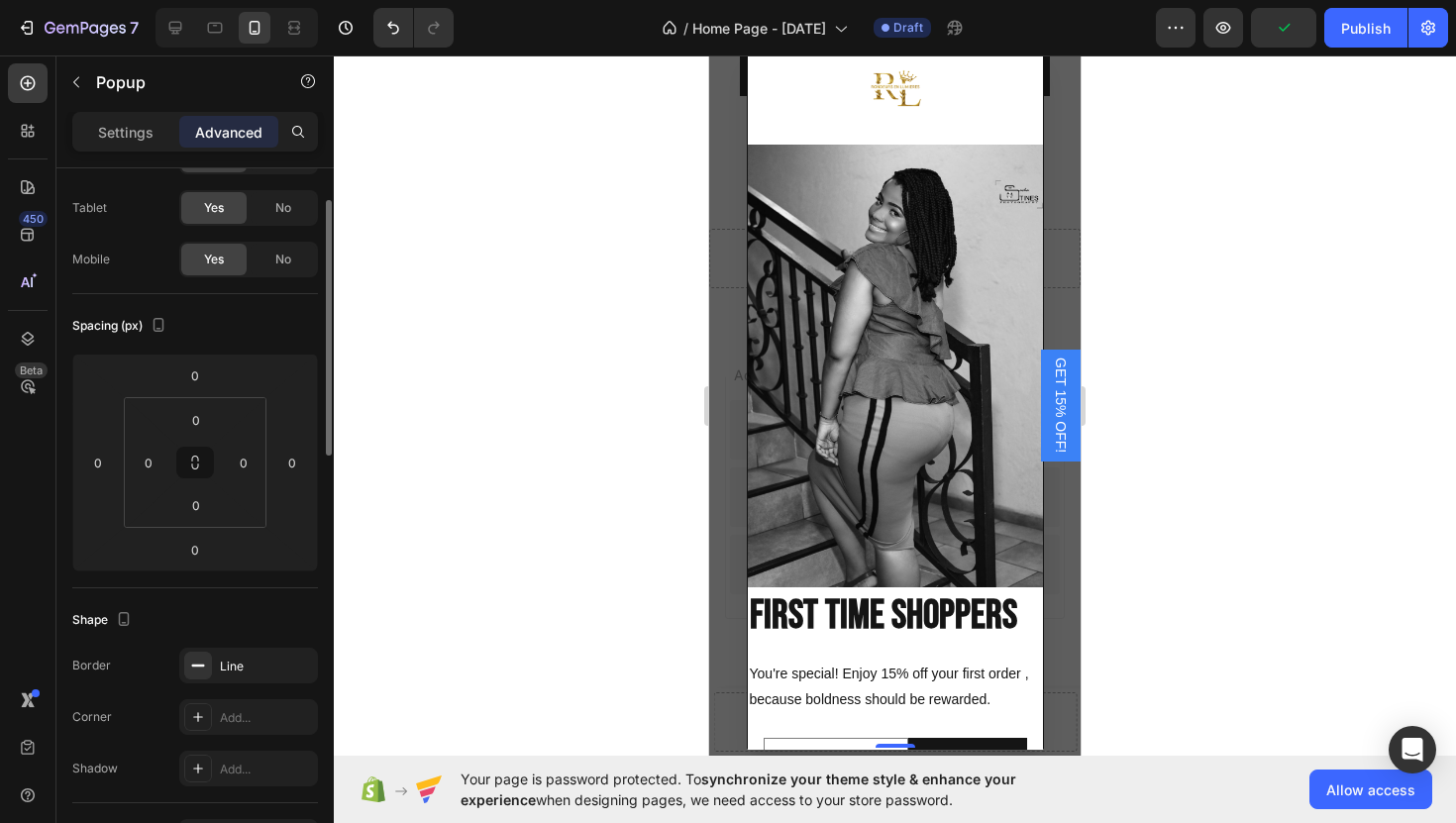 scroll, scrollTop: 0, scrollLeft: 0, axis: both 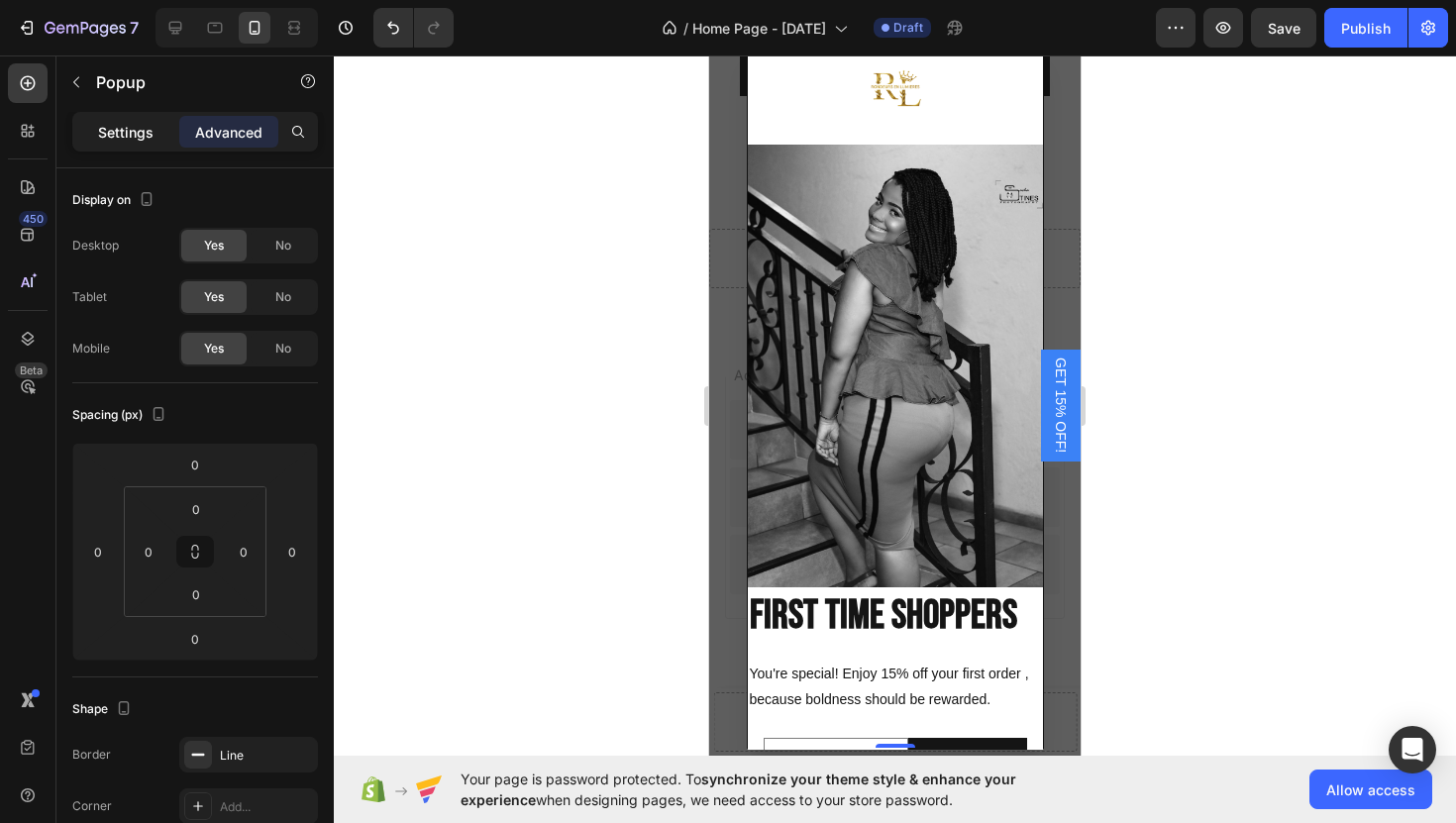 click on "Settings" at bounding box center [126, 132] 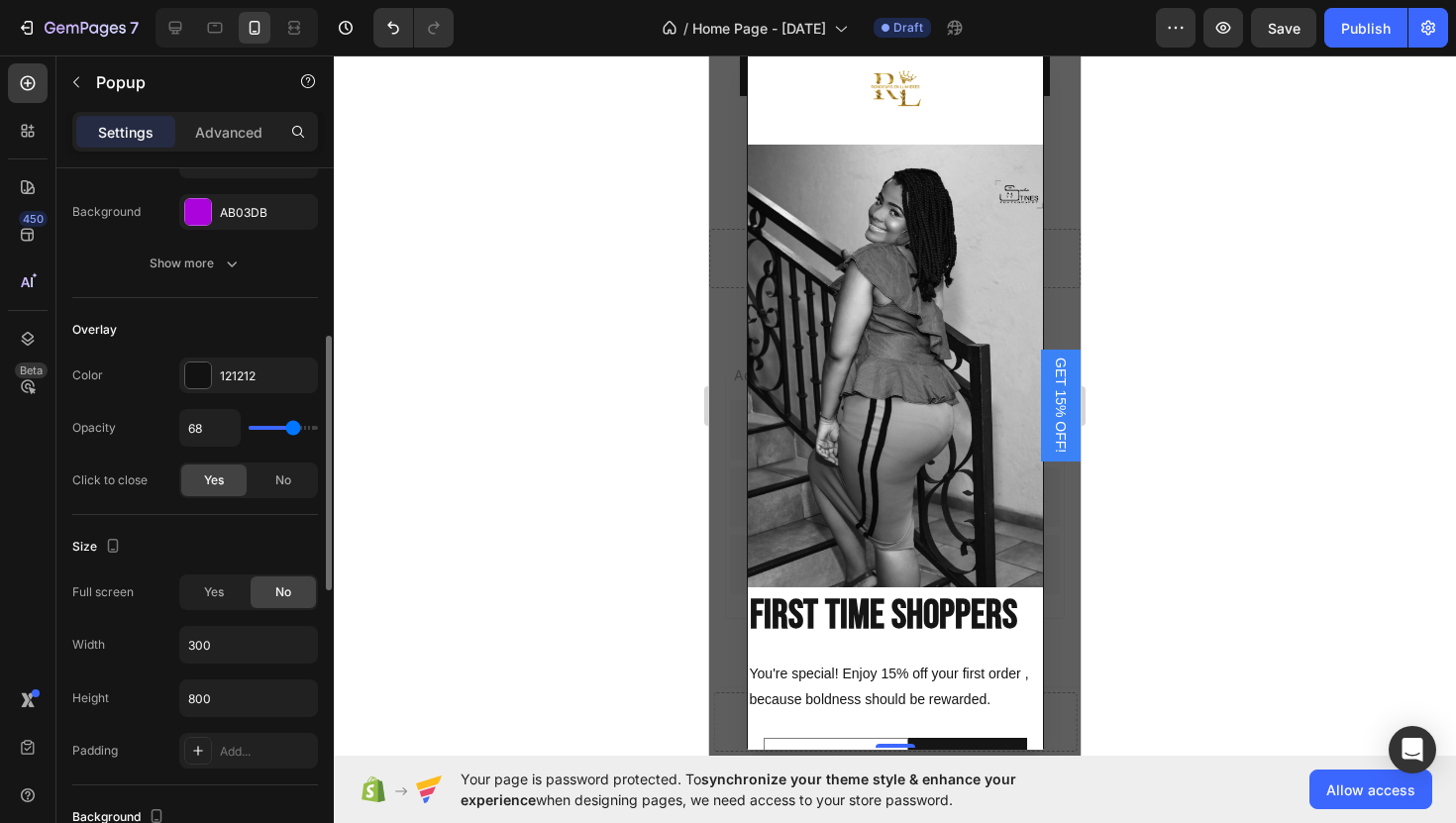 scroll, scrollTop: 451, scrollLeft: 0, axis: vertical 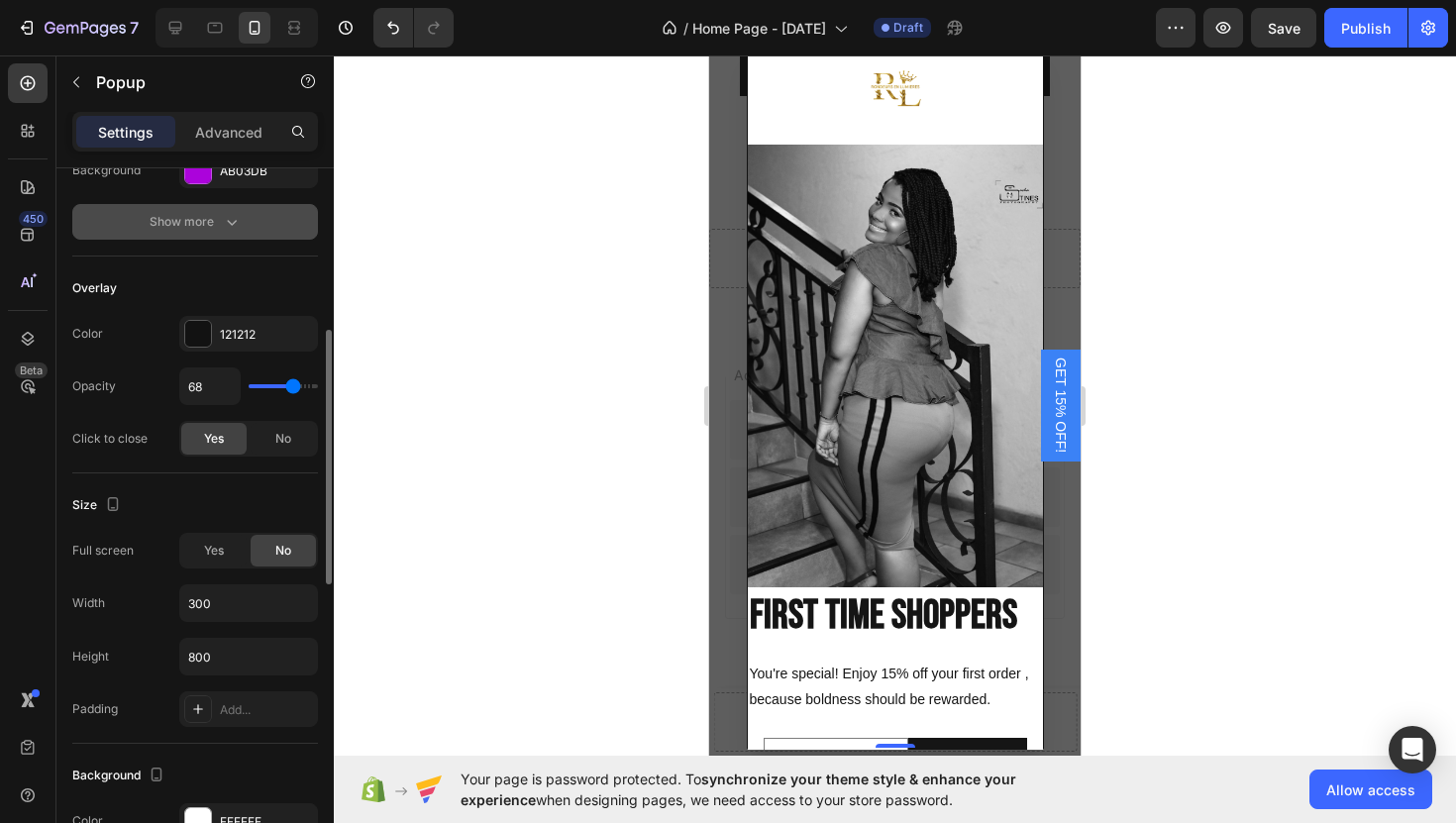 click 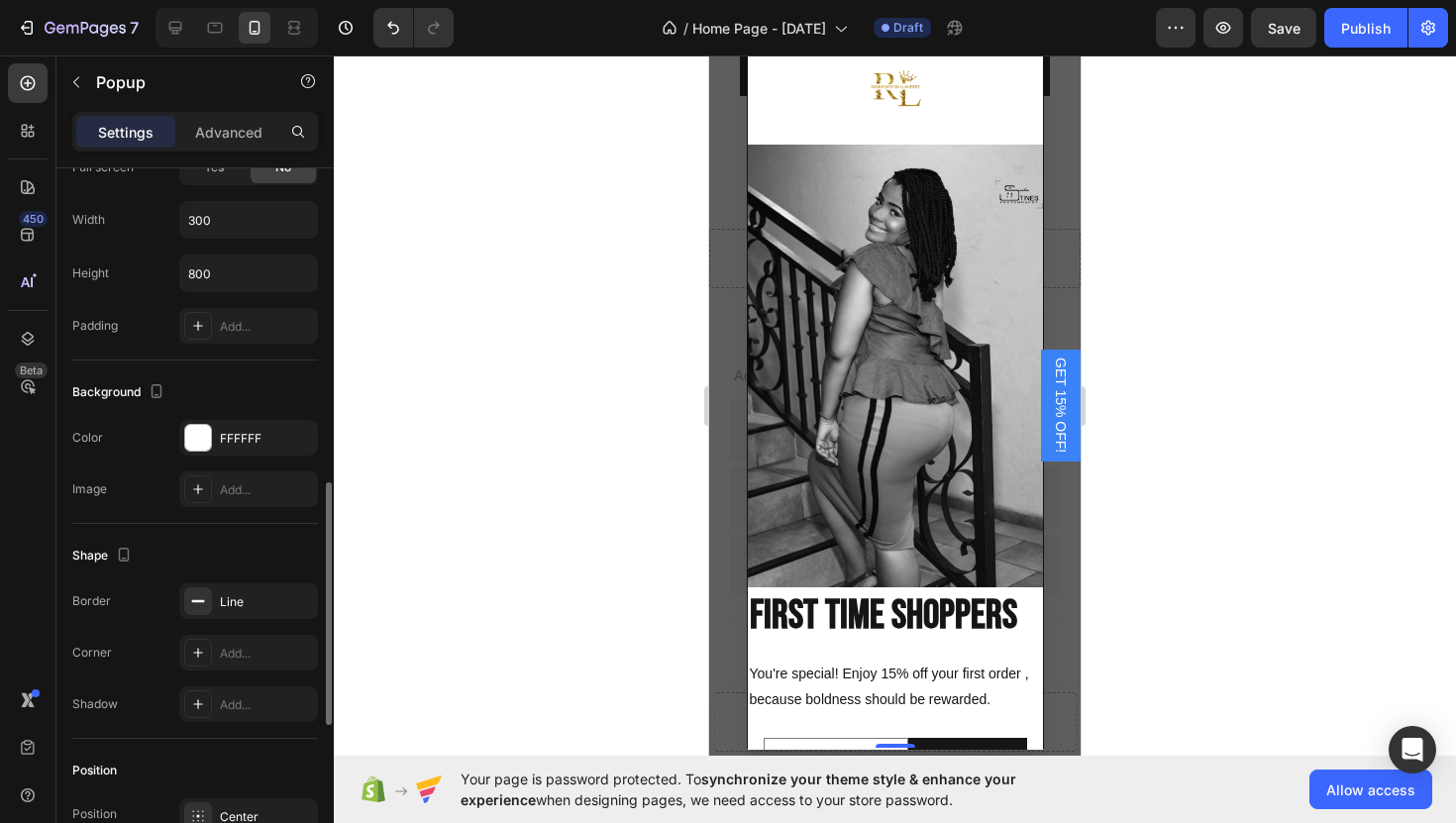 scroll, scrollTop: 943, scrollLeft: 0, axis: vertical 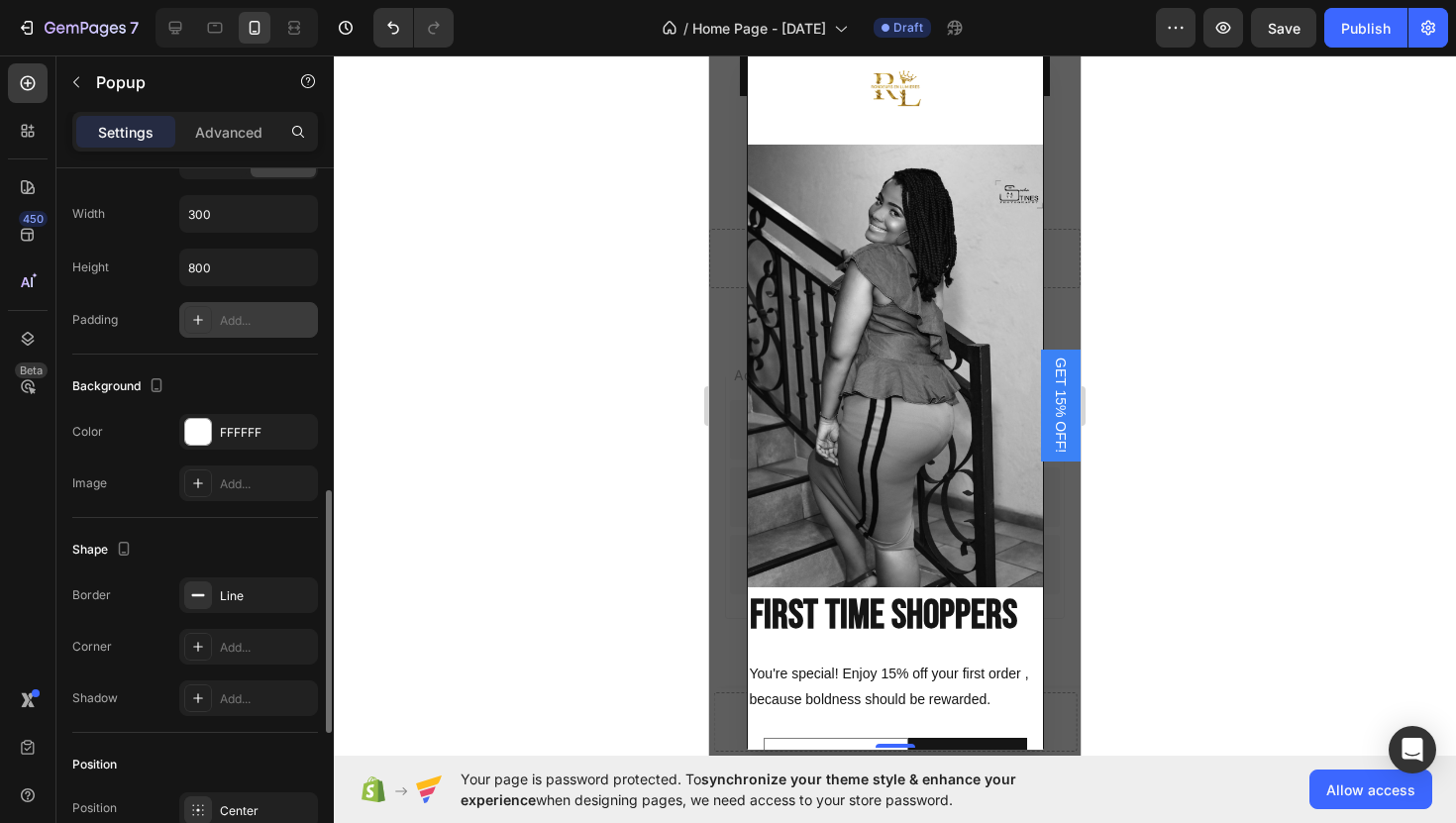 click on "Add..." at bounding box center [266, 321] 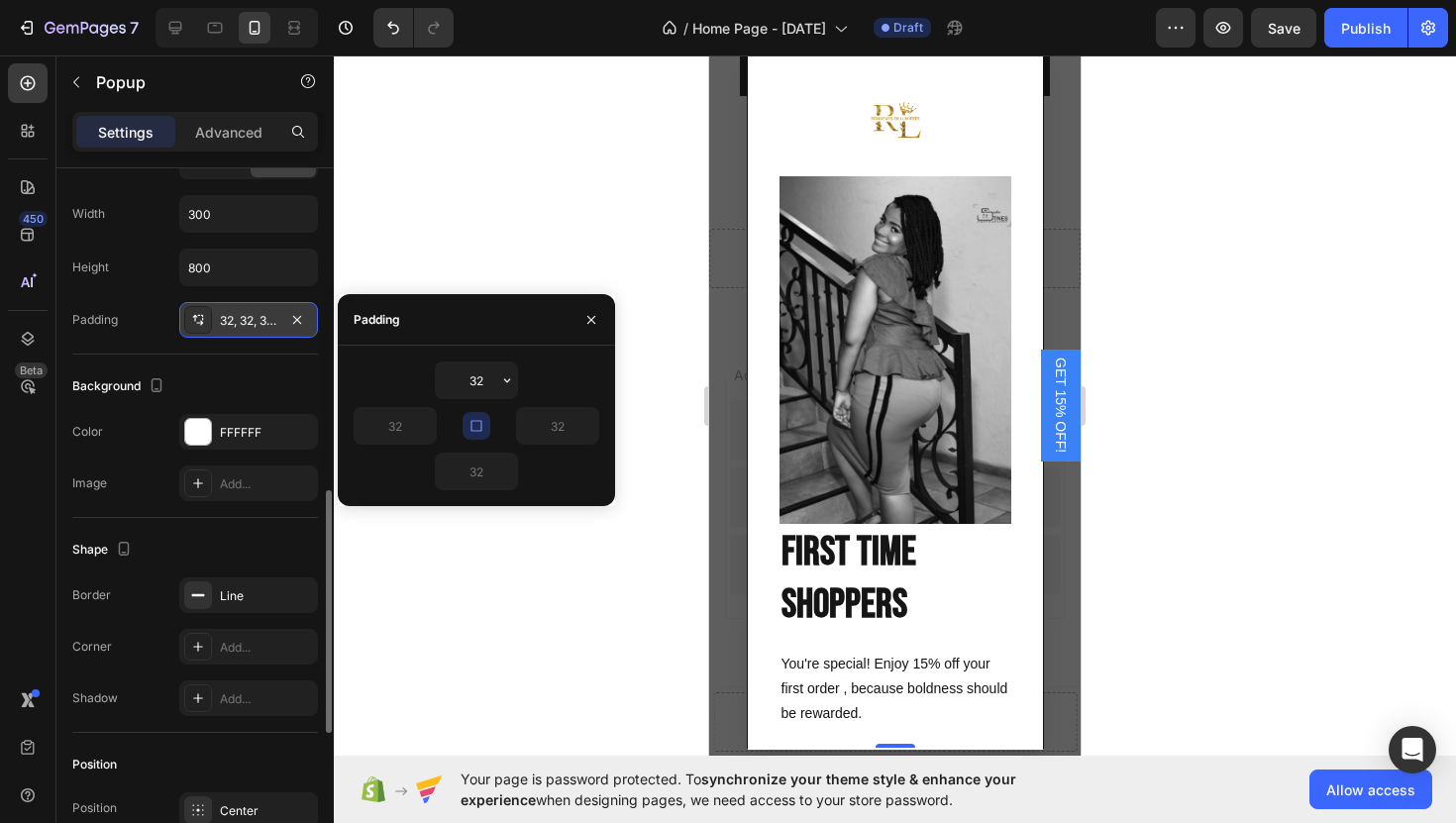 click on "32, 32, 32, 32" at bounding box center [249, 321] 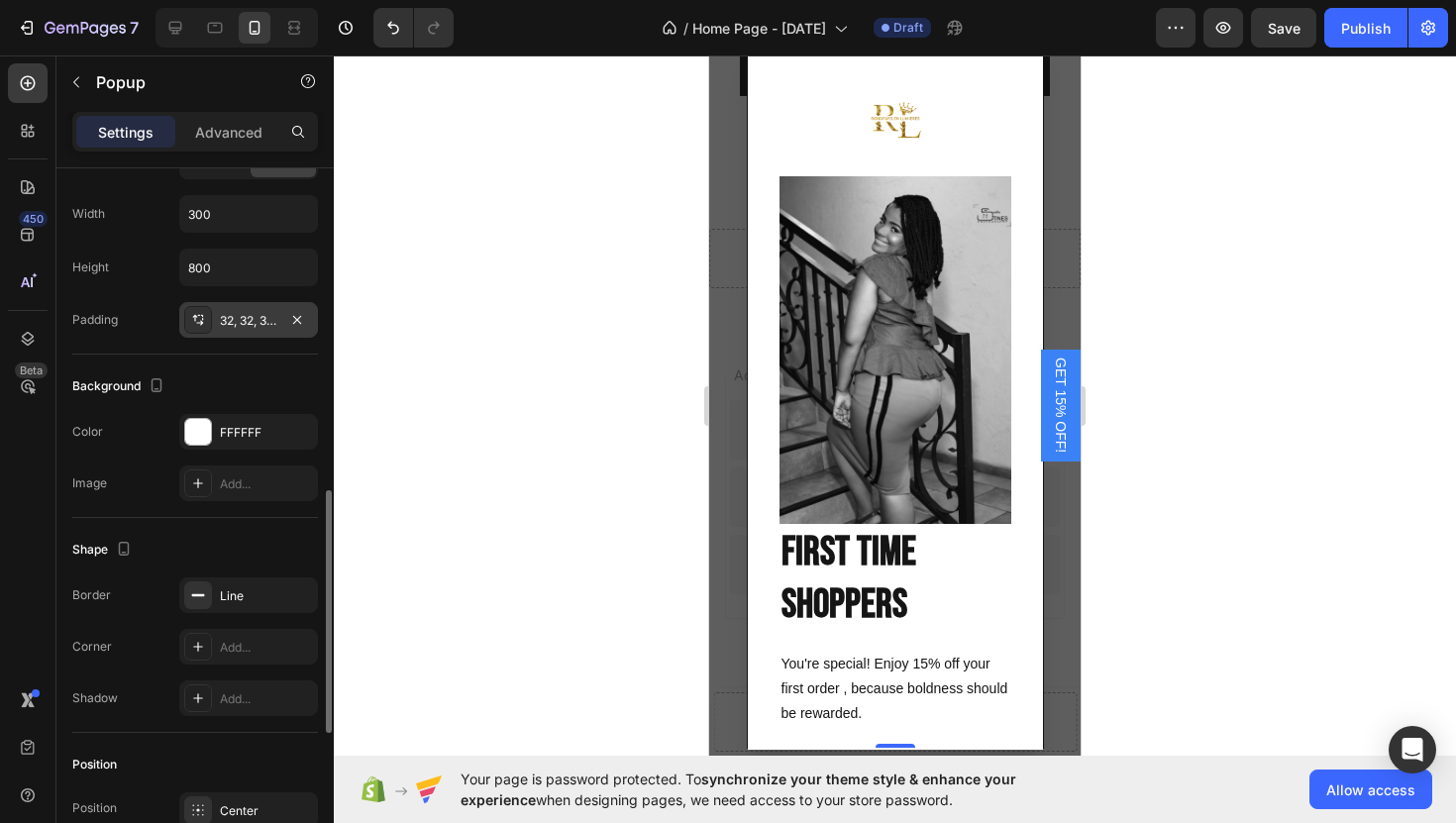 click on "32, 32, 32, 32" at bounding box center (249, 321) 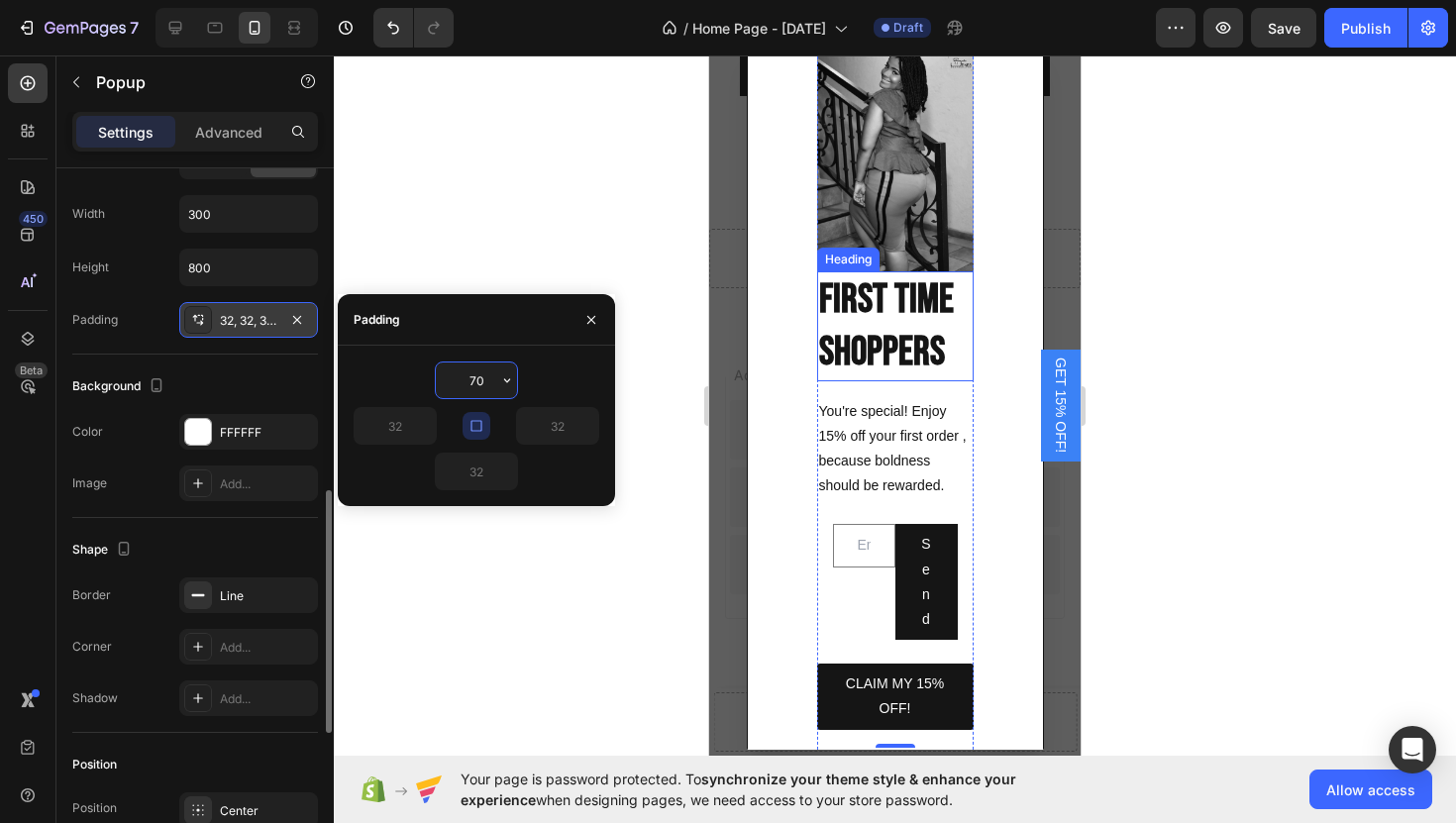 scroll, scrollTop: 174, scrollLeft: 0, axis: vertical 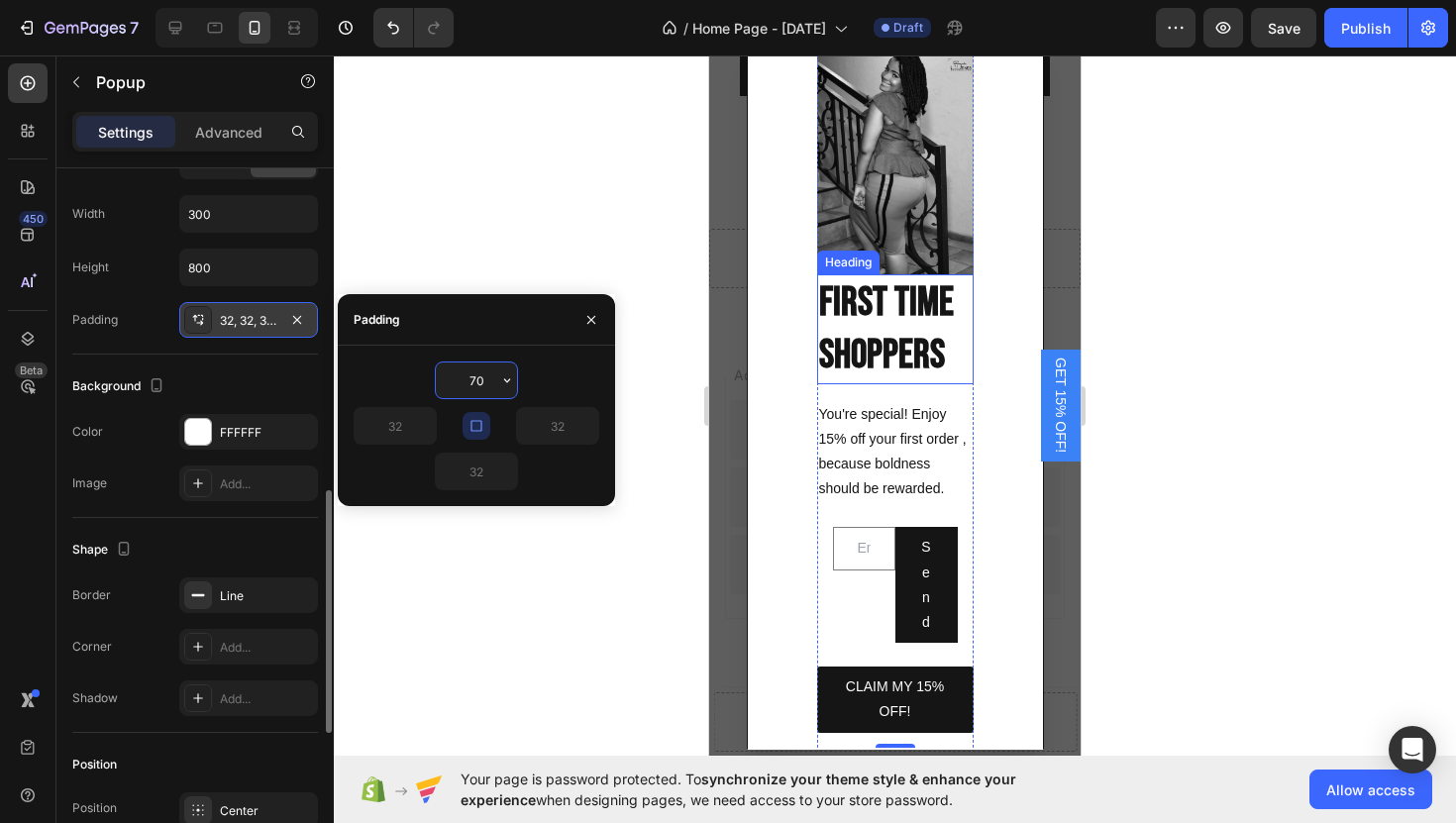 type on "7" 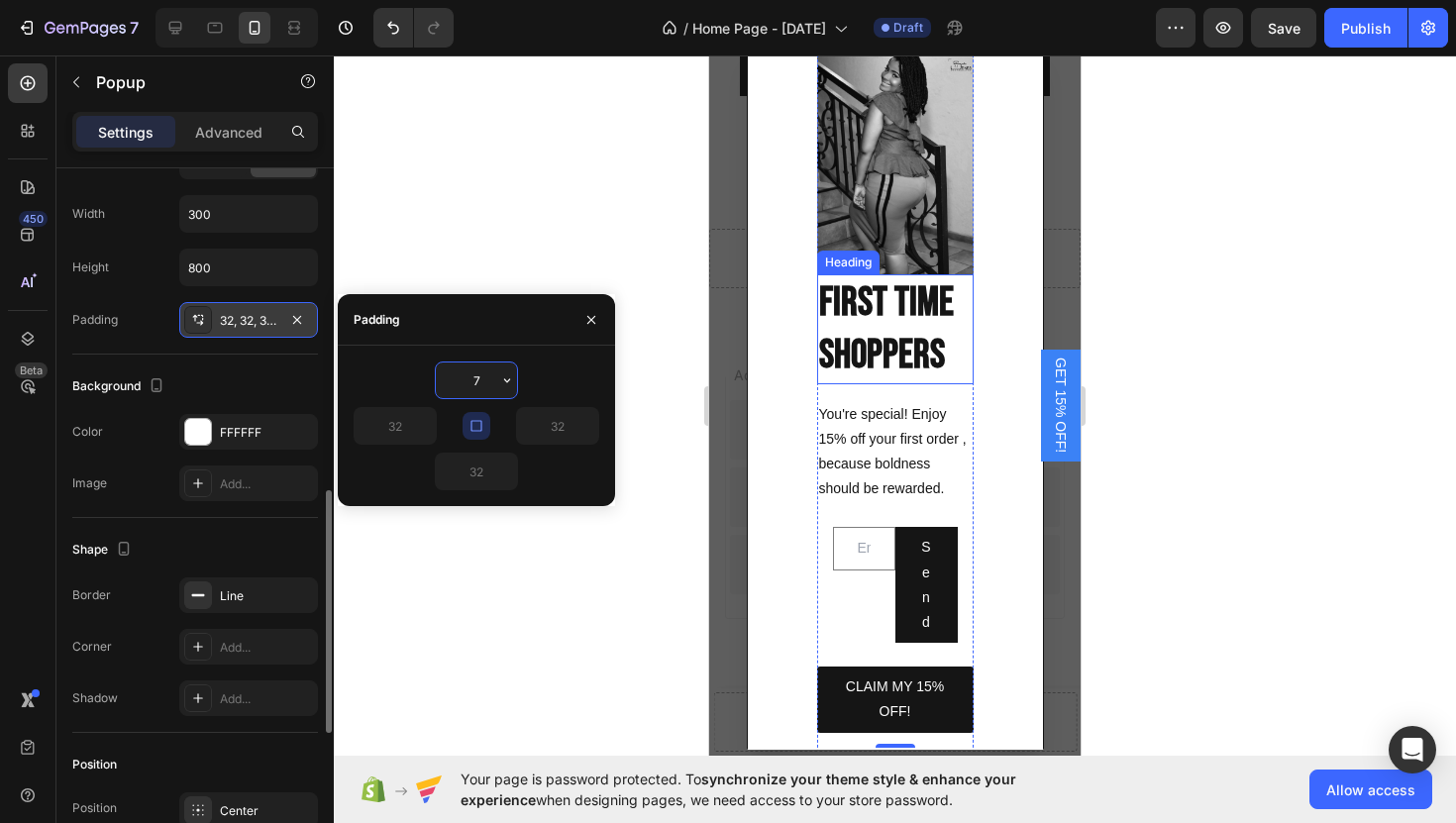 scroll, scrollTop: 128, scrollLeft: 0, axis: vertical 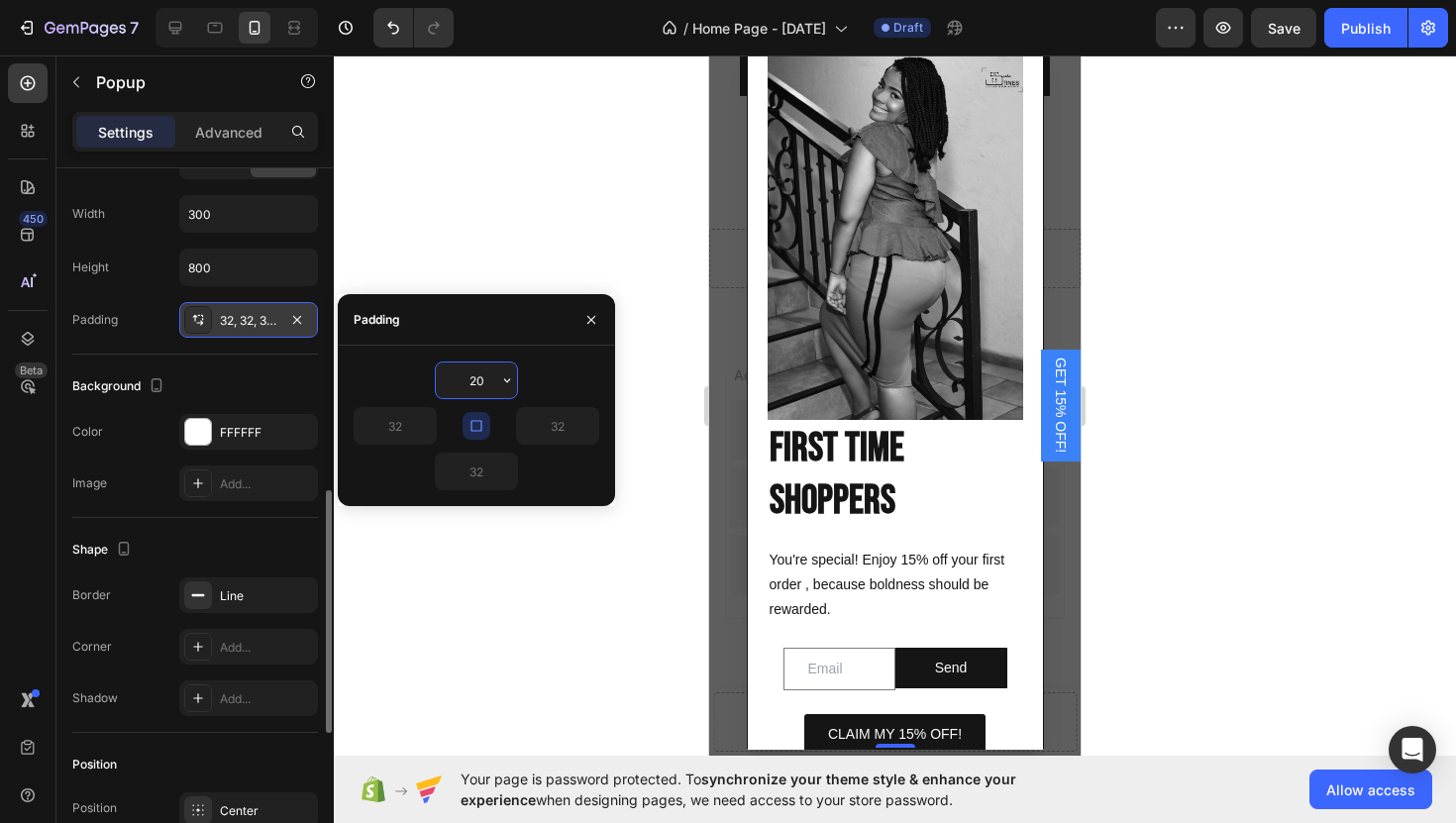 type on "2" 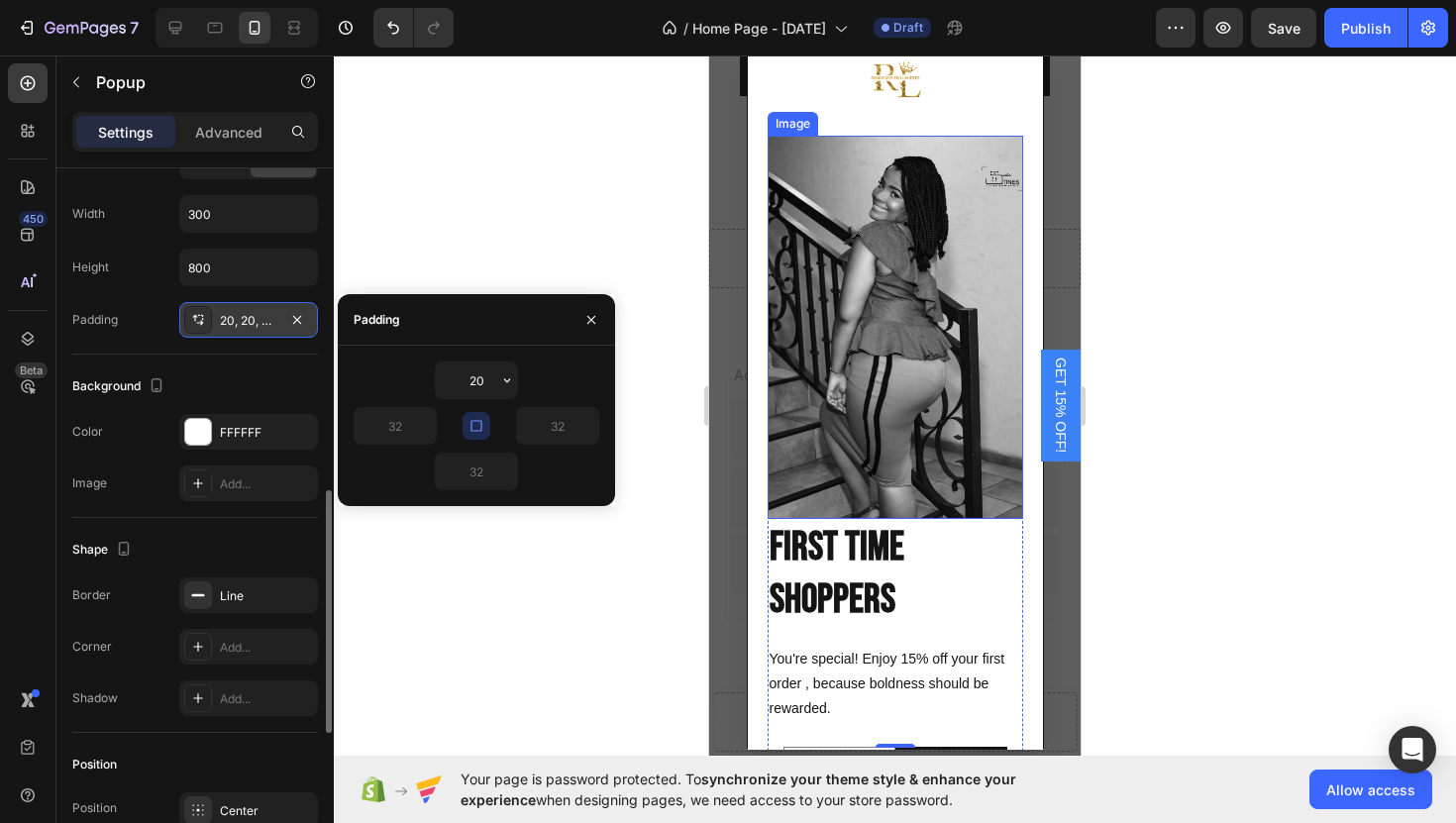 scroll, scrollTop: 0, scrollLeft: 0, axis: both 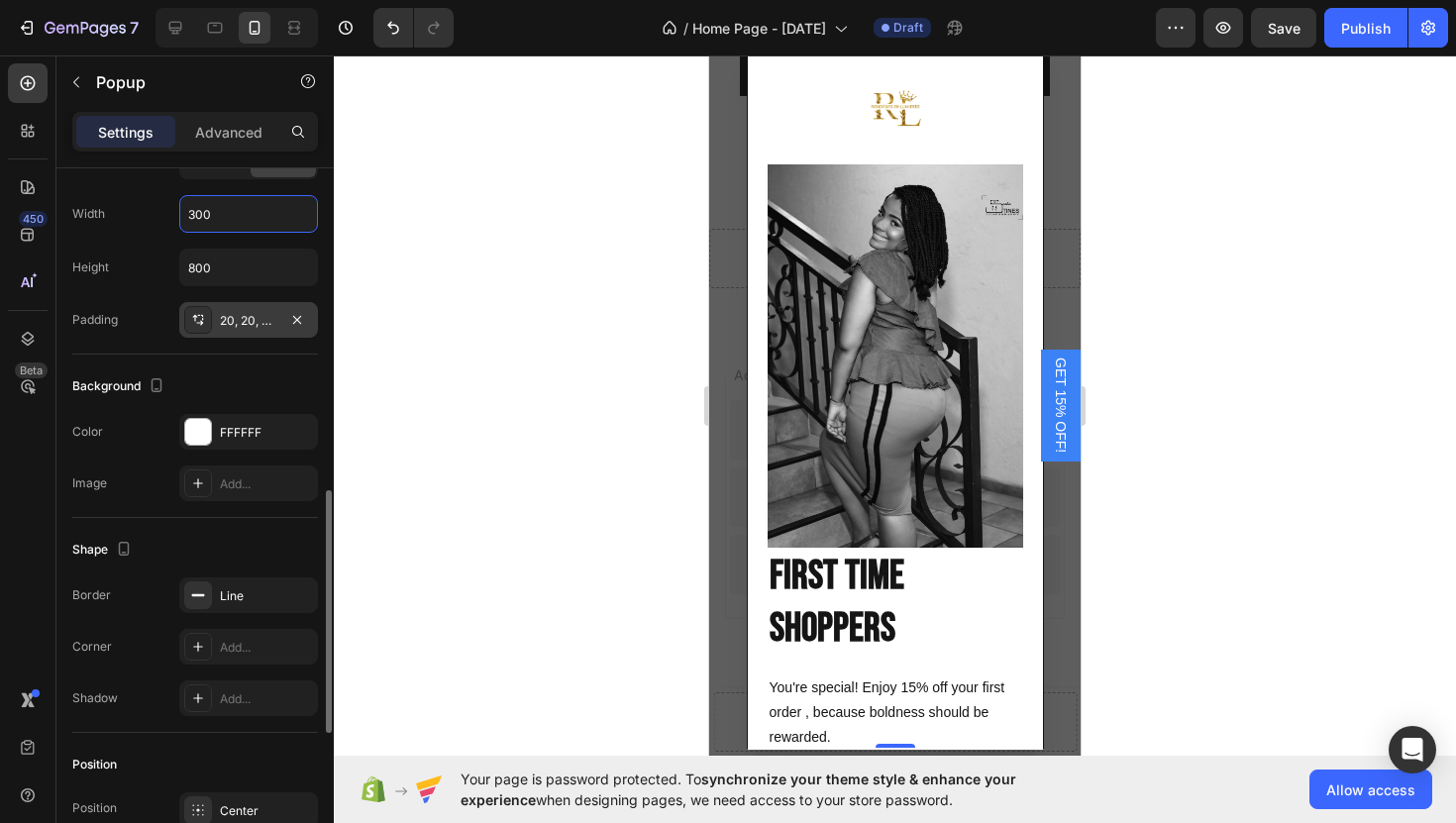 click on "300" at bounding box center (249, 214) 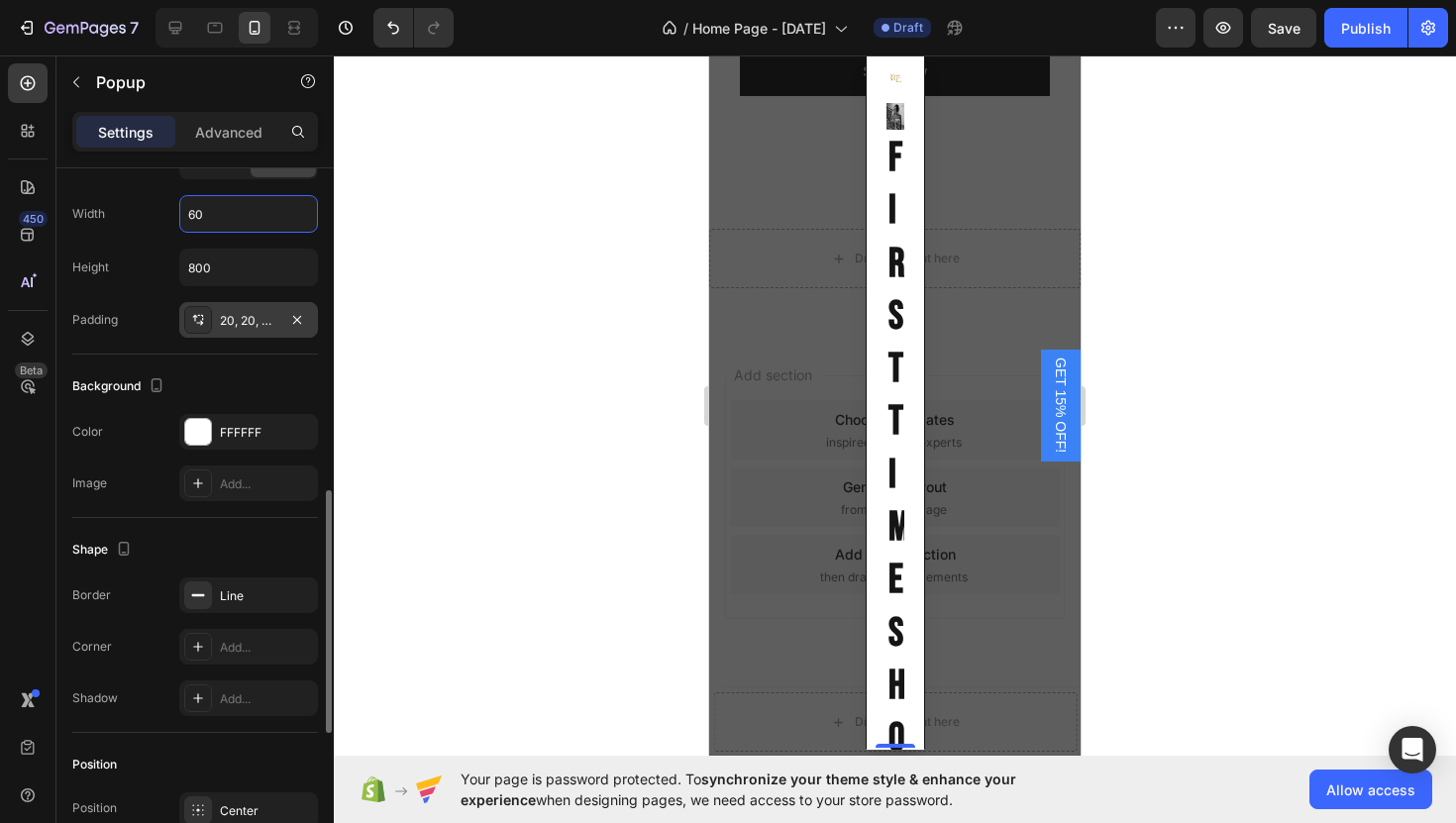 type on "6" 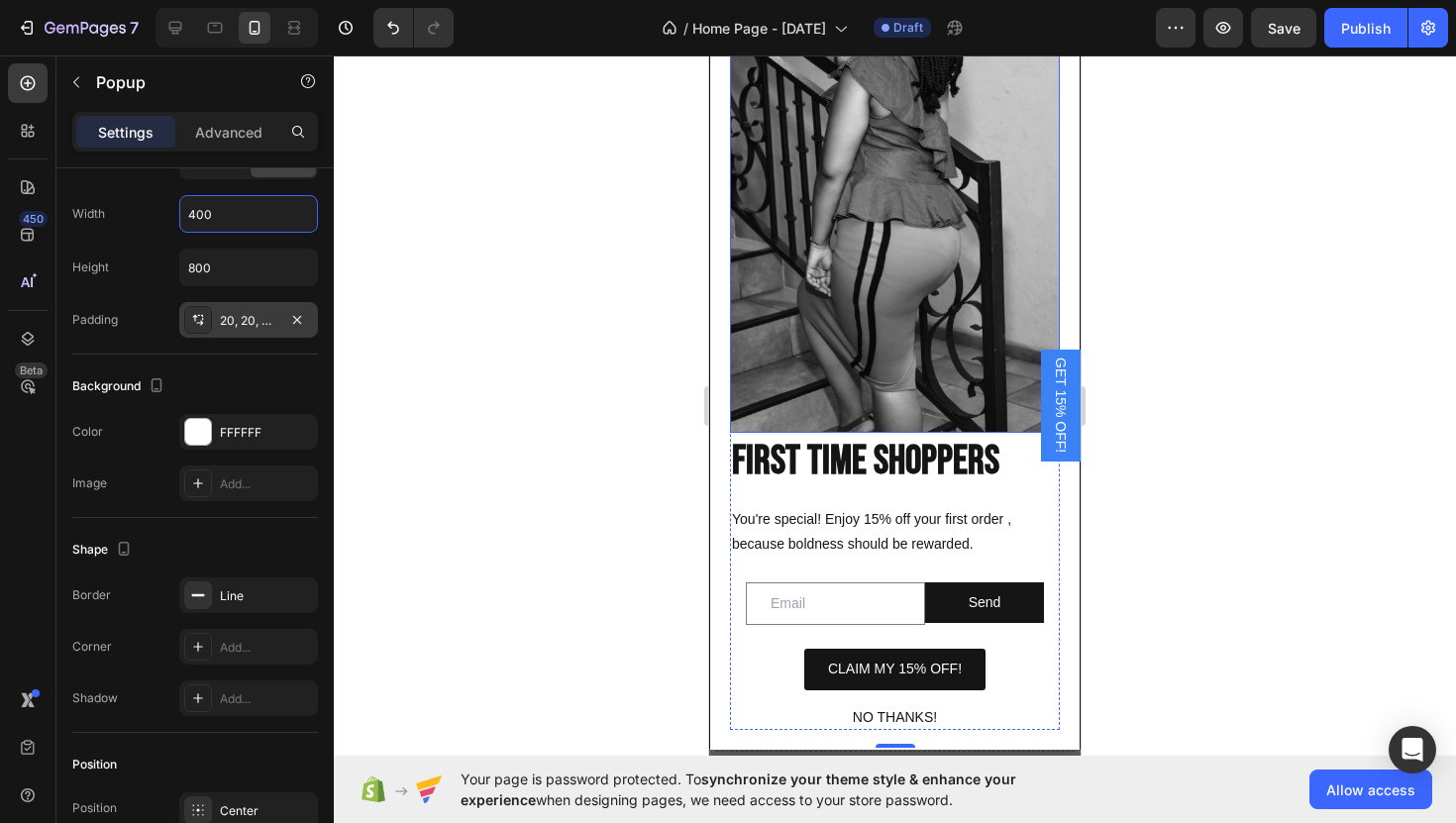 scroll, scrollTop: 0, scrollLeft: 0, axis: both 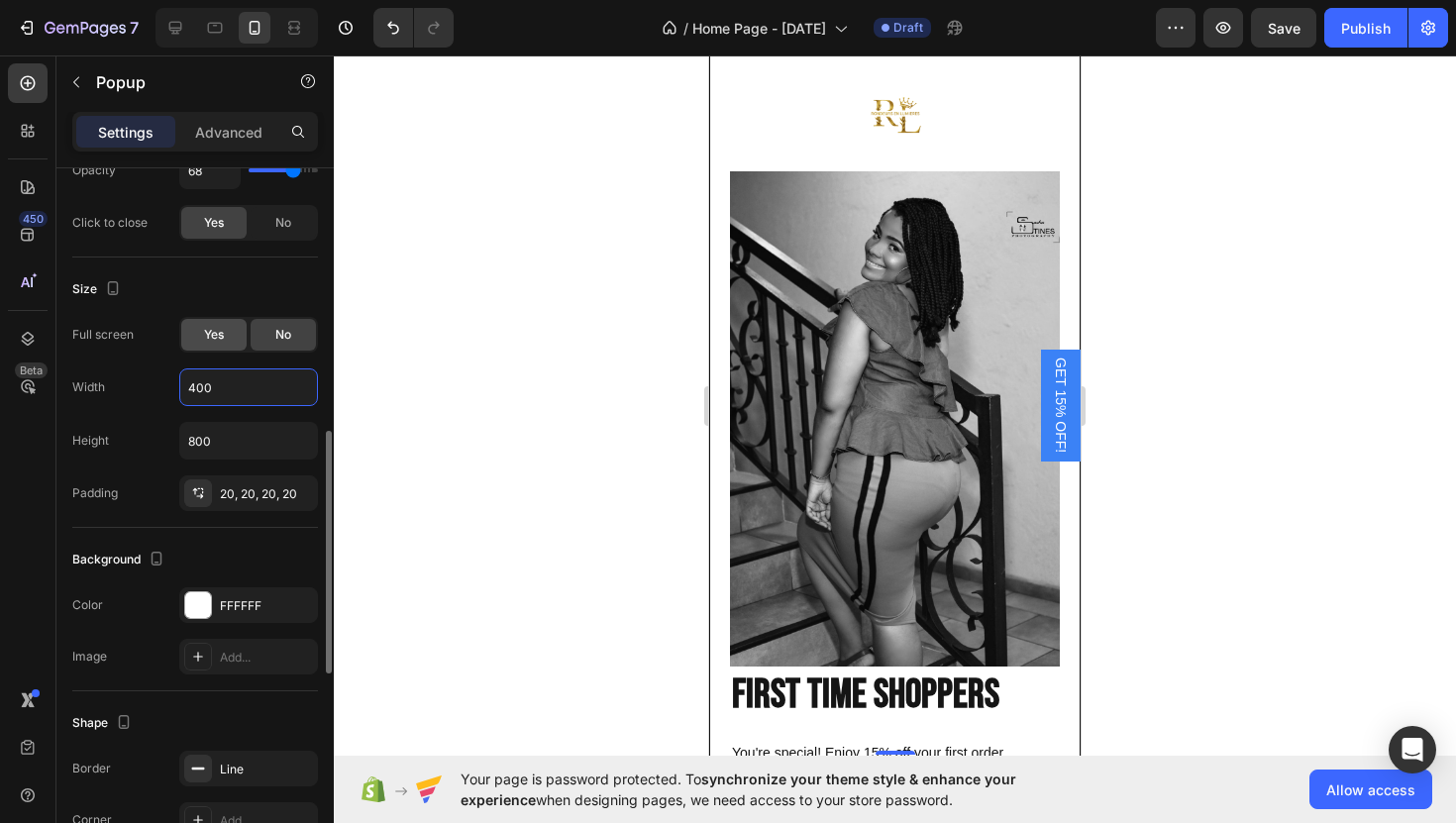 type on "400" 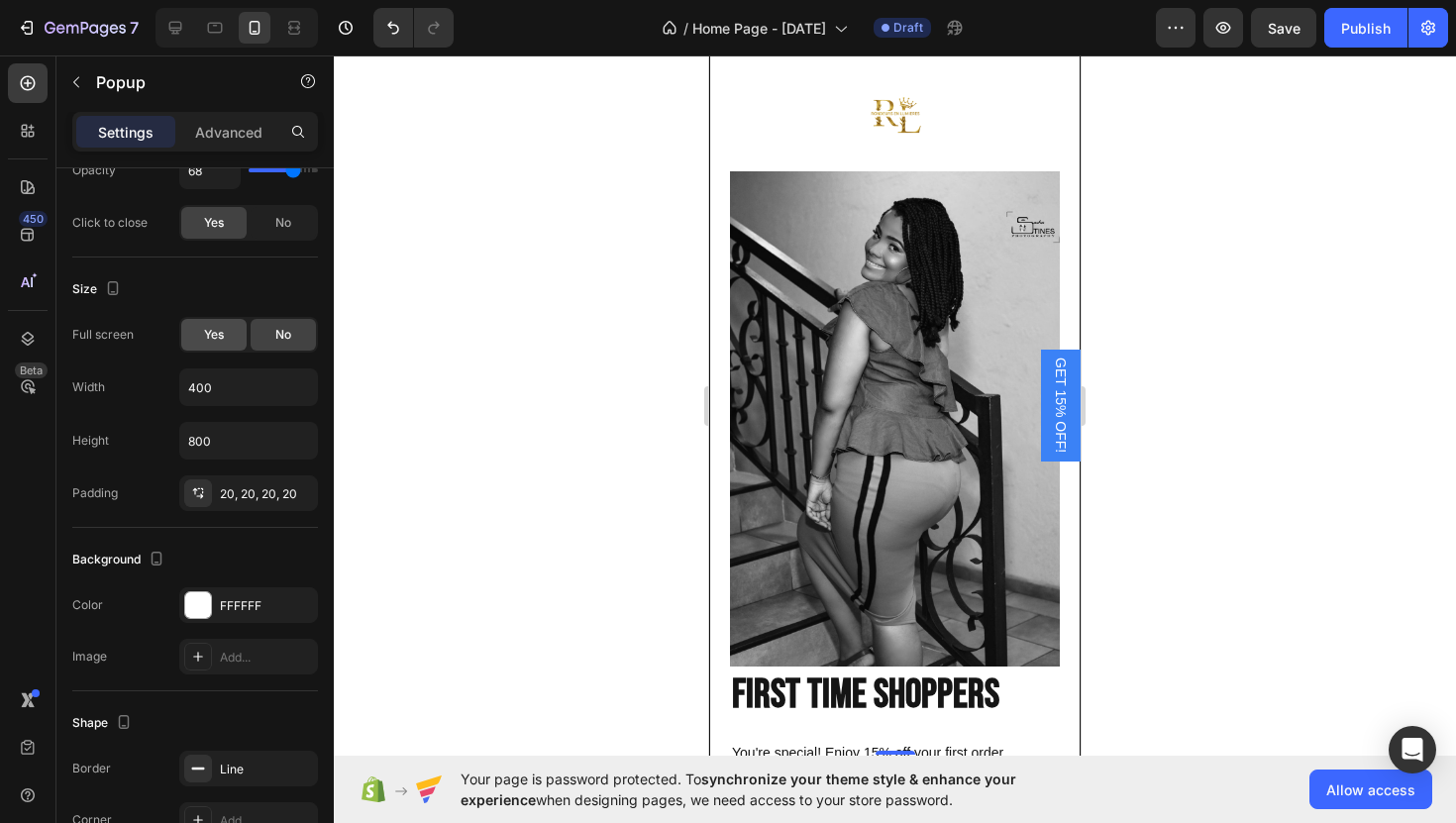 click on "Yes" 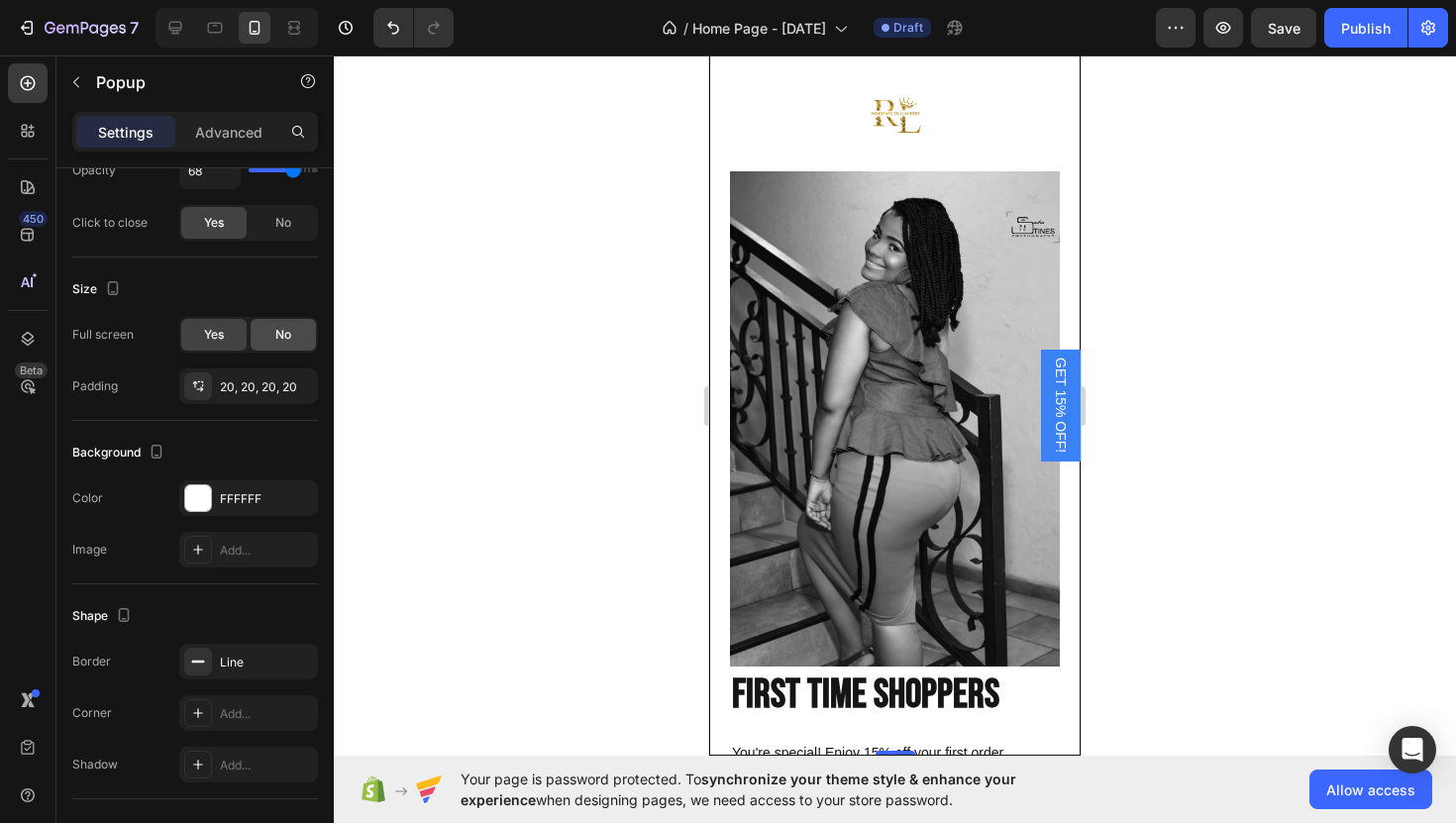 click on "No" 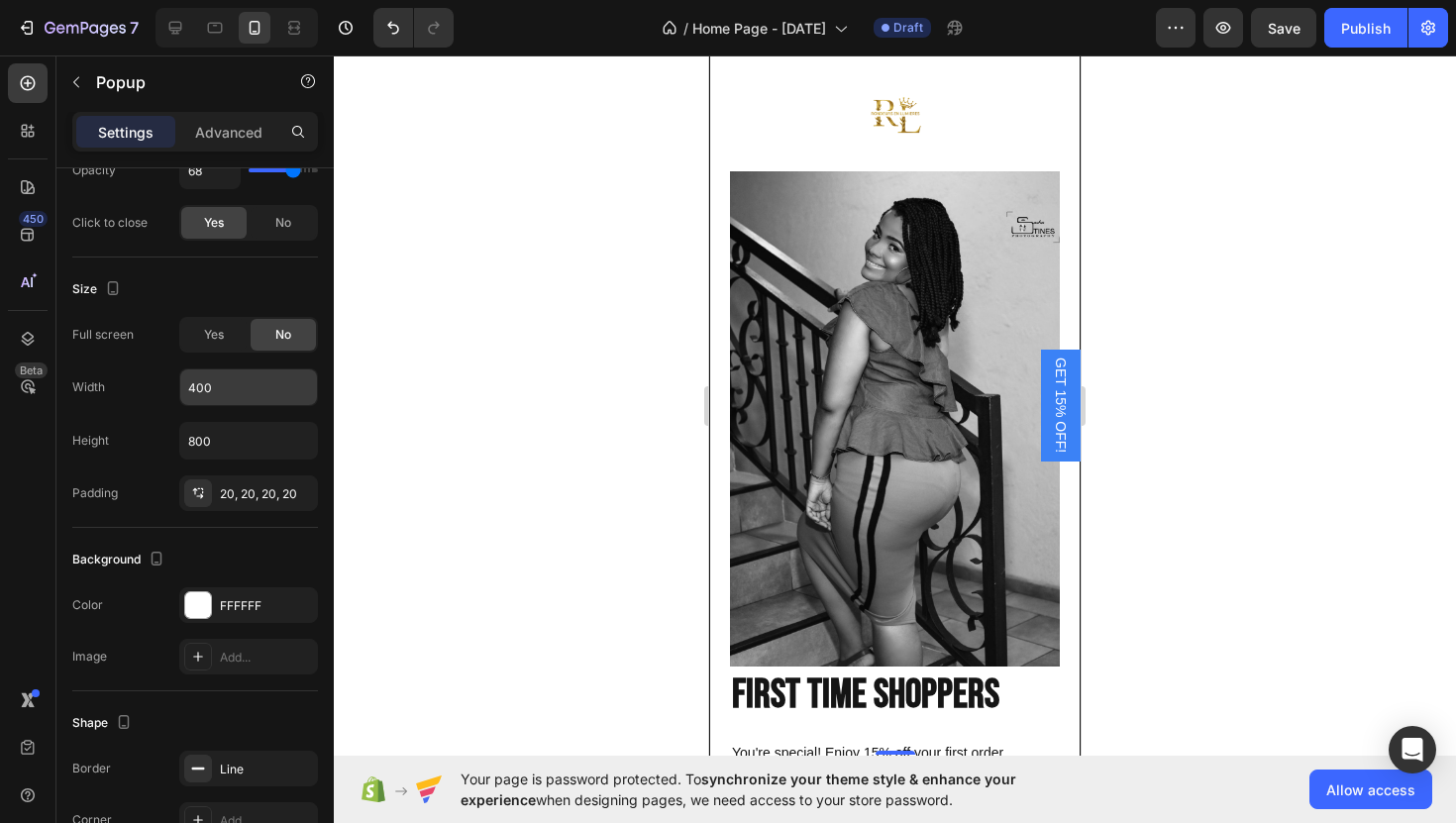 click on "400" at bounding box center [249, 387] 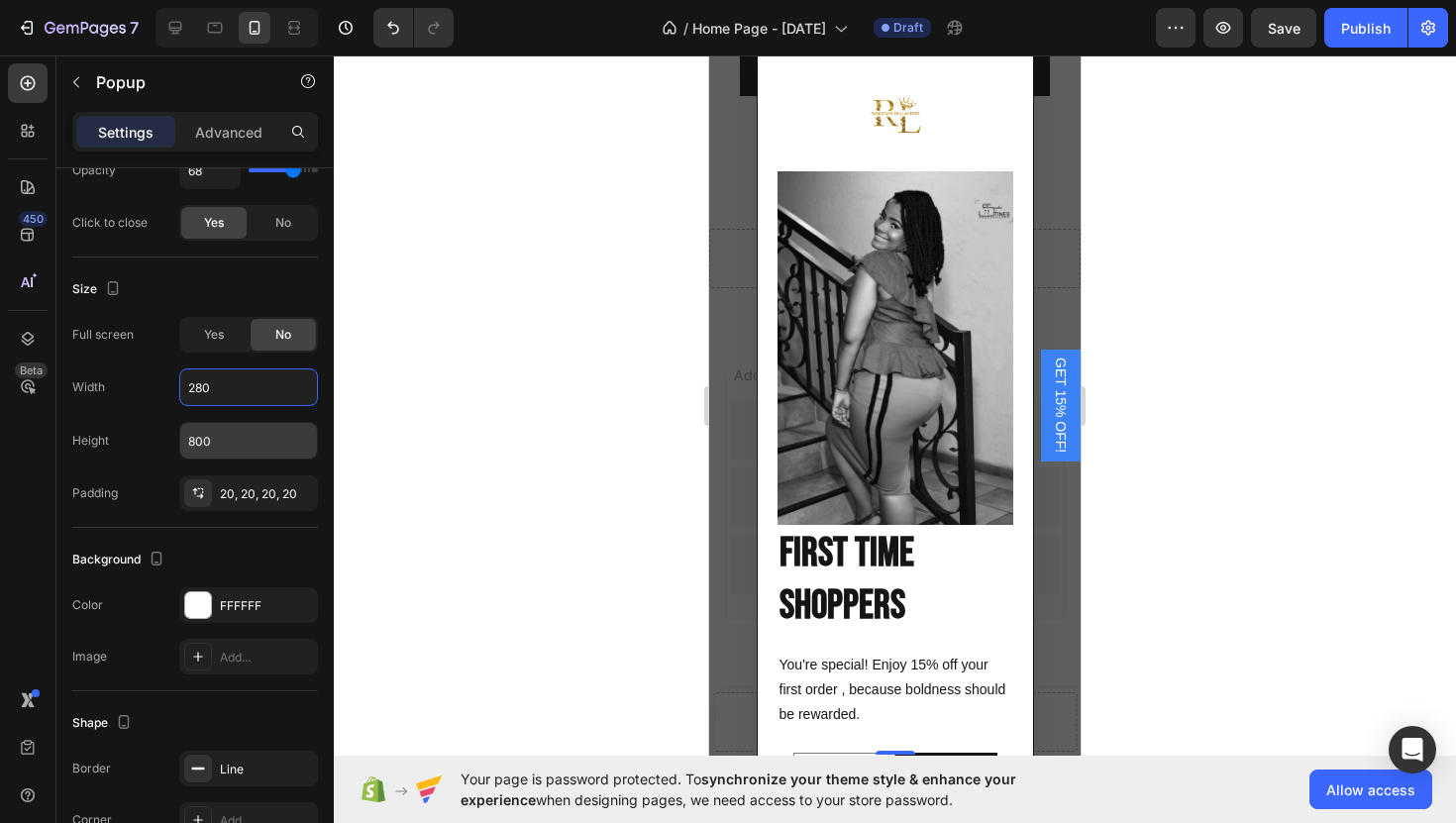type on "280" 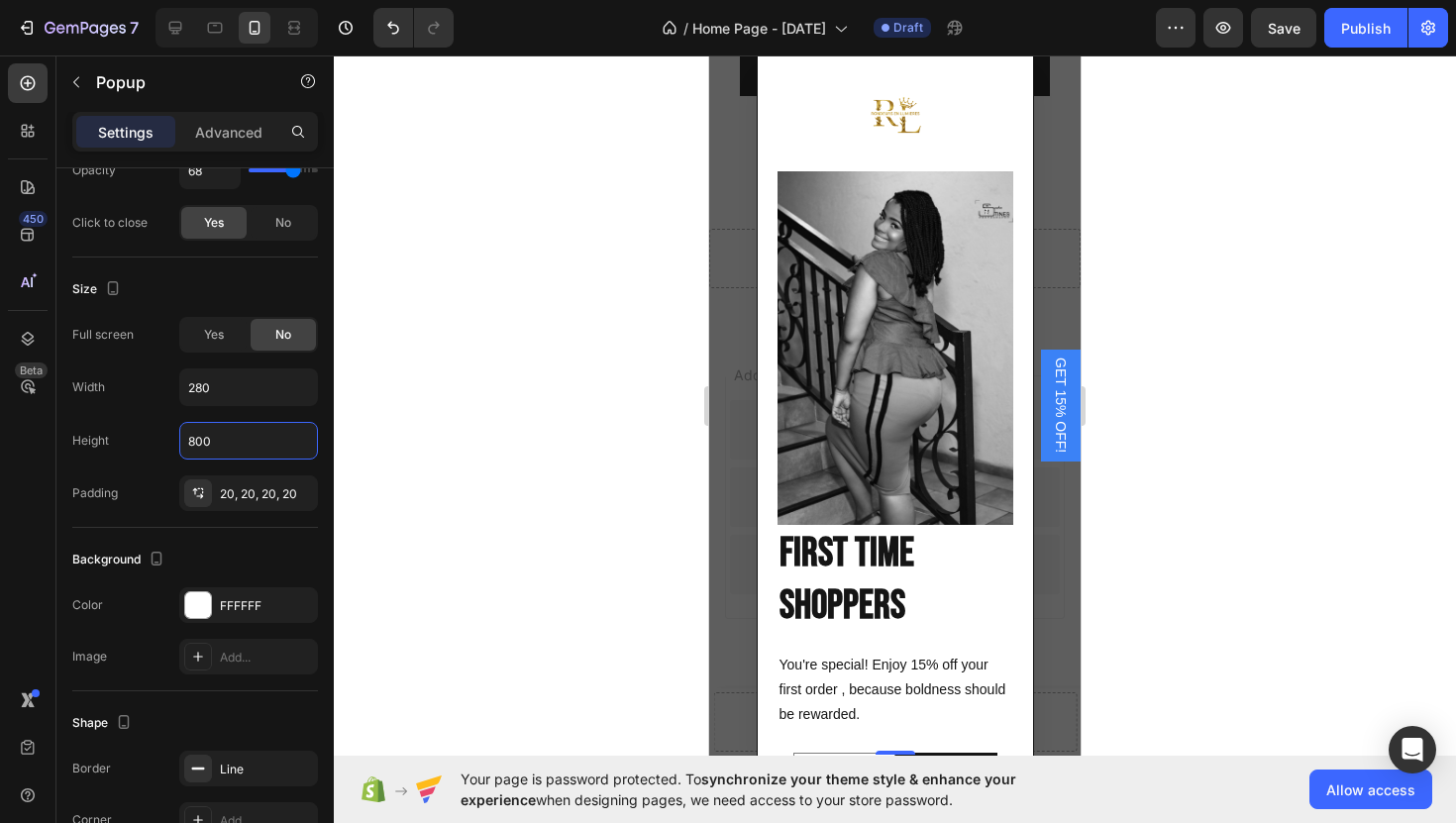click on "800" at bounding box center (249, 441) 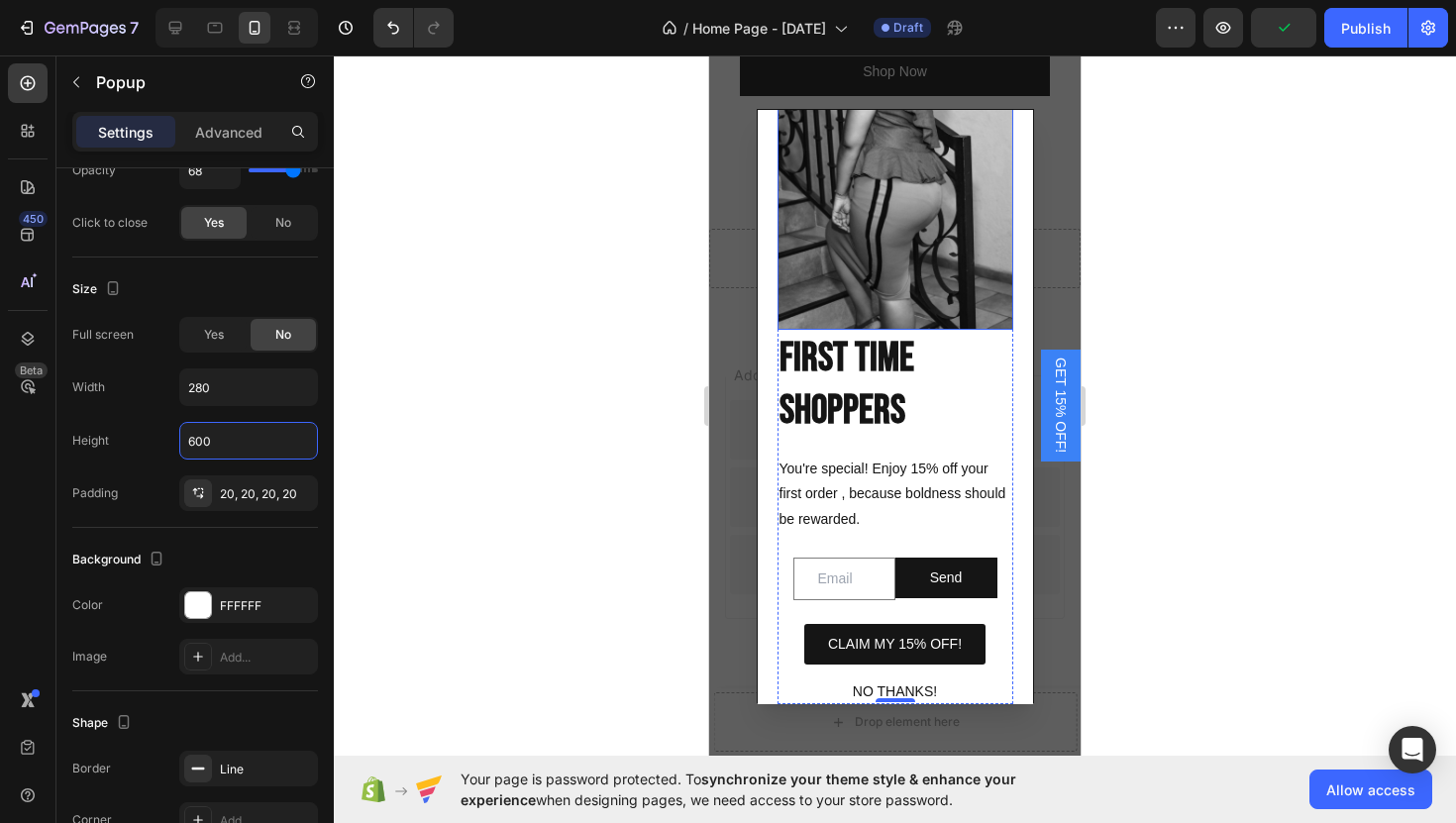scroll, scrollTop: 269, scrollLeft: 0, axis: vertical 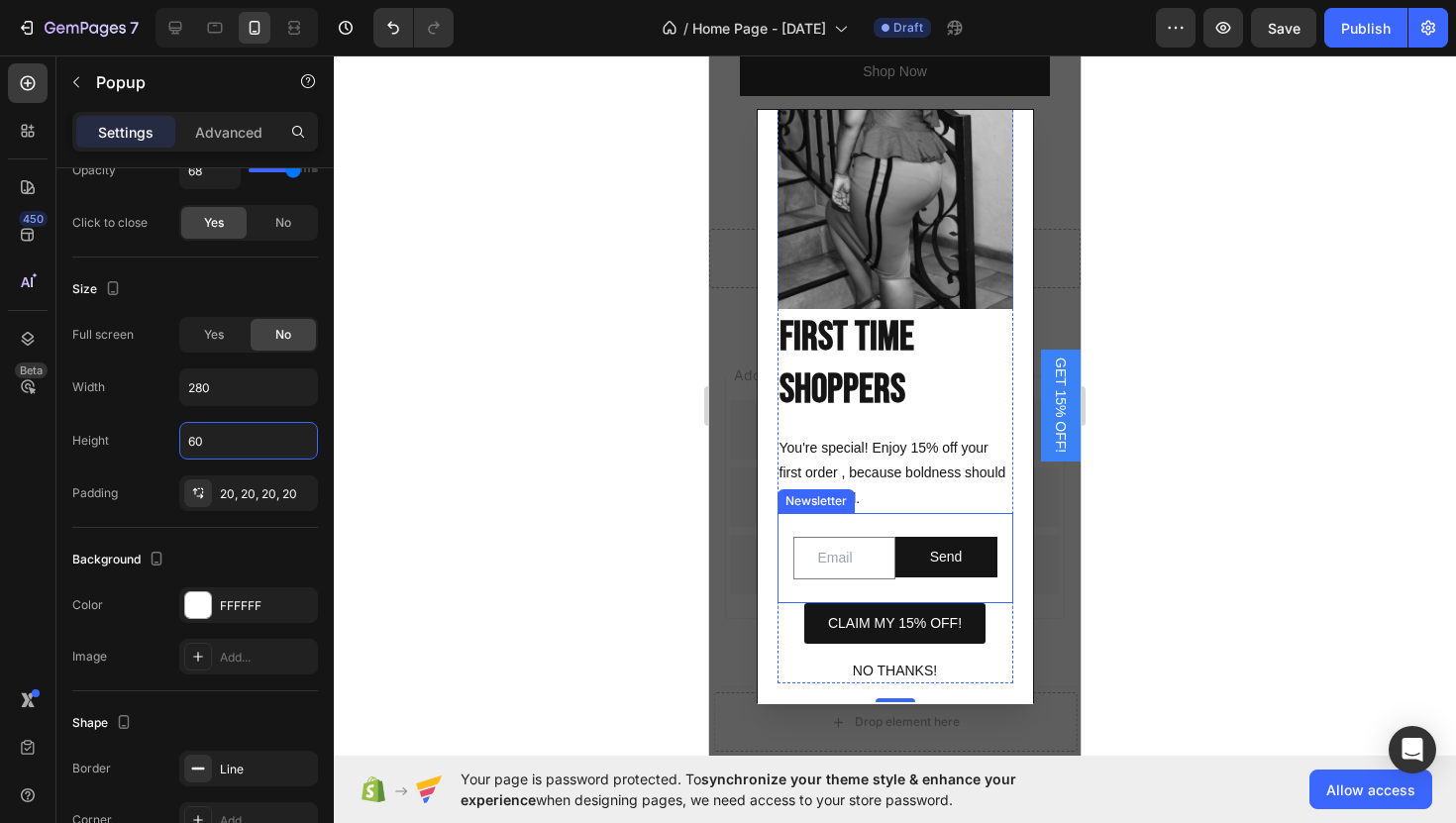 type on "6" 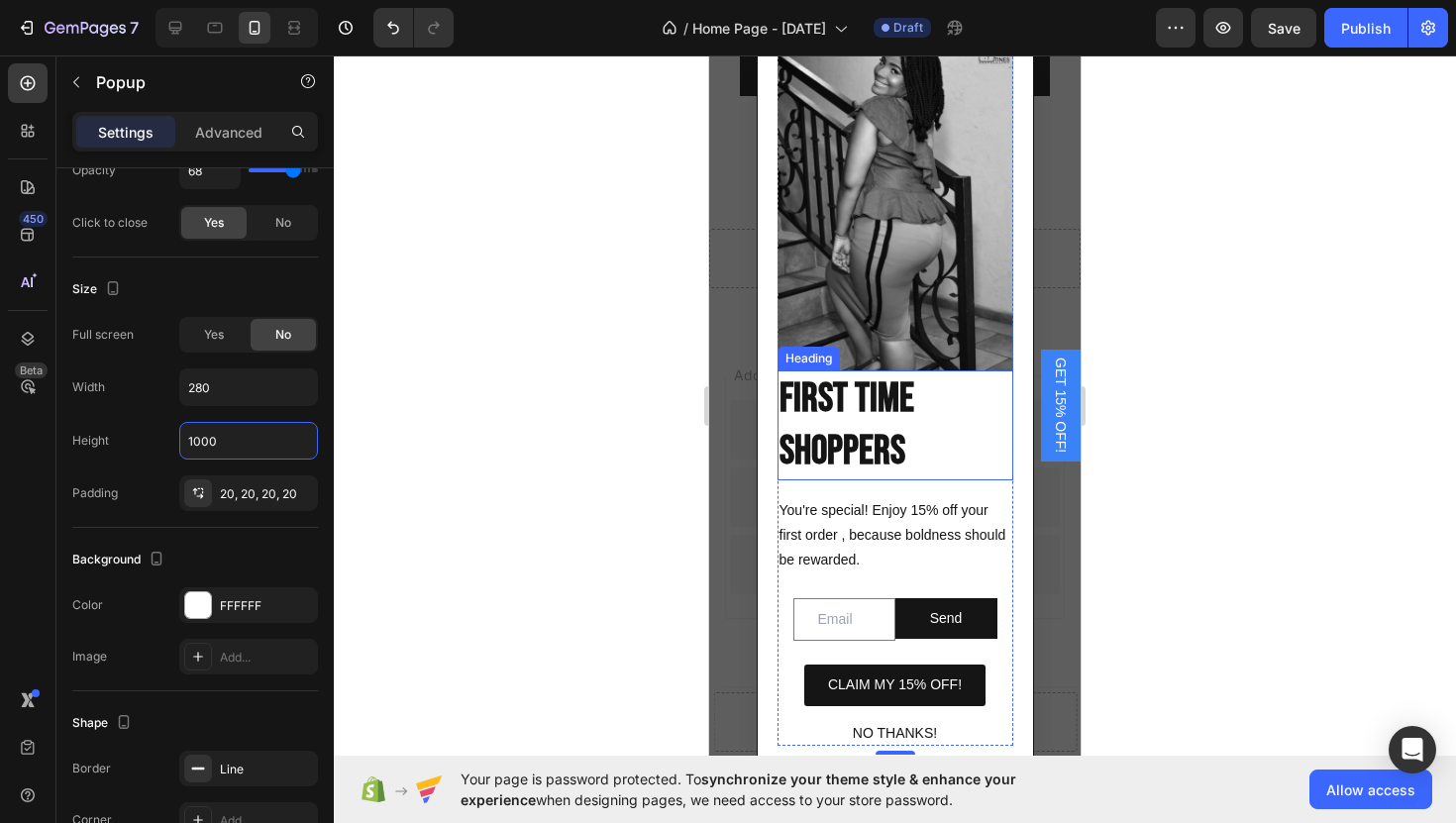 scroll, scrollTop: 163, scrollLeft: 0, axis: vertical 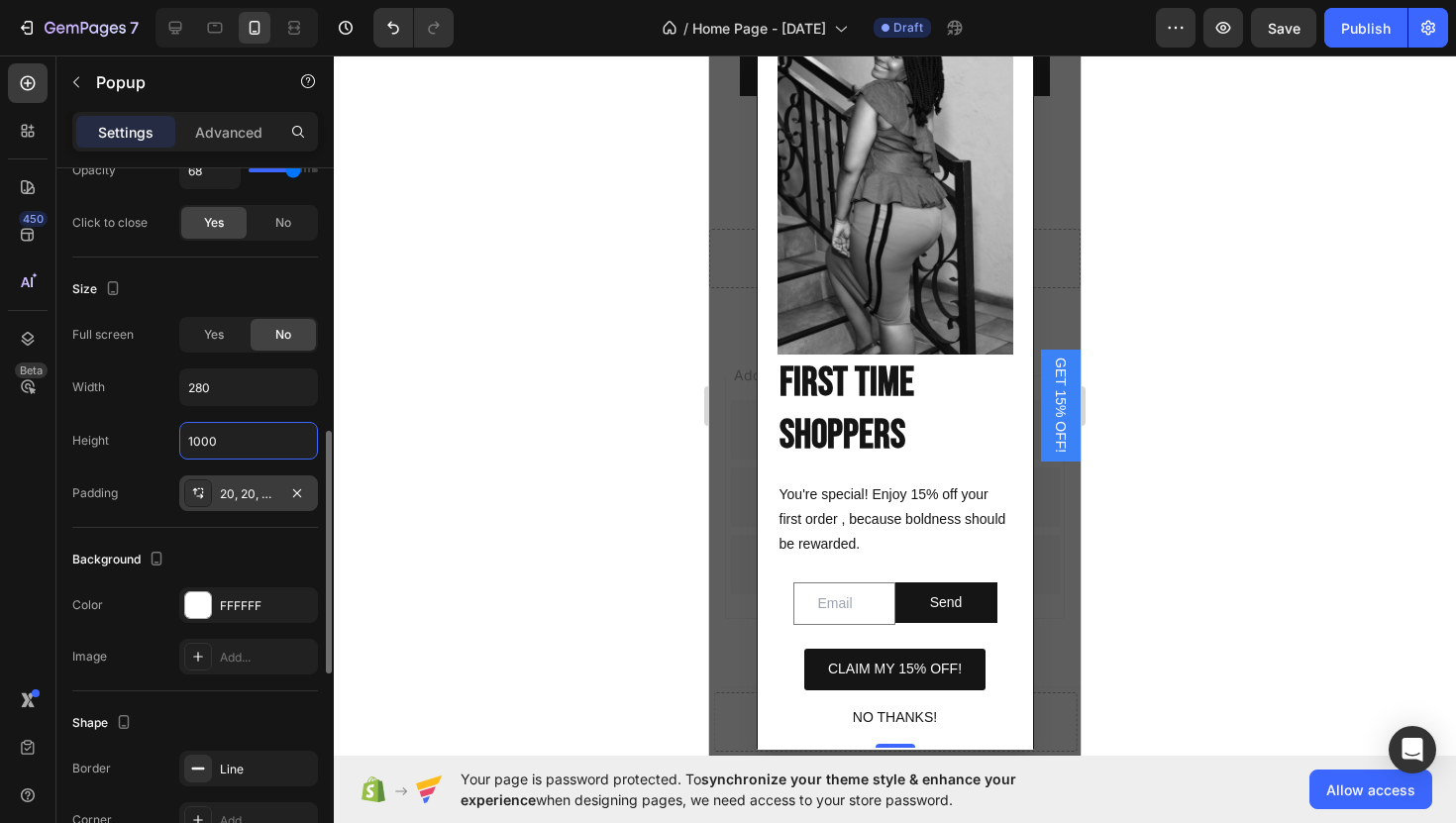 type on "1000" 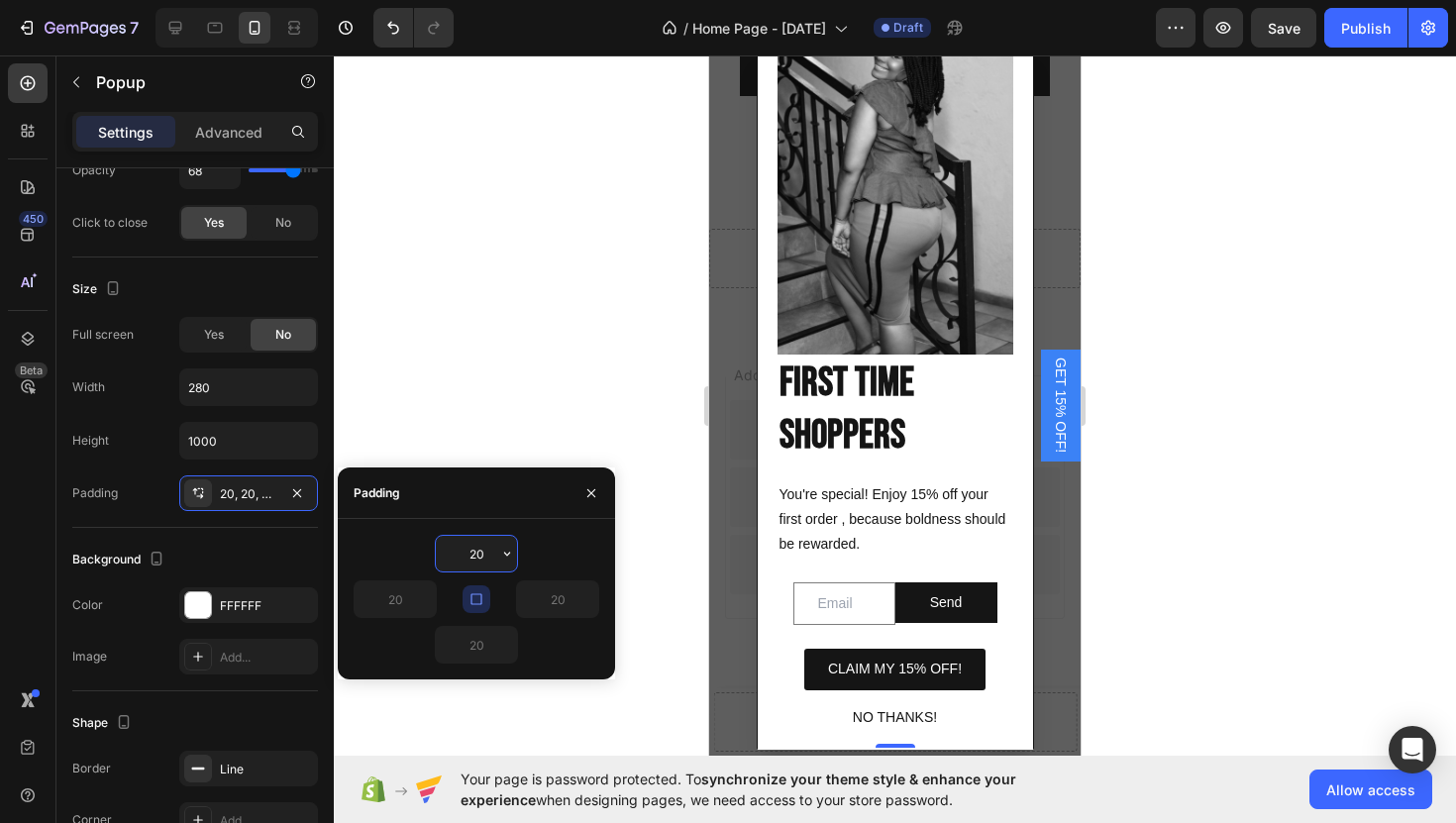 click on "20" at bounding box center [476, 554] 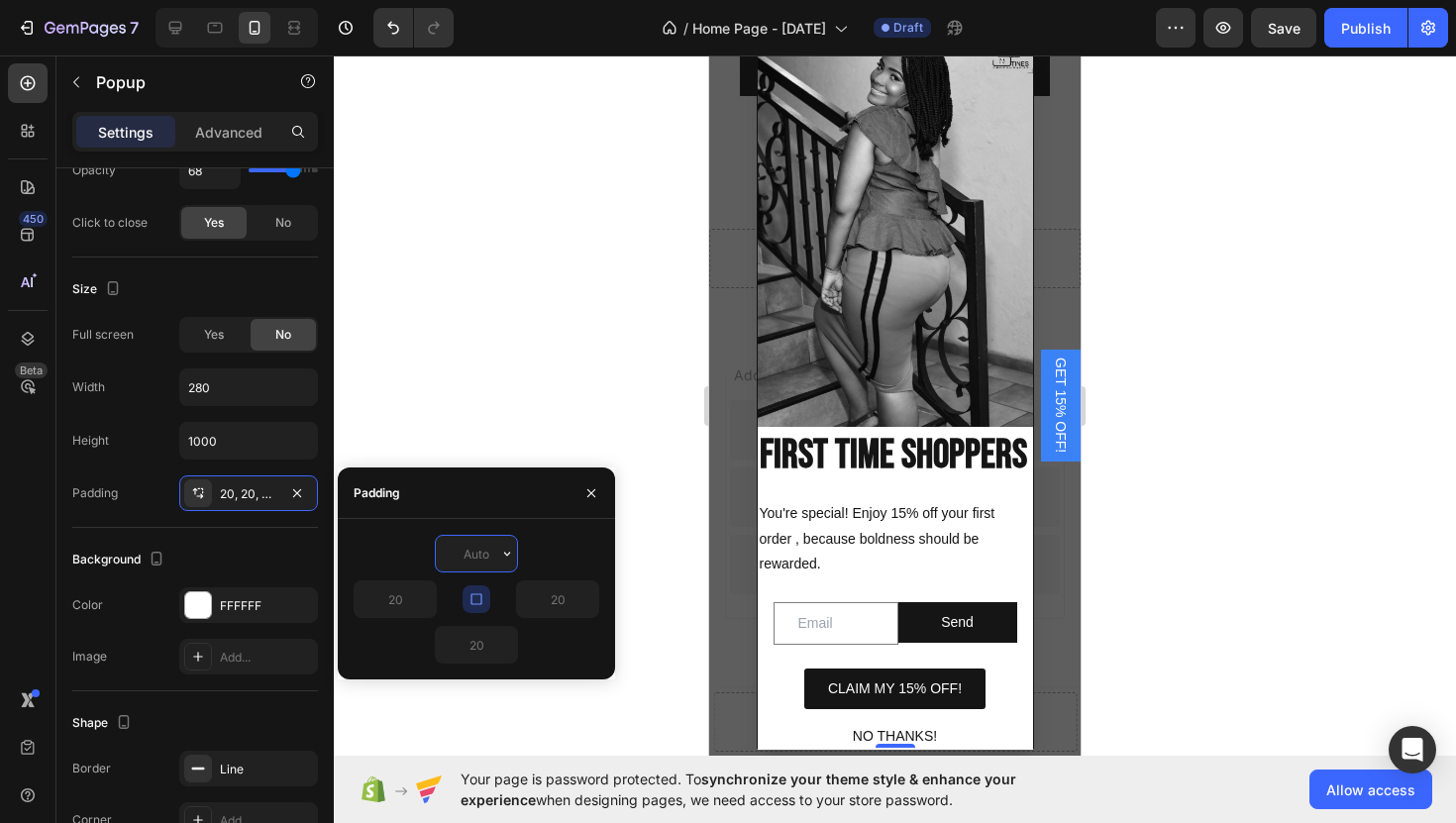 scroll, scrollTop: 130, scrollLeft: 0, axis: vertical 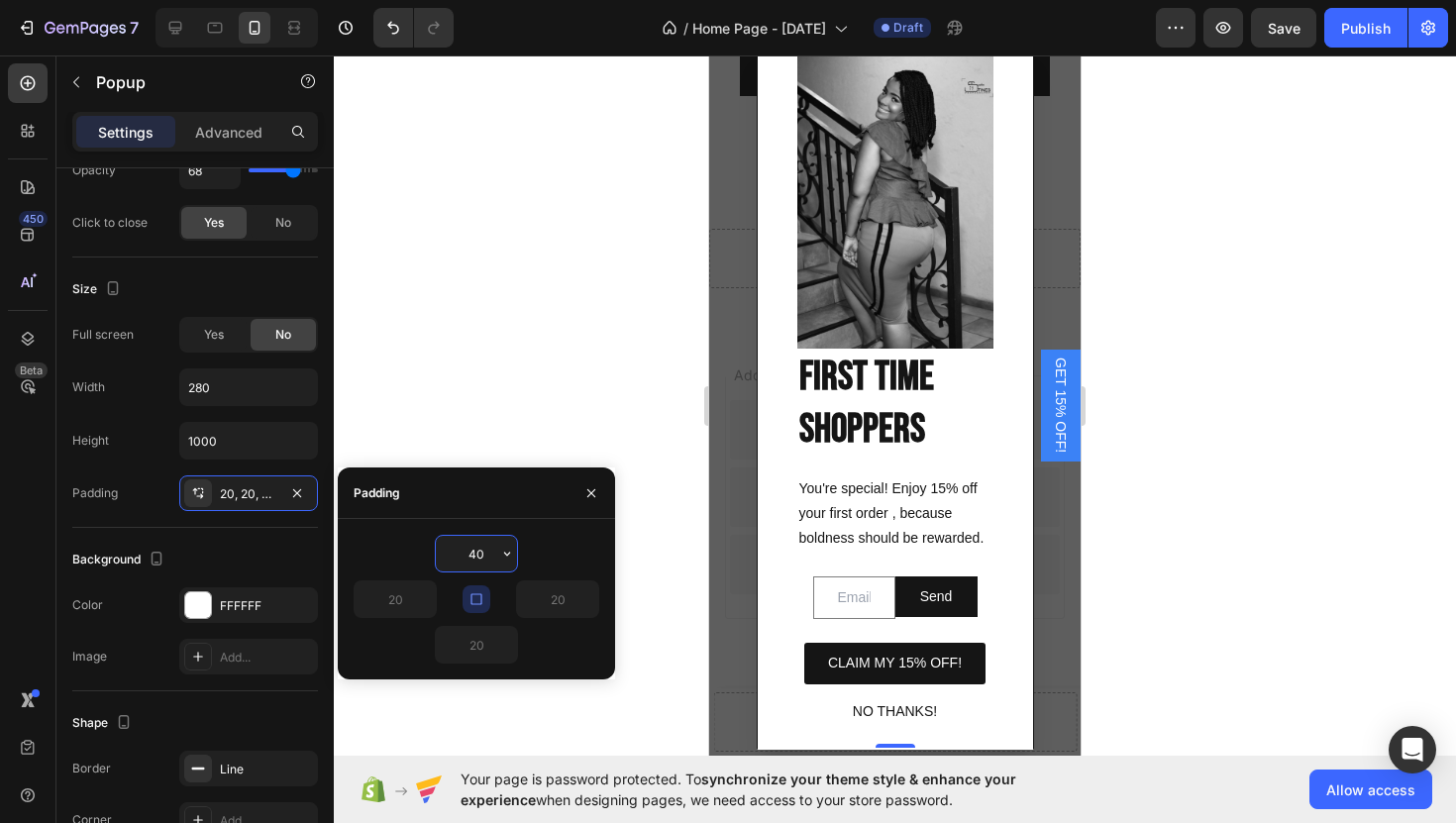 type on "4" 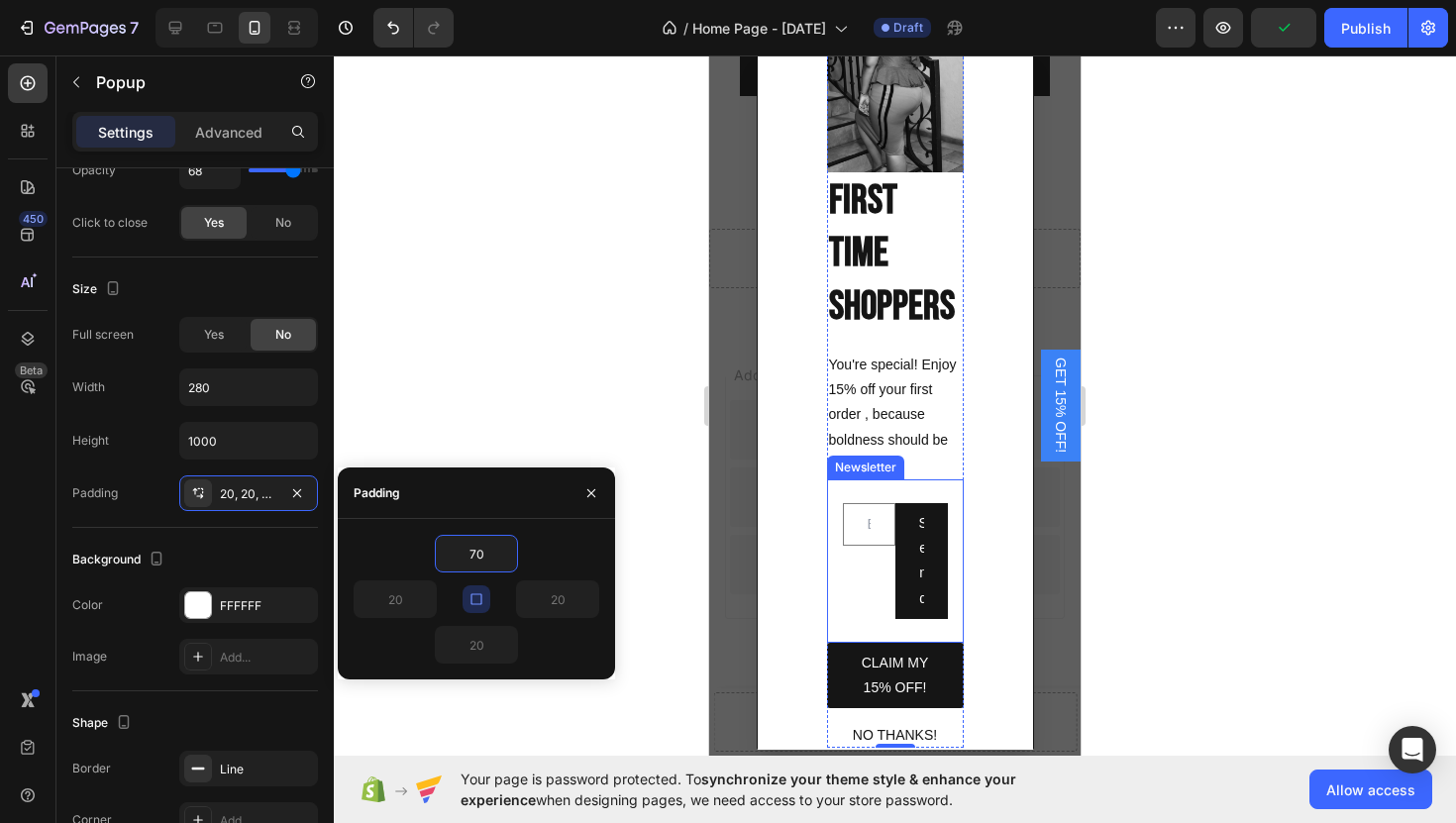 scroll, scrollTop: 254, scrollLeft: 0, axis: vertical 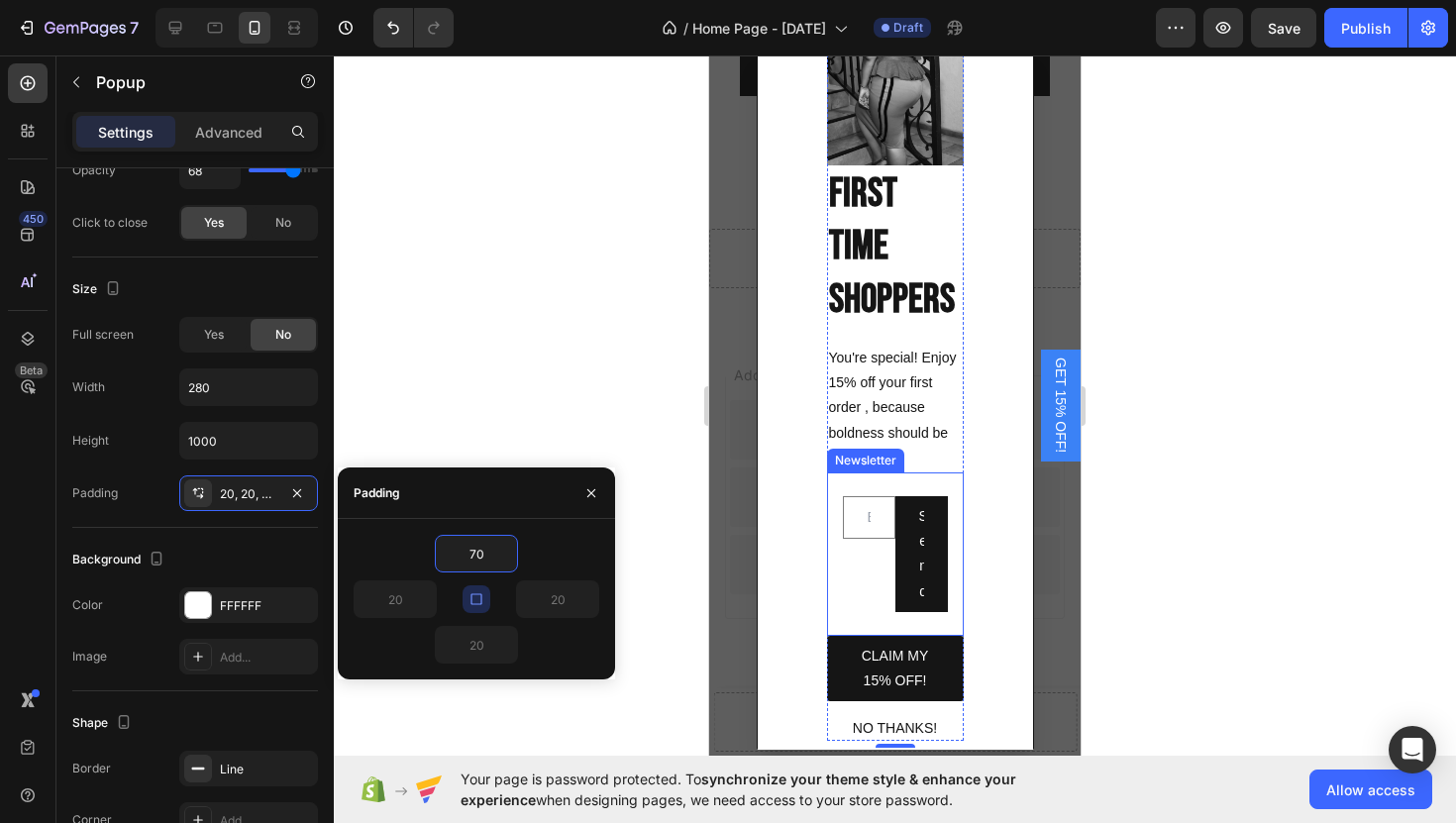type on "7" 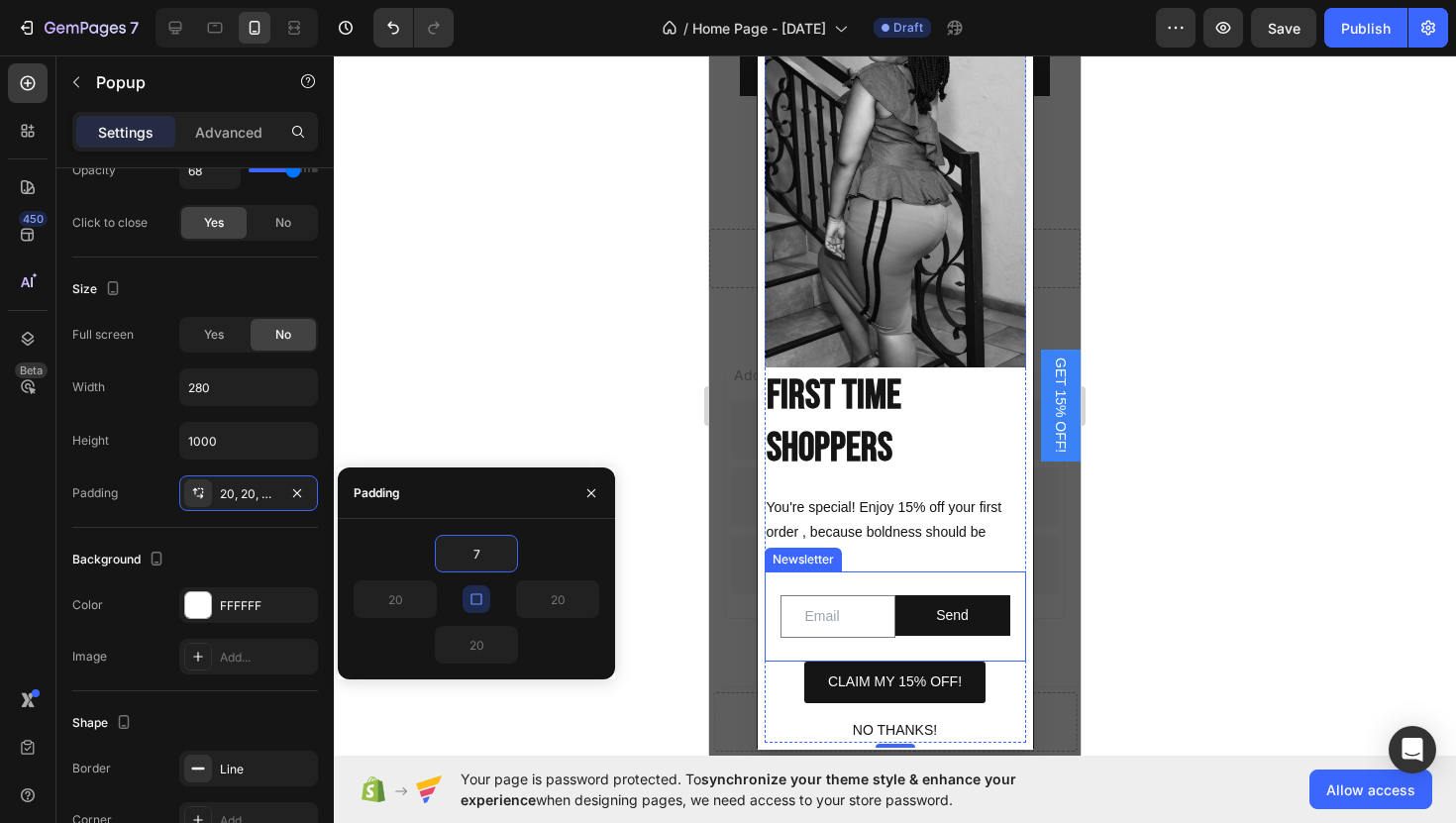 type 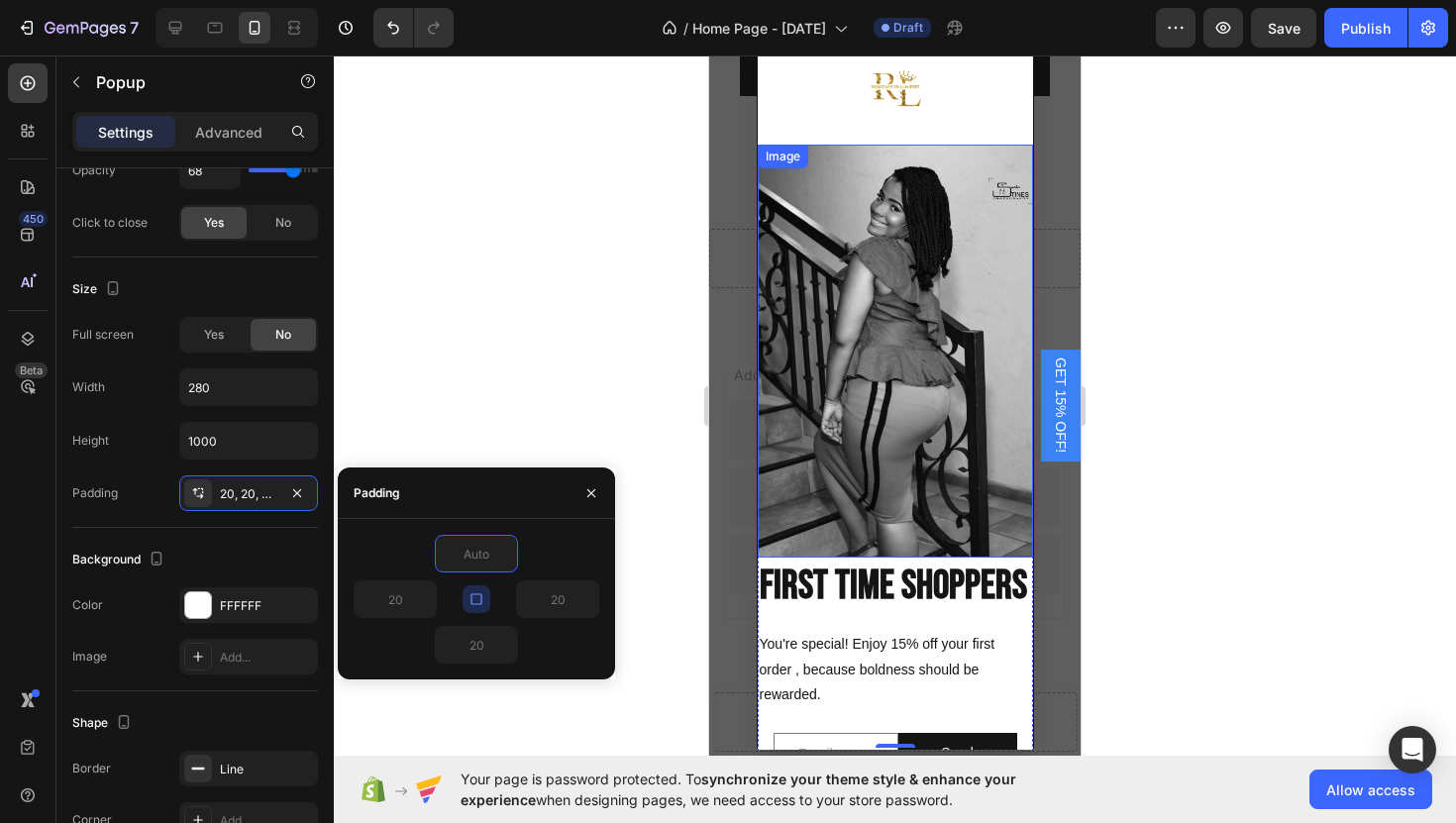 scroll, scrollTop: 130, scrollLeft: 0, axis: vertical 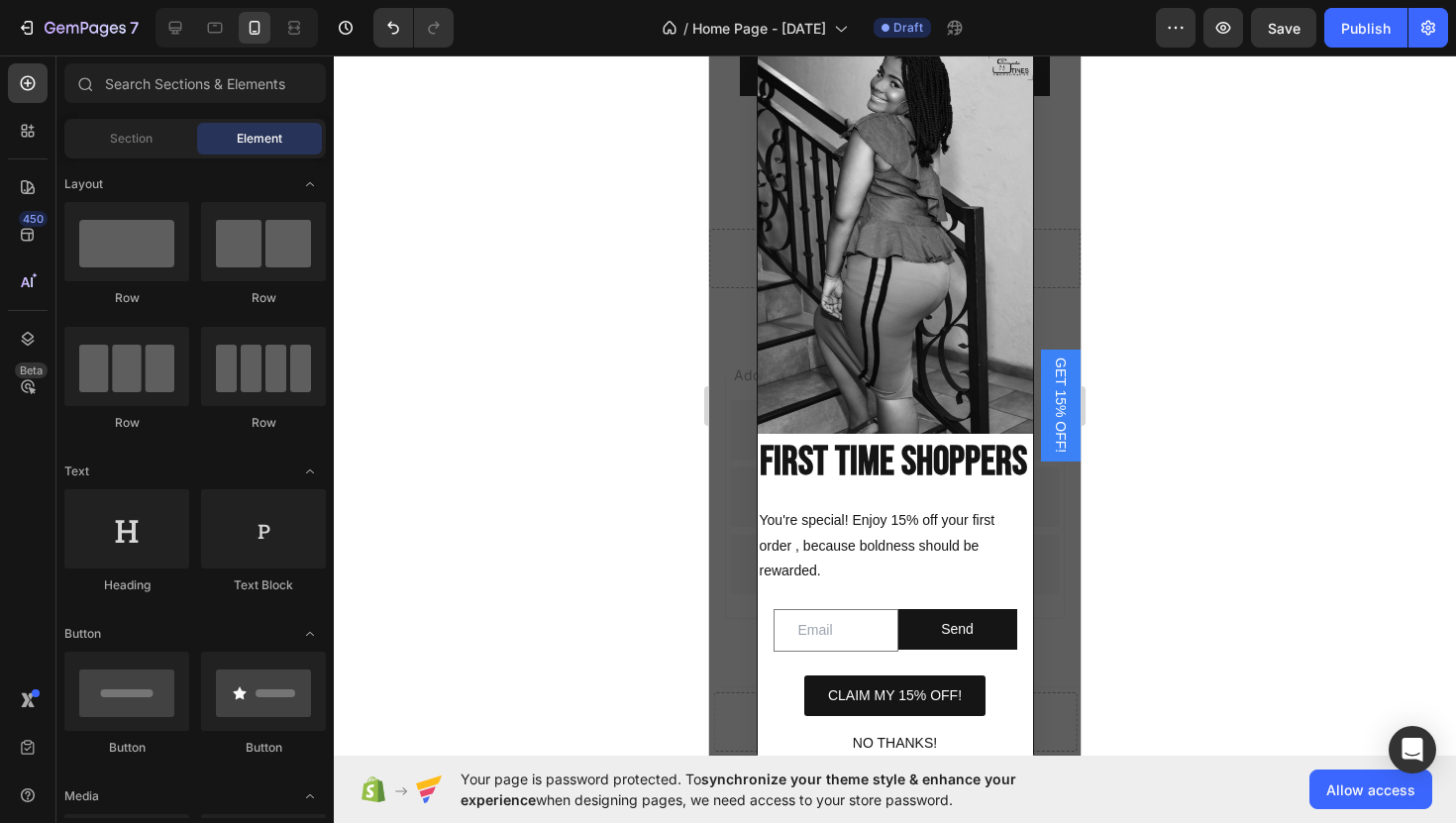 click at bounding box center [894, 405] 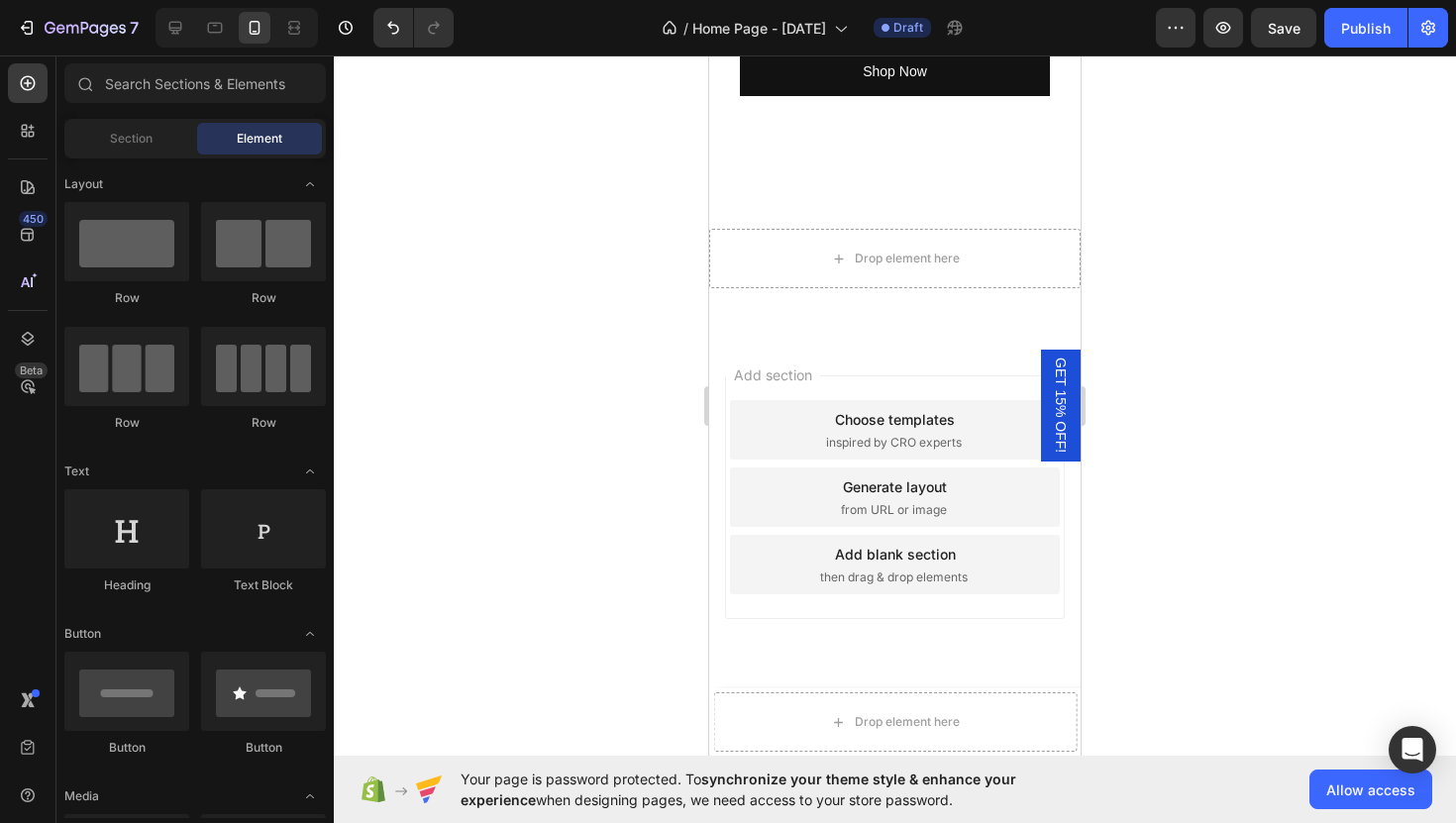 click on "GET 15% OFF!" at bounding box center (1061, 405) 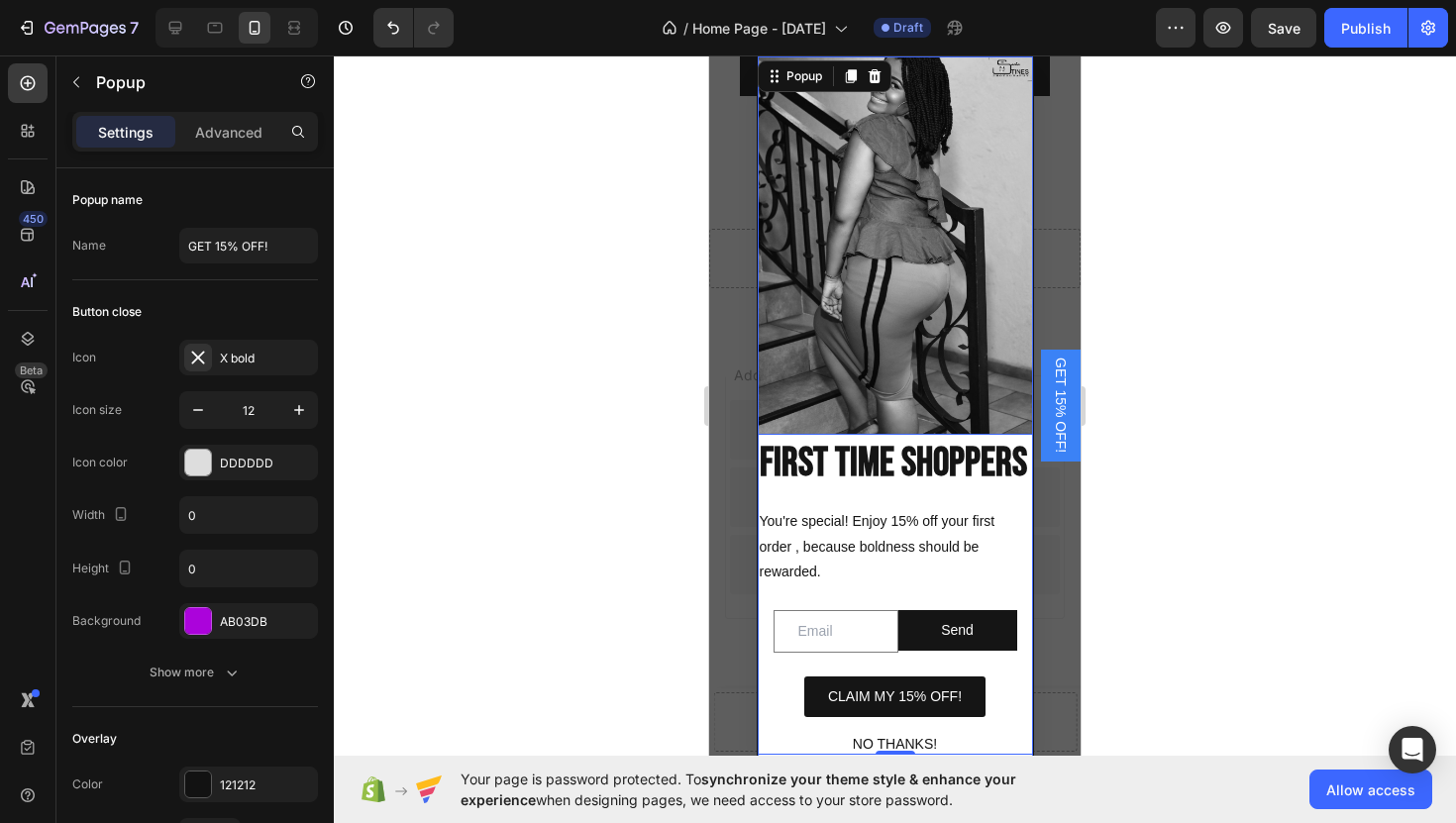 scroll, scrollTop: 0, scrollLeft: 0, axis: both 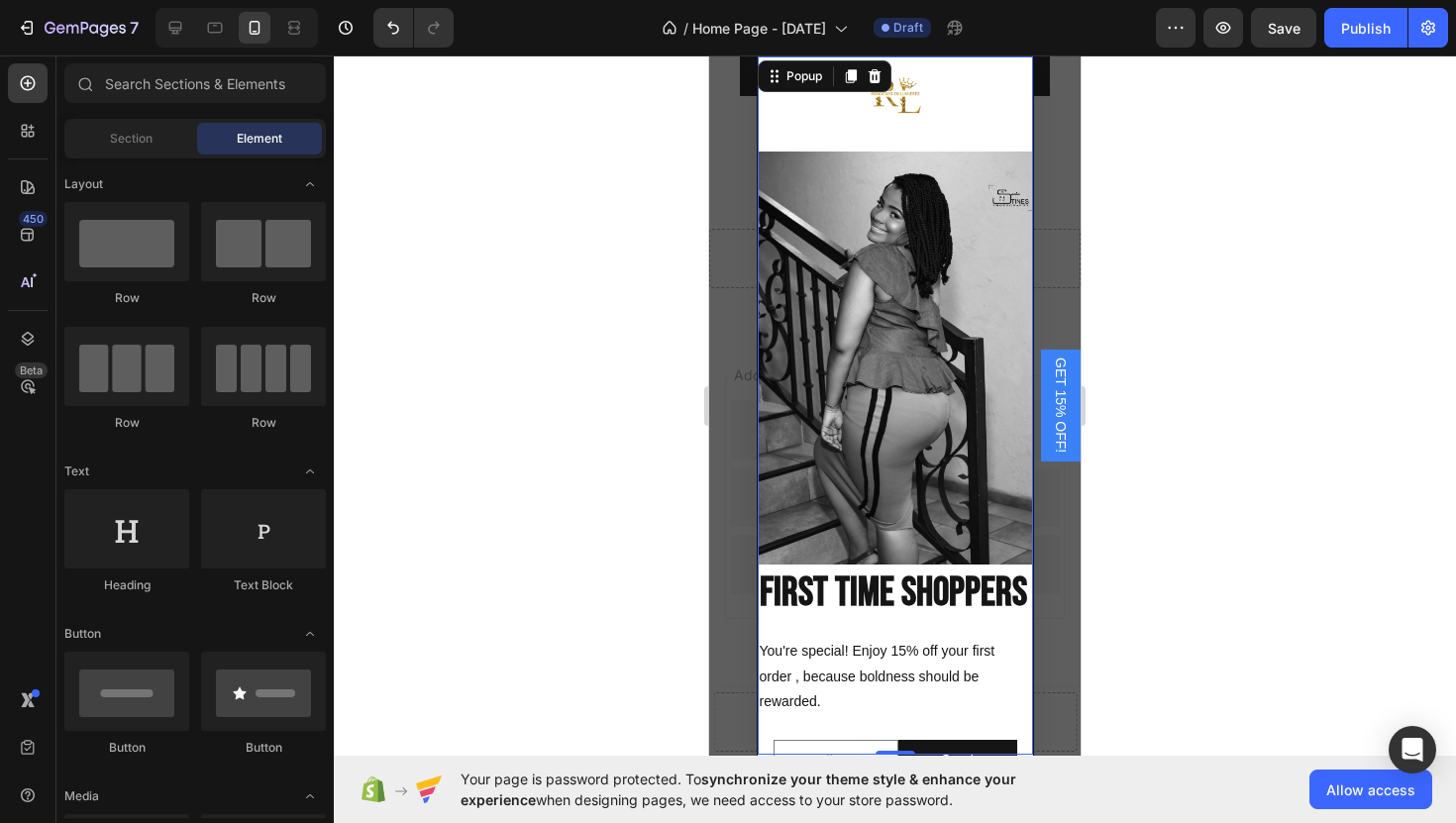 click at bounding box center [894, 405] 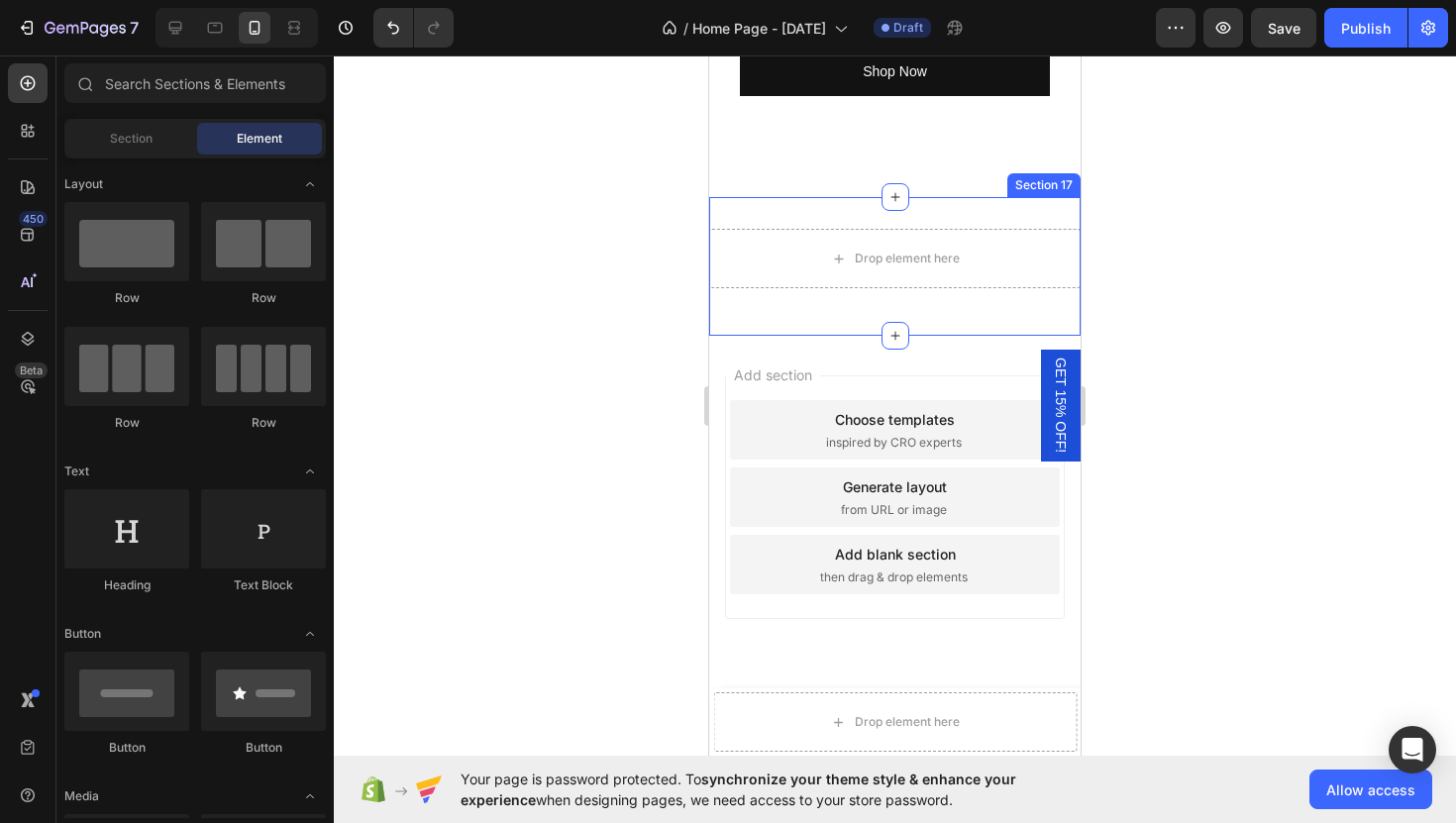 scroll, scrollTop: 5812, scrollLeft: 0, axis: vertical 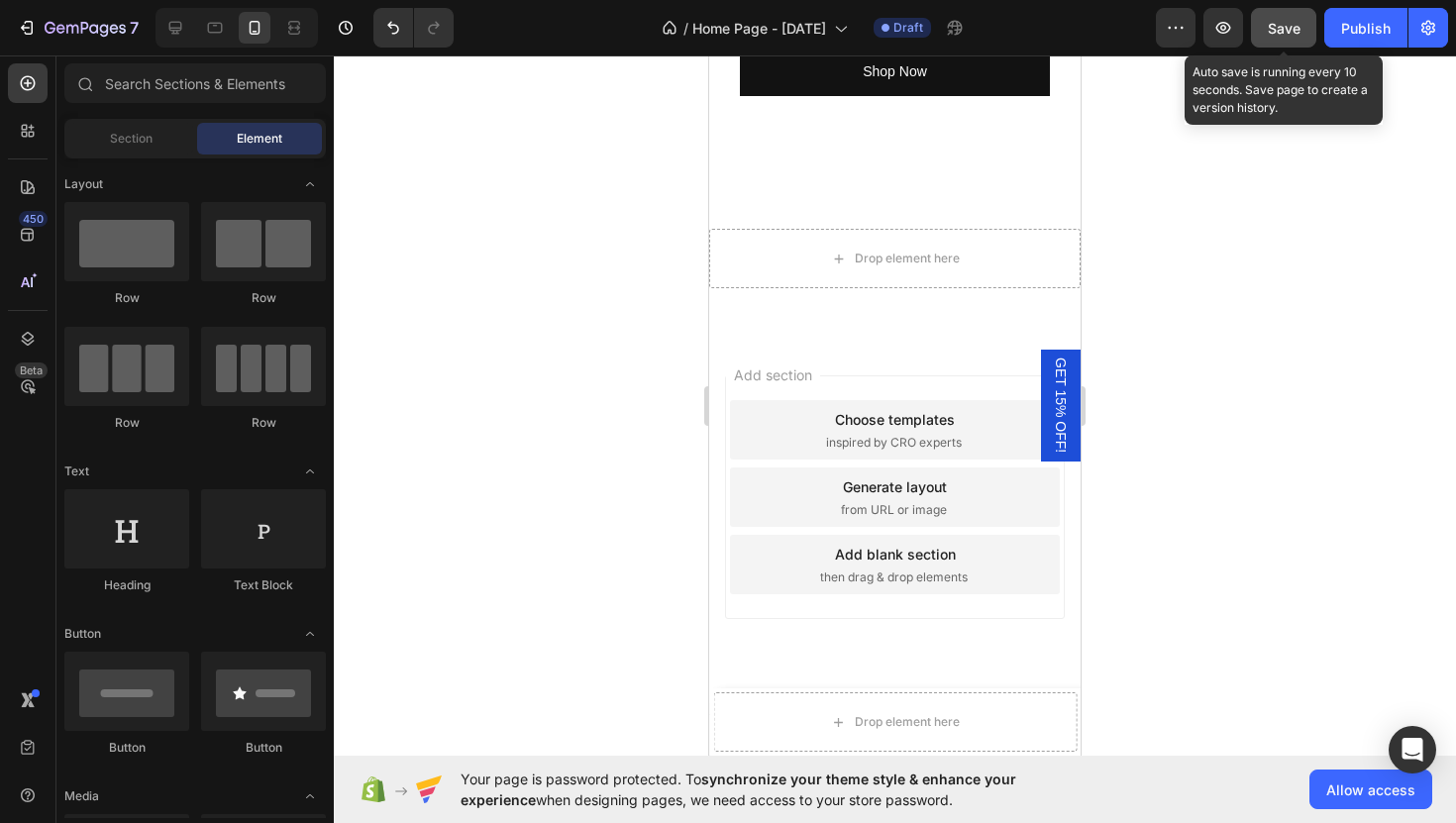 click on "Save" at bounding box center [1284, 28] 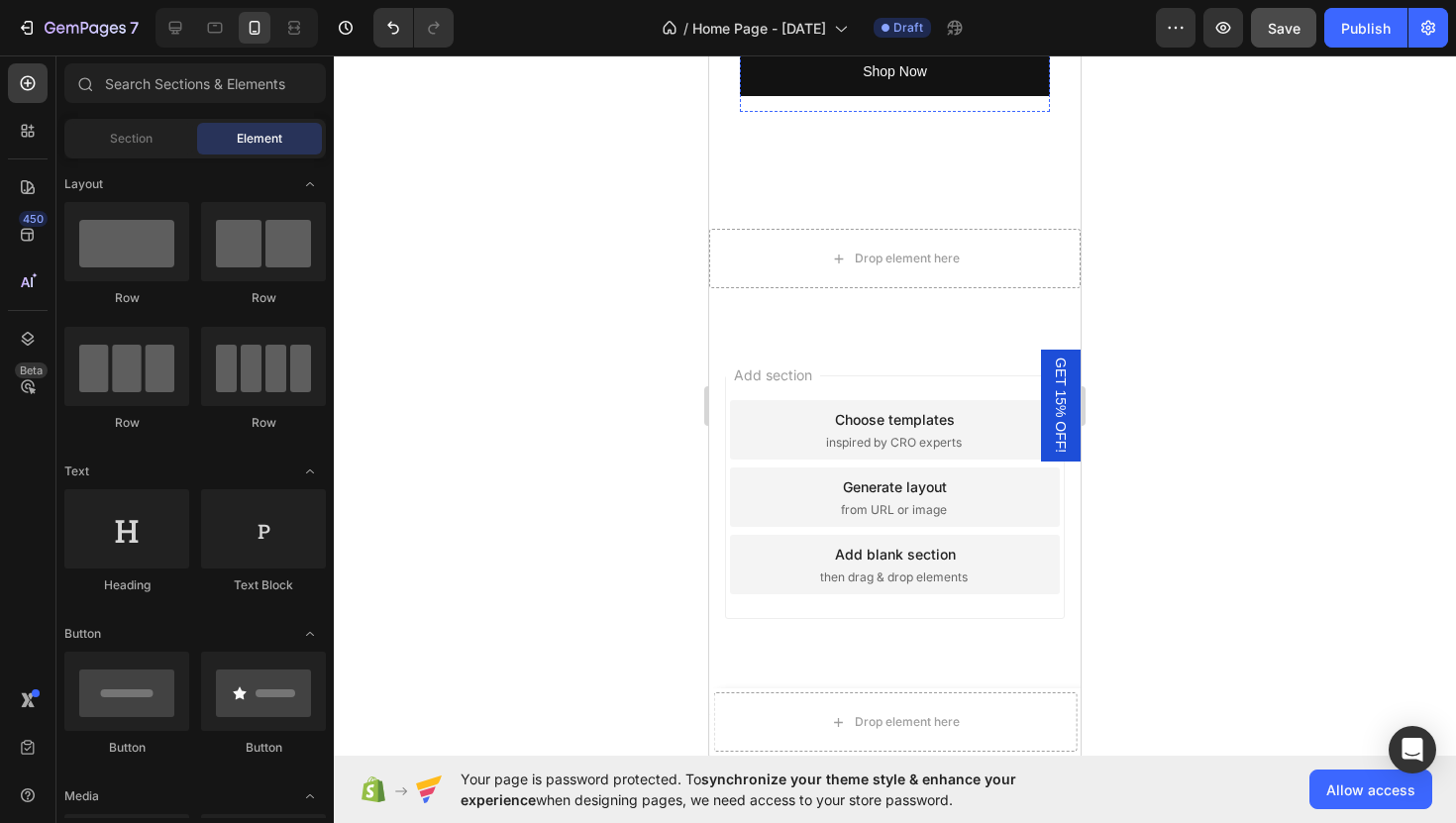 scroll, scrollTop: 5263, scrollLeft: 0, axis: vertical 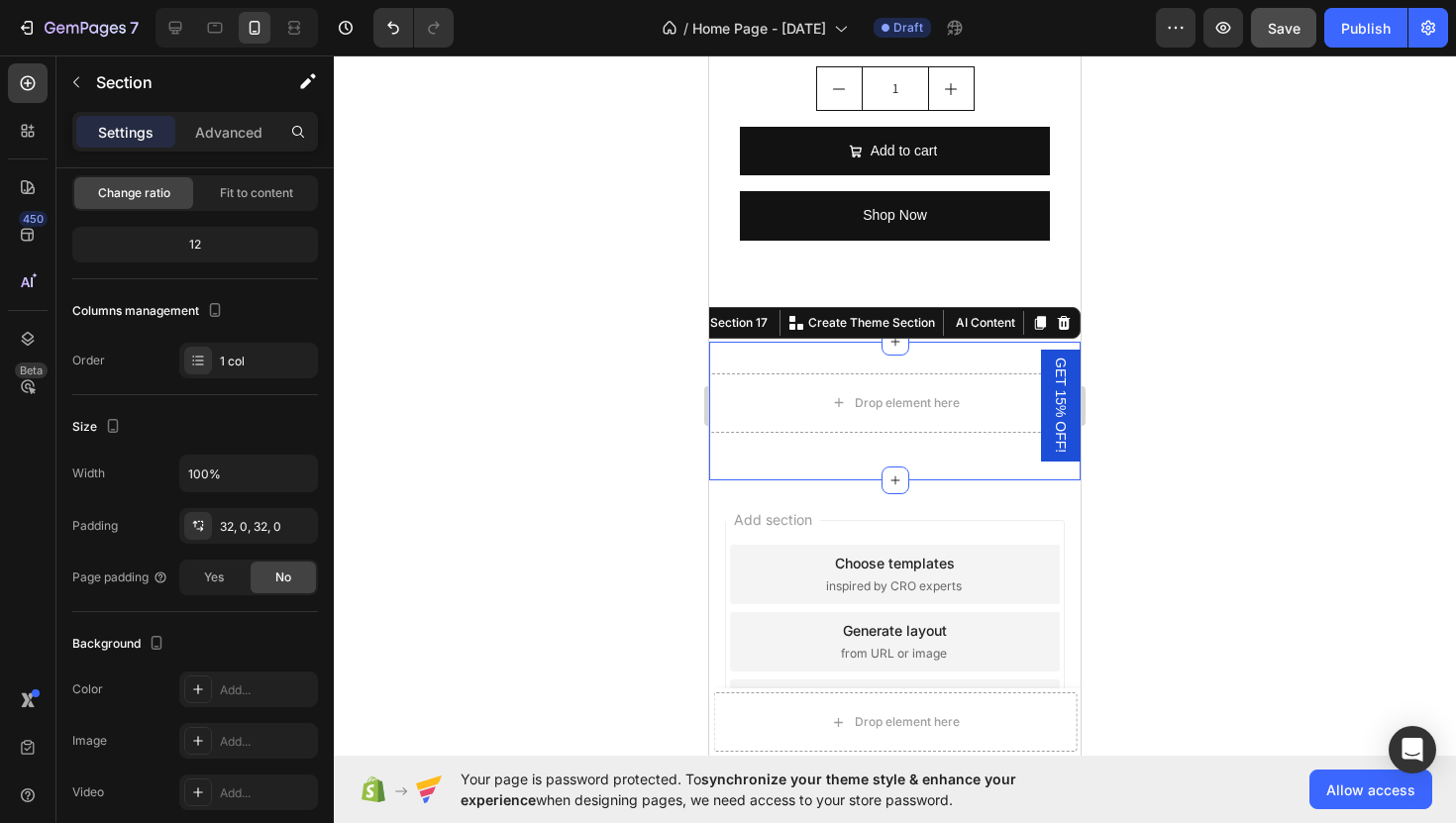 click on "Drop element here Row" at bounding box center [894, 411] 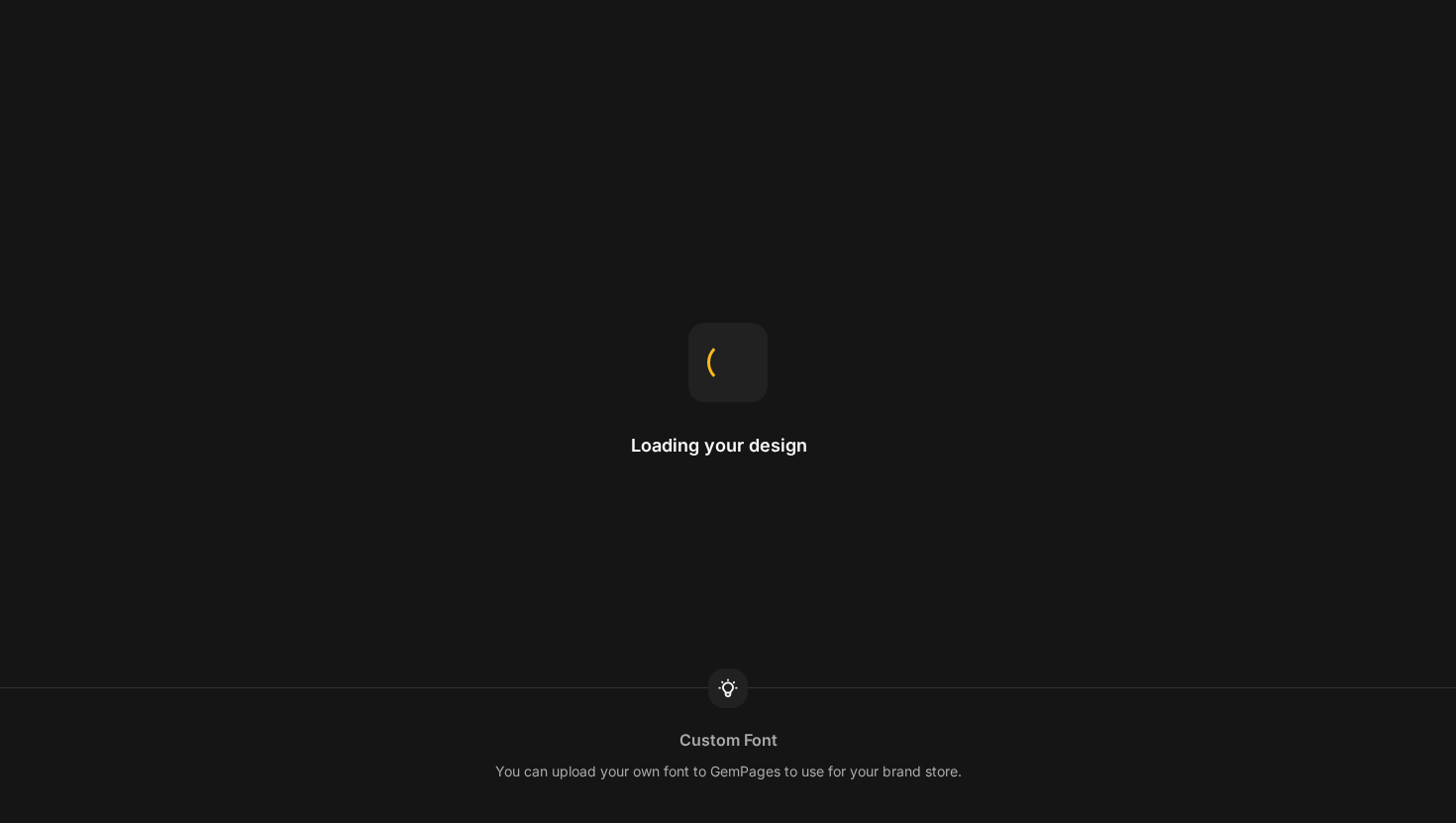 scroll, scrollTop: 0, scrollLeft: 0, axis: both 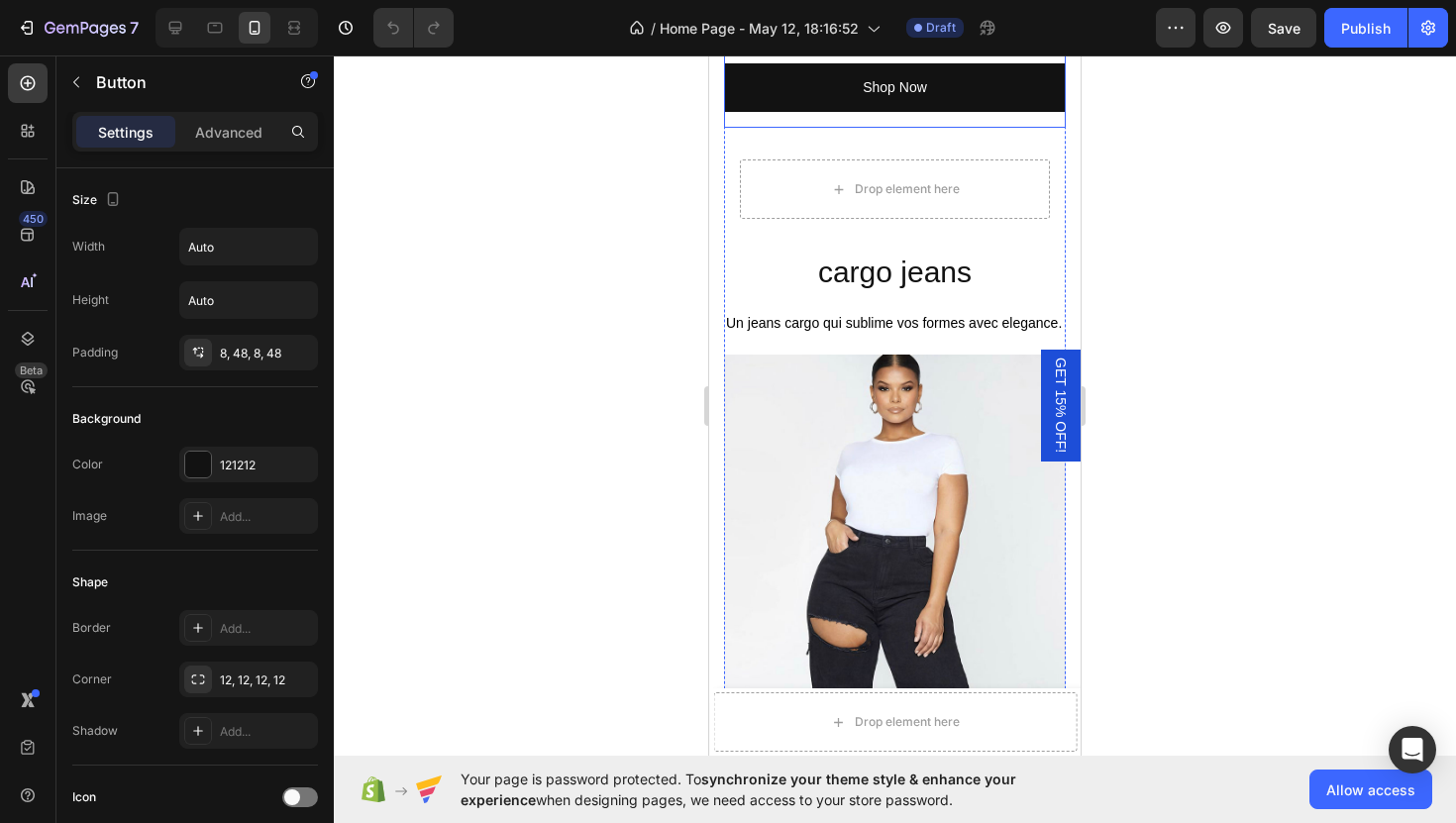 click on "Drop element here" at bounding box center [907, -152] 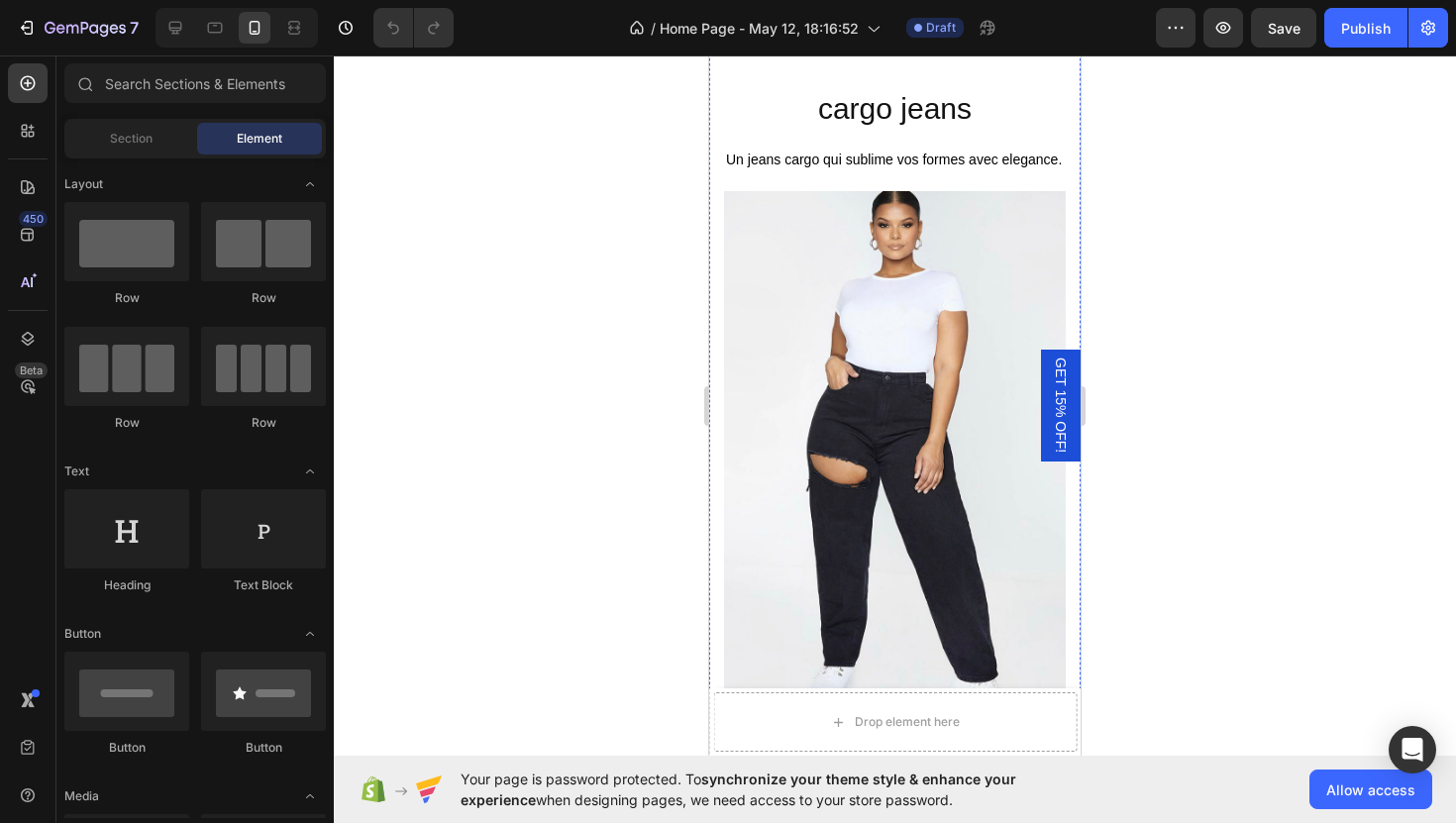 scroll, scrollTop: 3425, scrollLeft: 0, axis: vertical 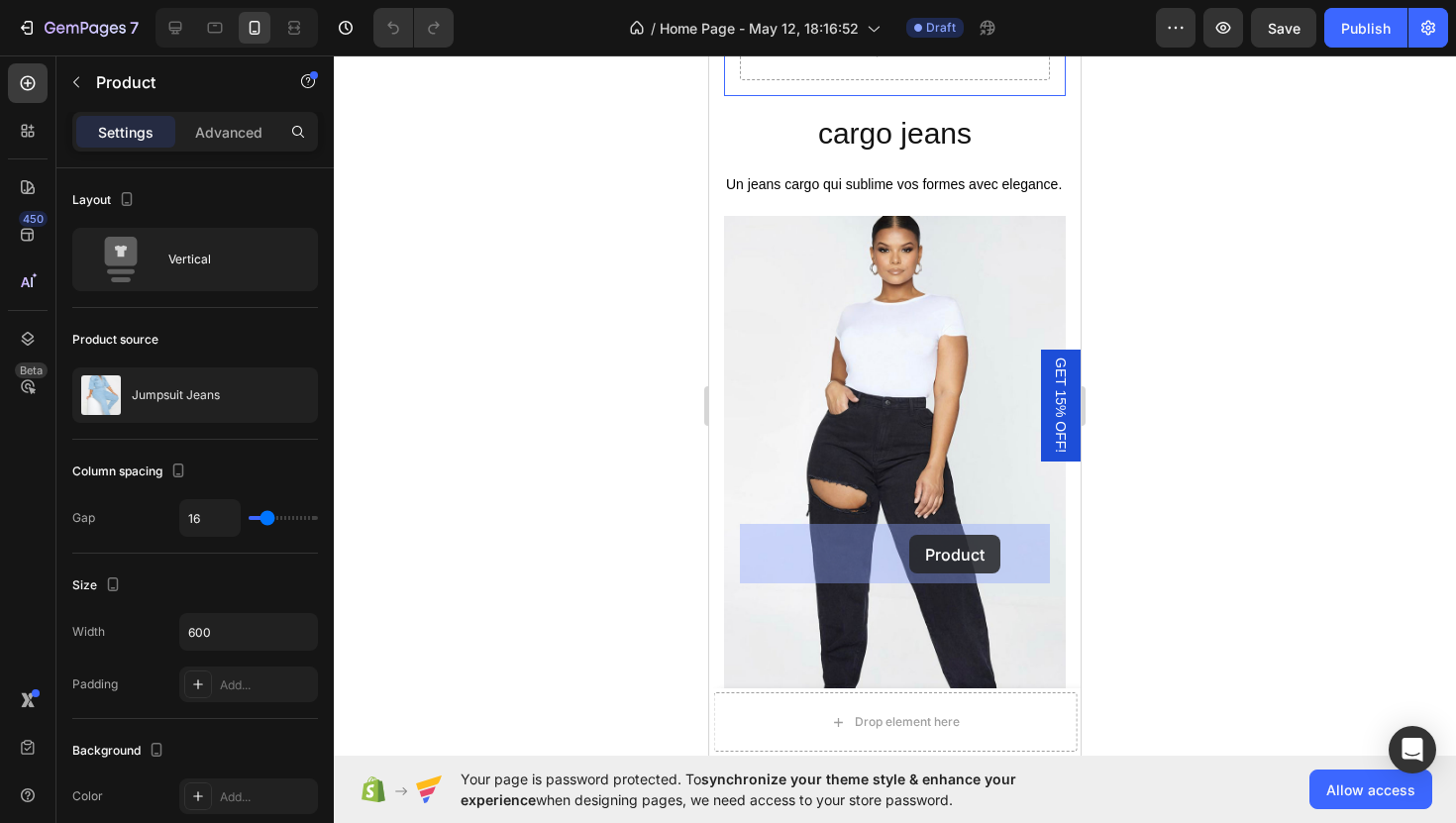 drag, startPoint x: 982, startPoint y: 210, endPoint x: 909, endPoint y: 535, distance: 333.0976 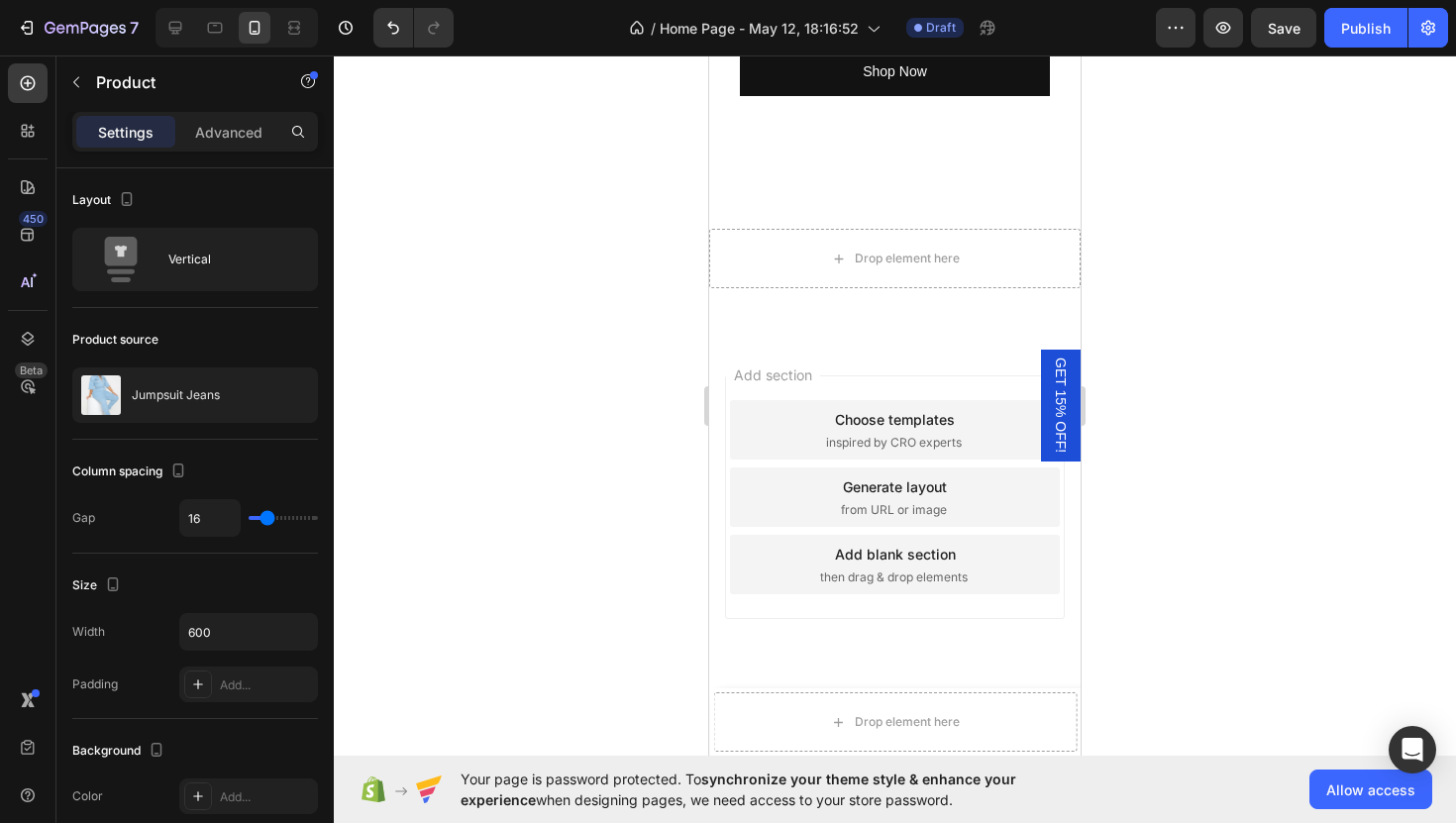 scroll, scrollTop: 5304, scrollLeft: 0, axis: vertical 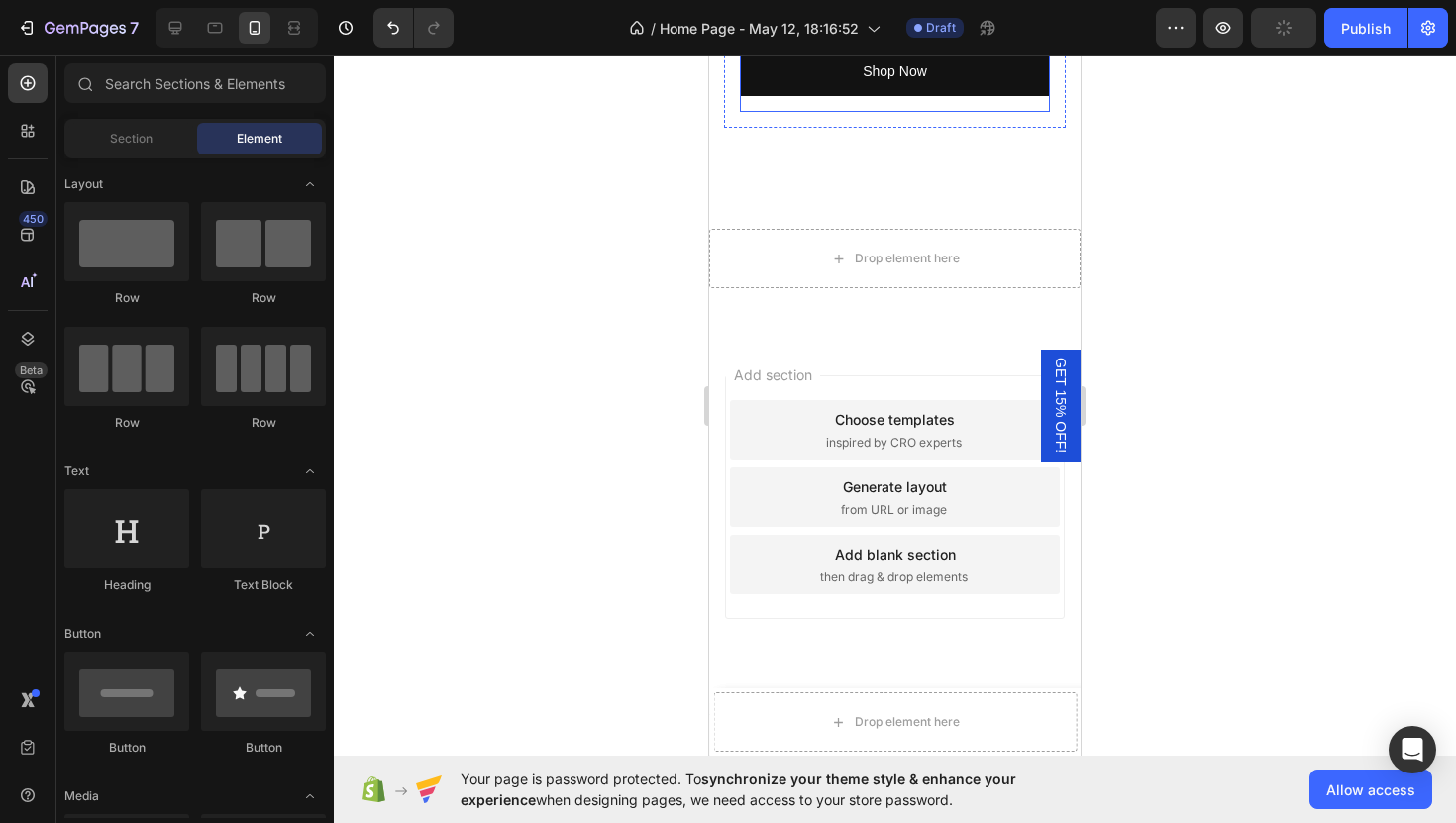 click on "Drop element here" at bounding box center [907, -167] 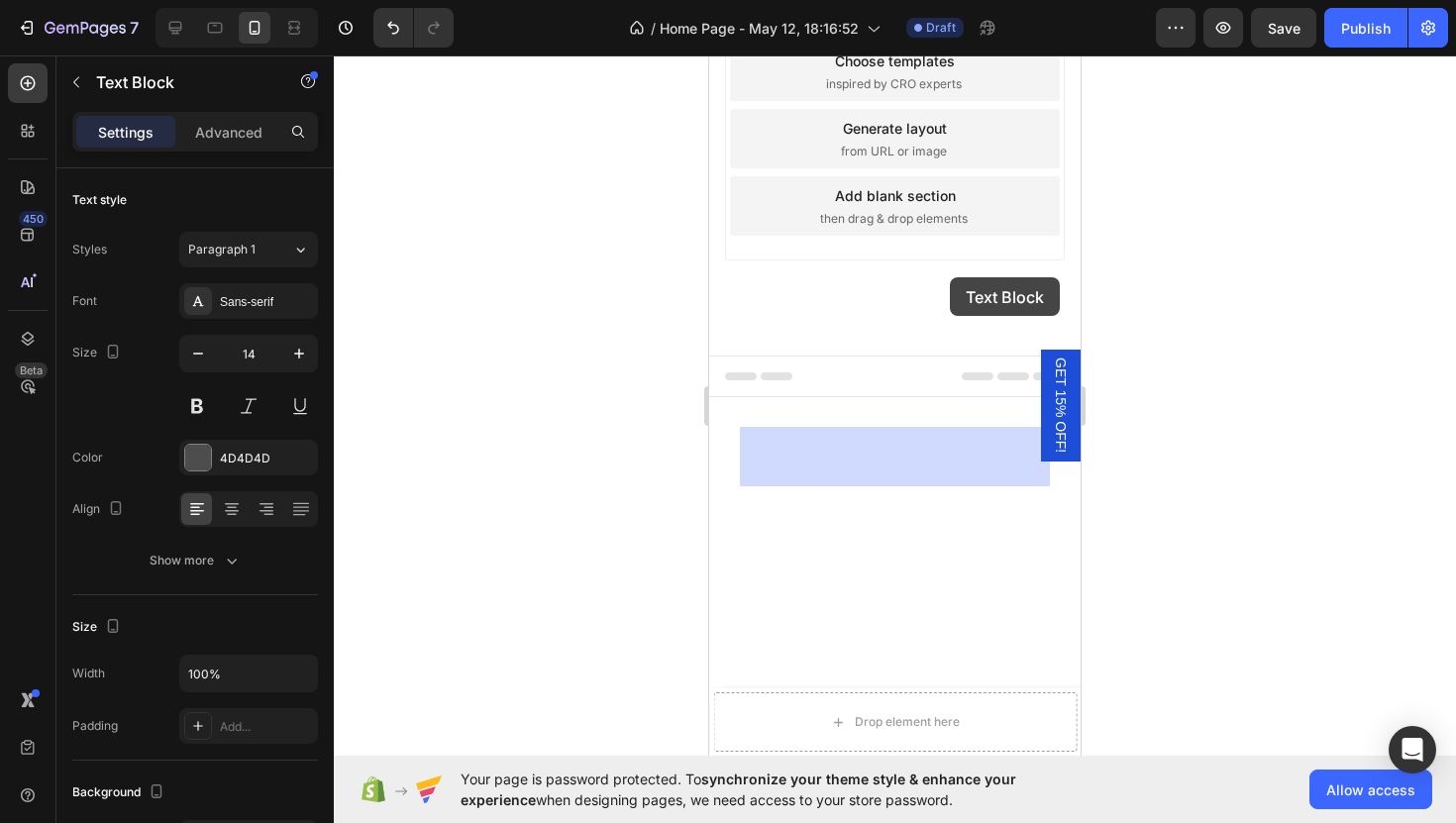 drag, startPoint x: 952, startPoint y: 347, endPoint x: 950, endPoint y: 277, distance: 70.028566 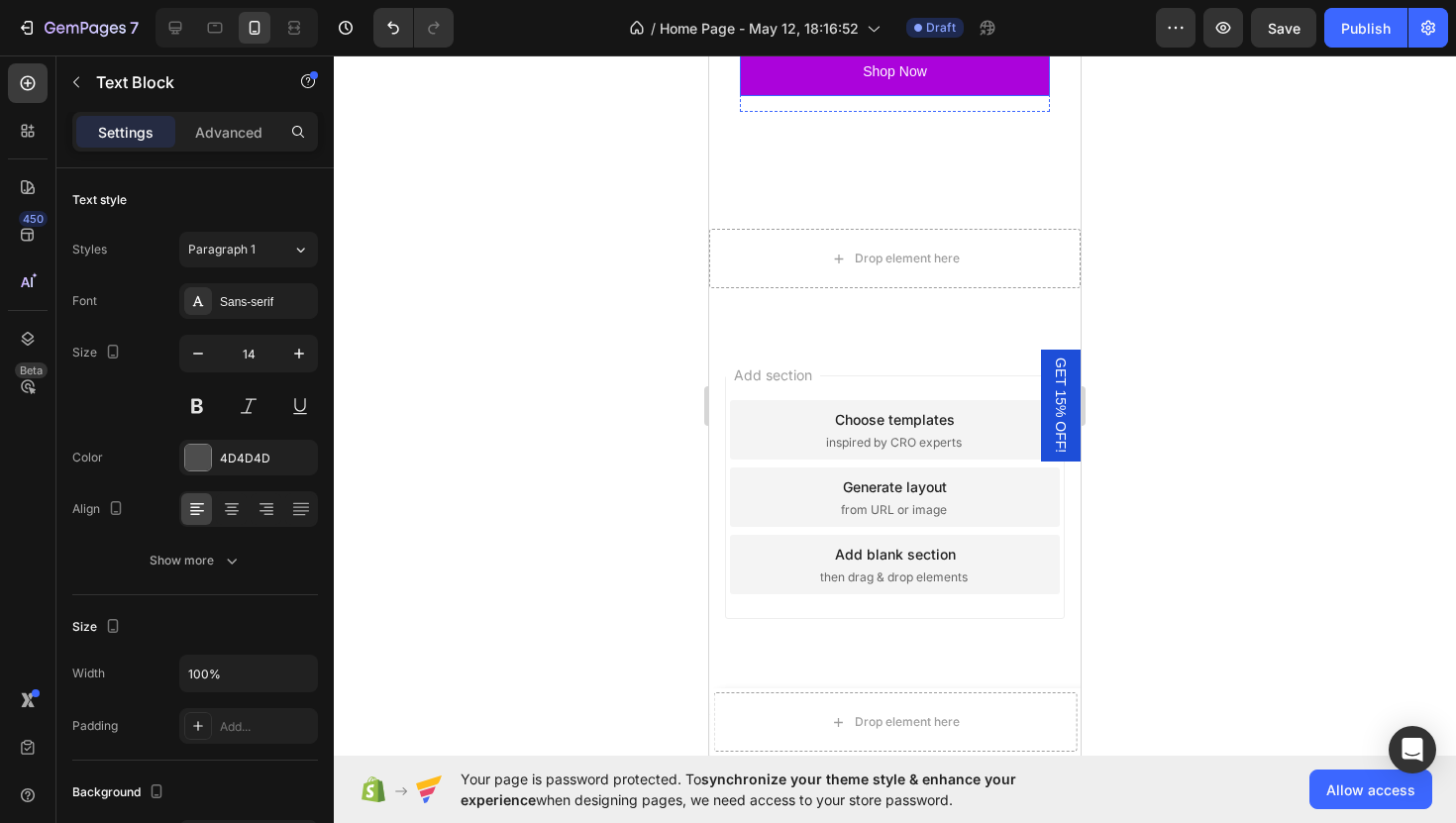 scroll, scrollTop: 5293, scrollLeft: 0, axis: vertical 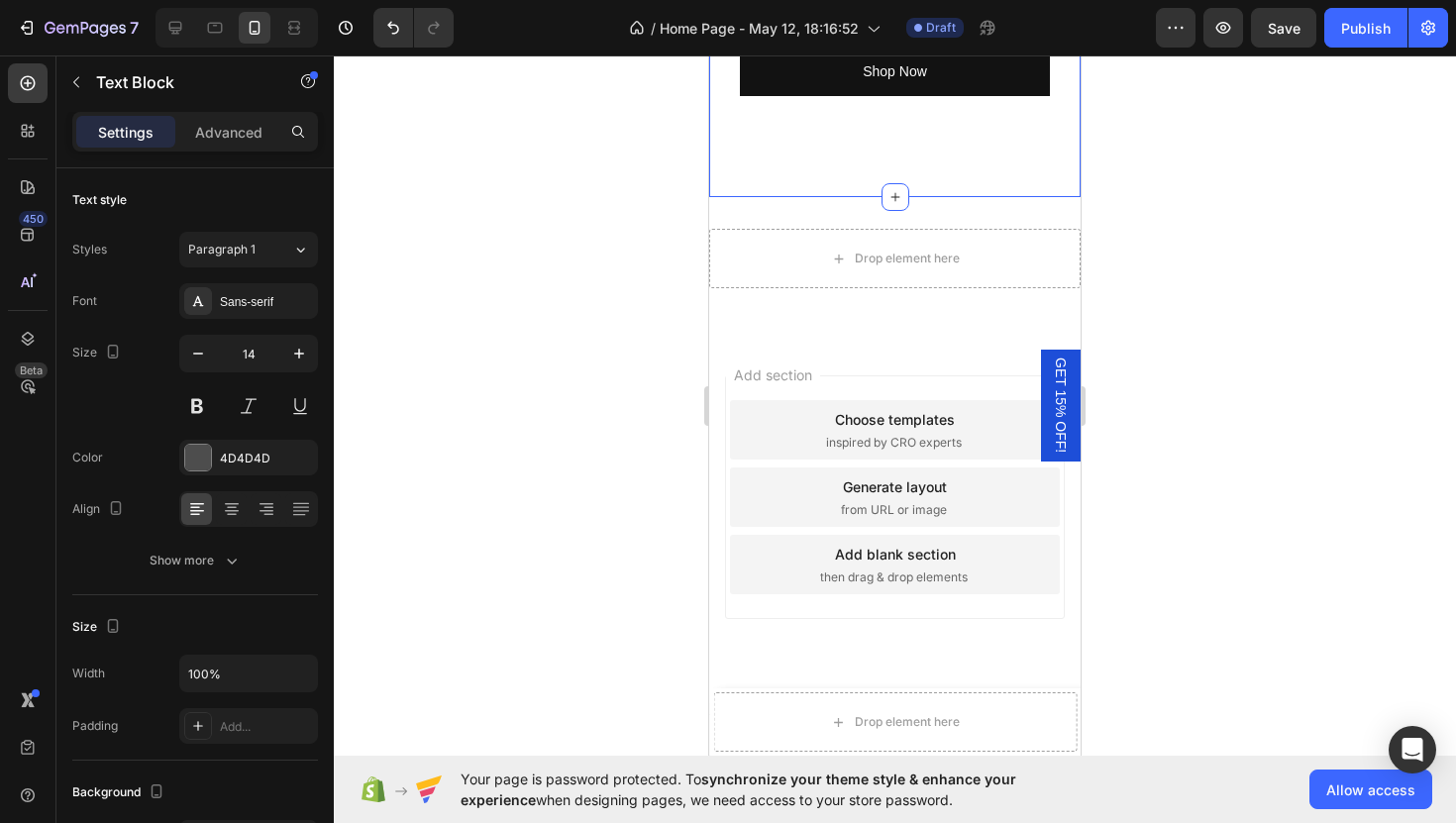 click on "Explore Our Best Sellers Heading Row jumpsuit jeans Heading Un jumpsuit jeans pour une allure ultra-stylee Text Block Image
Drop element here Quantite Text Block
1
Product Quantity
Add to cart Add to Cart Shop Now Dynamic Checkout Product Row  cargo jeans Heading Un jeans cargo qui sublime vos formes avec elegance.  Text Block Image Quantite Text Block
1
Product Quantity Row
Add to cart Add to Cart Shop   Now Dynamic Checkout Product List Image Quantite Text Block
1
Product Quantity Row
Add to cart Add to Cart Shop   Now Dynamic Checkout Product List Image Quantite Text Block
1
Product Quantity Row
Add to cart Add to Cart Shop   Now Dynamic Checkout Product List Image Quantite Text Block
1
Product Quantity Row
Add to cart Add to Cart Shop   Now Dynamic Checkout" at bounding box center [894, -858] 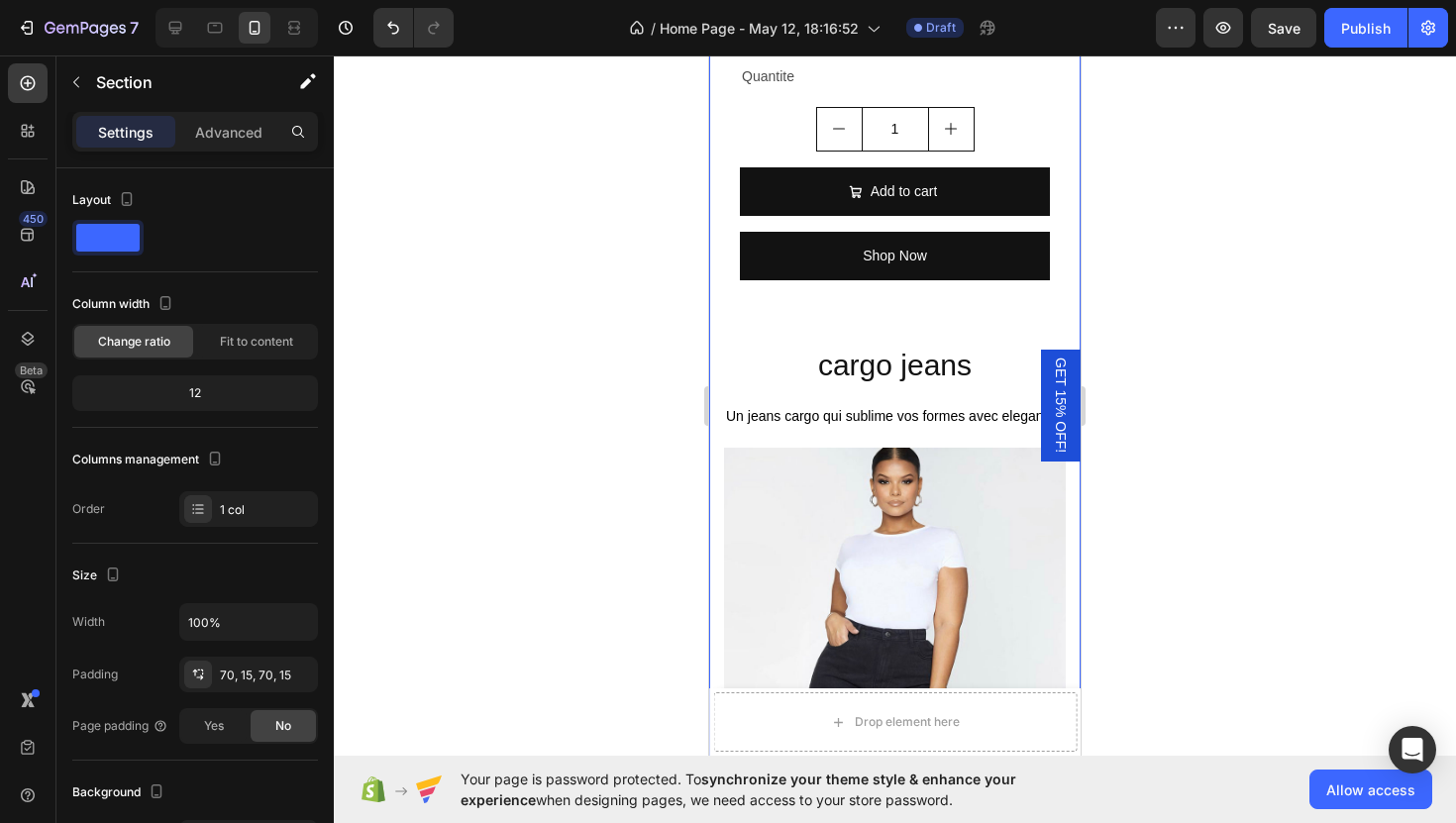 scroll, scrollTop: 3169, scrollLeft: 0, axis: vertical 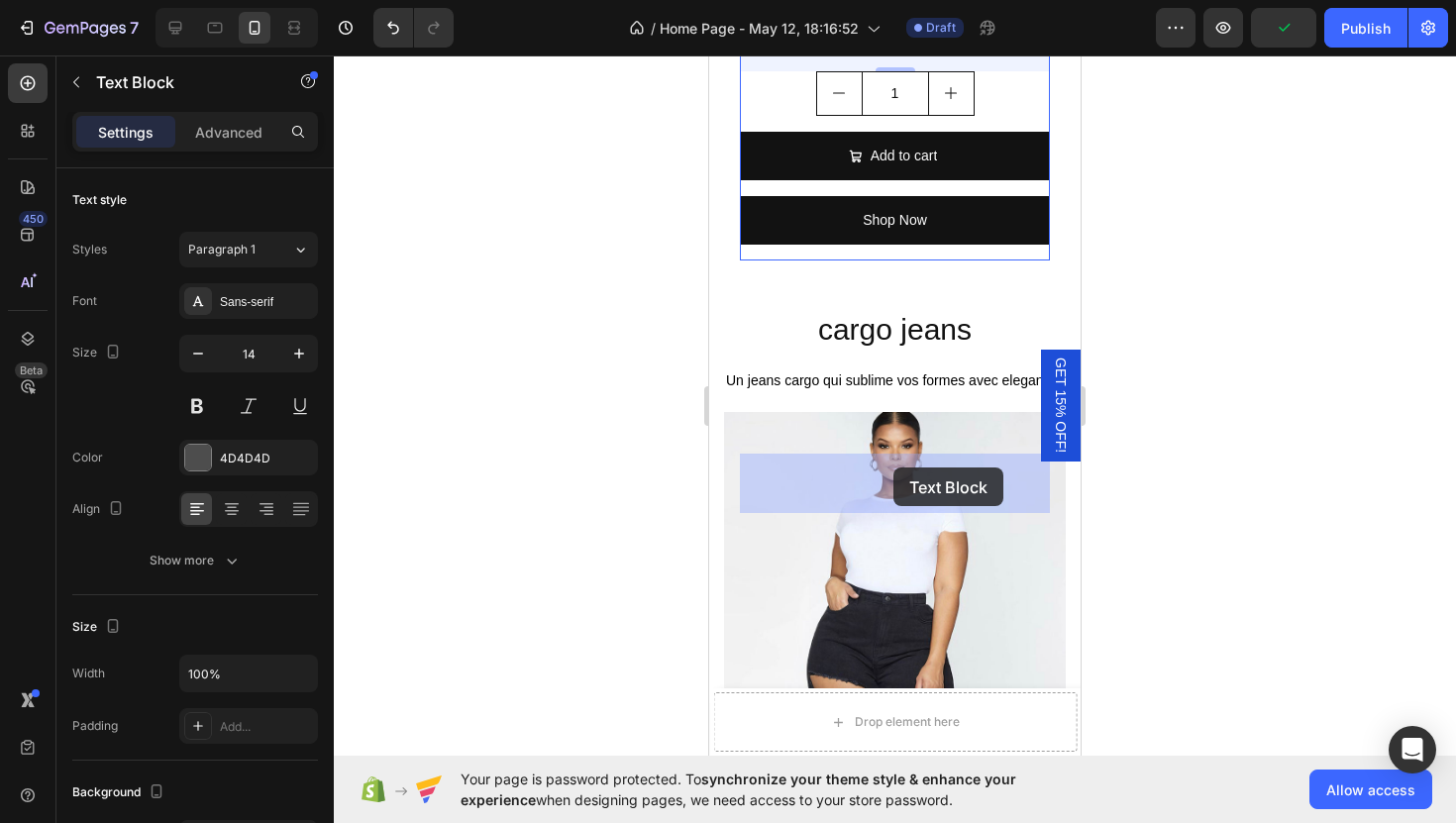drag, startPoint x: 892, startPoint y: 536, endPoint x: 893, endPoint y: 467, distance: 69.00725 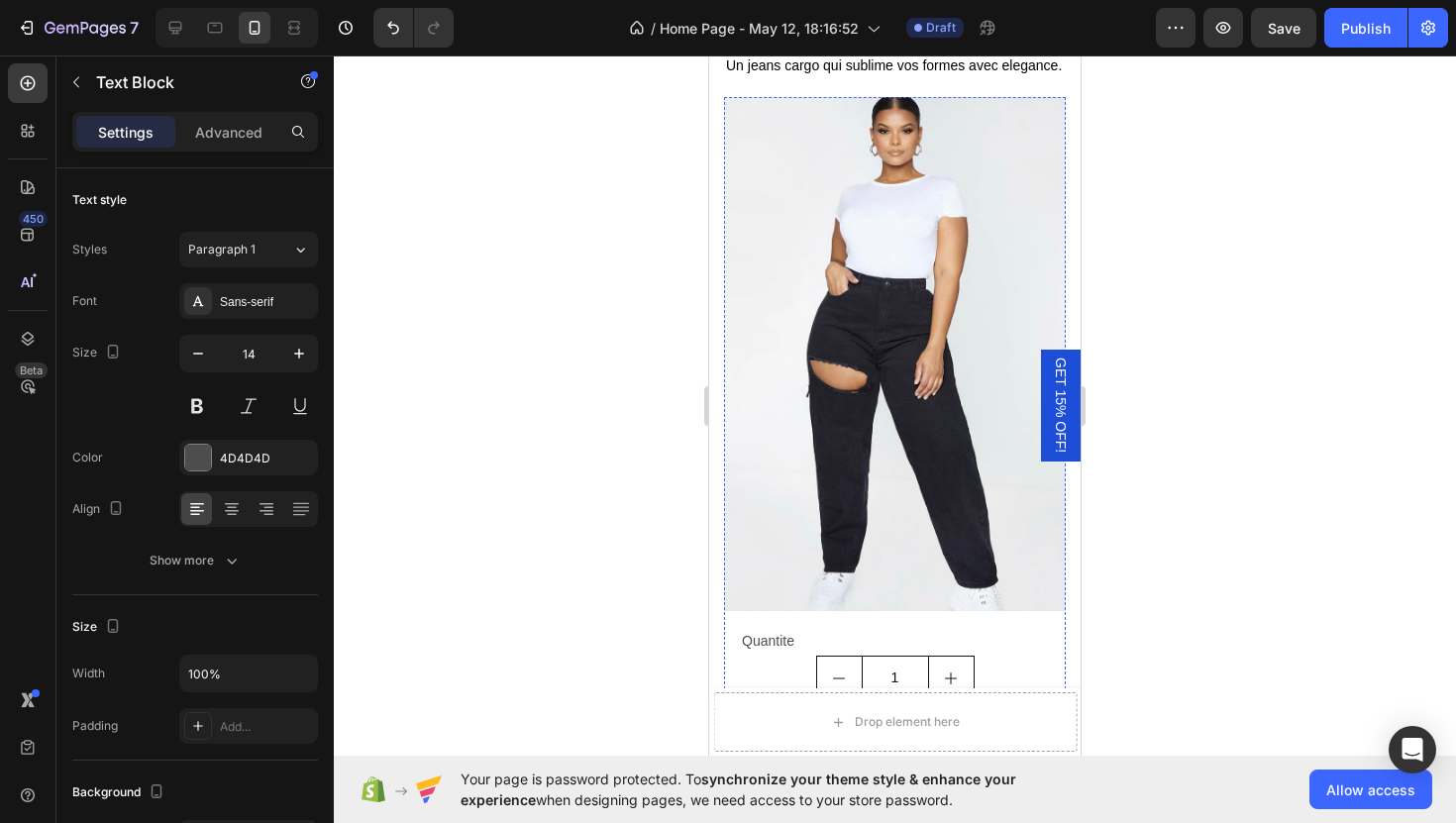 scroll, scrollTop: 3403, scrollLeft: 0, axis: vertical 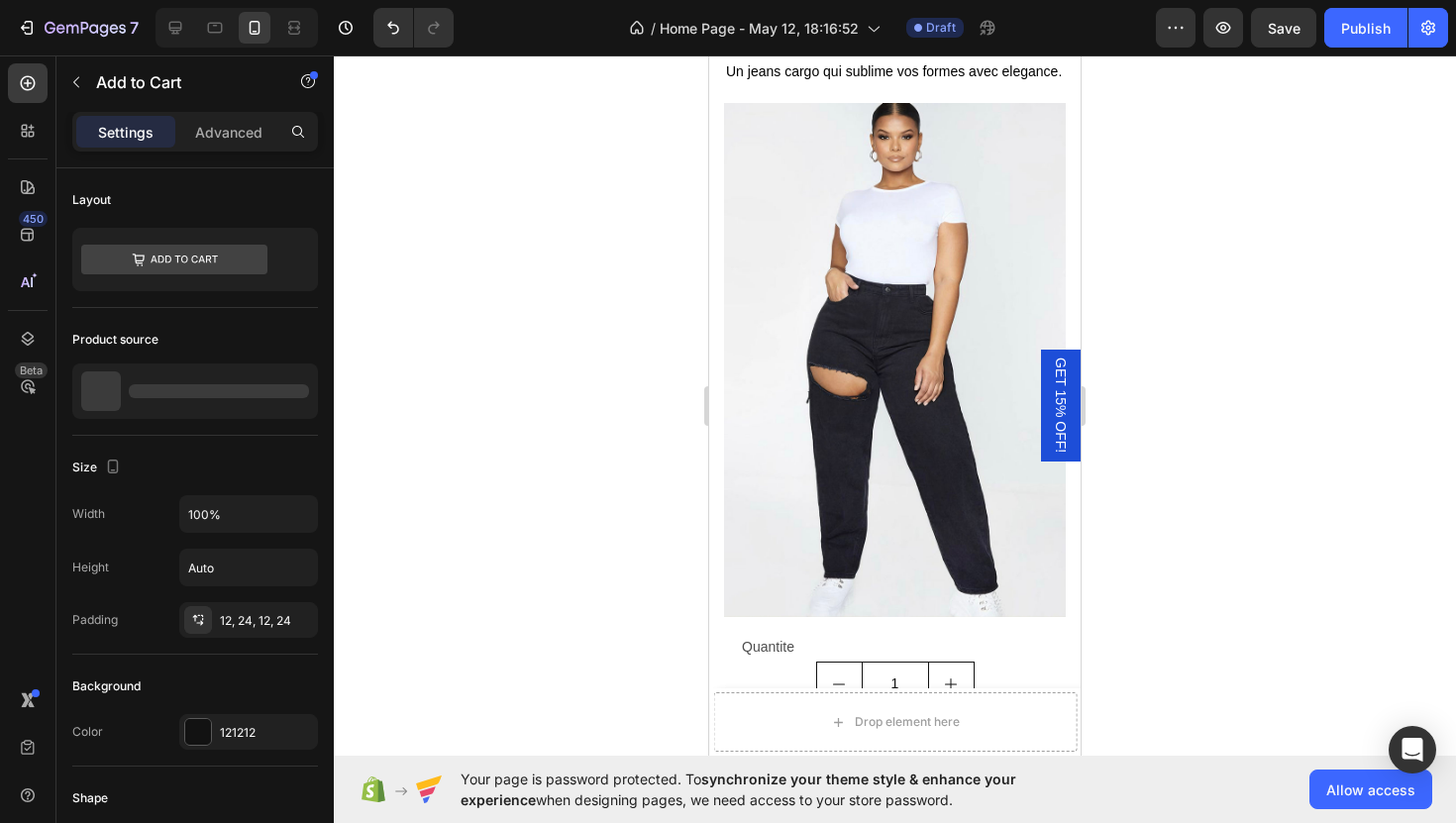 click on "Add to cart" at bounding box center [894, -154] 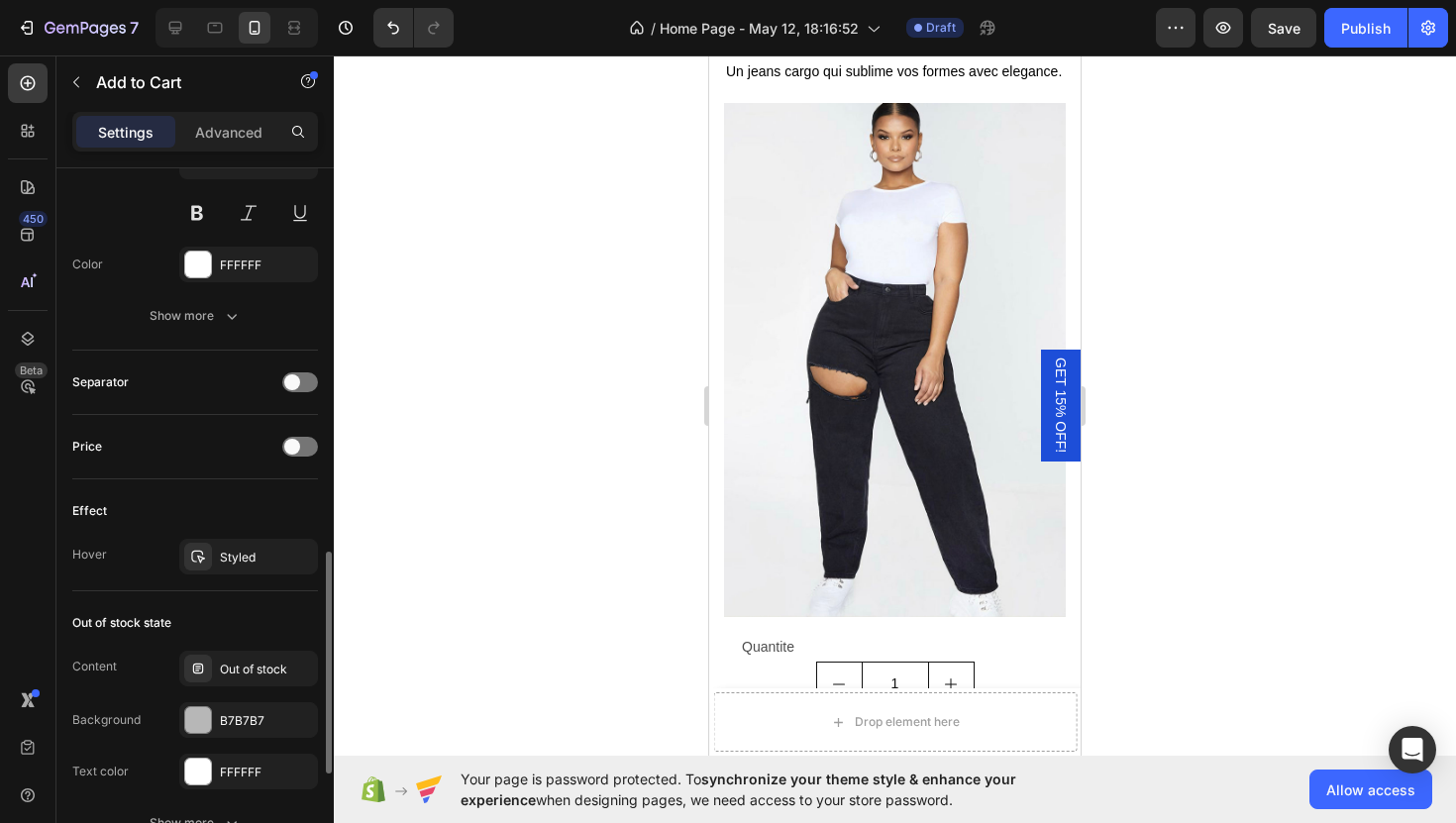 scroll, scrollTop: 1278, scrollLeft: 0, axis: vertical 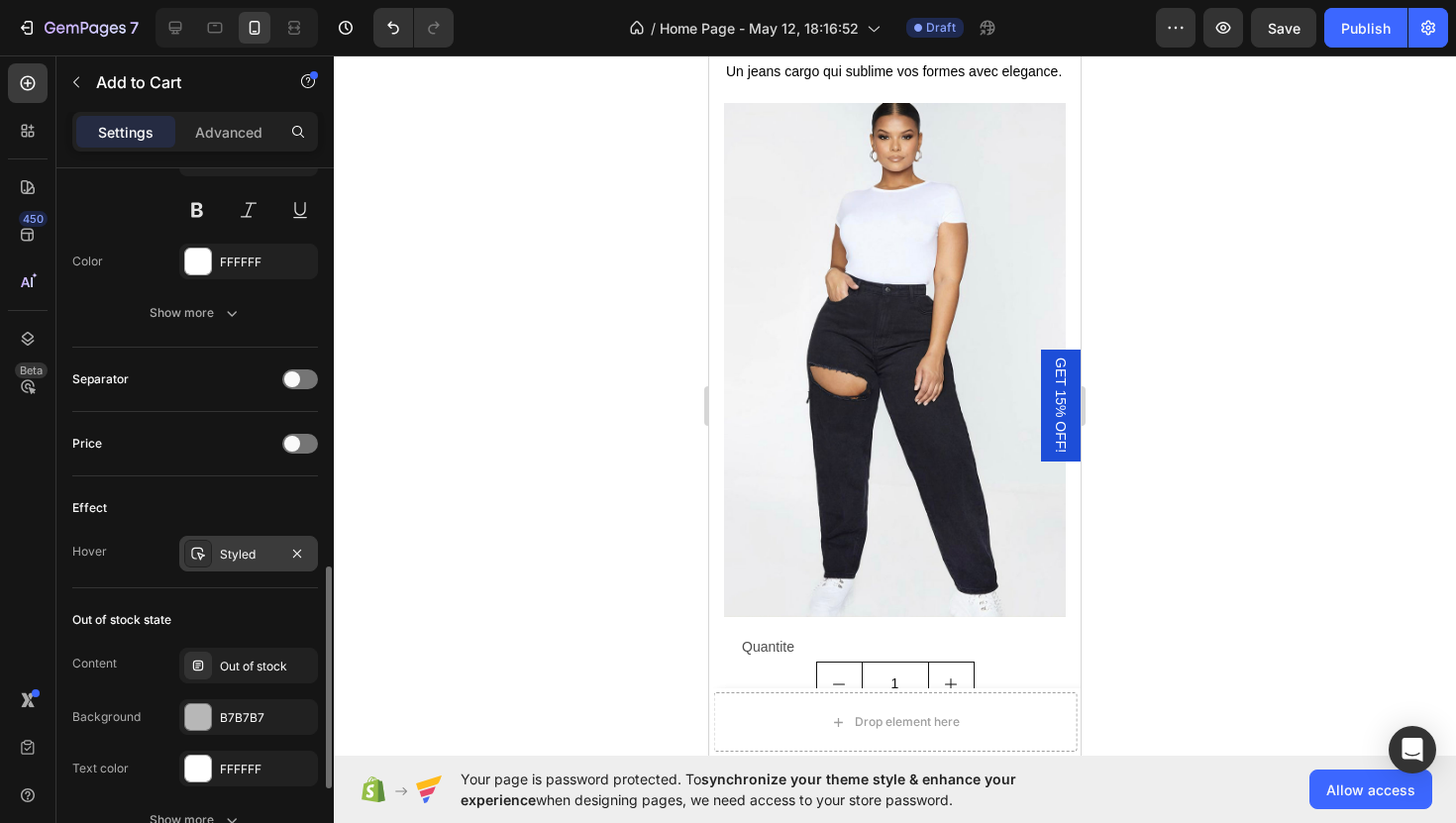 click on "Styled" at bounding box center (249, 555) 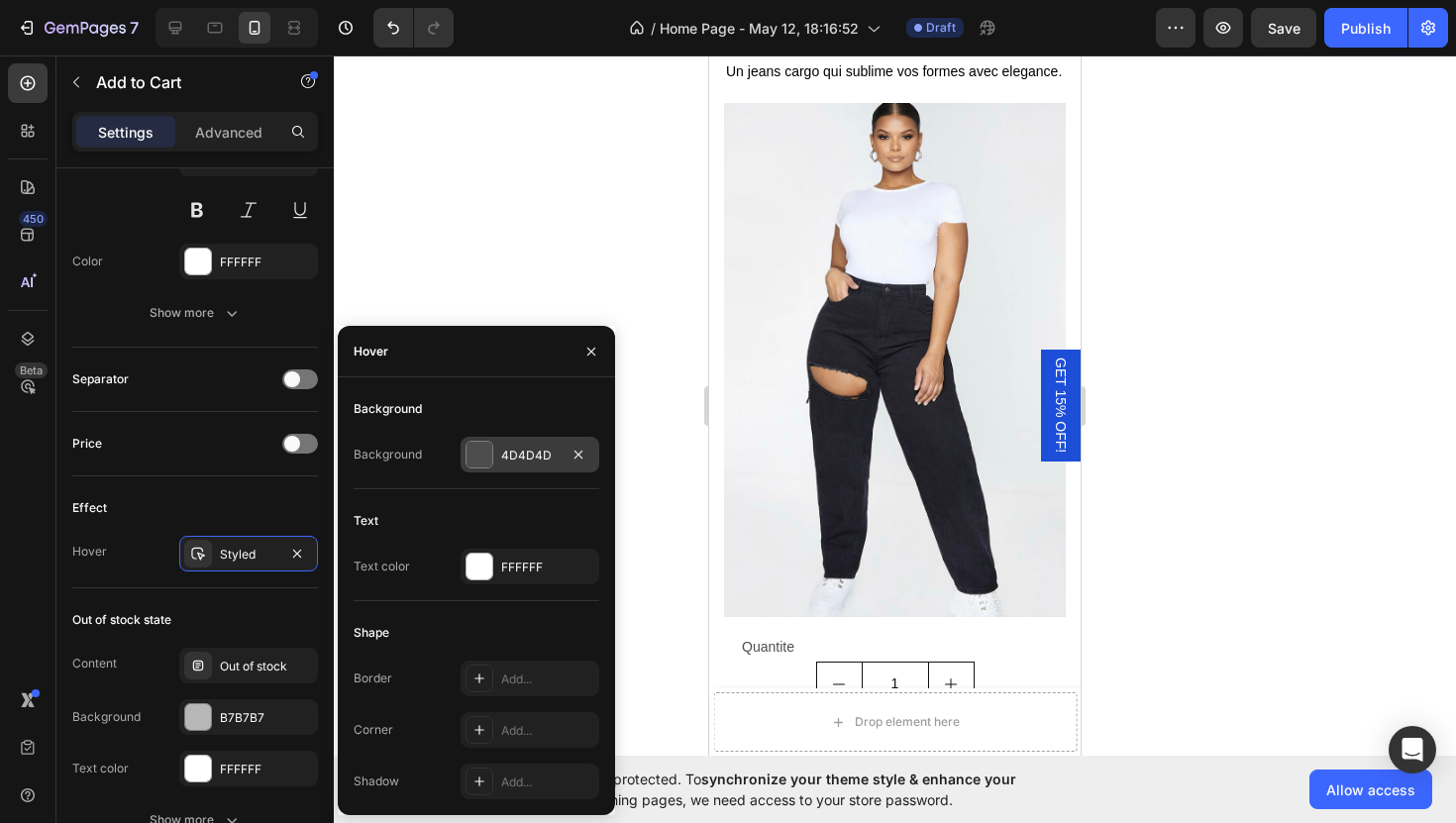 click at bounding box center [479, 455] 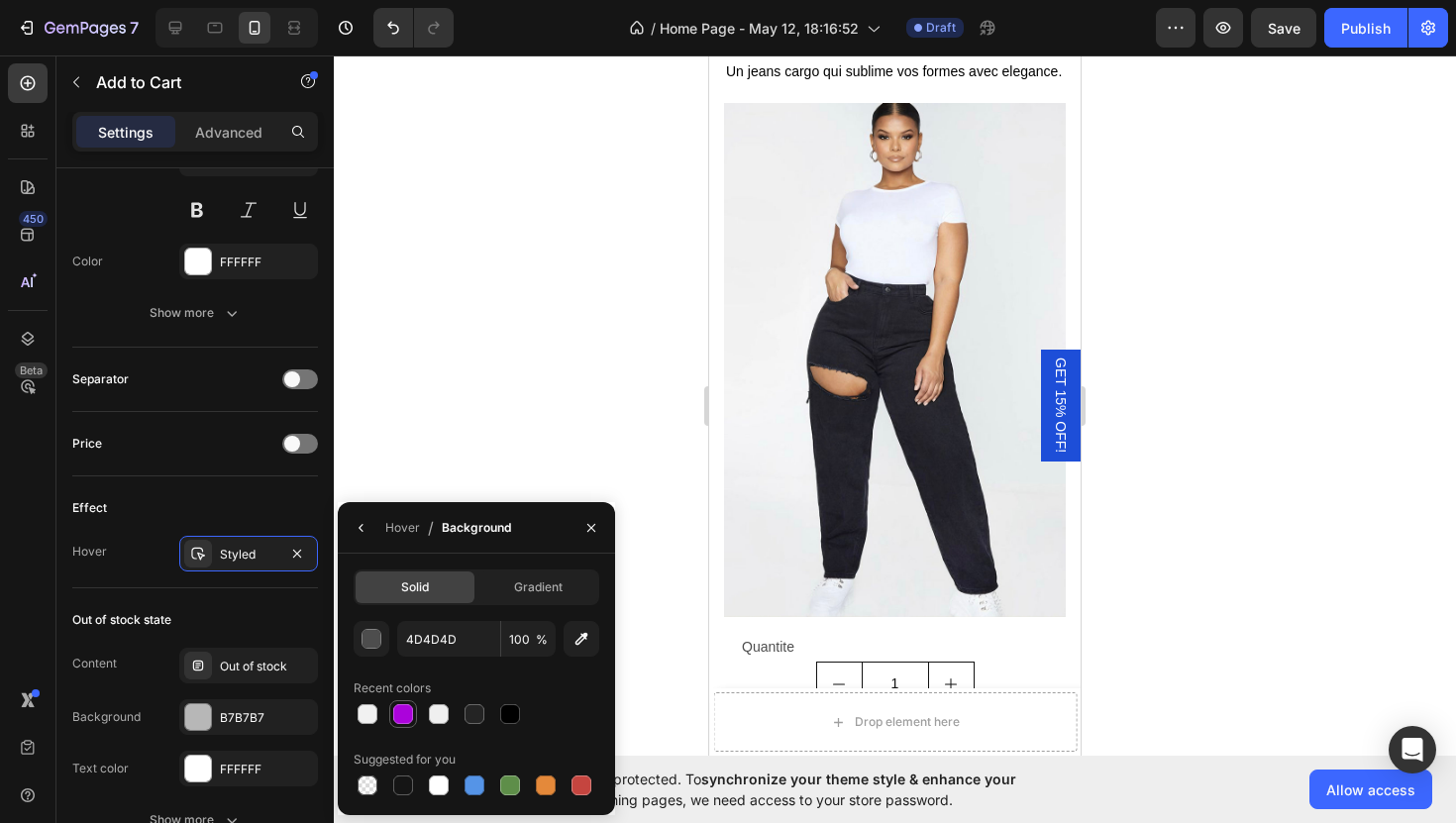 click at bounding box center [403, 714] 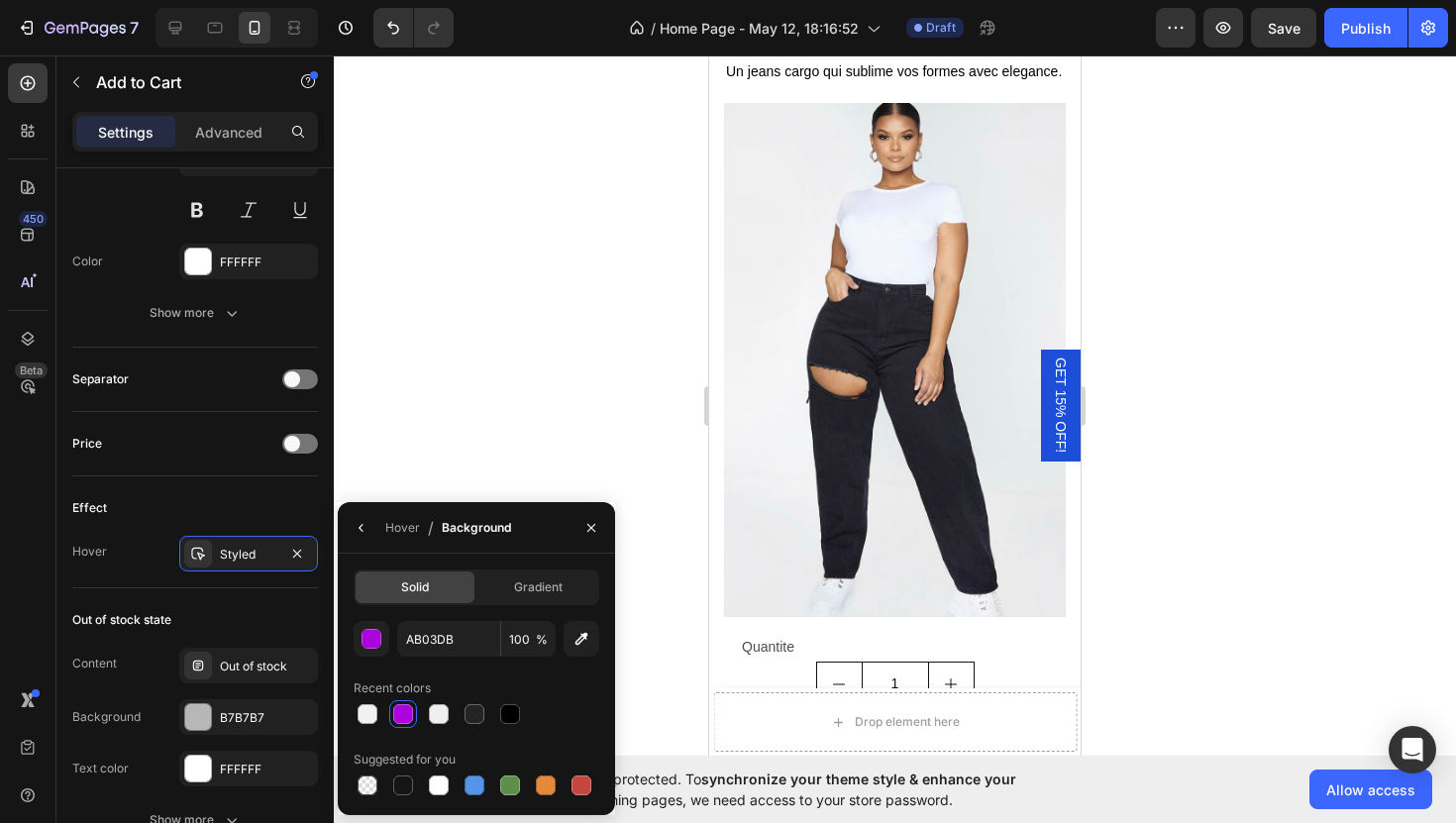 scroll, scrollTop: 0, scrollLeft: 0, axis: both 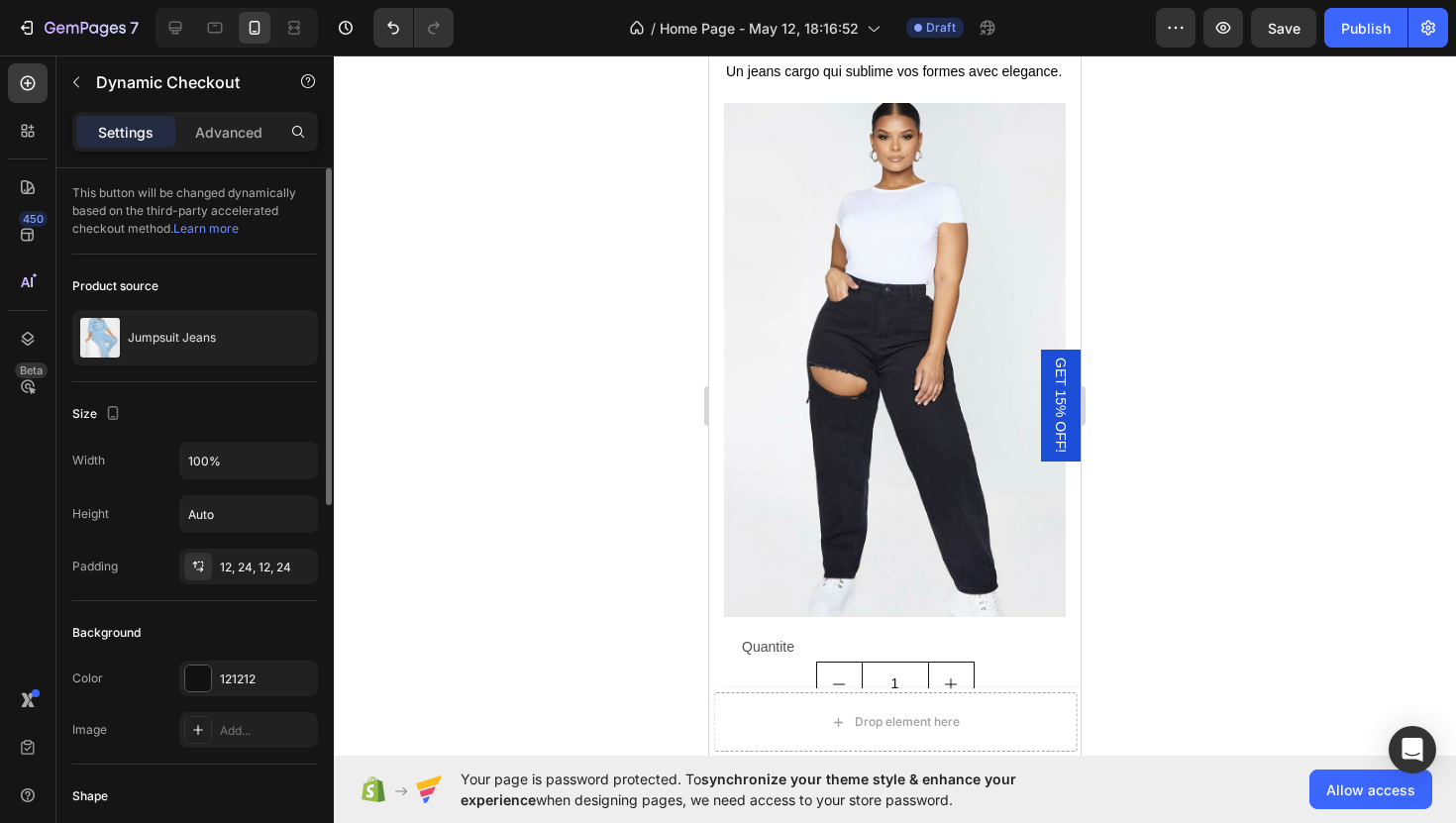 click on "Shop Now" at bounding box center (894, -89) 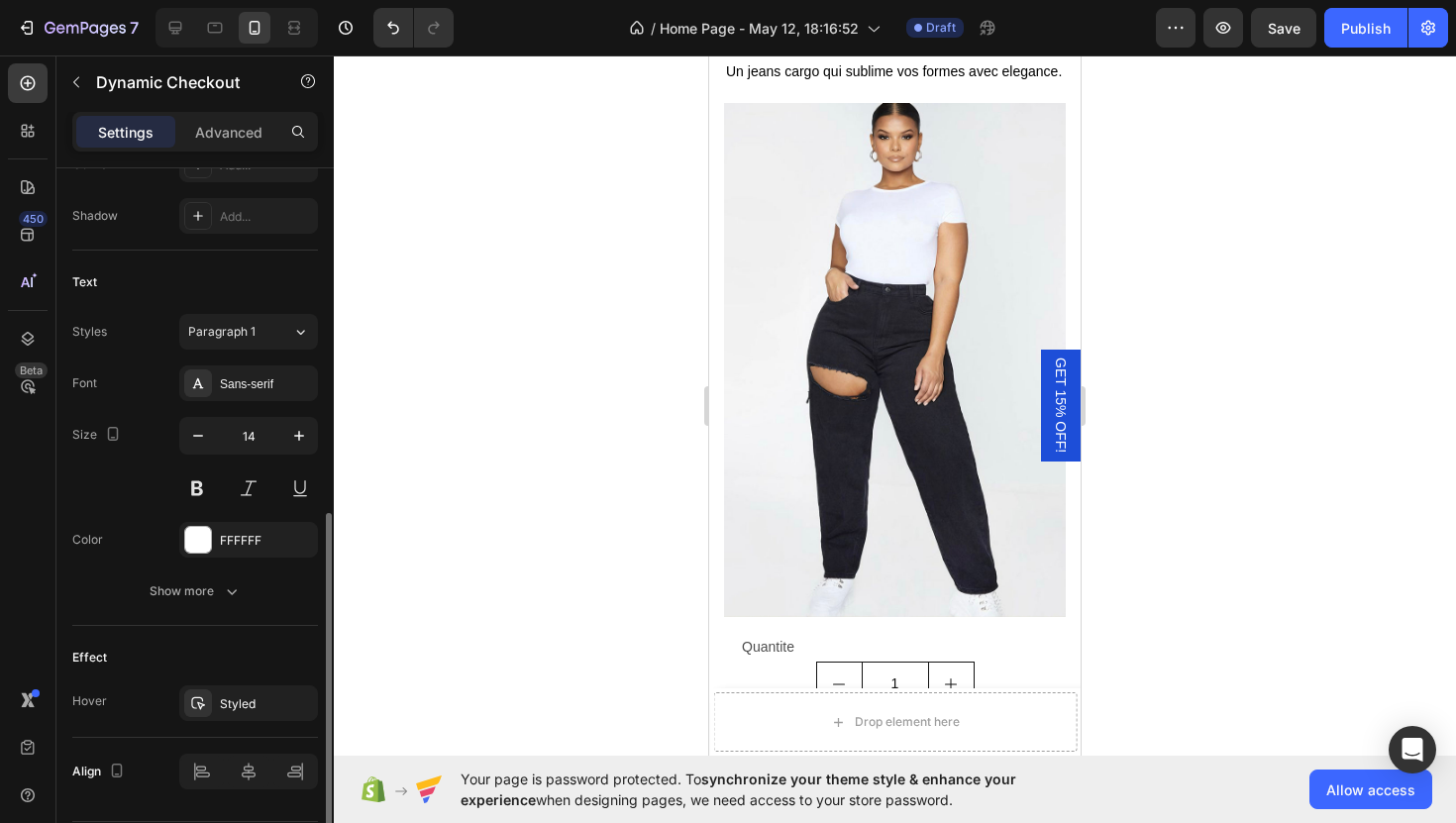 scroll, scrollTop: 790, scrollLeft: 0, axis: vertical 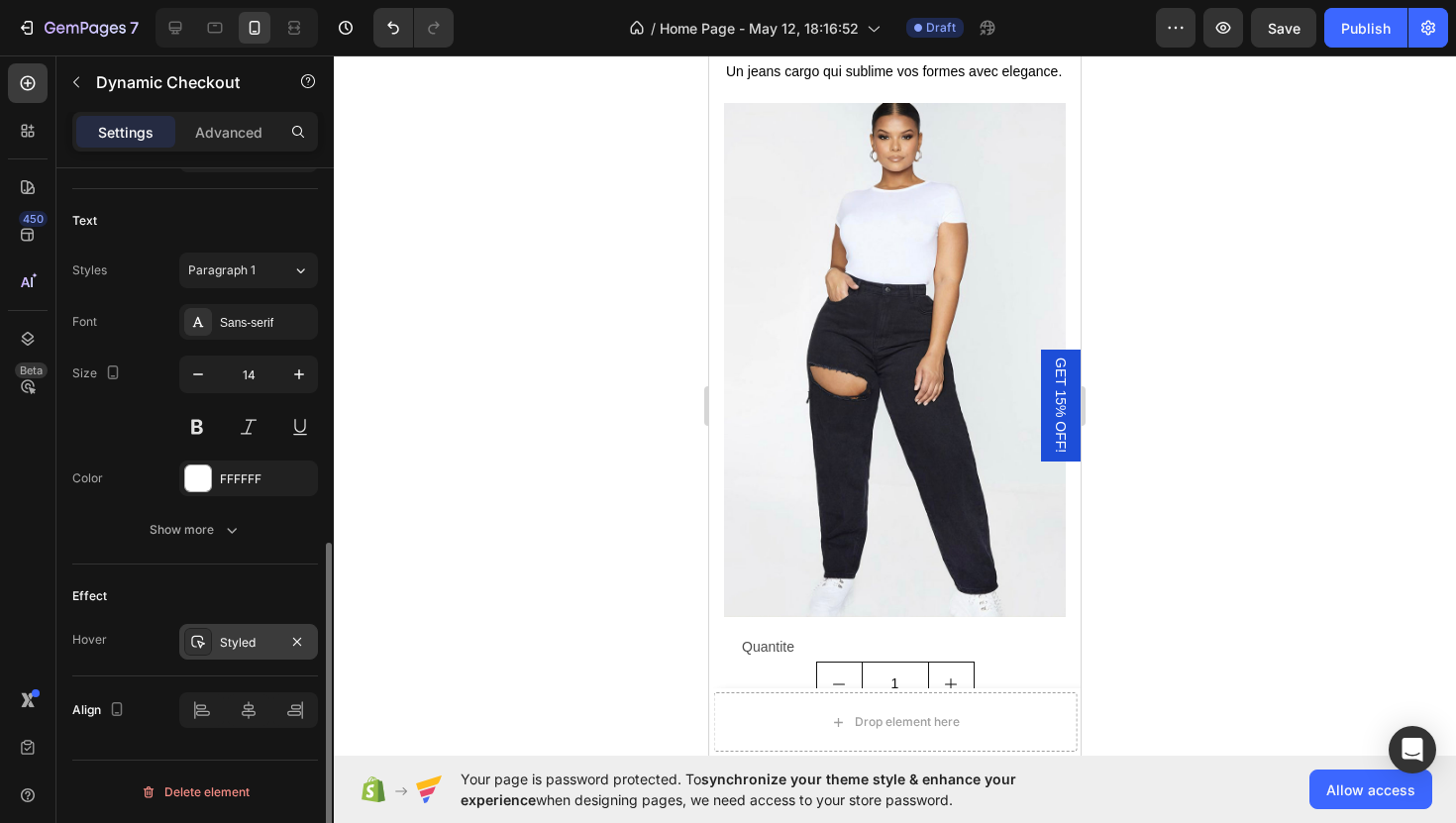 click on "Styled" at bounding box center (249, 643) 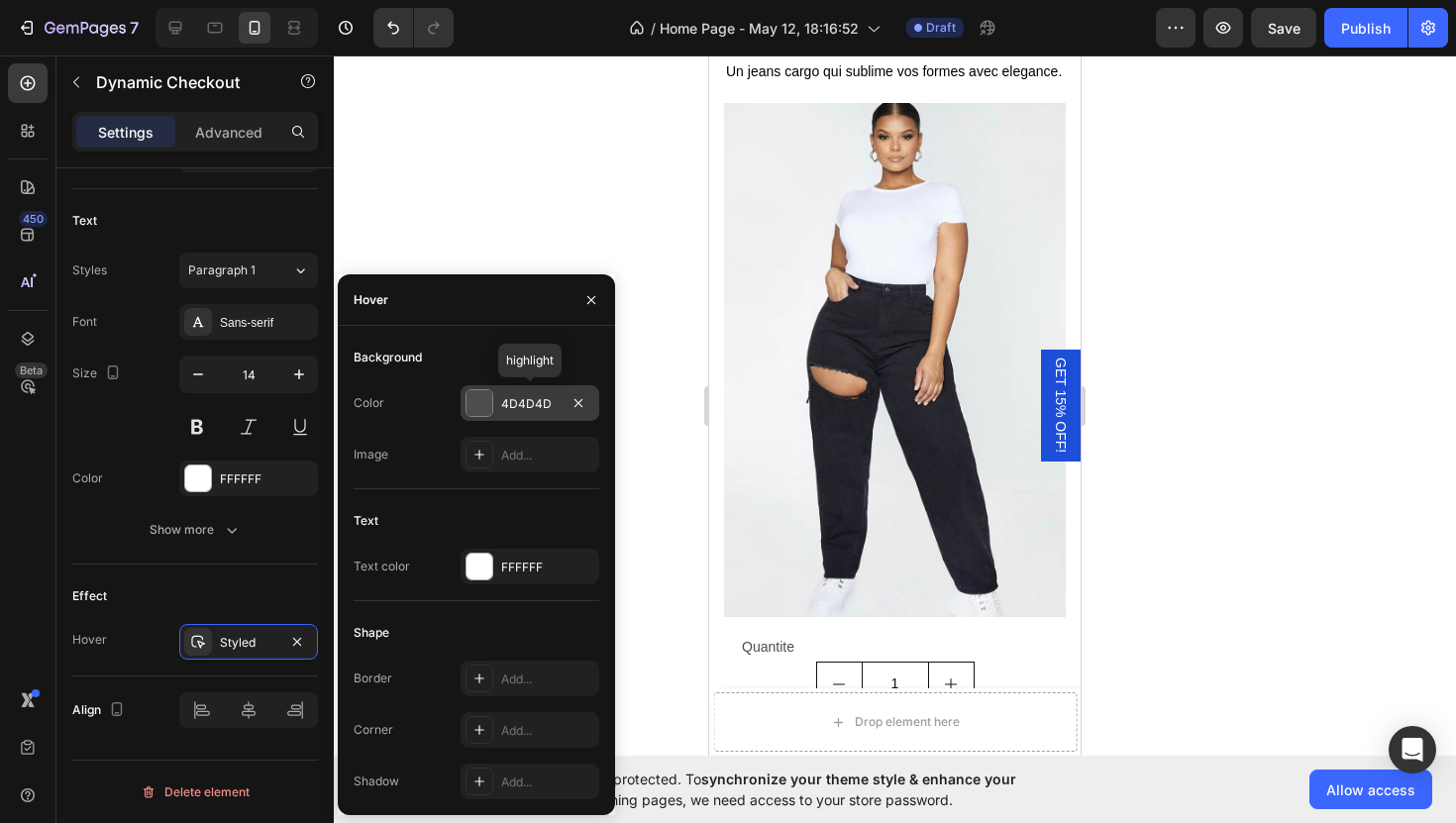 click at bounding box center [479, 403] 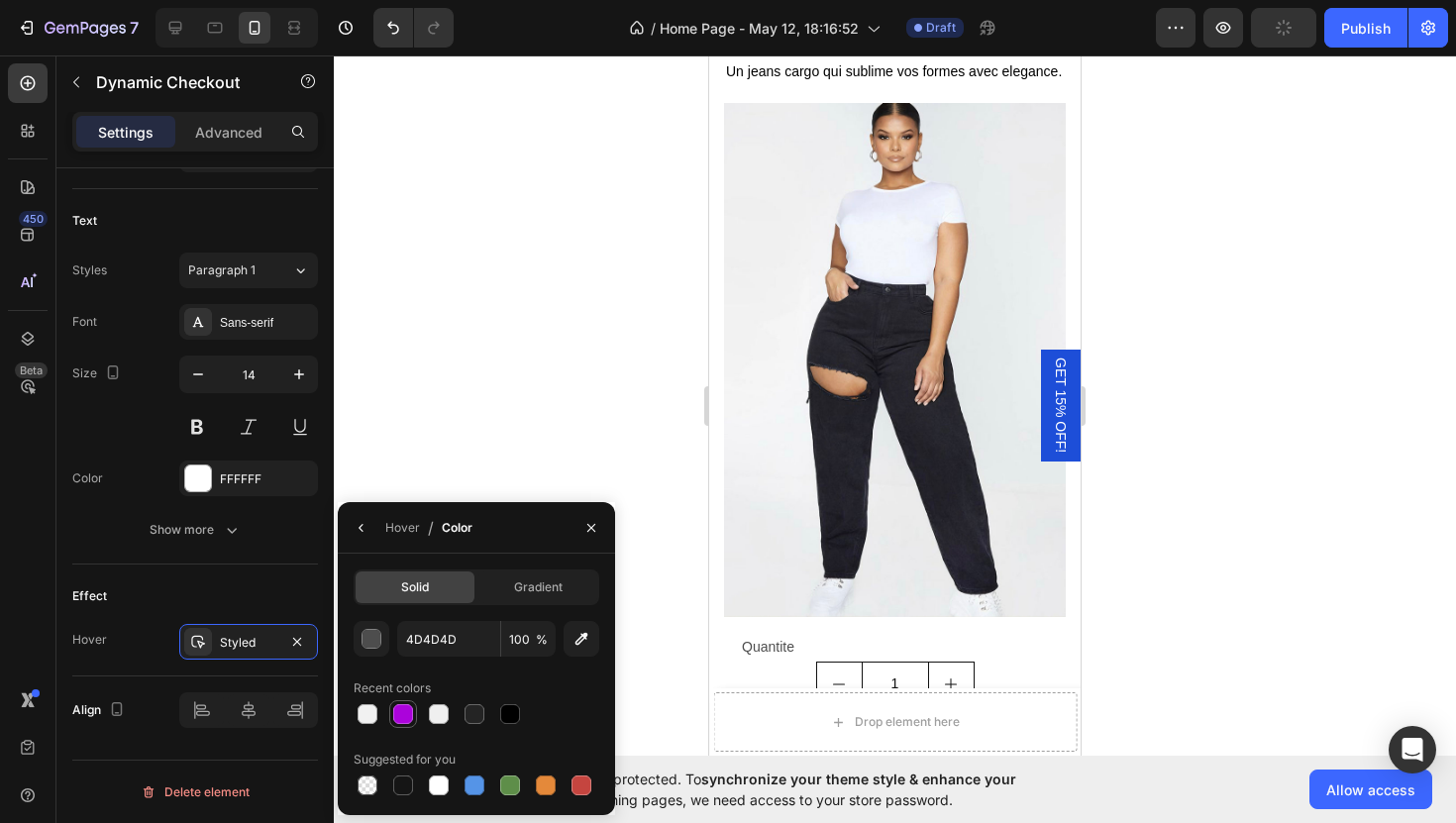 click at bounding box center (403, 714) 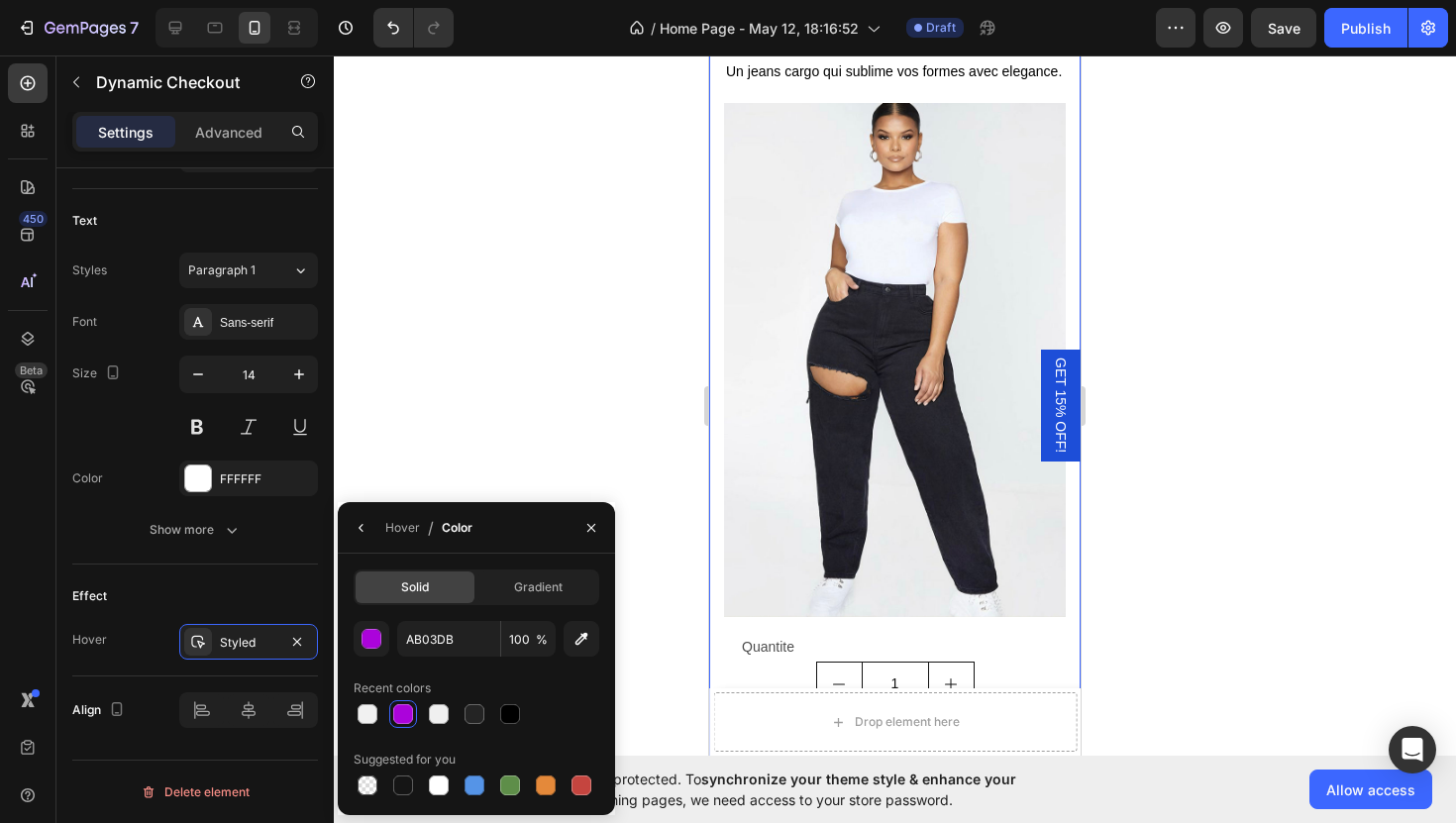 click 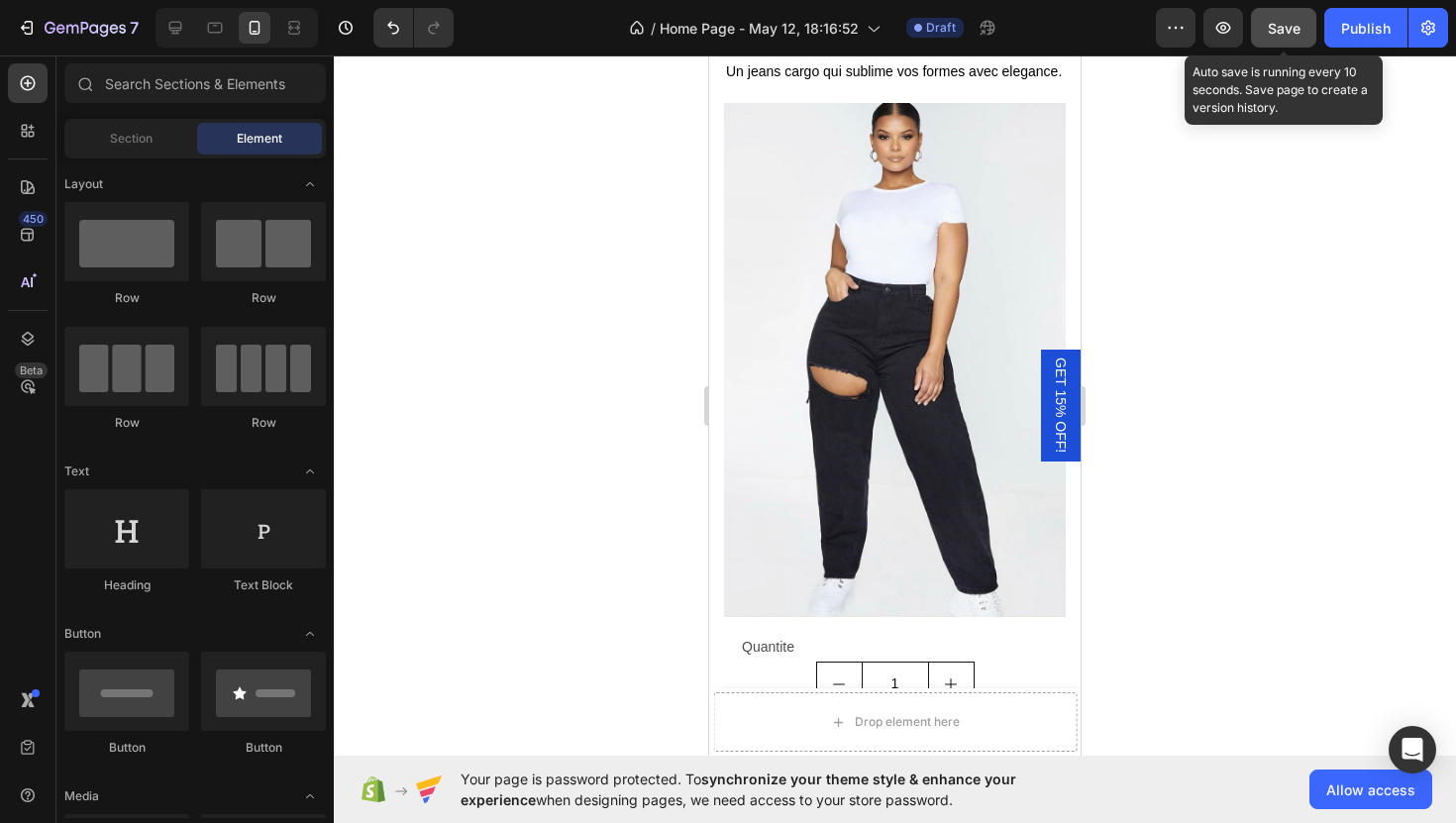 click on "Save" at bounding box center (1284, 28) 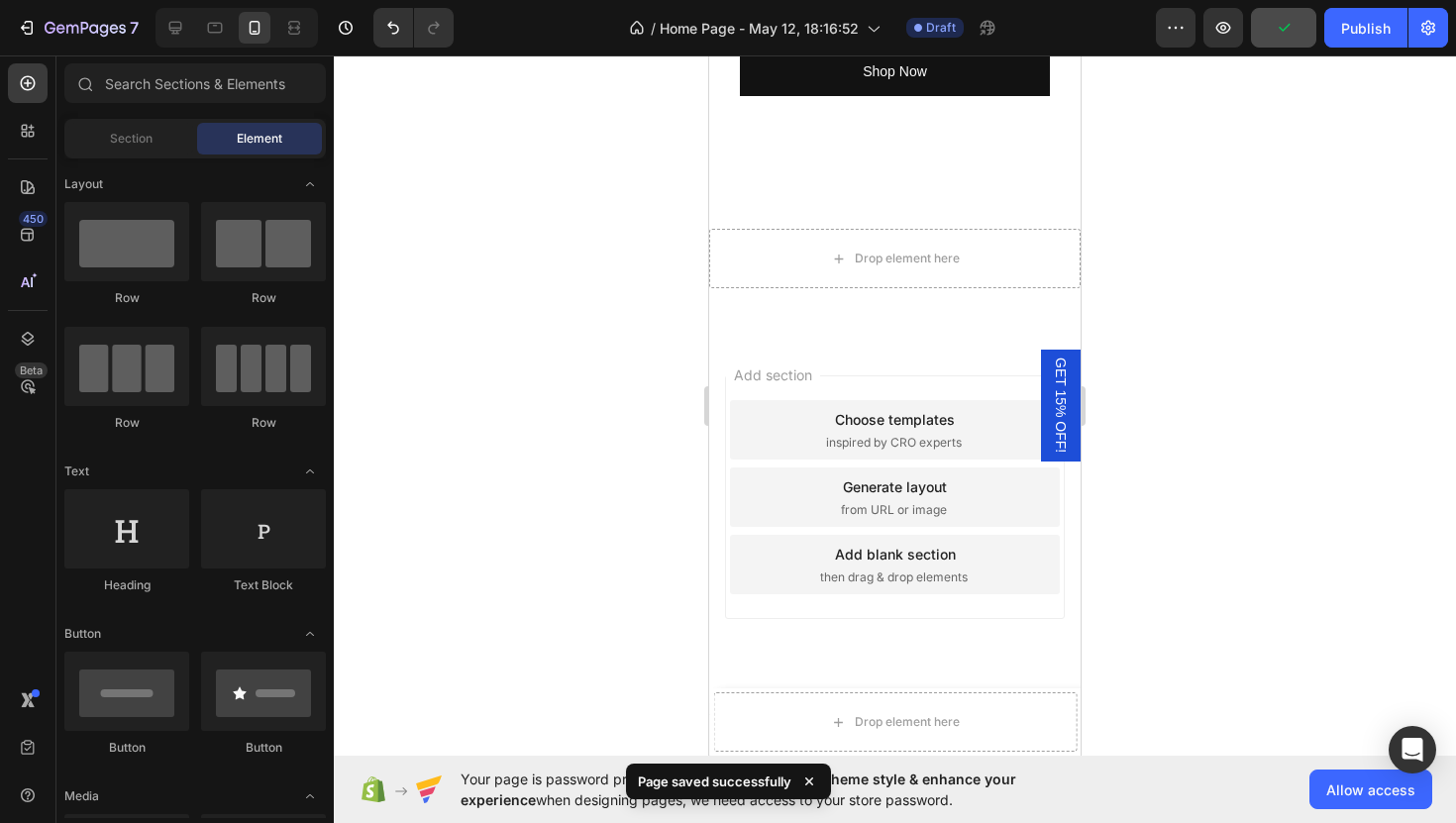 scroll, scrollTop: 5602, scrollLeft: 0, axis: vertical 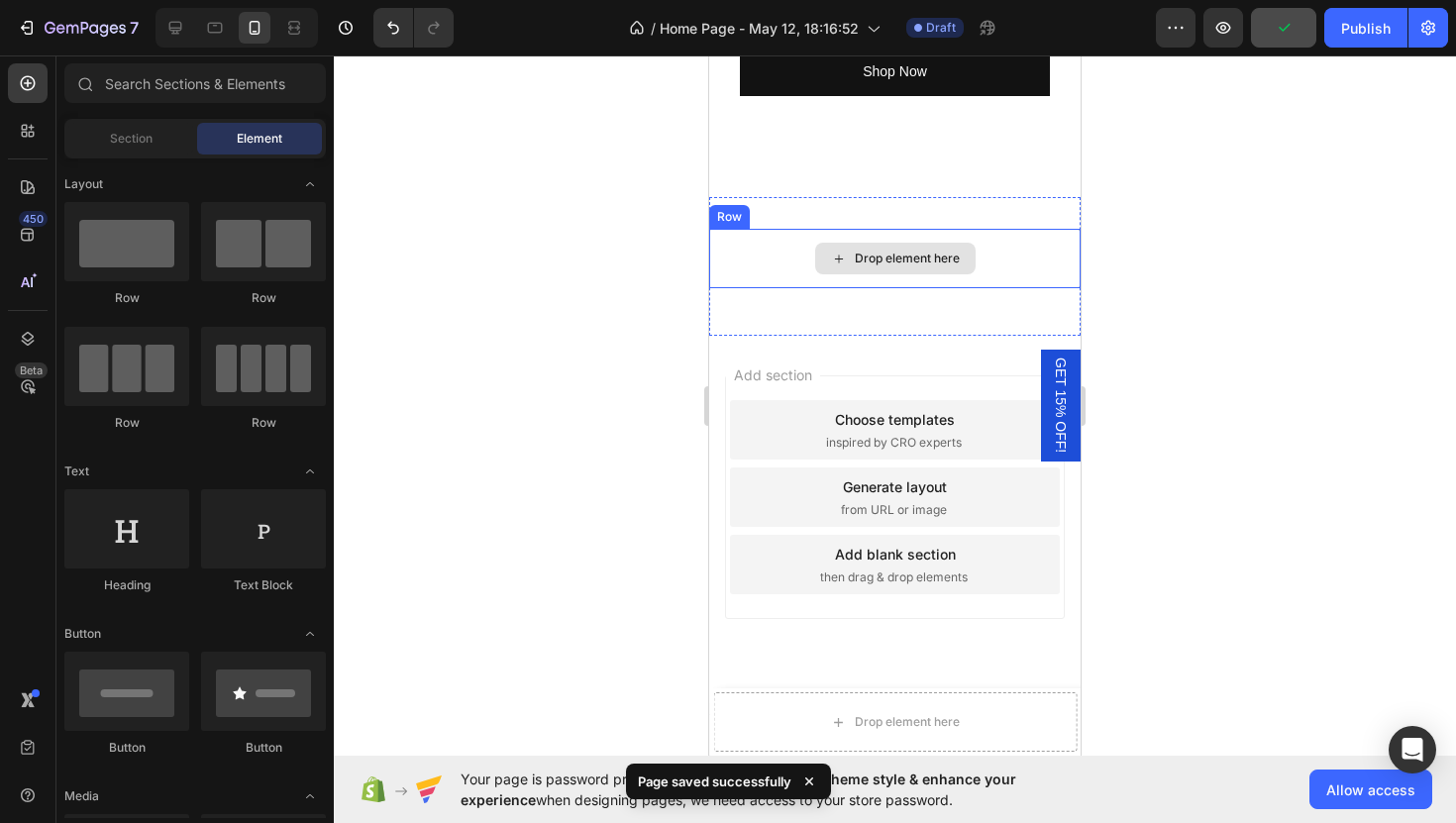 click on "Drop element here" at bounding box center [907, 258] 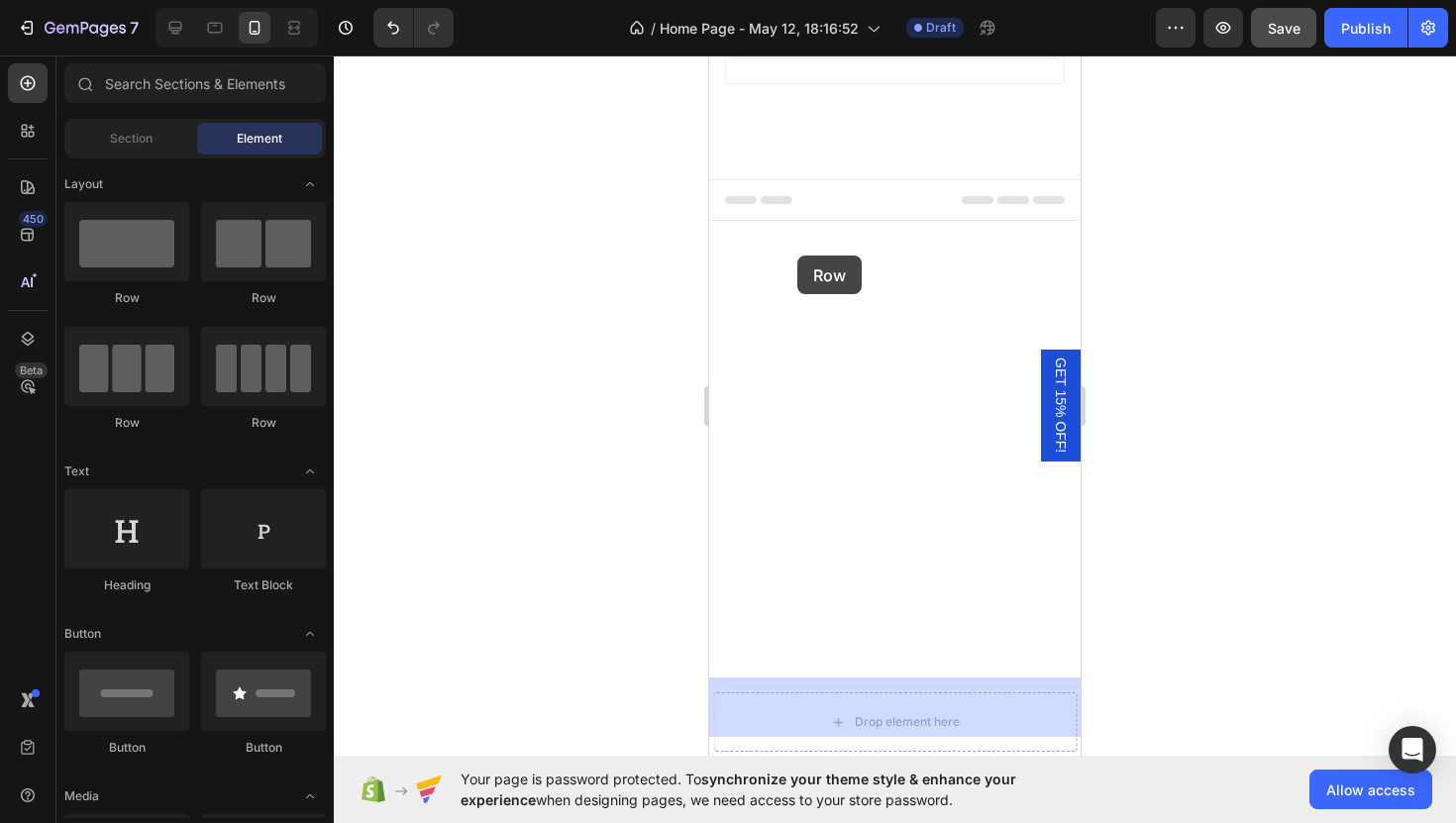 drag, startPoint x: 955, startPoint y: 316, endPoint x: 797, endPoint y: 256, distance: 169.00888 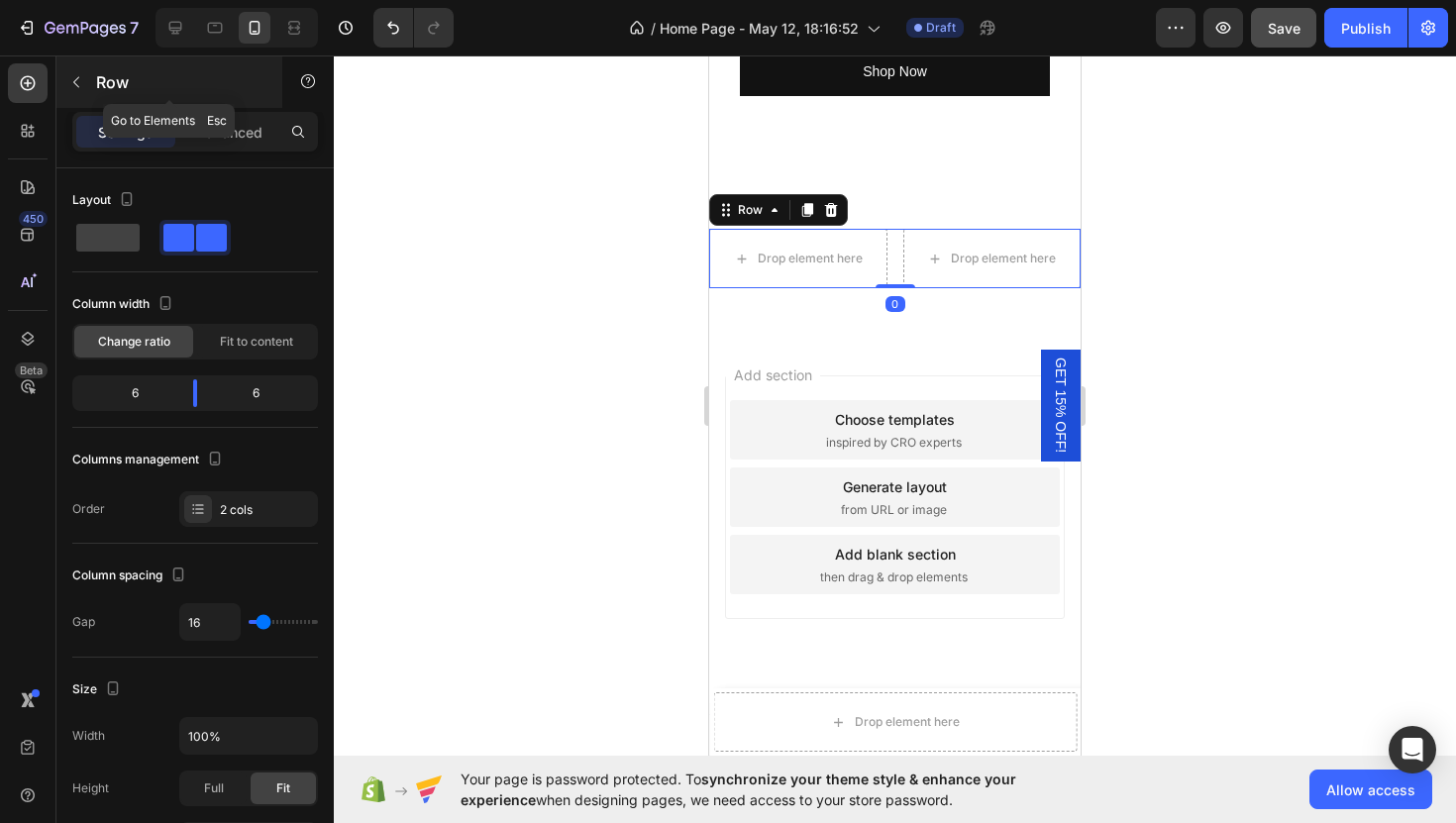 click 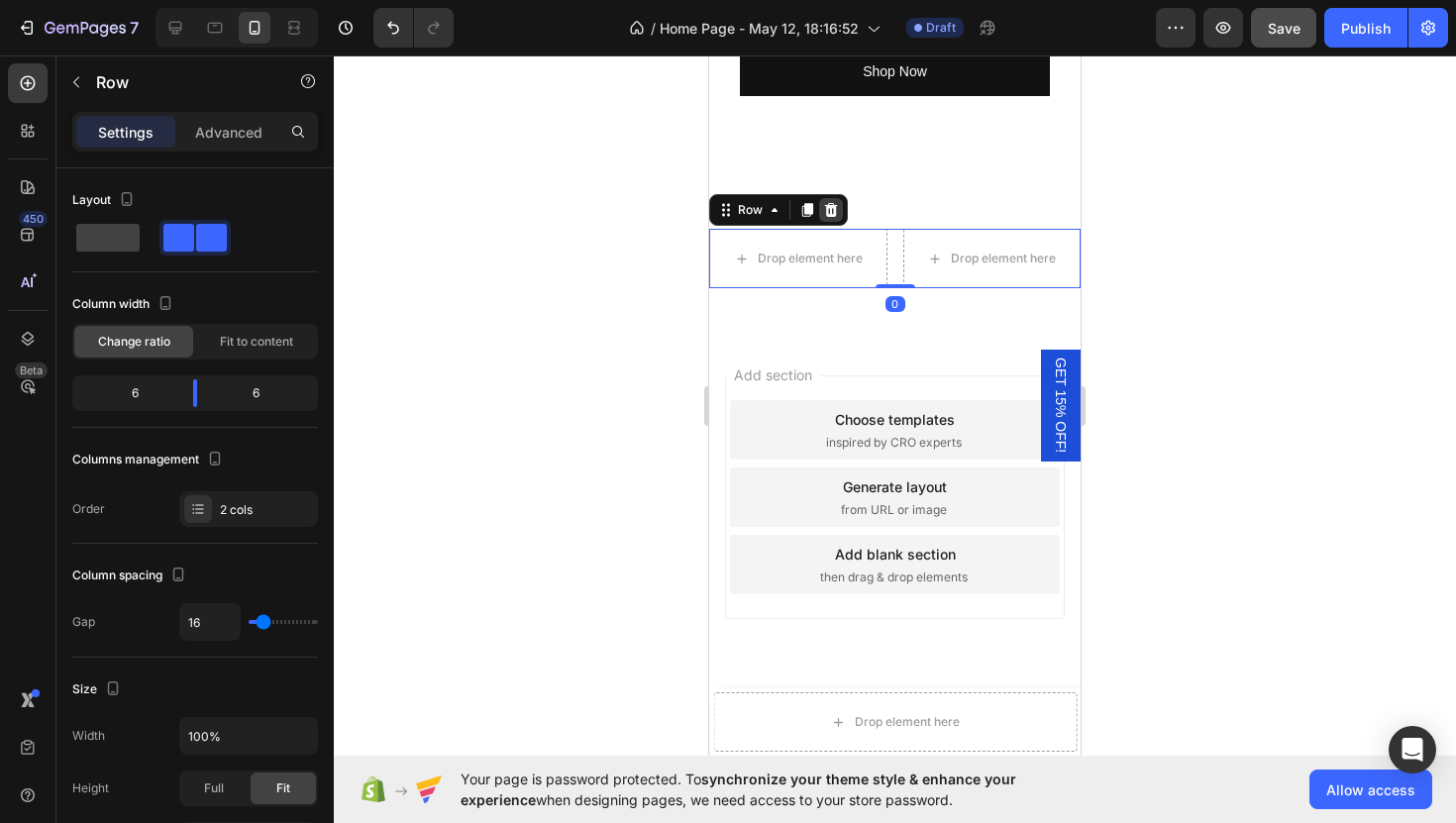 click 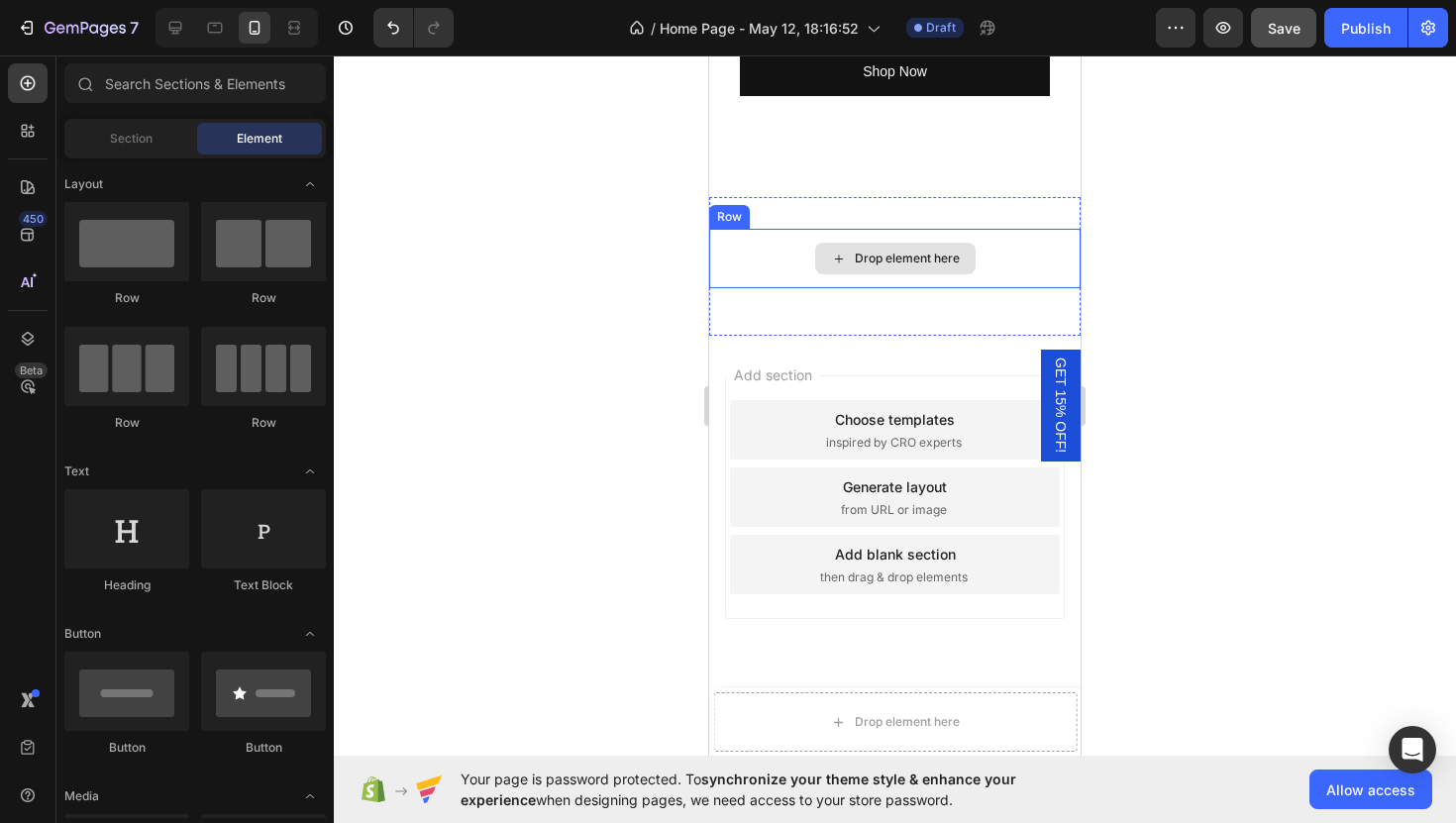click on "Drop element here" at bounding box center [895, 258] 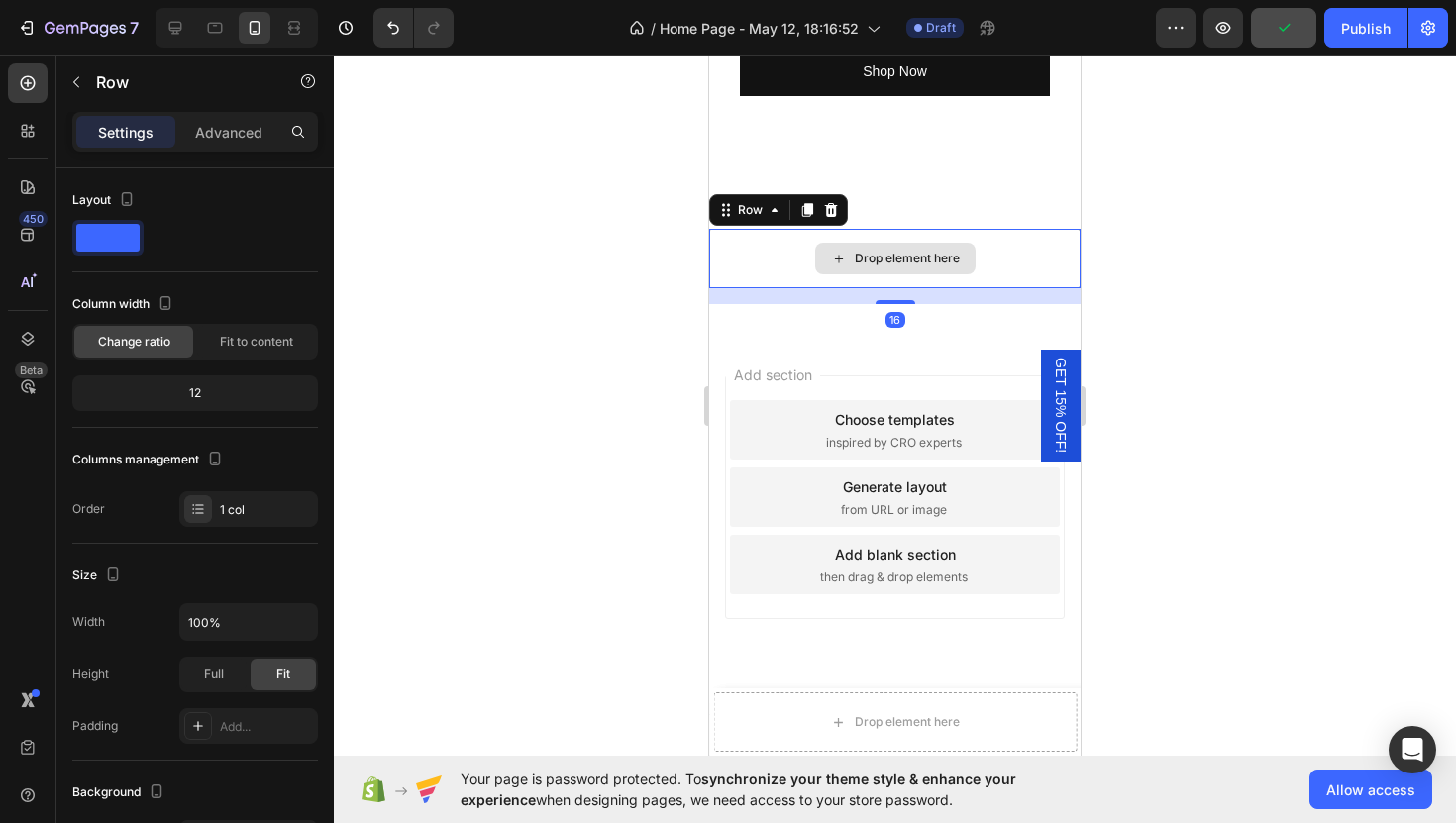 click on "Drop element here" at bounding box center [894, 258] 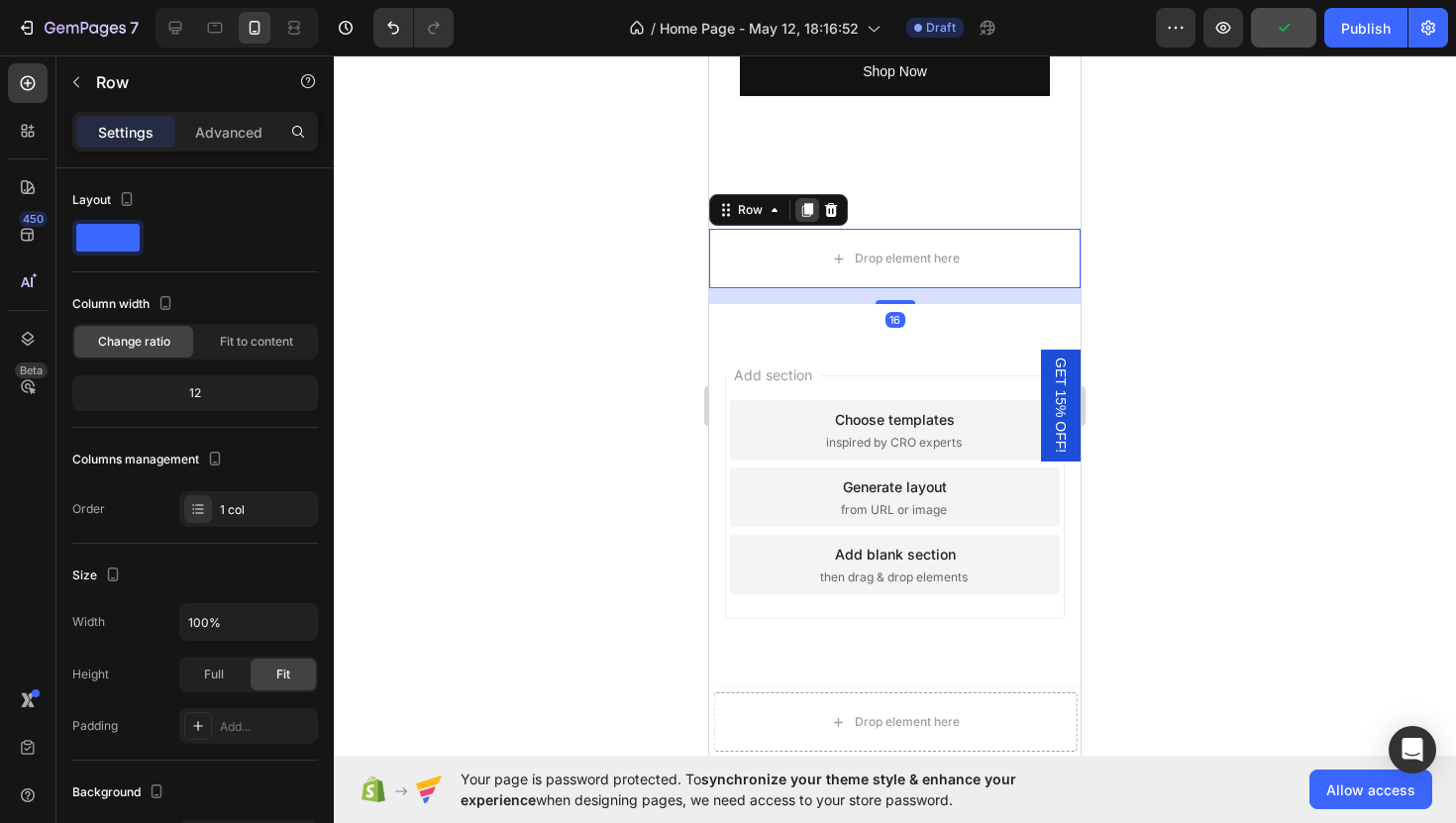 click 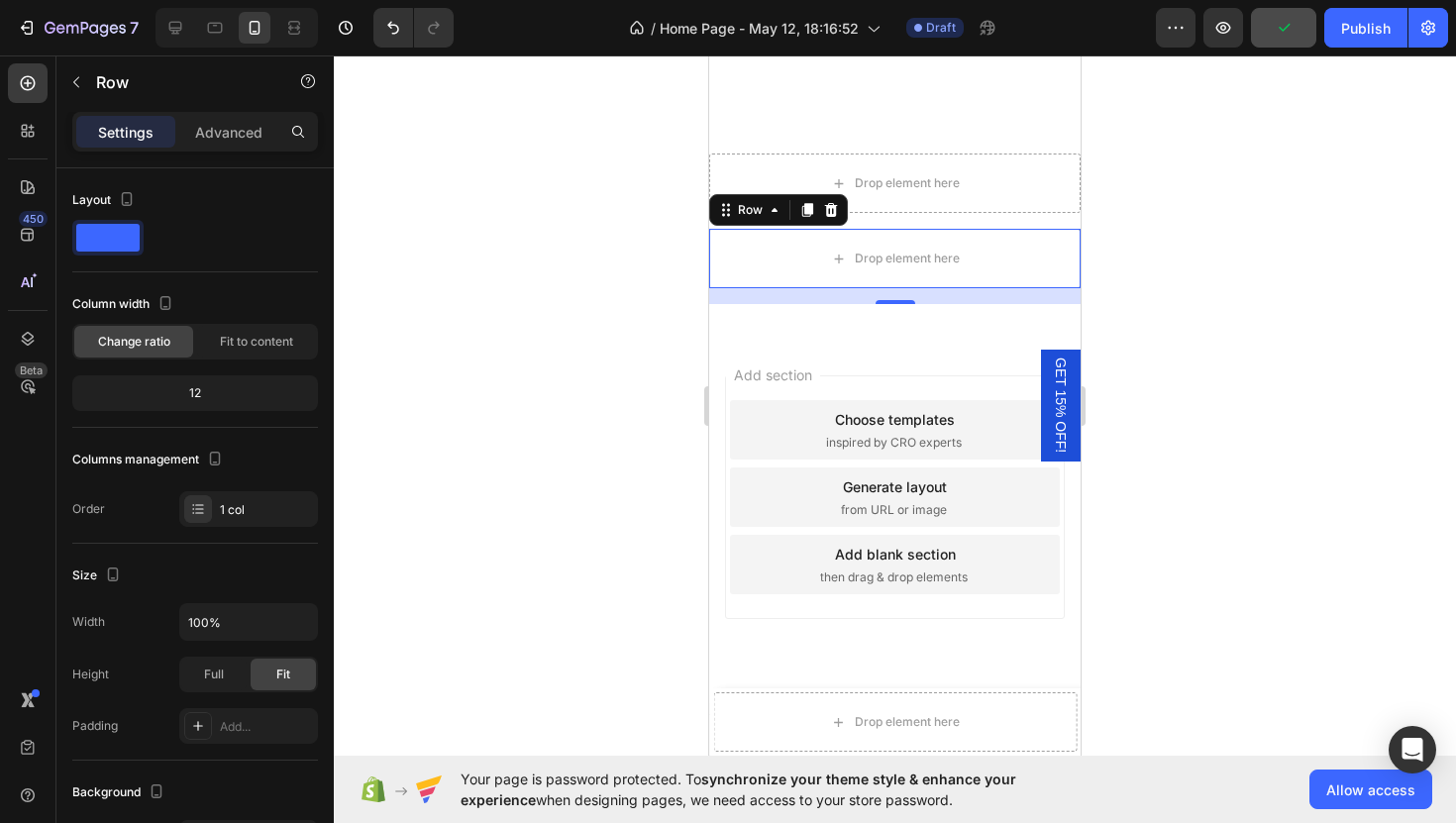 scroll, scrollTop: 446, scrollLeft: 0, axis: vertical 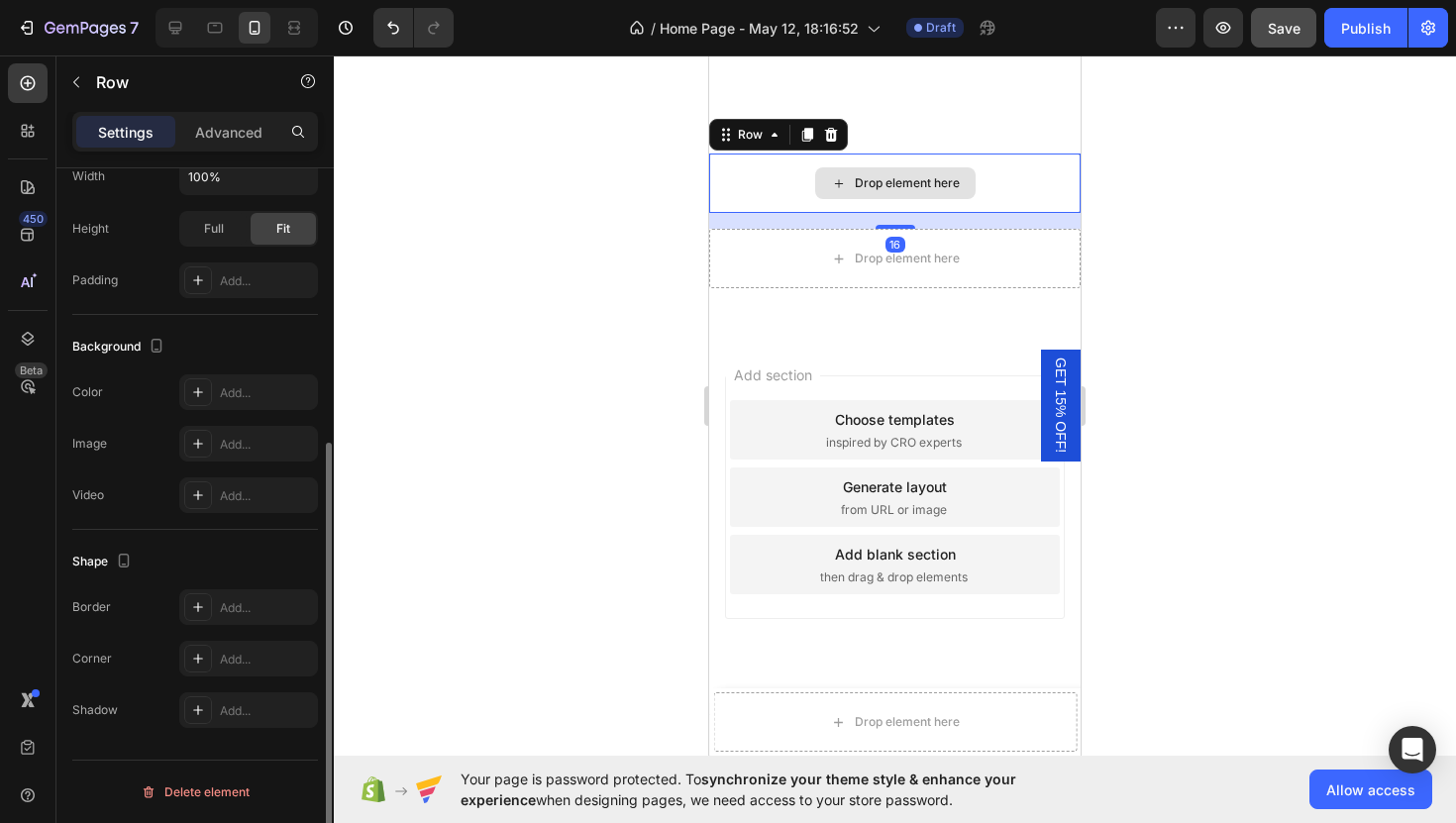 click on "Drop element here" at bounding box center (894, 183) 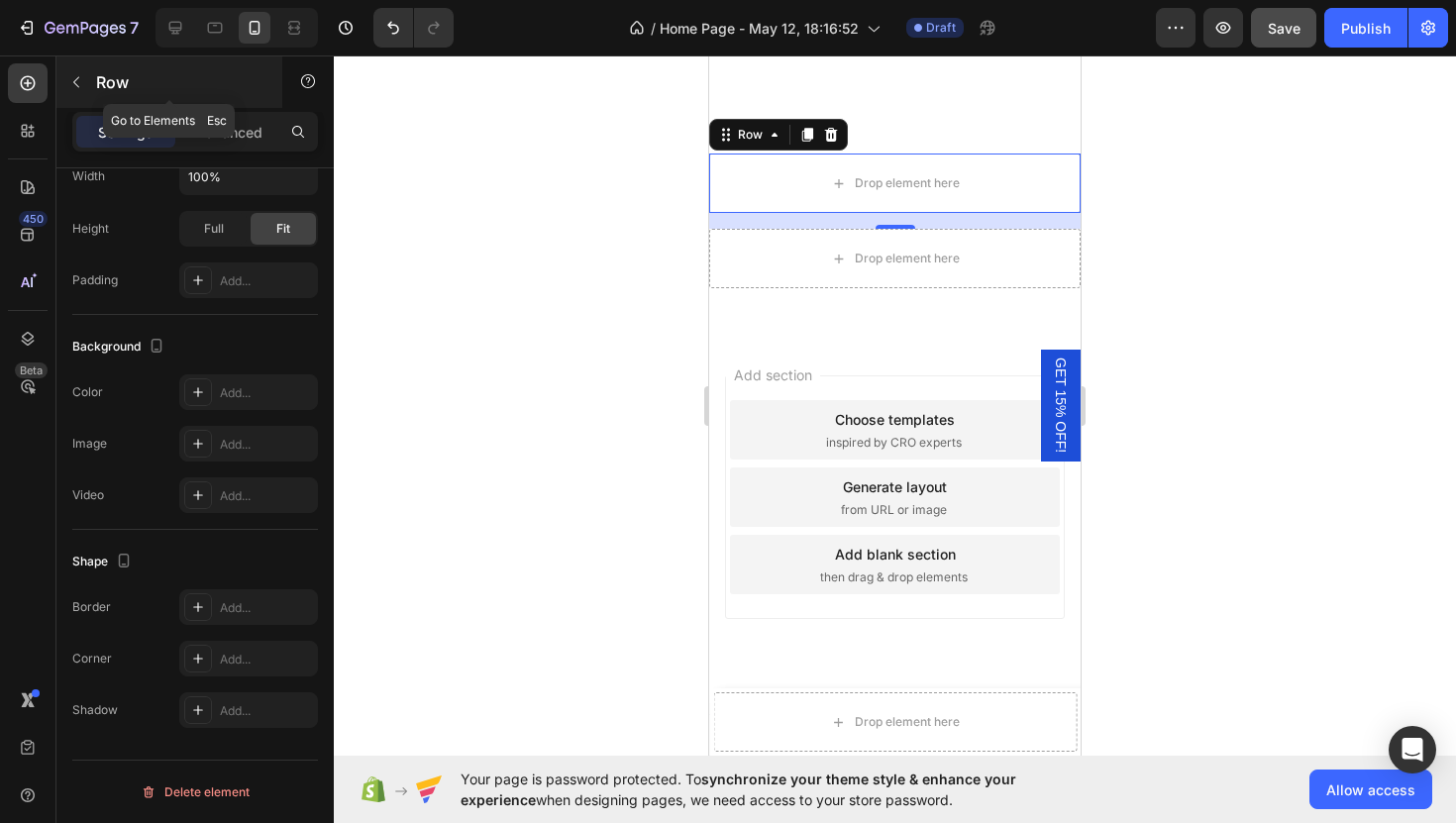 click 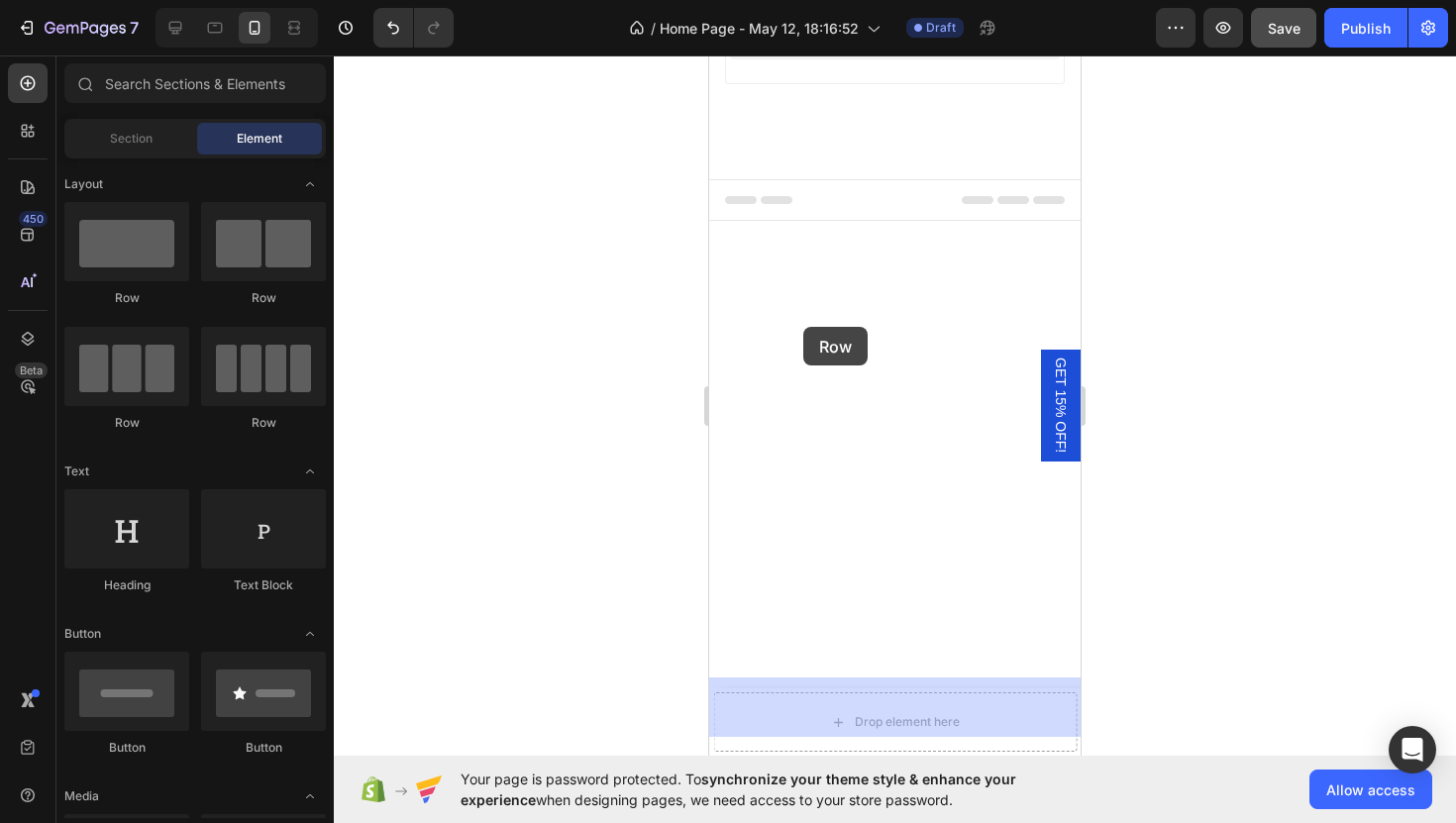drag, startPoint x: 955, startPoint y: 322, endPoint x: 803, endPoint y: 327, distance: 152.08221 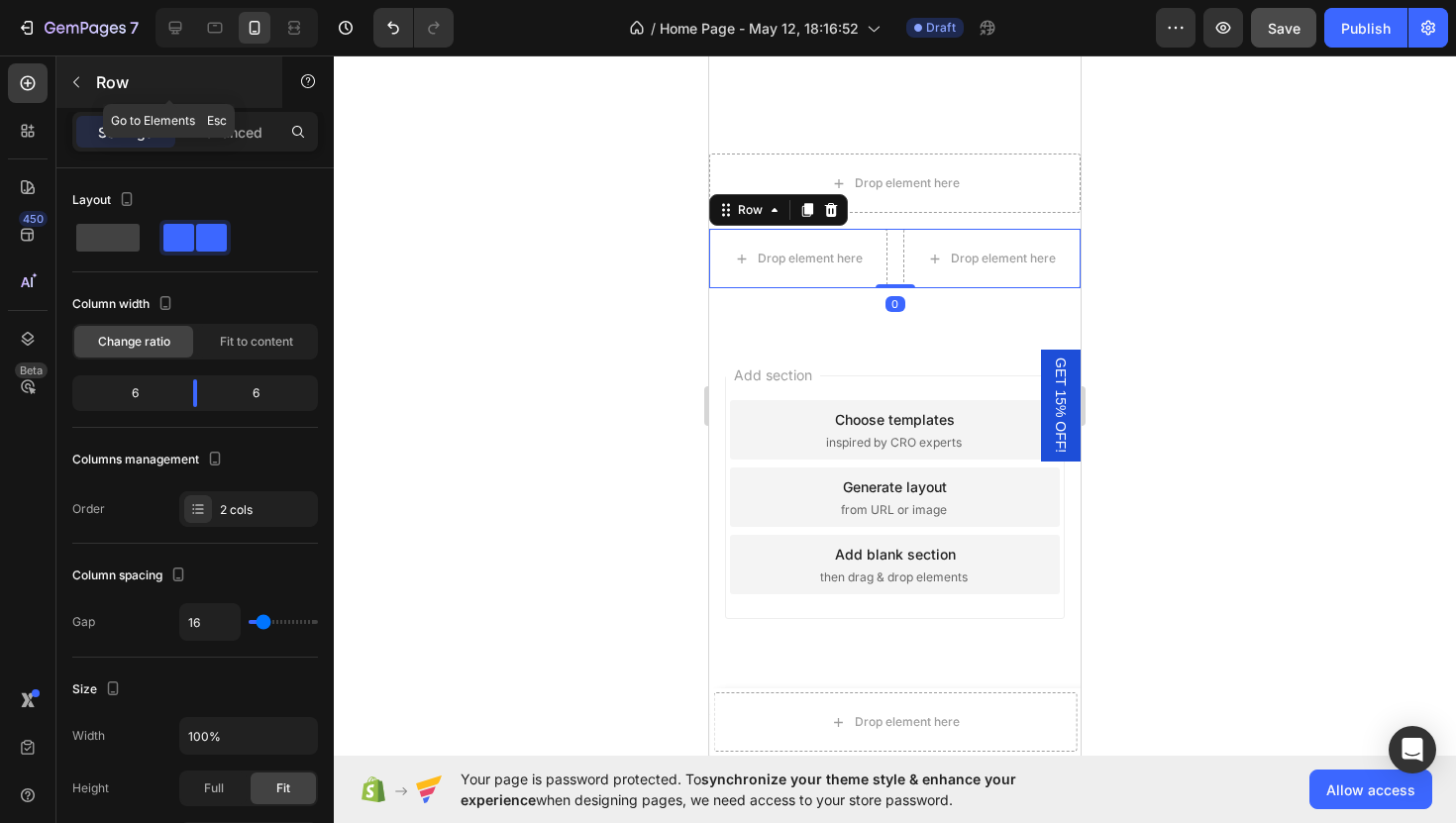 click at bounding box center (76, 82) 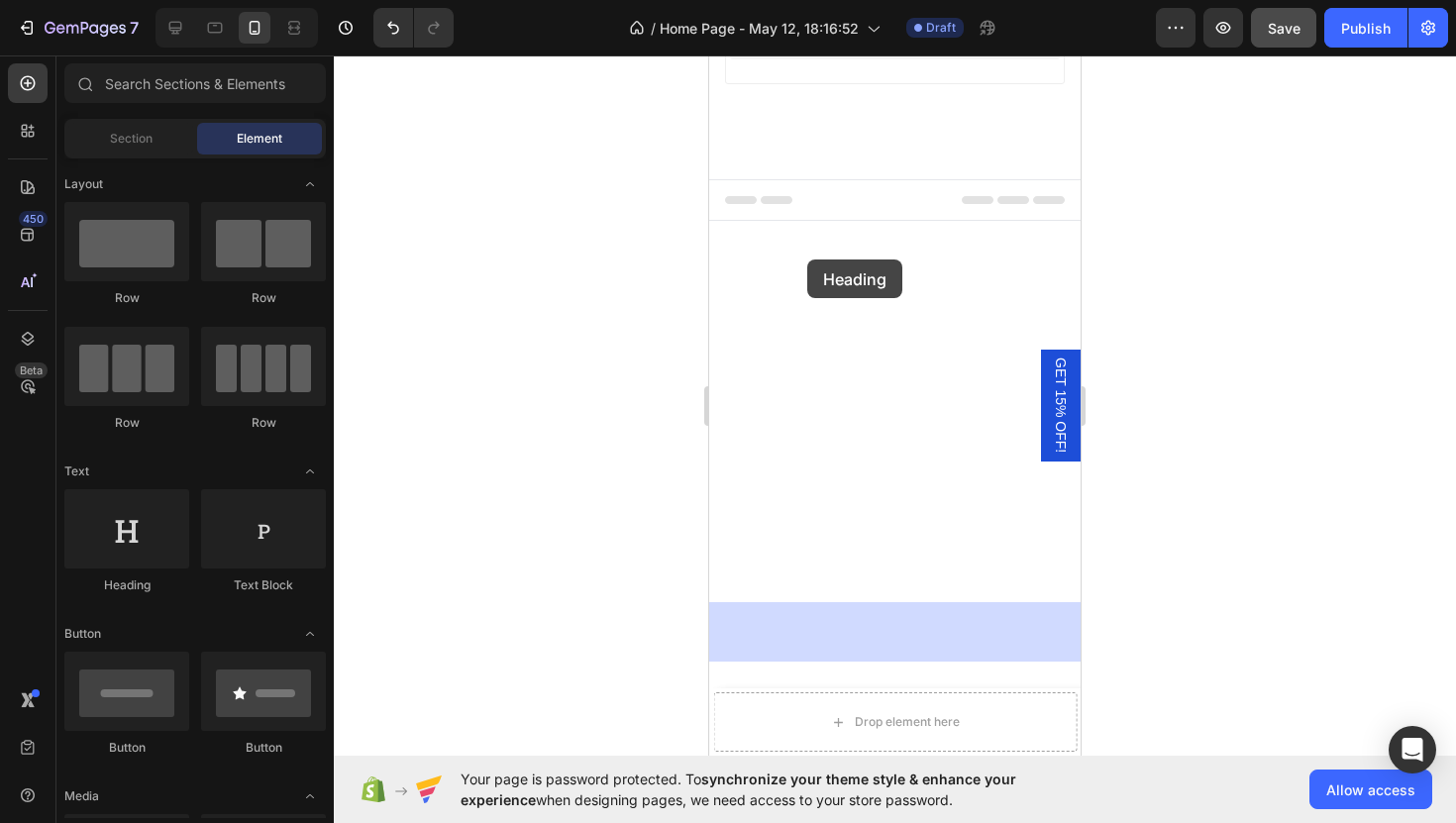 drag, startPoint x: 862, startPoint y: 581, endPoint x: 807, endPoint y: 259, distance: 326.663 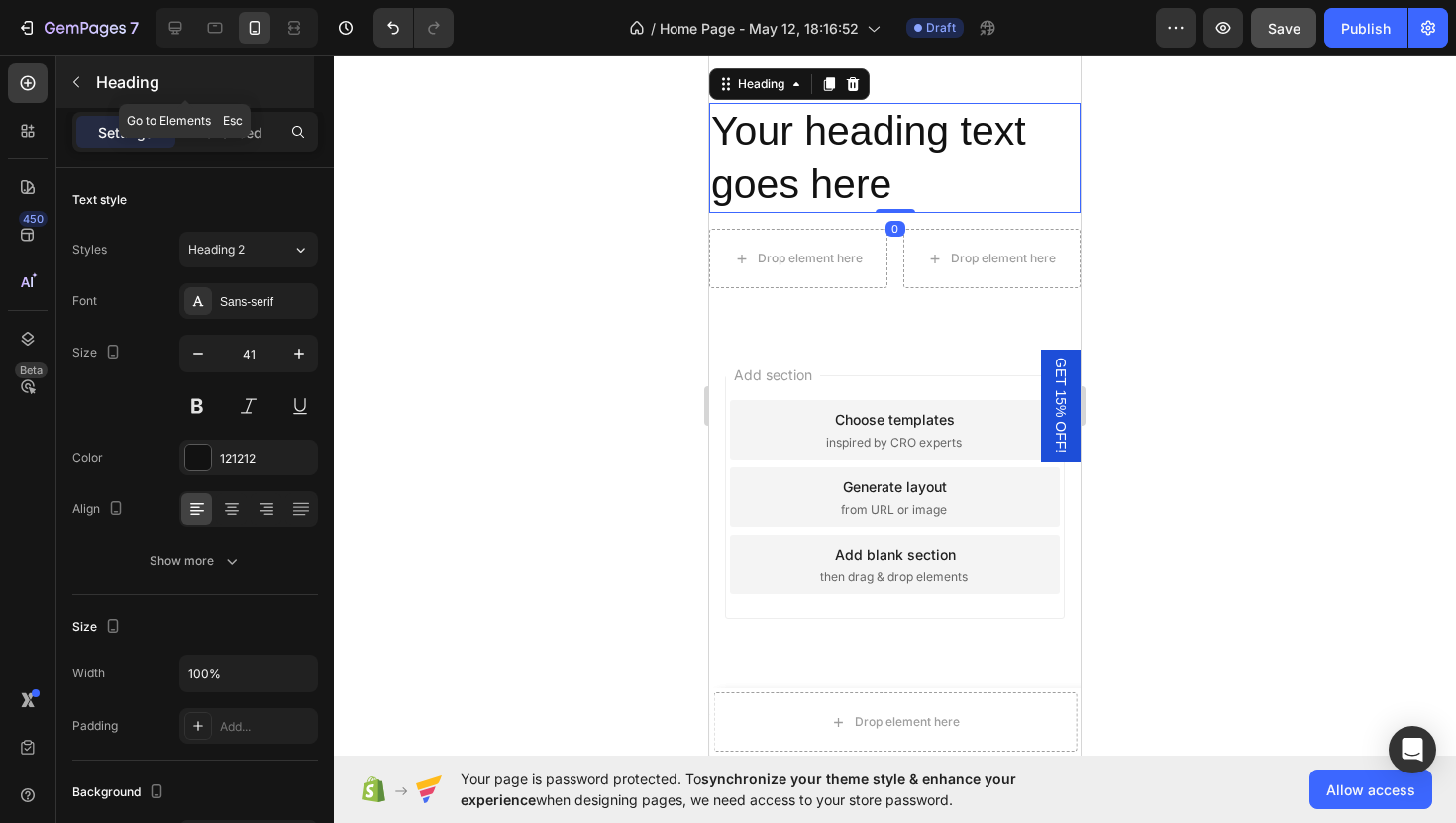 click 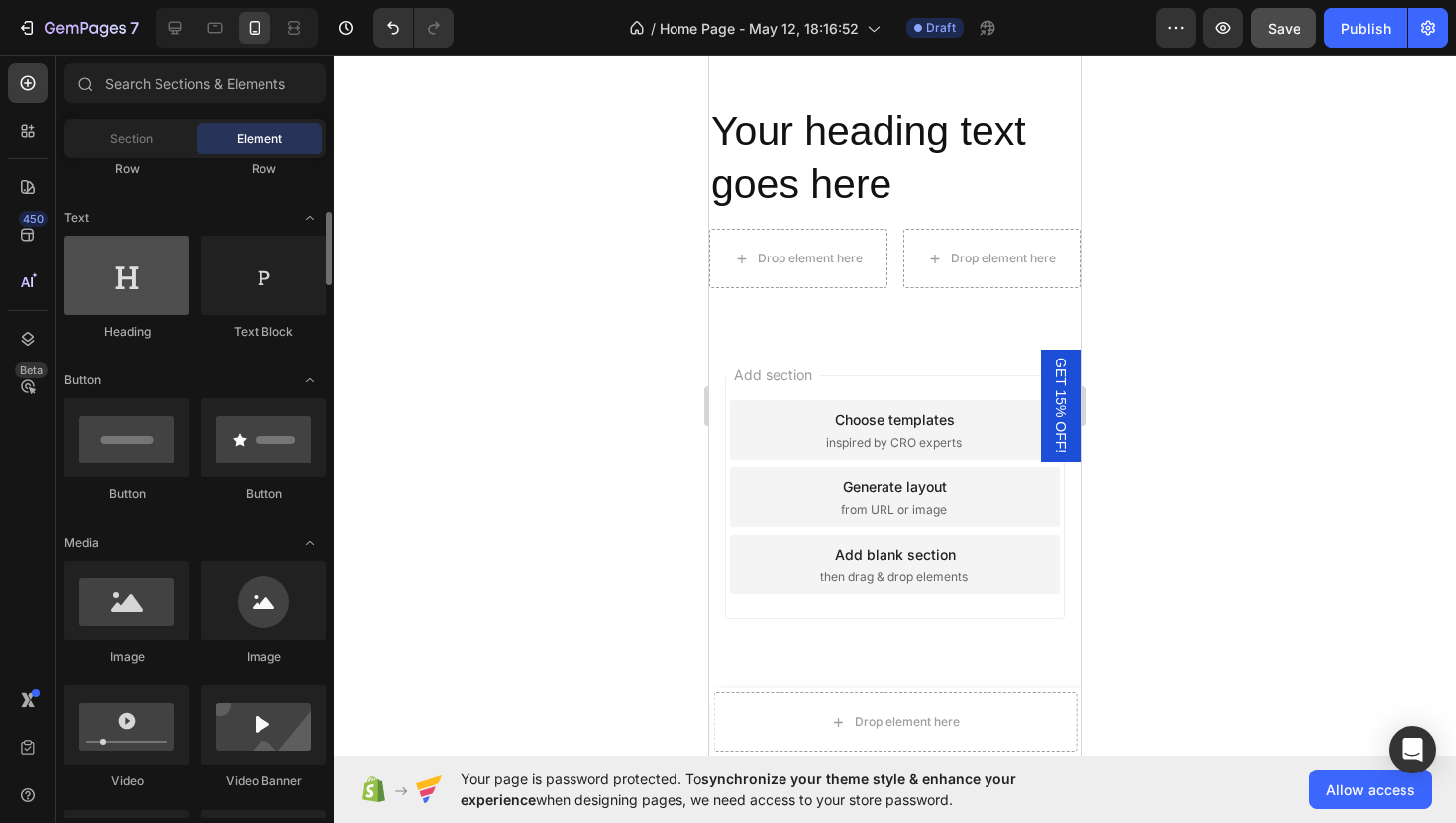 scroll, scrollTop: 276, scrollLeft: 0, axis: vertical 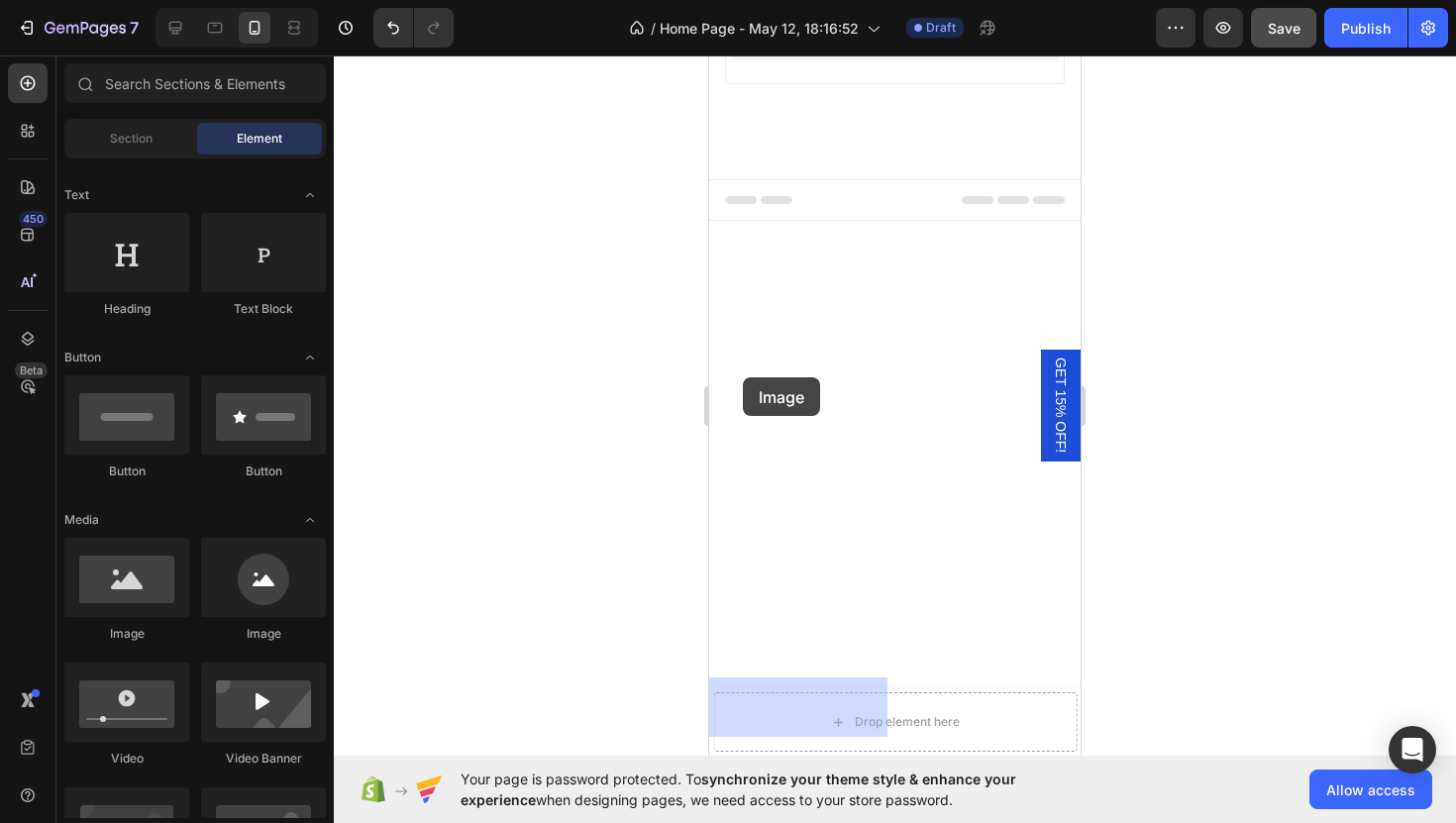 drag, startPoint x: 829, startPoint y: 627, endPoint x: 743, endPoint y: 377, distance: 264.37852 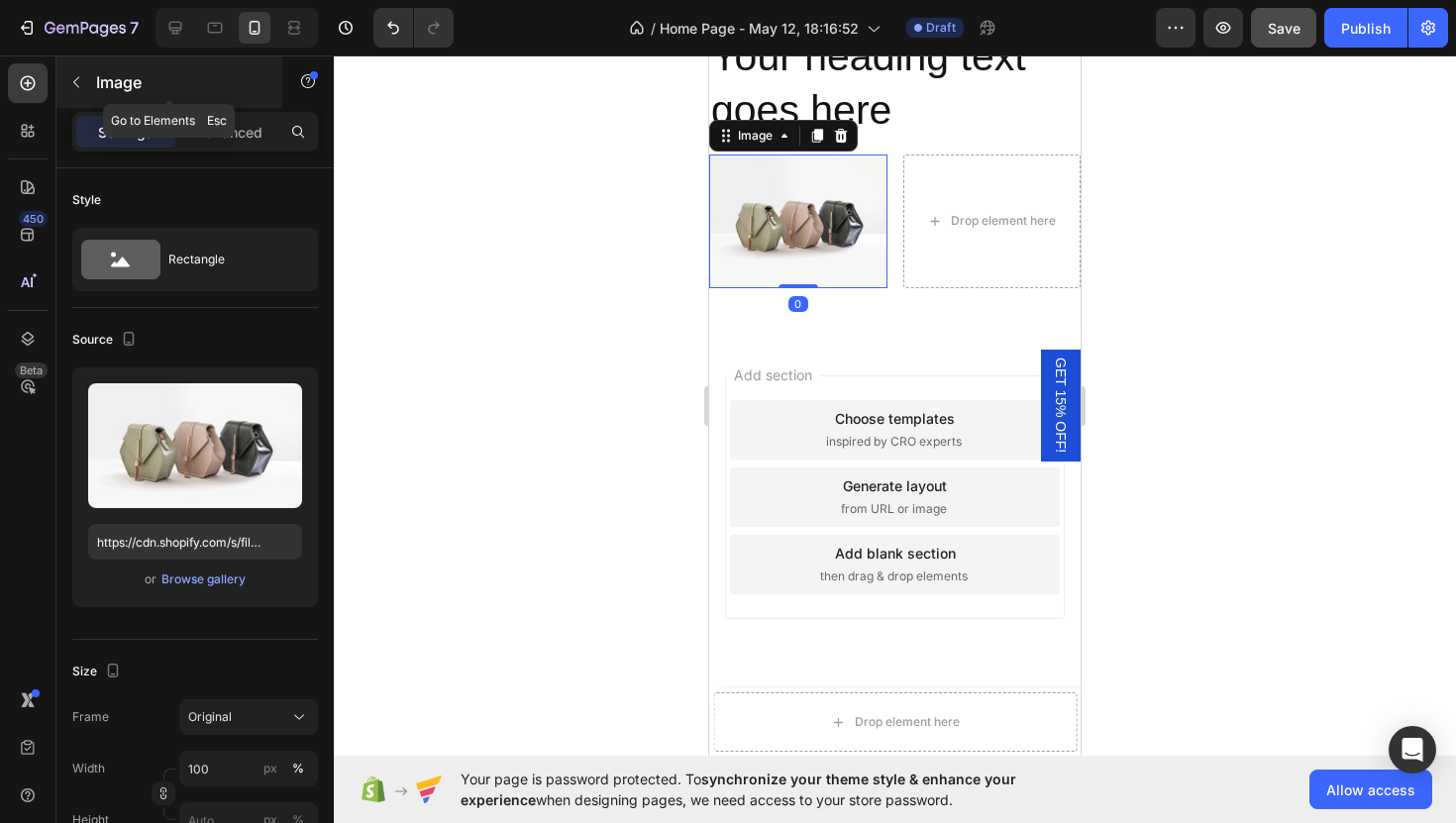 click at bounding box center [76, 82] 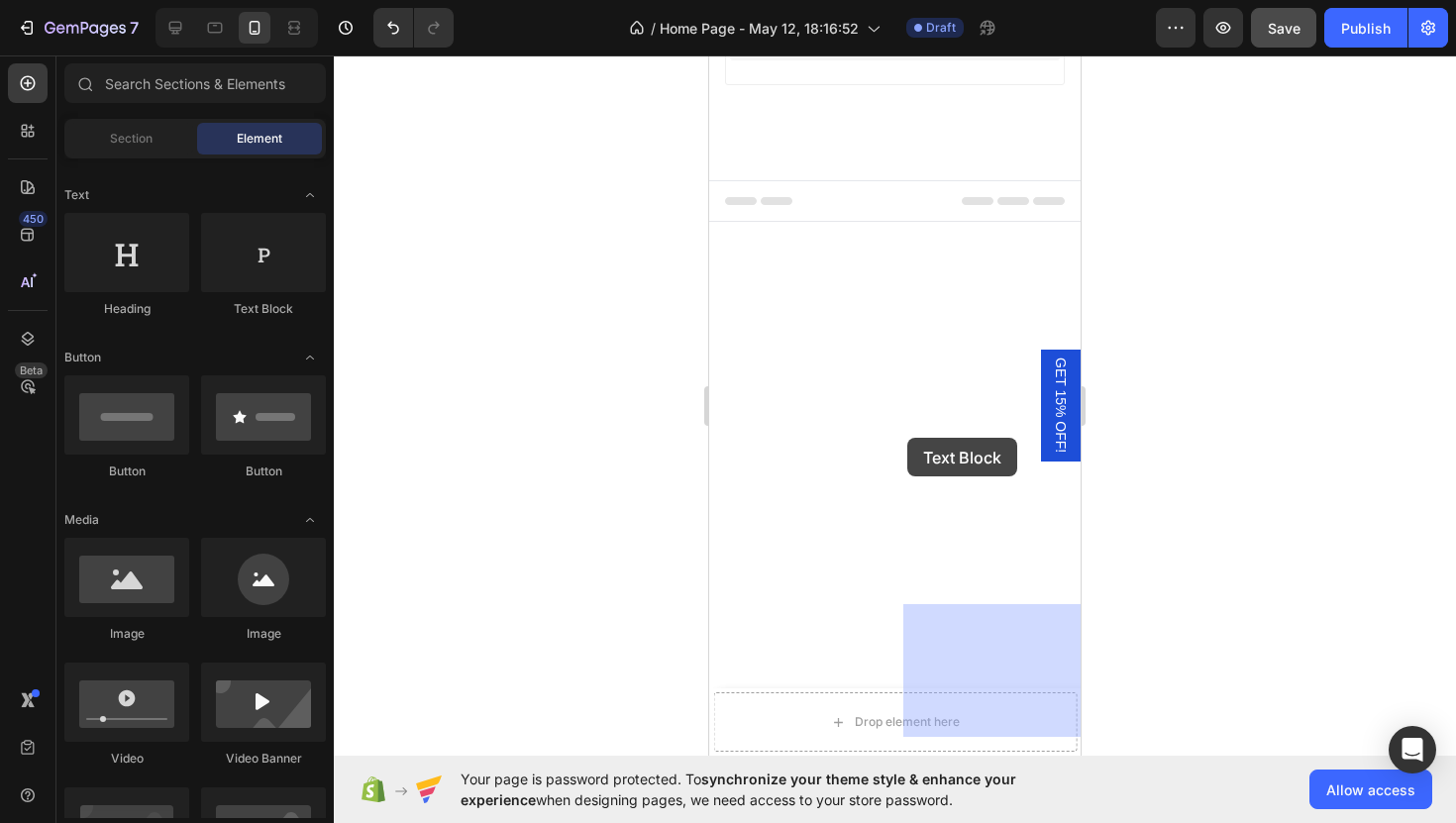 drag, startPoint x: 988, startPoint y: 327, endPoint x: 913, endPoint y: 425, distance: 123.40583 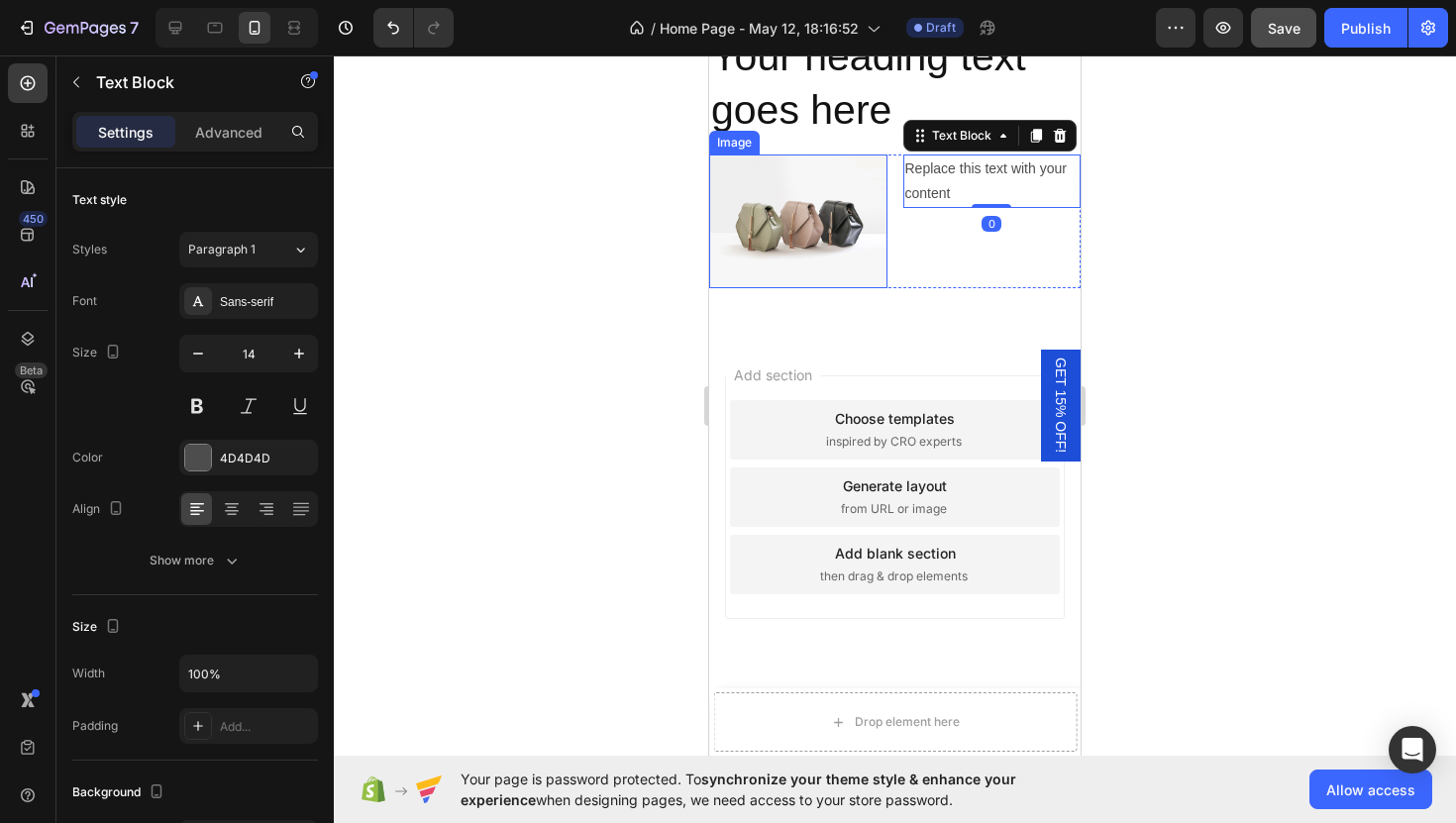 click at bounding box center [798, 221] 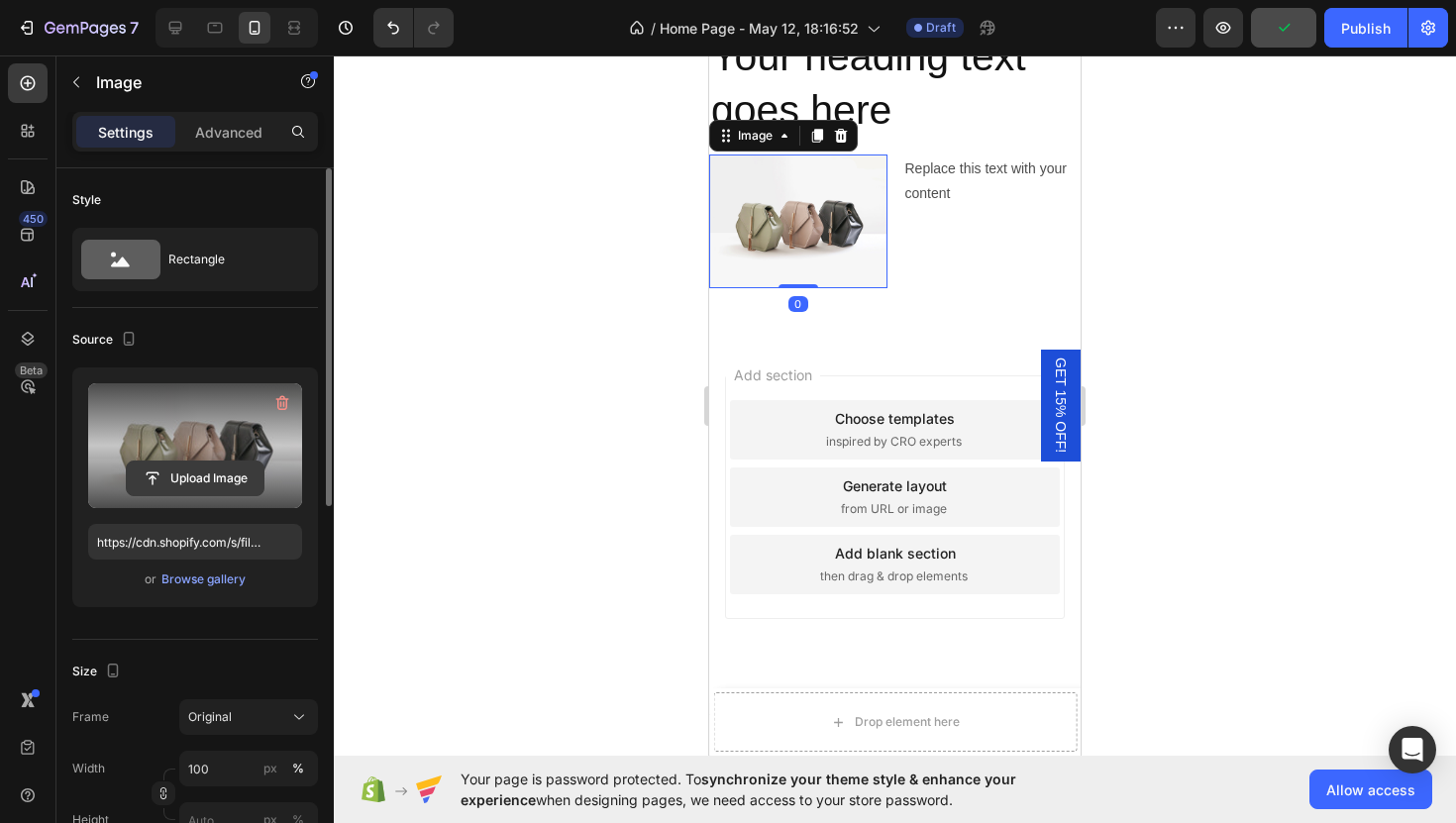 click 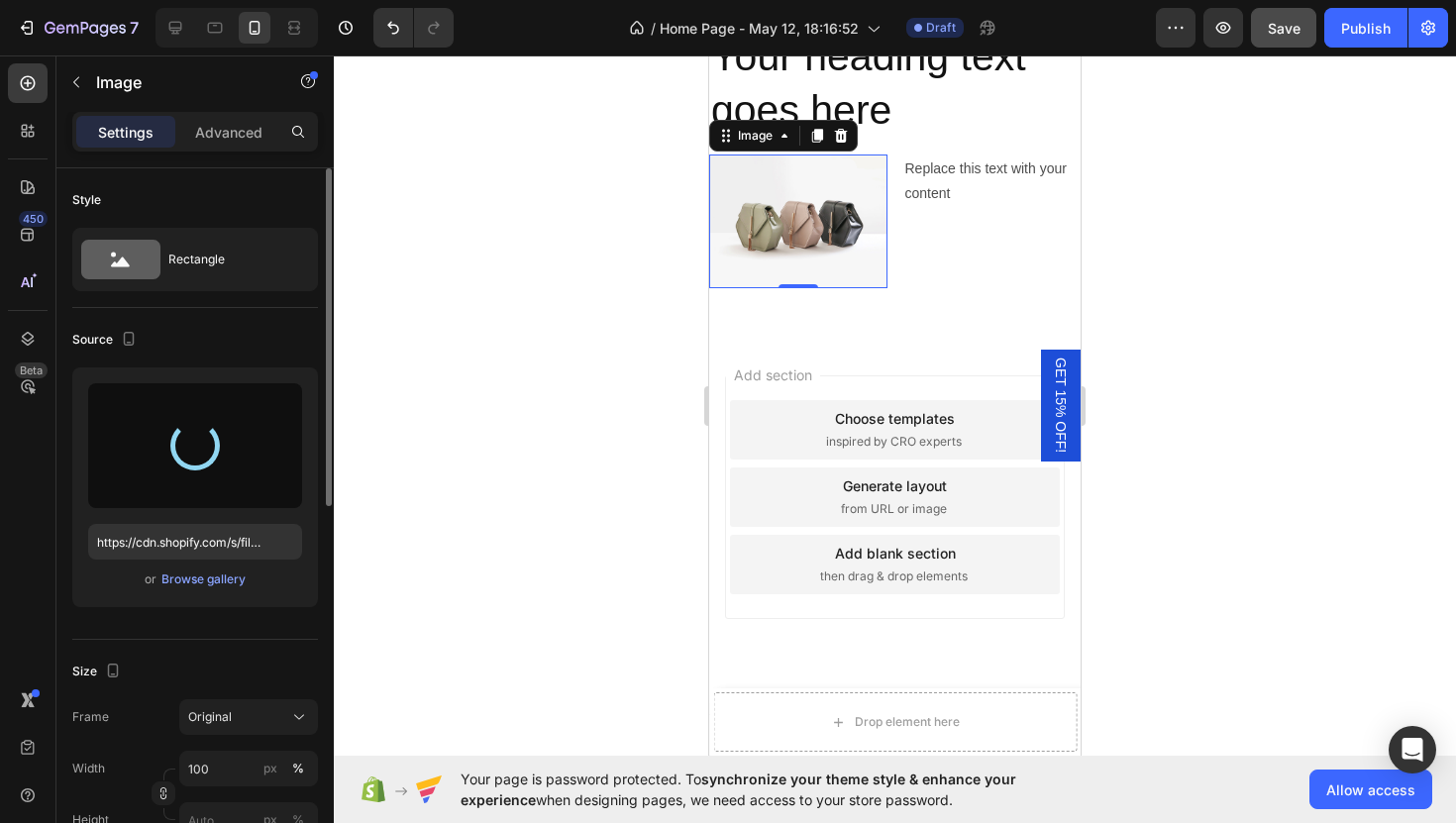 type on "https://cdn.shopify.com/s/files/1/0754/7869/6175/files/gempages_566287078585795434-f92a591a-50dc-43c8-8559-5160a29f441f.jpg" 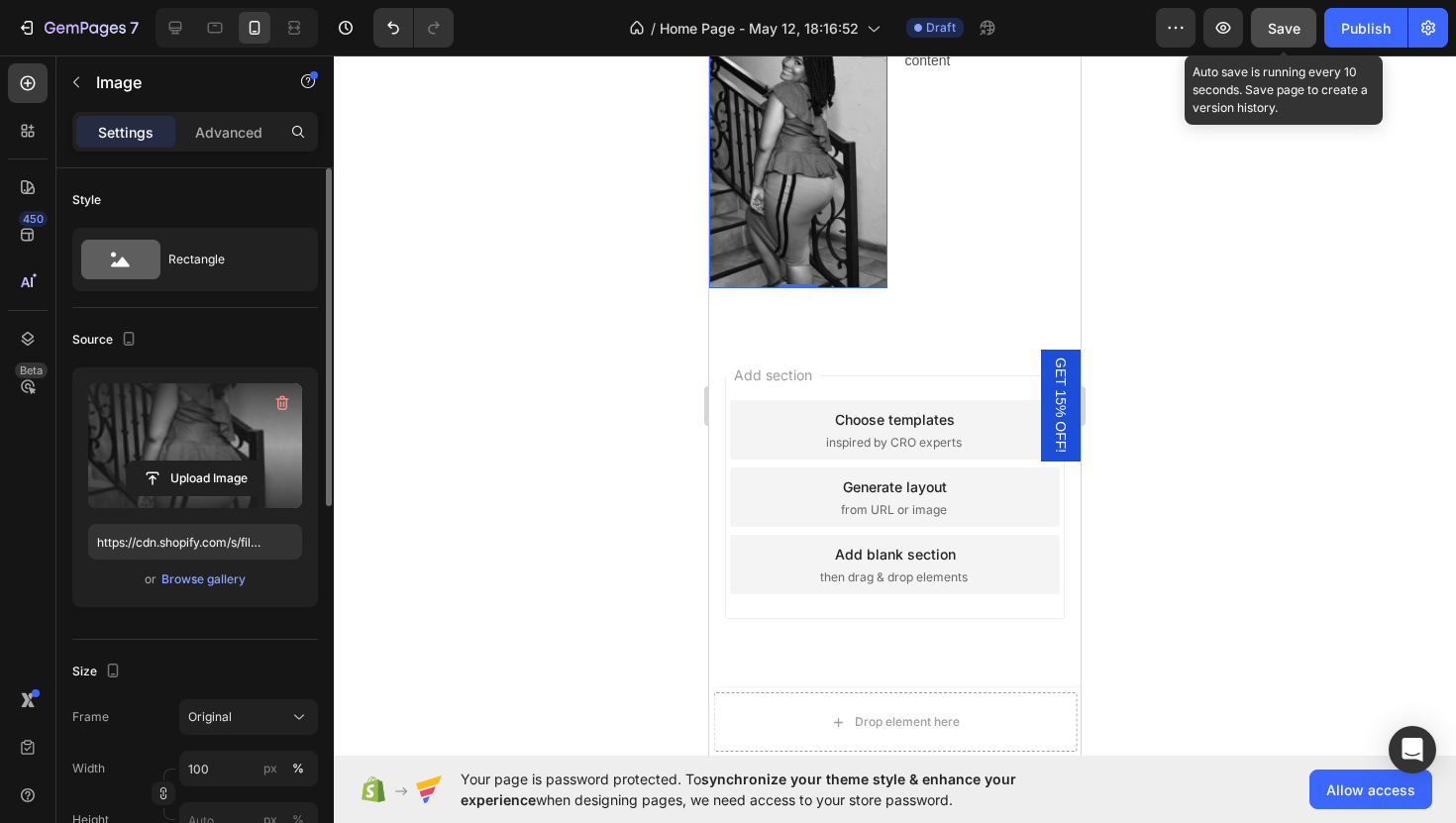 click on "Save" at bounding box center [1284, 28] 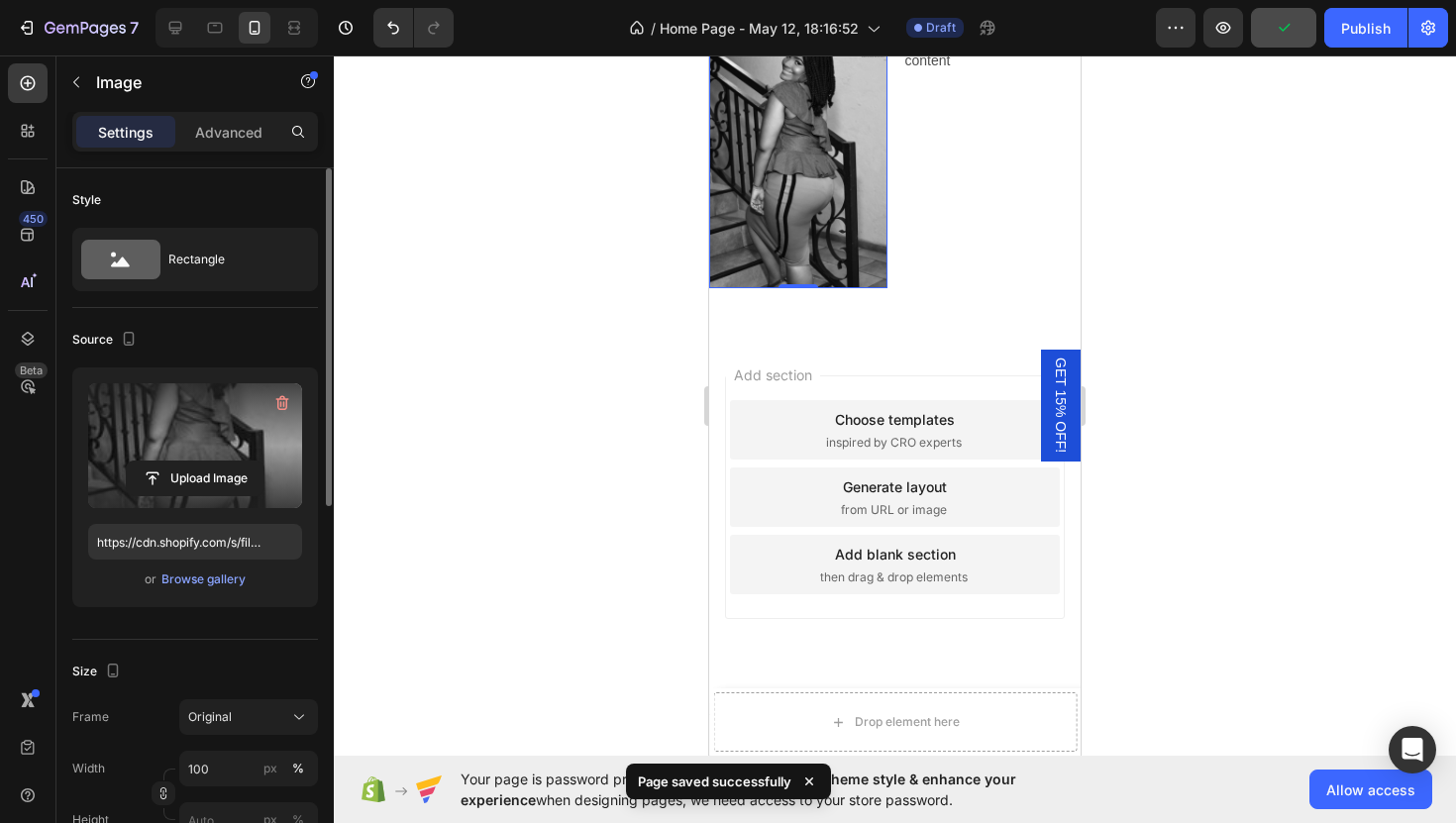 click on "Your heading text goes here" at bounding box center (894, -50) 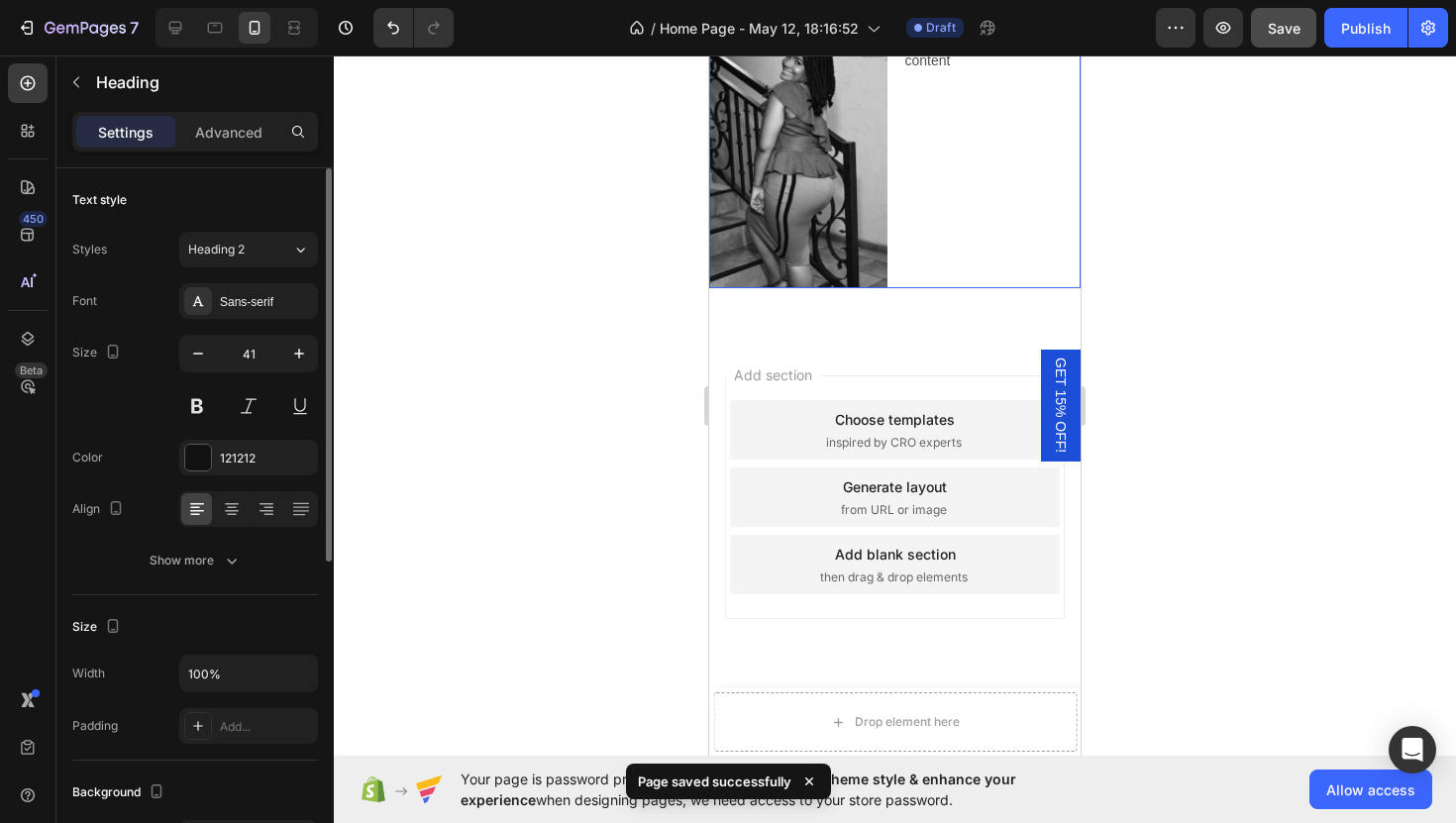click on "Replace this text with your content Text Block" at bounding box center (992, 154) 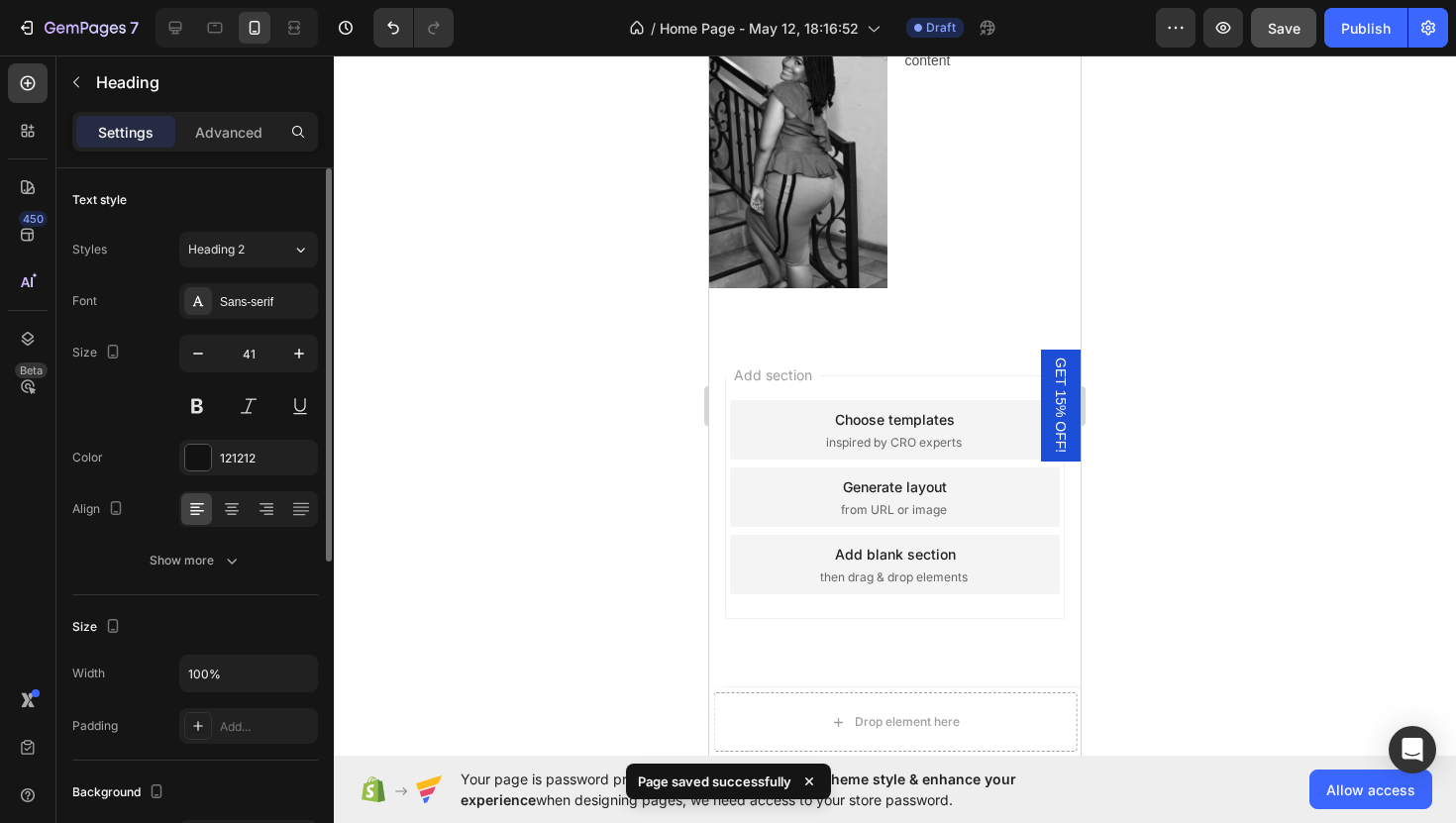 click on "Your heading text goes here" at bounding box center [894, -50] 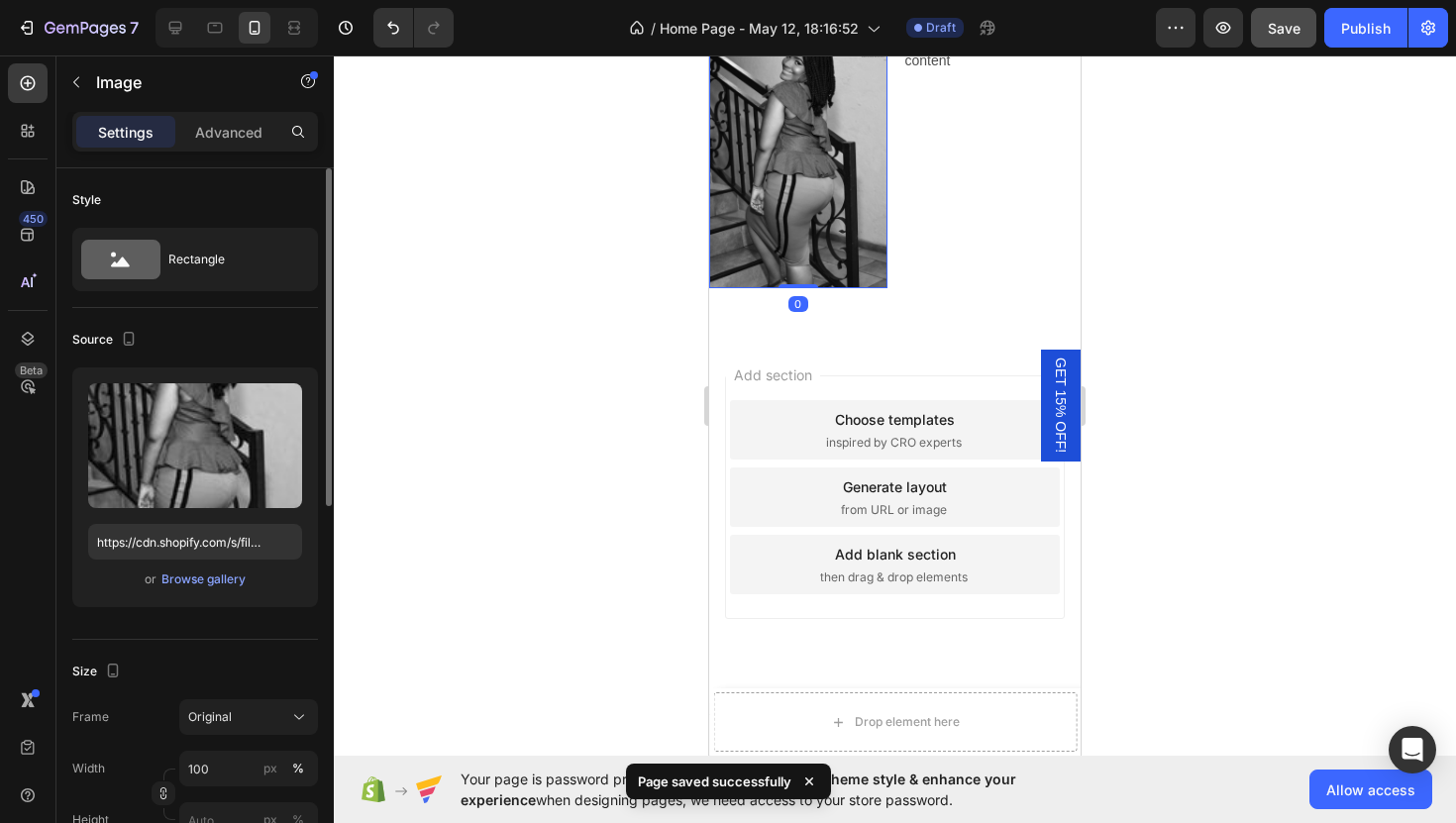 click at bounding box center (798, 154) 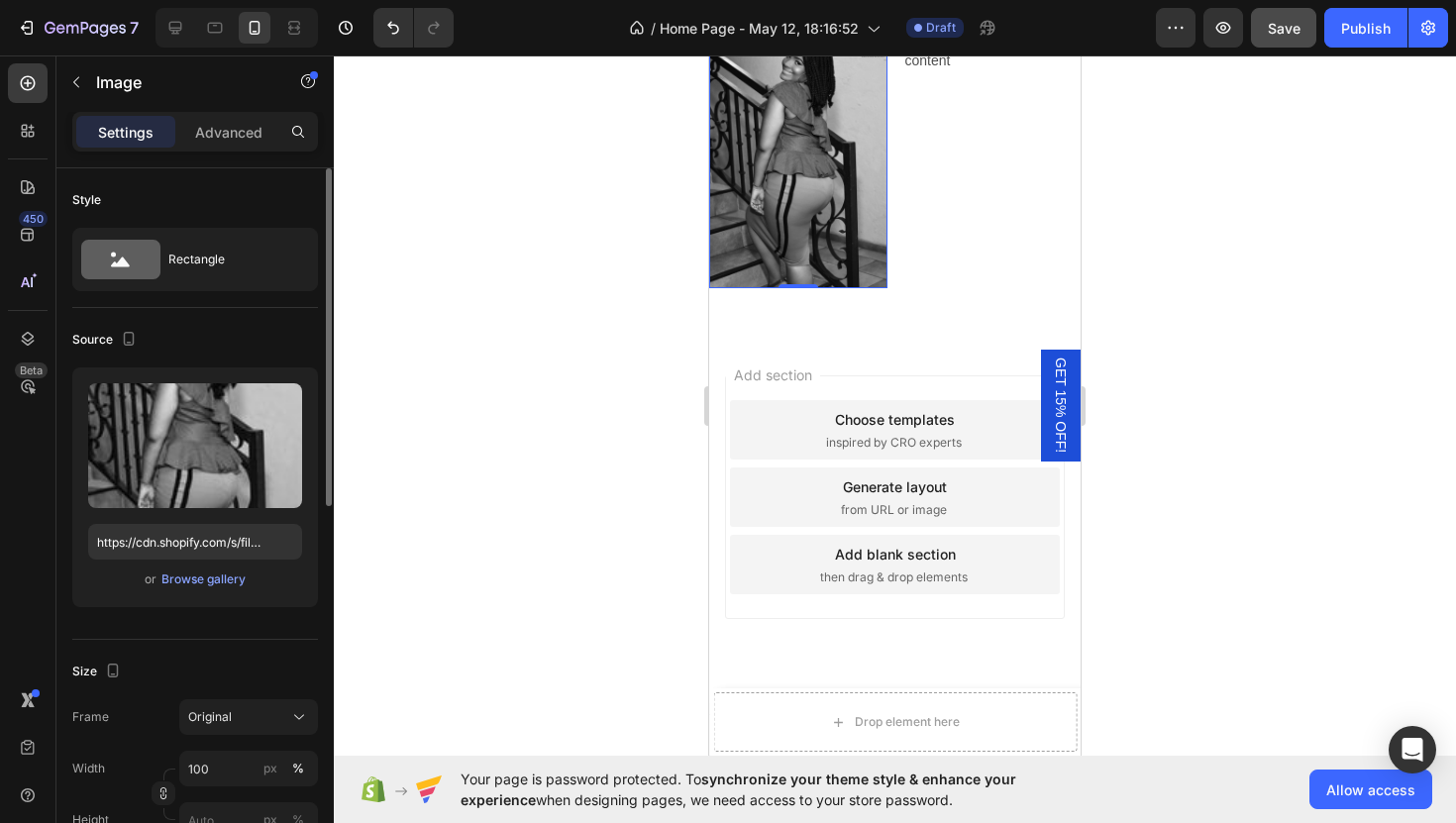 click at bounding box center (798, 154) 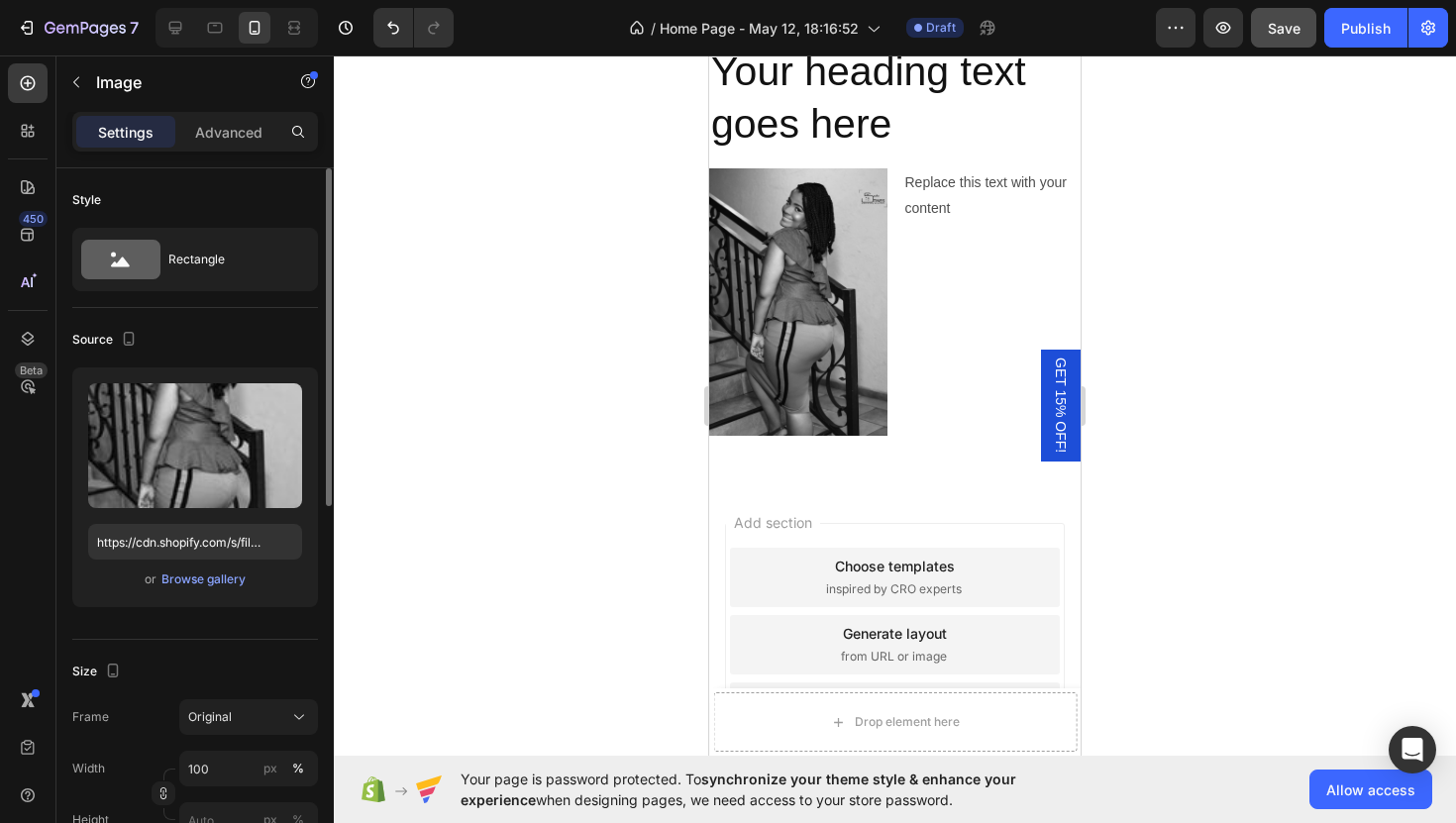 scroll, scrollTop: 5861, scrollLeft: 0, axis: vertical 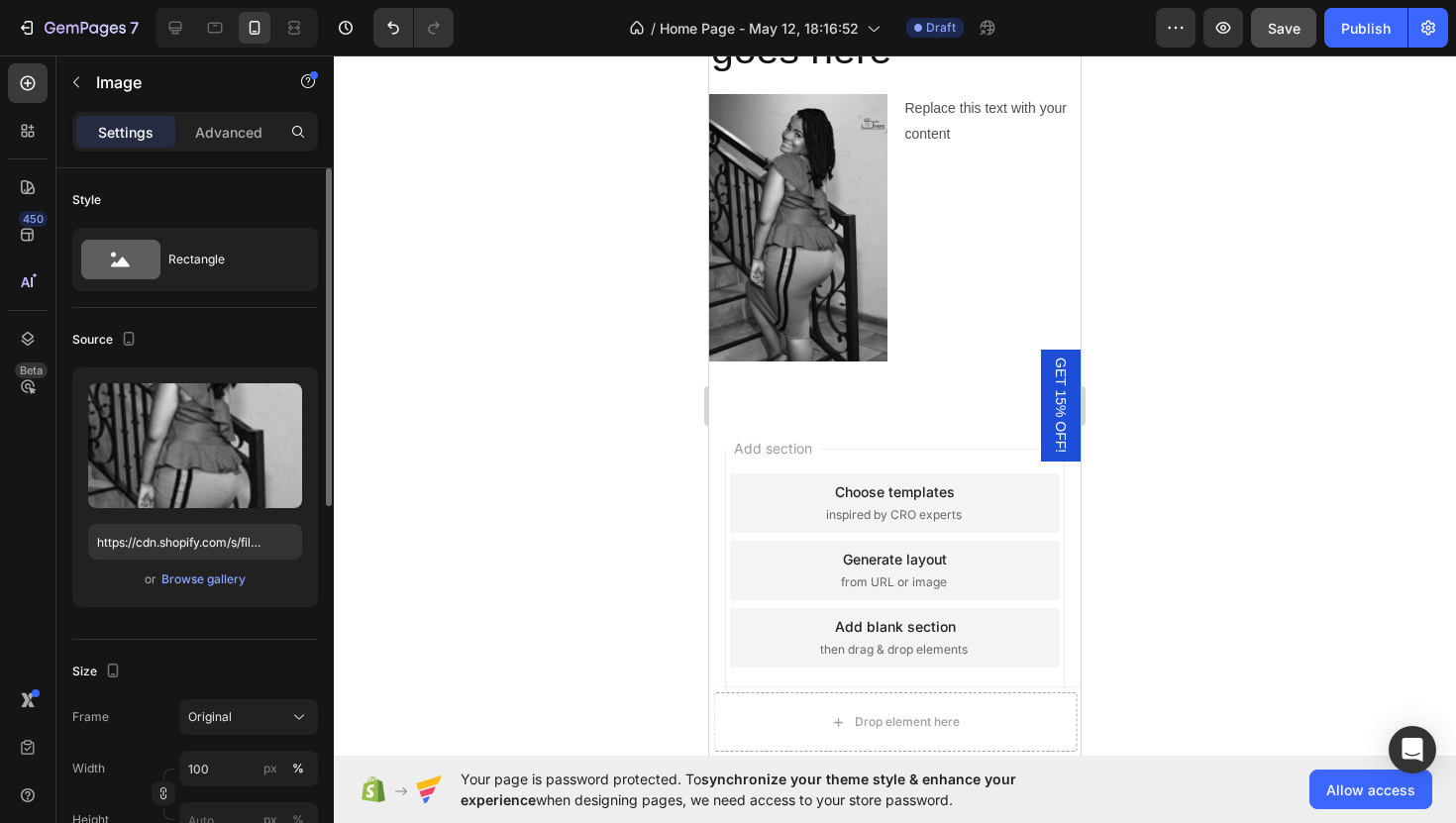 click at bounding box center [798, 227] 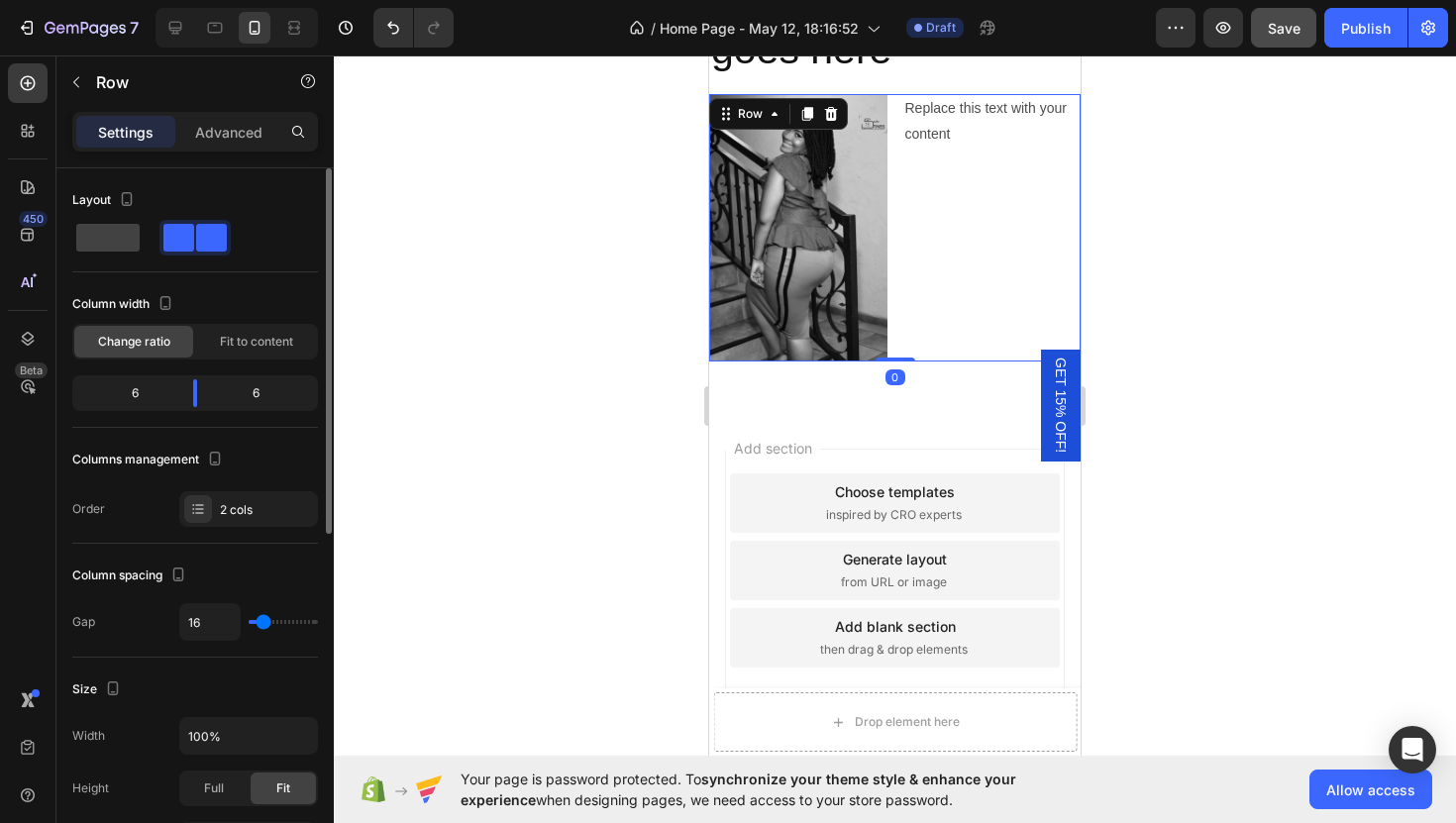 click on "Replace this text with your content Text Block" at bounding box center (992, 227) 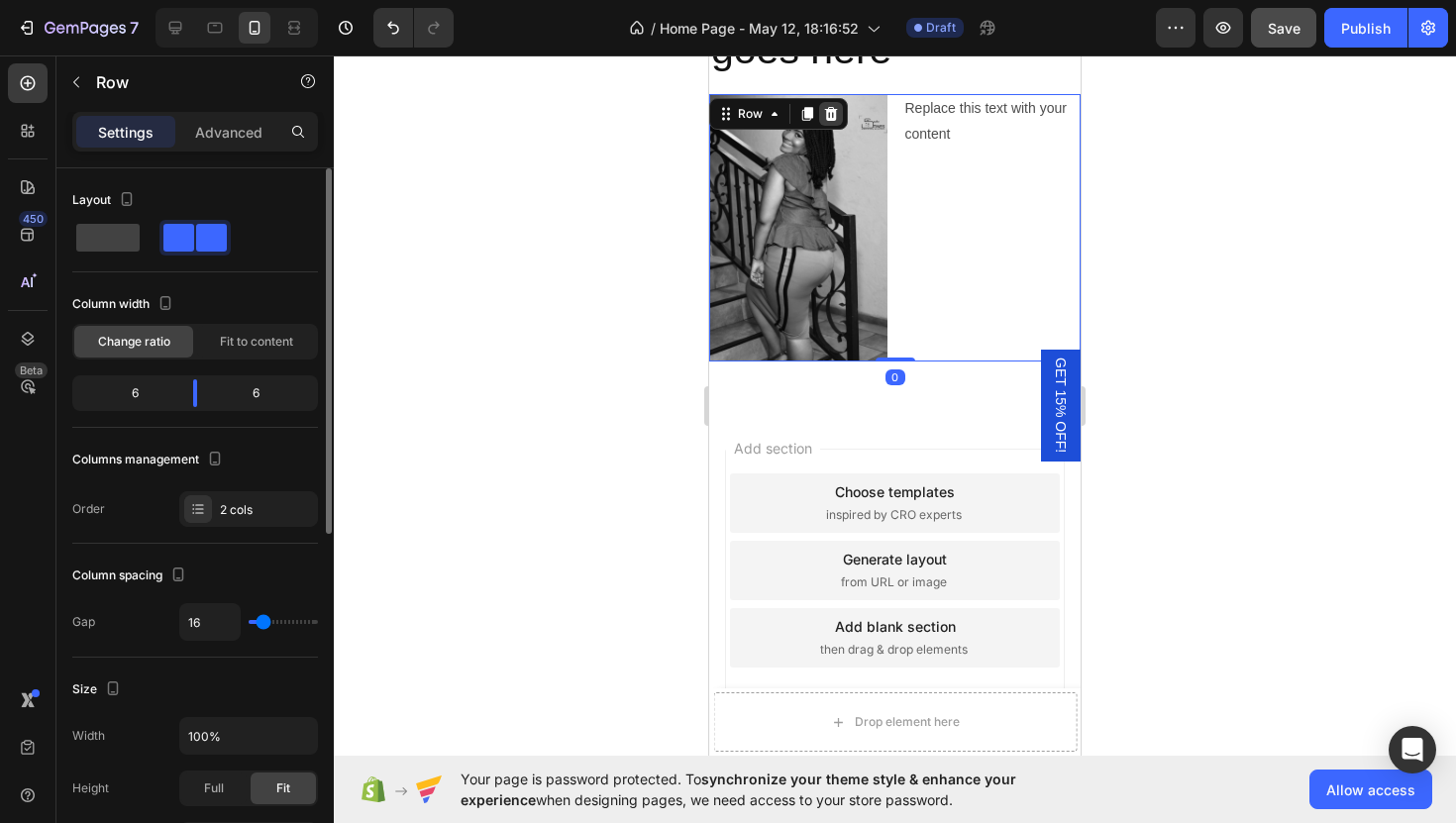 click at bounding box center [831, 114] 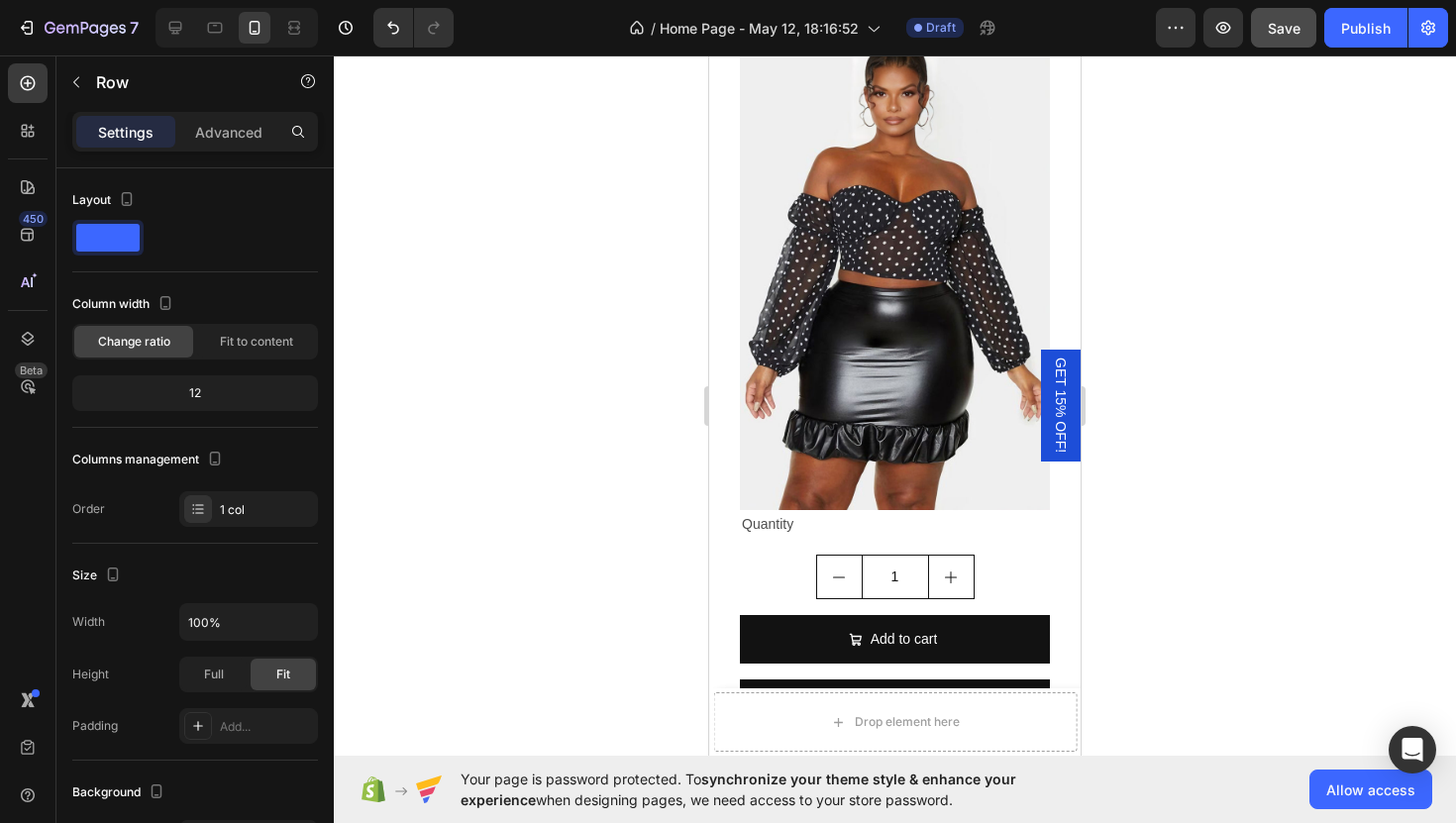 scroll, scrollTop: 5726, scrollLeft: 0, axis: vertical 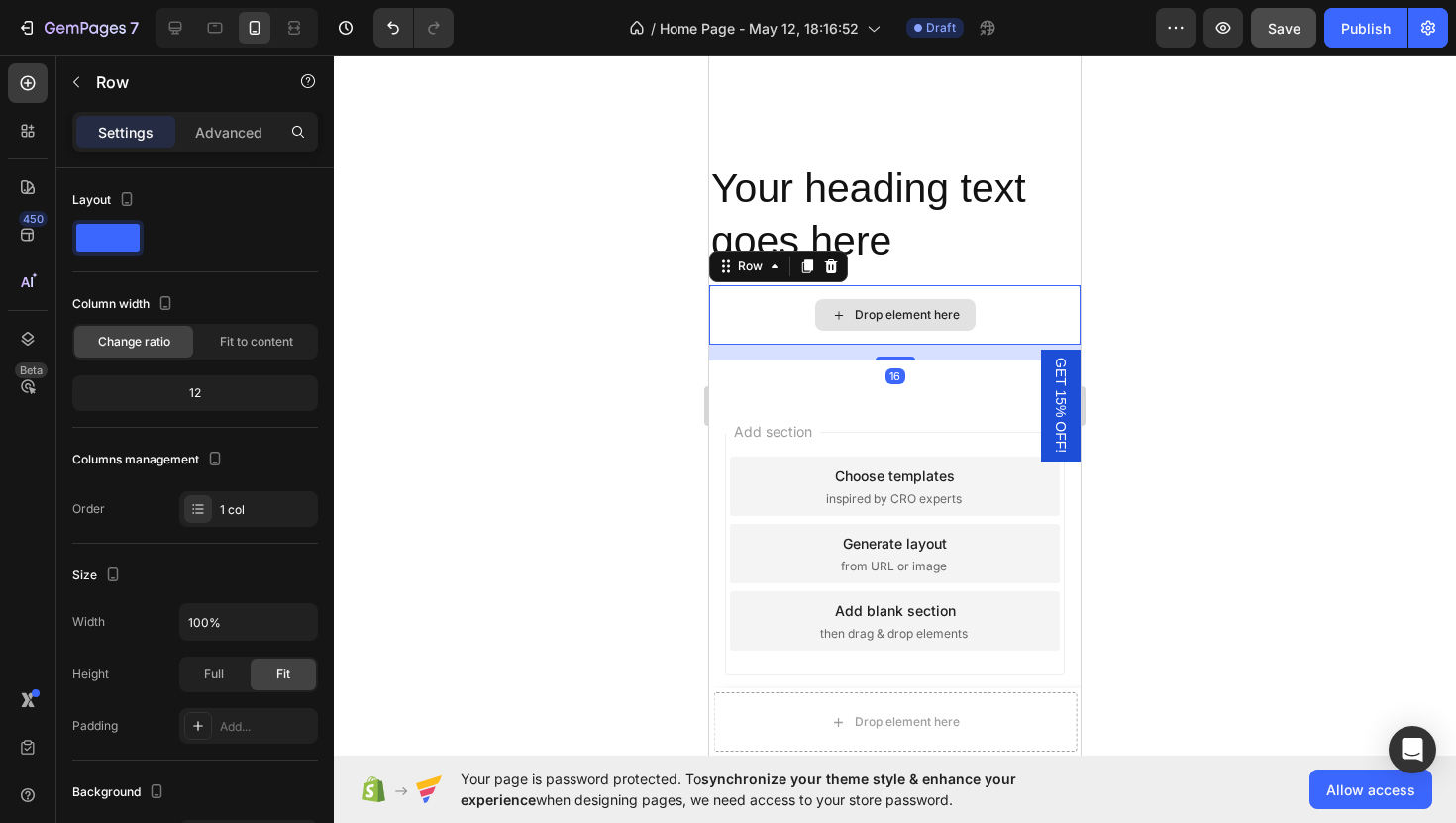 click on "Drop element here" at bounding box center (894, 315) 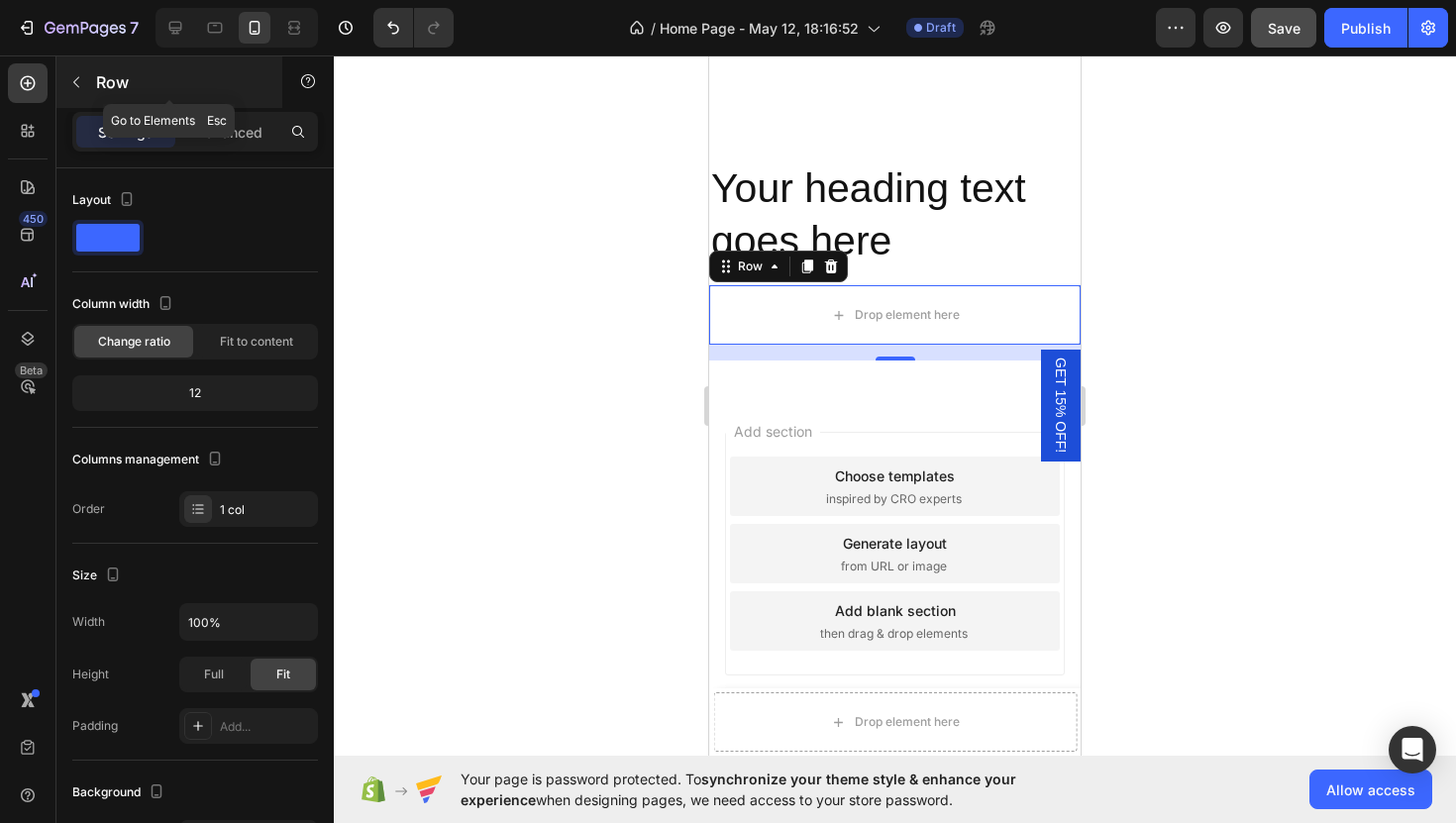 click at bounding box center (76, 82) 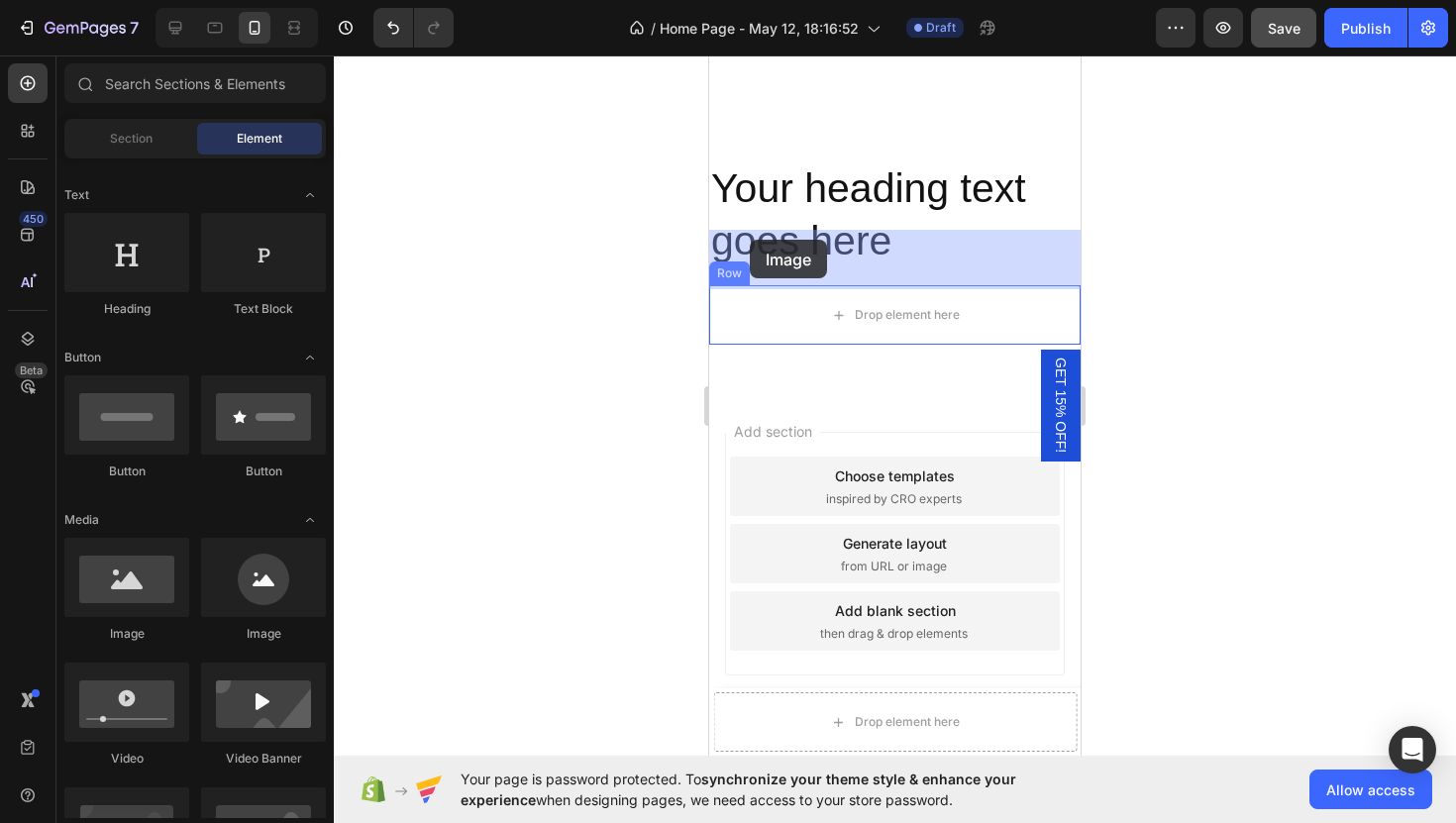 drag, startPoint x: 846, startPoint y: 650, endPoint x: 750, endPoint y: 240, distance: 421.0891 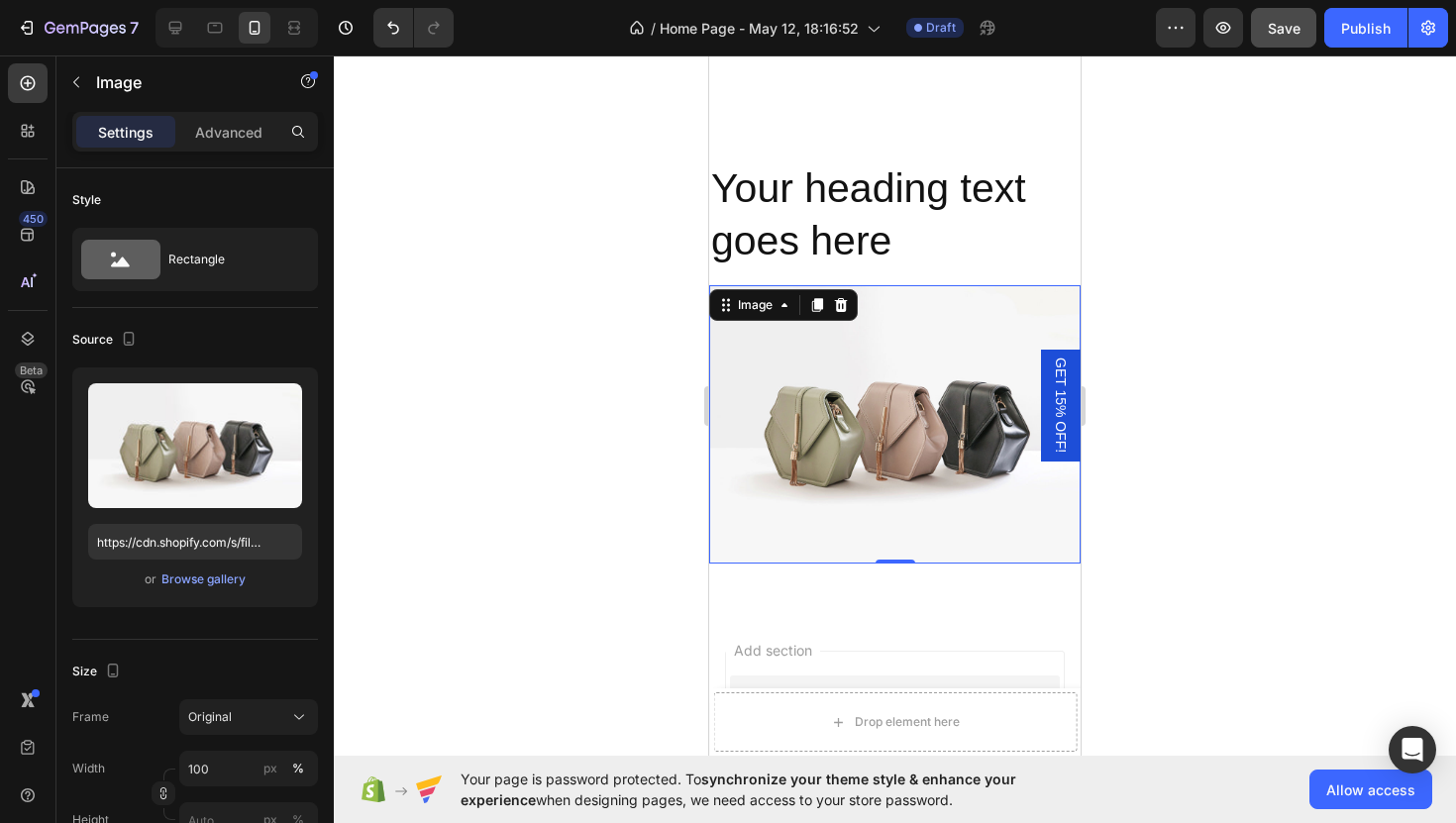 scroll, scrollTop: 5861, scrollLeft: 0, axis: vertical 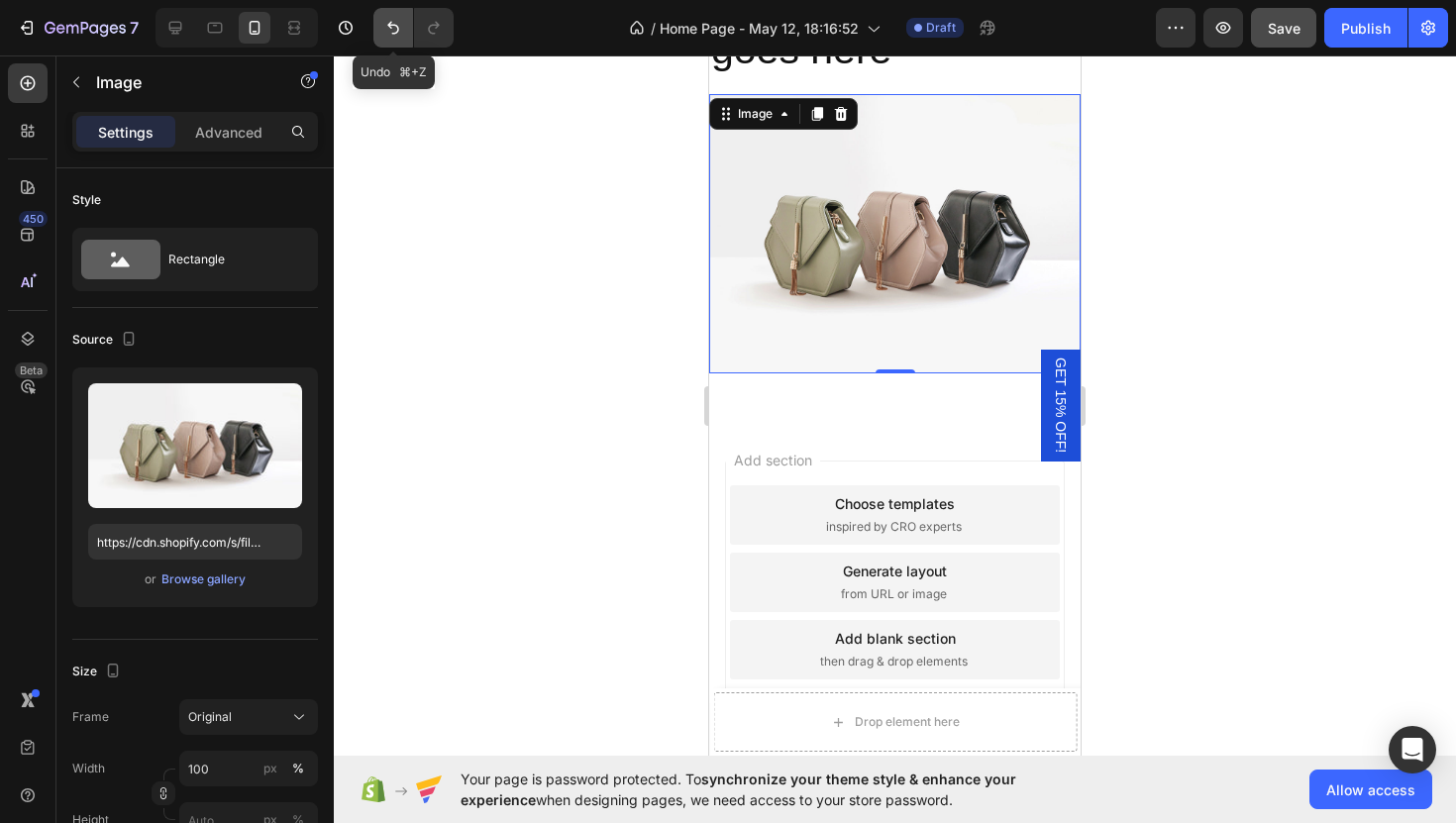 click 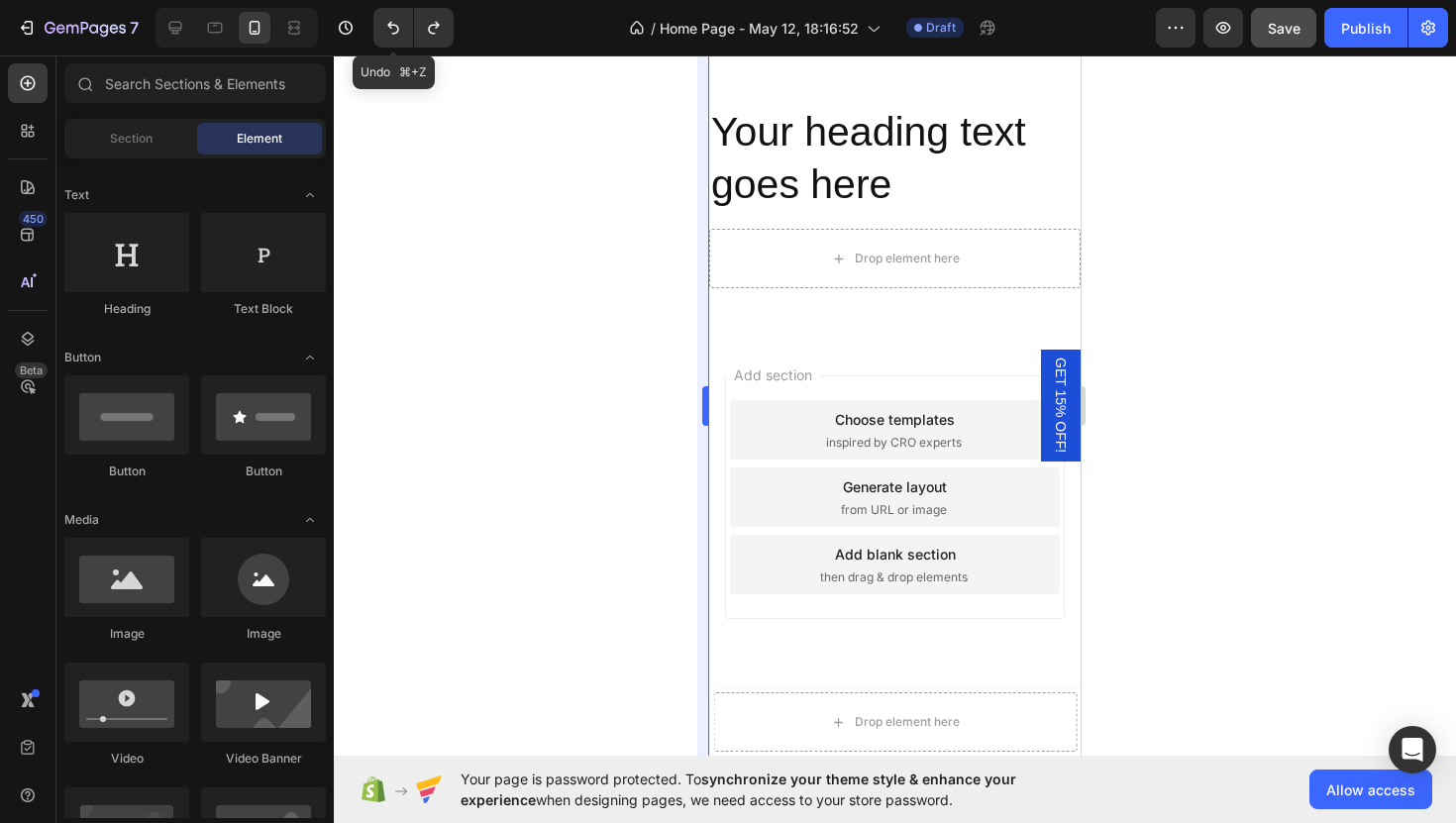 scroll, scrollTop: 5726, scrollLeft: 0, axis: vertical 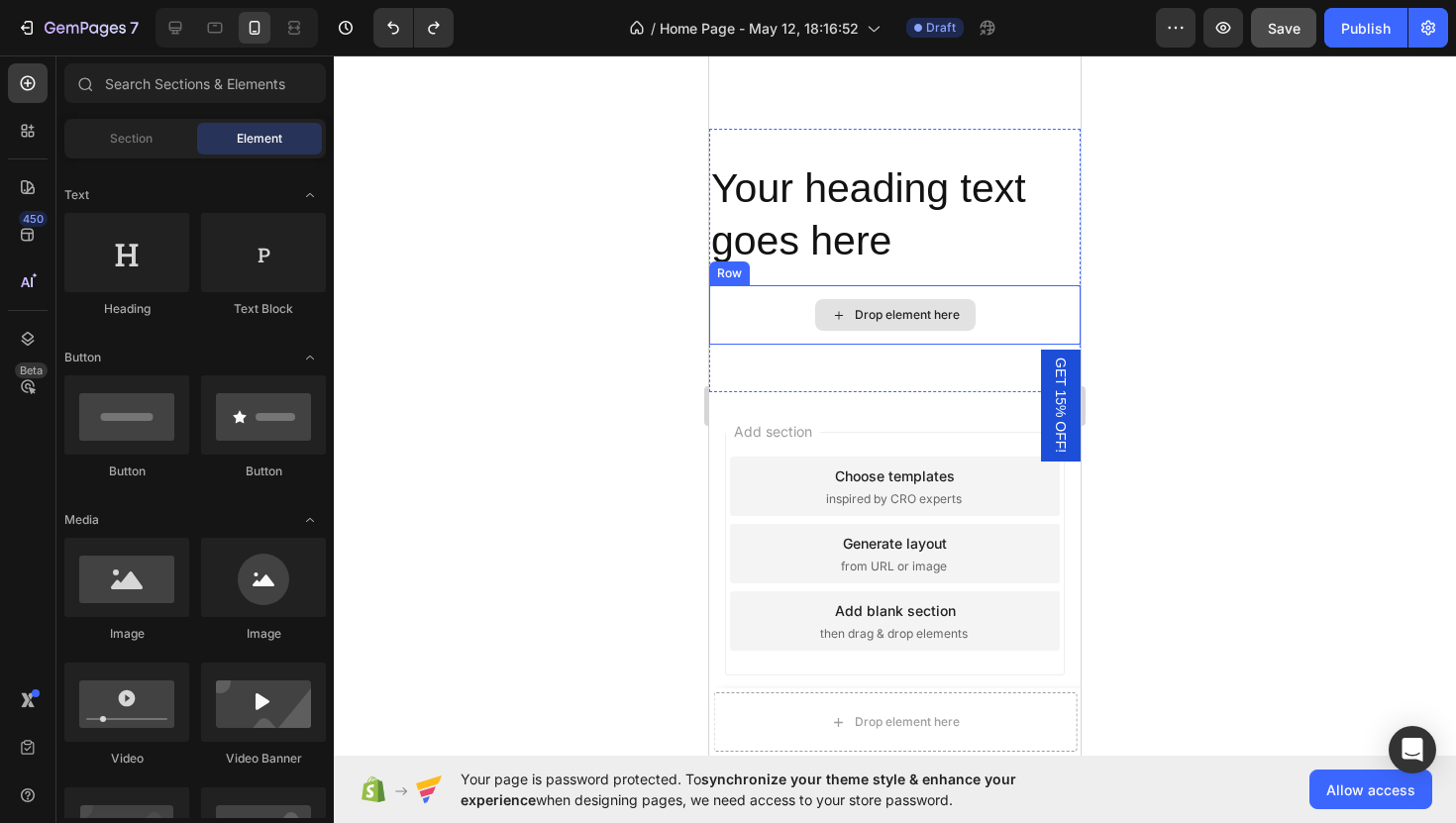 click on "Drop element here" at bounding box center [895, 315] 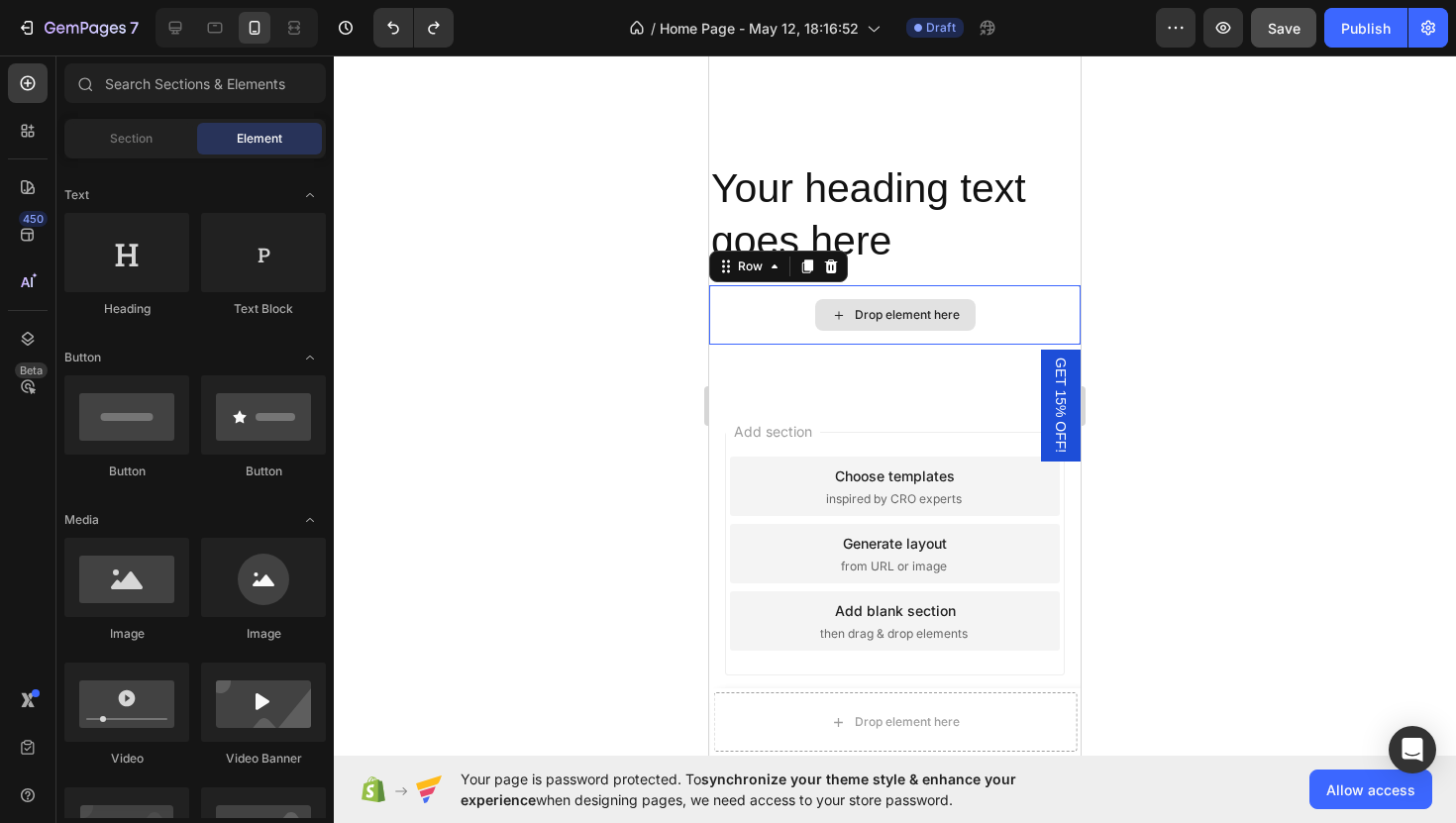 click on "Drop element here" at bounding box center [894, 315] 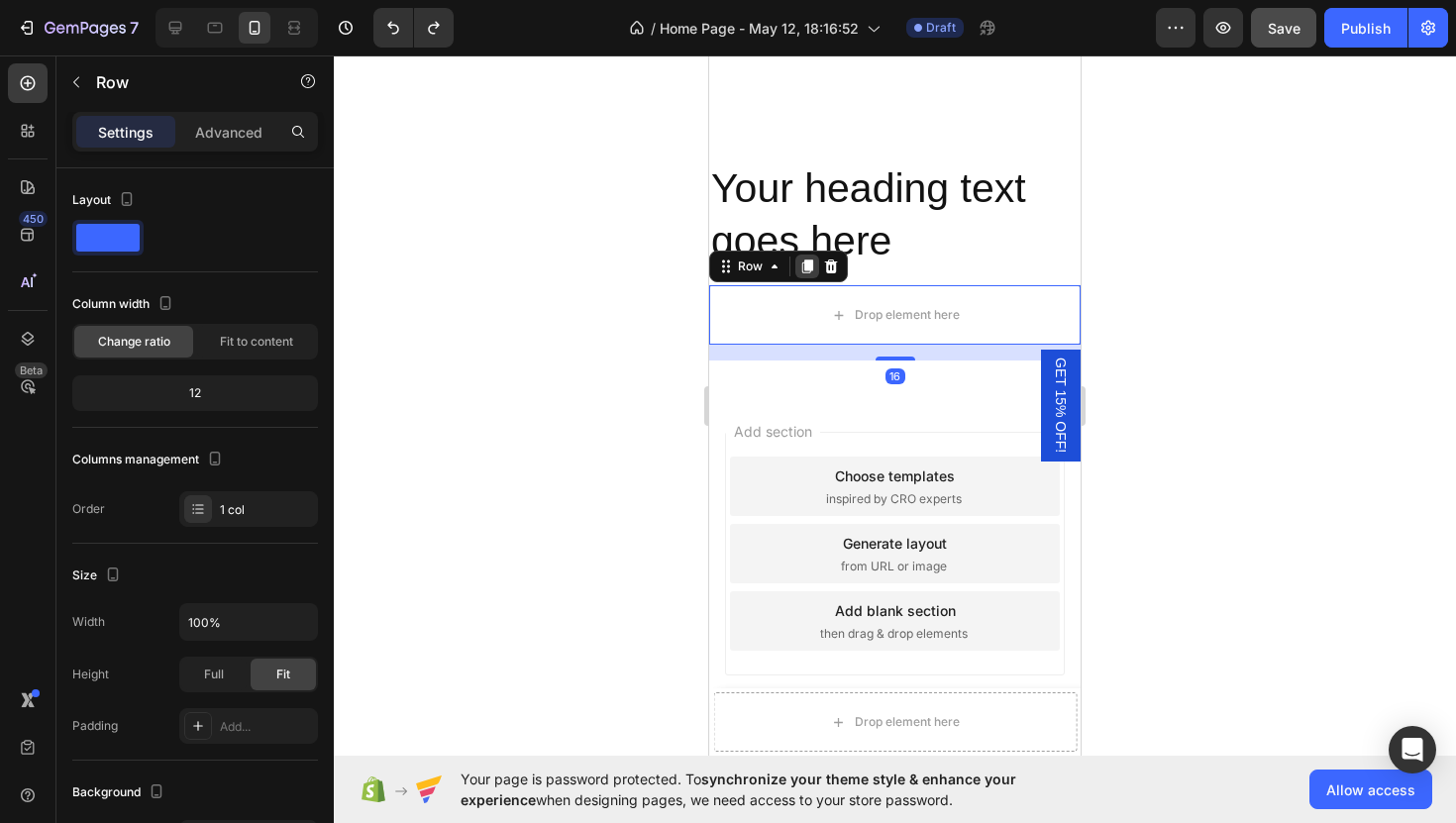 click 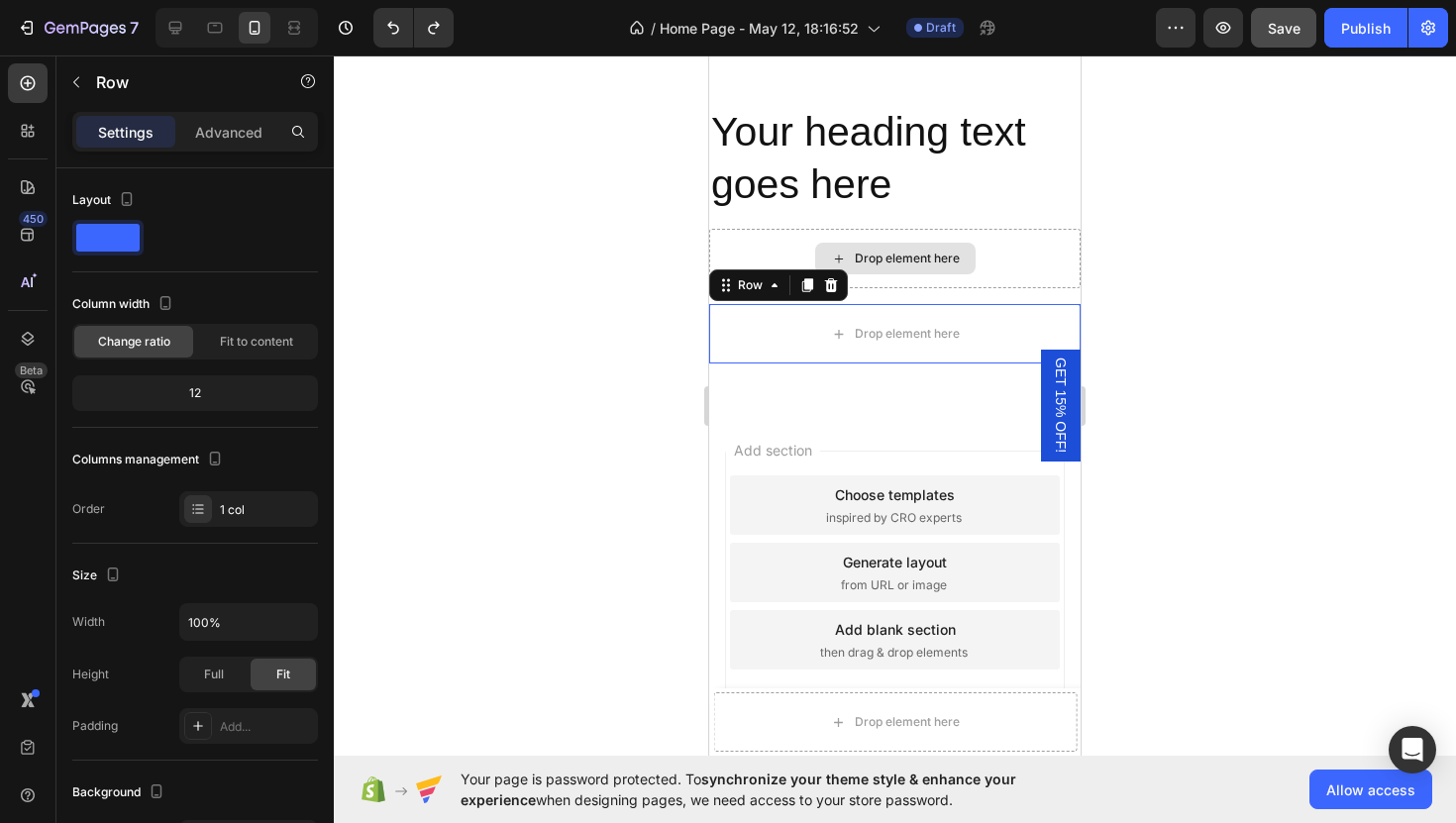 scroll, scrollTop: 5802, scrollLeft: 0, axis: vertical 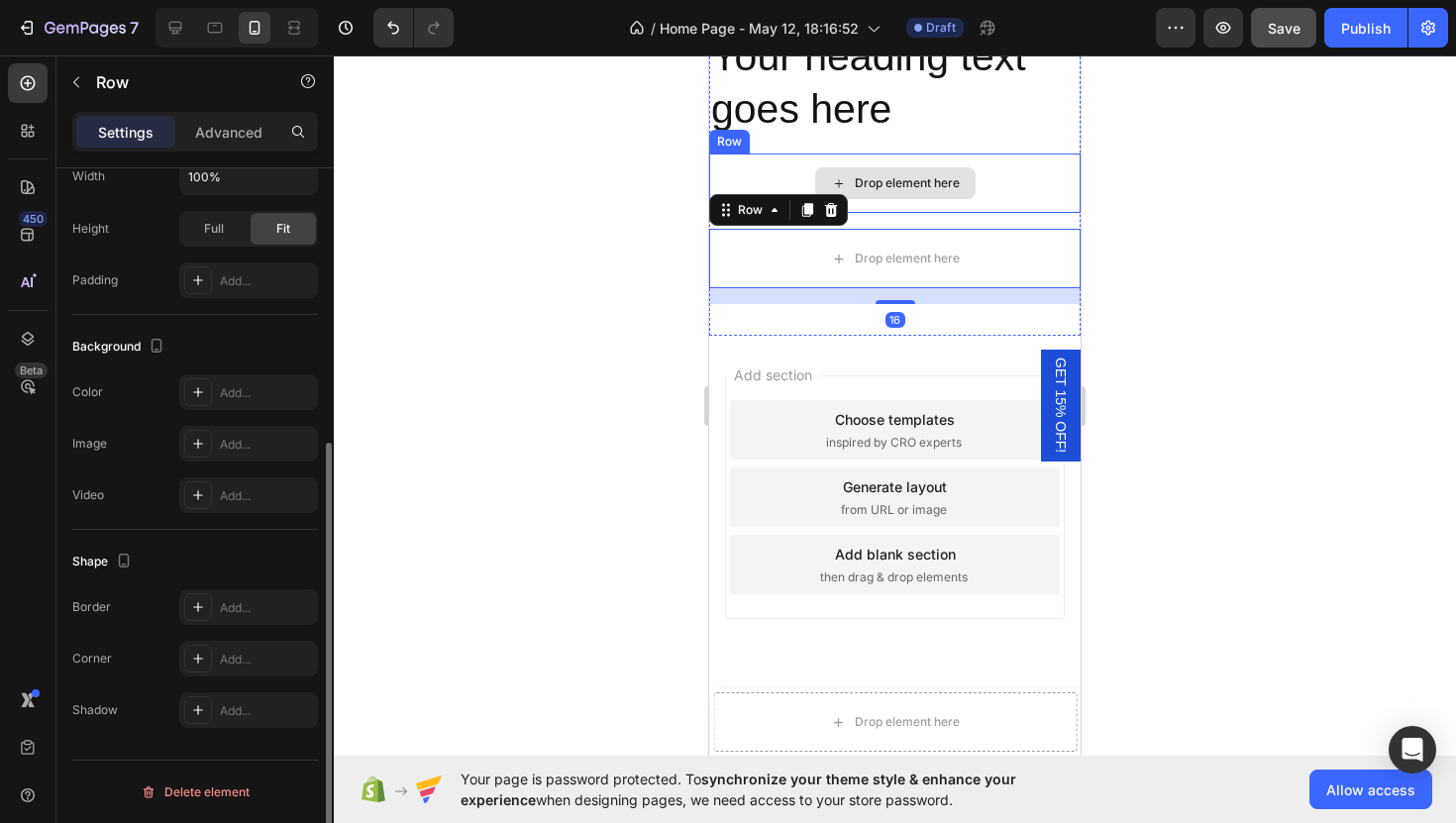 click on "Drop element here" at bounding box center [894, 183] 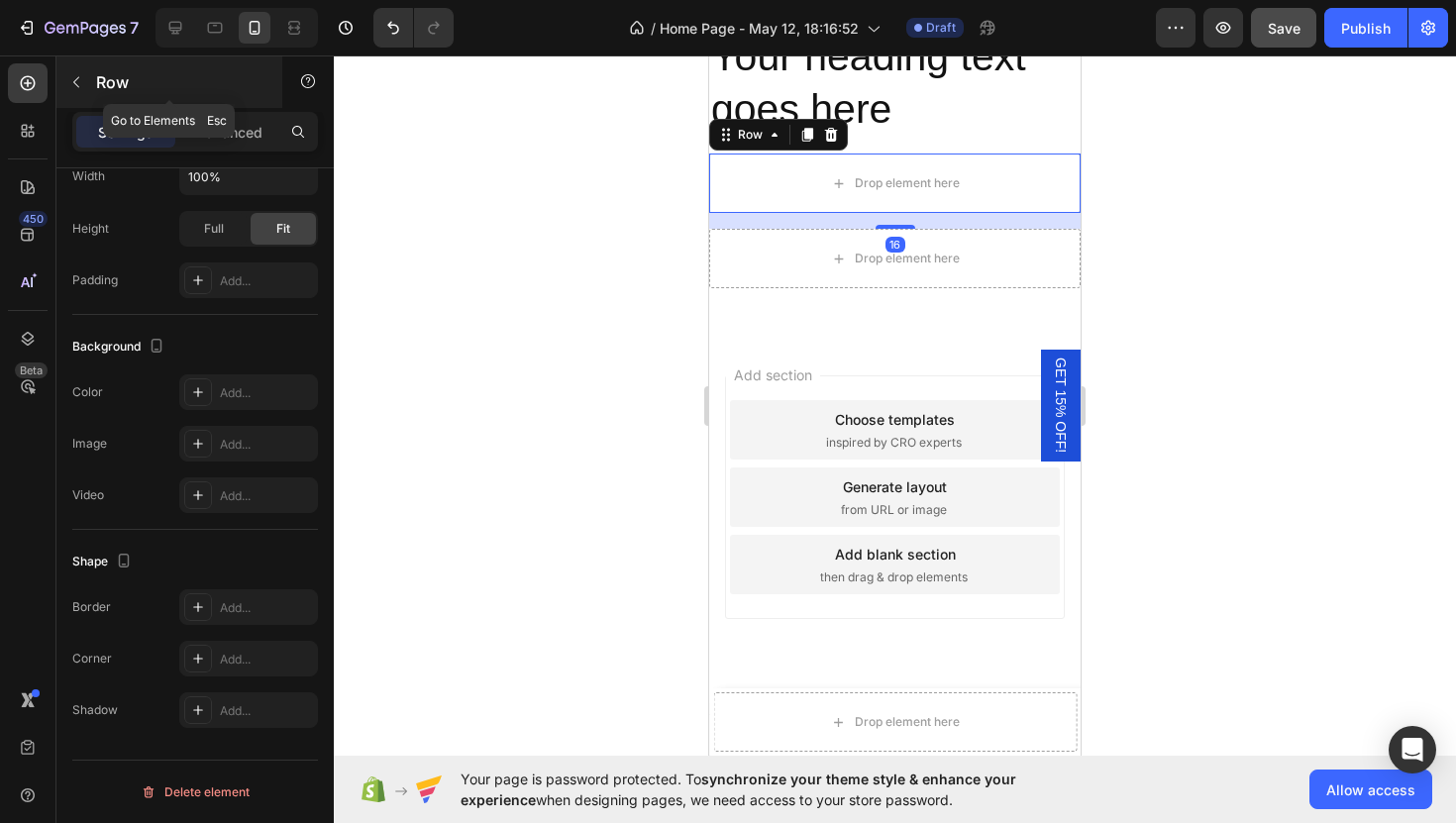 click 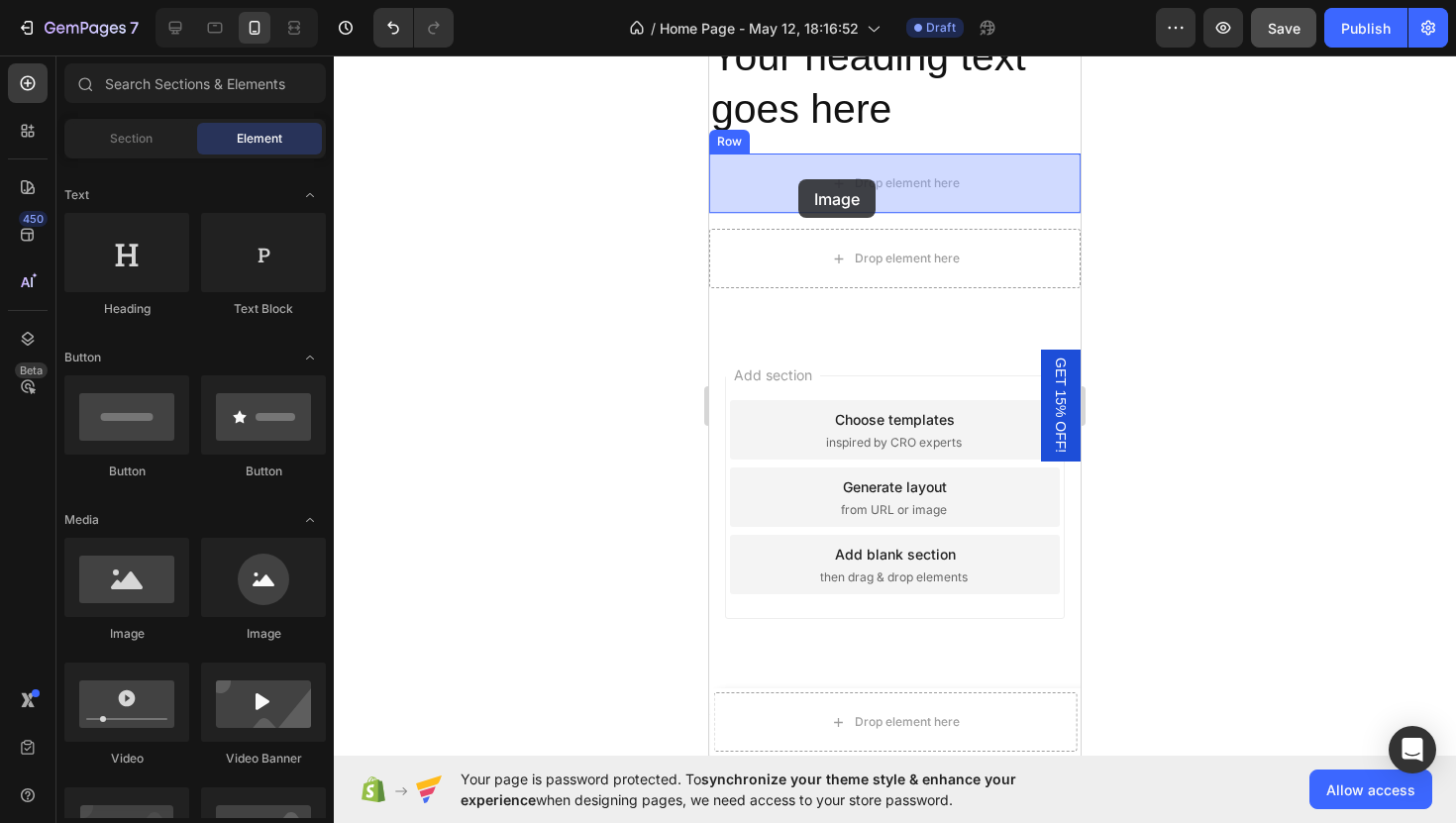 drag, startPoint x: 861, startPoint y: 660, endPoint x: 798, endPoint y: 179, distance: 485.10824 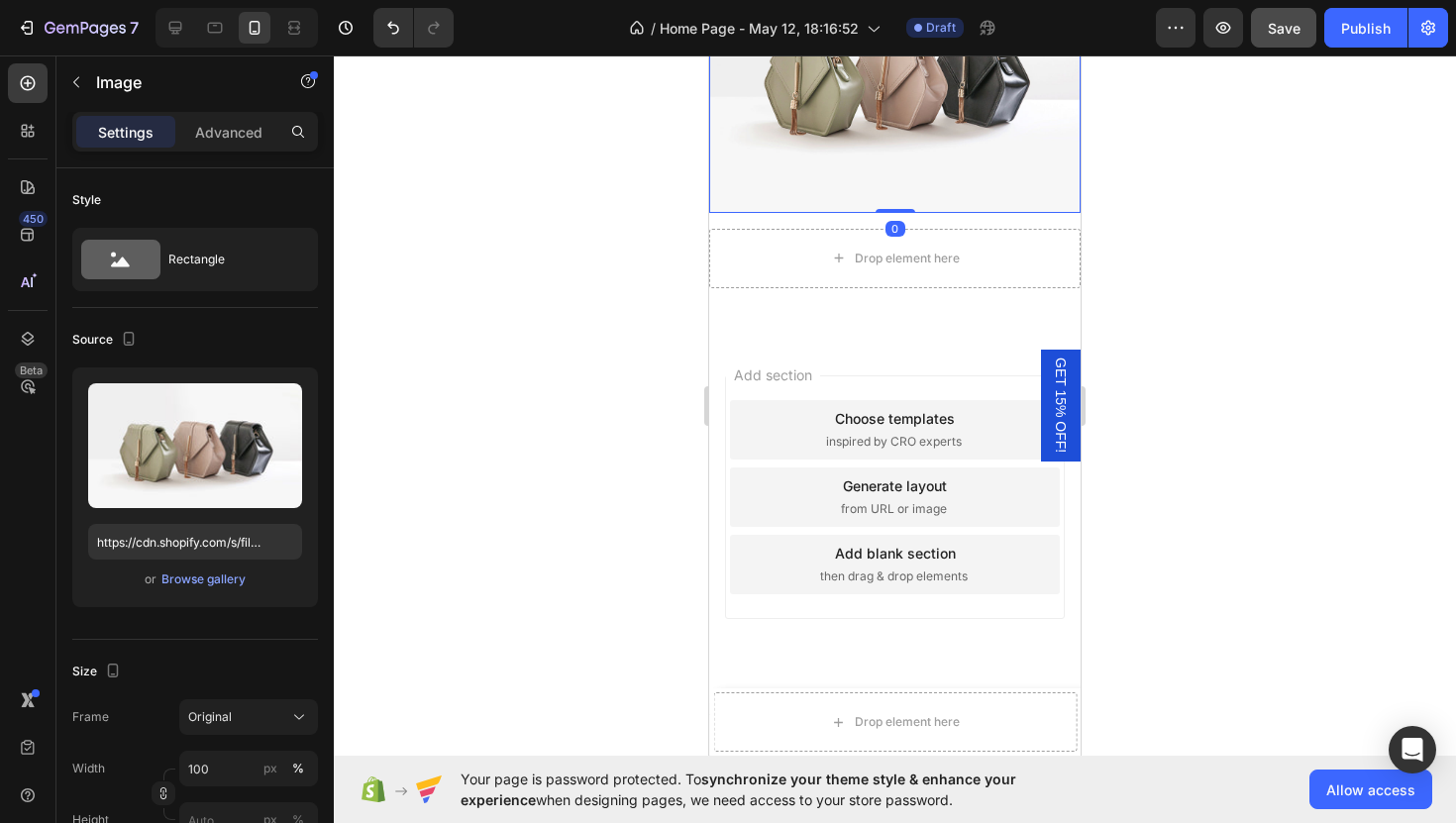 scroll, scrollTop: 4121, scrollLeft: 0, axis: vertical 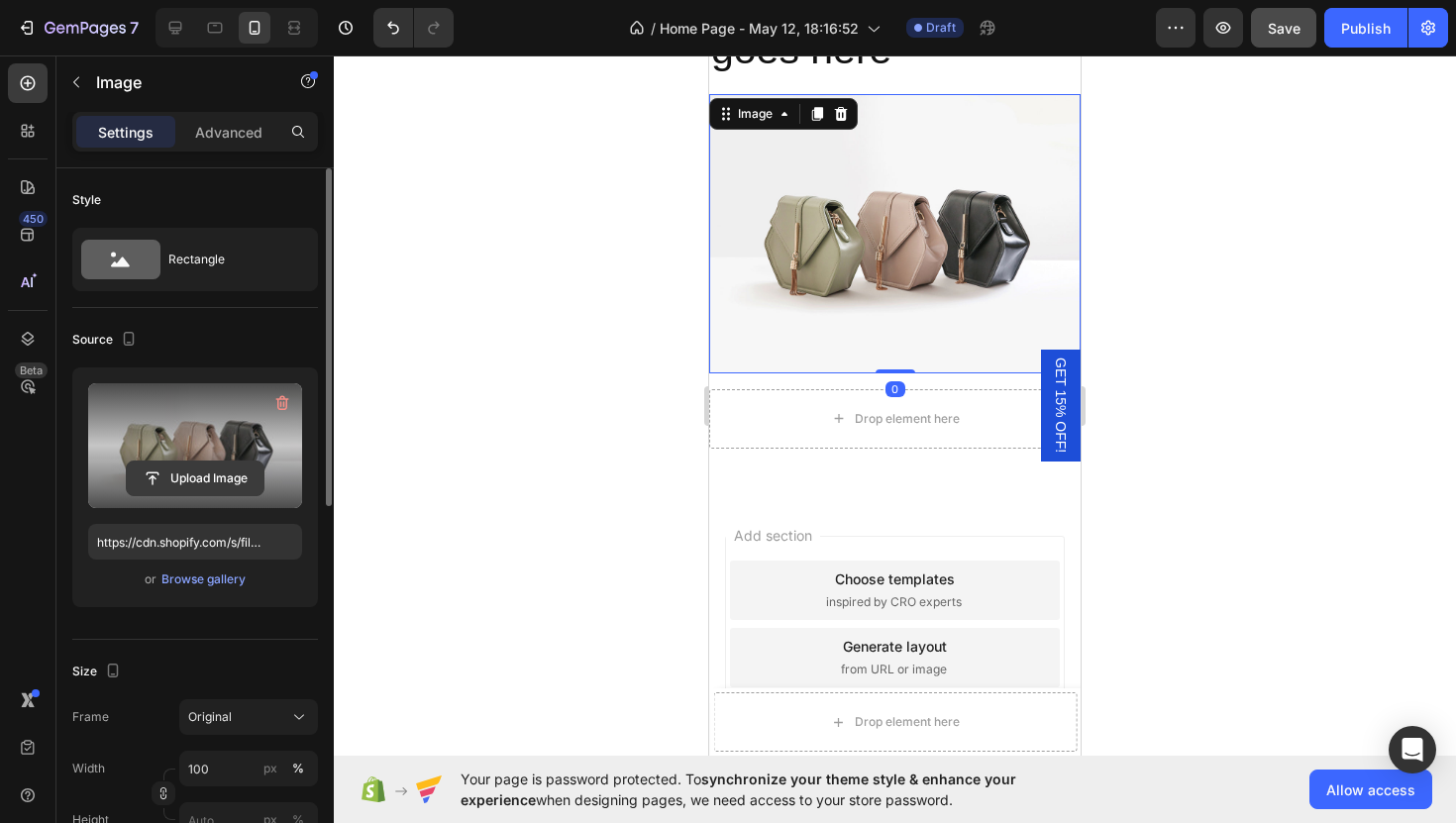 click 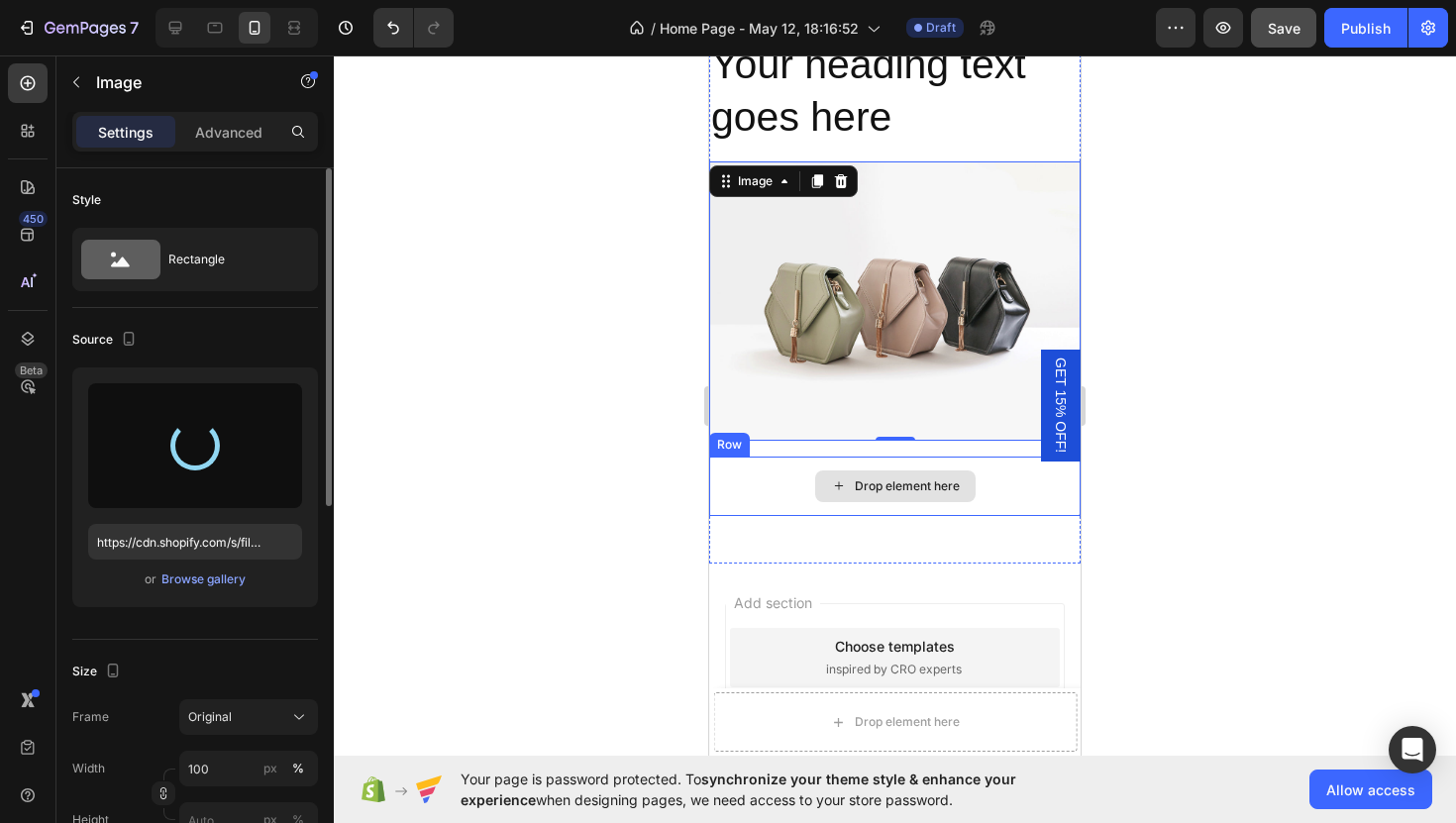 scroll, scrollTop: 4051, scrollLeft: 0, axis: vertical 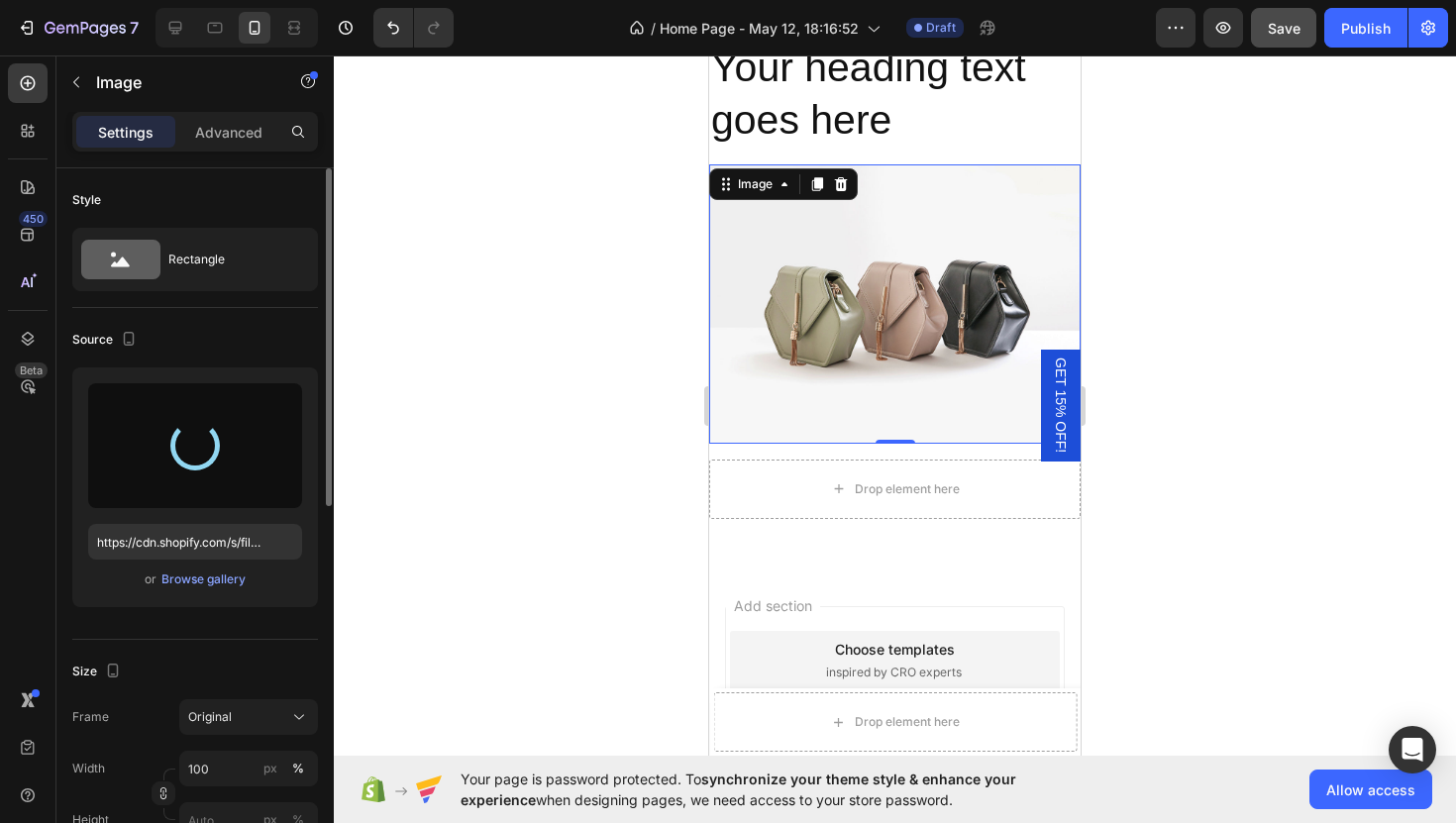 type on "https://cdn.shopify.com/s/files/1/0754/7869/6175/files/gempages_566287078585795434-f92a591a-50dc-43c8-8559-5160a29f441f.jpg" 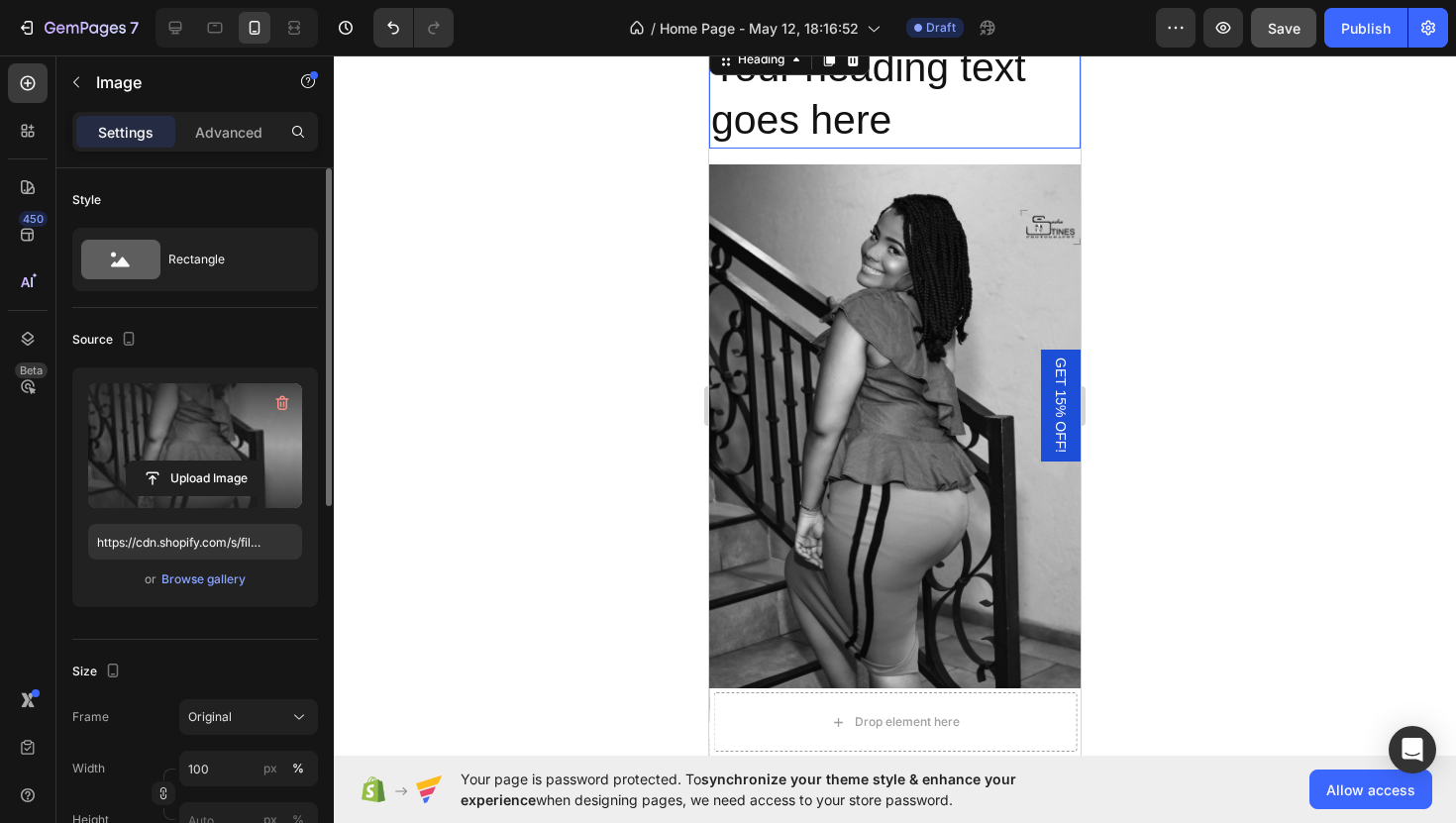 click on "Your heading text goes here" at bounding box center (894, 94) 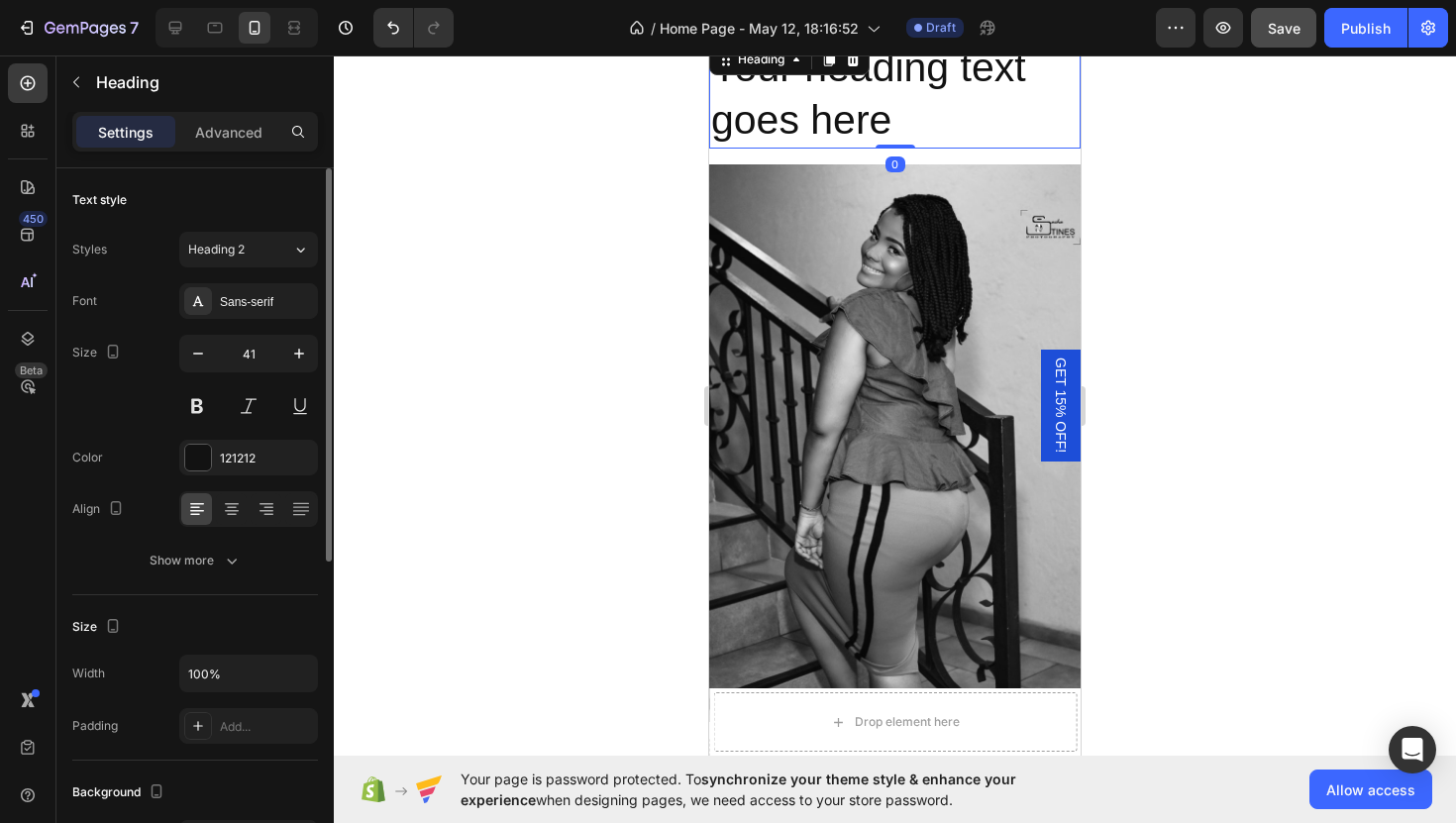click on "Your heading text goes here" at bounding box center (894, 94) 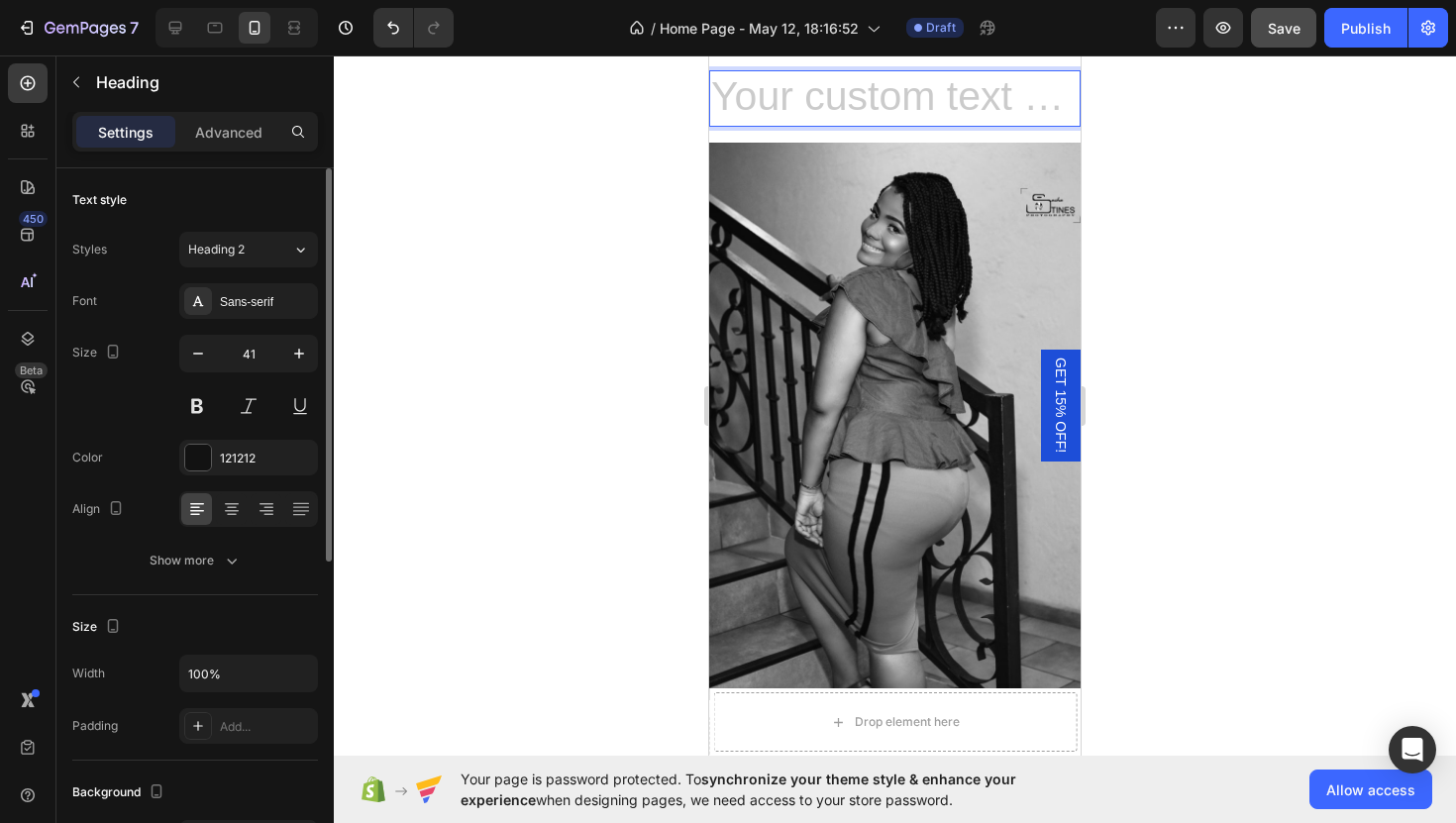 scroll, scrollTop: 4017, scrollLeft: 0, axis: vertical 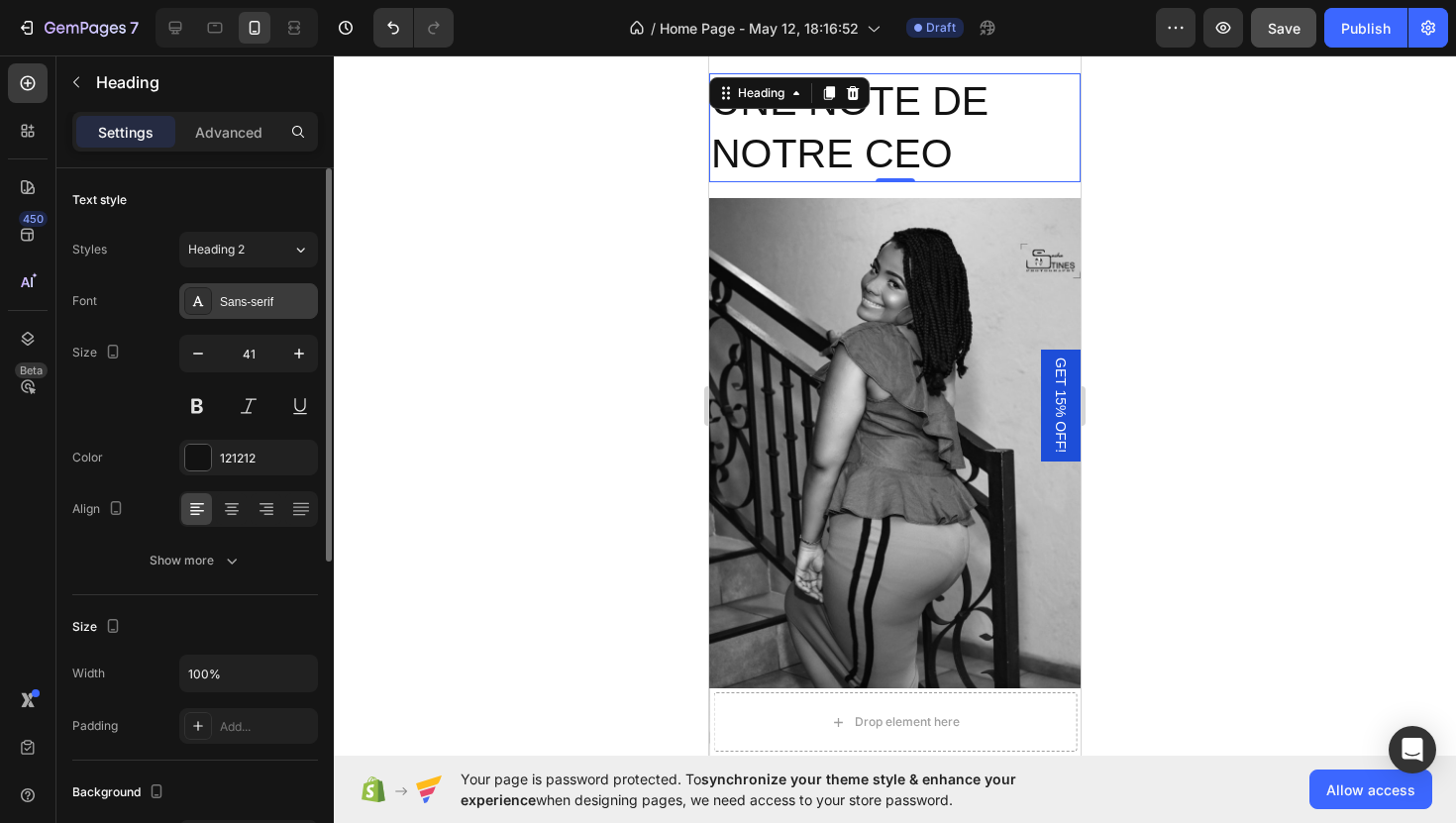 click on "Sans-serif" at bounding box center (266, 302) 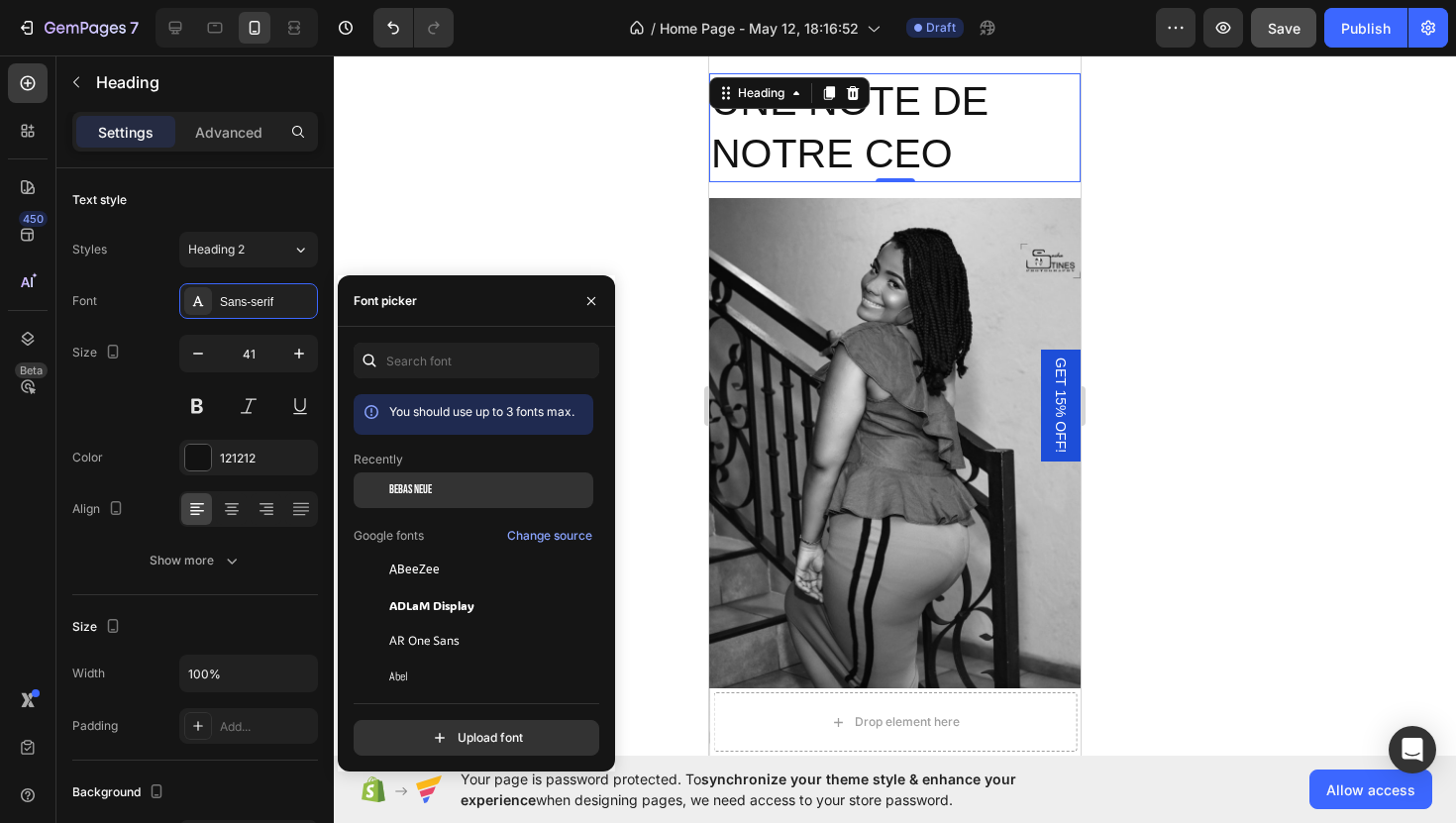 click on "Bebas Neue" at bounding box center [410, 490] 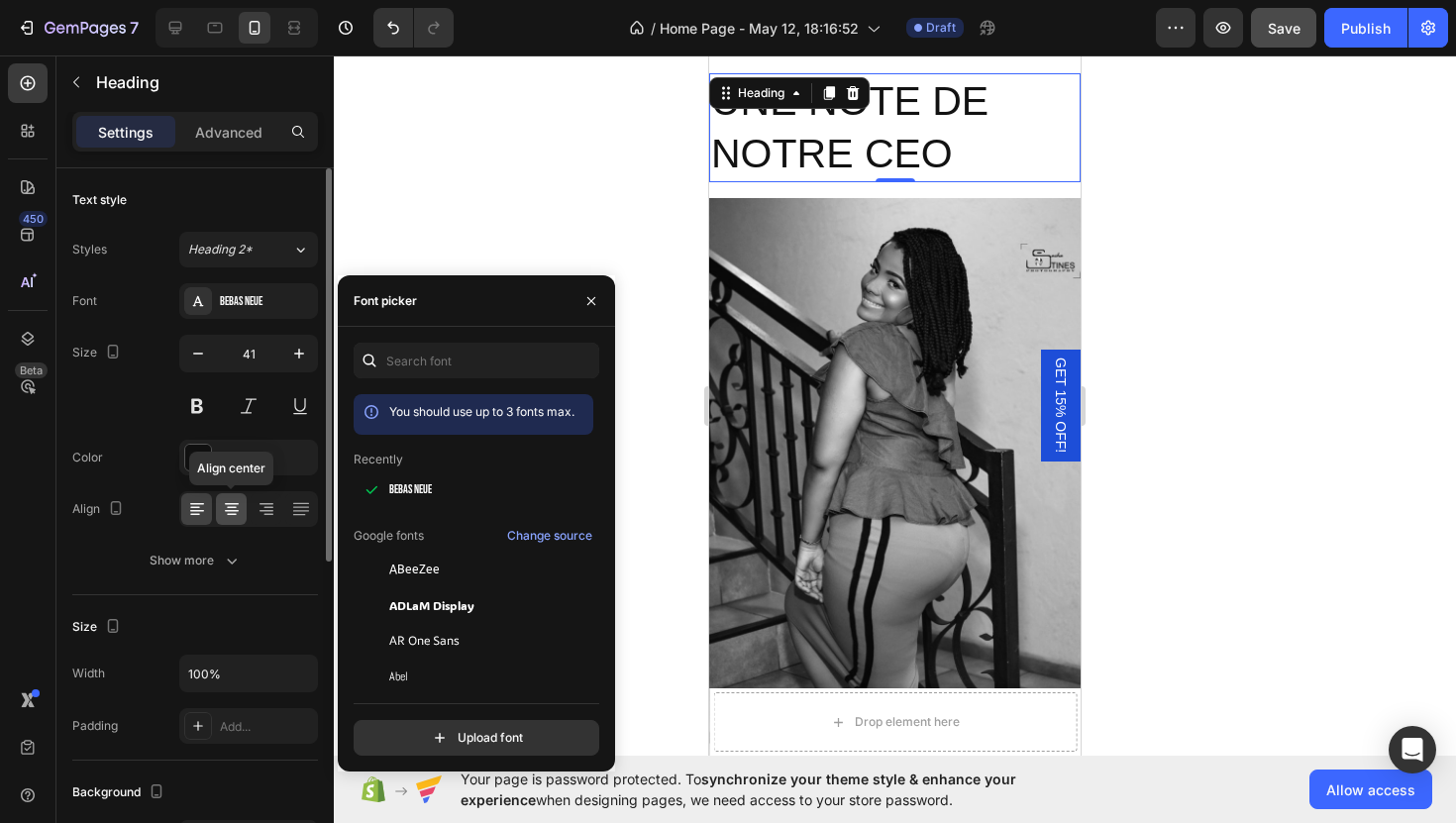 click 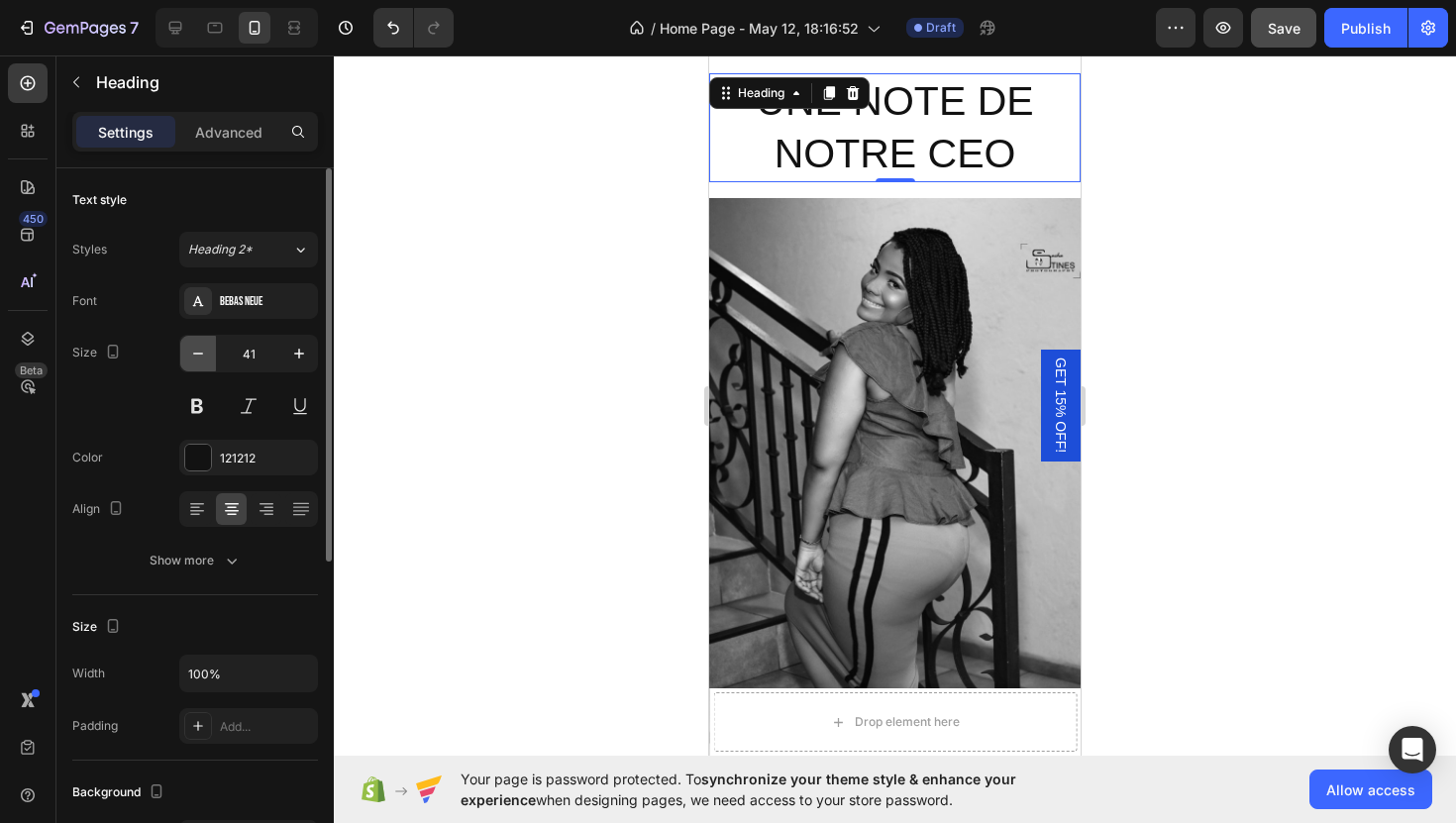 click 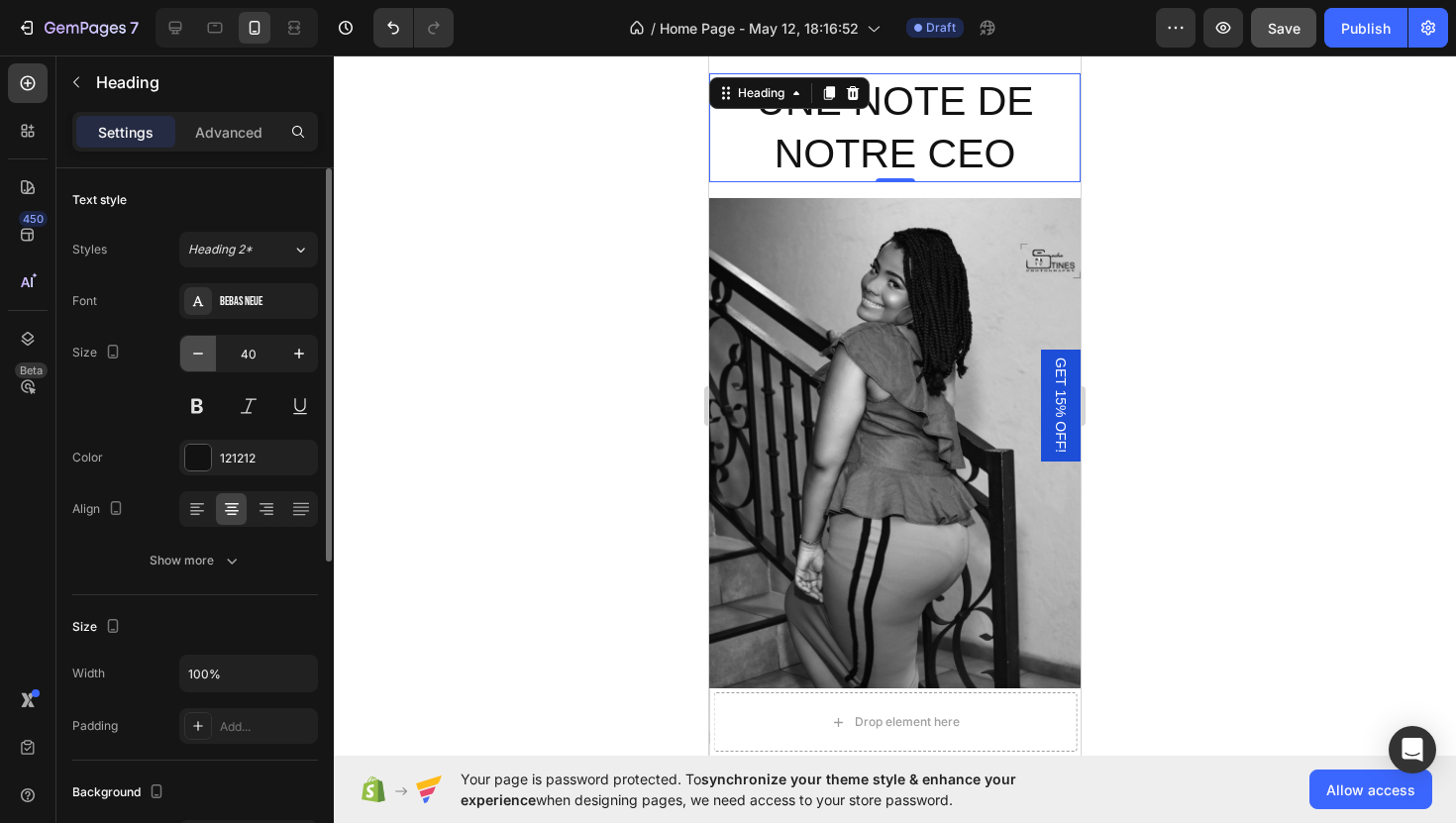 click 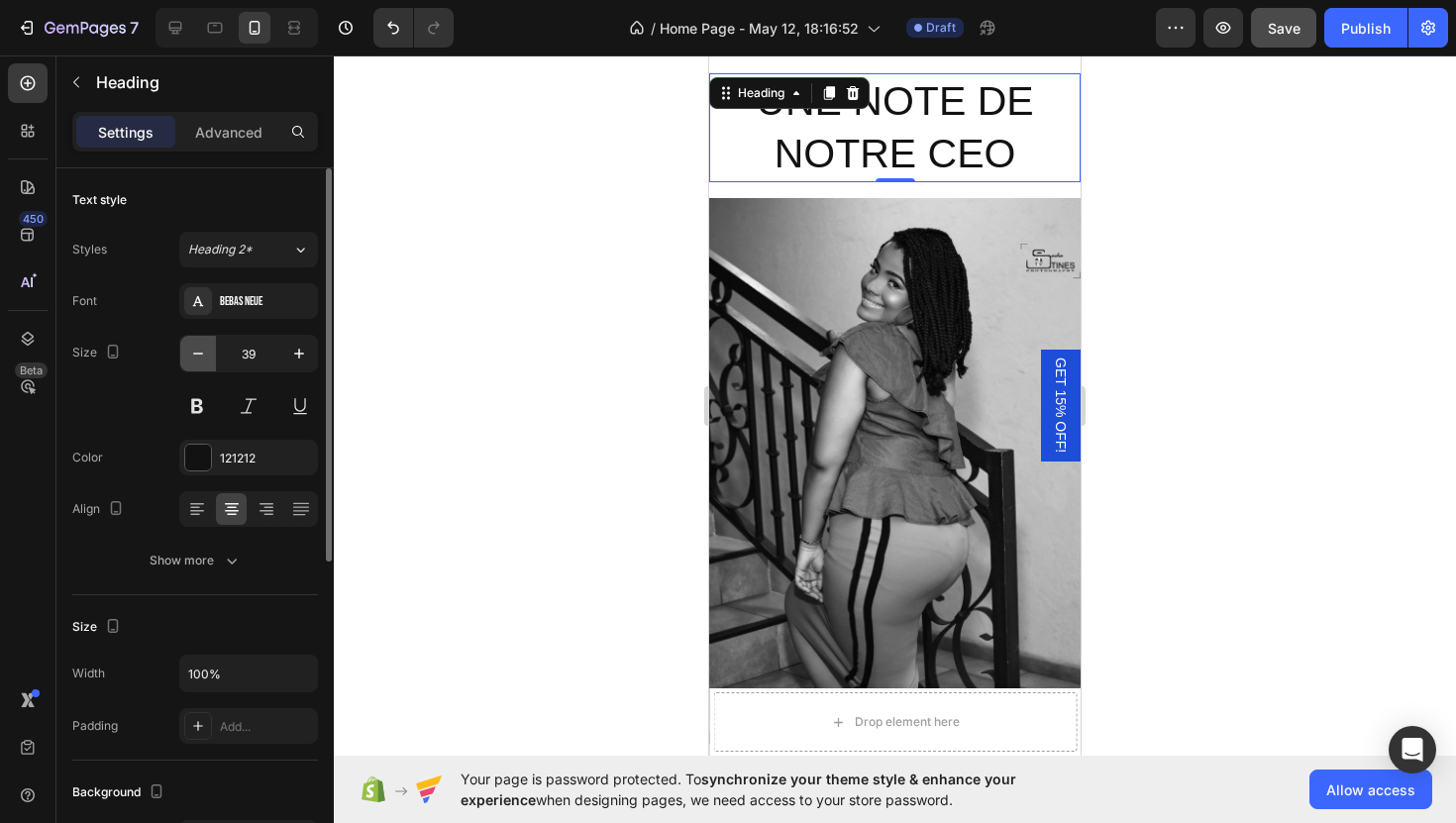 click 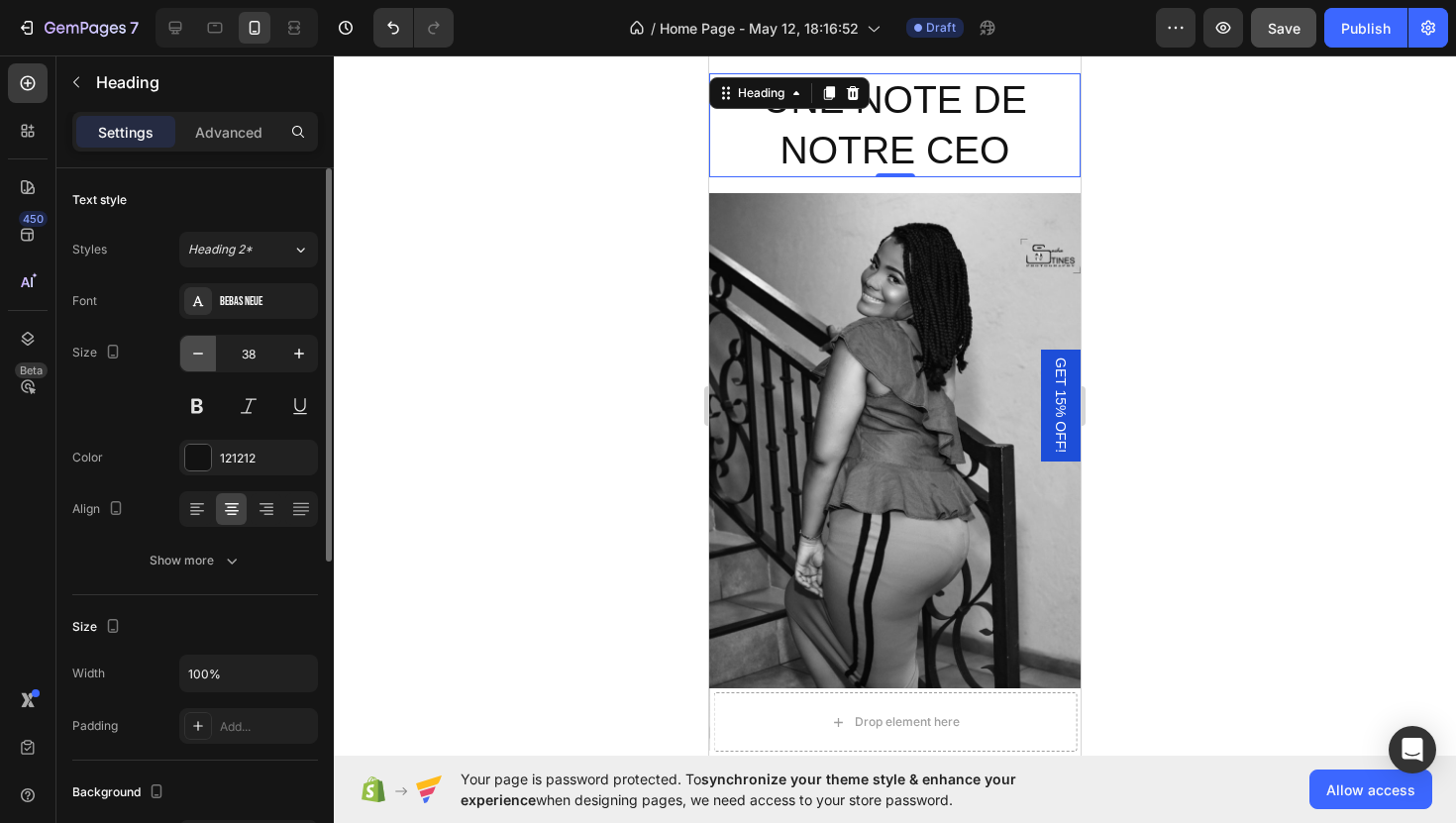 click 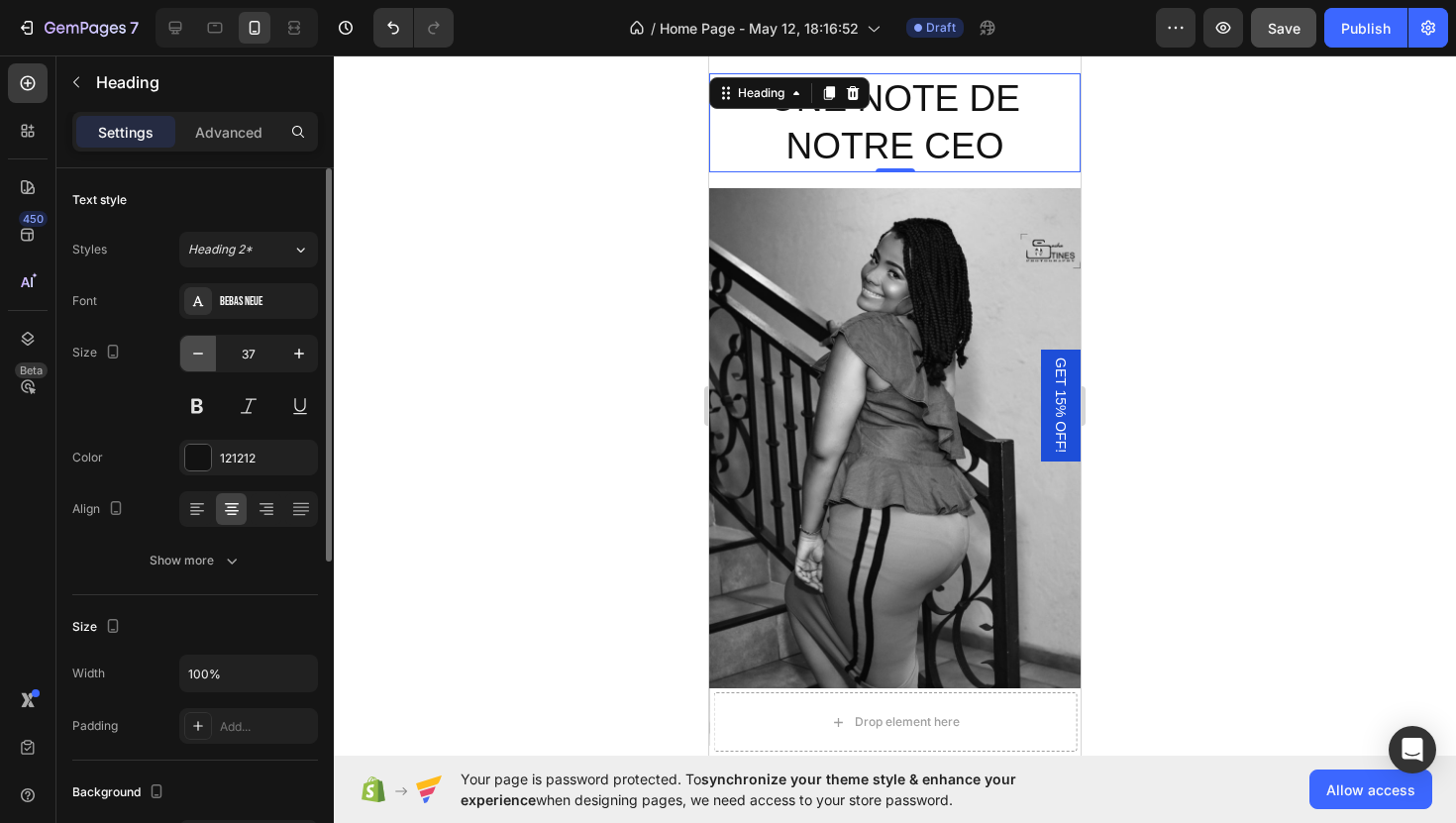 click 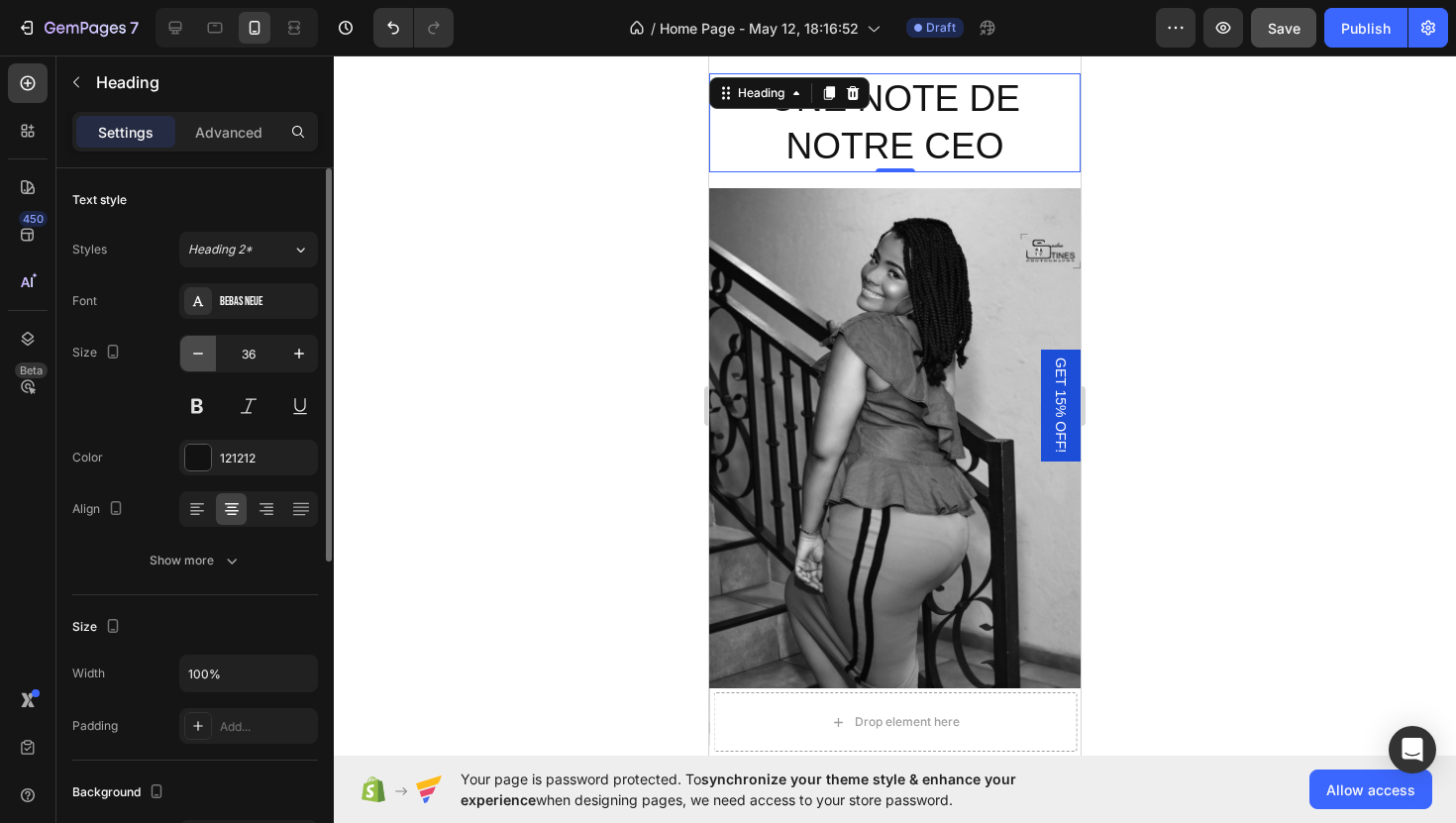 click 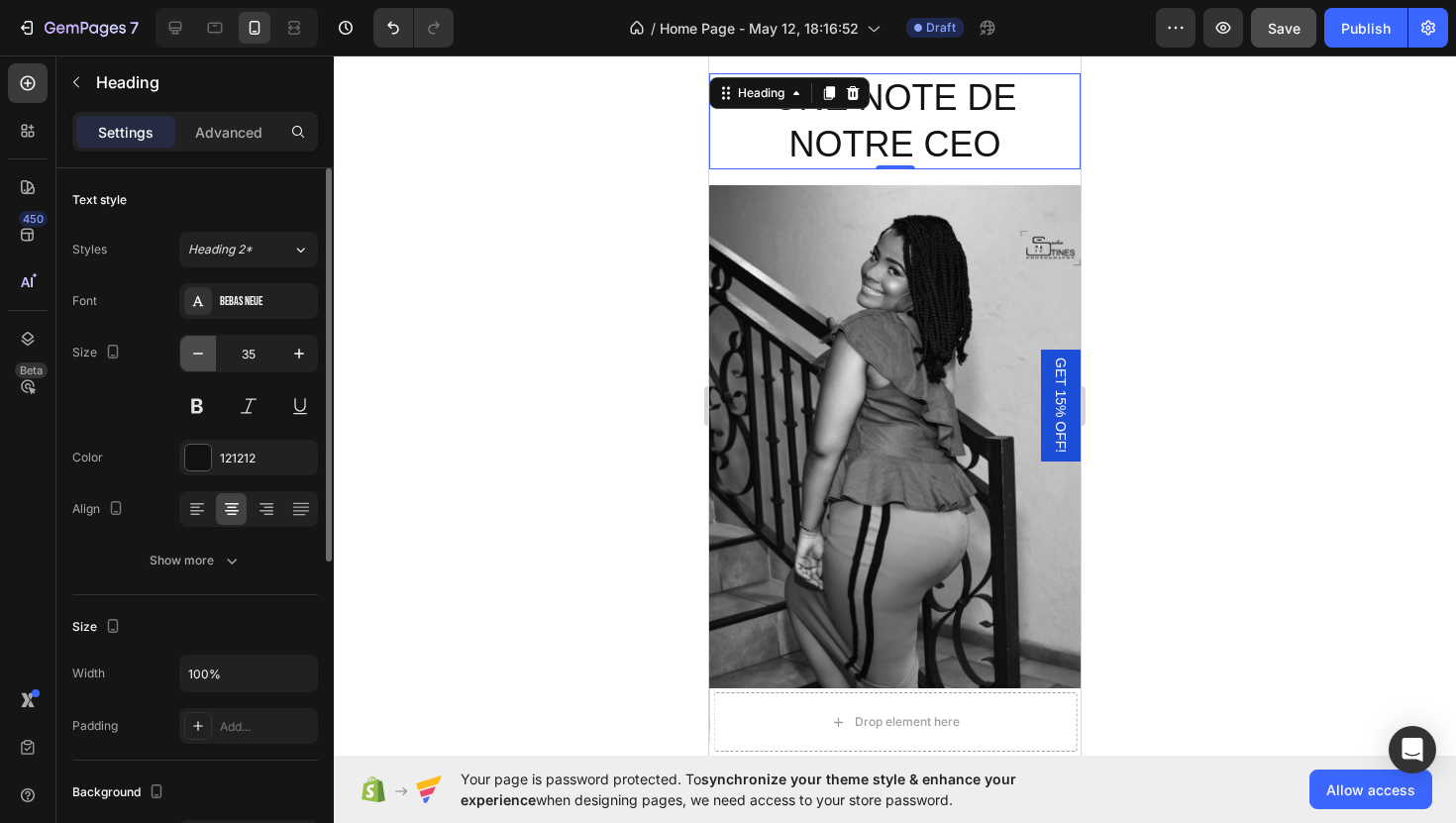 click 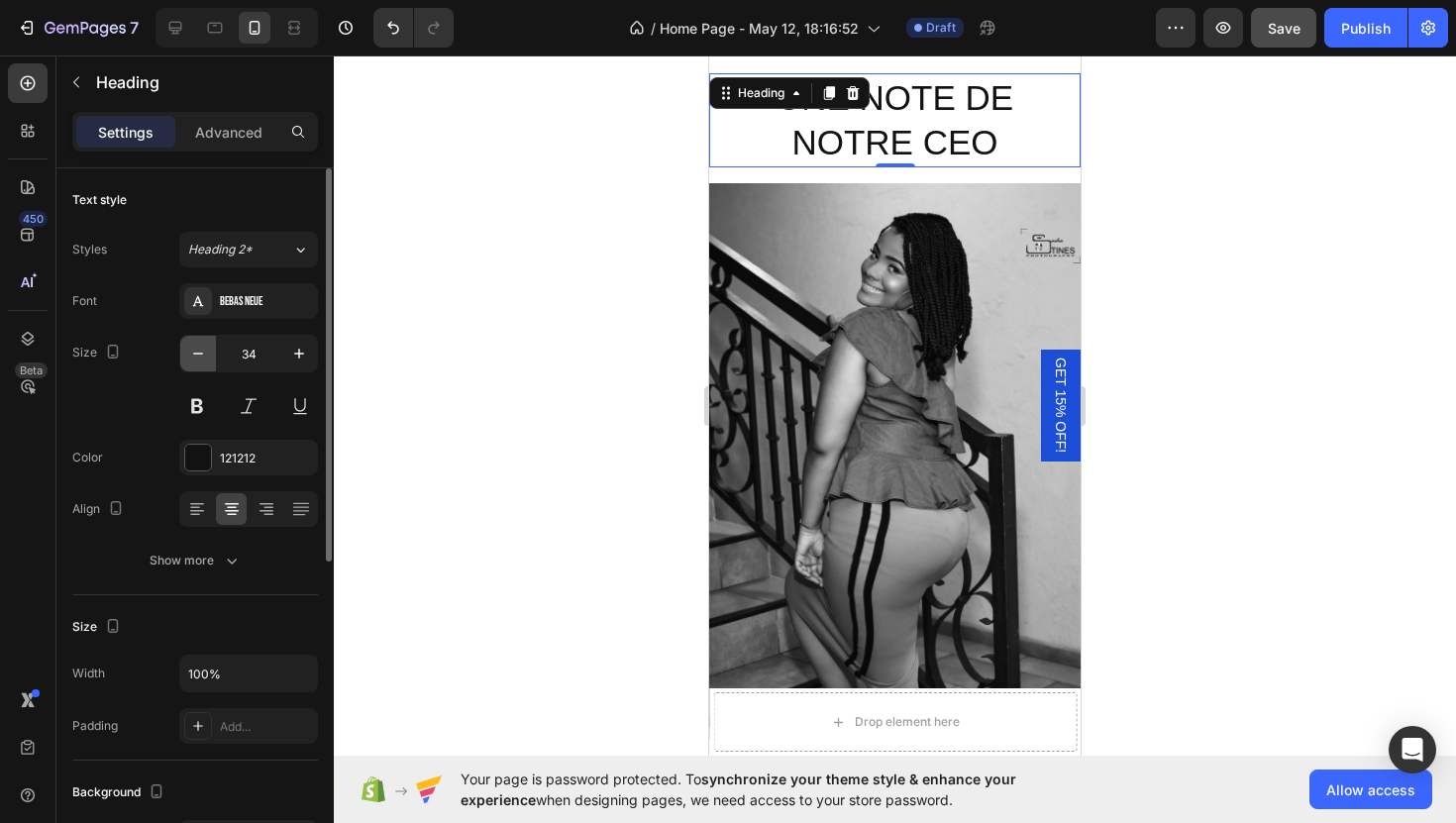 click 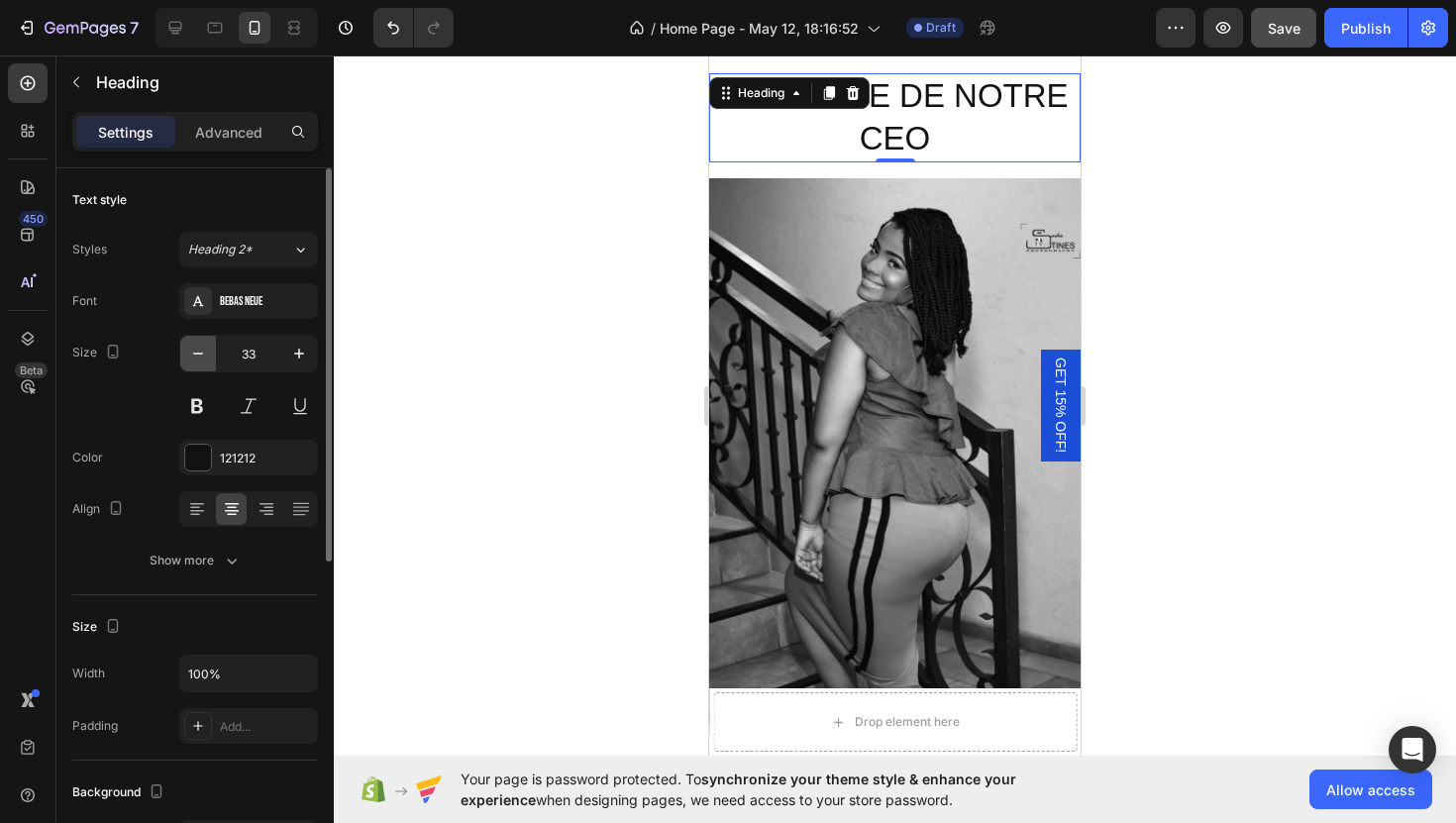 click 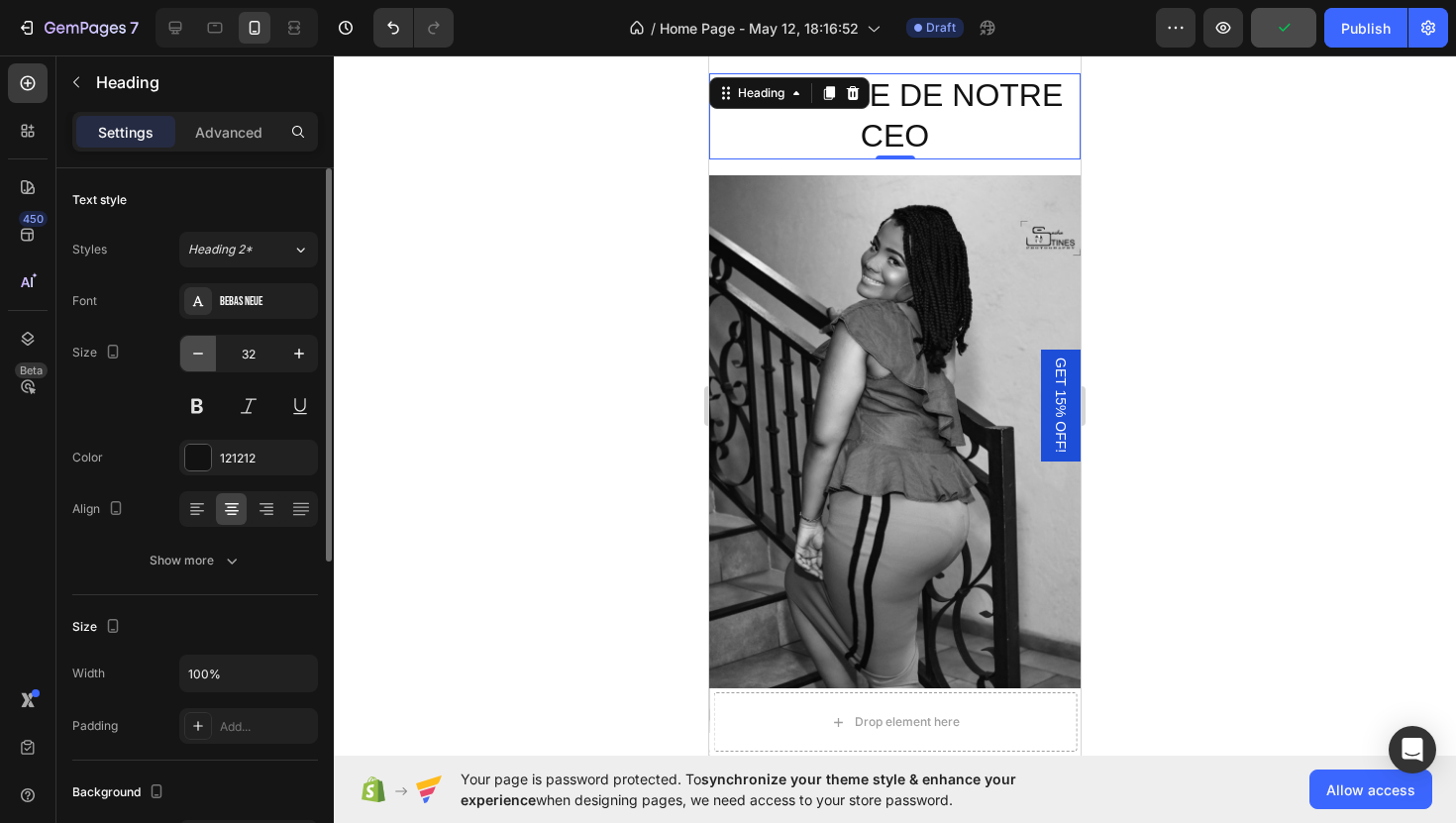 click 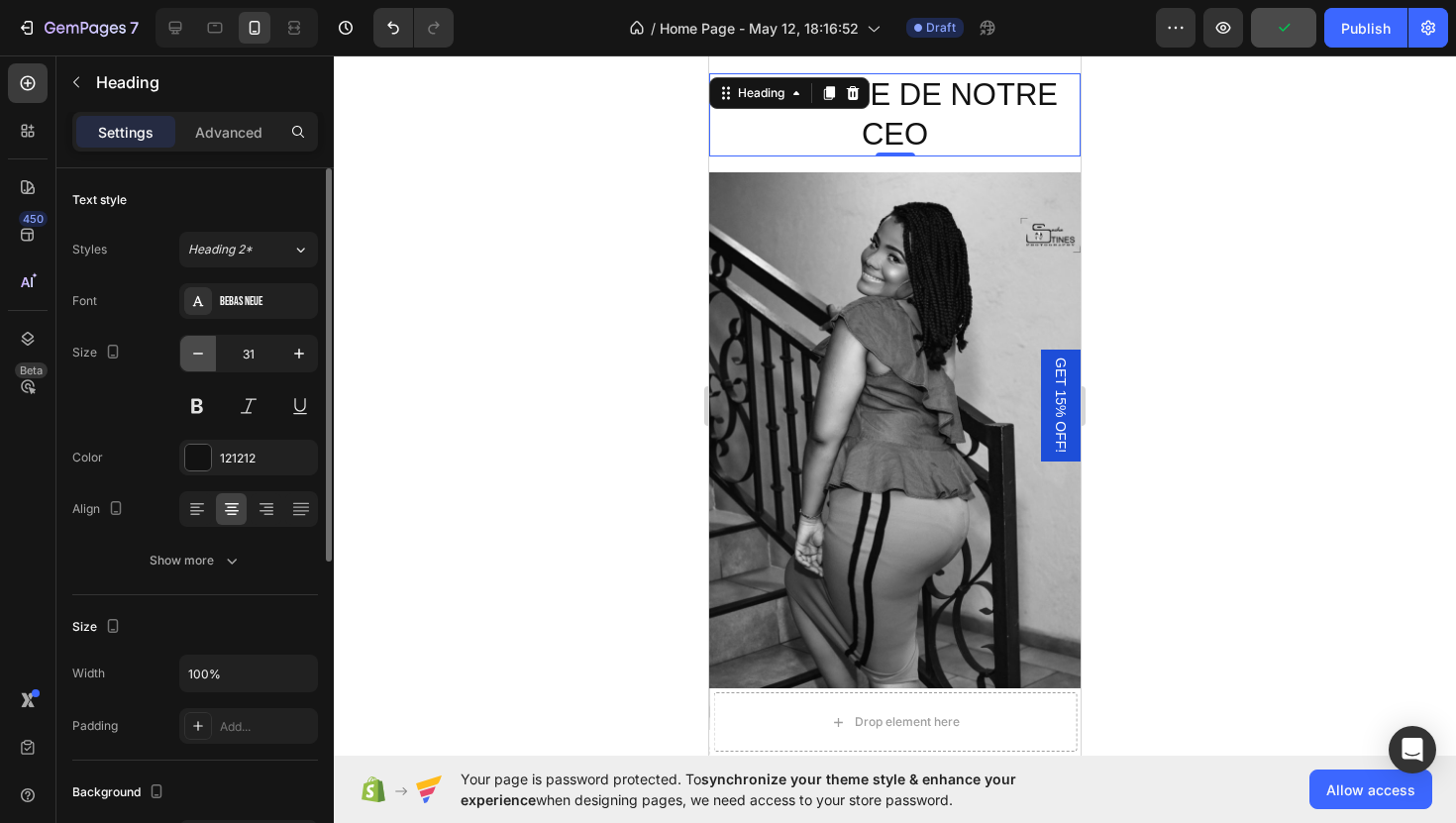 click 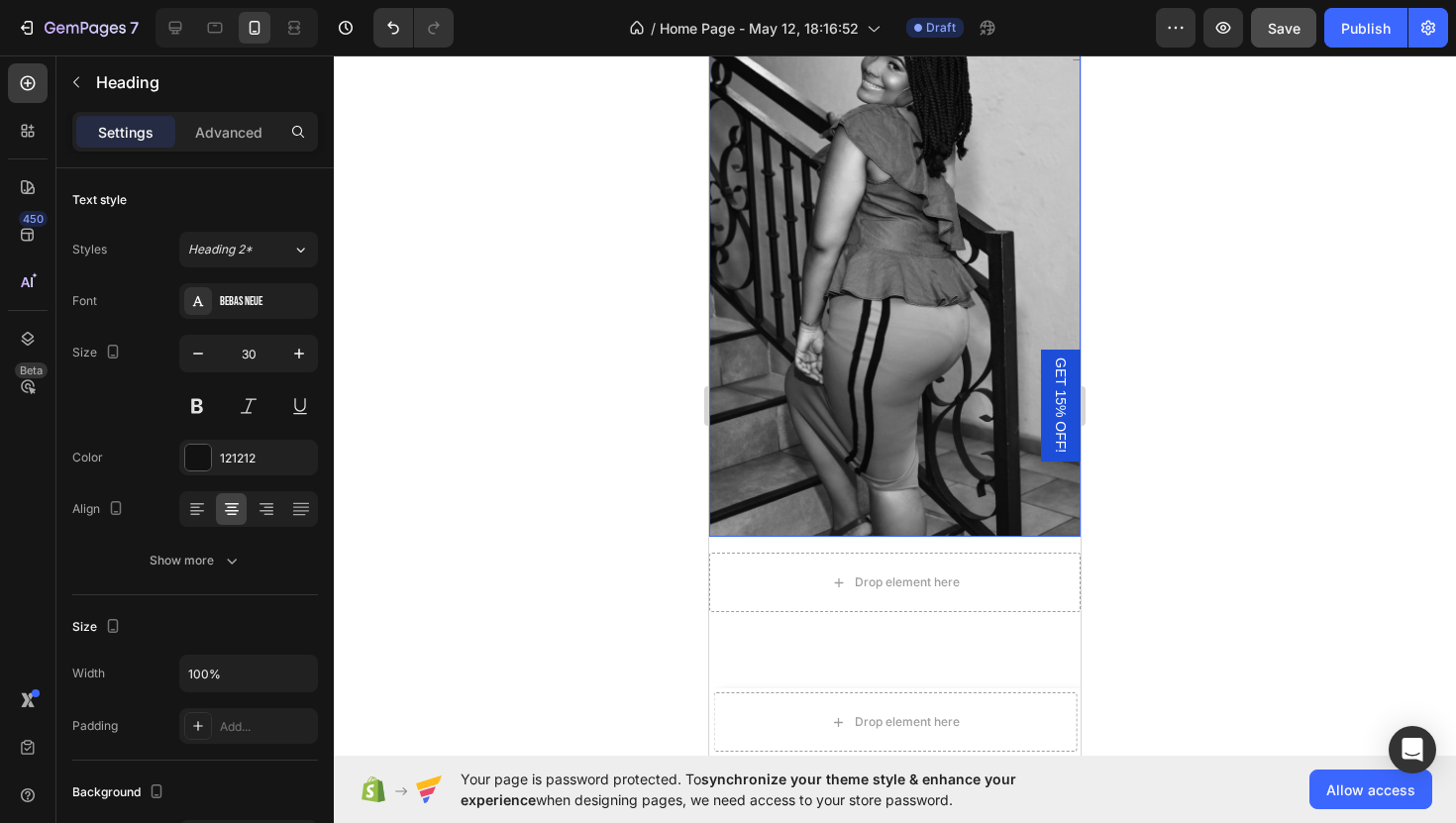 scroll, scrollTop: 4235, scrollLeft: 0, axis: vertical 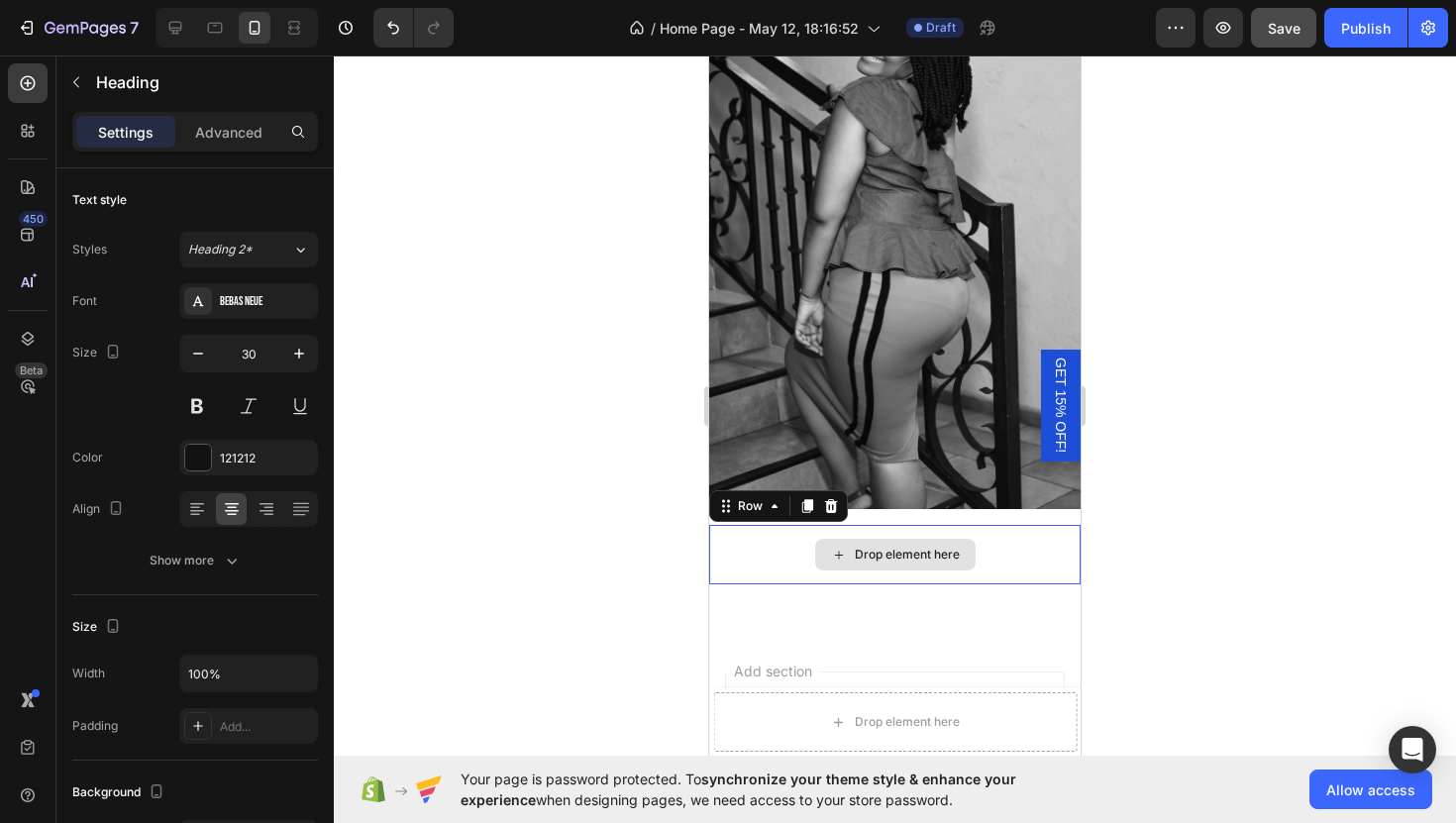 click on "Drop element here" at bounding box center [894, 555] 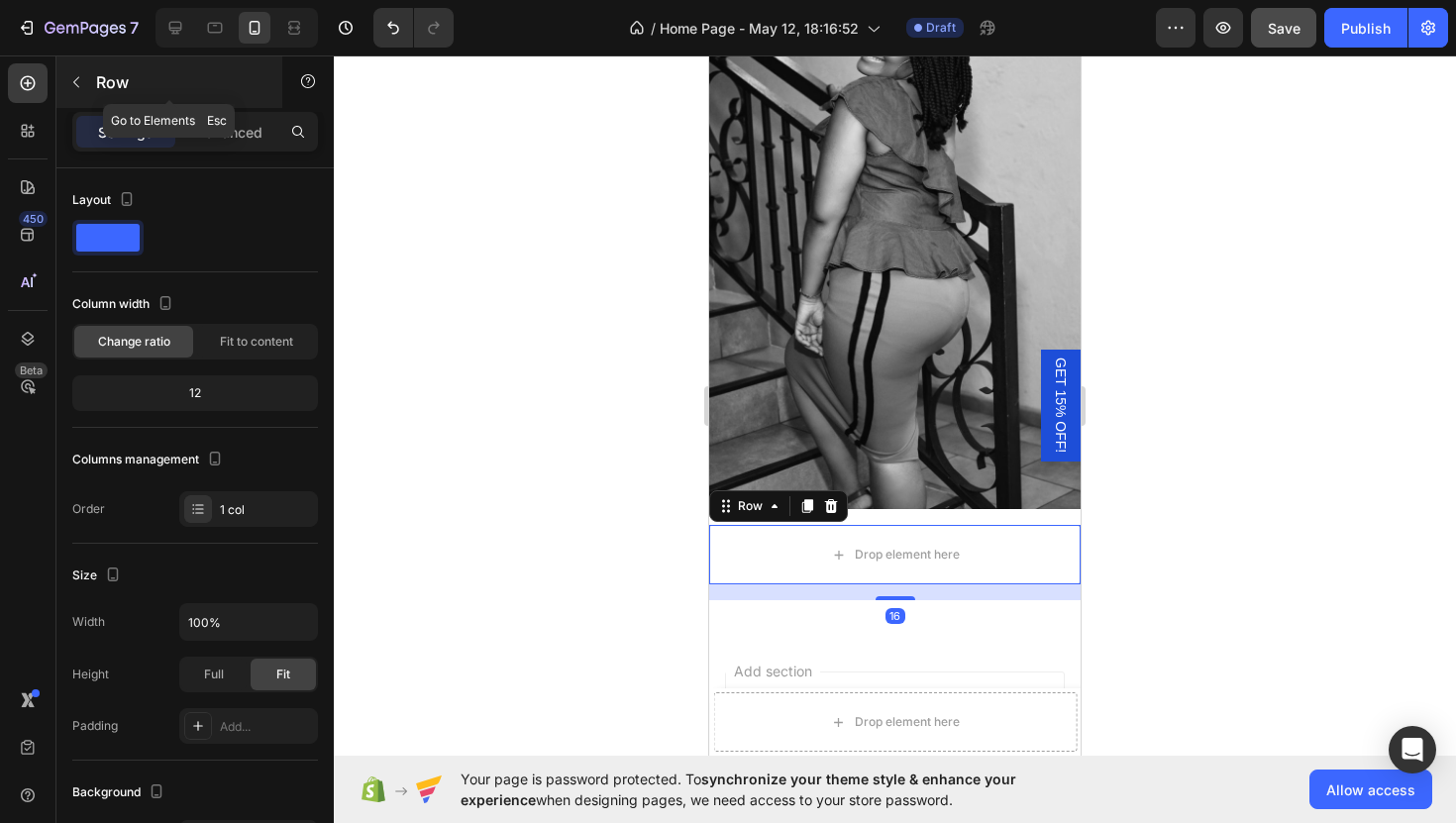 click 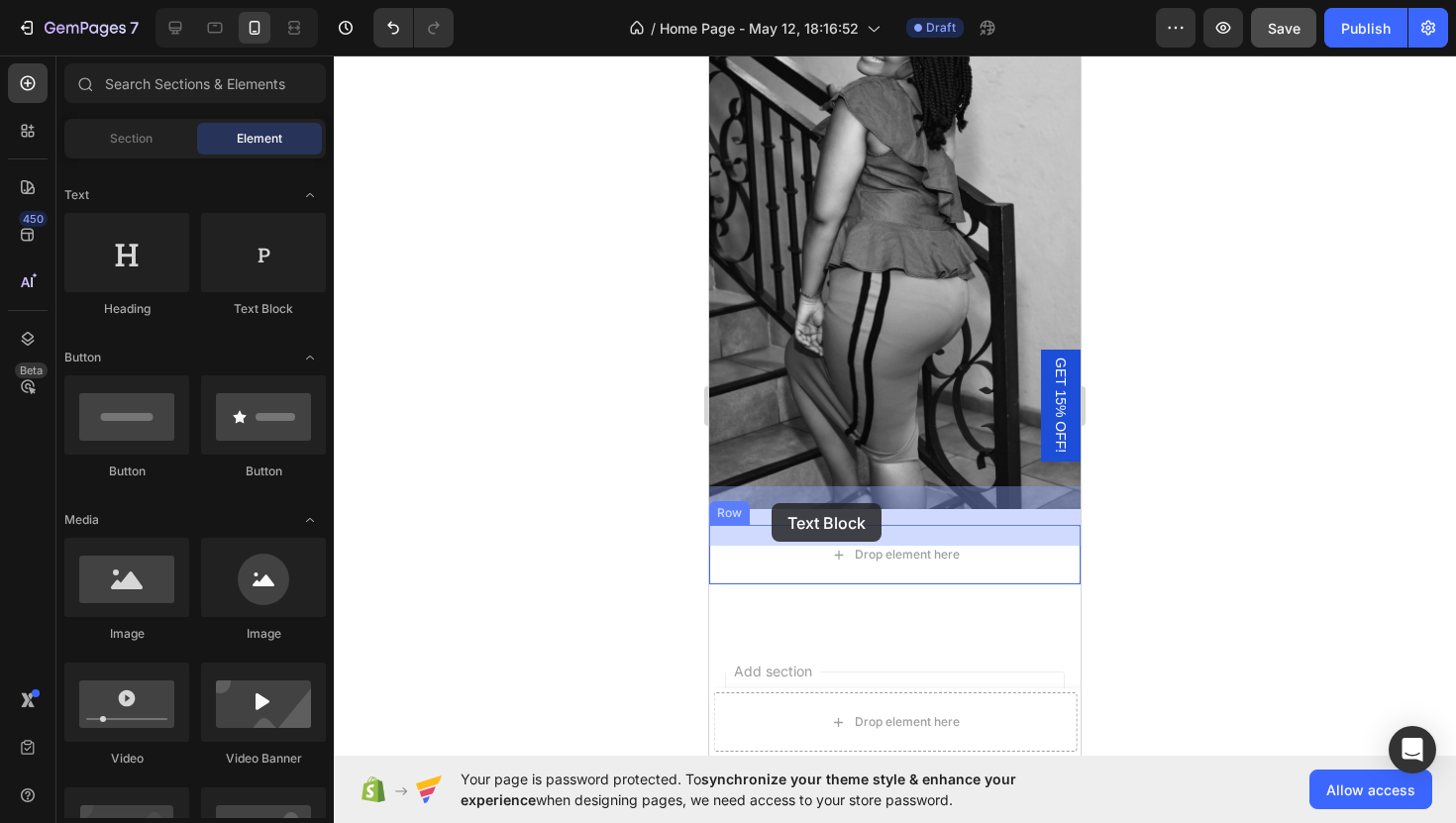 drag, startPoint x: 973, startPoint y: 337, endPoint x: 773, endPoint y: 503, distance: 259.9154 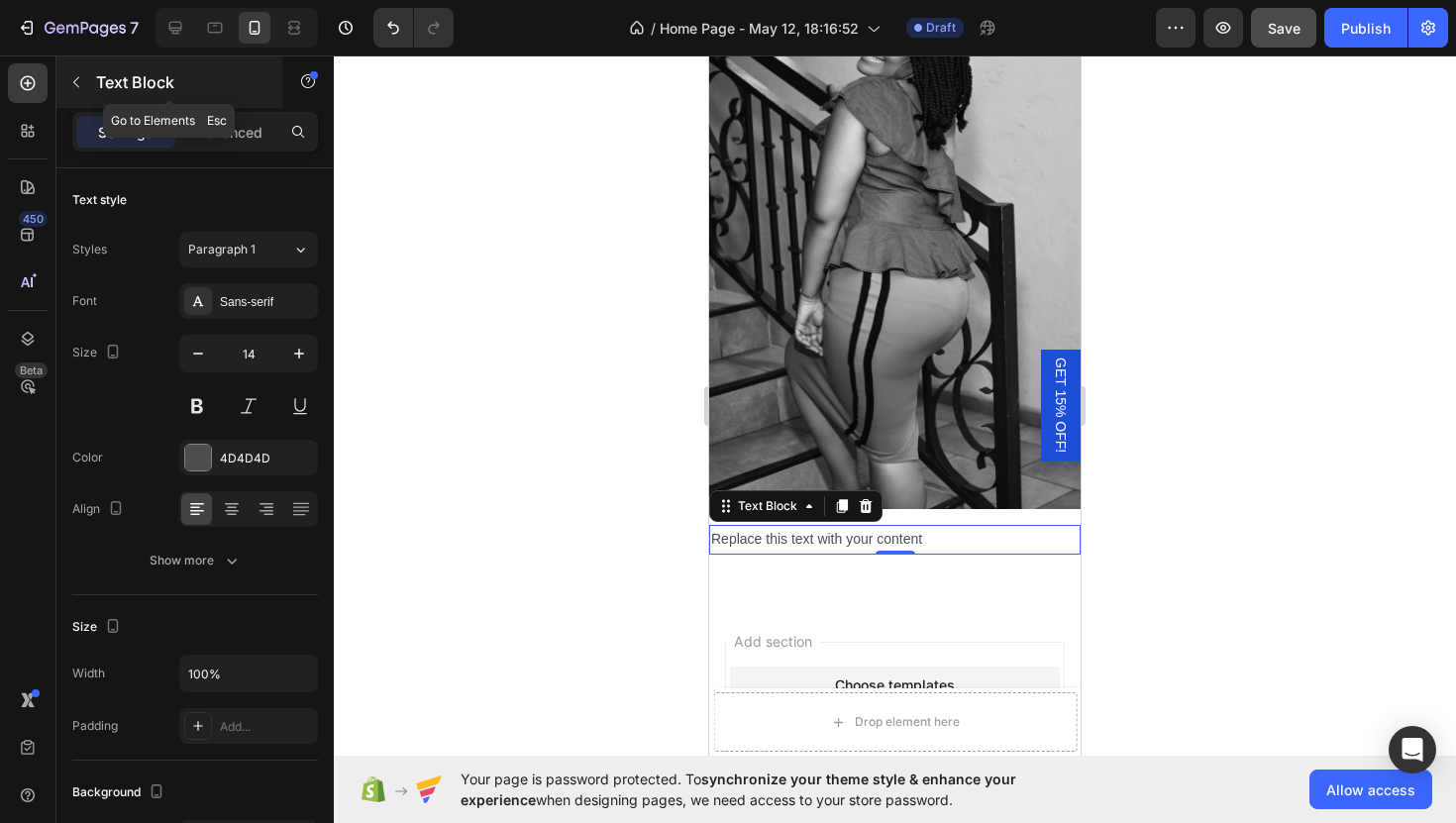 click 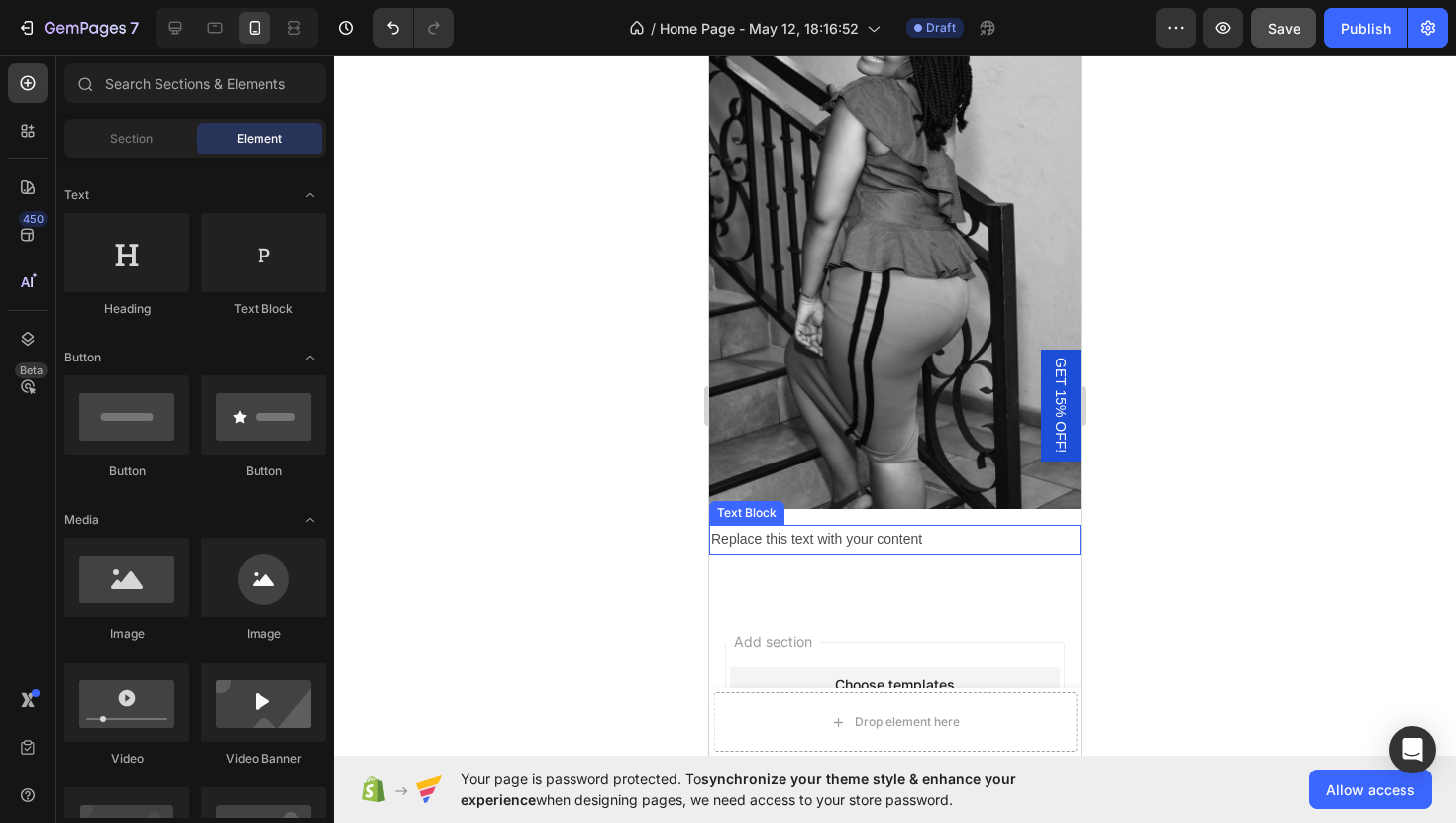 click on "Replace this text with your content" at bounding box center [894, 539] 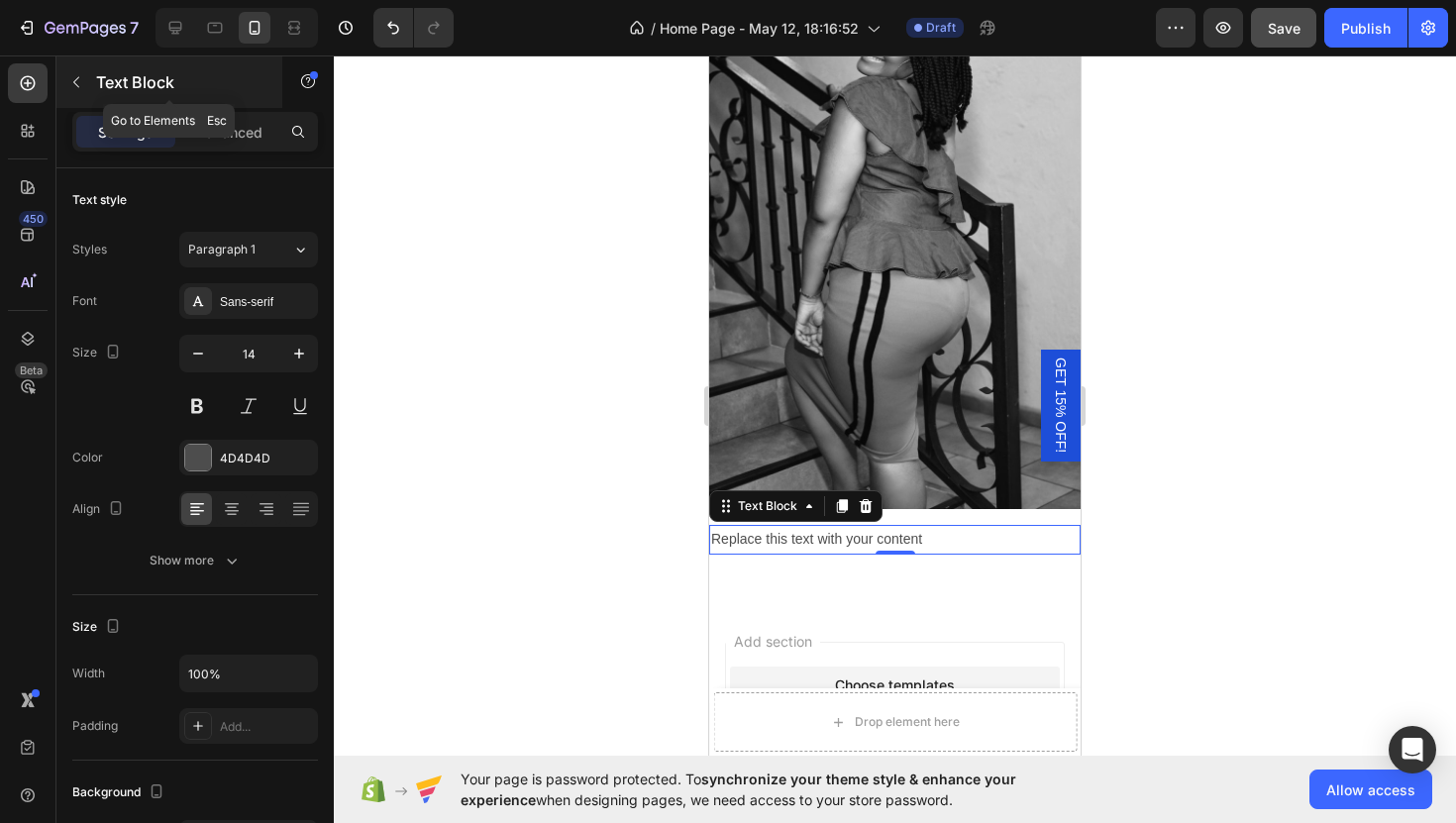 click 